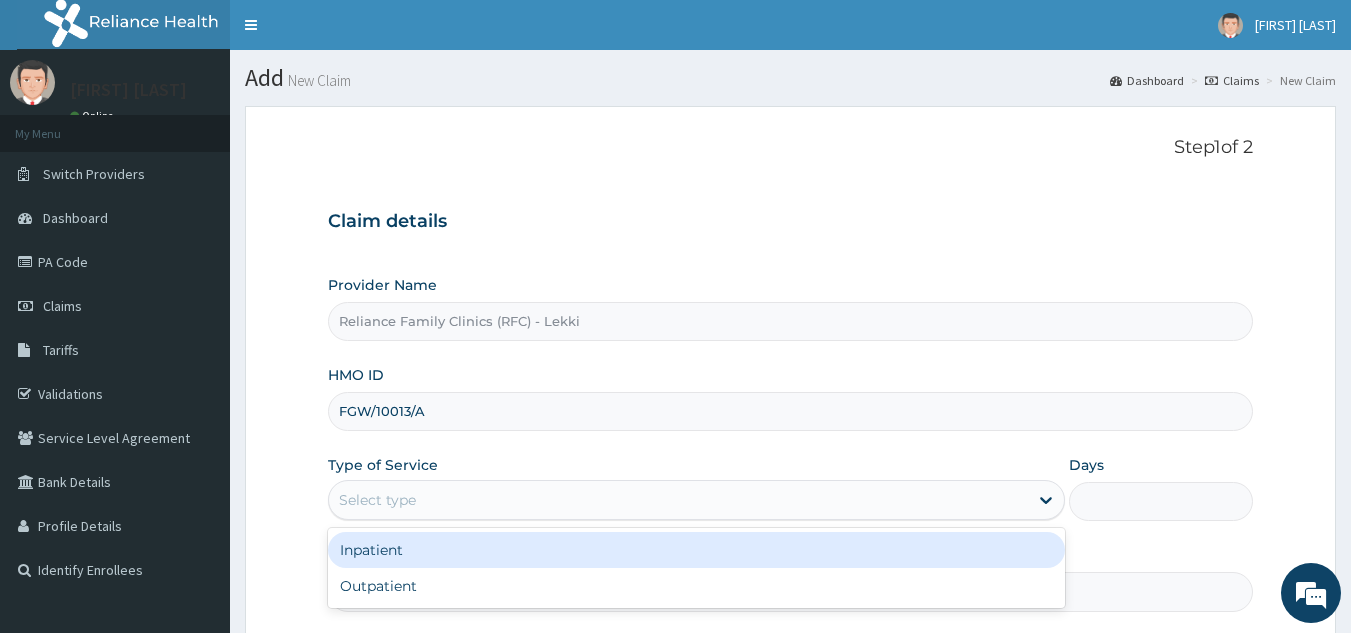 scroll, scrollTop: 109, scrollLeft: 0, axis: vertical 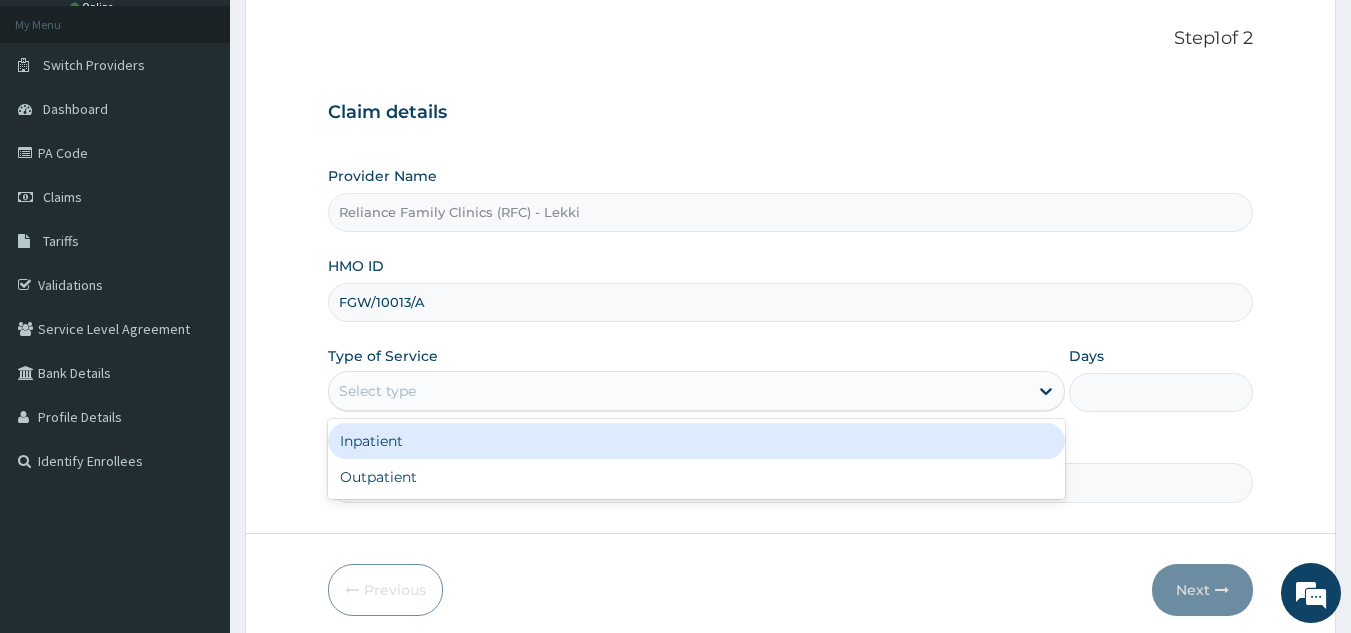 click on "Select type" at bounding box center [377, 391] 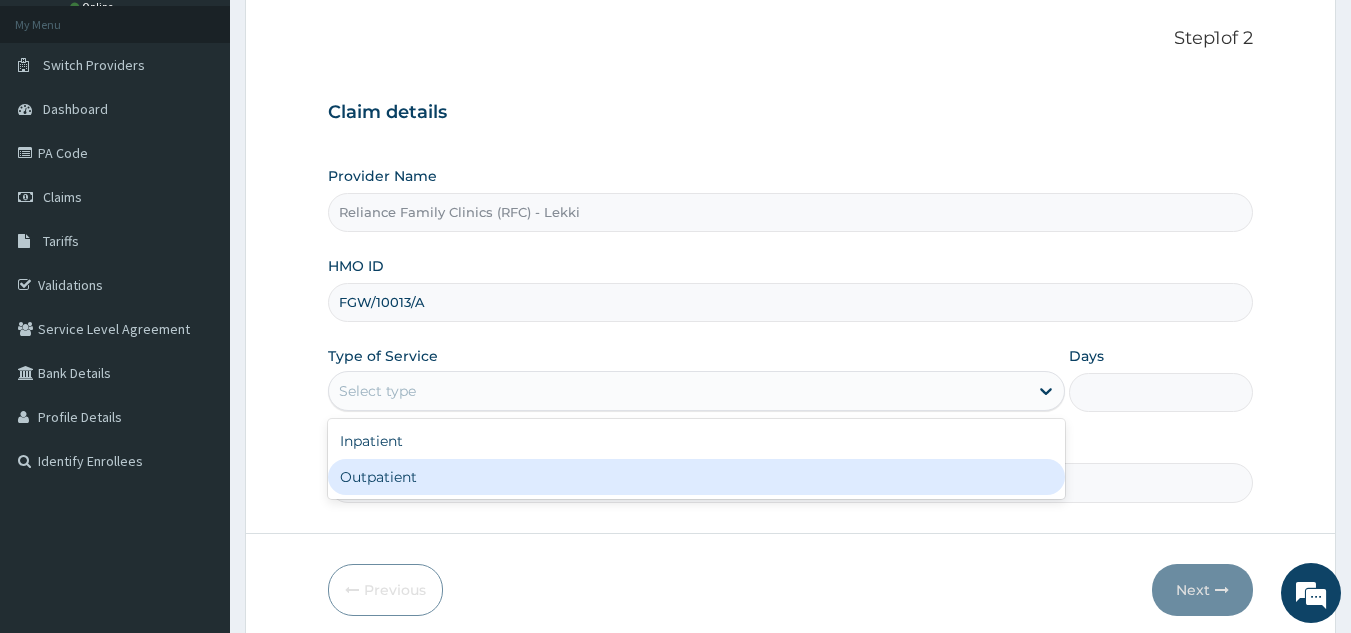 click on "Outpatient" at bounding box center [696, 477] 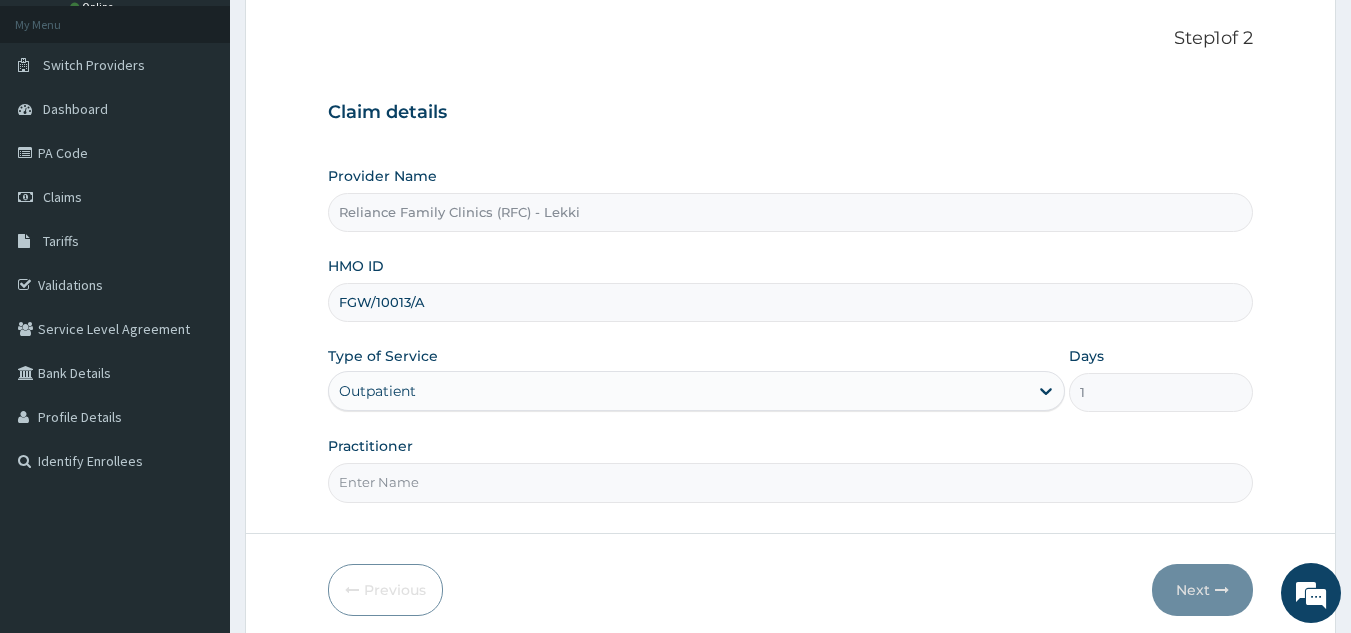 click on "Practitioner" at bounding box center (791, 482) 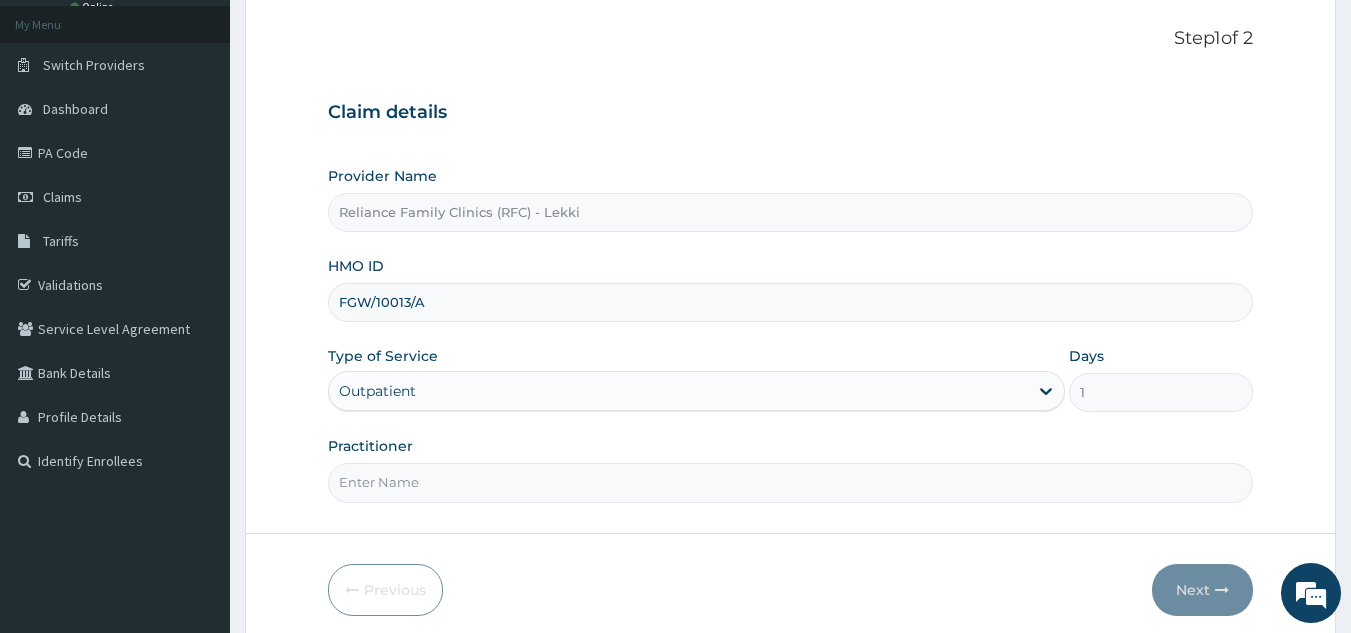 type on "Locum" 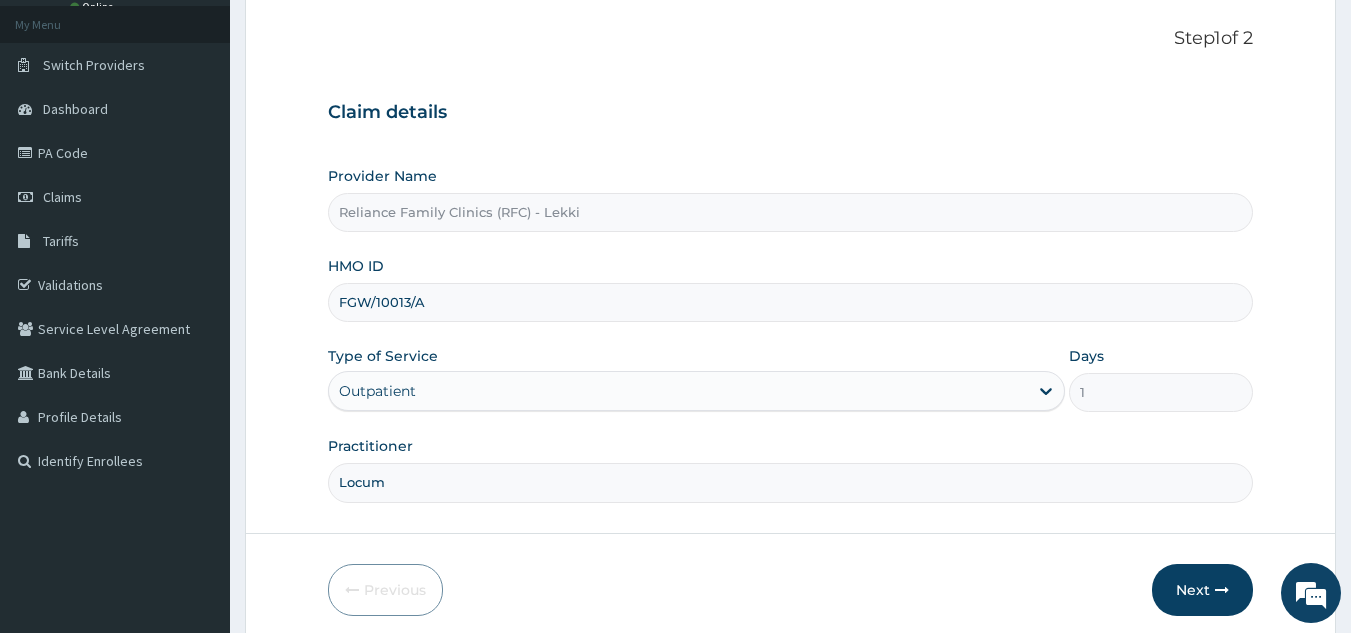 scroll, scrollTop: 189, scrollLeft: 0, axis: vertical 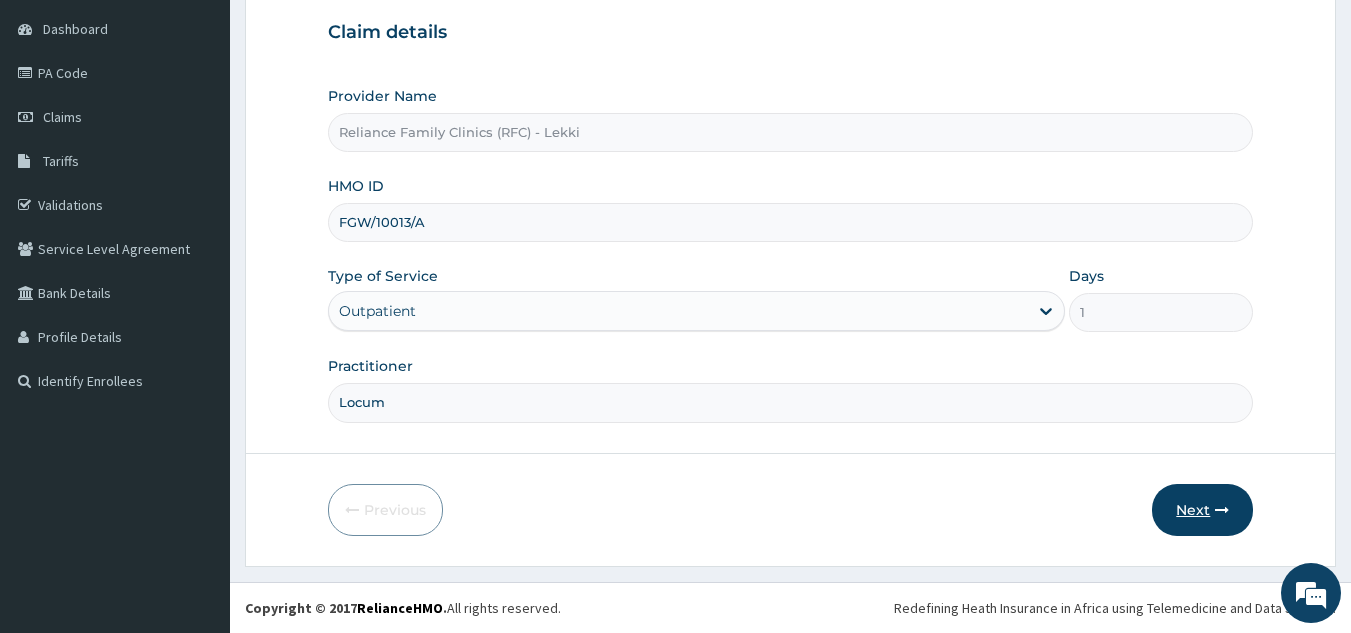 click on "Next" at bounding box center (1202, 510) 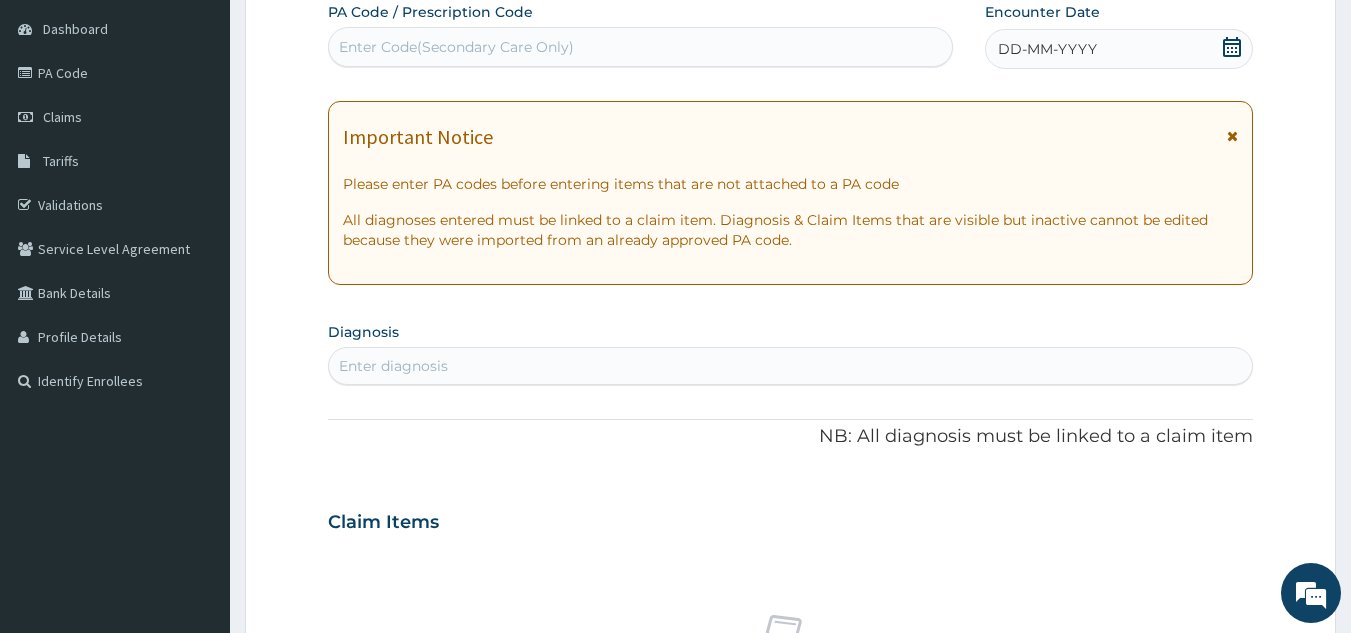 click on "Enter diagnosis" at bounding box center (791, 366) 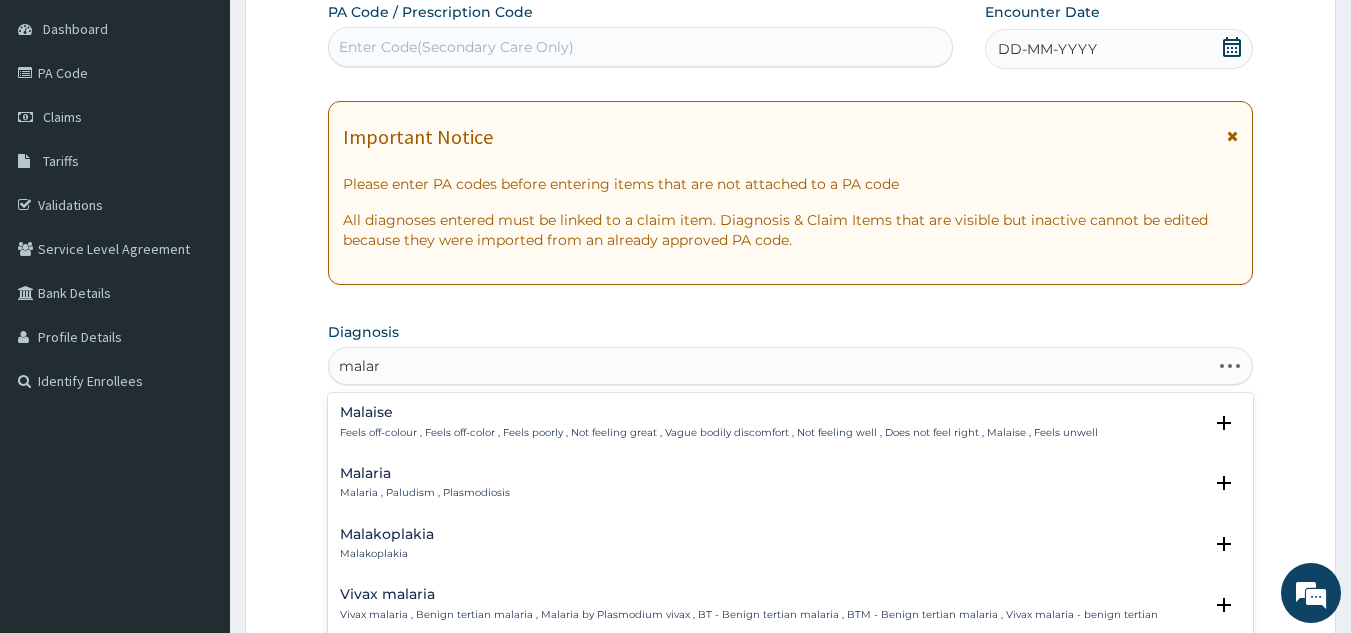 type on "malari" 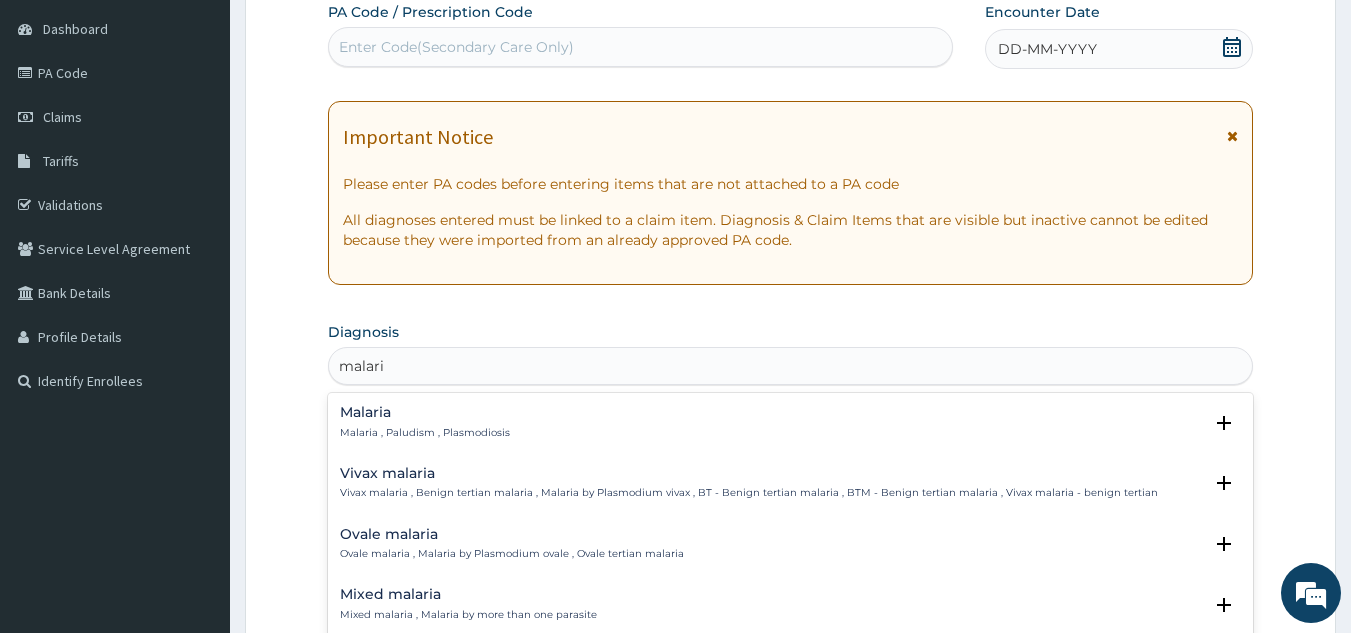 click on "Malaria" at bounding box center [425, 412] 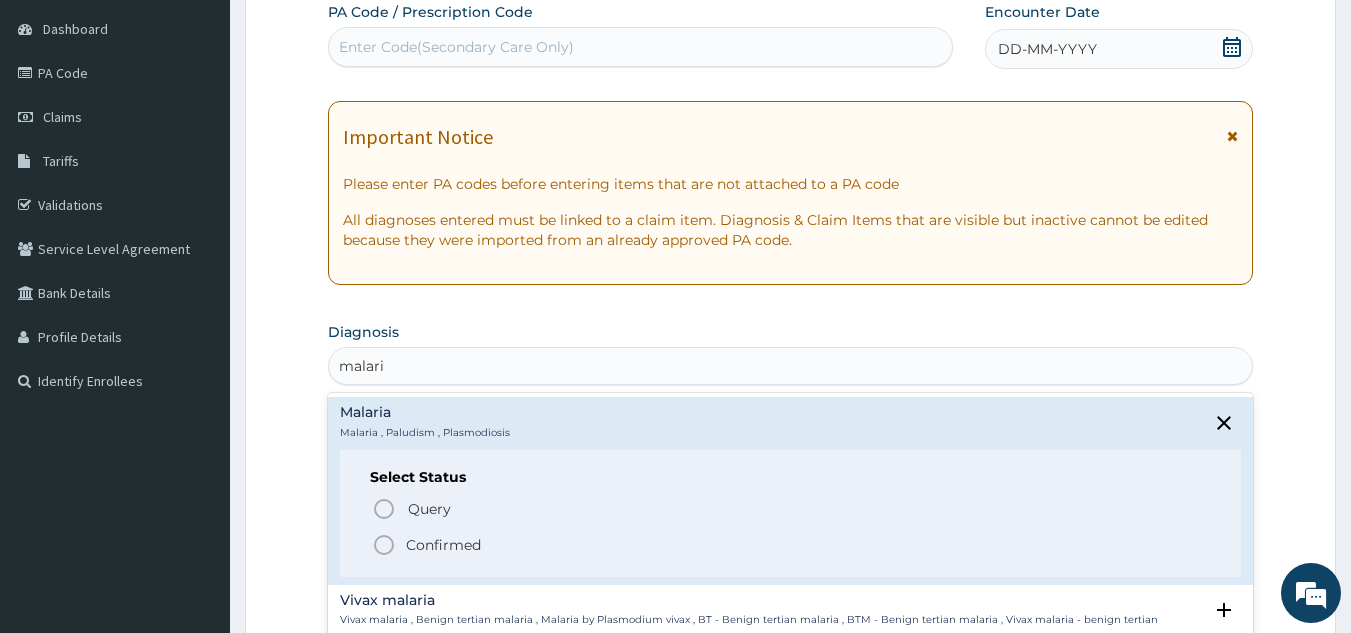 click 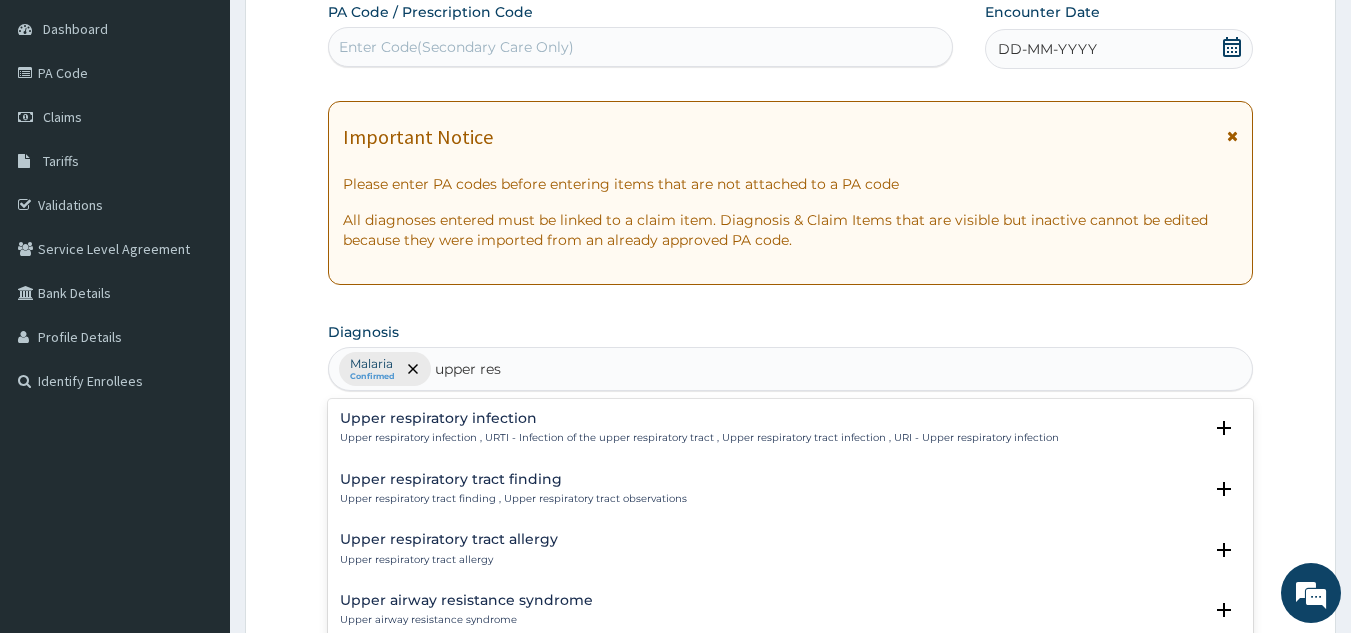 type on "upper resp" 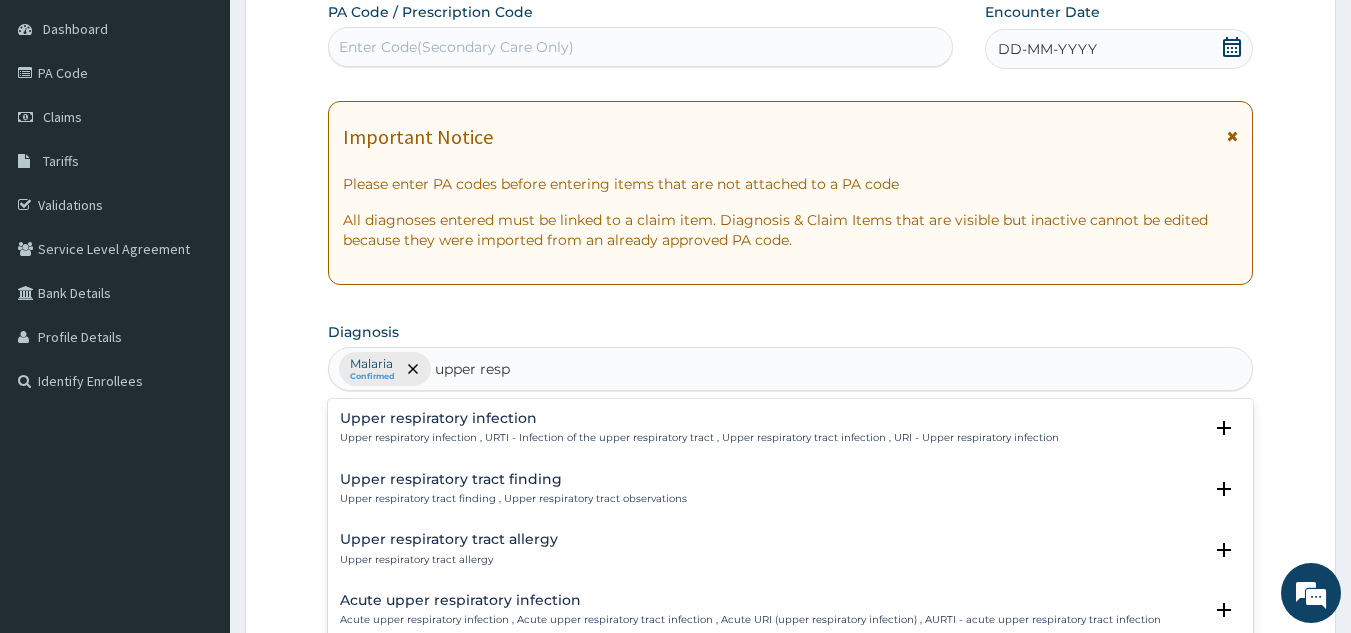 click on "Upper respiratory infection , URTI - Infection of the upper respiratory tract , Upper respiratory tract infection , URI - Upper respiratory infection" at bounding box center [699, 438] 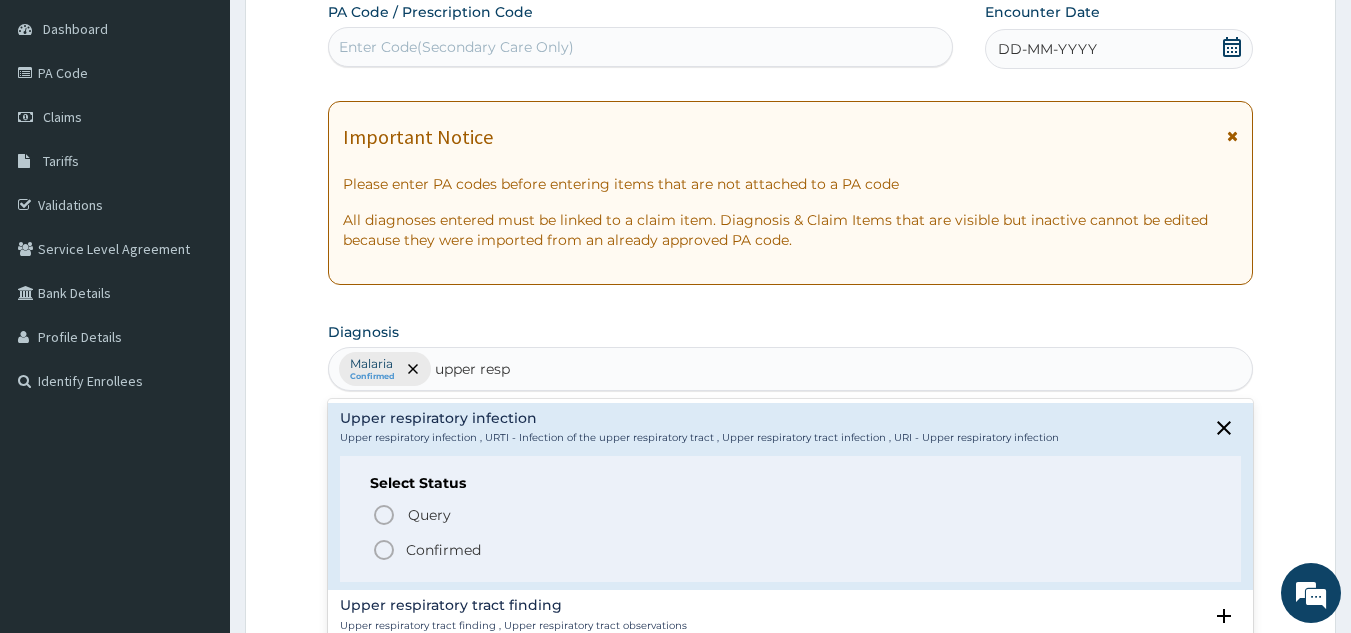 click 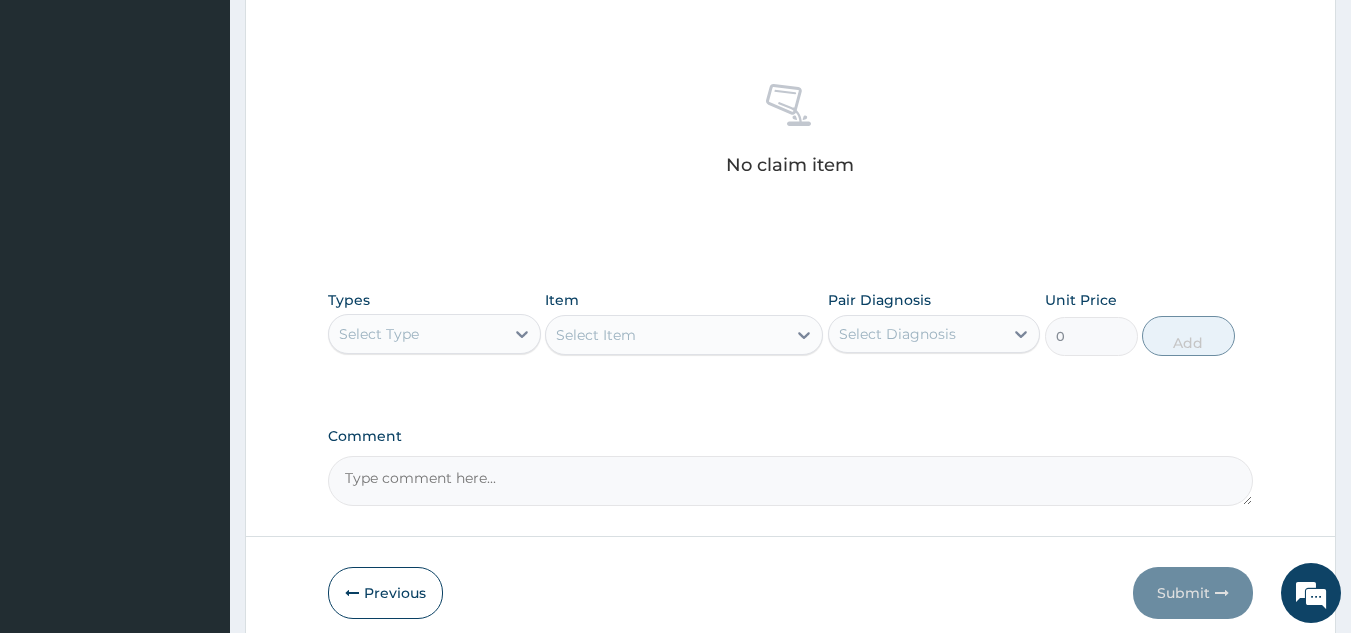 scroll, scrollTop: 736, scrollLeft: 0, axis: vertical 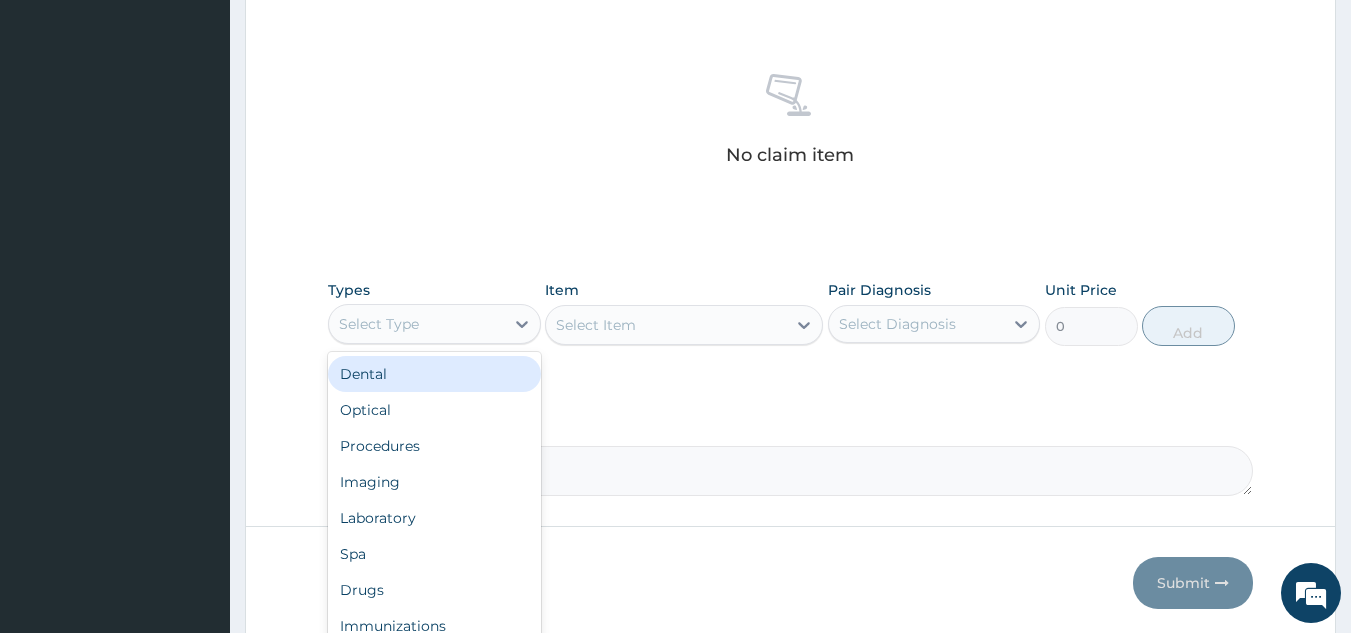 click on "Select Type" at bounding box center [416, 324] 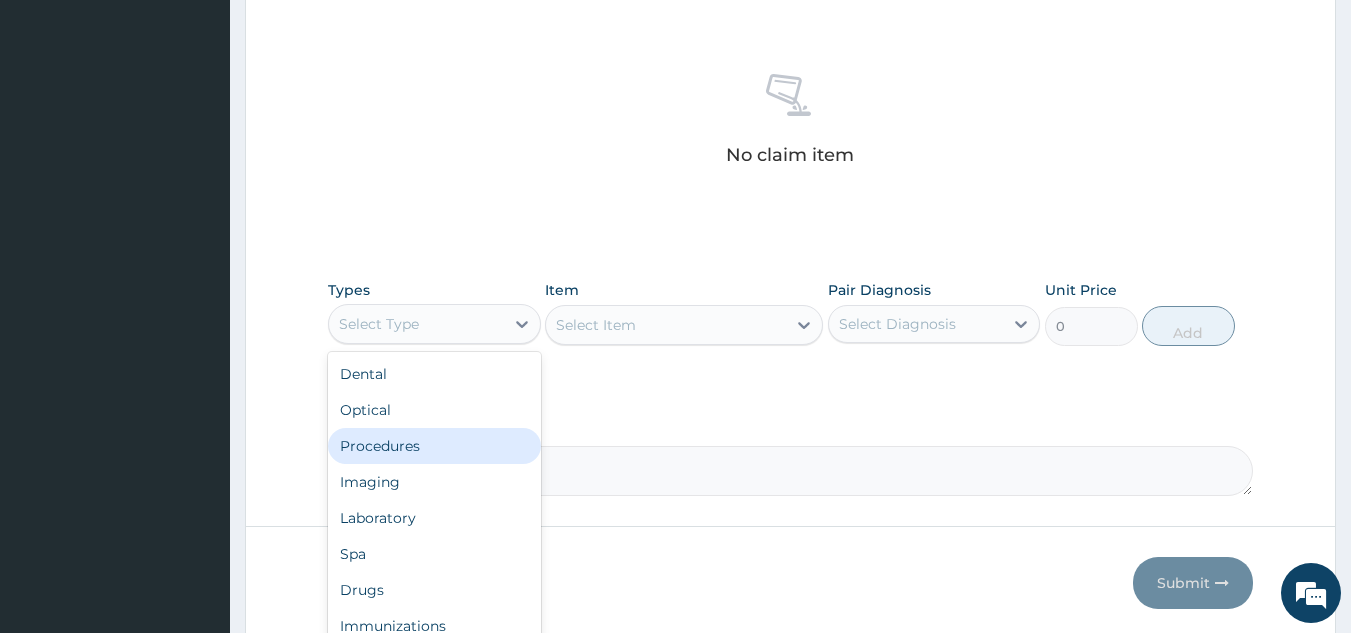 click on "Procedures" at bounding box center [434, 446] 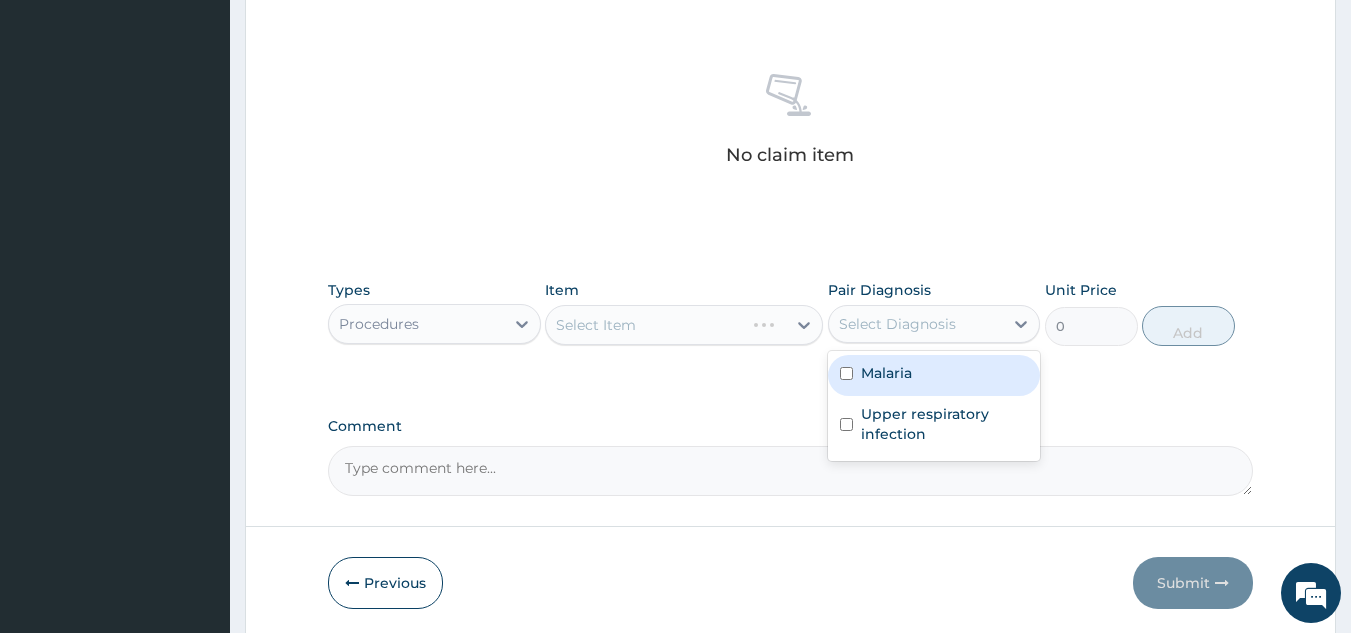 click on "Select Diagnosis" at bounding box center (916, 324) 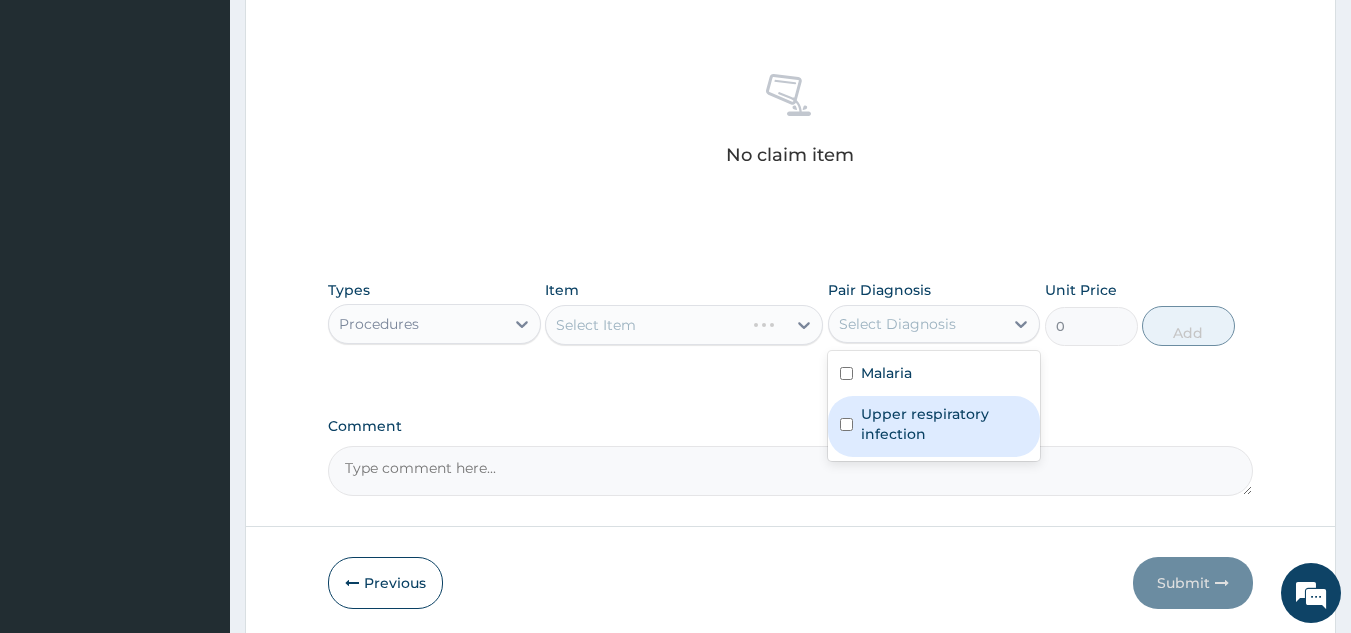 click on "Upper respiratory infection" at bounding box center (945, 424) 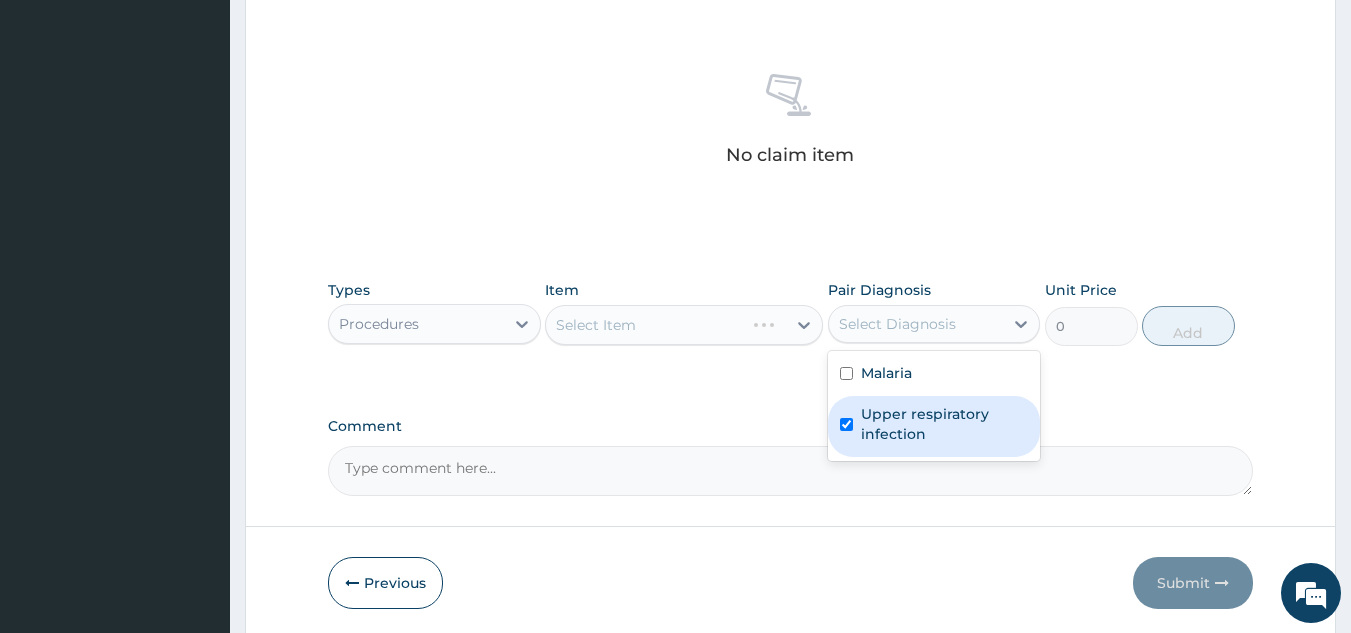 checkbox on "true" 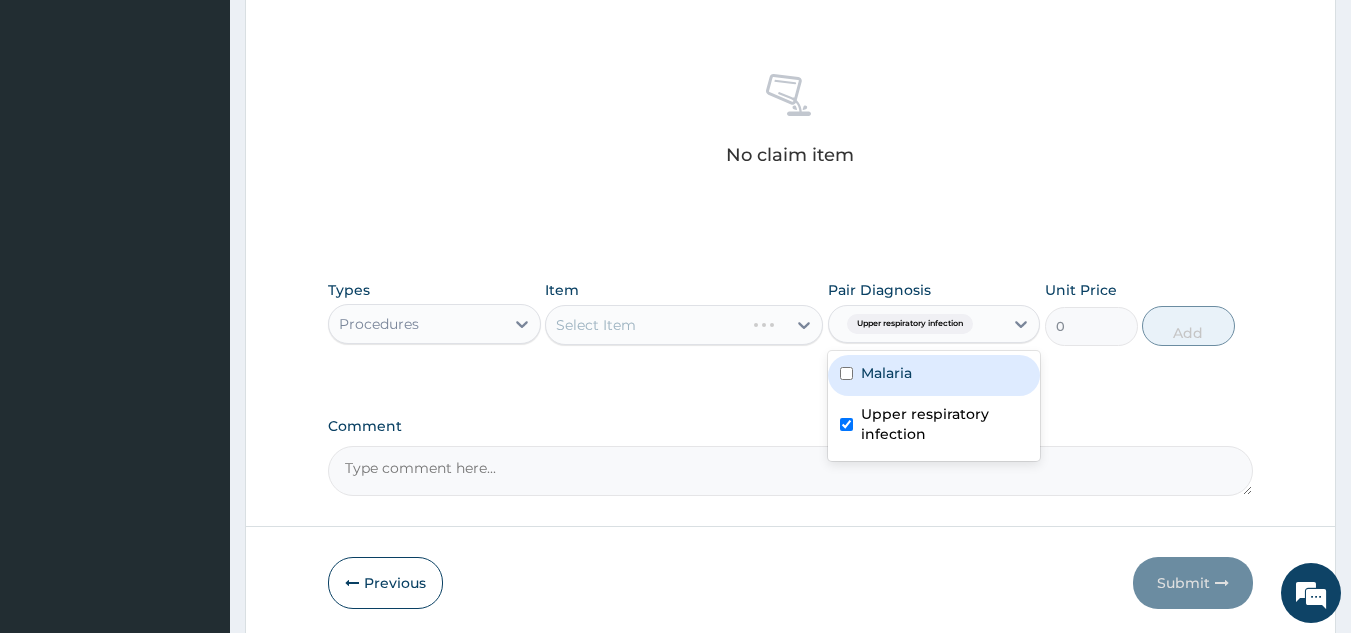 click on "Malaria" at bounding box center (934, 375) 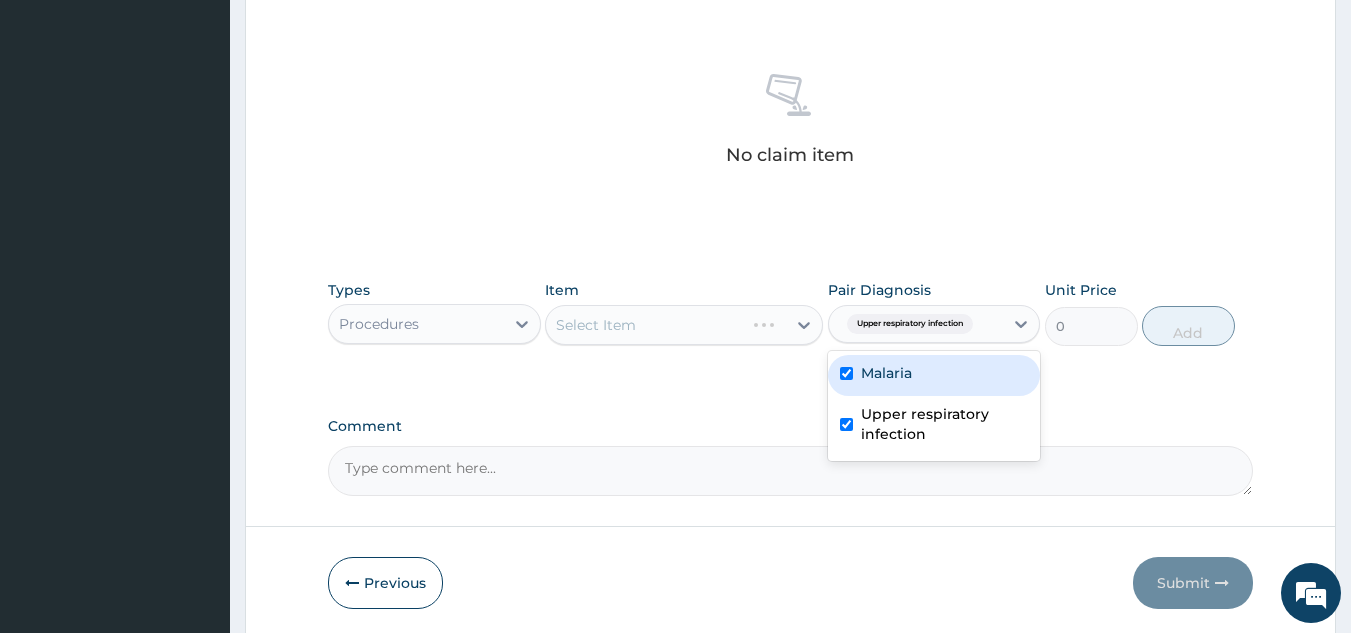 checkbox on "true" 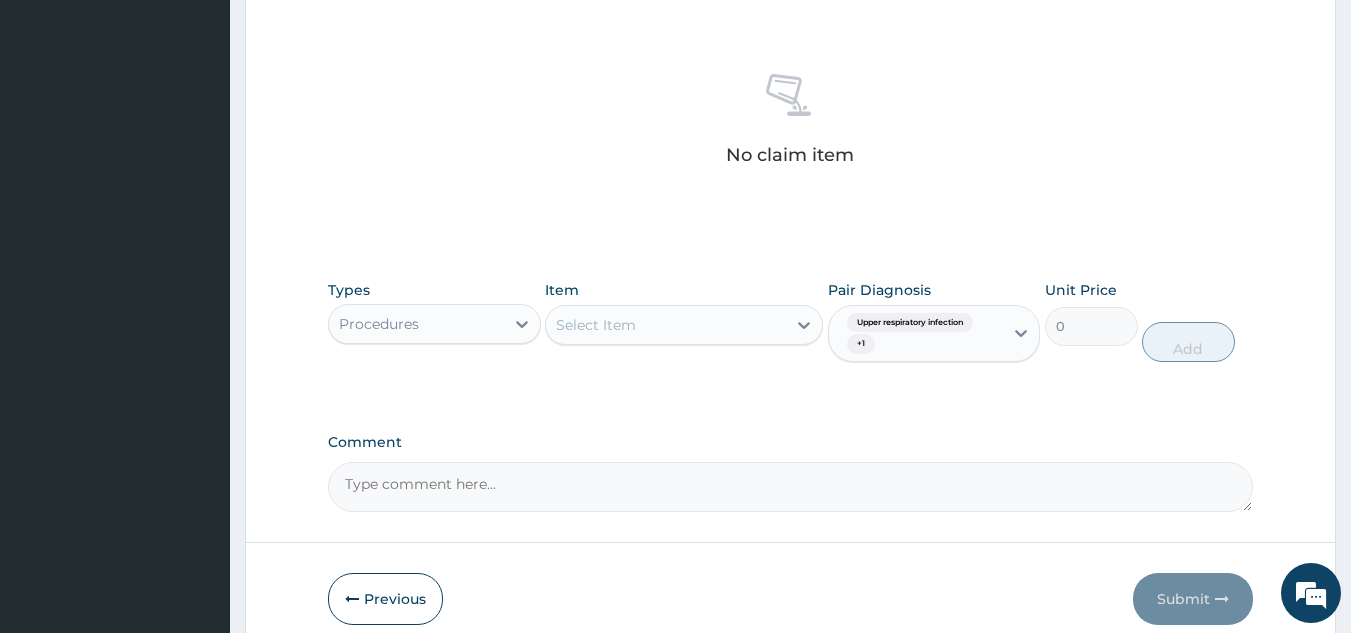 drag, startPoint x: 642, startPoint y: 404, endPoint x: 666, endPoint y: 324, distance: 83.52245 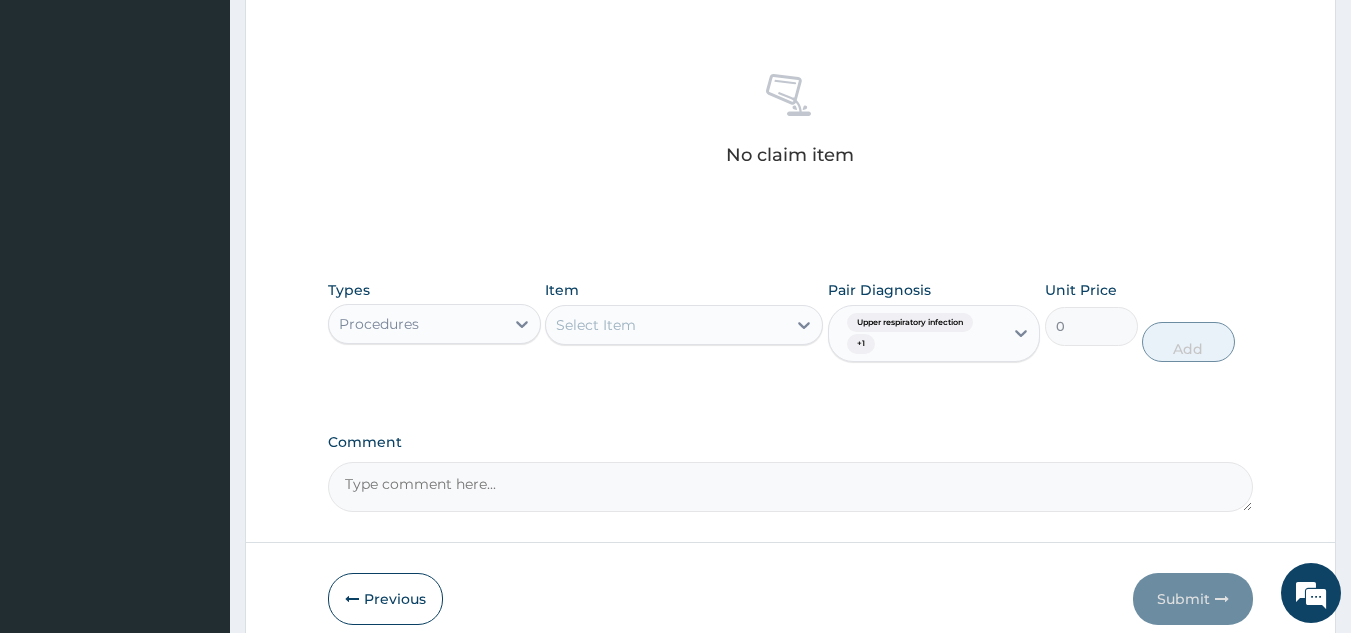 click on "Select Item" at bounding box center [596, 325] 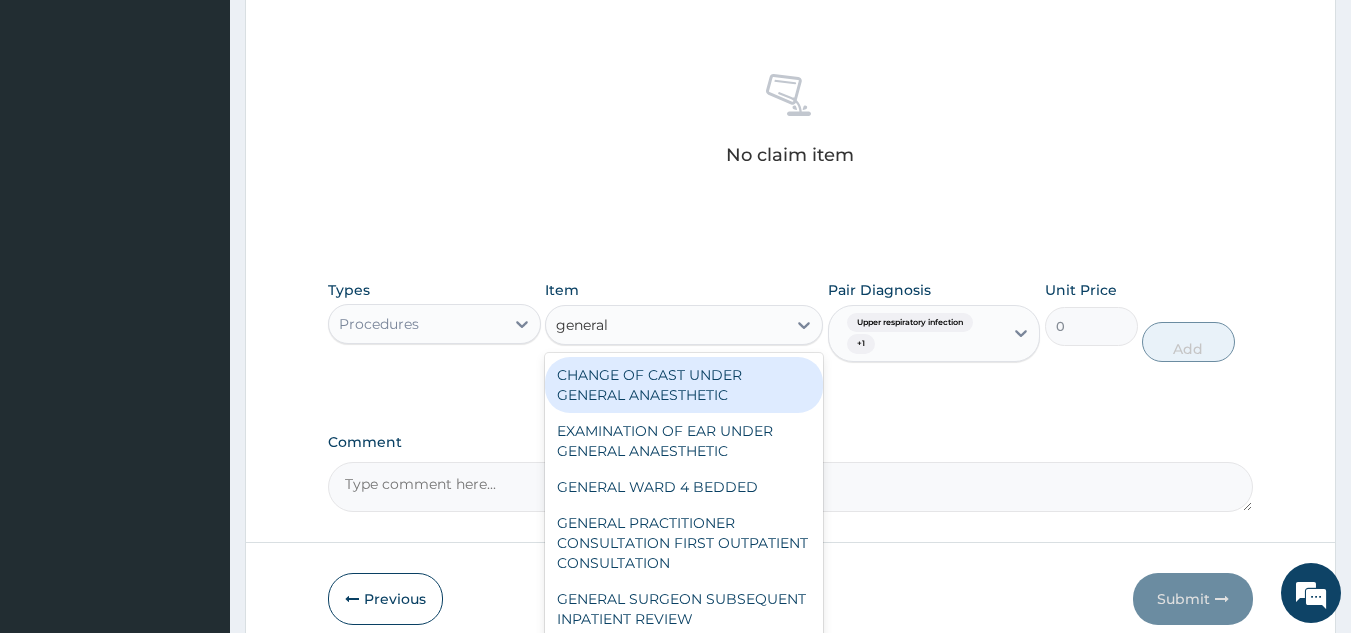 type on "general" 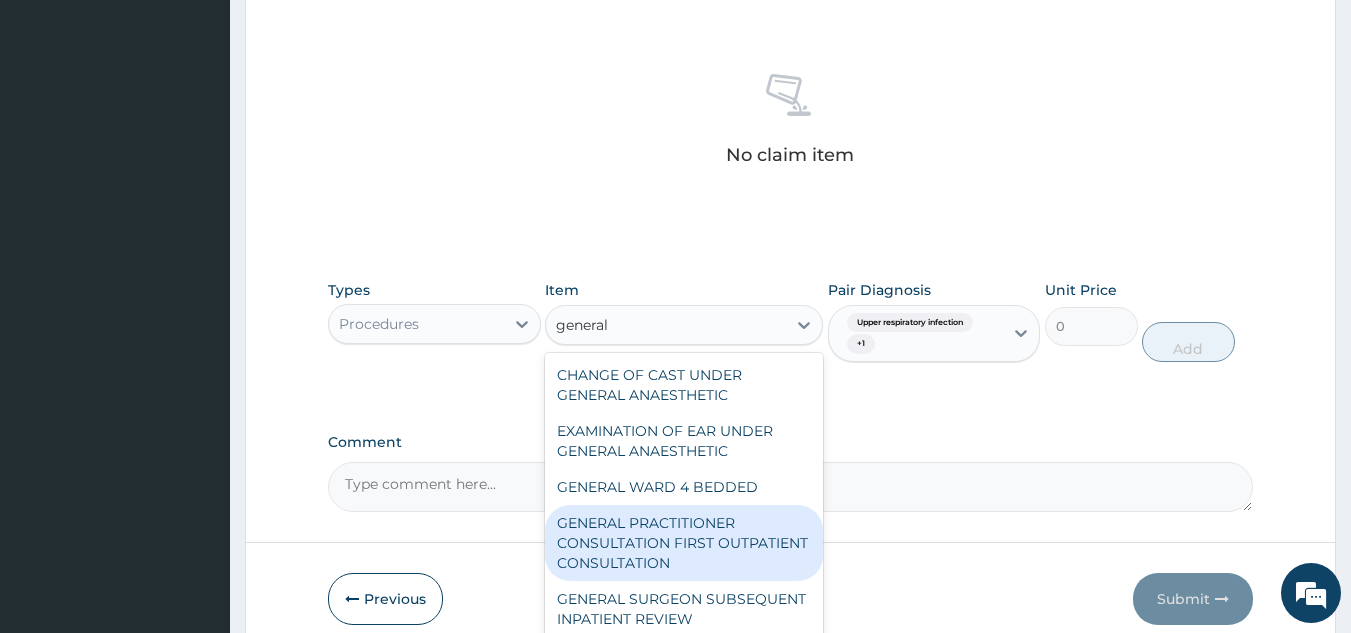 type 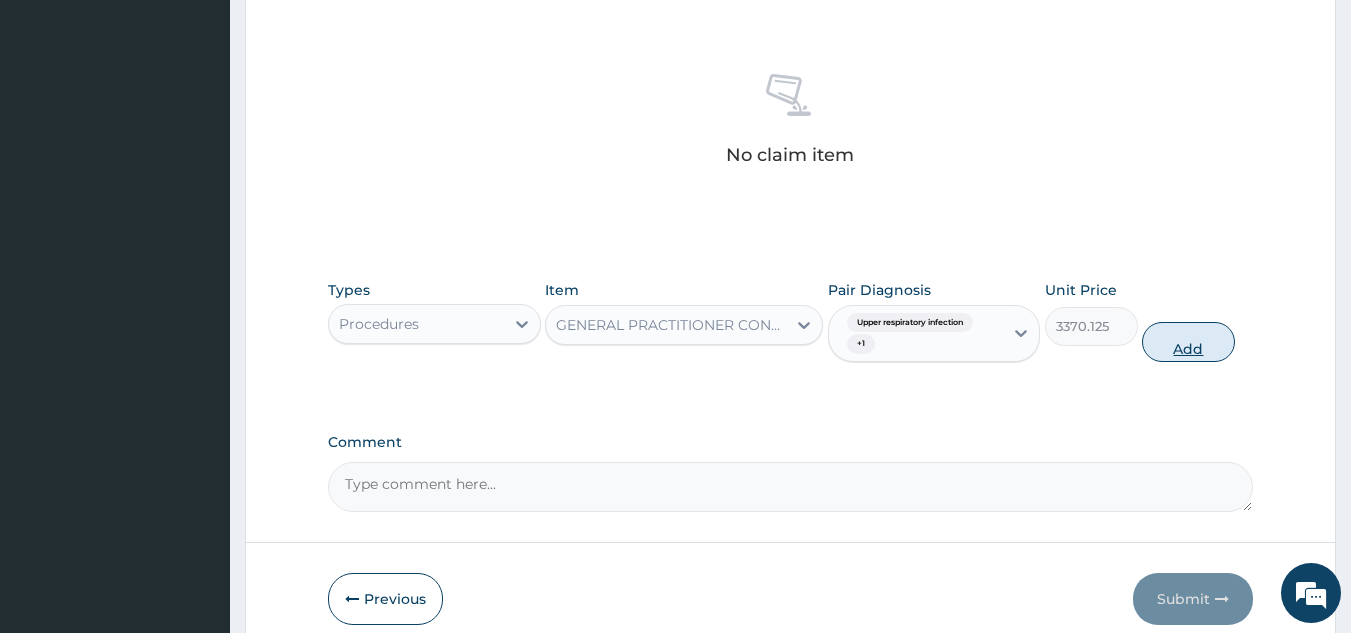 click on "Add" at bounding box center [1188, 342] 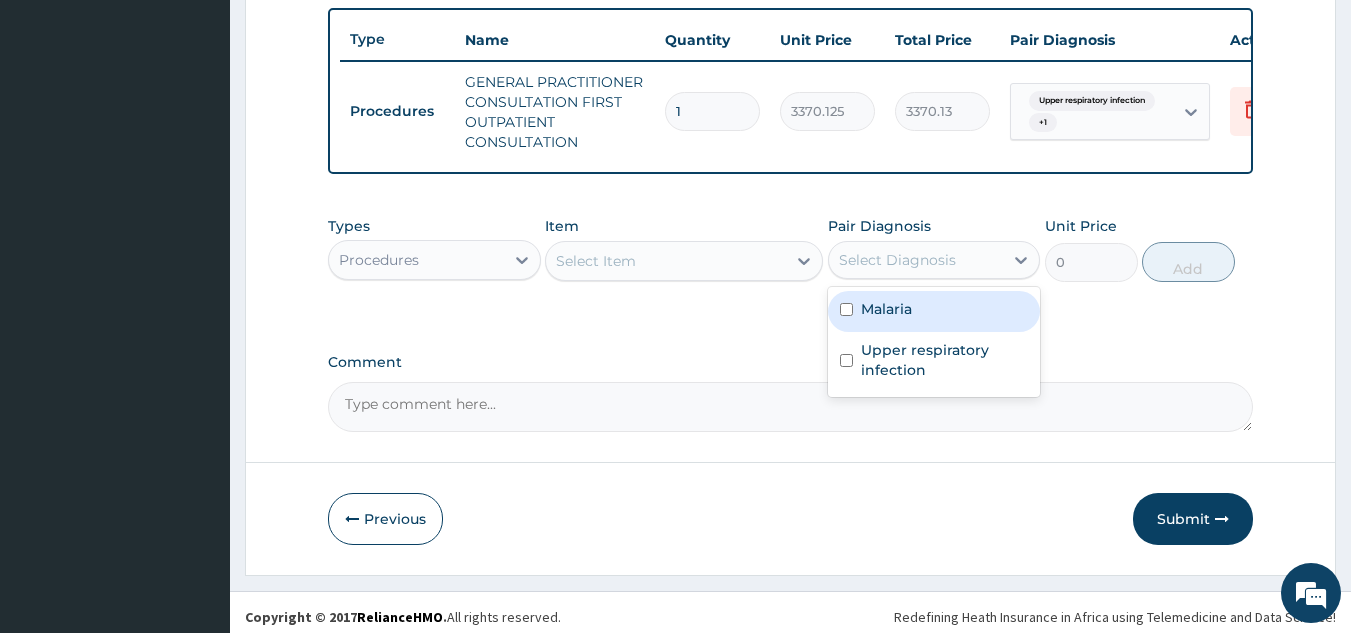 click on "Select Diagnosis" at bounding box center [934, 260] 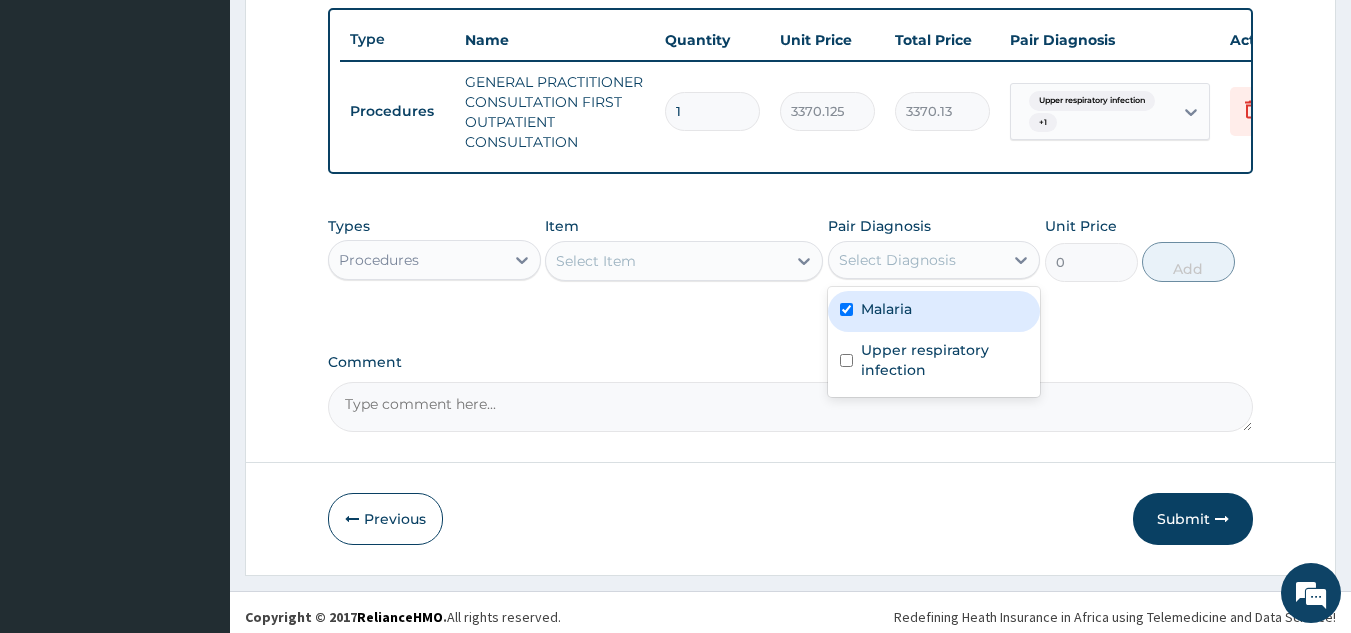 checkbox on "true" 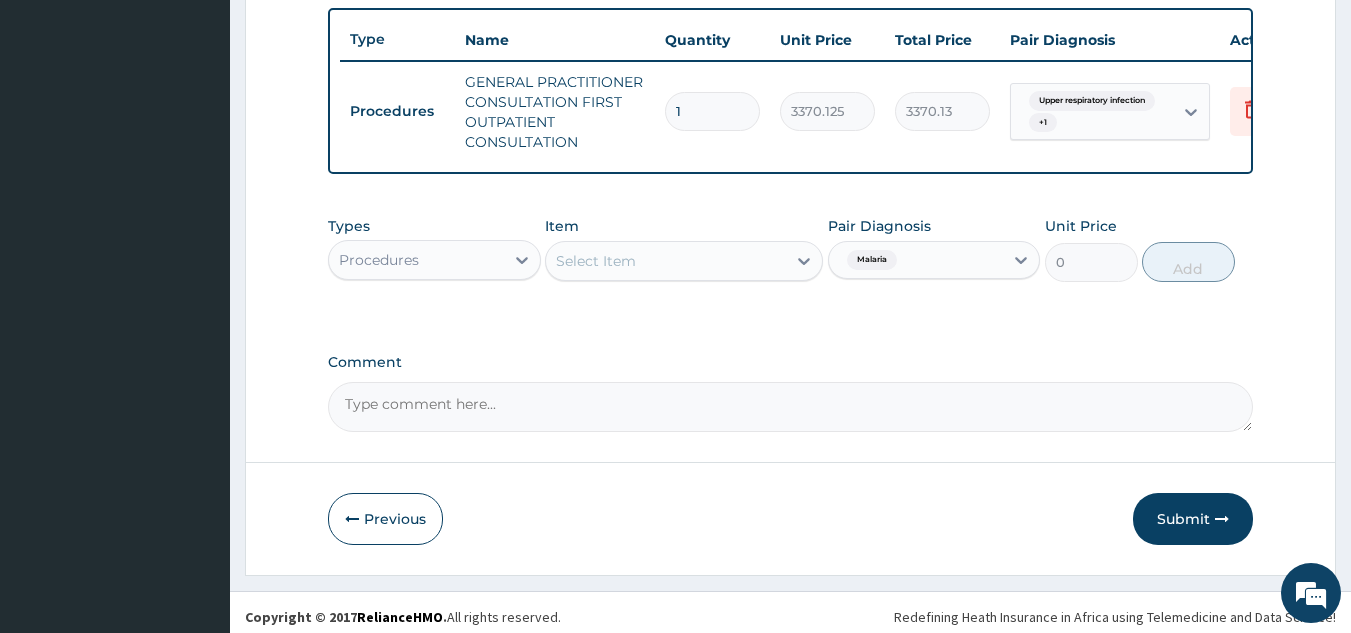 click on "Types Procedures" at bounding box center (434, 249) 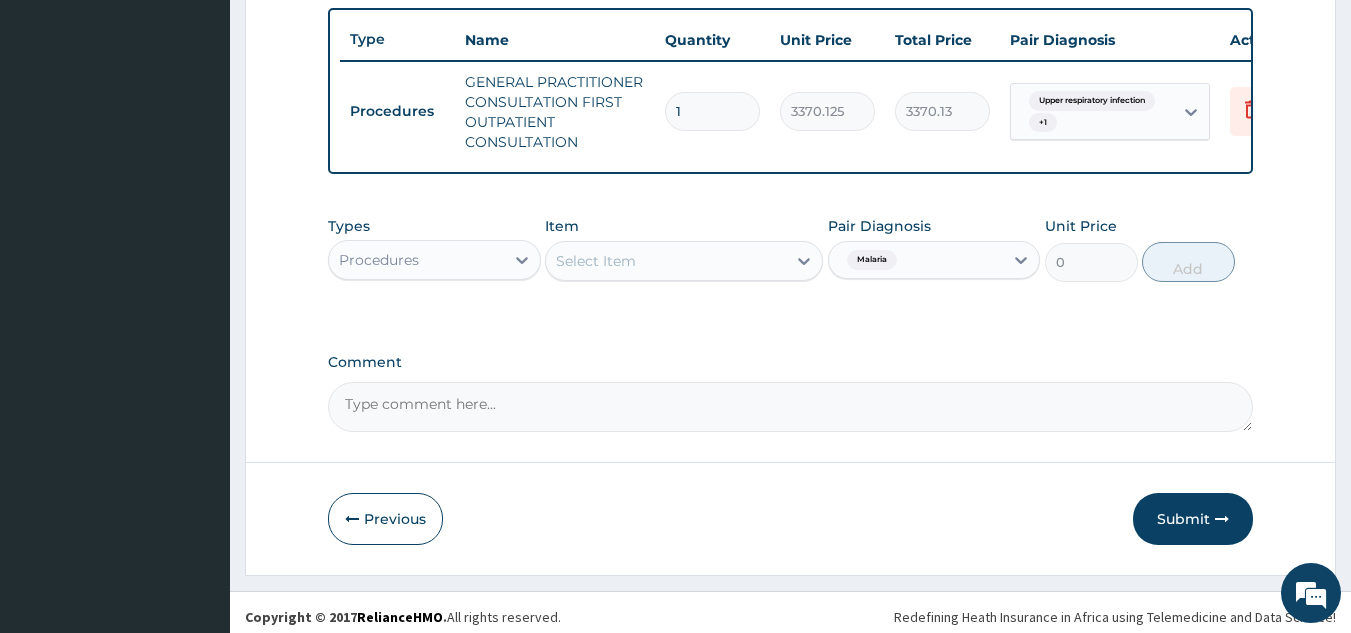 click on "Types Procedures" at bounding box center [434, 249] 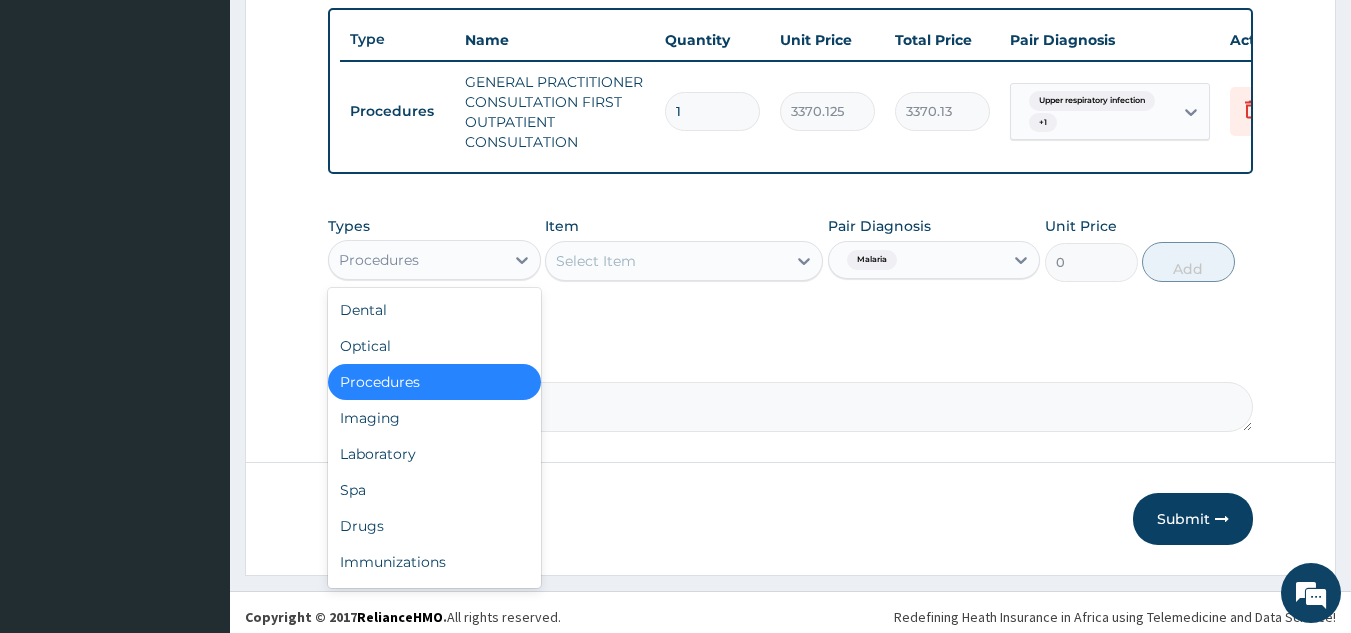 click on "Procedures" at bounding box center [416, 260] 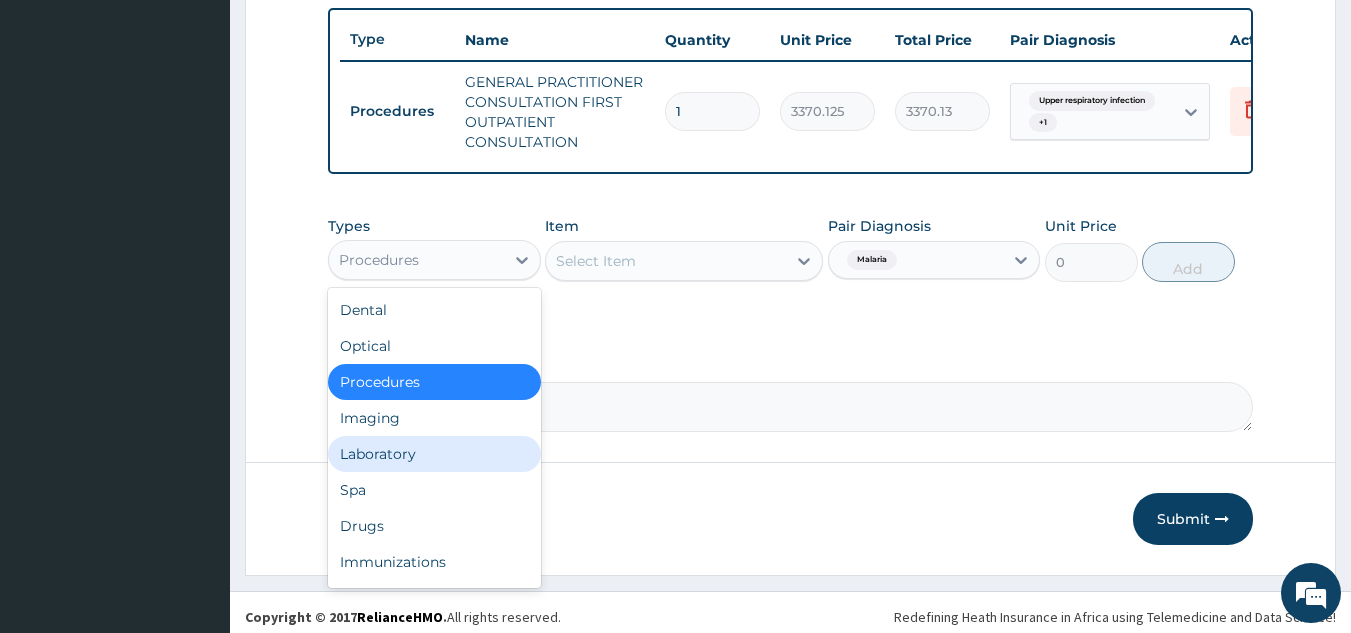 click on "Laboratory" at bounding box center [434, 454] 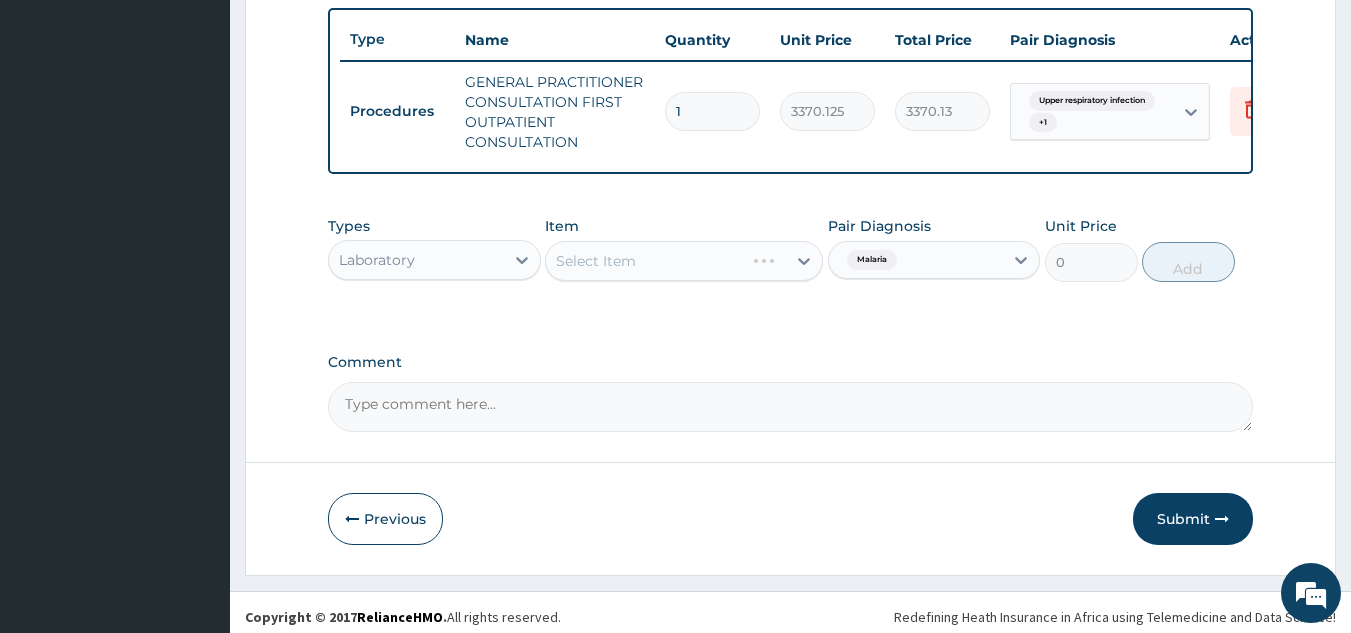 click on "Select Item" at bounding box center (684, 261) 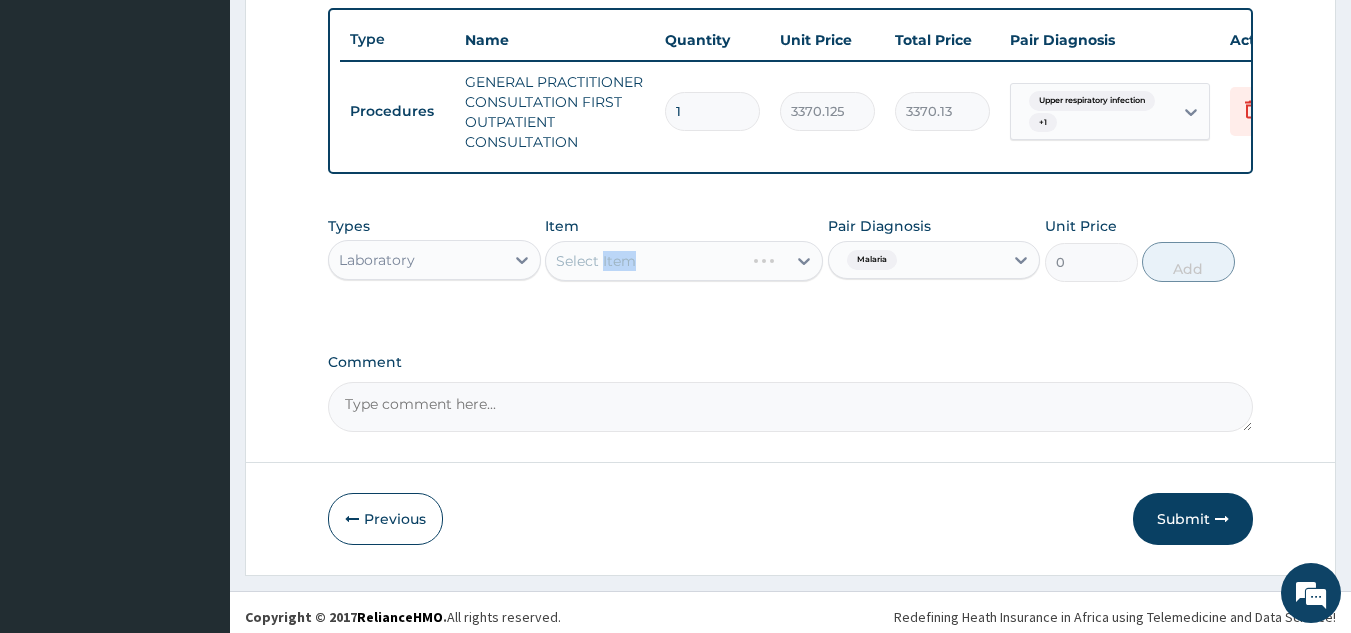 click on "Select Item" at bounding box center (684, 261) 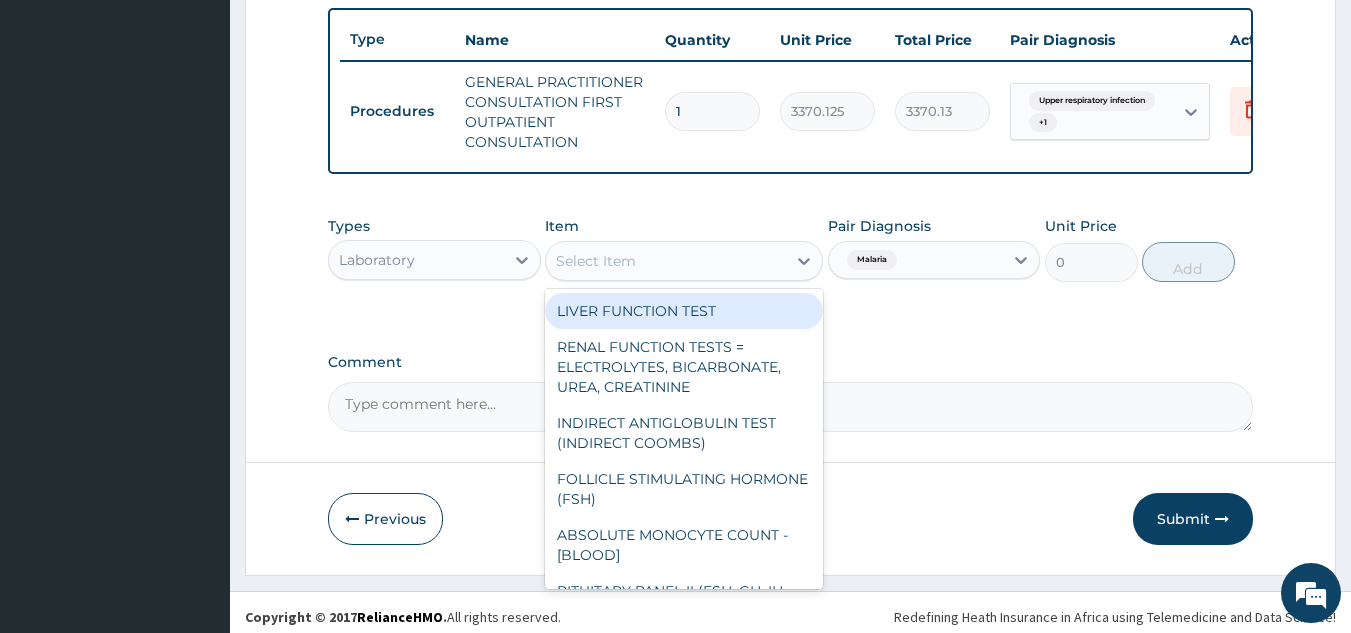 click on "Select Item" at bounding box center (666, 261) 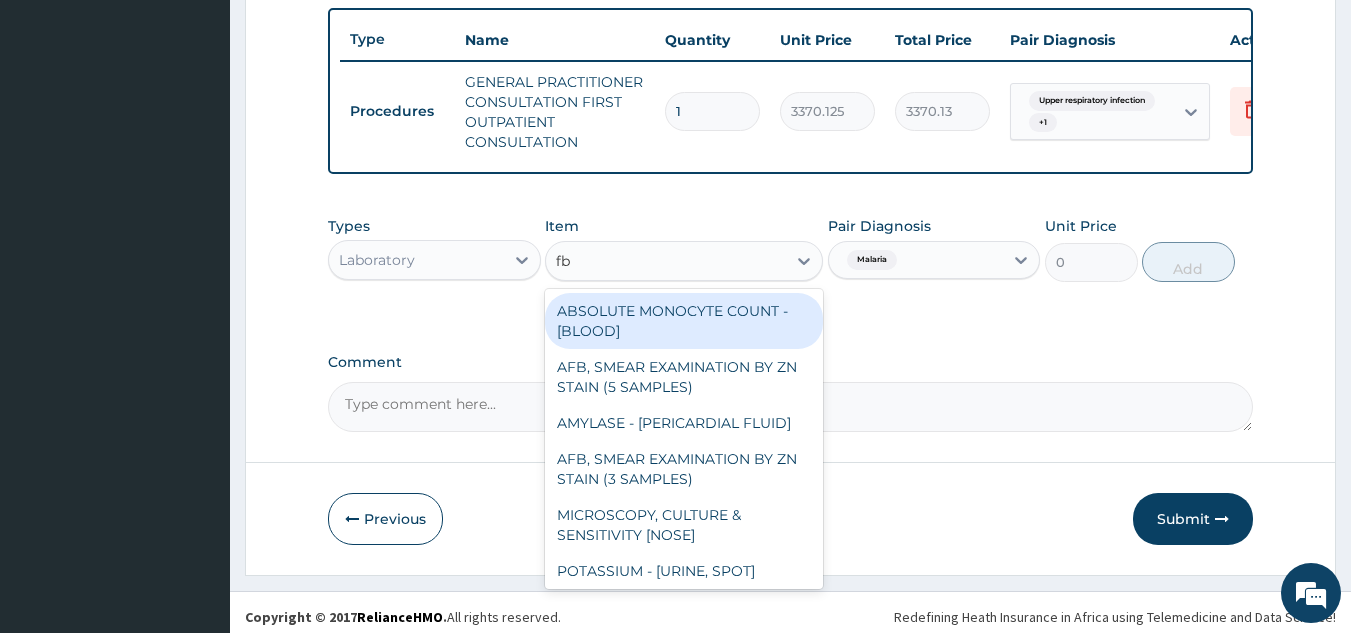 type on "fbc" 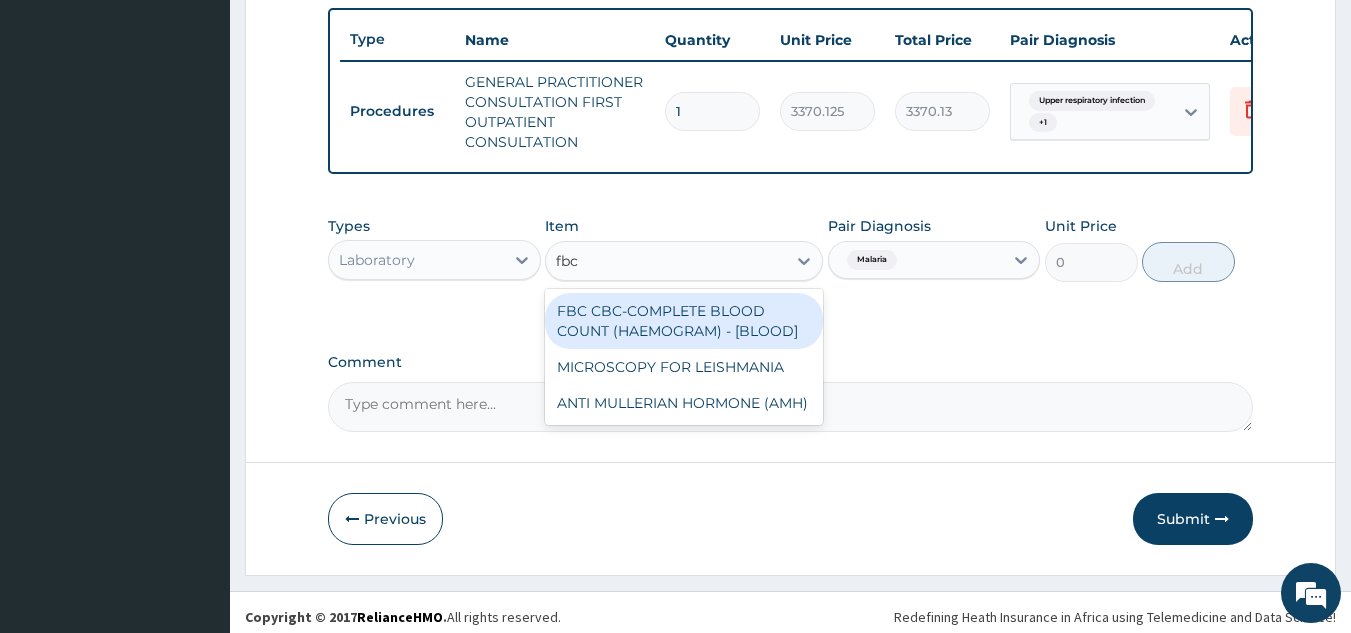 type 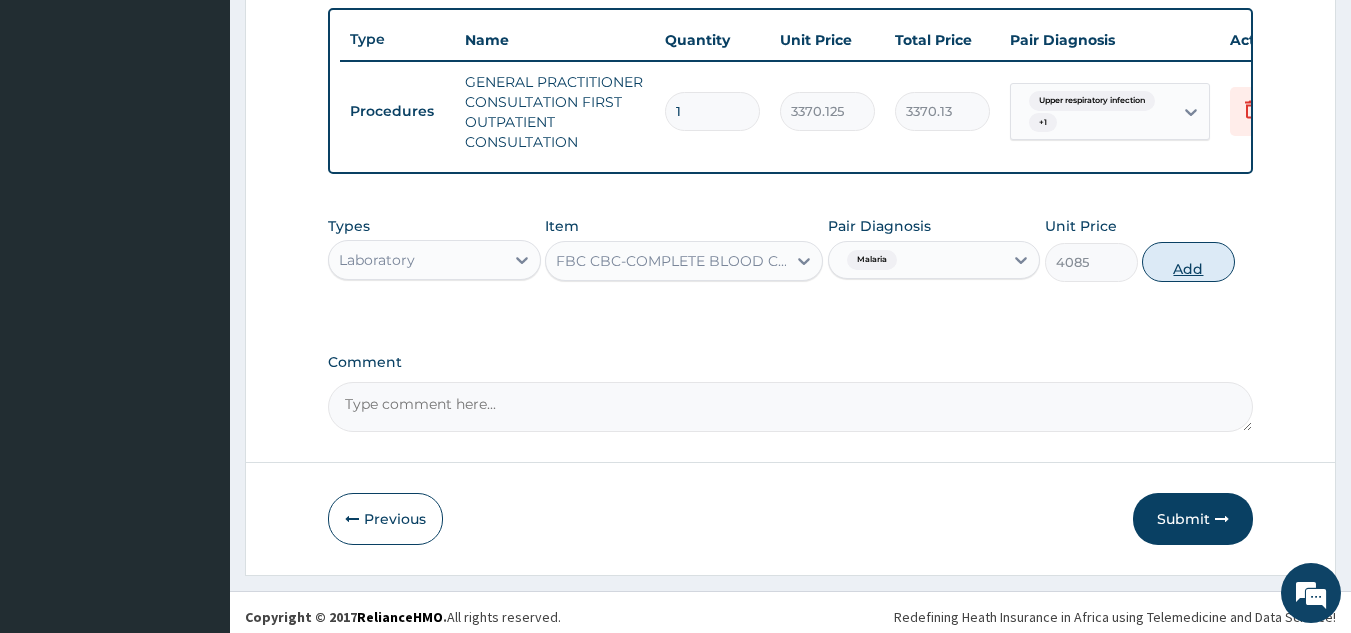click on "Add" at bounding box center (1188, 262) 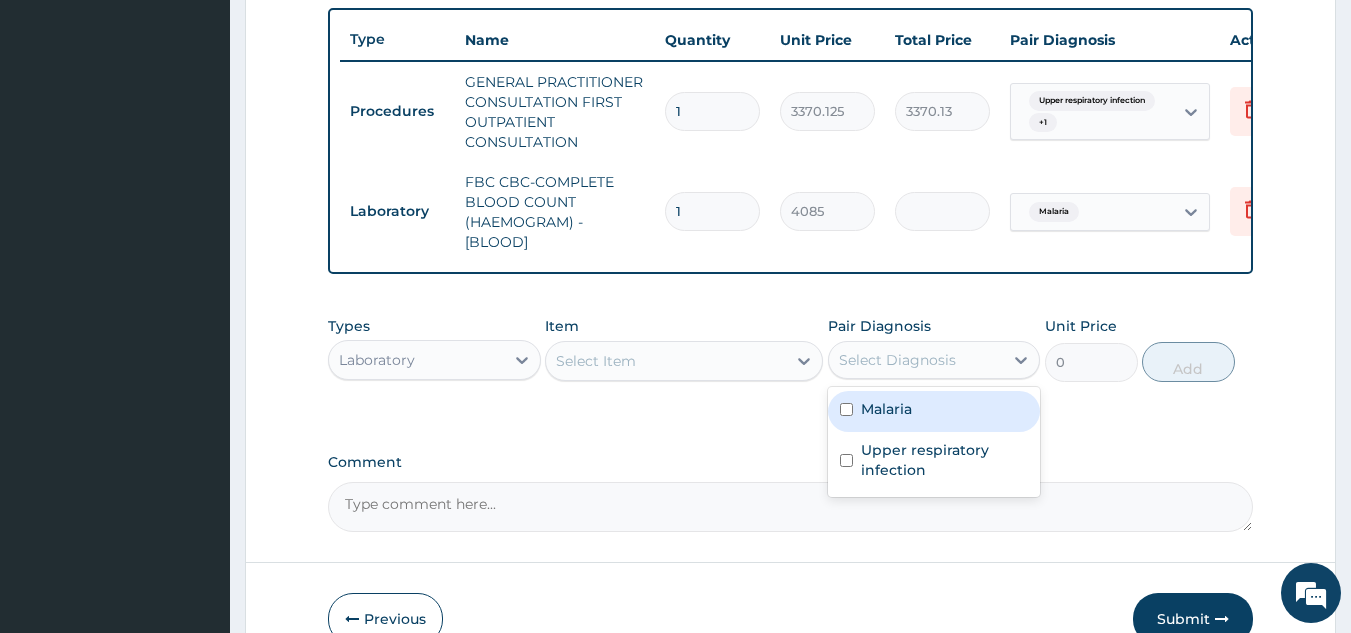 click on "Select Diagnosis" at bounding box center [916, 360] 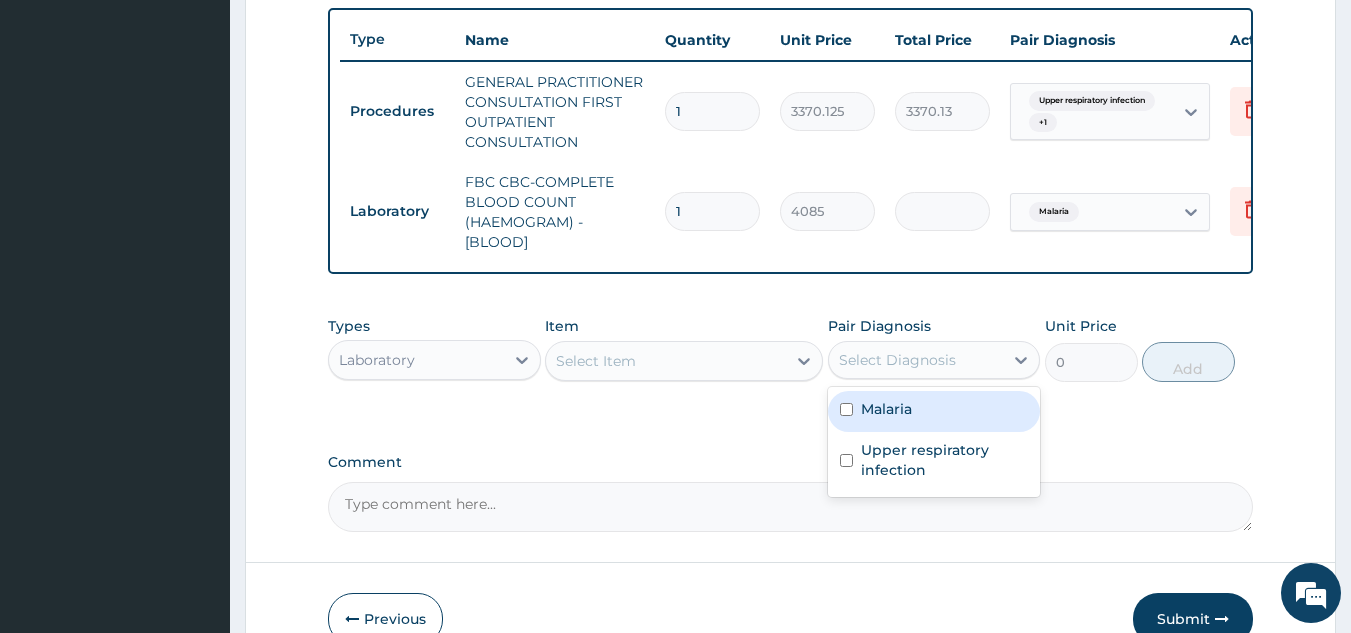 click on "Malaria" at bounding box center (934, 411) 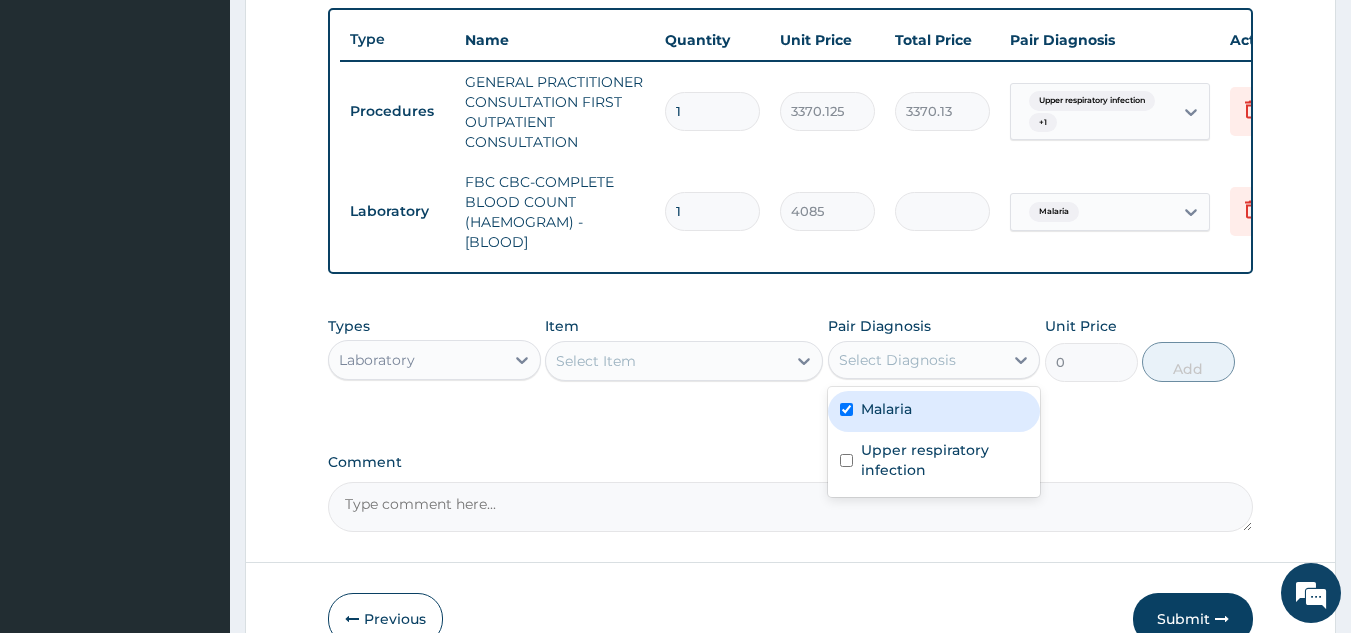 checkbox on "true" 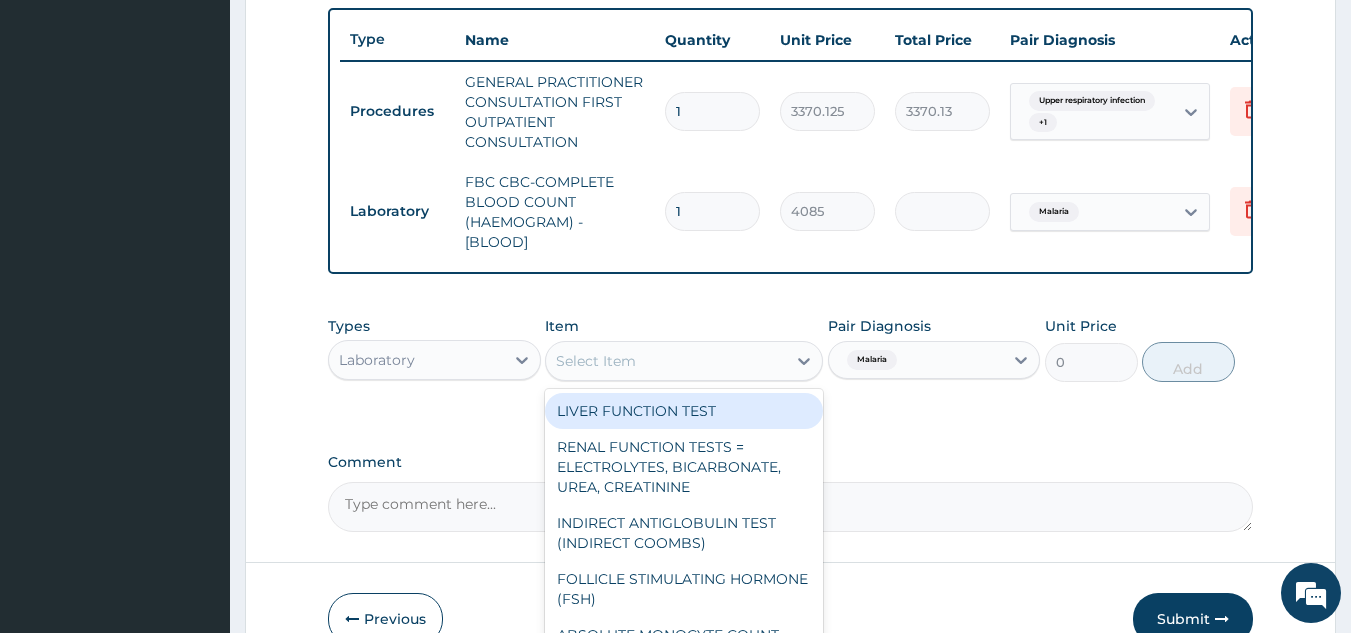 click on "Select Item" at bounding box center (596, 361) 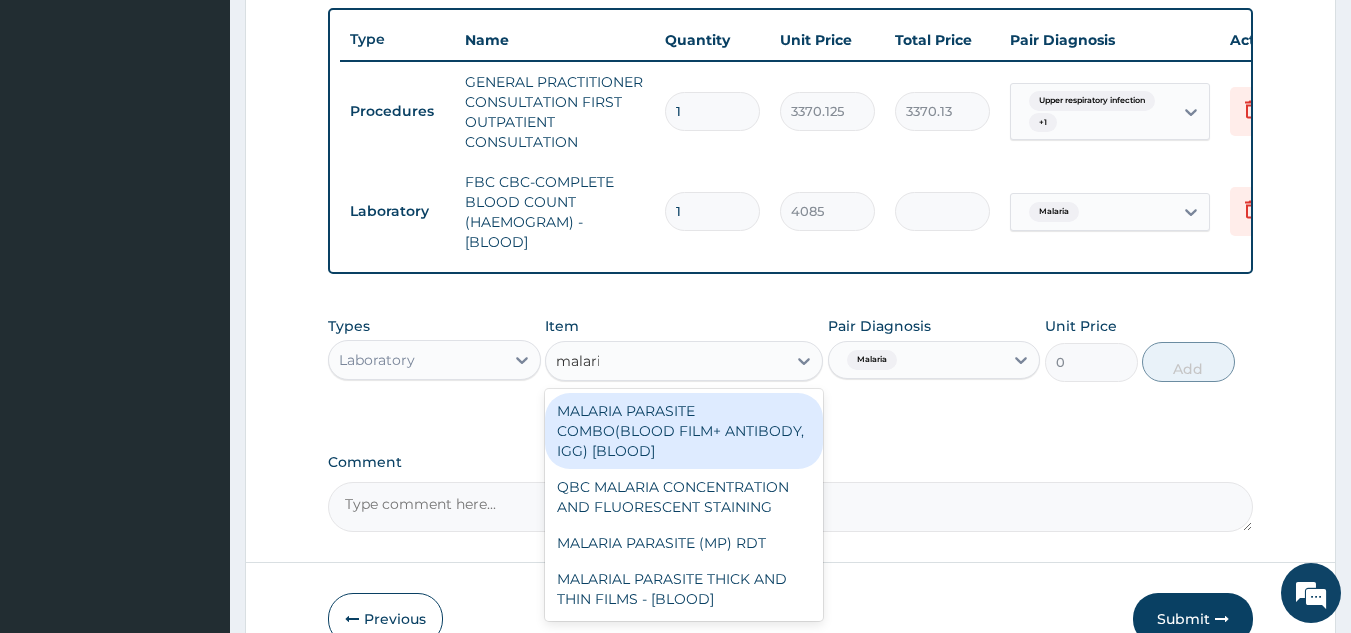 type on "malaria" 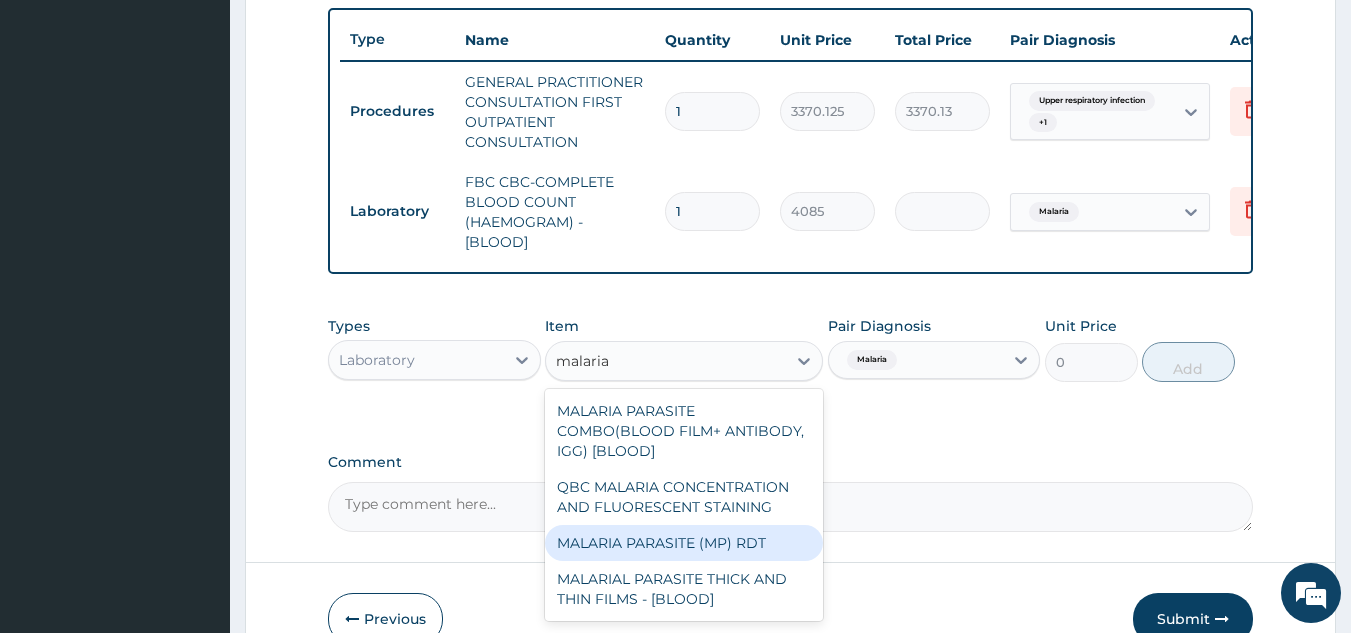 type 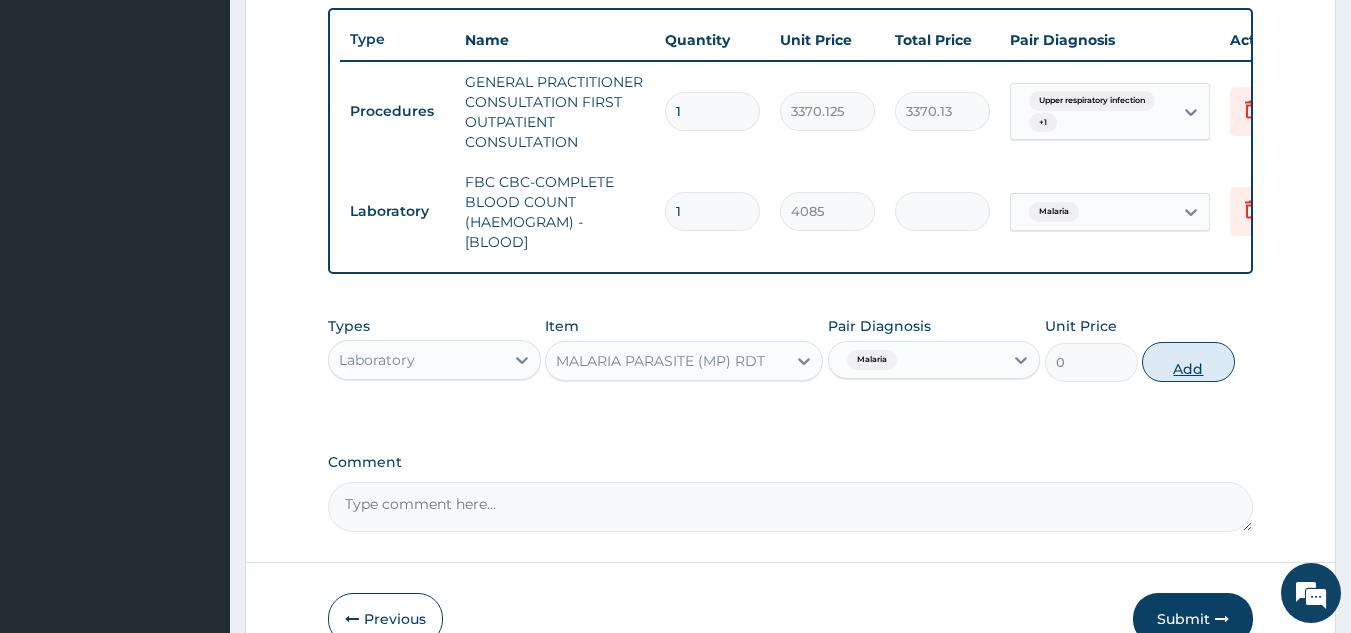click on "Add" at bounding box center [1188, 362] 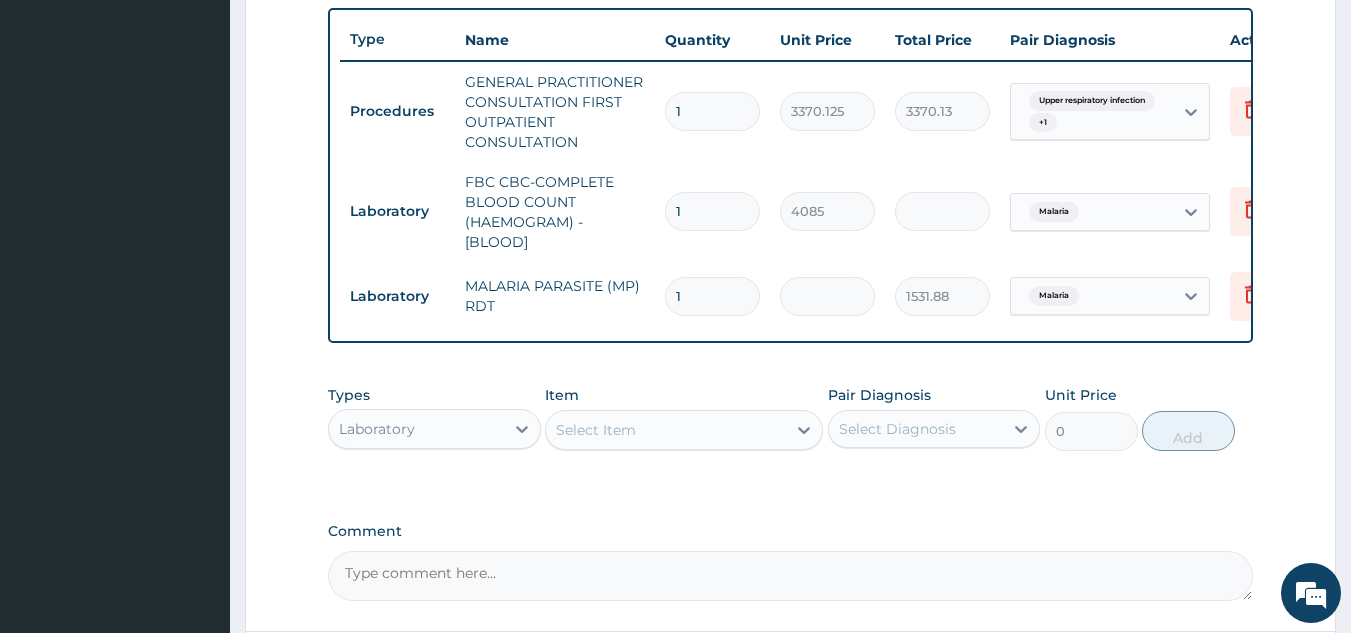 scroll, scrollTop: 929, scrollLeft: 0, axis: vertical 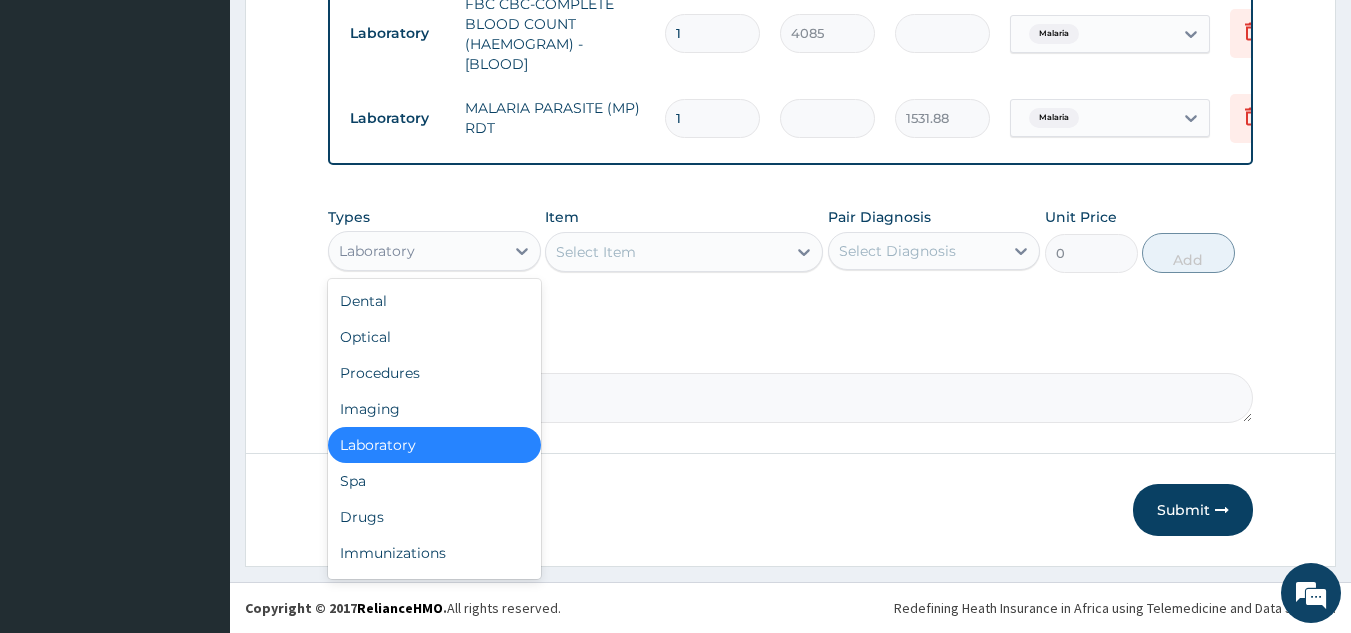 click on "Laboratory" at bounding box center (416, 251) 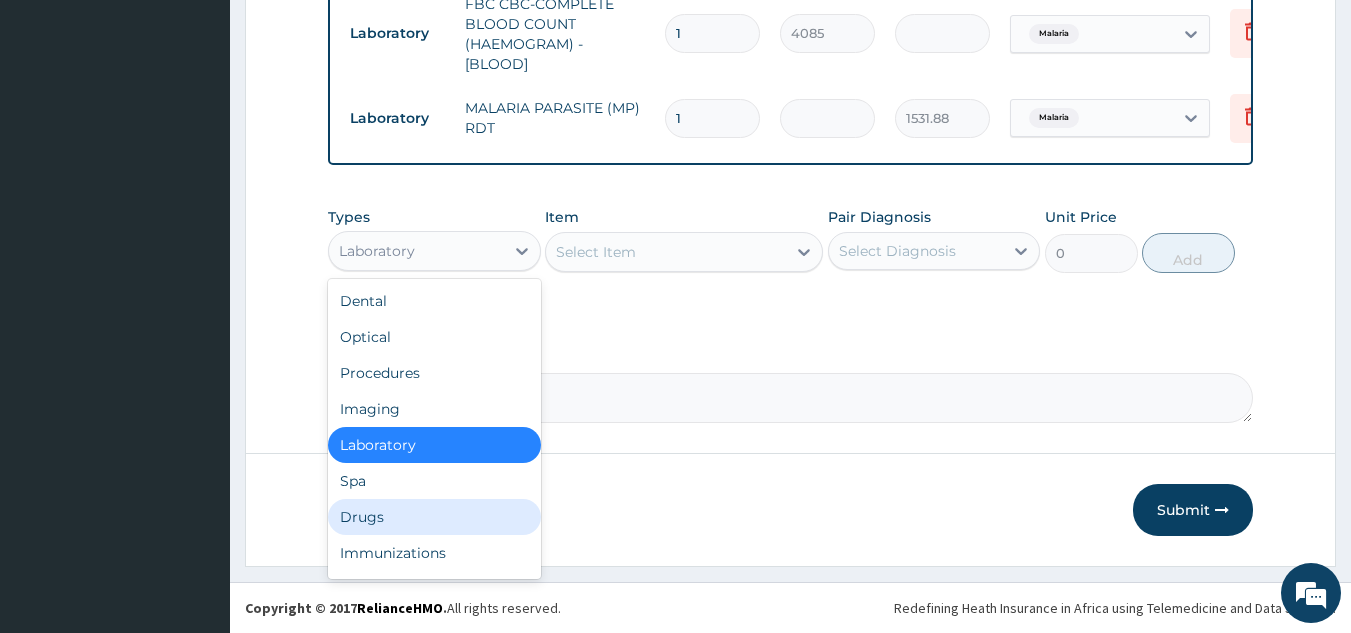 click on "Drugs" at bounding box center [434, 517] 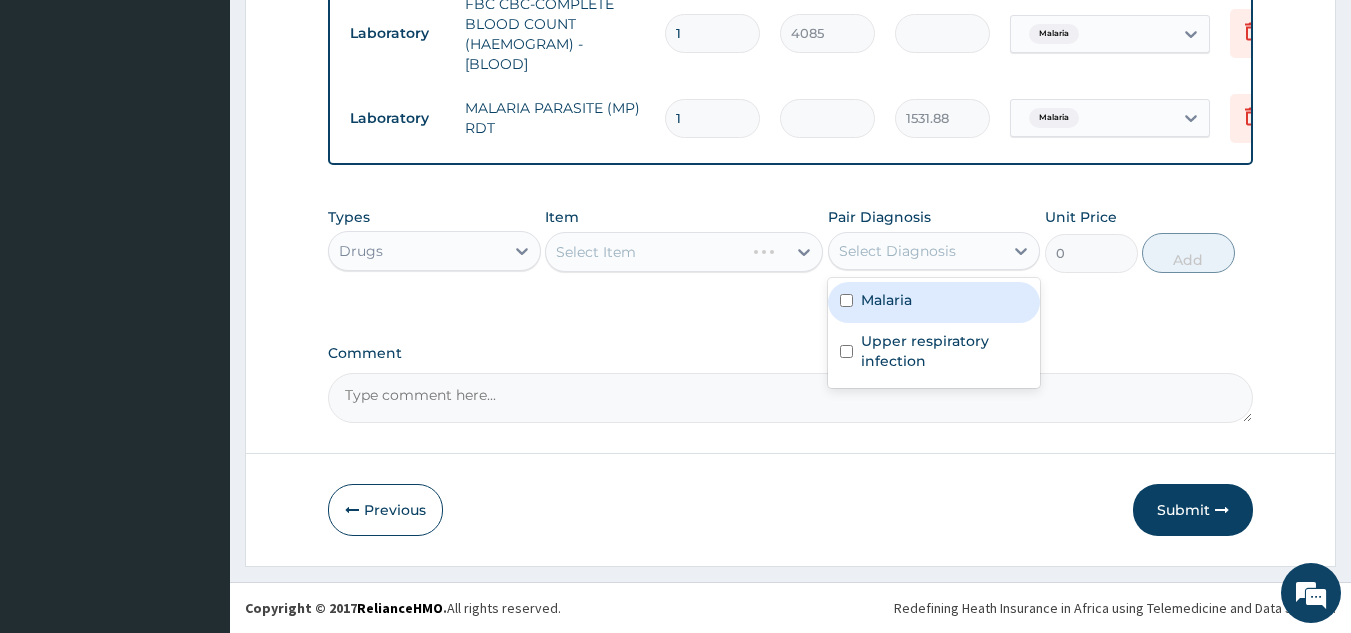 click on "Select Diagnosis" at bounding box center (897, 251) 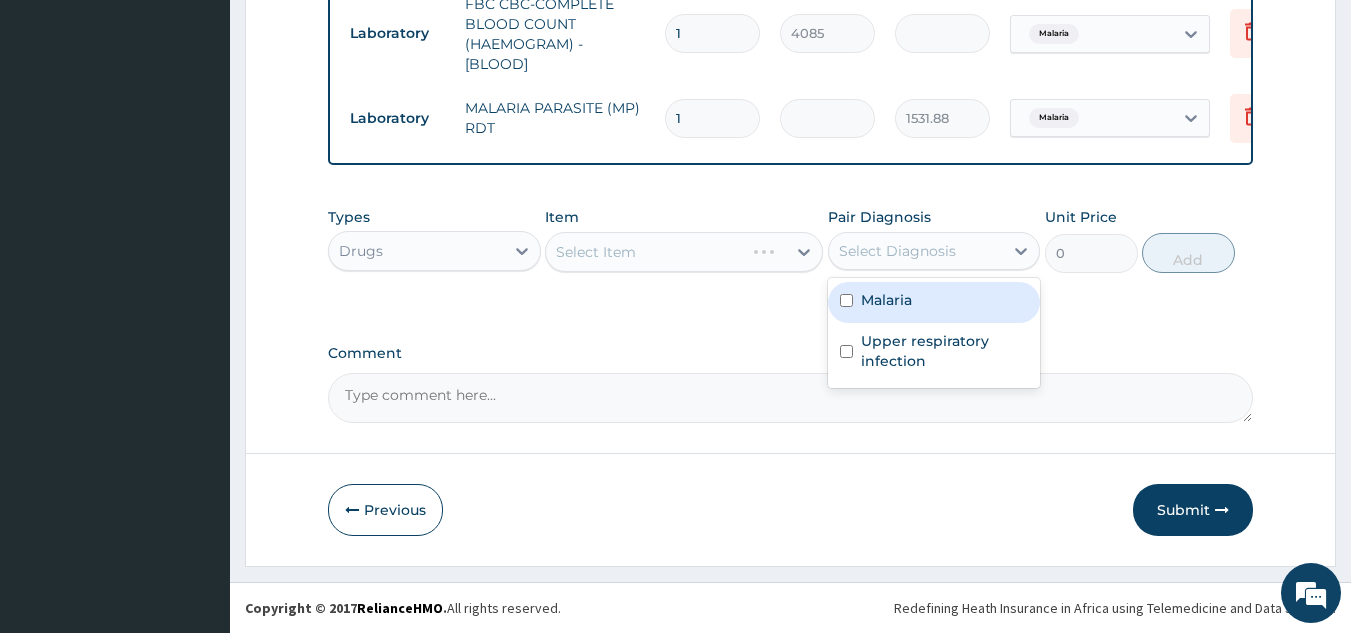click on "Malaria" at bounding box center [934, 302] 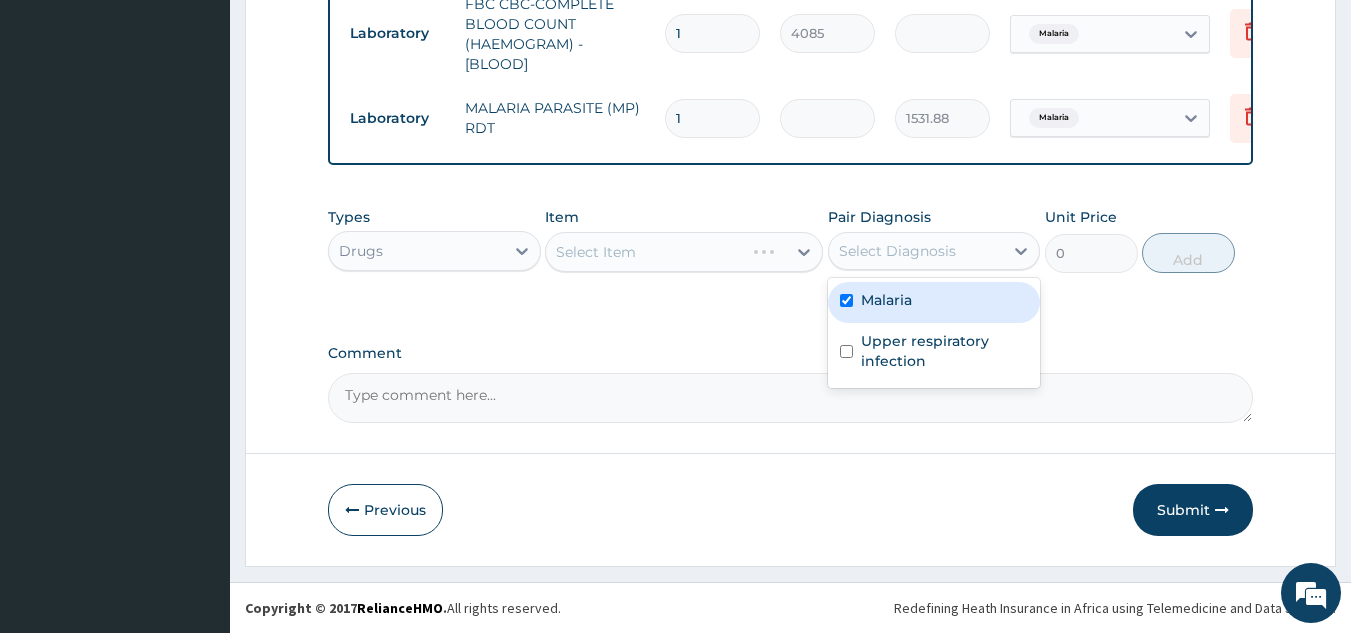 checkbox on "true" 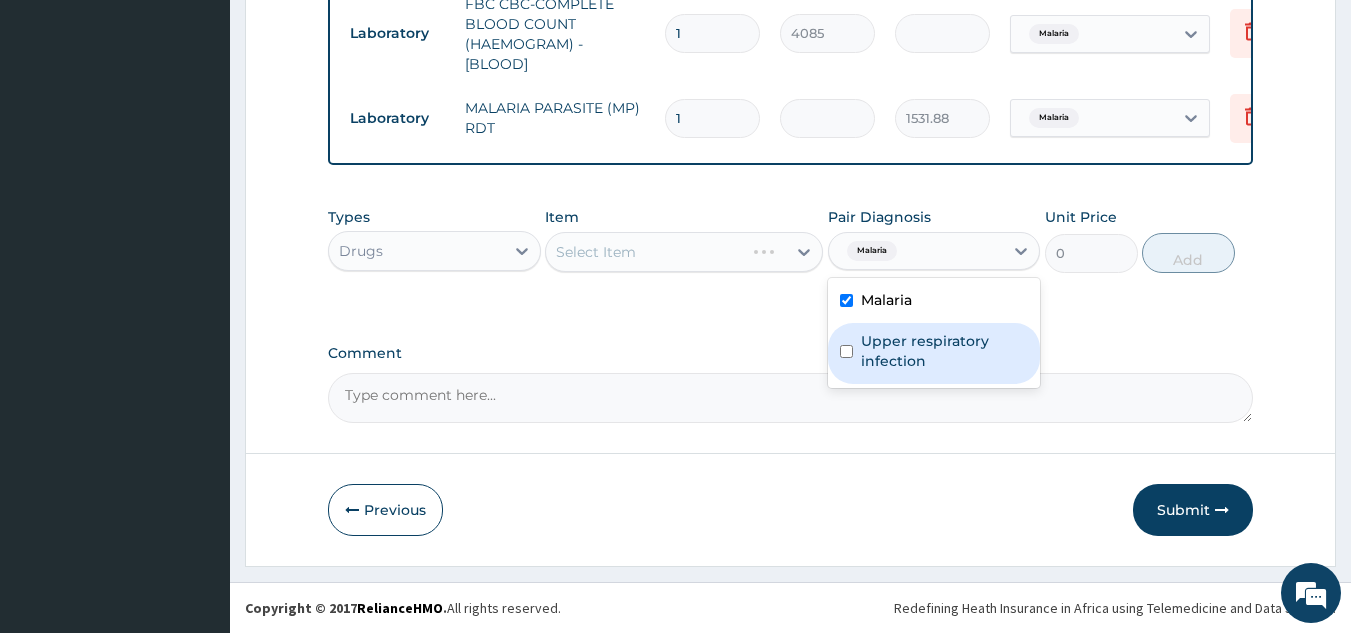 click on "Upper respiratory infection" at bounding box center (945, 351) 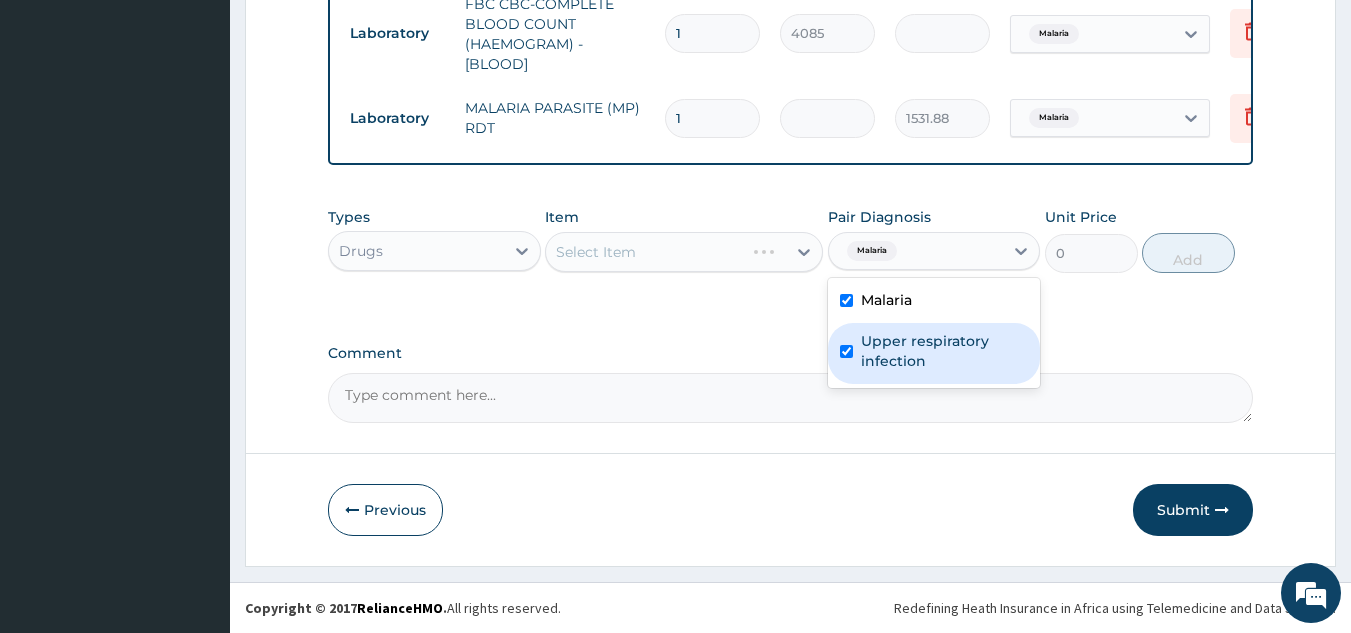 checkbox on "true" 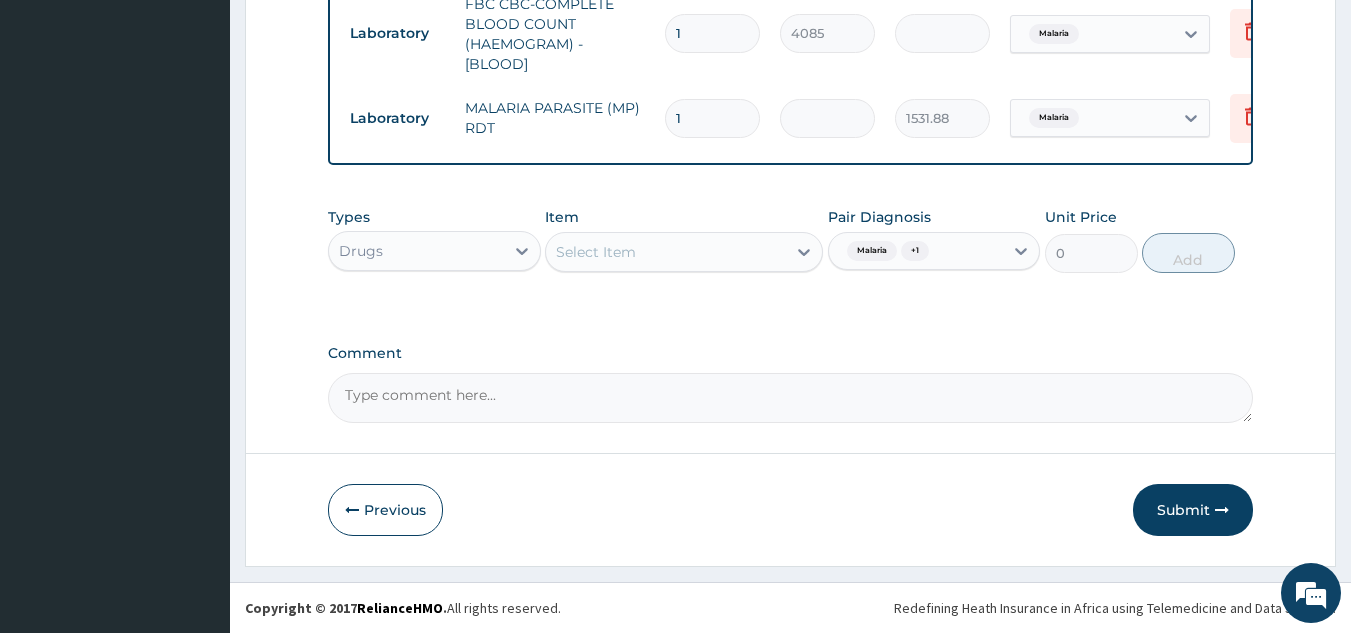 click on "PA Code / Prescription Code Enter Code(Secondary Care Only) Encounter Date DD-MM-YYYY Important Notice Please enter PA codes before entering items that are not attached to a PA code   All diagnoses entered must be linked to a claim item. Diagnosis & Claim Items that are visible but inactive cannot be edited because they were imported from an already approved PA code. Diagnosis Malaria Confirmed Upper respiratory infection Confirmed NB: All diagnosis must be linked to a claim item Claim Items Type Name Quantity Unit Price Total Price Pair Diagnosis Actions Procedures GENERAL PRACTITIONER CONSULTATION FIRST OUTPATIENT CONSULTATION 1 3370.125 3370.13 Upper respiratory infection  + 1 Delete Laboratory FBC CBC-COMPLETE BLOOD COUNT (HAEMOGRAM) - [BLOOD] 1 4085 4085.00 Malaria Delete Laboratory MALARIA PARASITE (MP) RDT 1 1531.875 1531.88 Malaria Delete Types Drugs Item Select Item Pair Diagnosis Malaria  + 1 Unit Price 0 Add Comment" at bounding box center (791, -150) 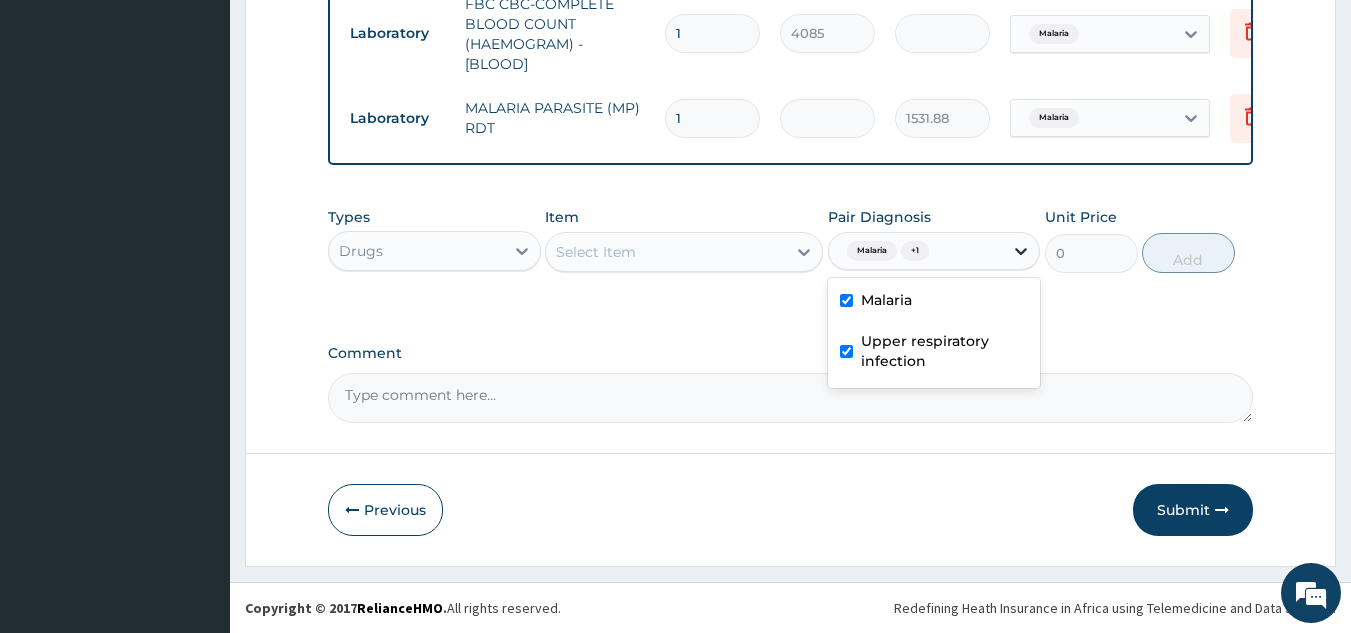 click 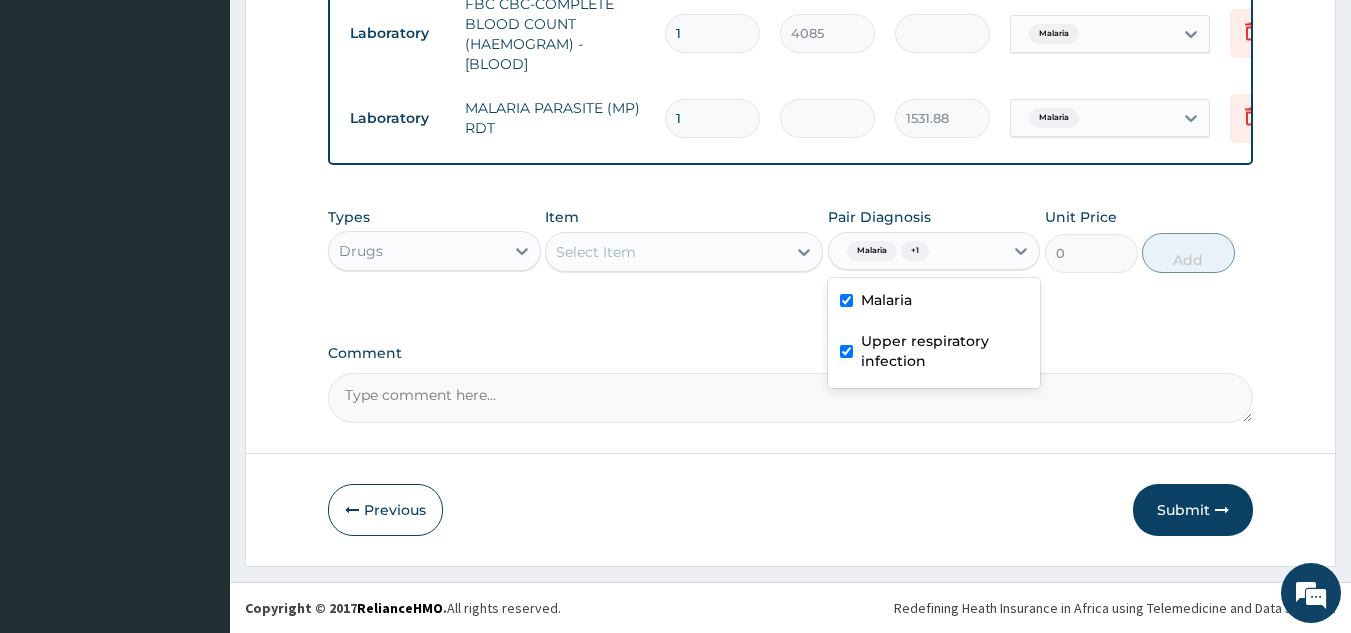 click on "Upper respiratory infection" at bounding box center (945, 351) 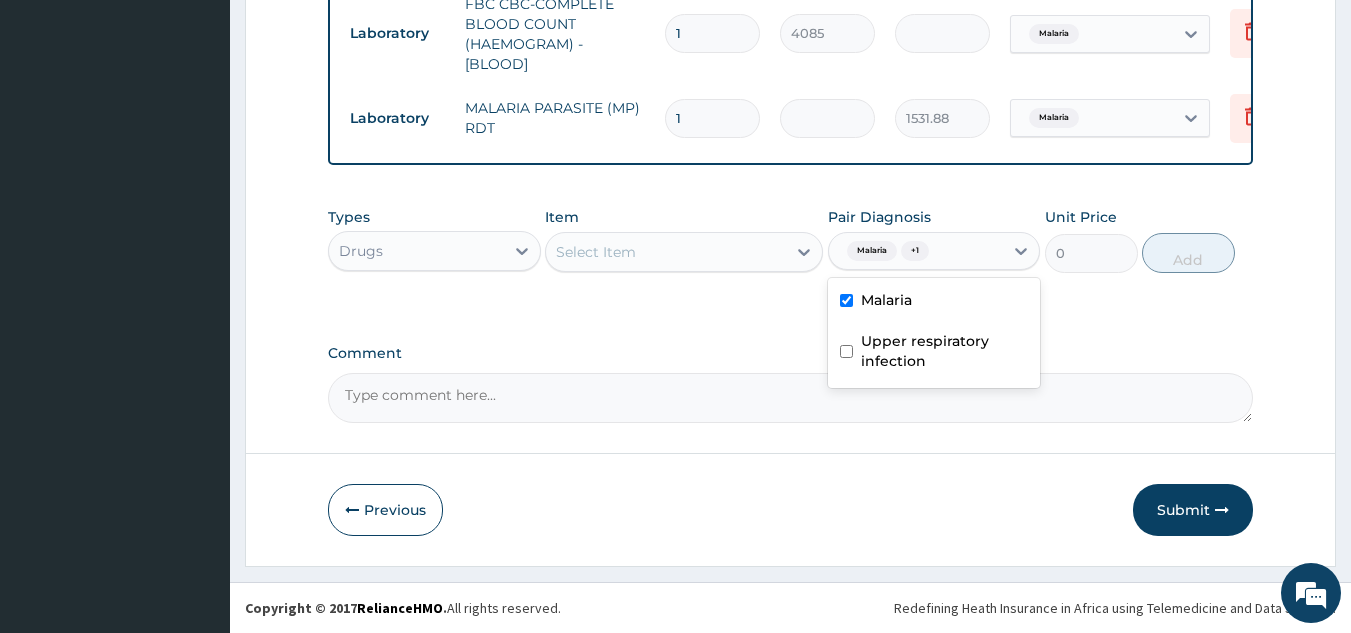 checkbox on "false" 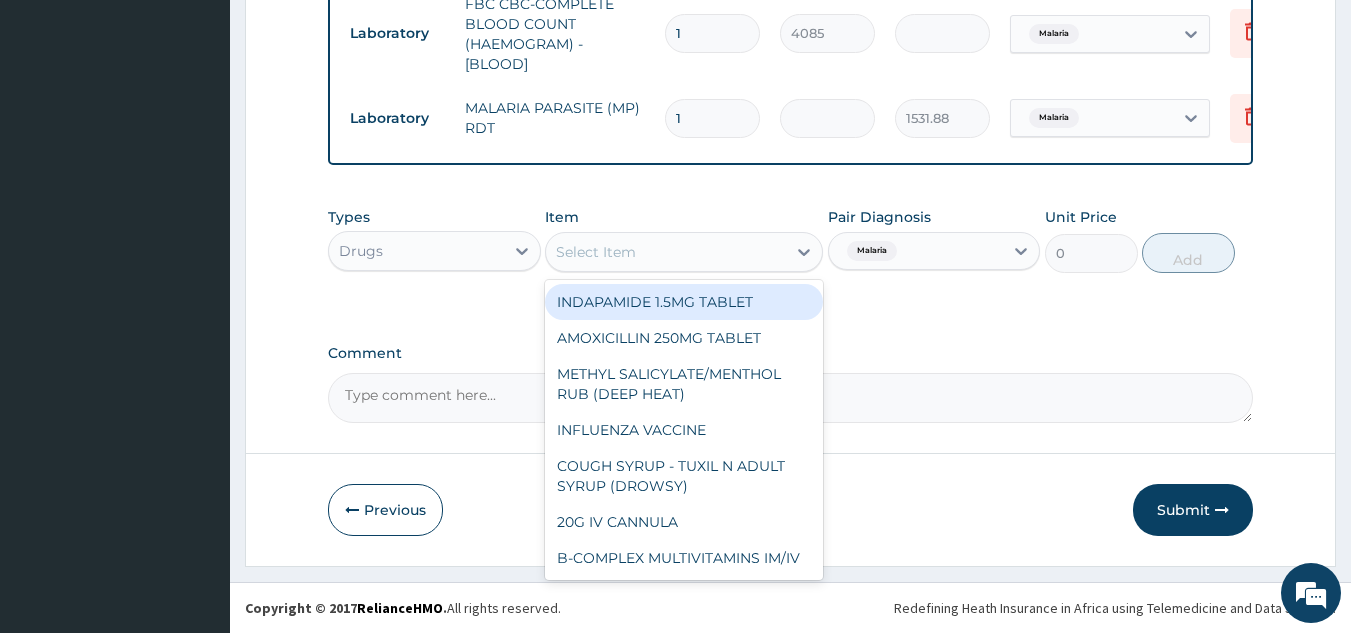 click on "Select Item" at bounding box center (666, 252) 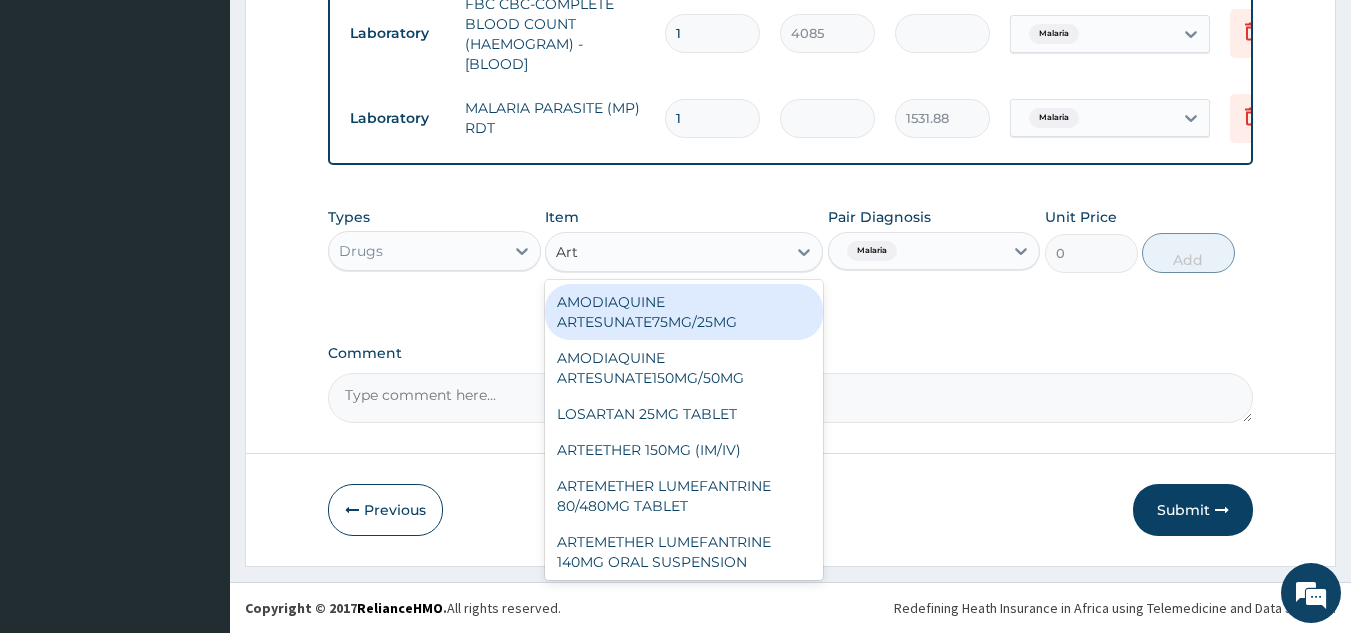 type on "Arte" 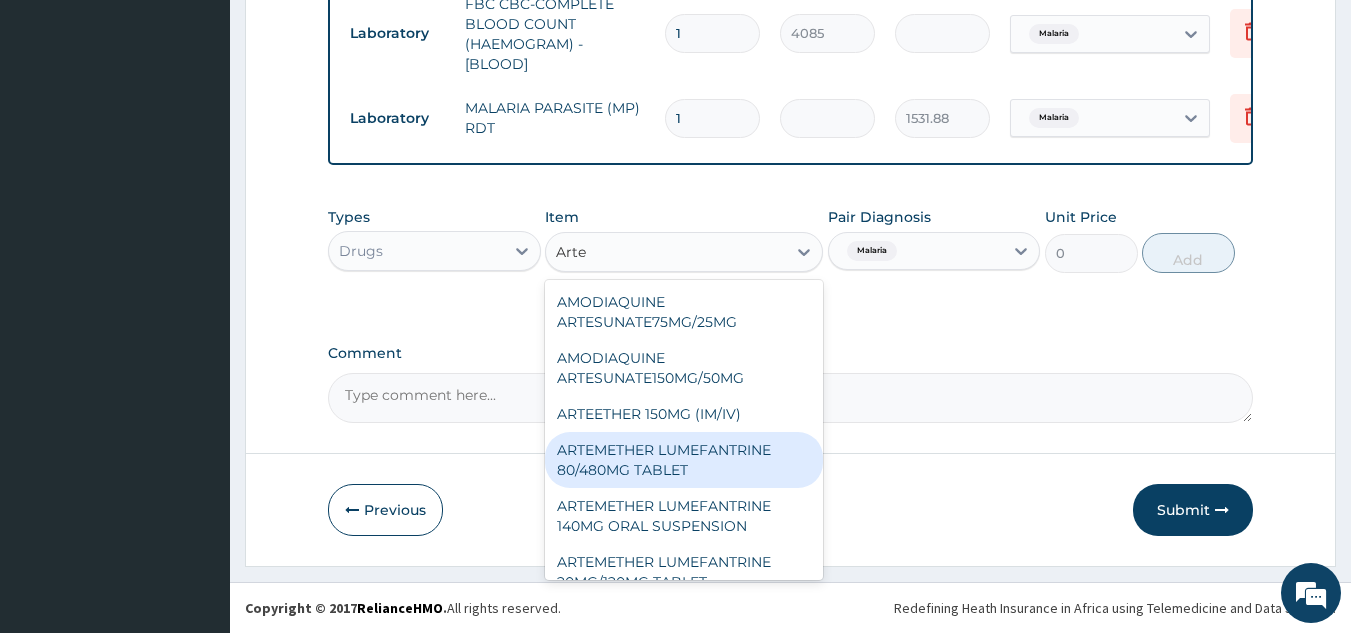 click on "ARTEMETHER LUMEFANTRINE 80/480MG TABLET" at bounding box center [684, 460] 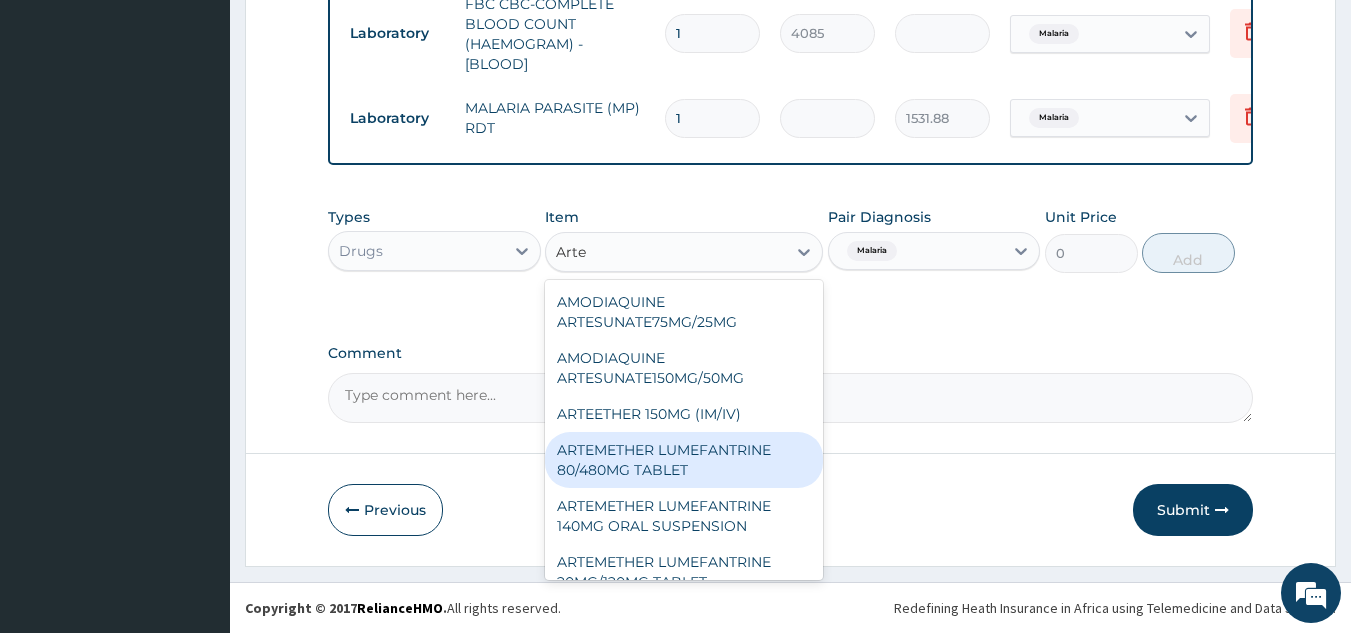 type 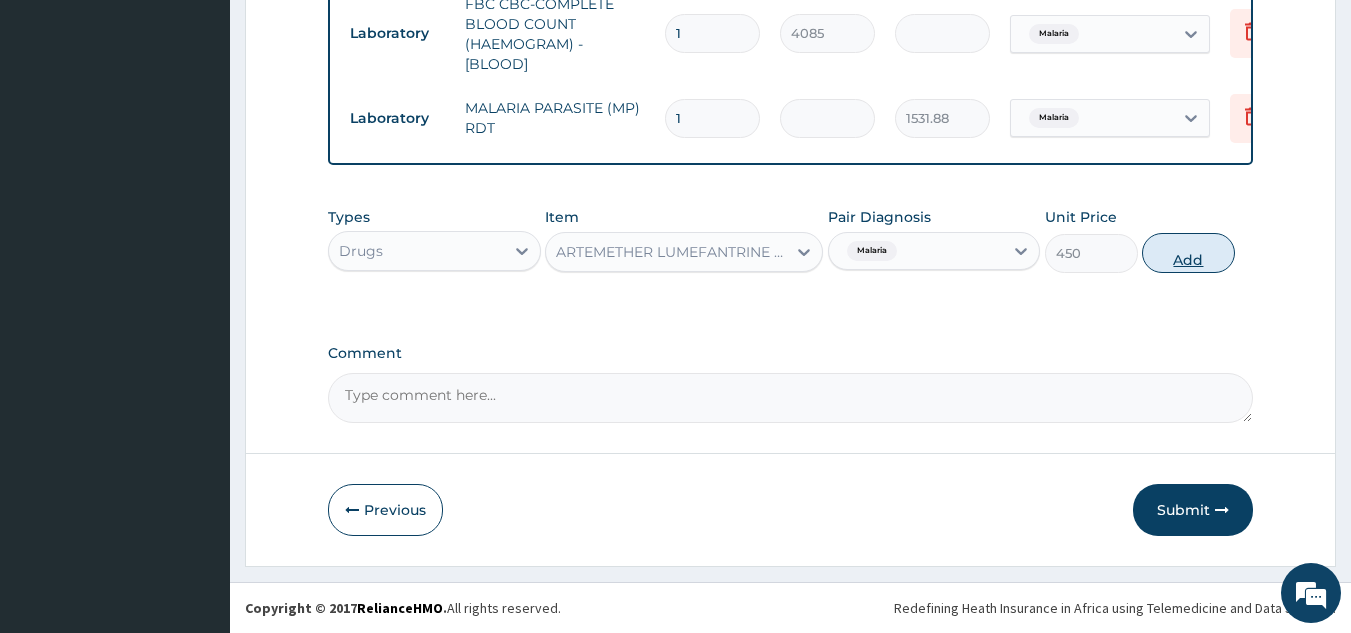 click on "Add" at bounding box center (1188, 253) 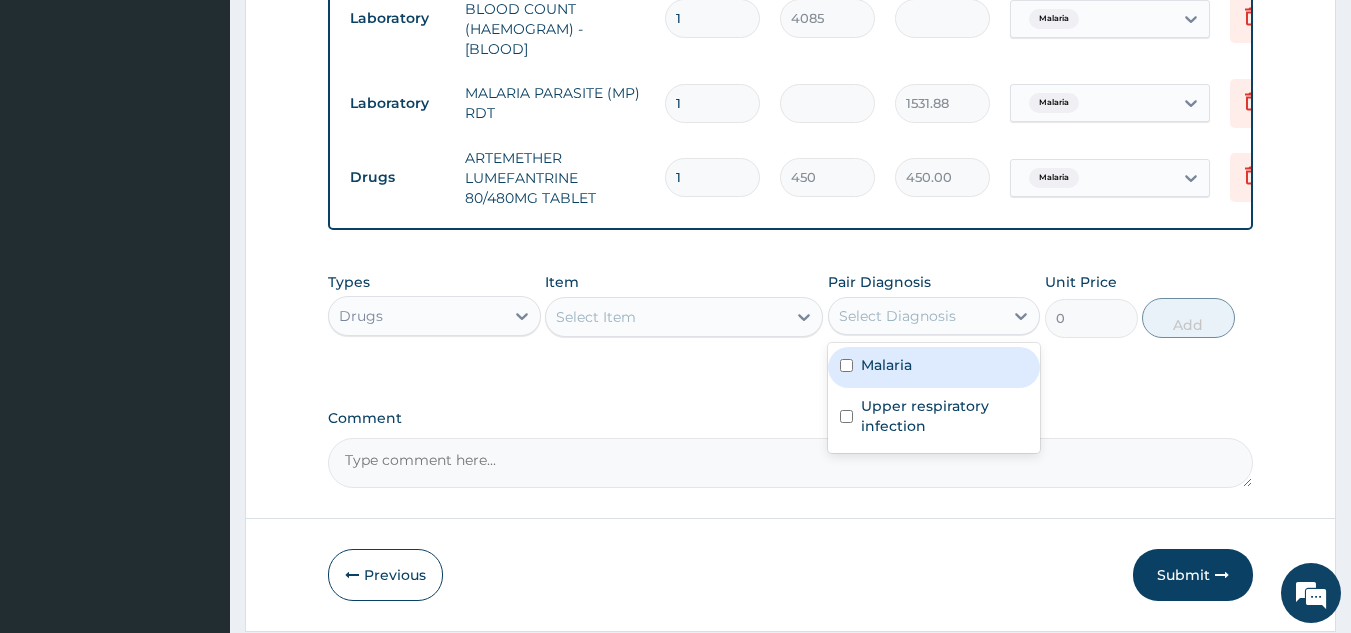 click on "Select Diagnosis" at bounding box center [897, 316] 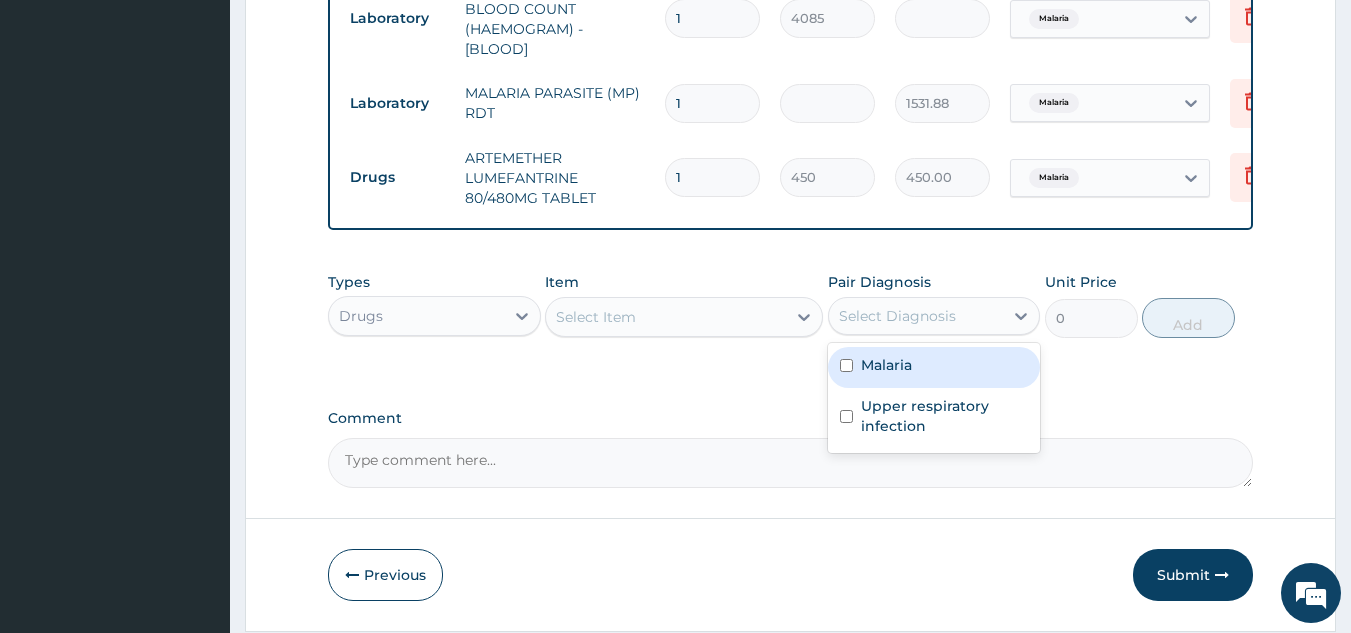 click on "Malaria" at bounding box center [934, 367] 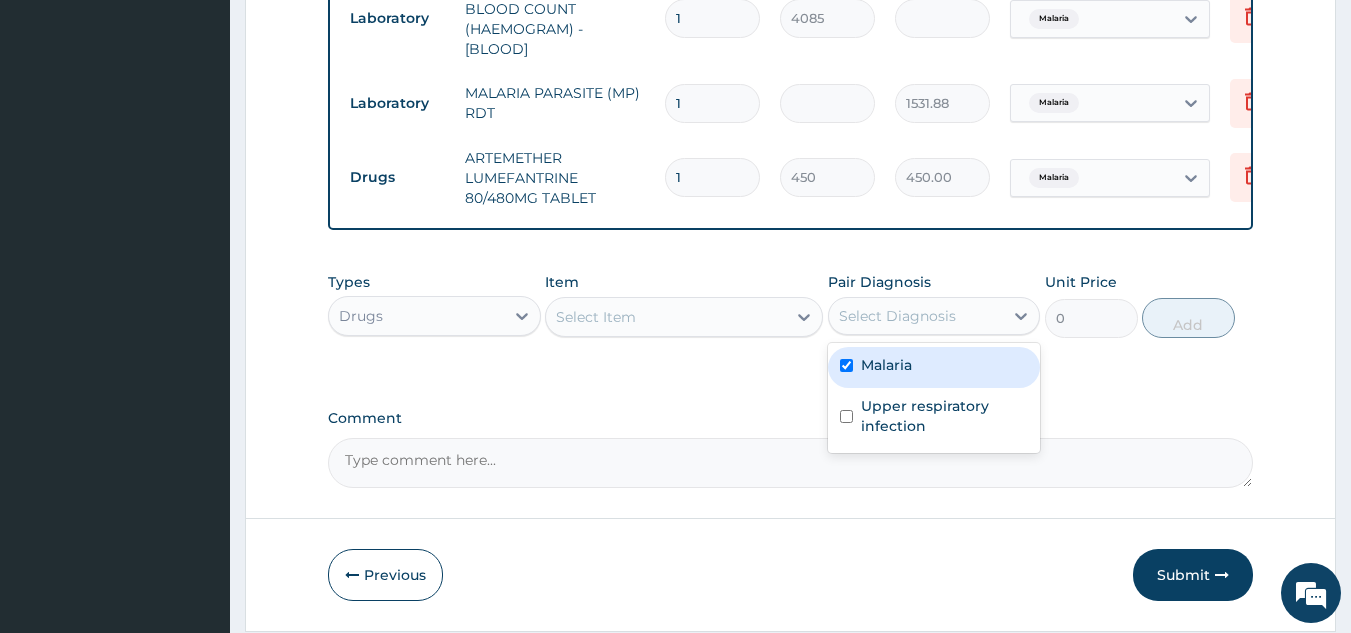 checkbox on "true" 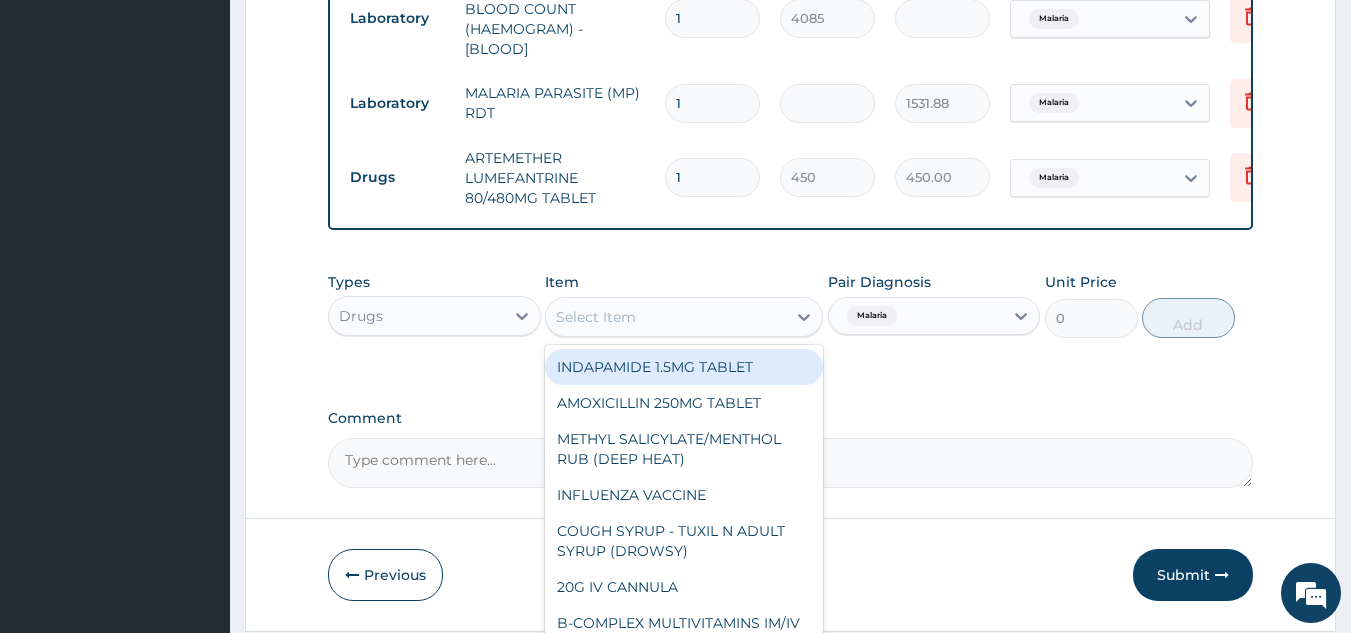 click on "Select Item" at bounding box center [666, 317] 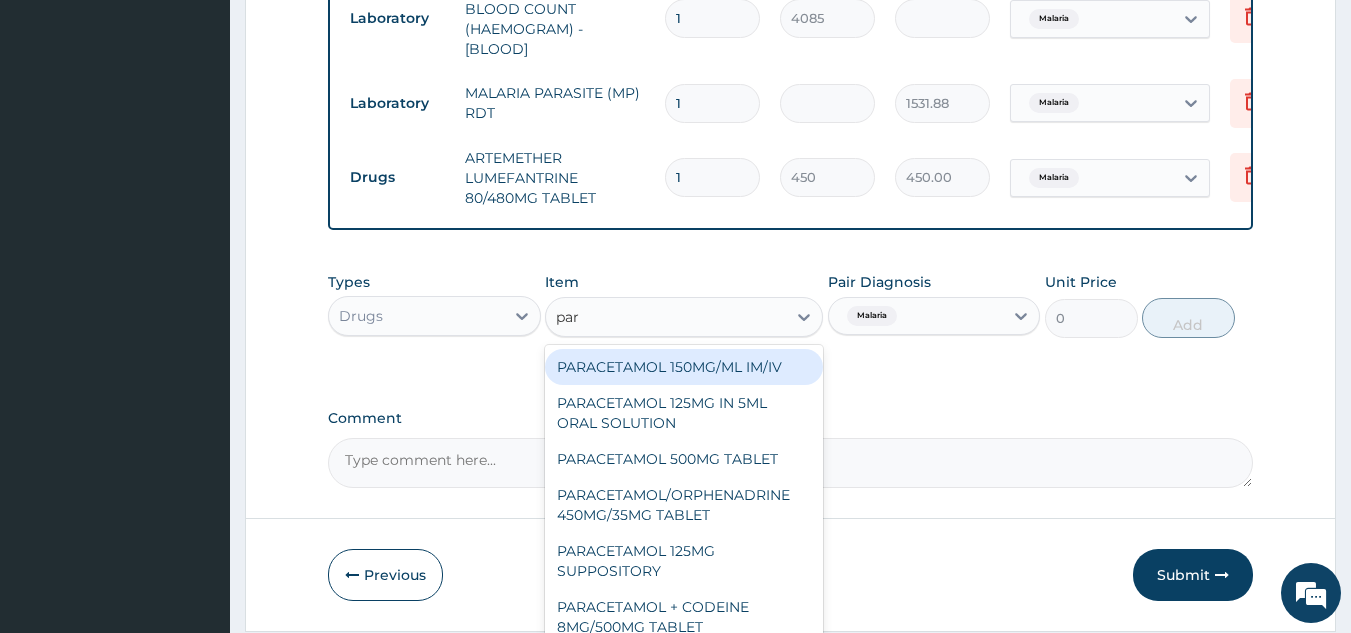 type on "para" 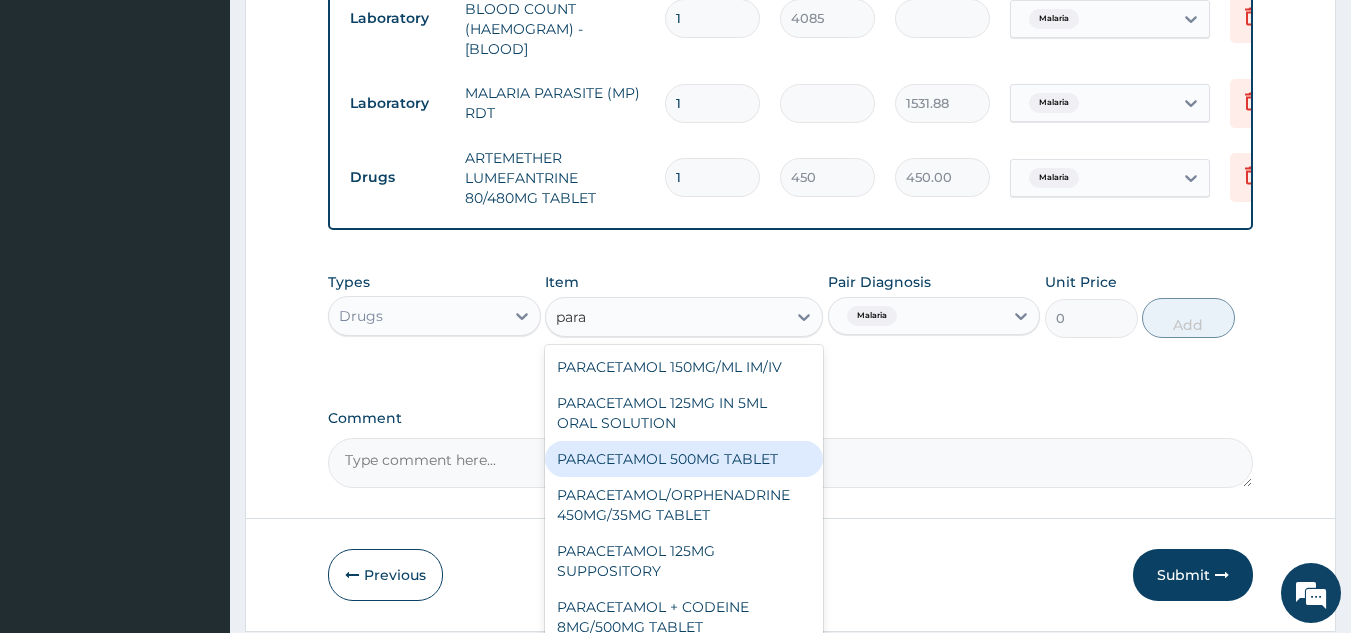 type 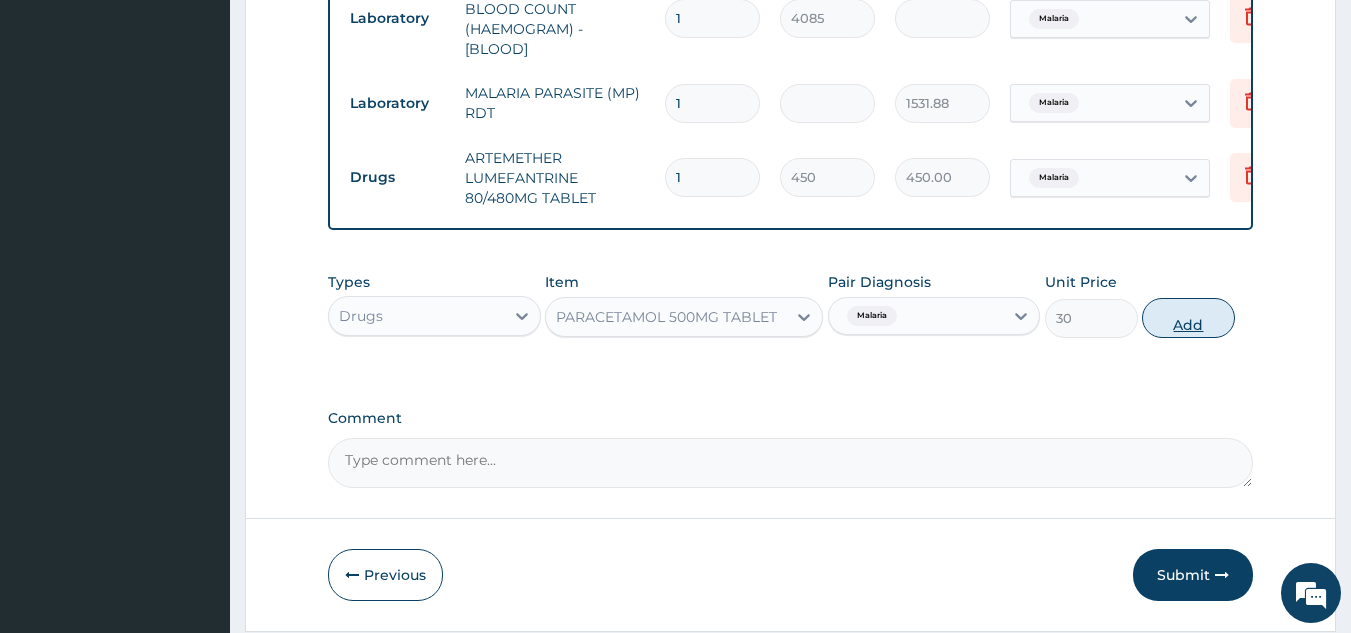 click on "Add" at bounding box center (1188, 318) 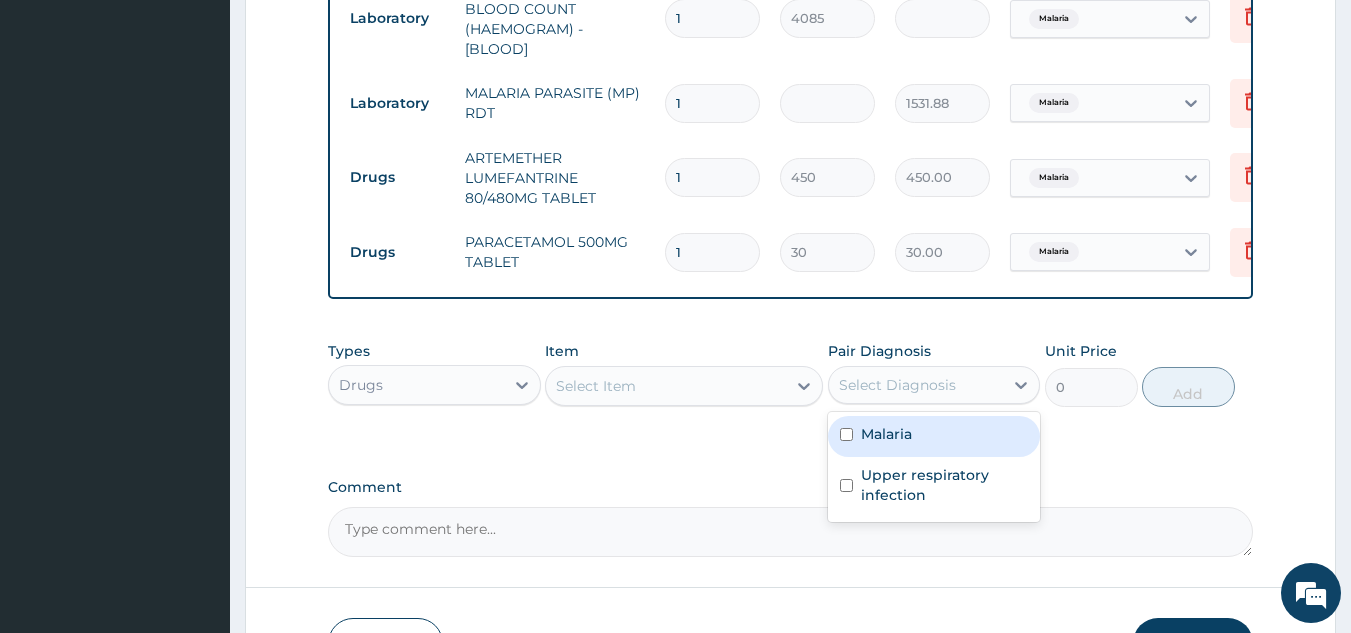 click on "Select Diagnosis" at bounding box center [897, 385] 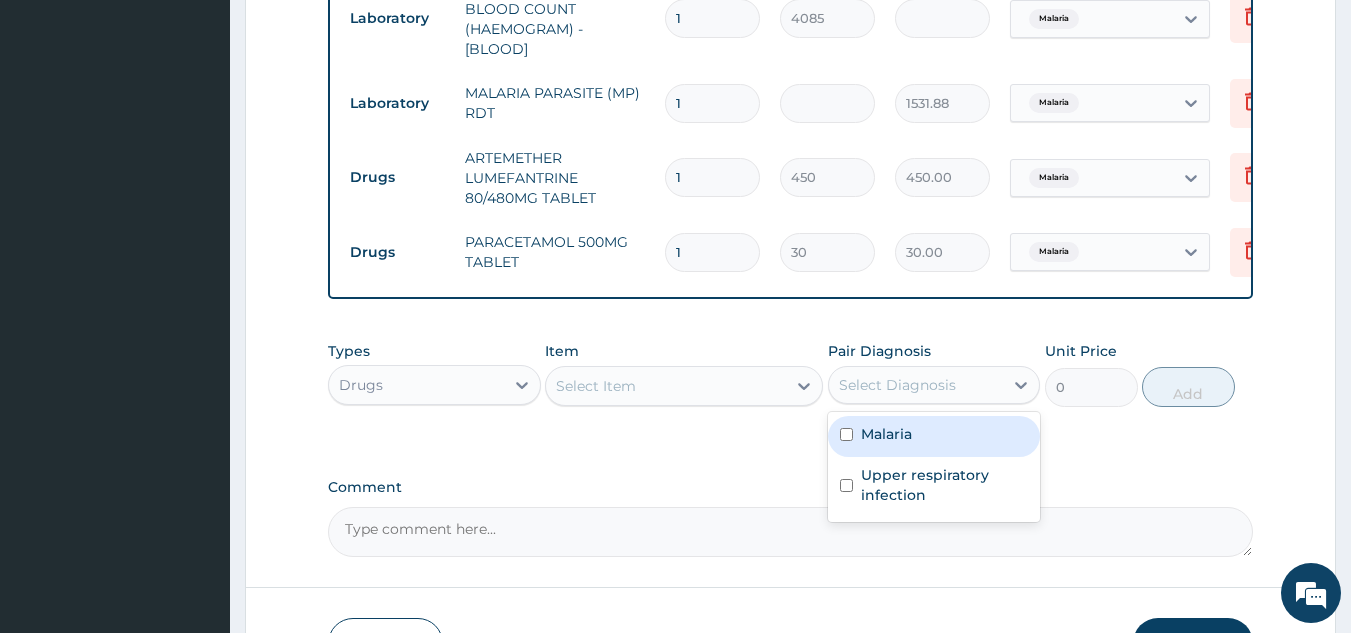 click on "Select Diagnosis" at bounding box center [916, 385] 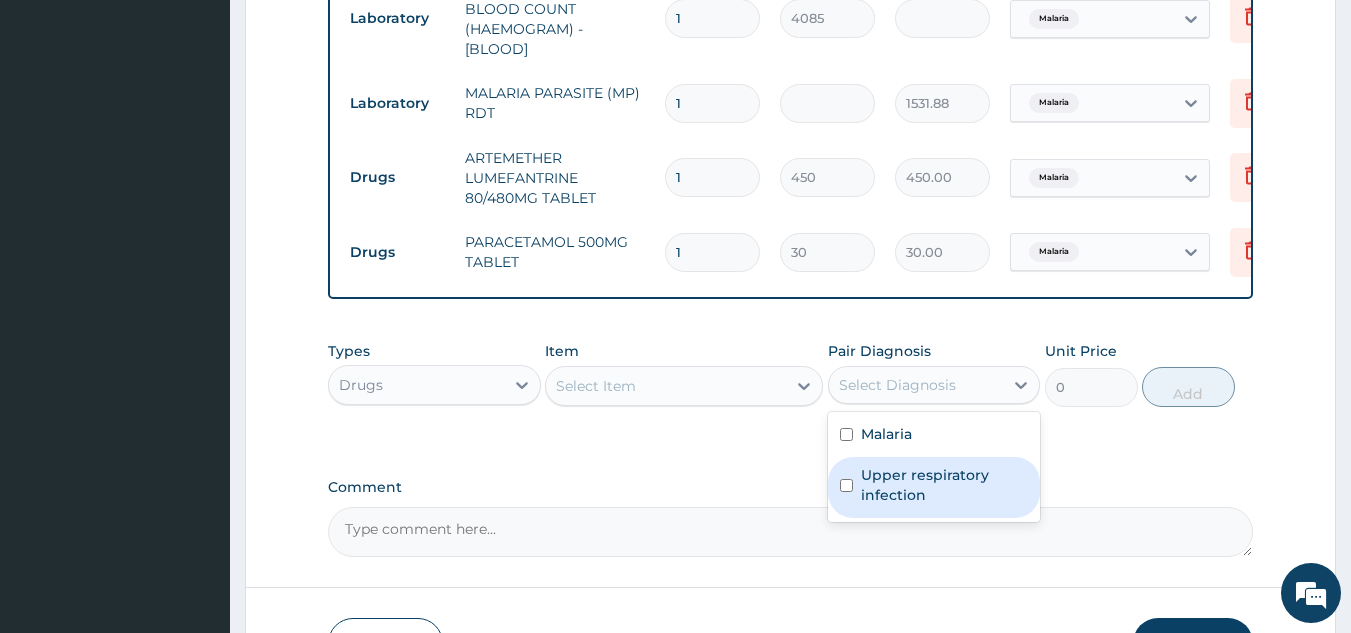 click on "Upper respiratory infection" at bounding box center (934, 487) 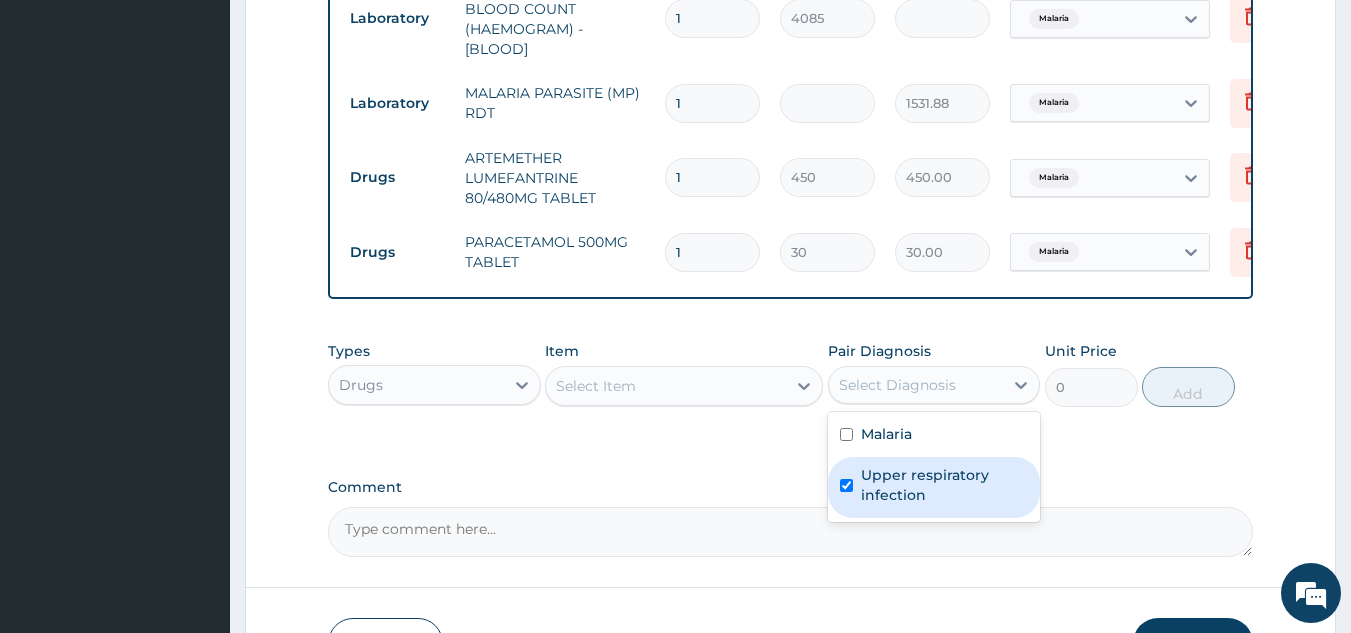 checkbox on "true" 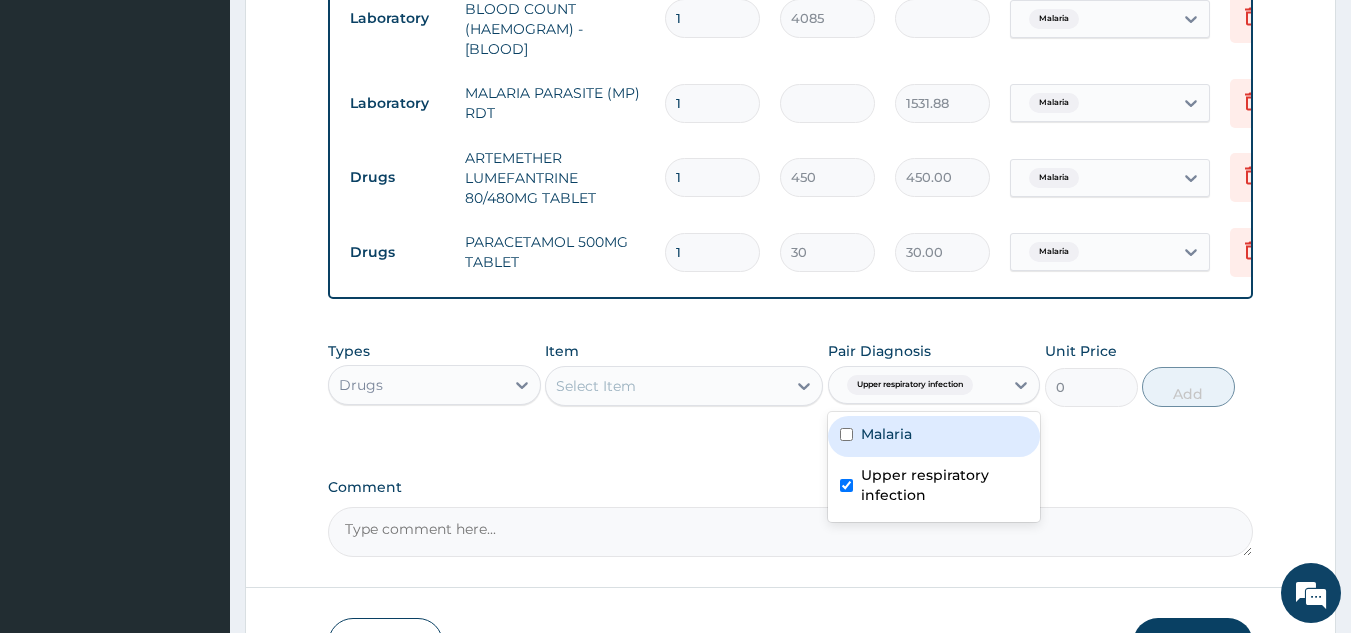 click on "Malaria" at bounding box center (934, 436) 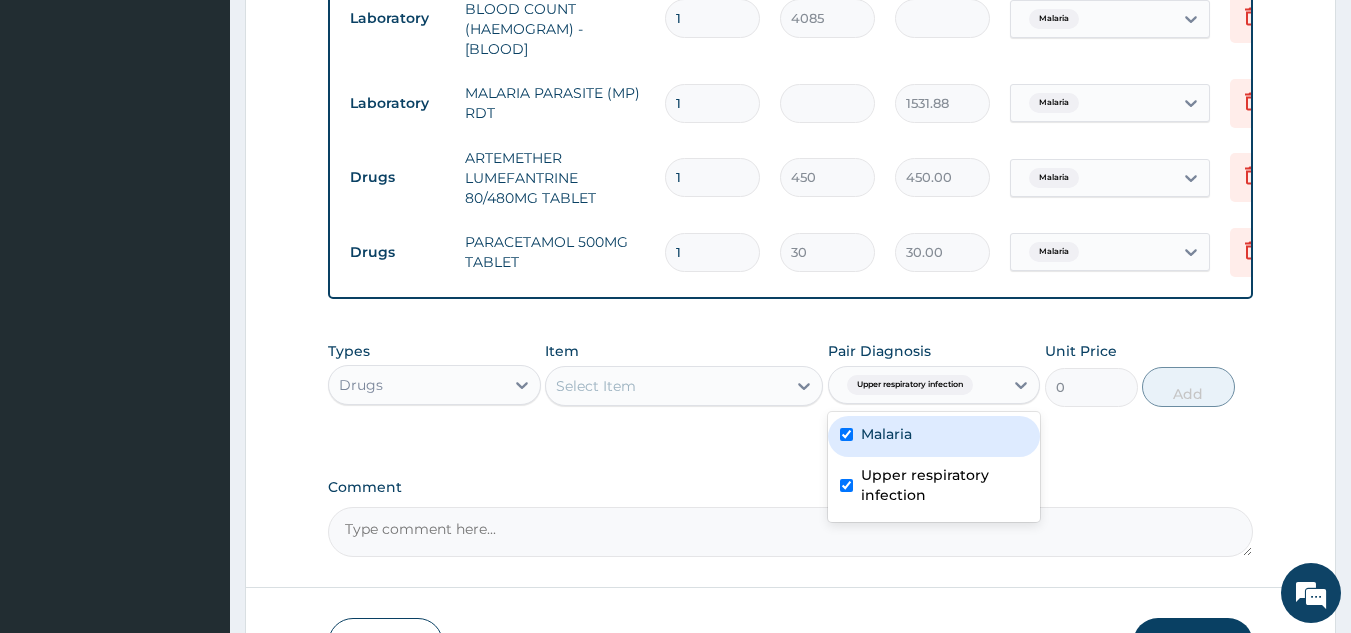 checkbox on "true" 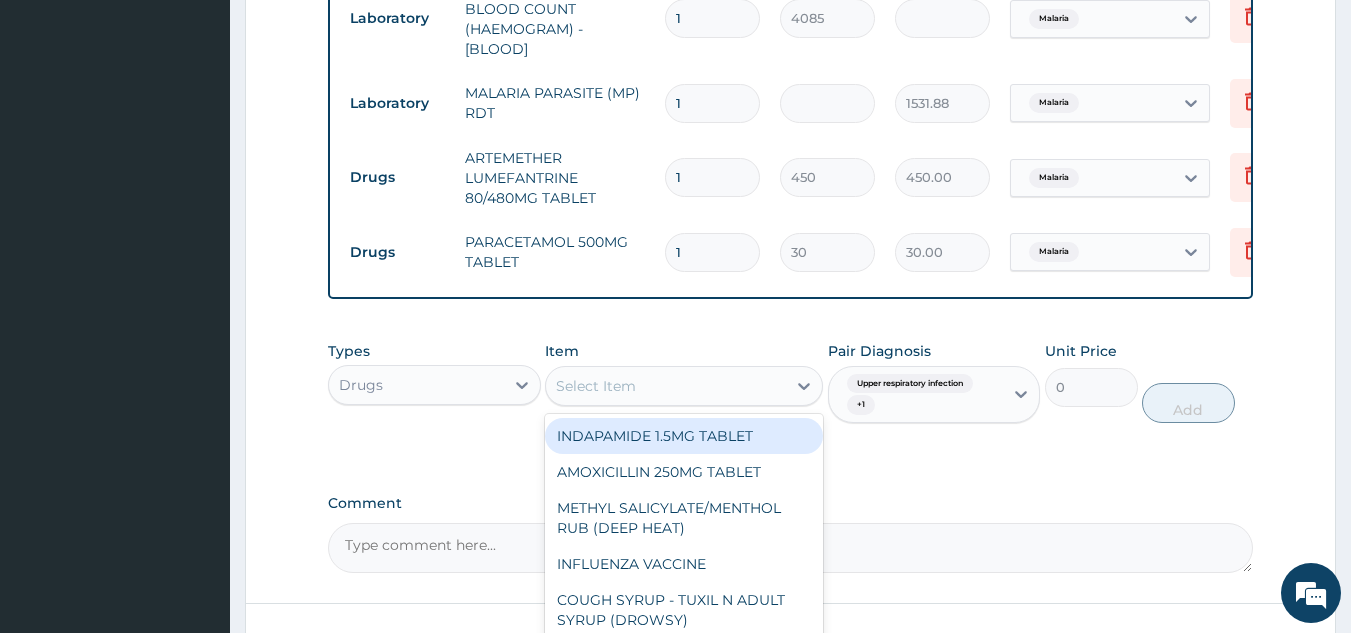 click on "Select Item" at bounding box center [666, 386] 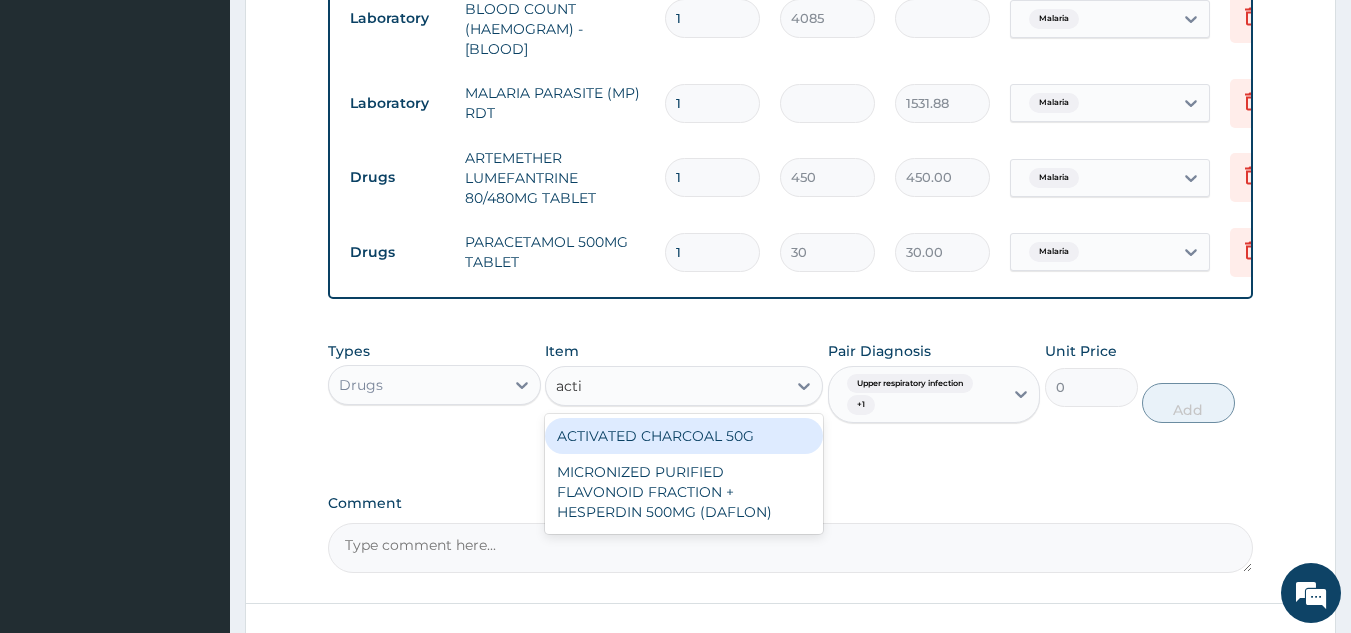 type on "acti" 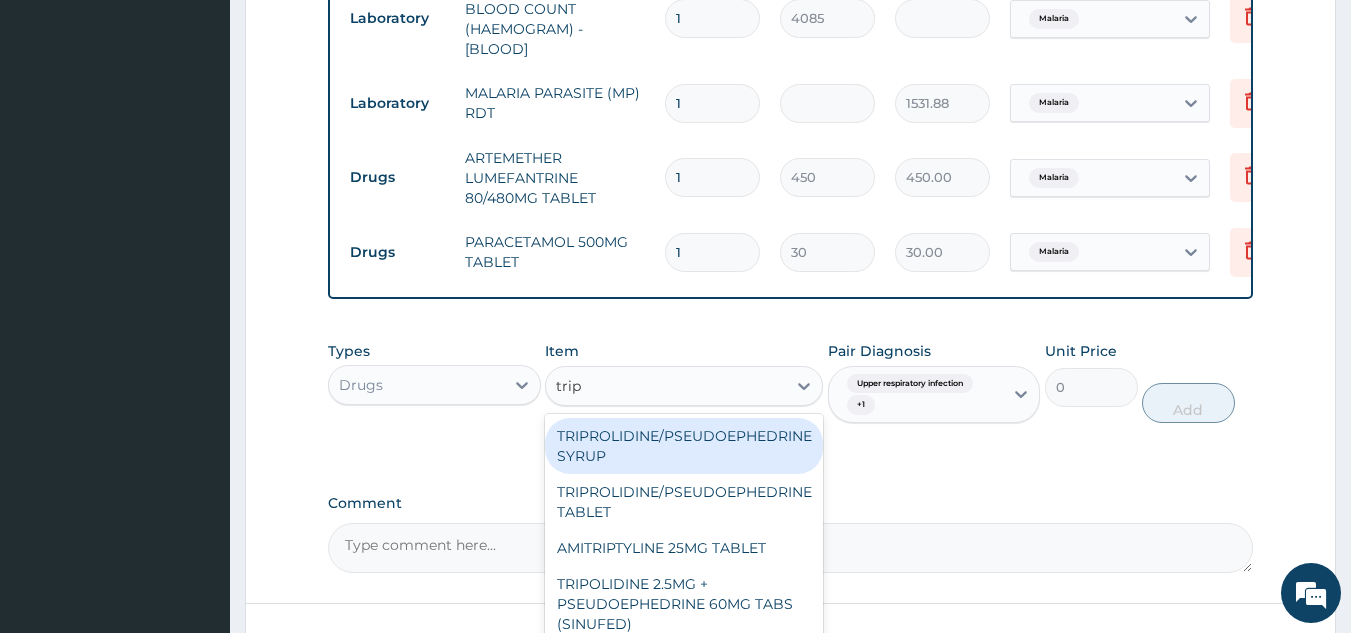 type on "tripr" 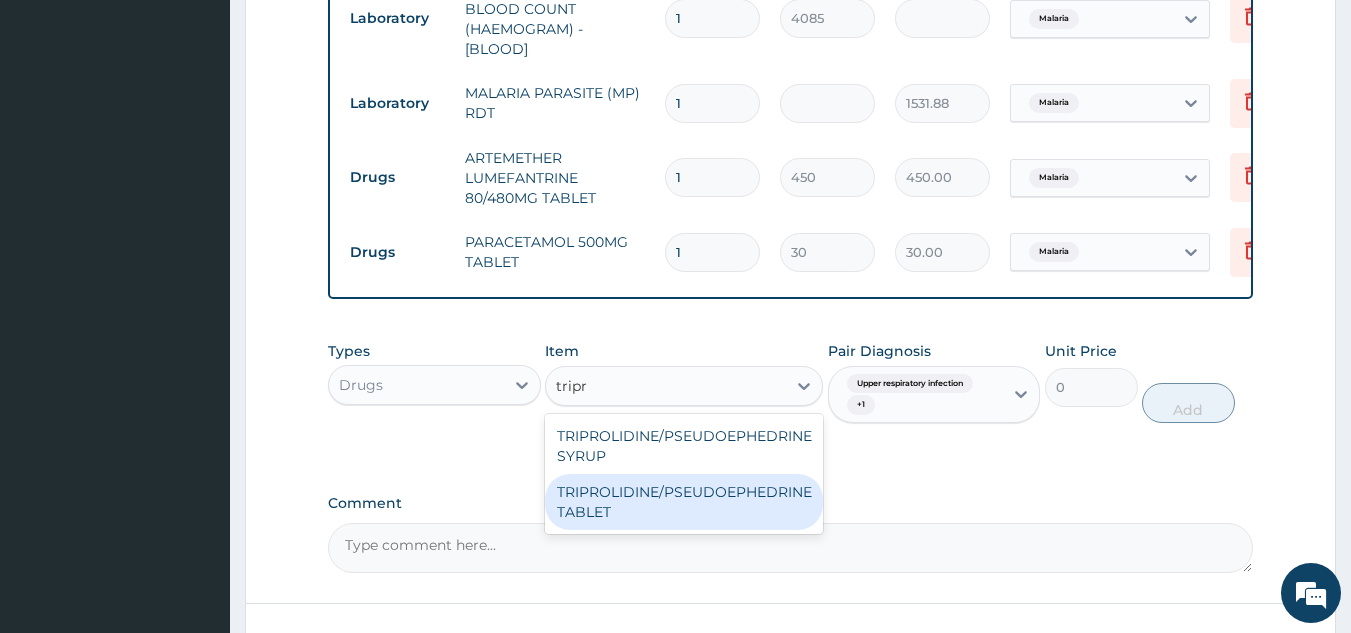 type 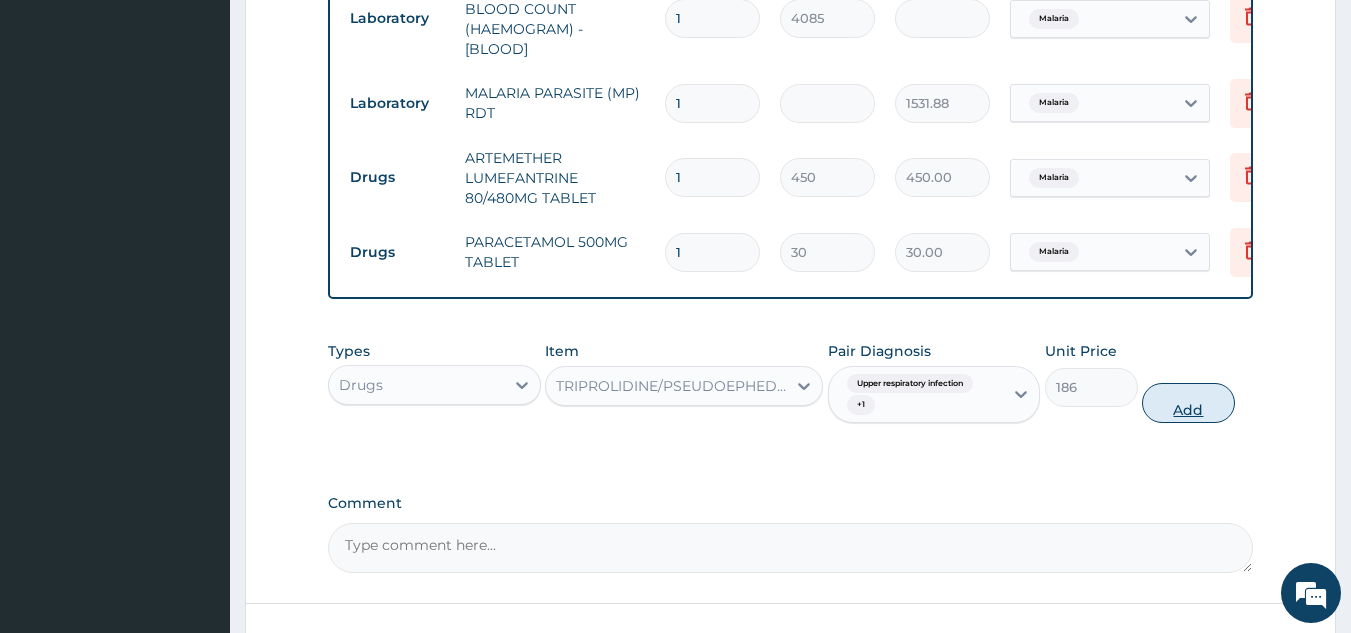 click on "Add" at bounding box center [1188, 403] 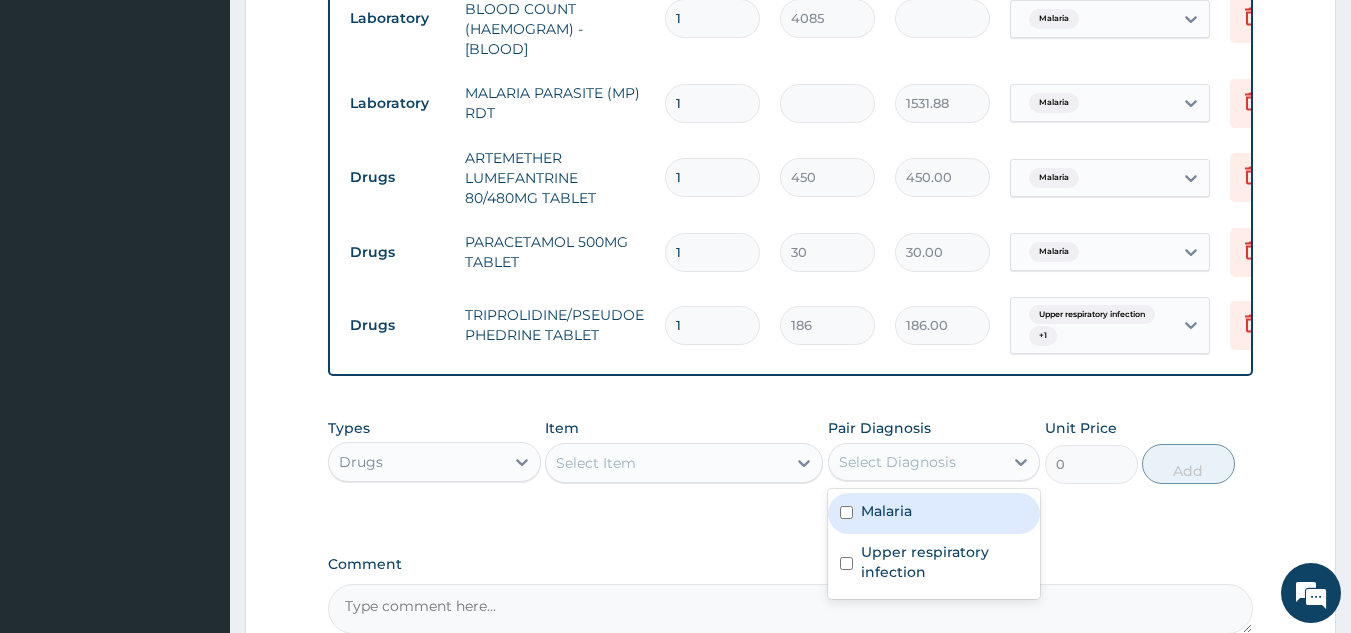 click on "Select Diagnosis" at bounding box center [897, 462] 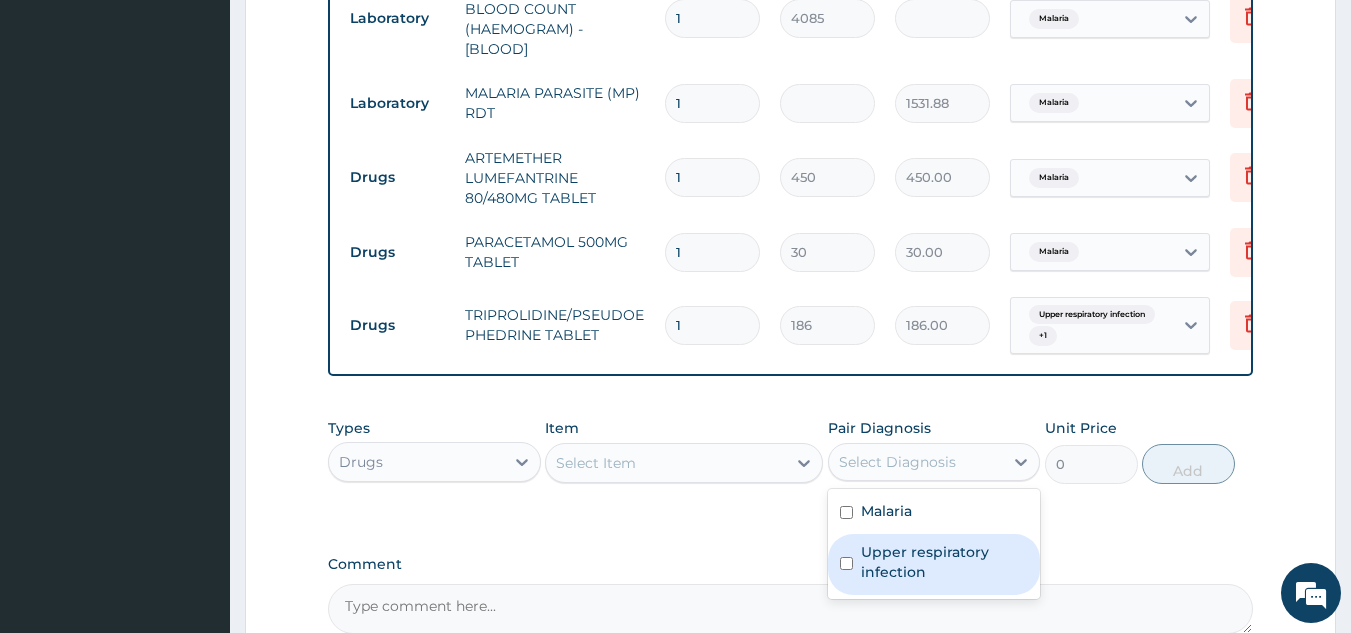 click on "Upper respiratory infection" at bounding box center [934, 564] 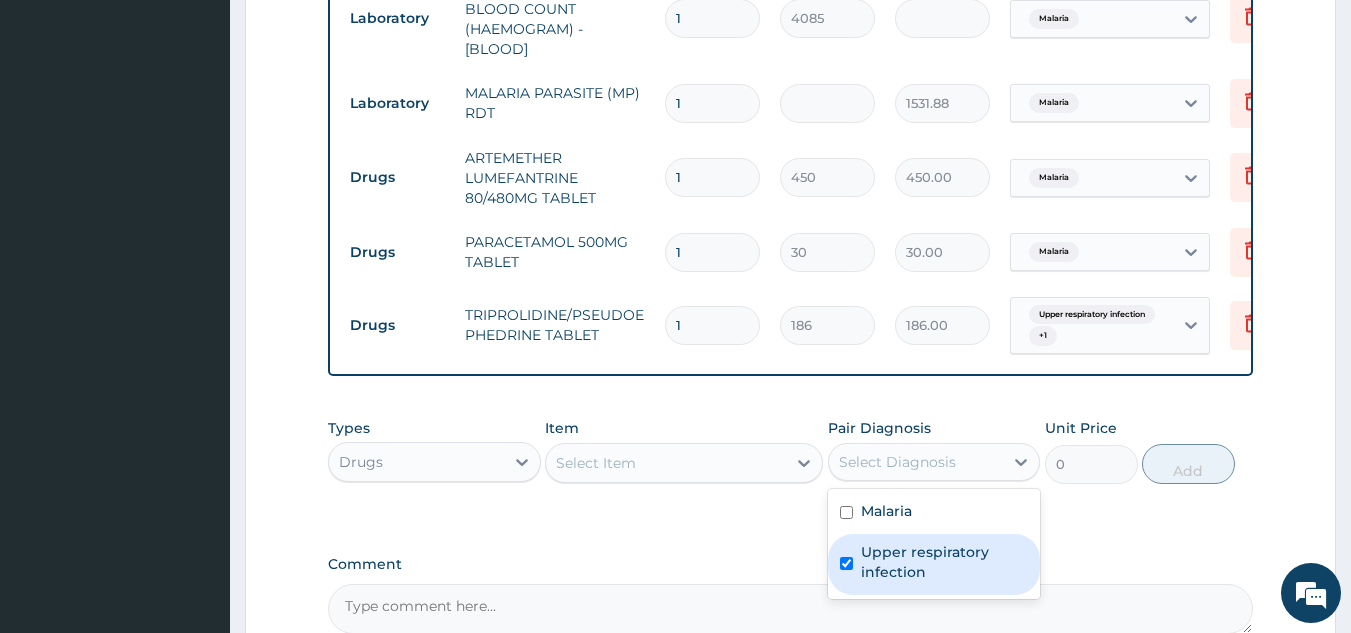 checkbox on "true" 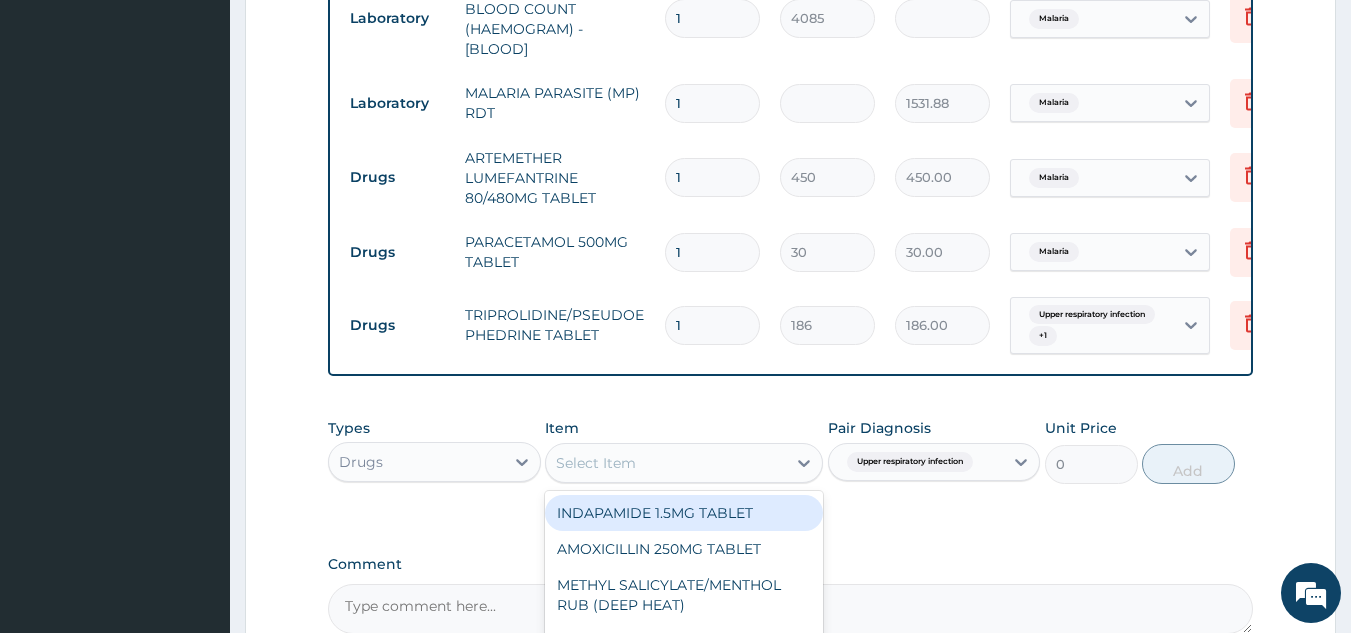 click on "Select Item" at bounding box center (666, 463) 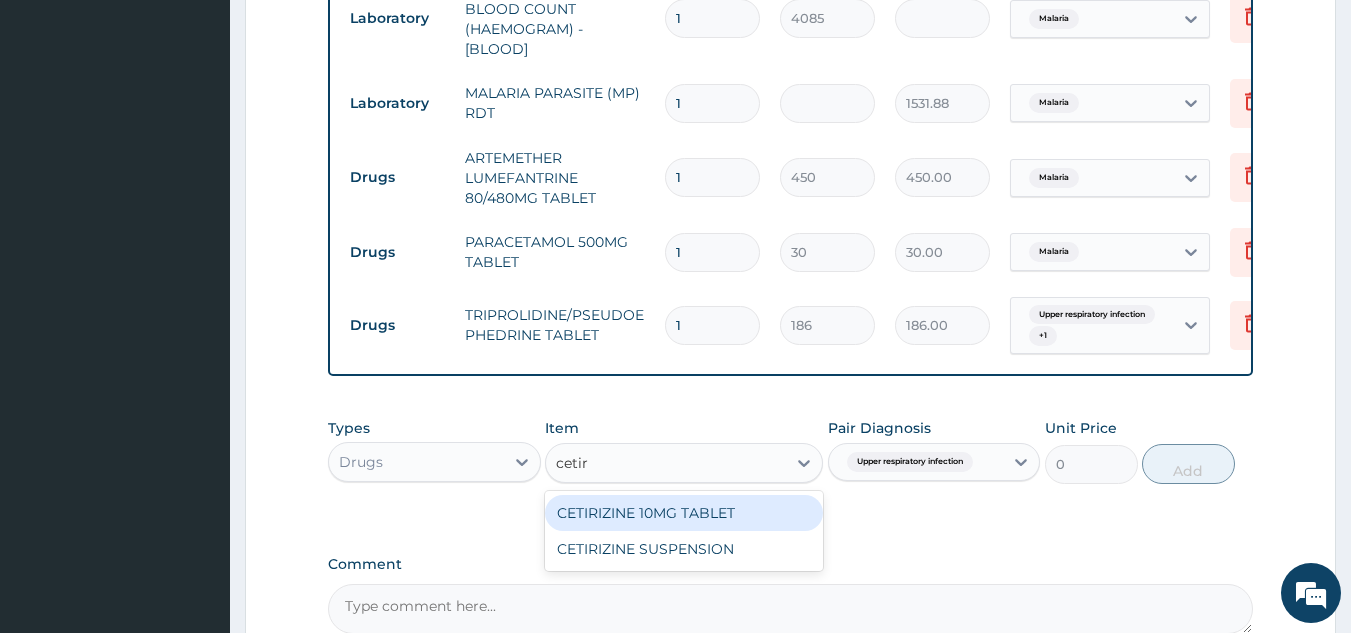type on "cetiri" 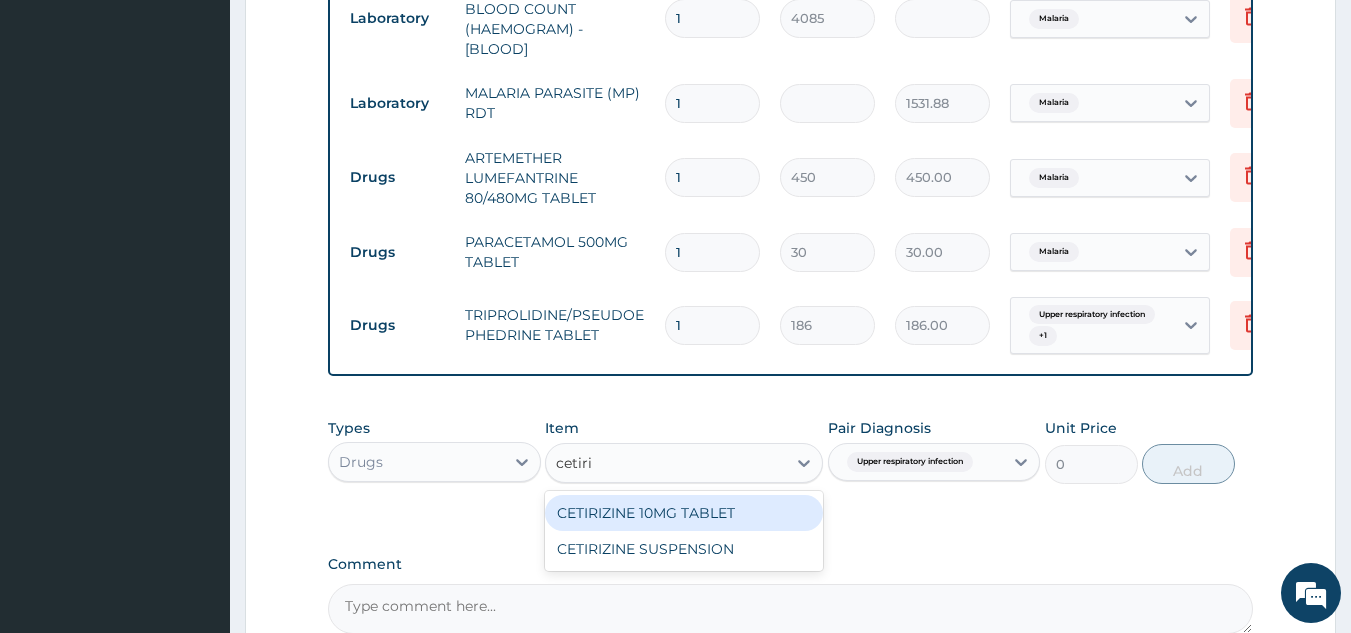 type 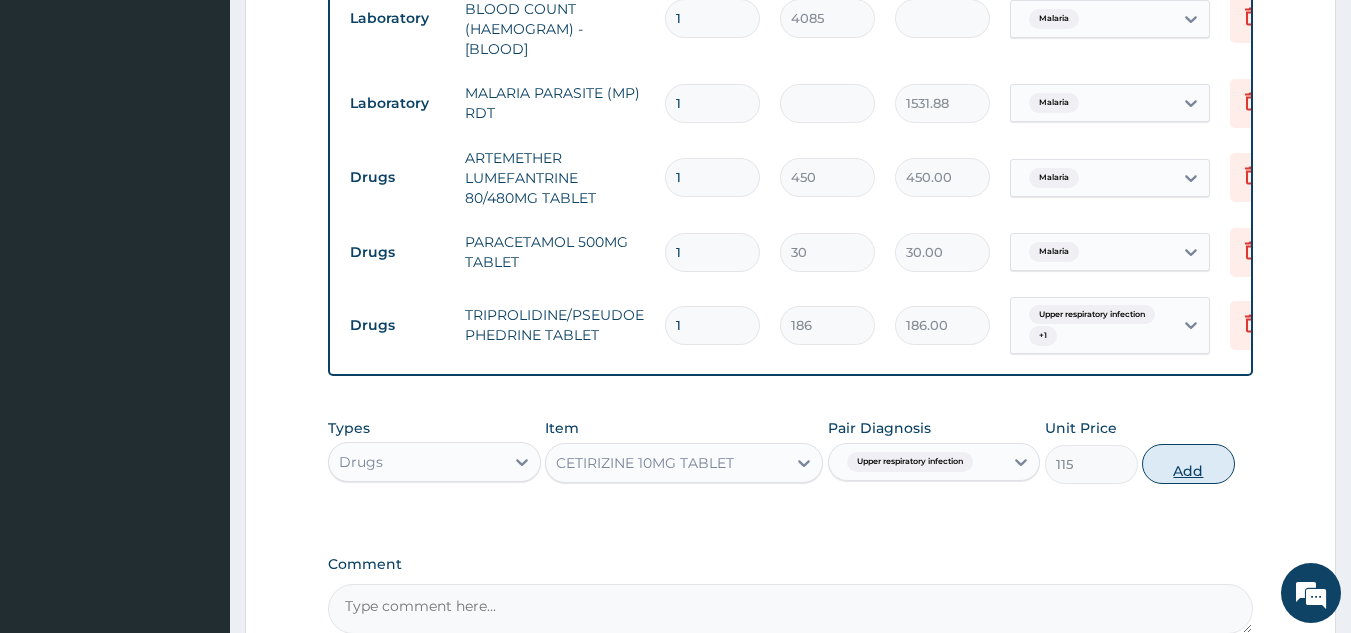 click on "Add" at bounding box center [1188, 464] 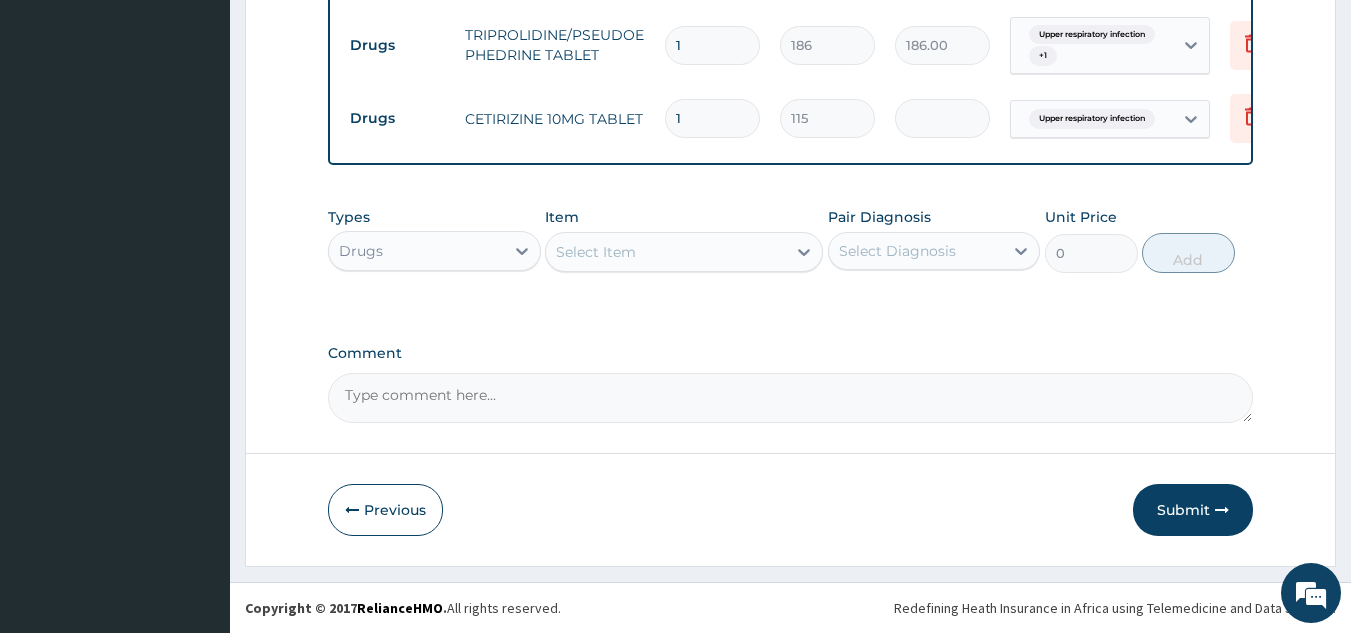 scroll, scrollTop: 1224, scrollLeft: 0, axis: vertical 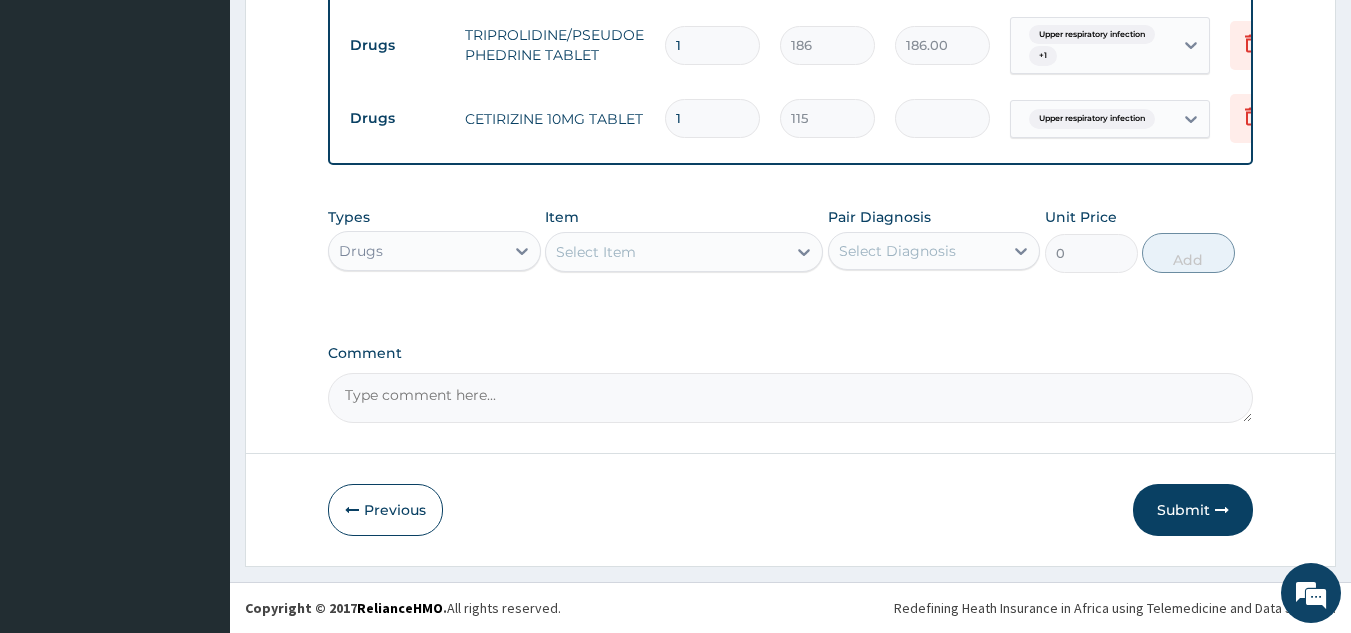 click on "Select Diagnosis" at bounding box center (916, 251) 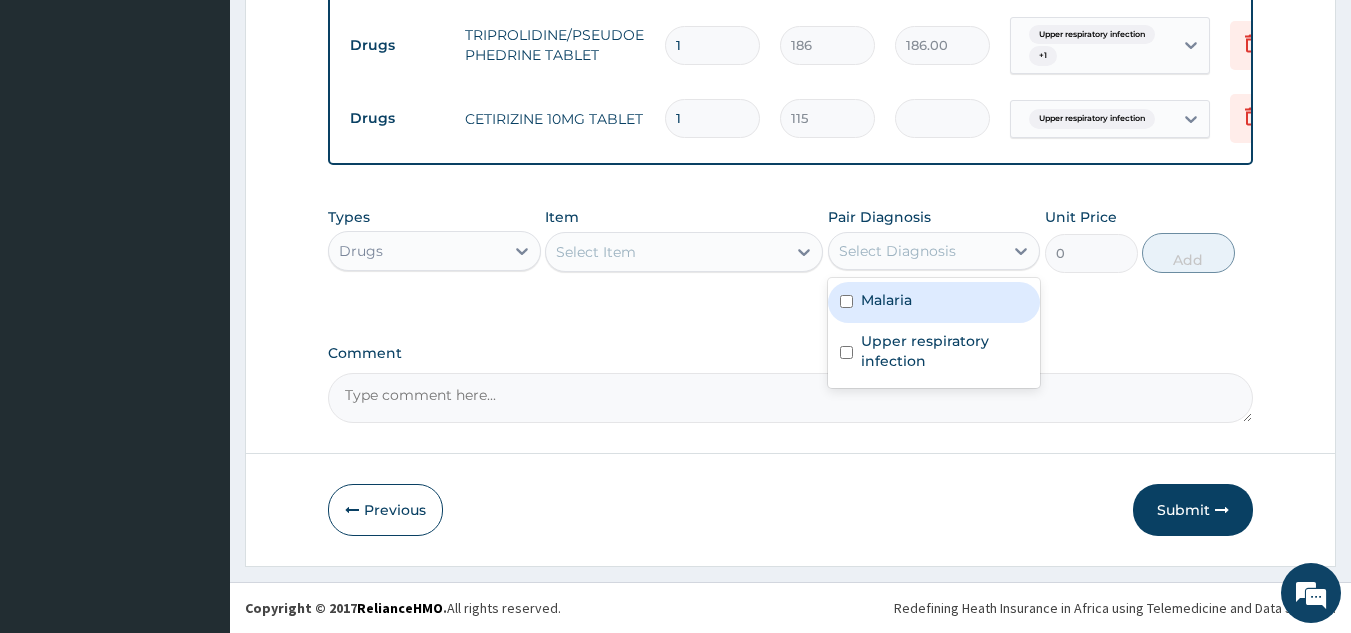 click on "Malaria" at bounding box center (934, 302) 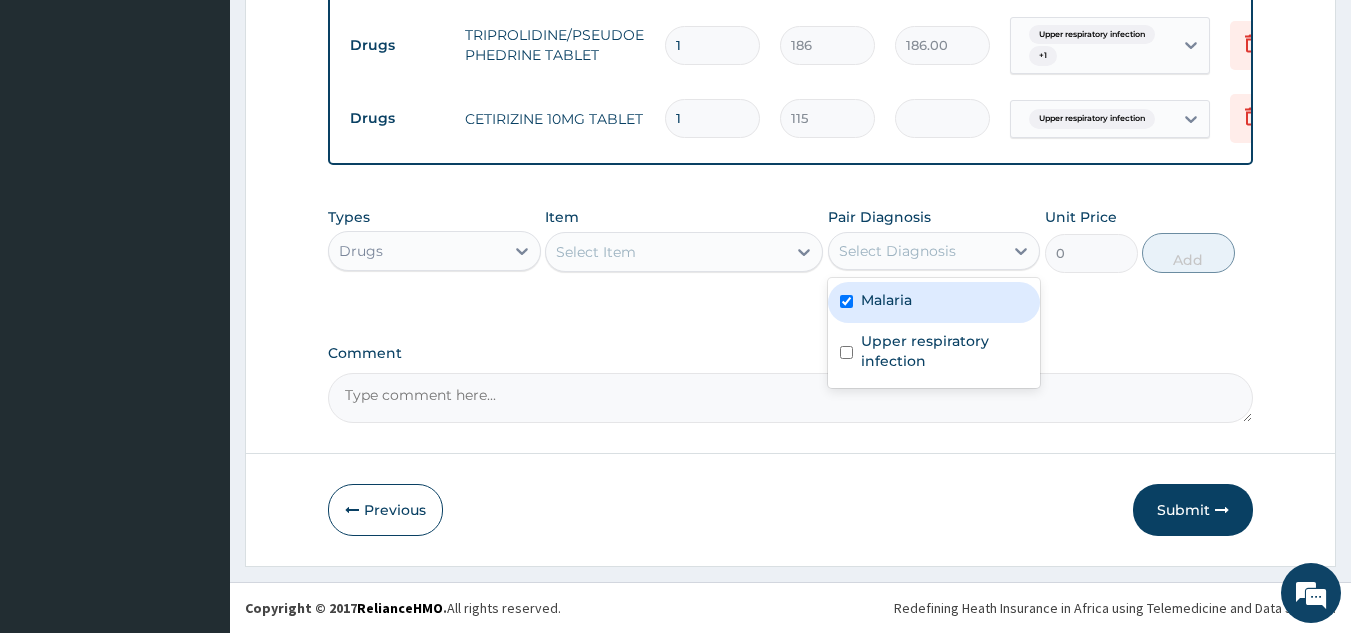 checkbox on "true" 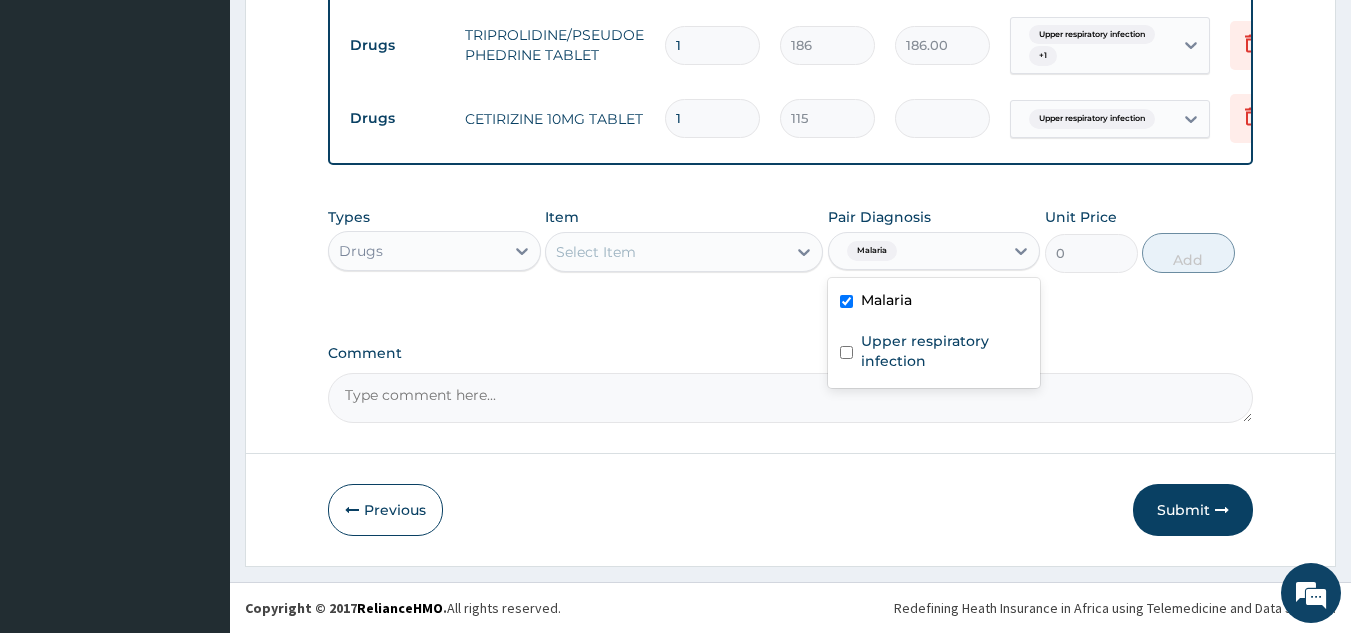 drag, startPoint x: 855, startPoint y: 306, endPoint x: 602, endPoint y: 252, distance: 258.69867 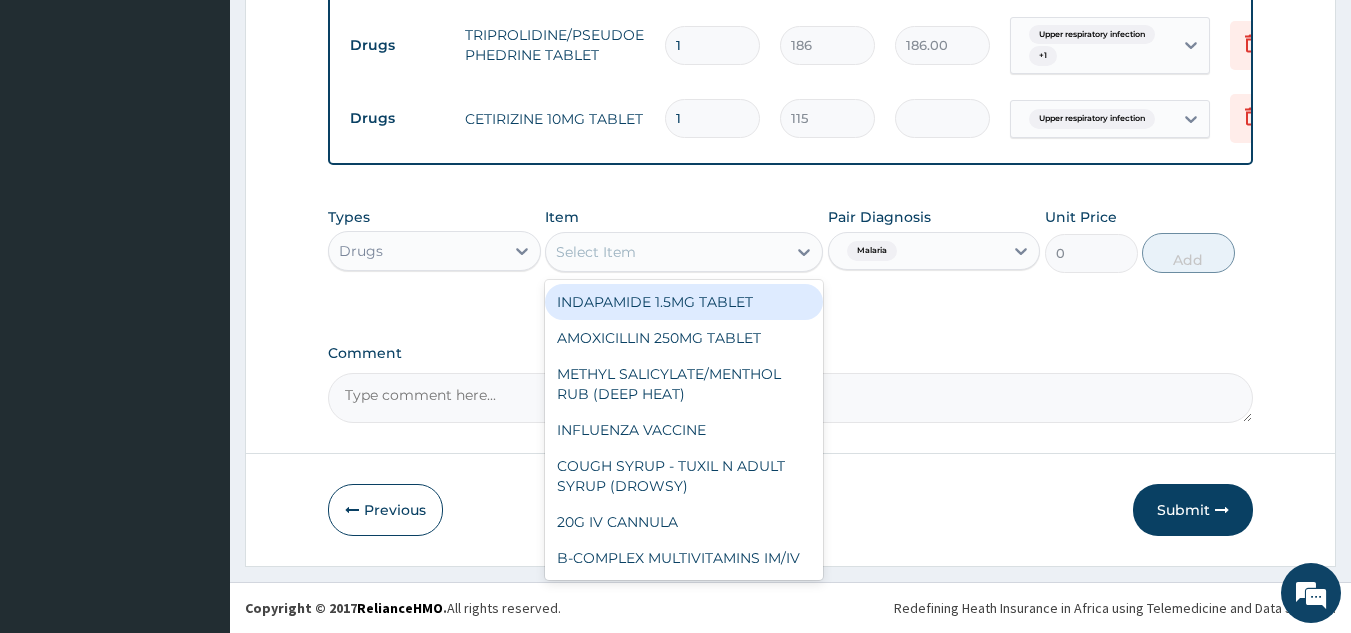 click on "Select Item" at bounding box center (596, 252) 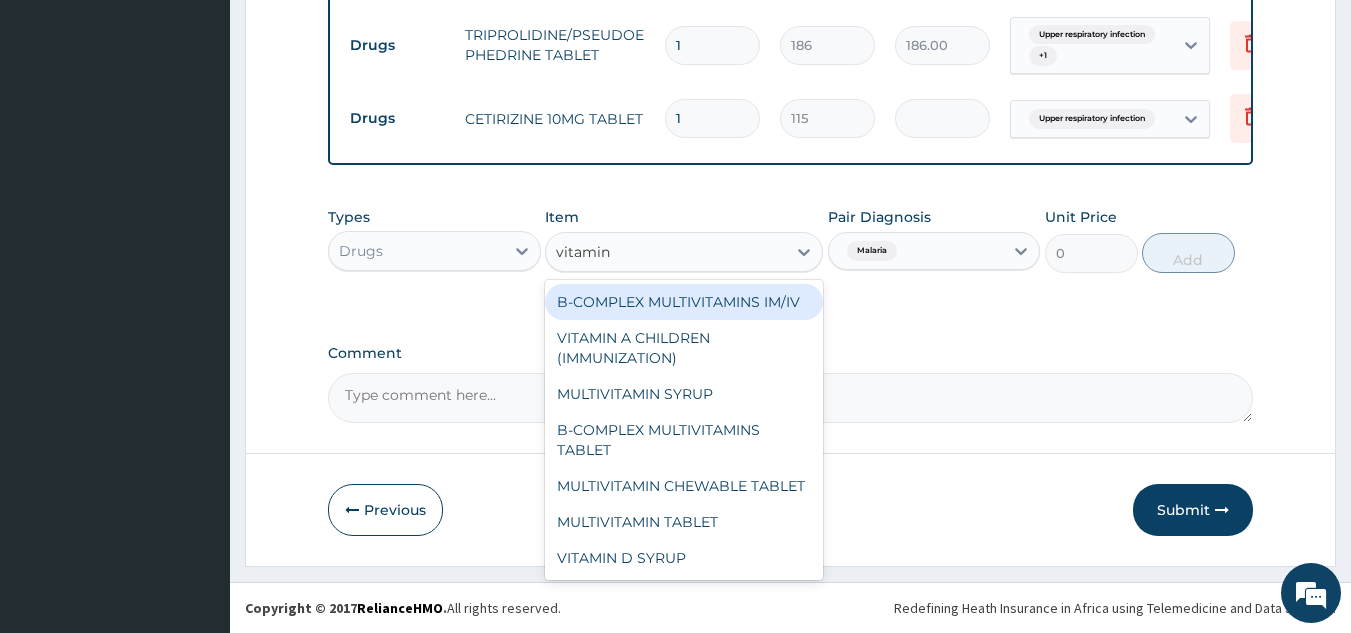 type on "vitamin c" 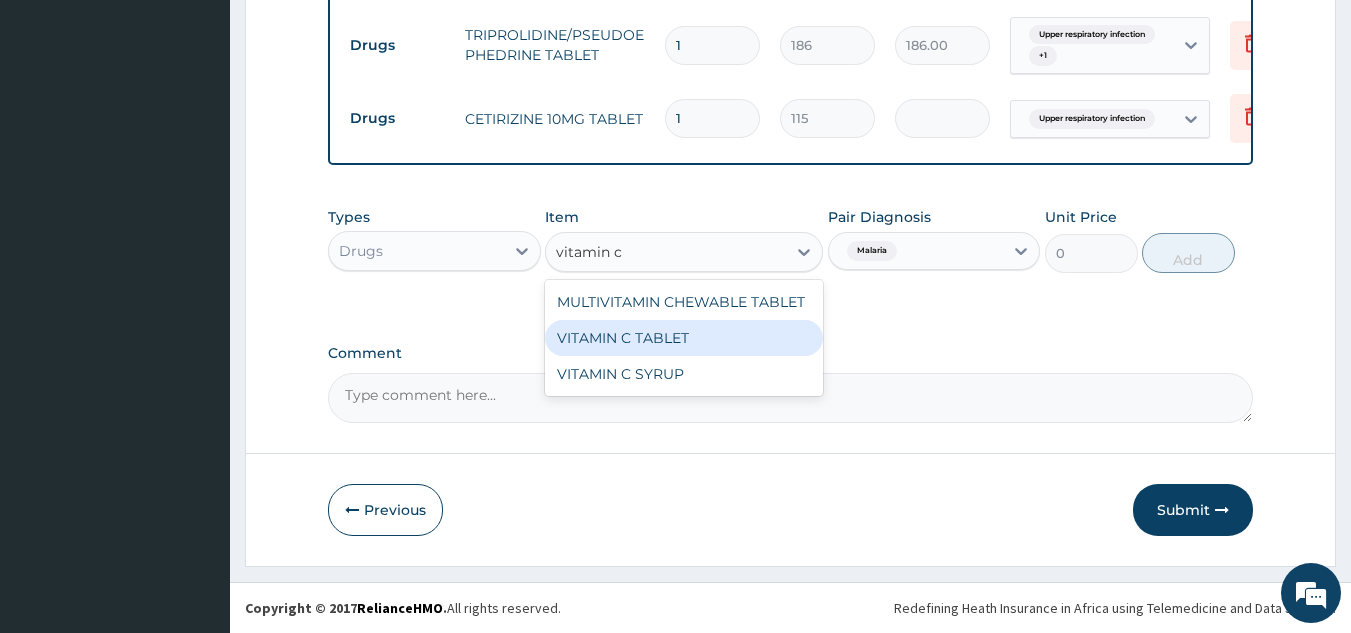 type 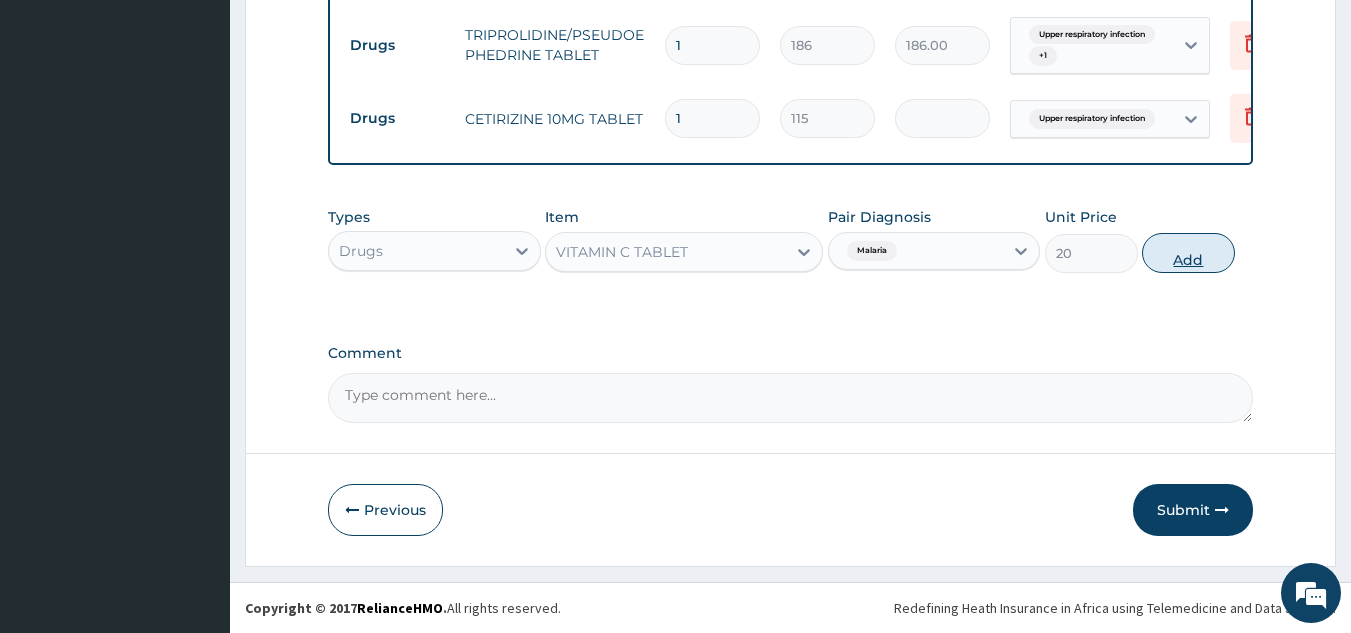 click on "Add" at bounding box center [1188, 253] 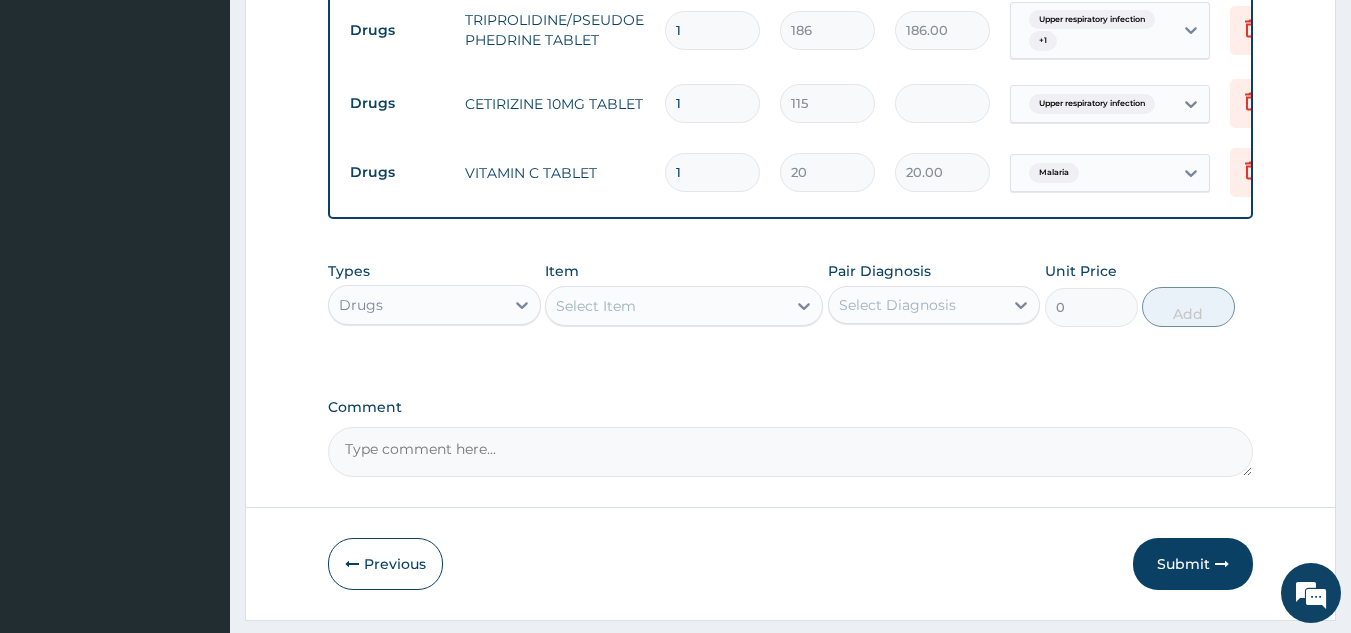 click on "Select Diagnosis" at bounding box center (916, 305) 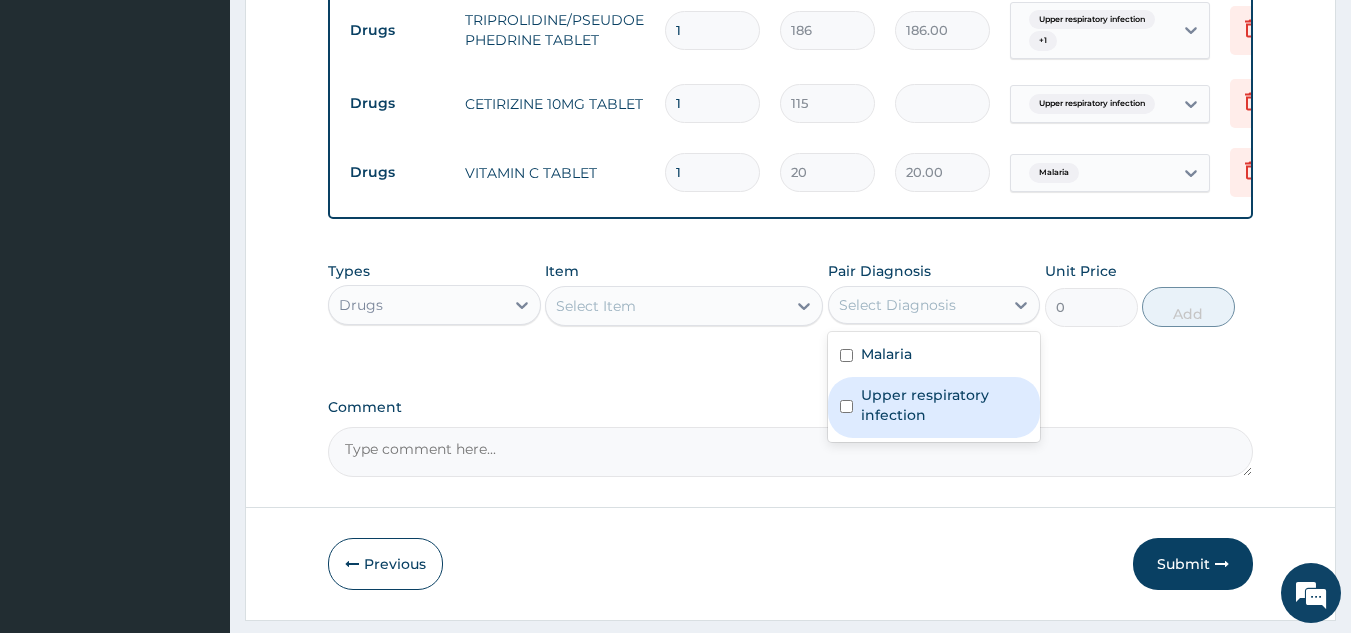 click on "Upper respiratory infection" at bounding box center (945, 405) 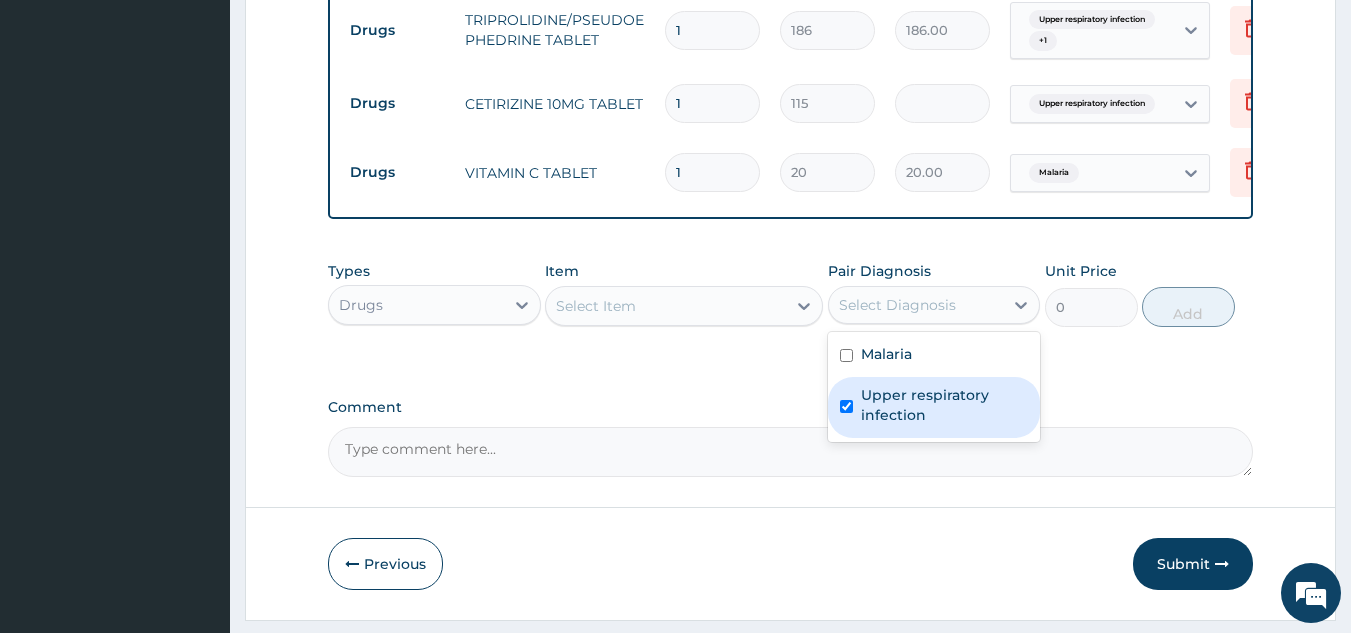 checkbox on "true" 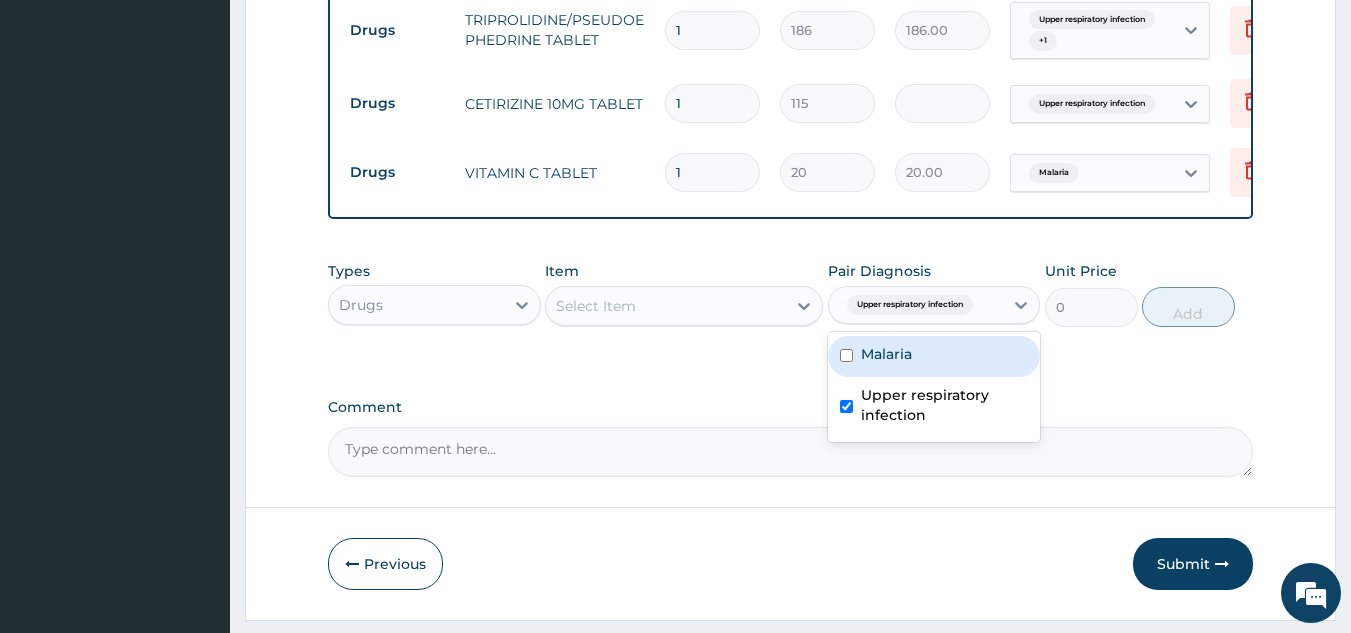 click on "Select Item" at bounding box center [666, 306] 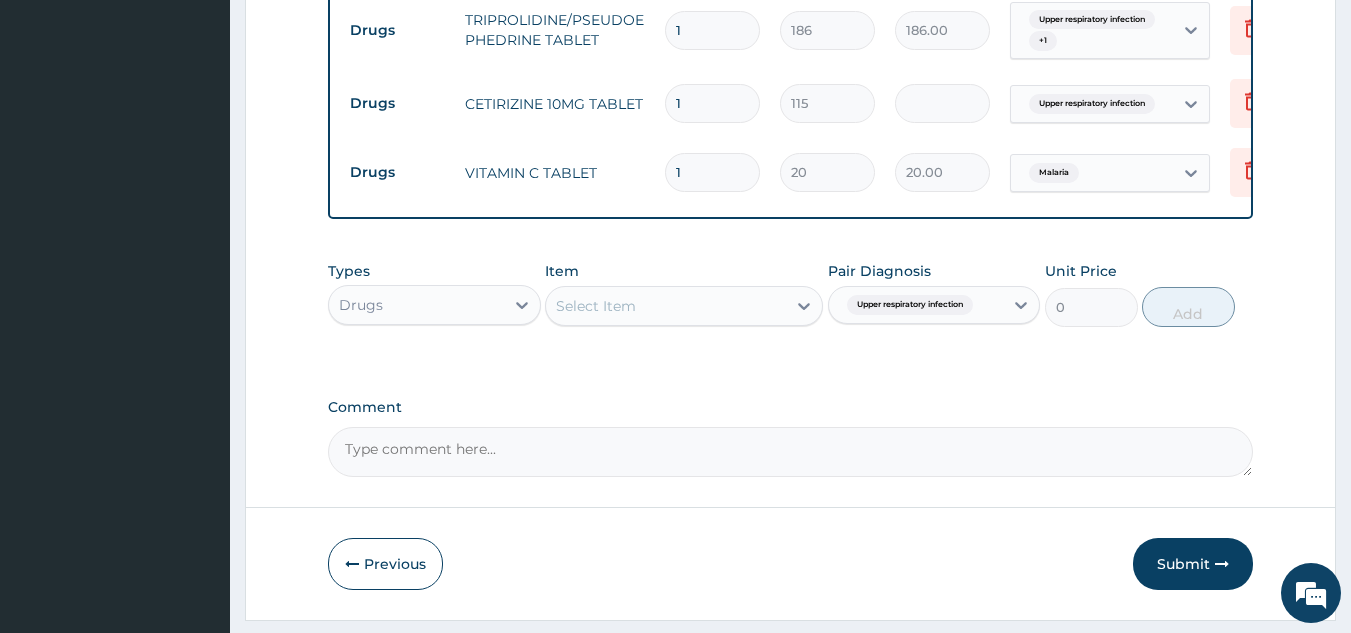 scroll, scrollTop: 1293, scrollLeft: 0, axis: vertical 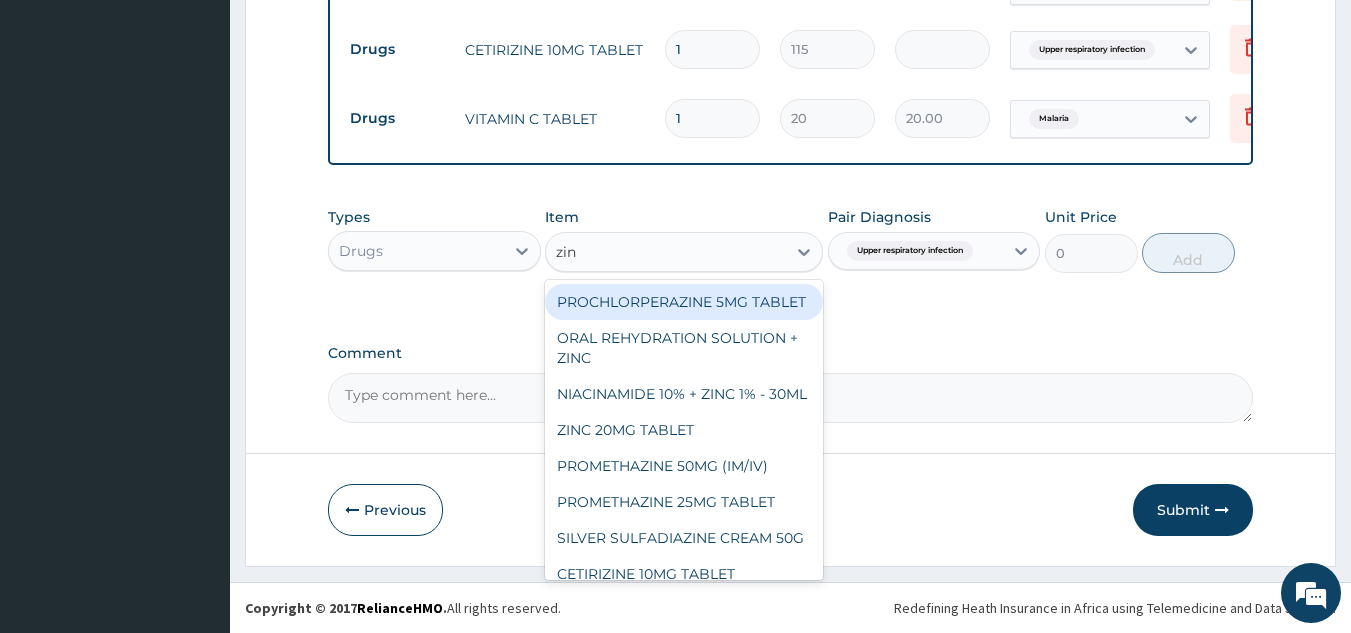 type on "zinc" 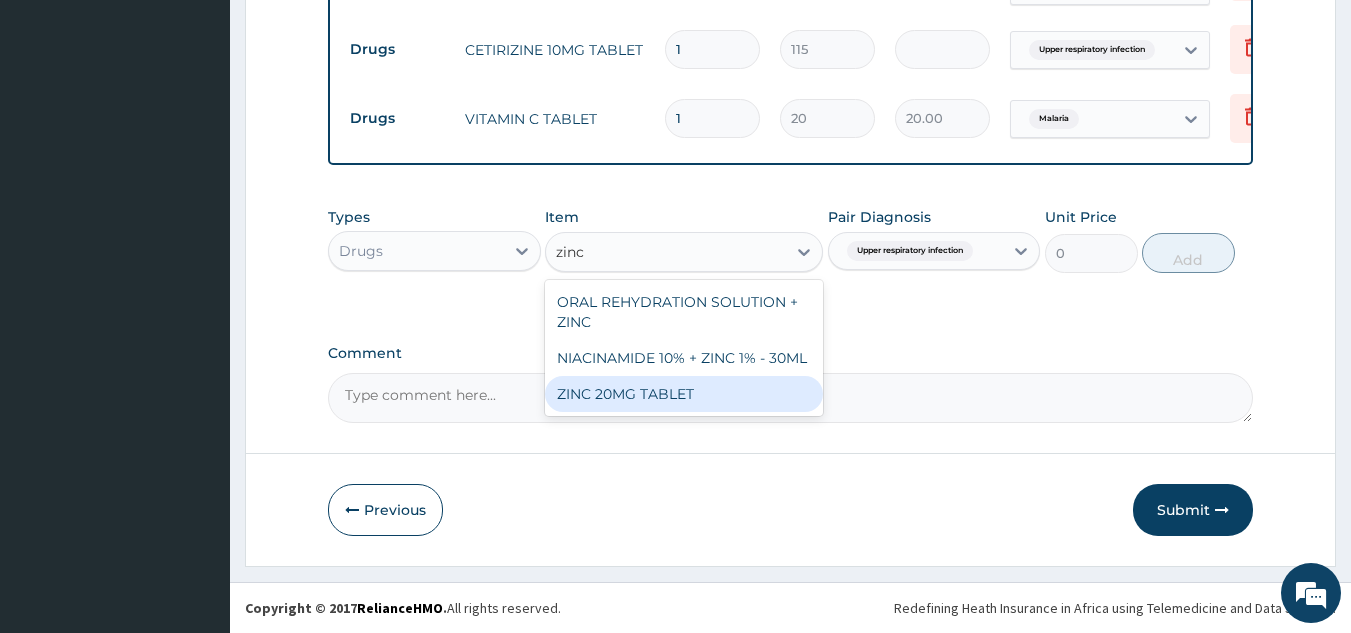 type 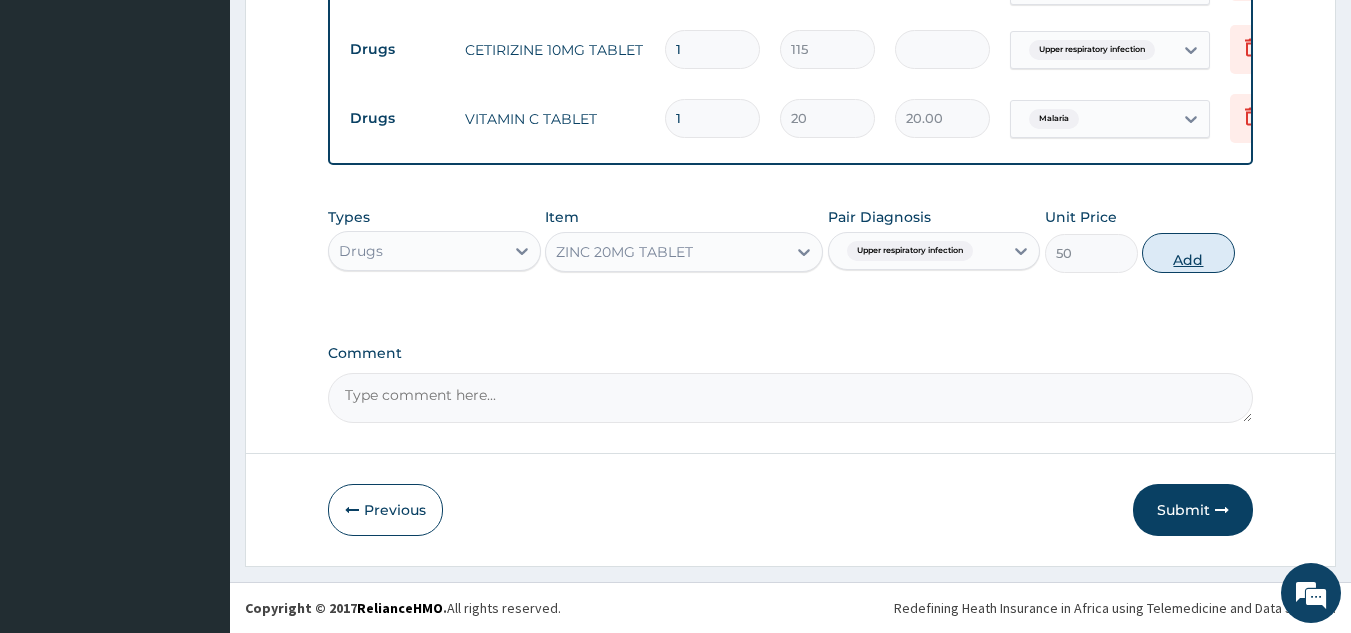 click on "Add" at bounding box center (1188, 253) 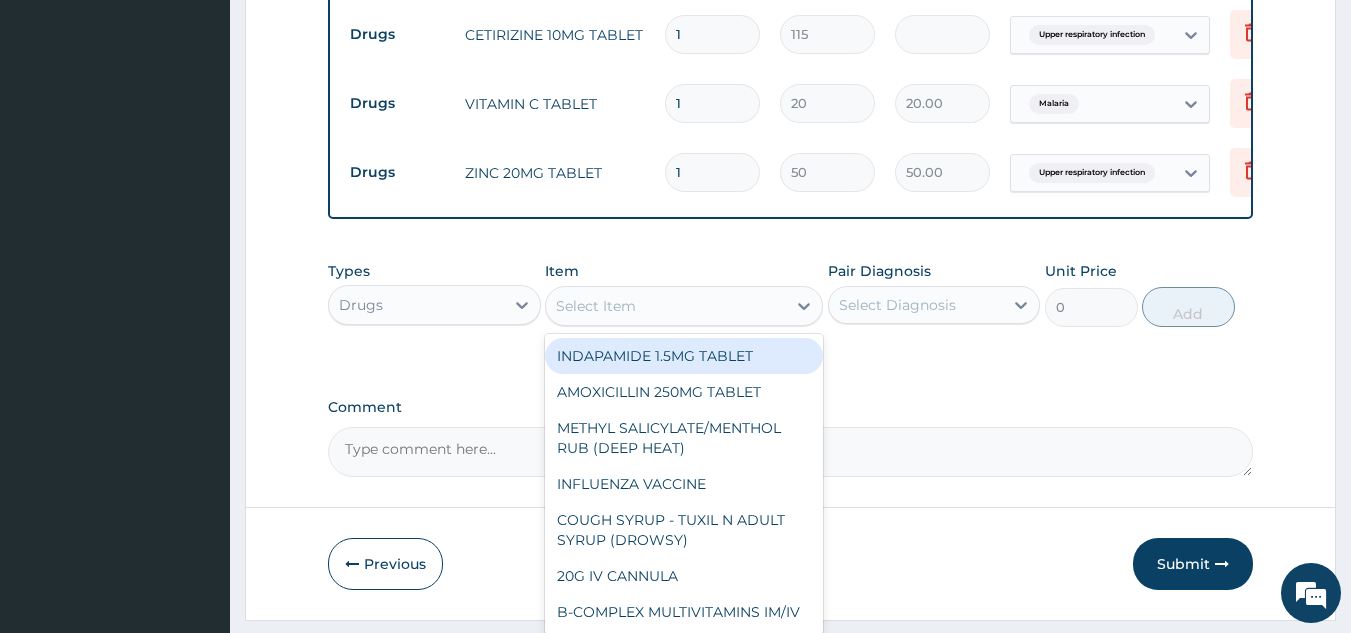 click on "Select Item" at bounding box center [596, 306] 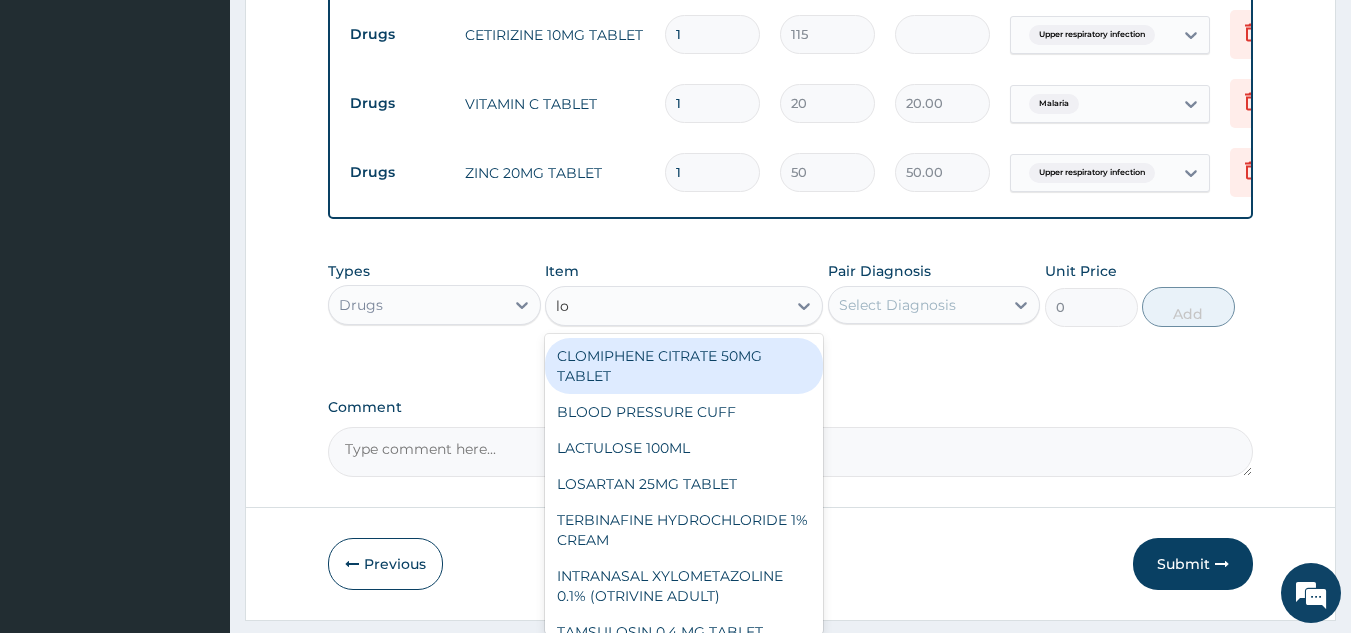 type on "loz" 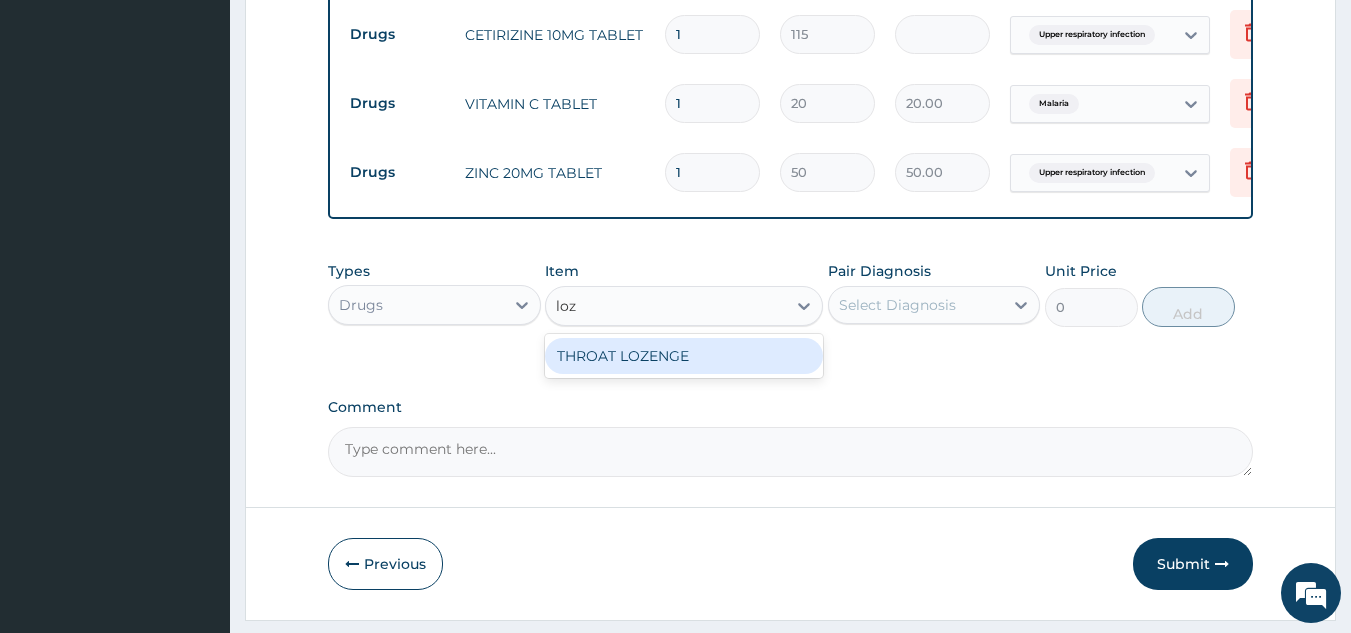 type 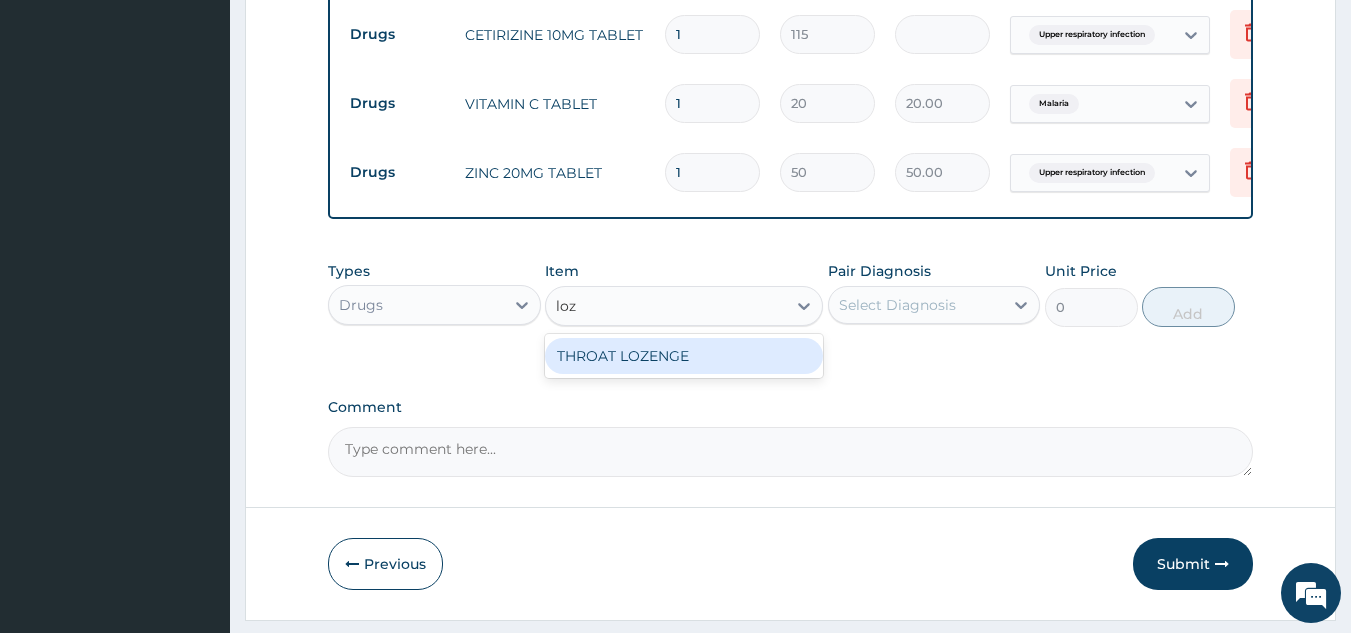 type on "96" 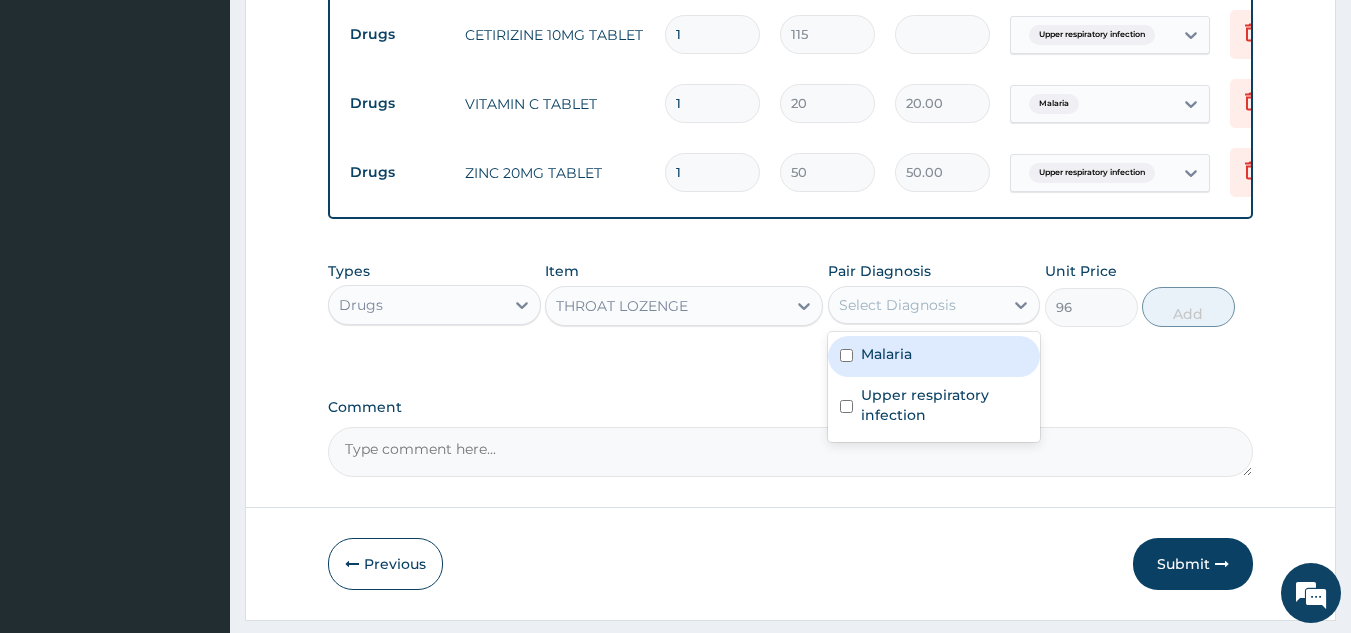 click on "Select Diagnosis" at bounding box center (897, 305) 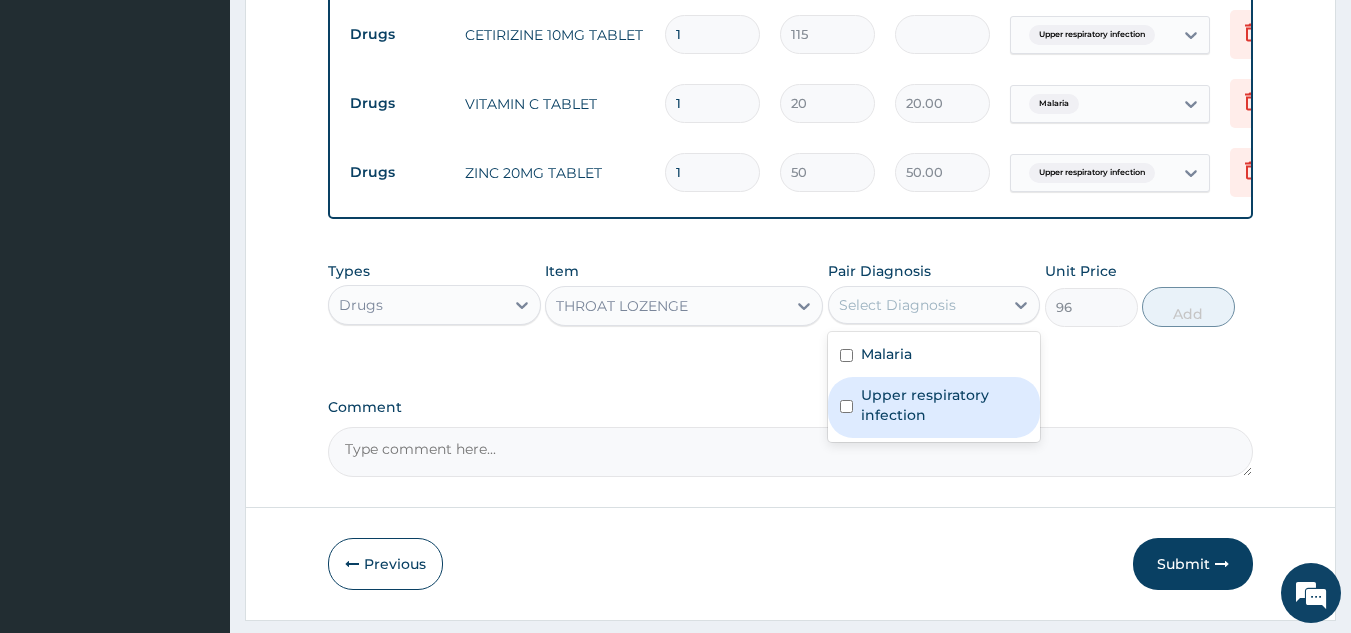 click on "Upper respiratory infection" at bounding box center (945, 405) 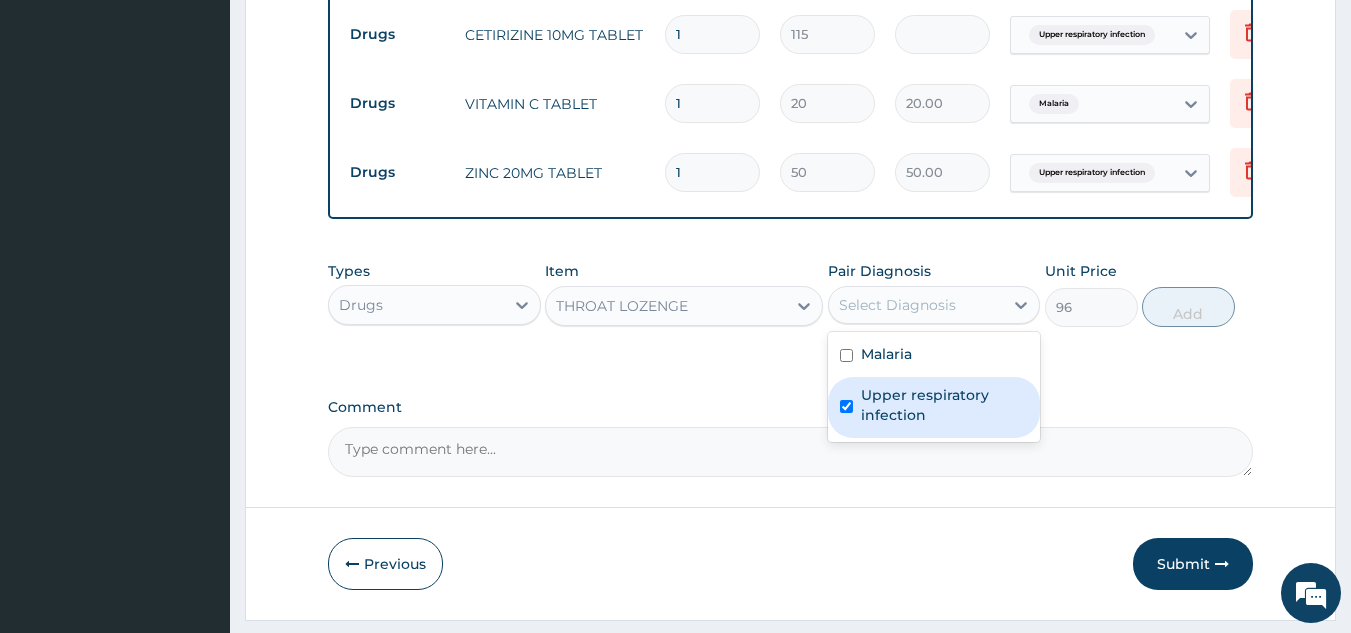 checkbox on "true" 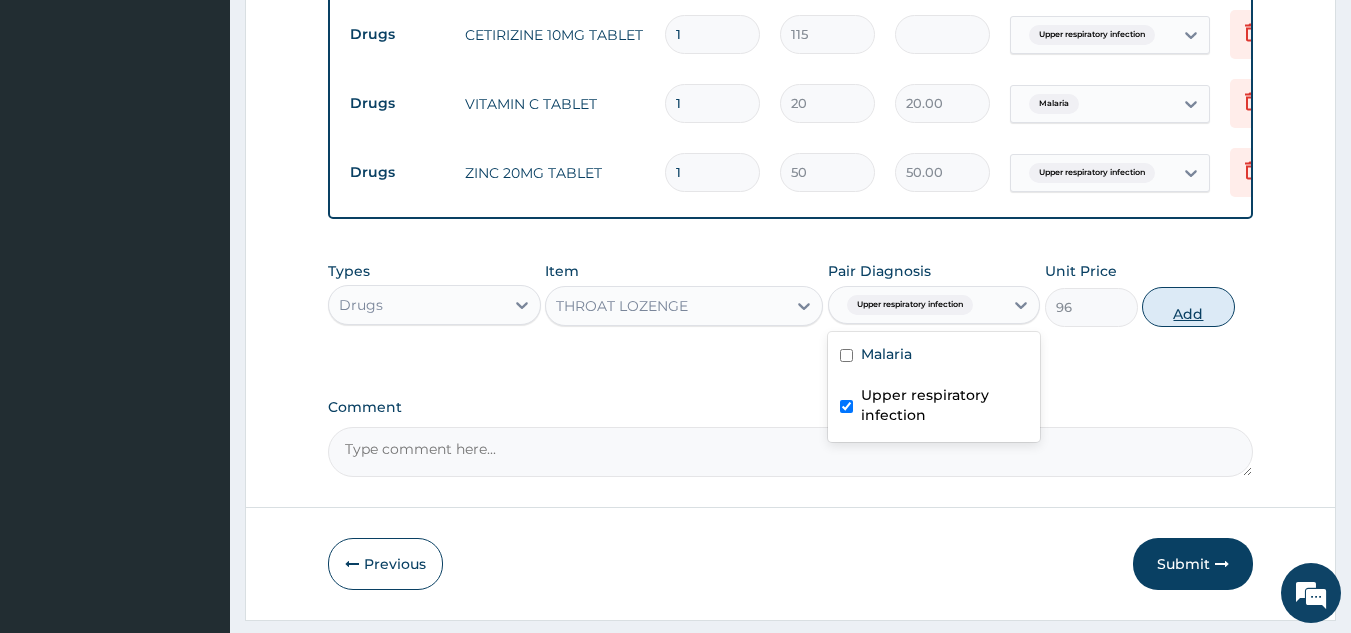 click on "Add" at bounding box center (1188, 307) 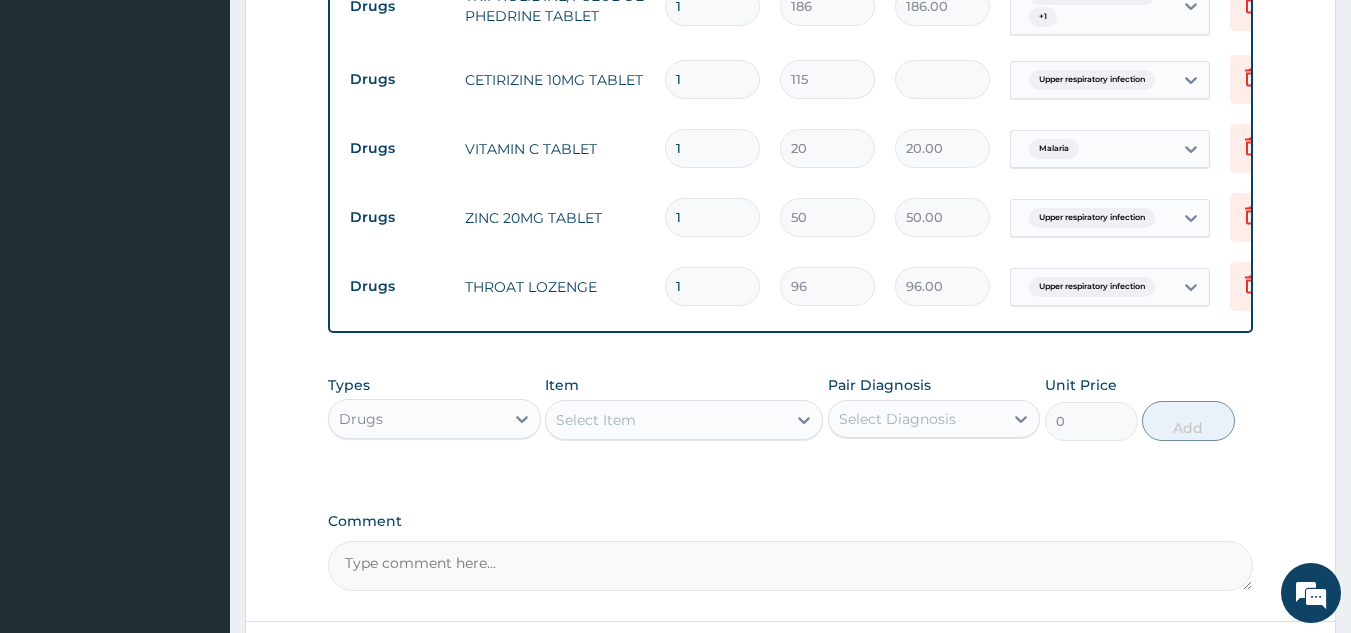 scroll, scrollTop: 1244, scrollLeft: 0, axis: vertical 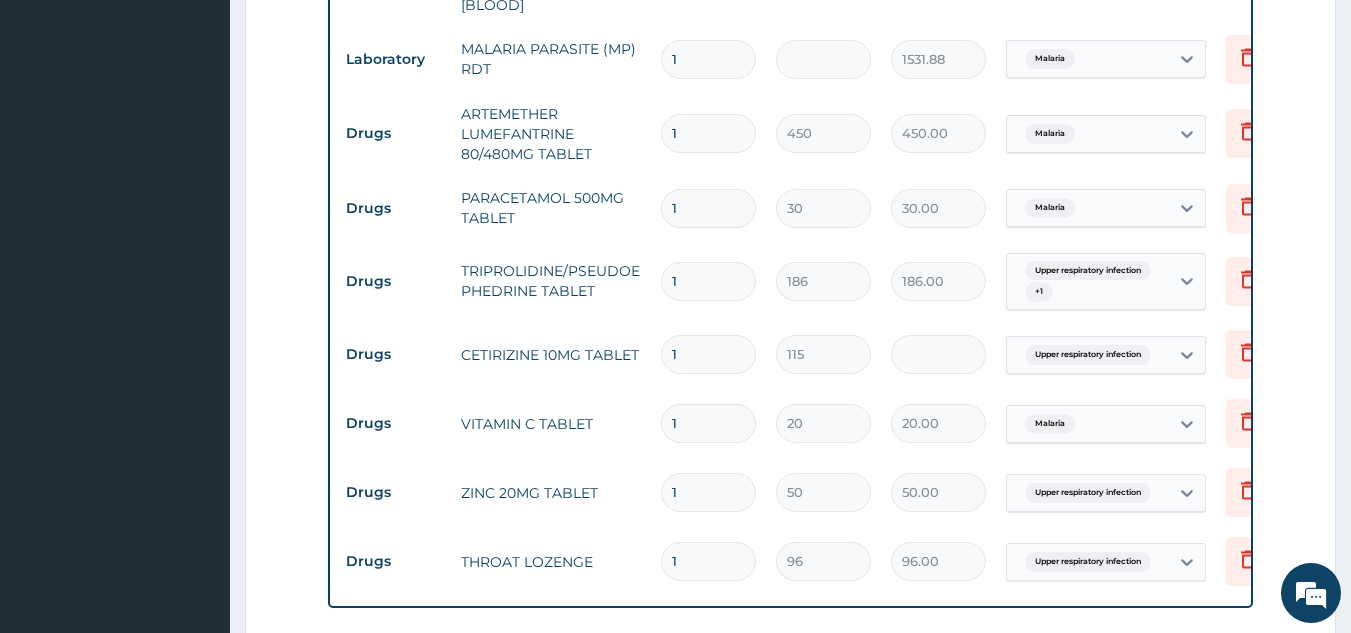 click on "1" at bounding box center (708, 133) 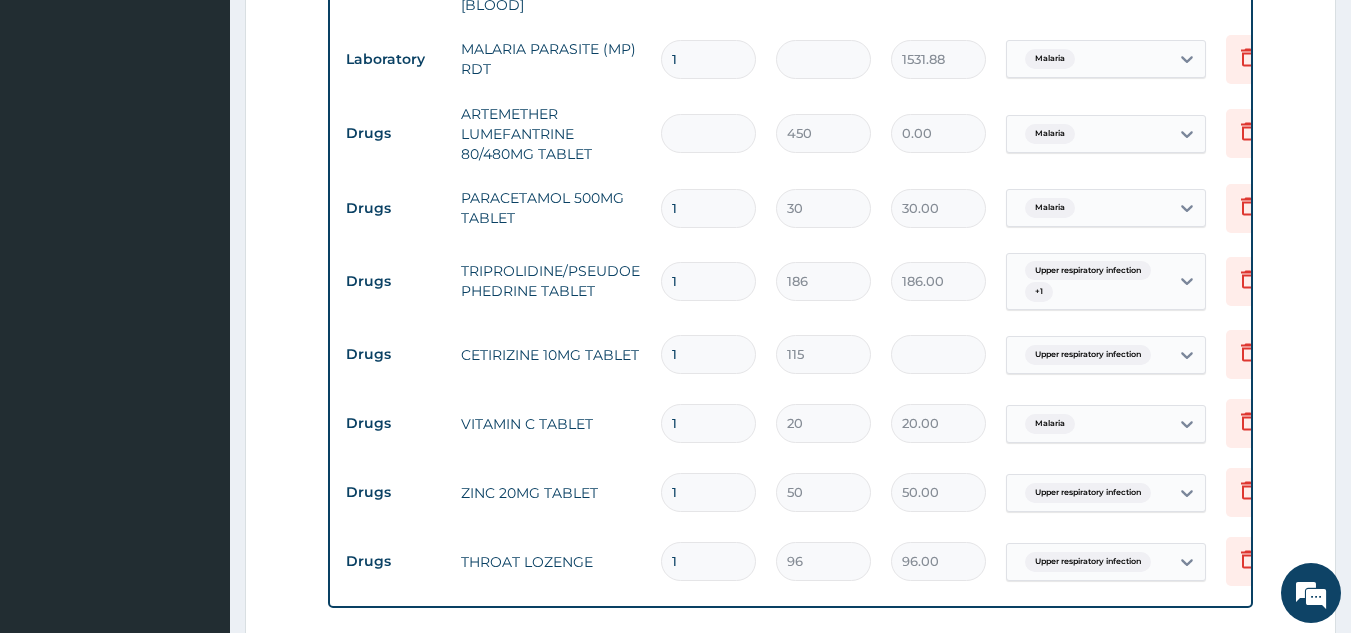 type on "6" 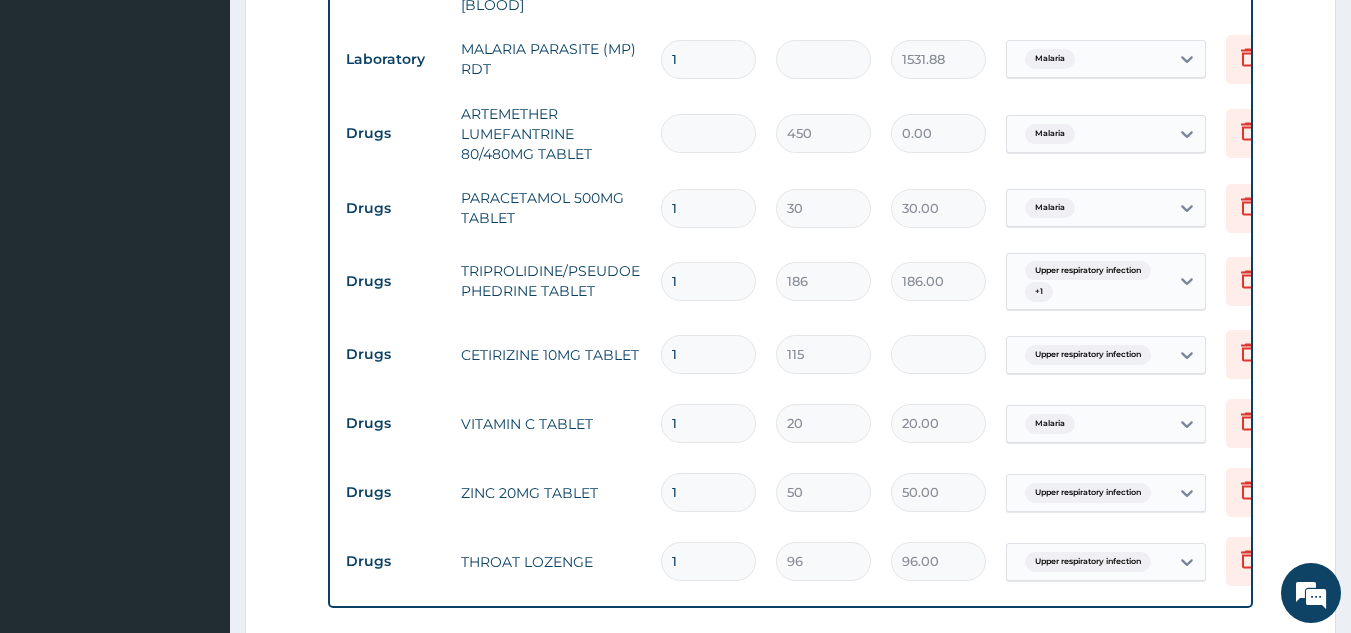 type on "2700.00" 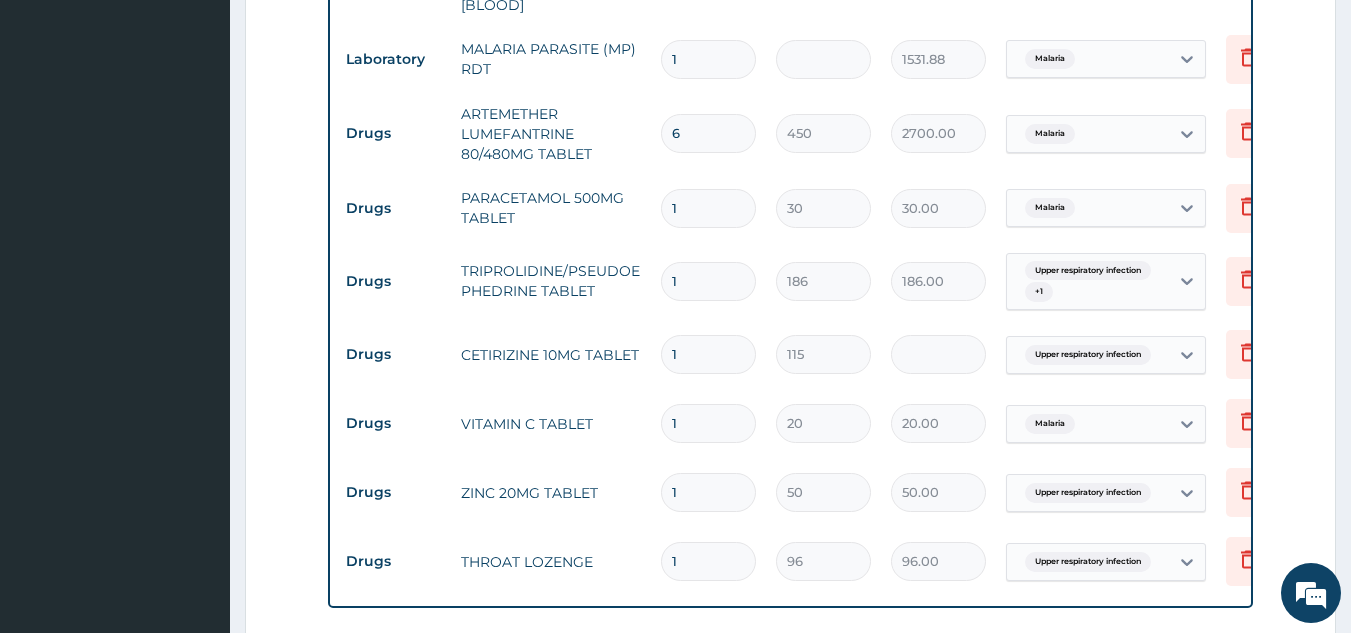 type on "6" 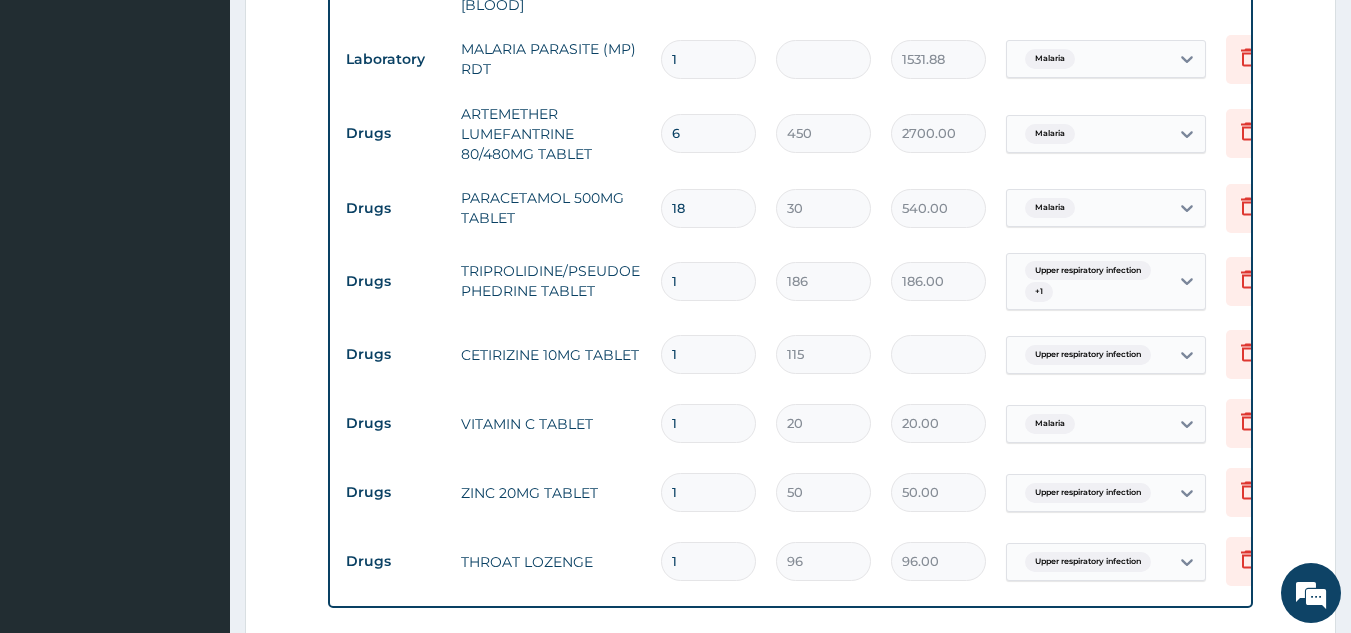type on "18" 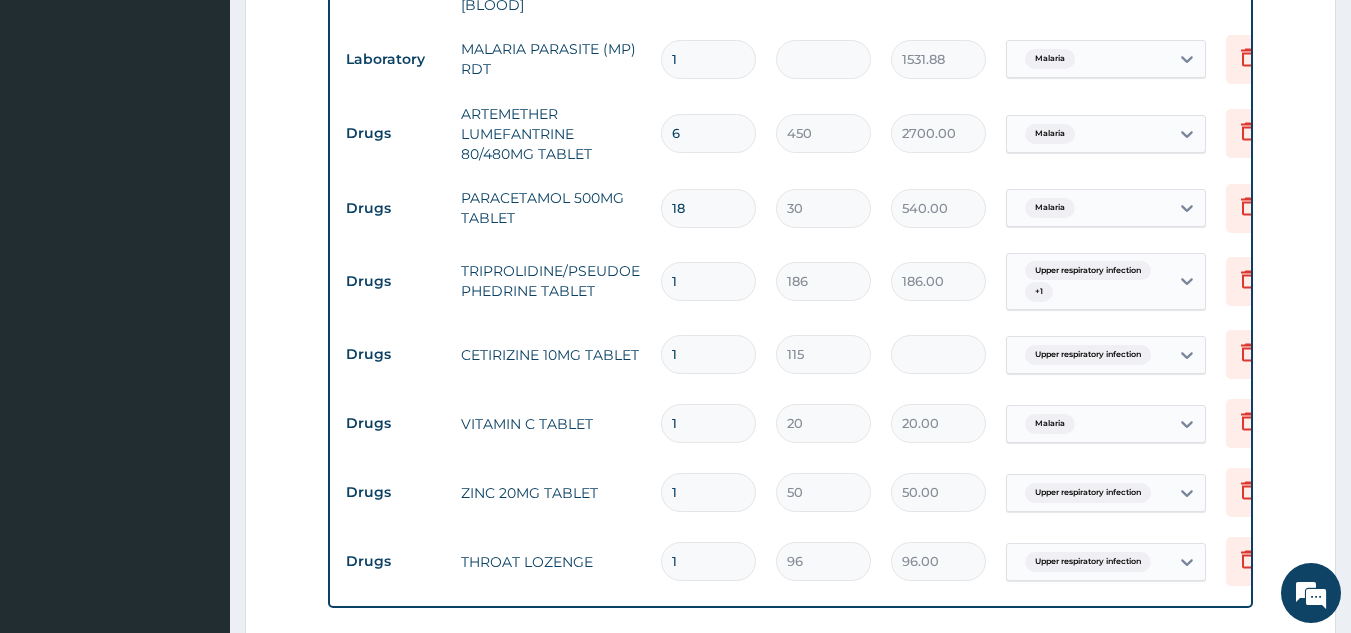 click on "1" at bounding box center (708, 281) 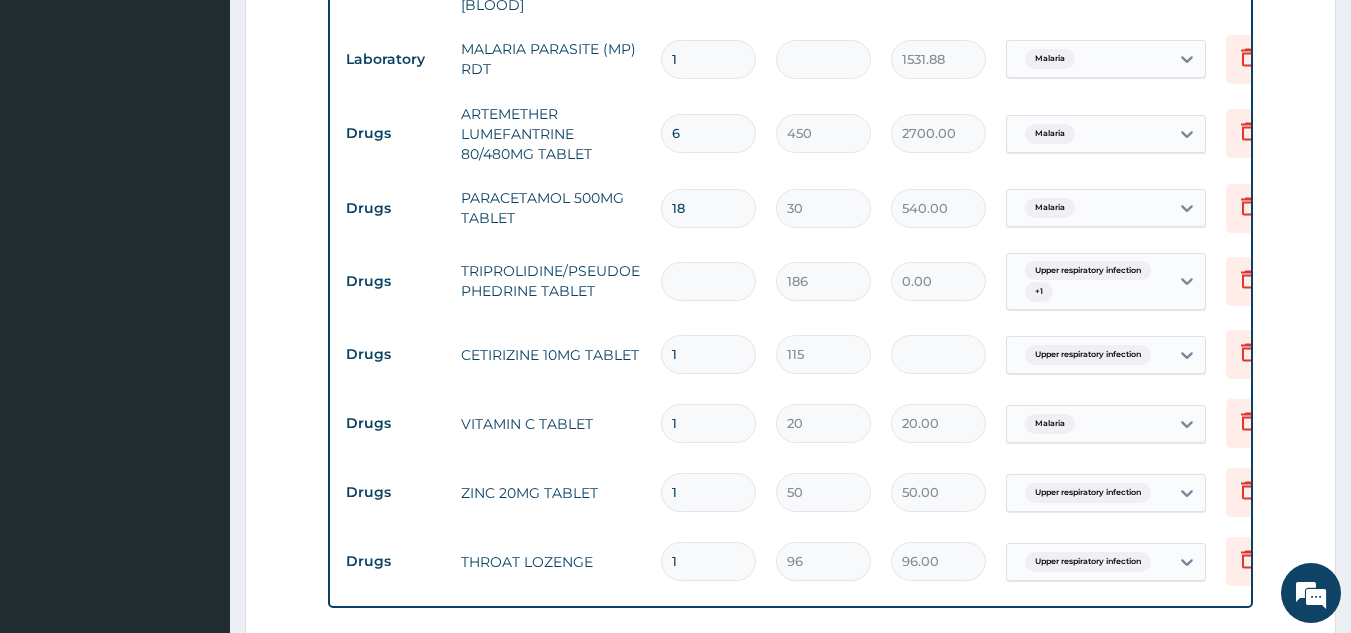 type on "3" 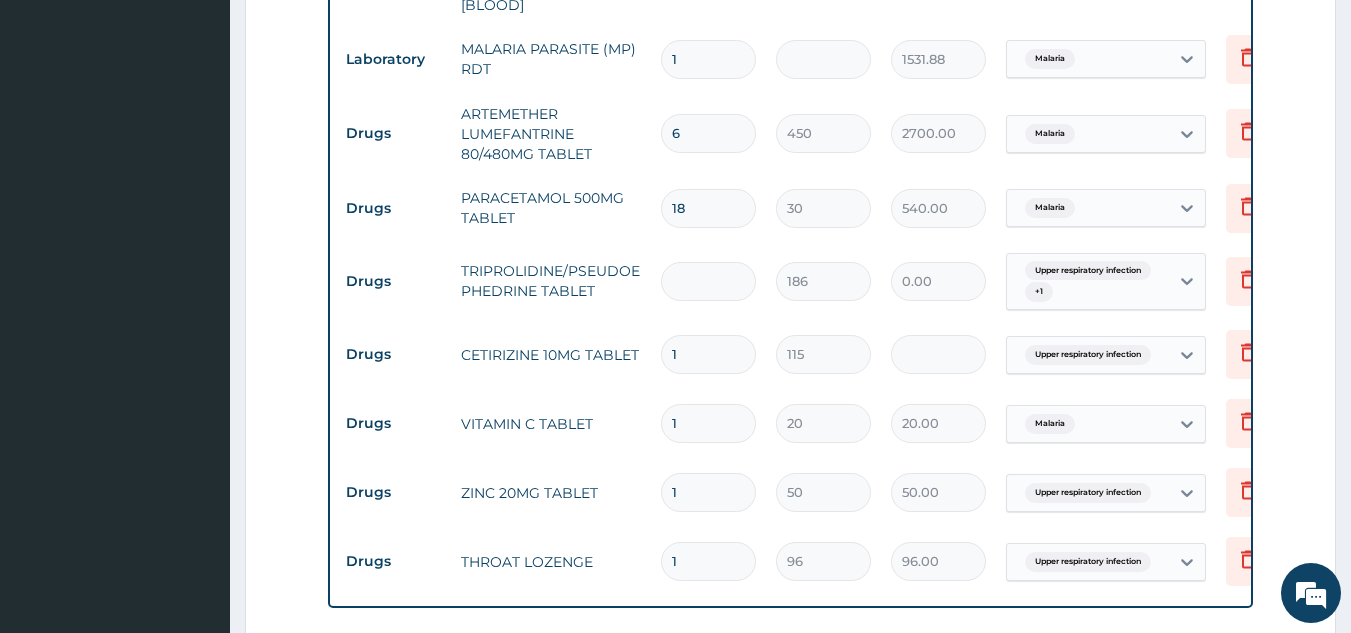 type on "558.00" 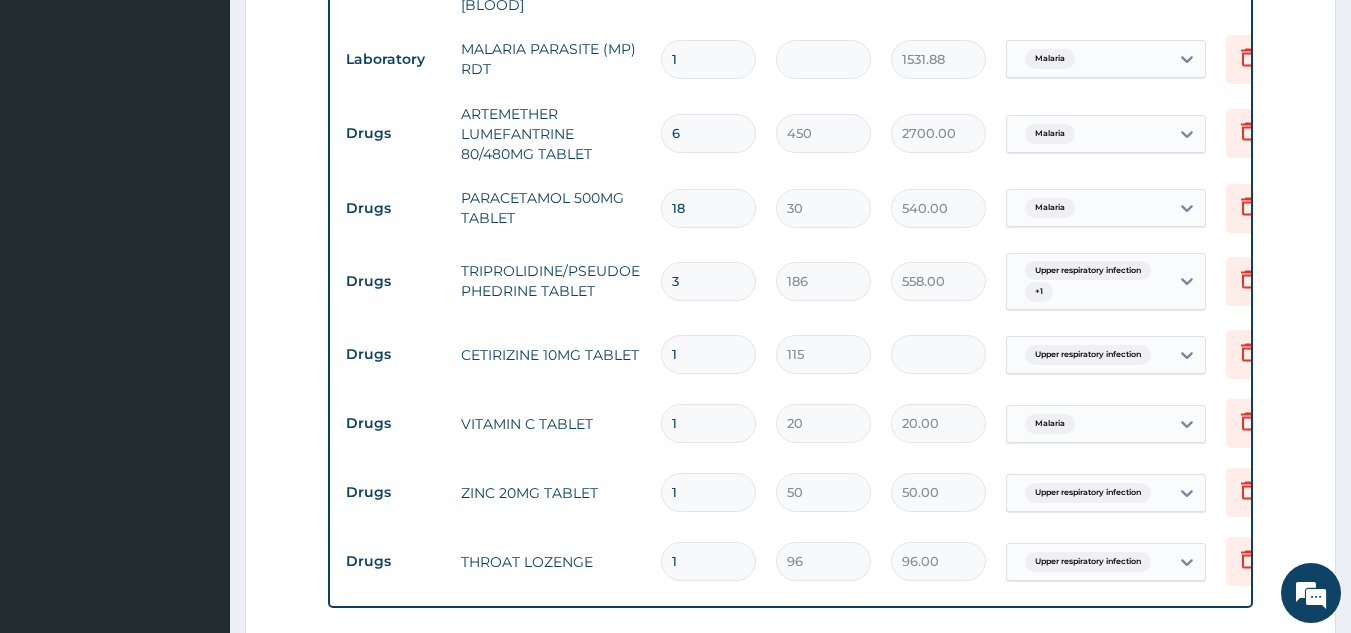 type on "3" 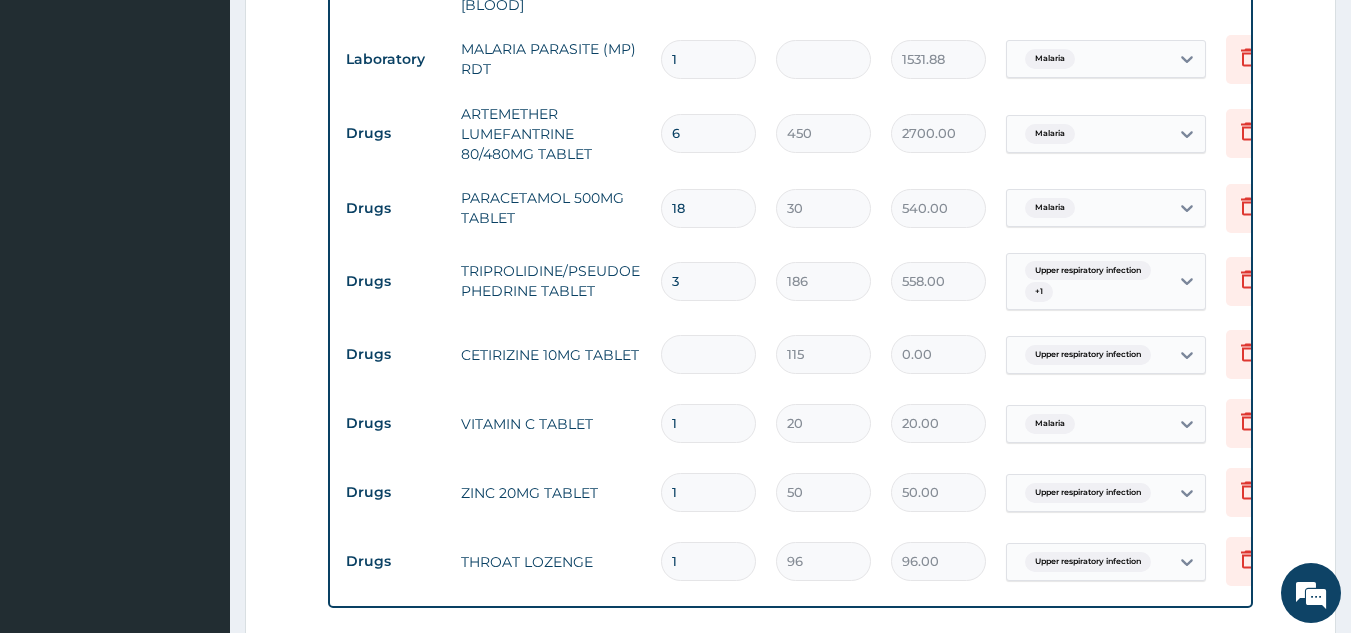 type on "3" 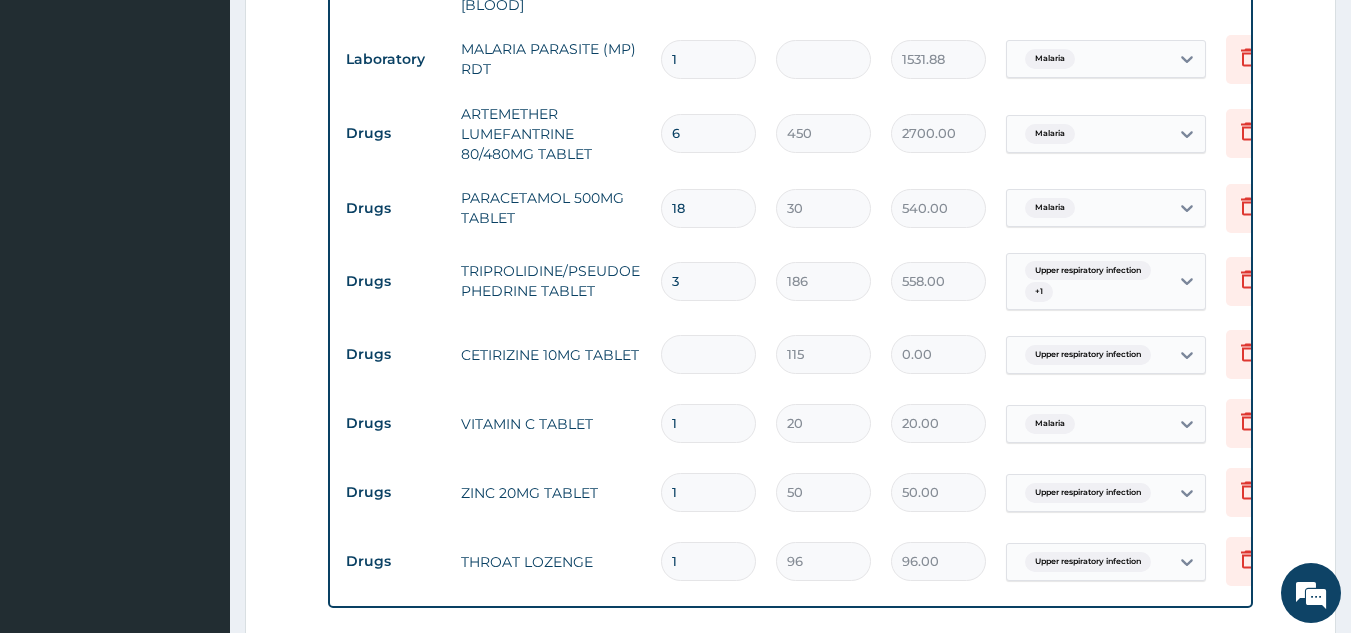 type on "345.00" 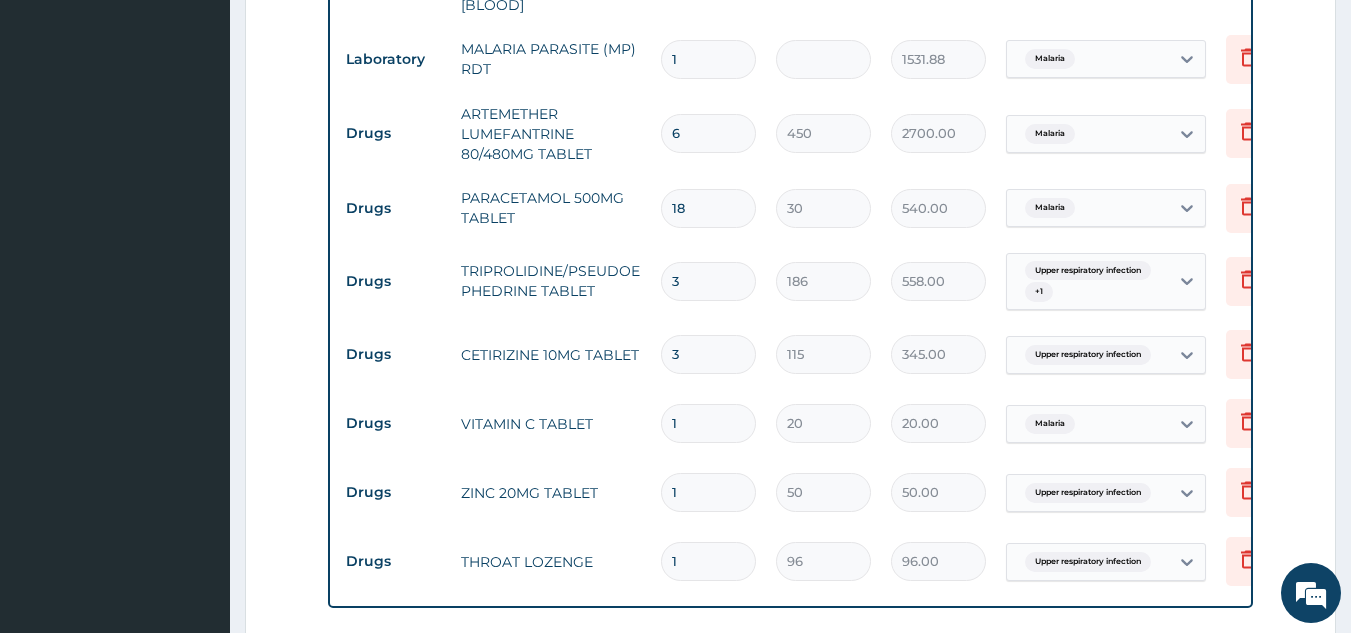 type on "3" 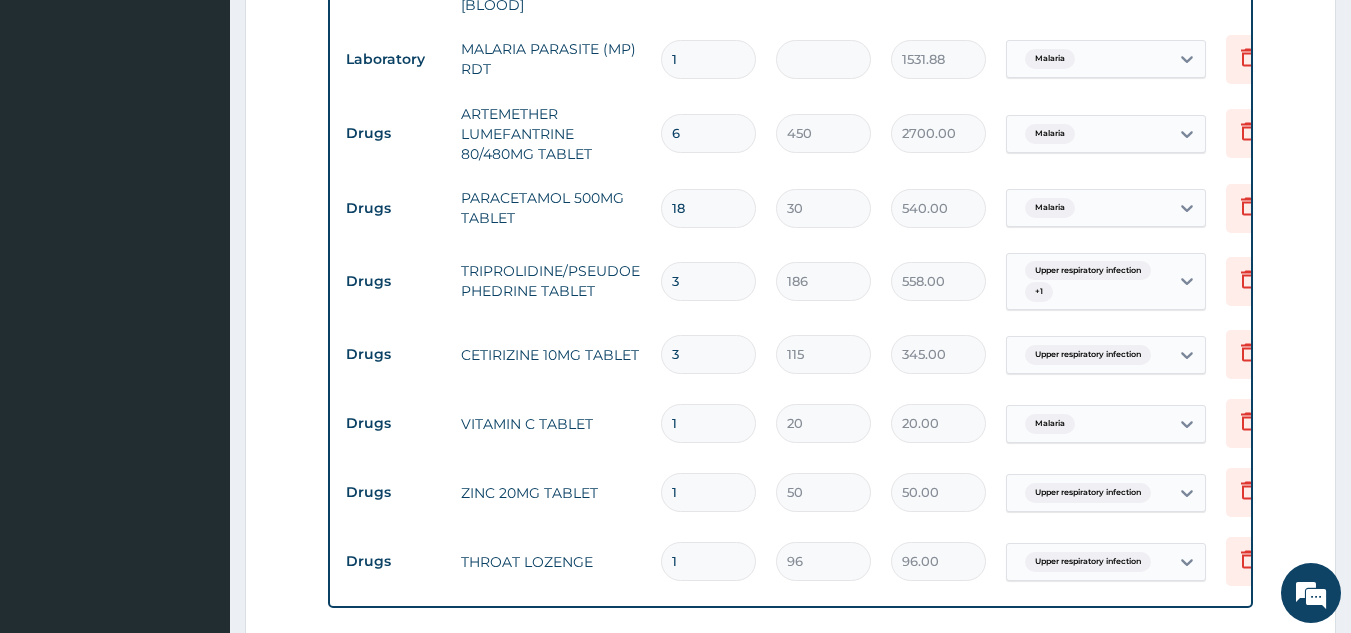 type 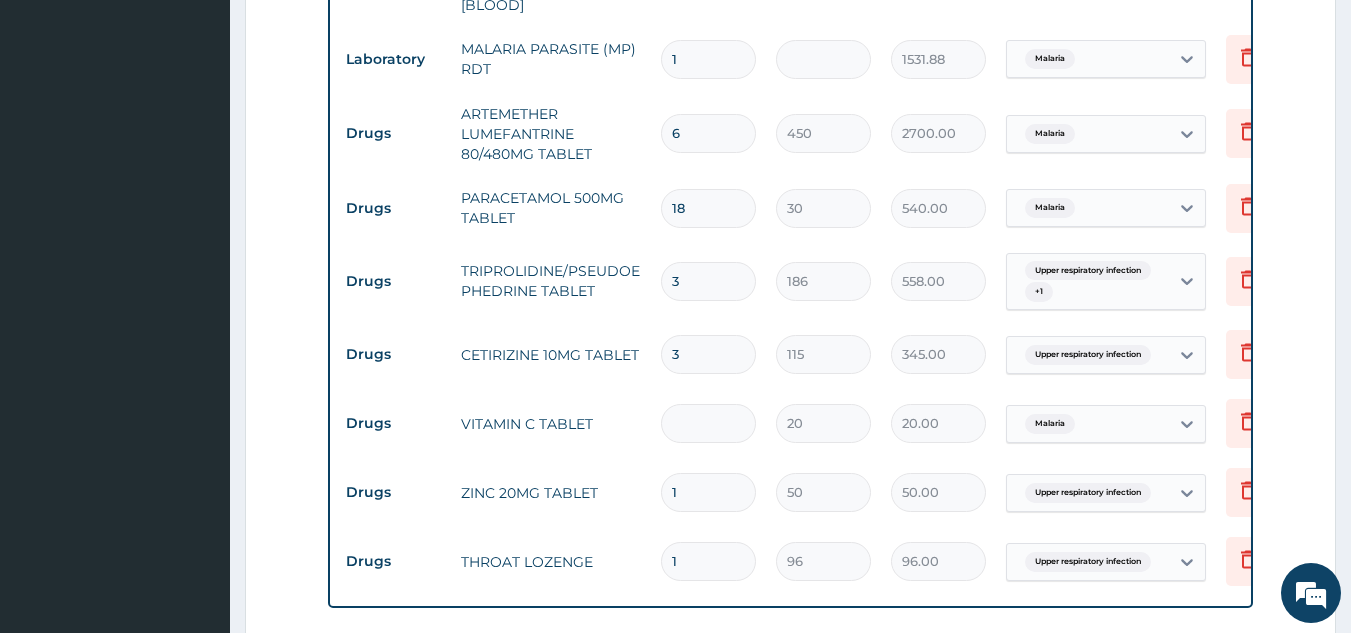 type on "0.00" 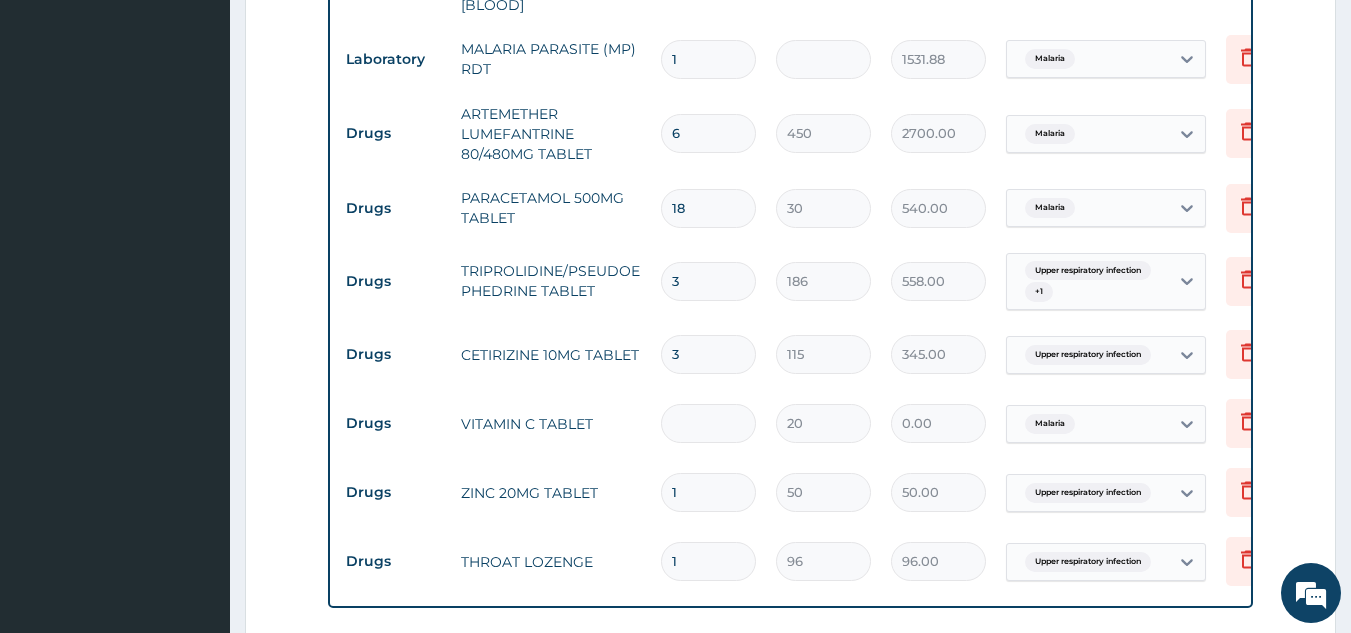 type on "3" 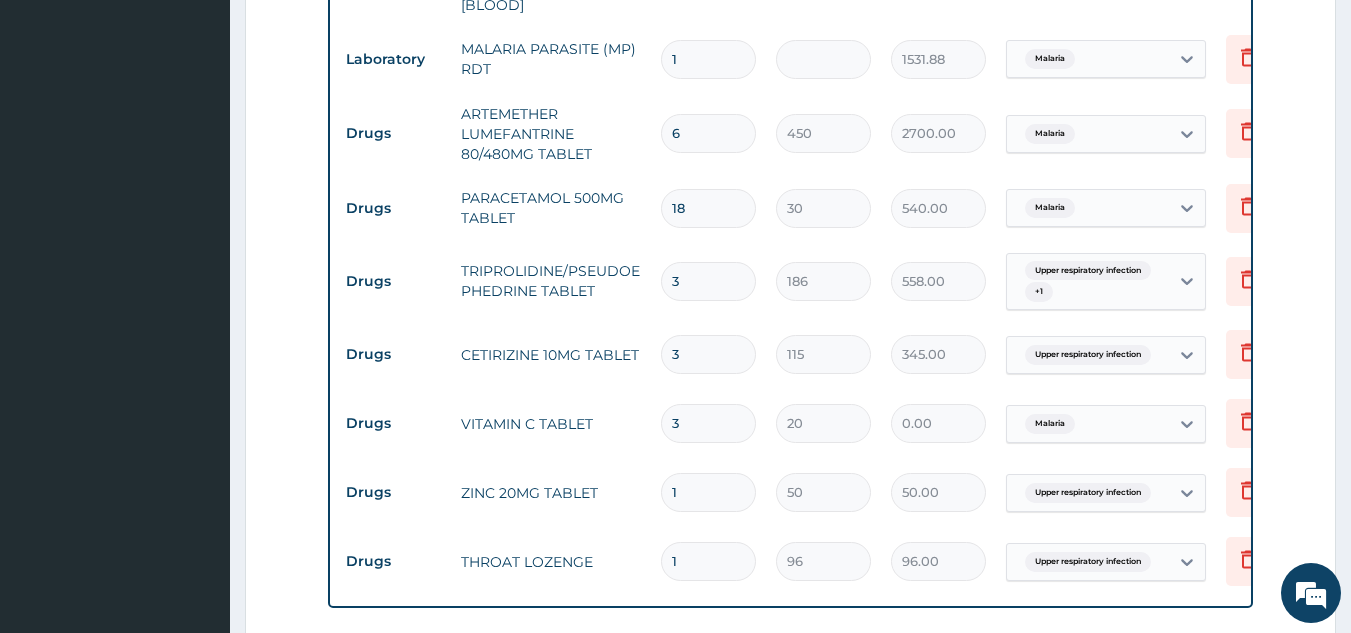 type on "30" 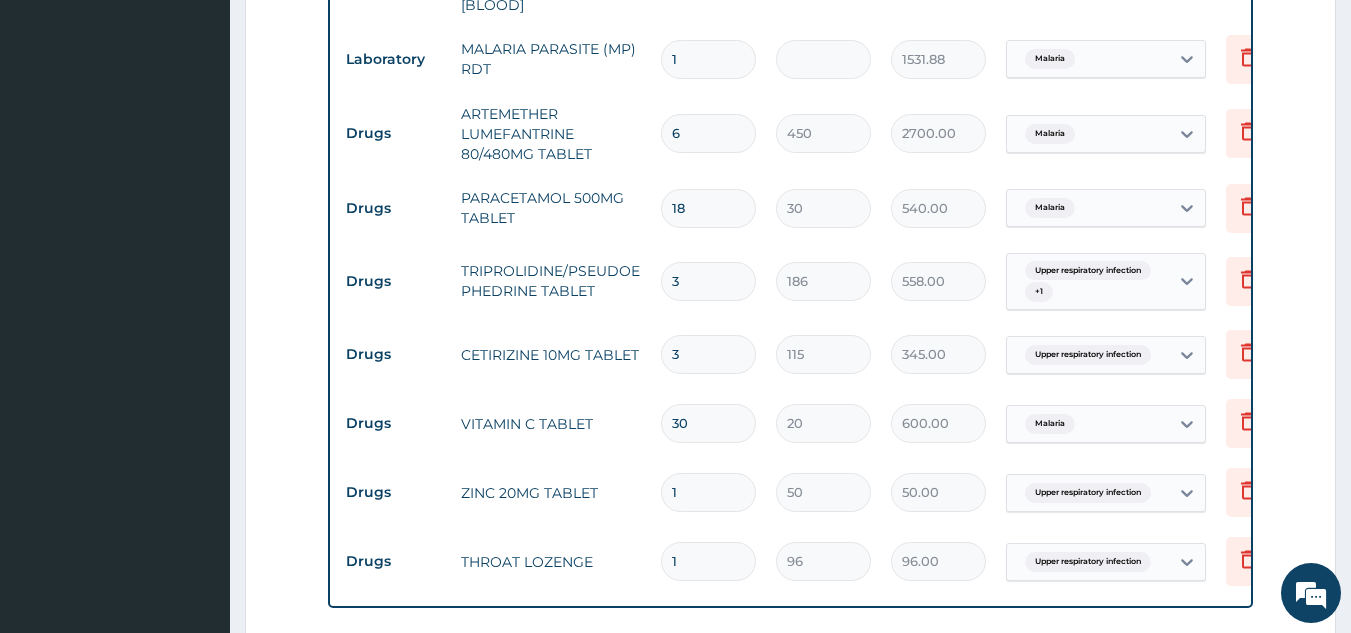 type on "30" 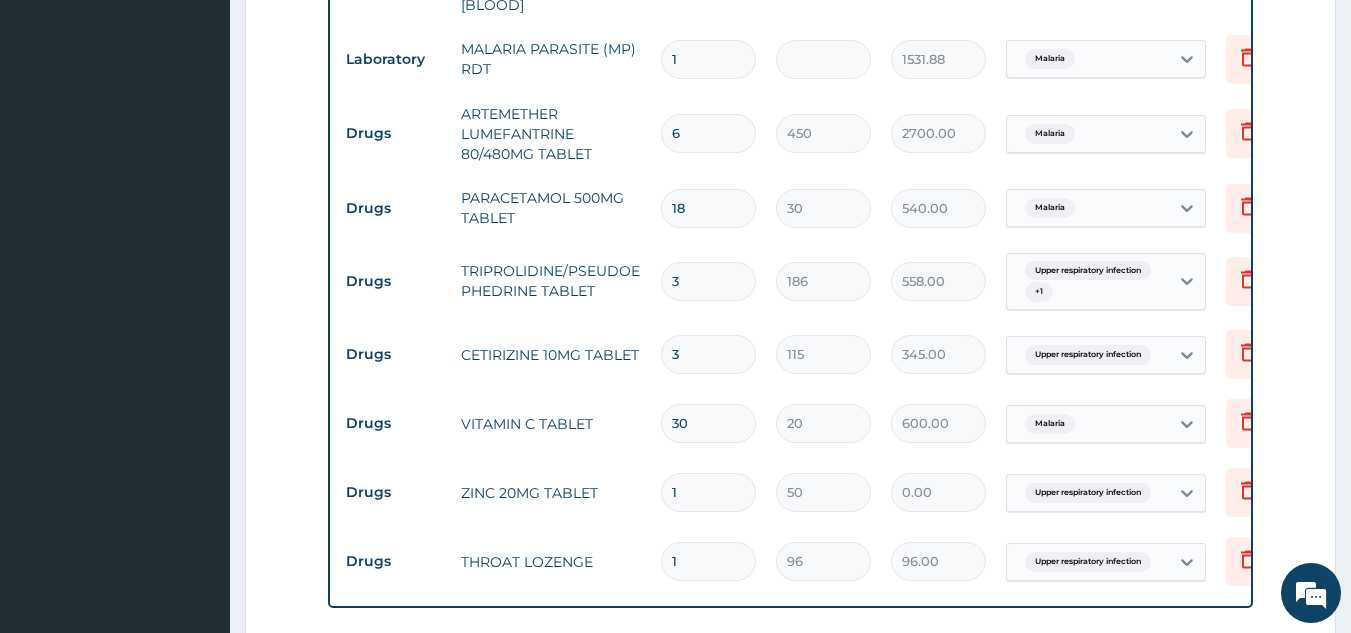 type 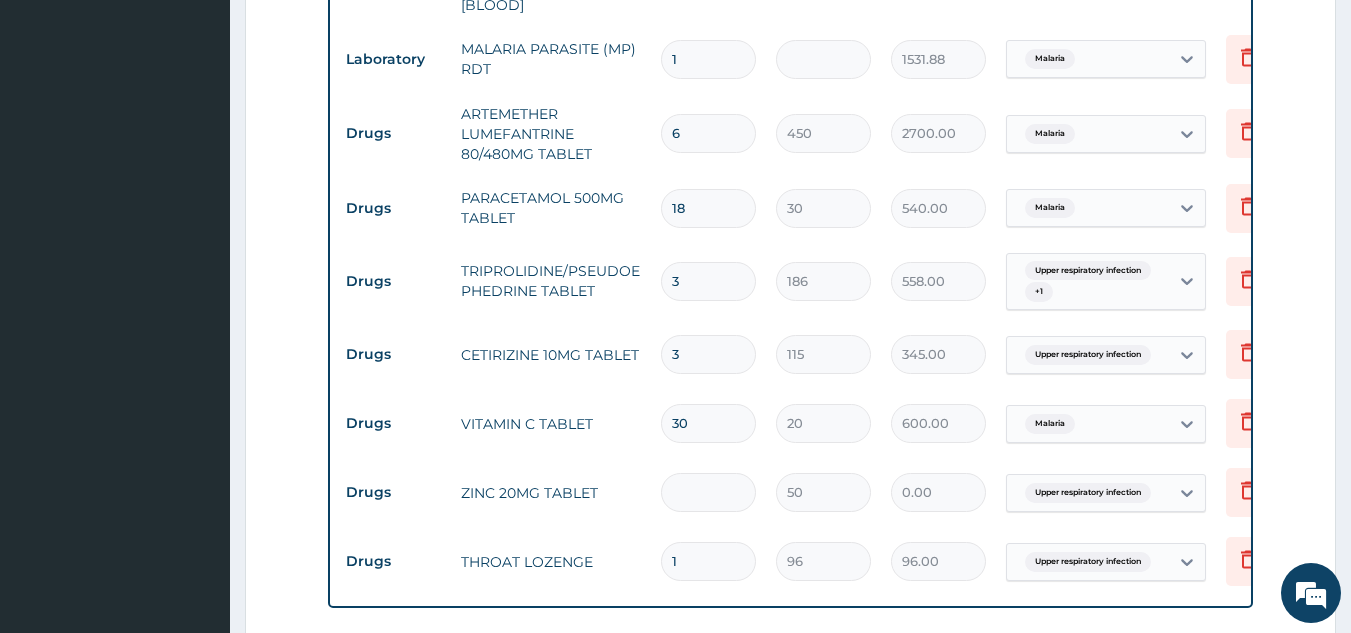 type on "6" 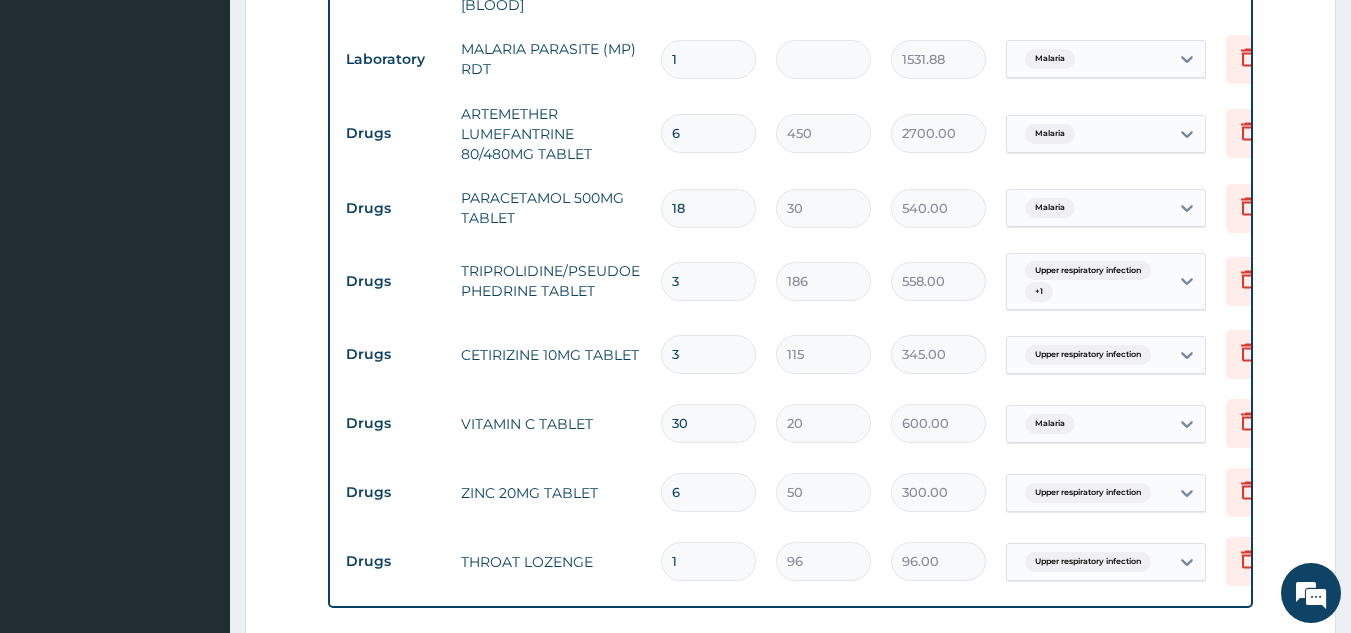 type on "60" 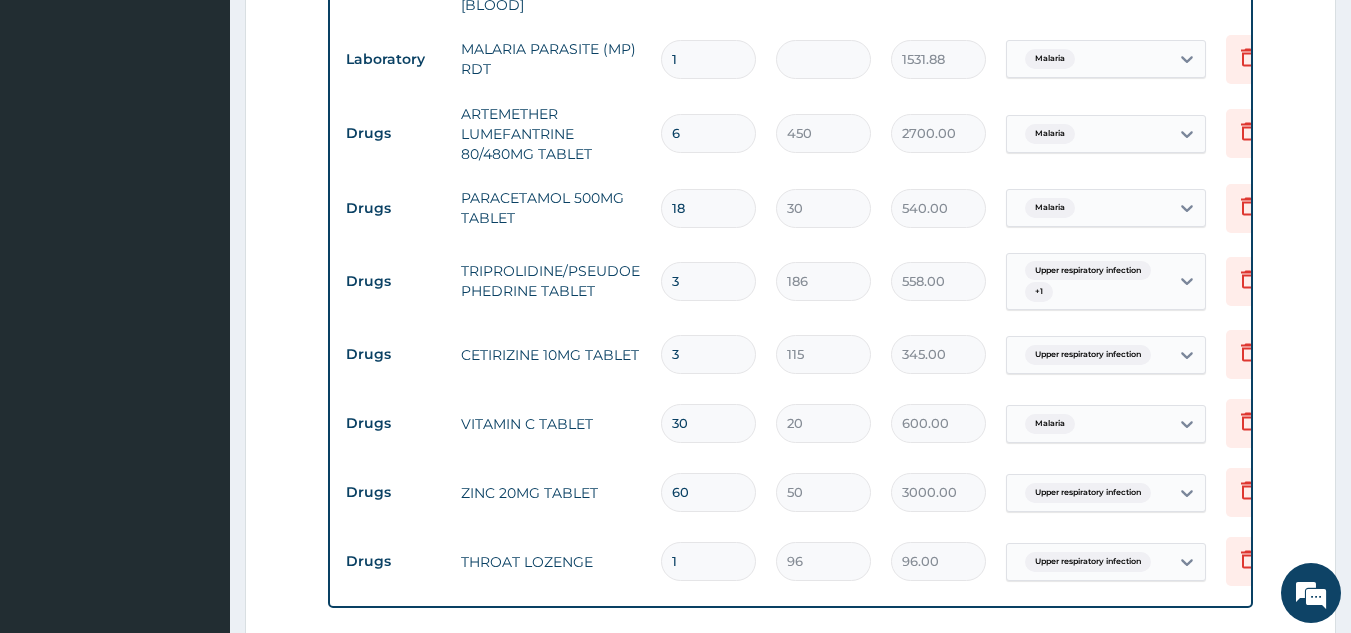 type on "60" 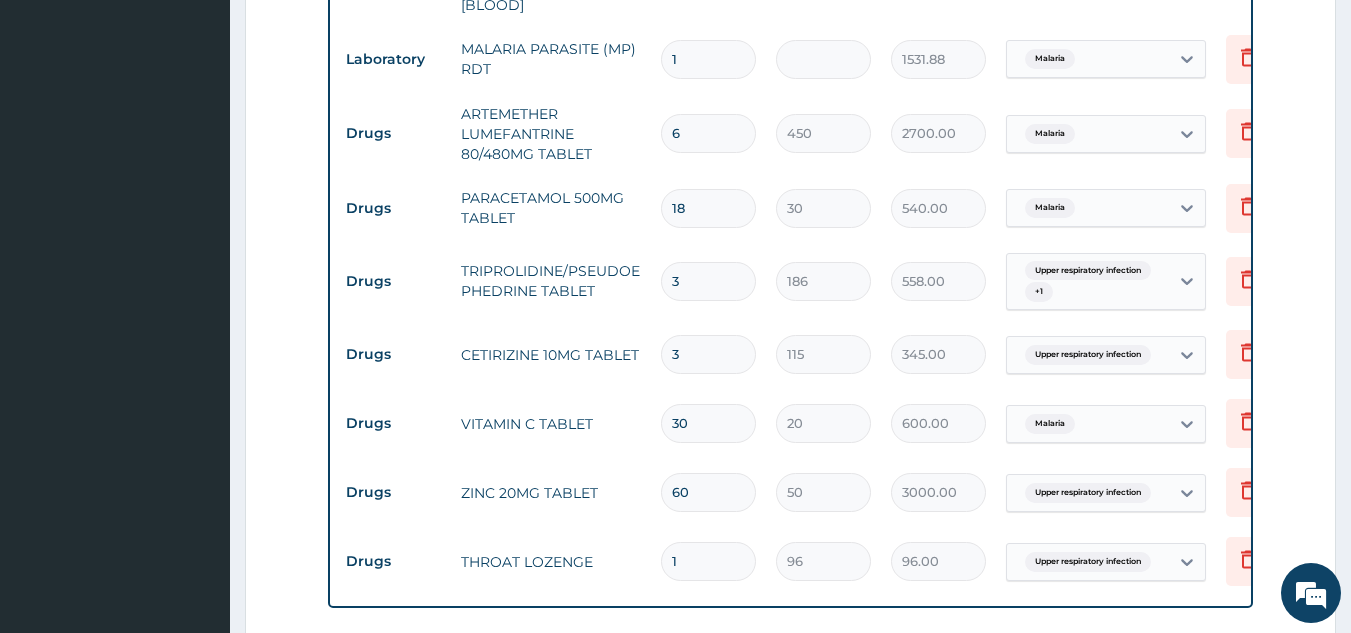 type 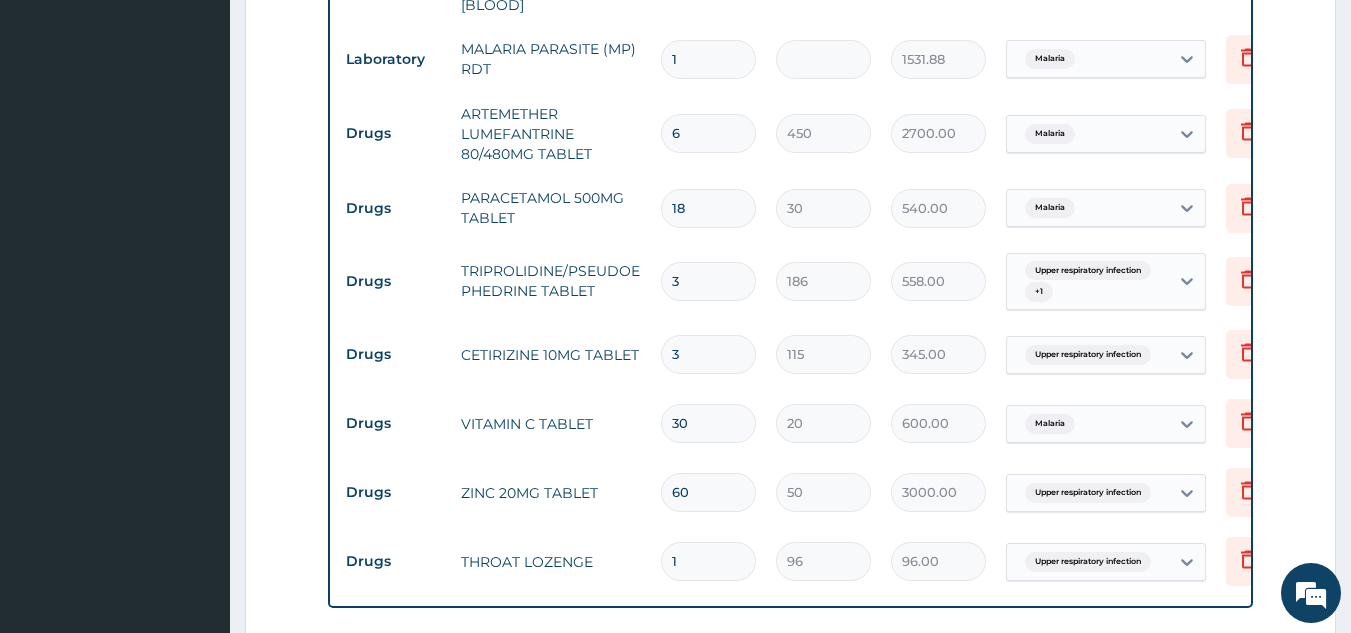 type on "0.00" 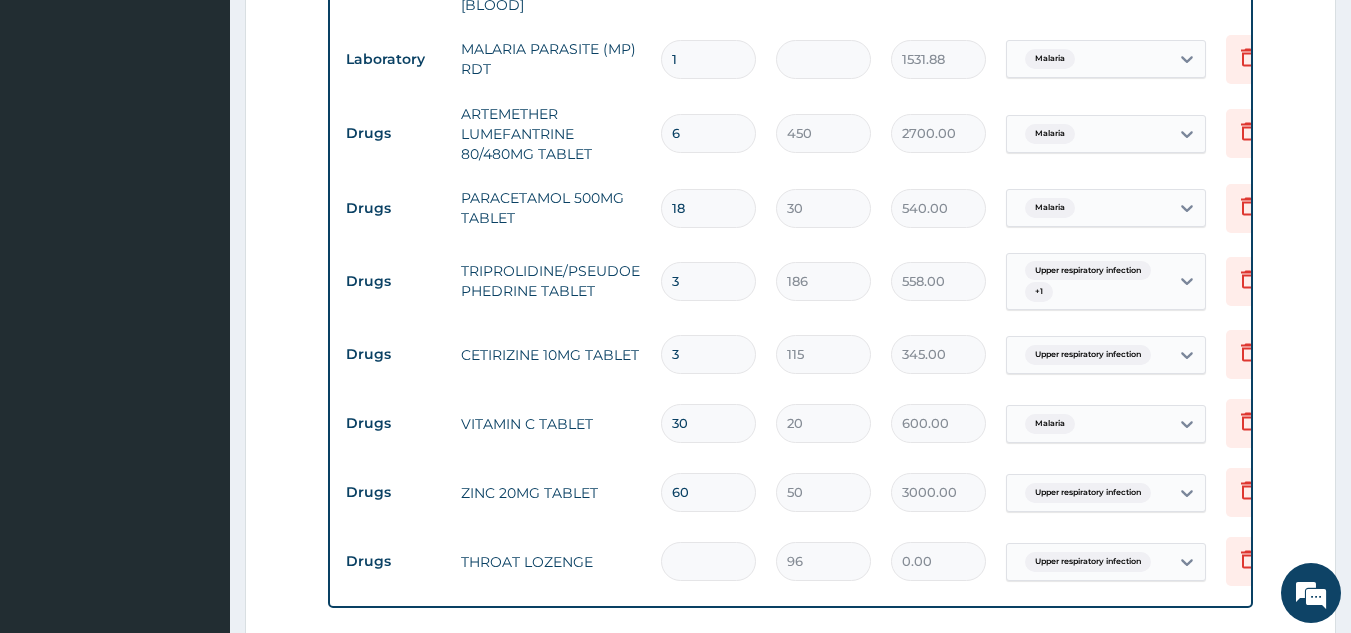 type on "2" 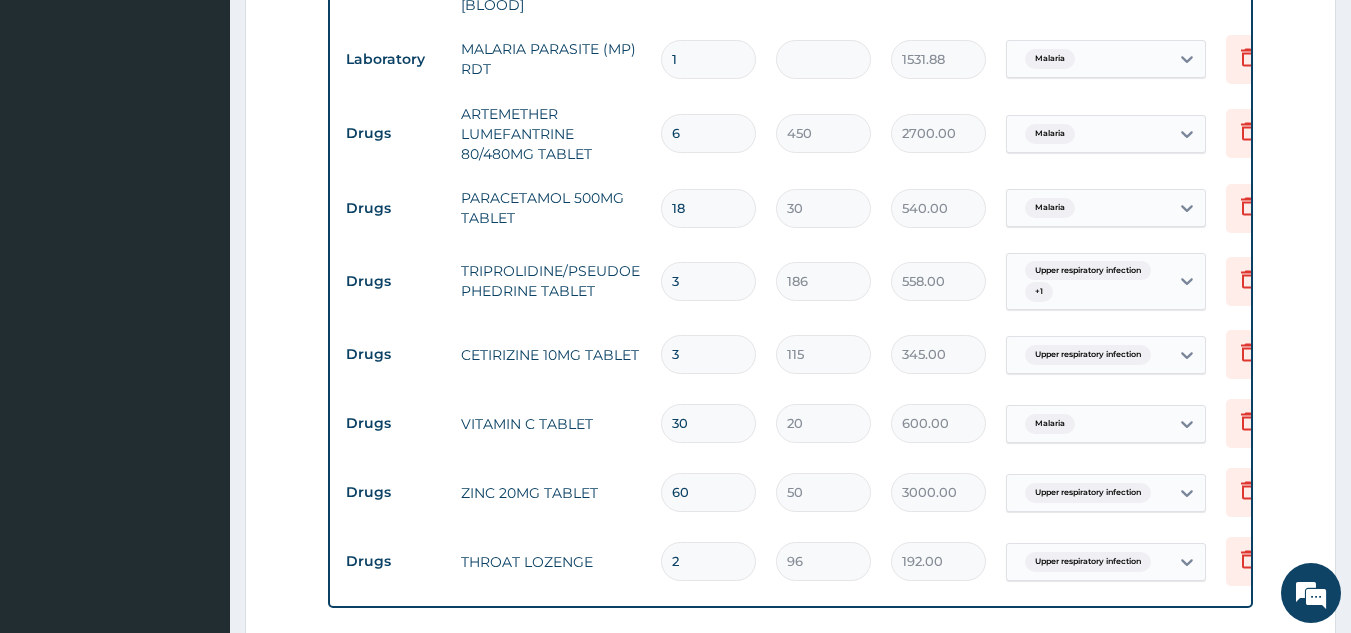type on "24" 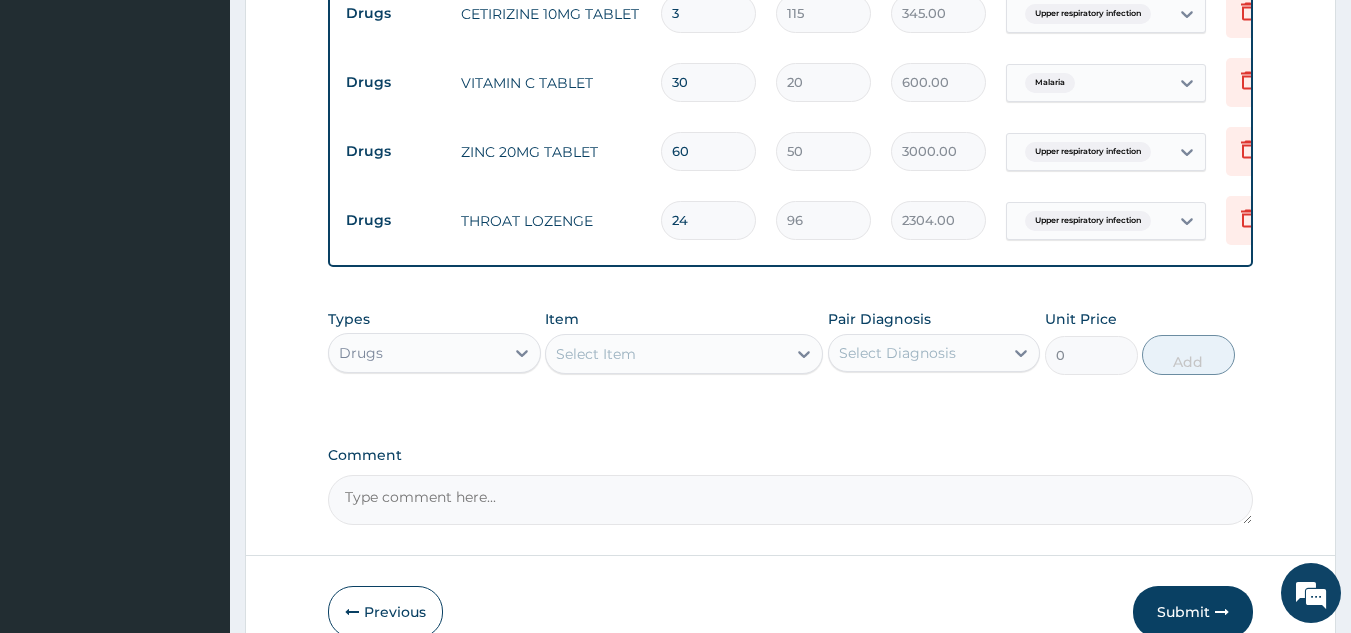 scroll, scrollTop: 1431, scrollLeft: 0, axis: vertical 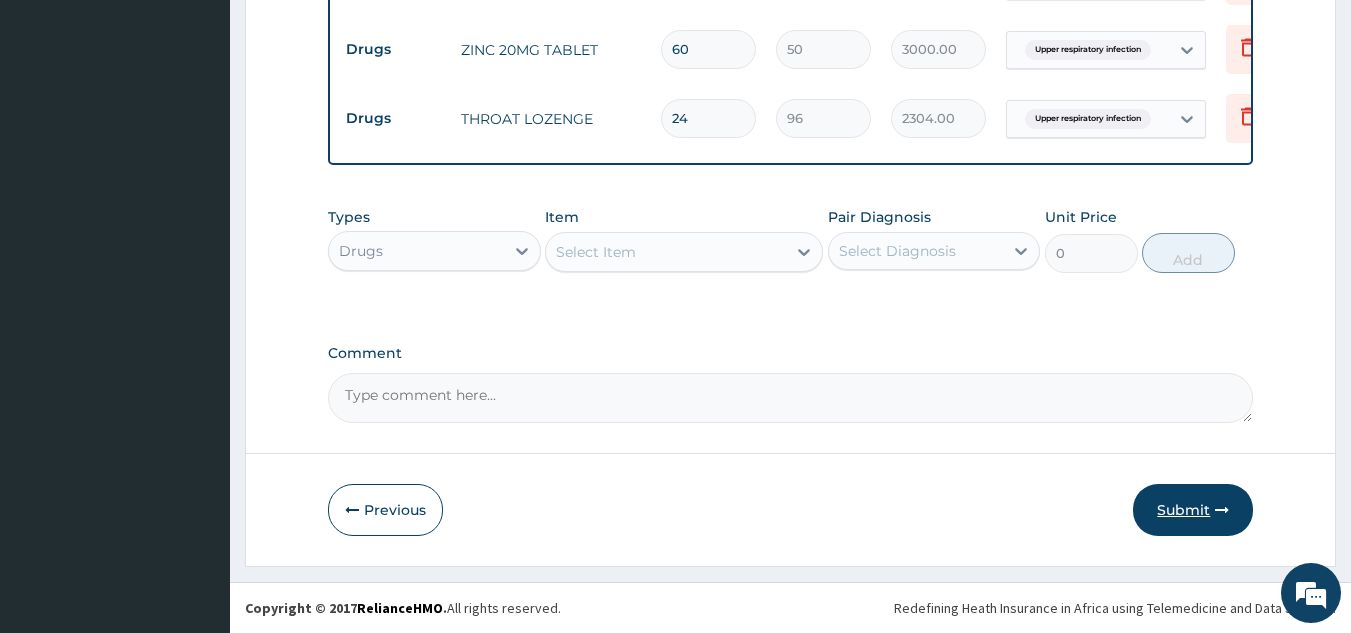 type on "24" 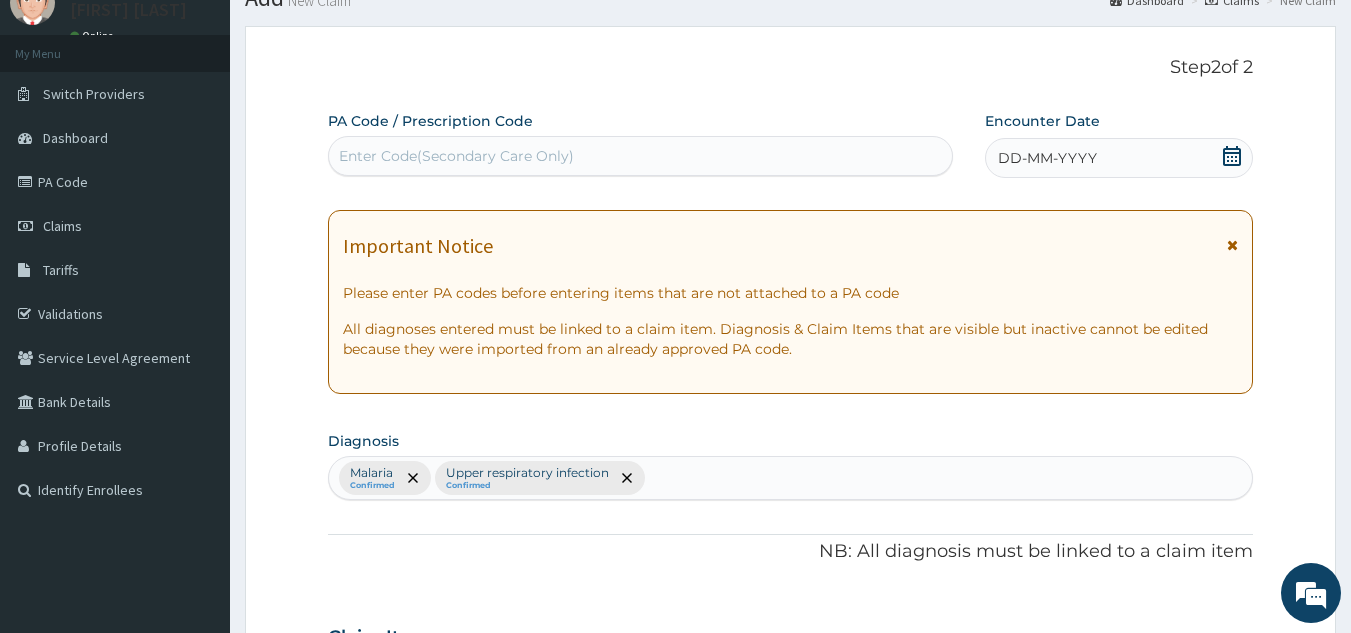 scroll, scrollTop: 59, scrollLeft: 0, axis: vertical 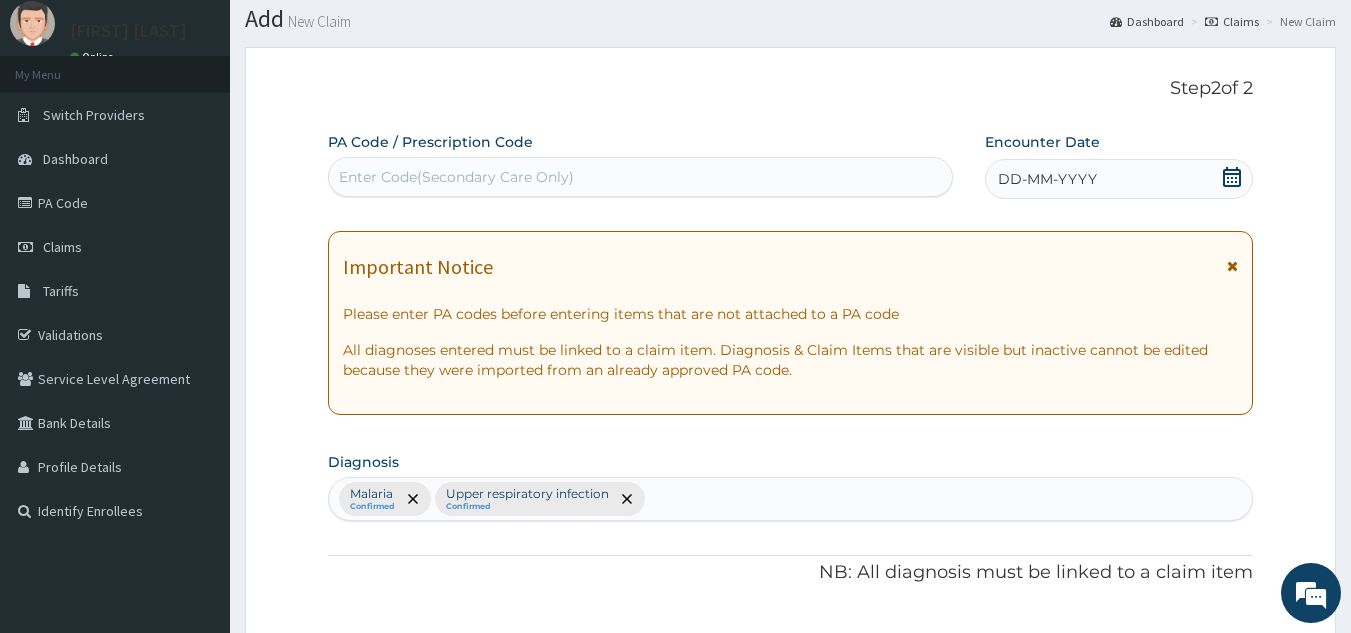 click on "DD-MM-YYYY" at bounding box center (1119, 179) 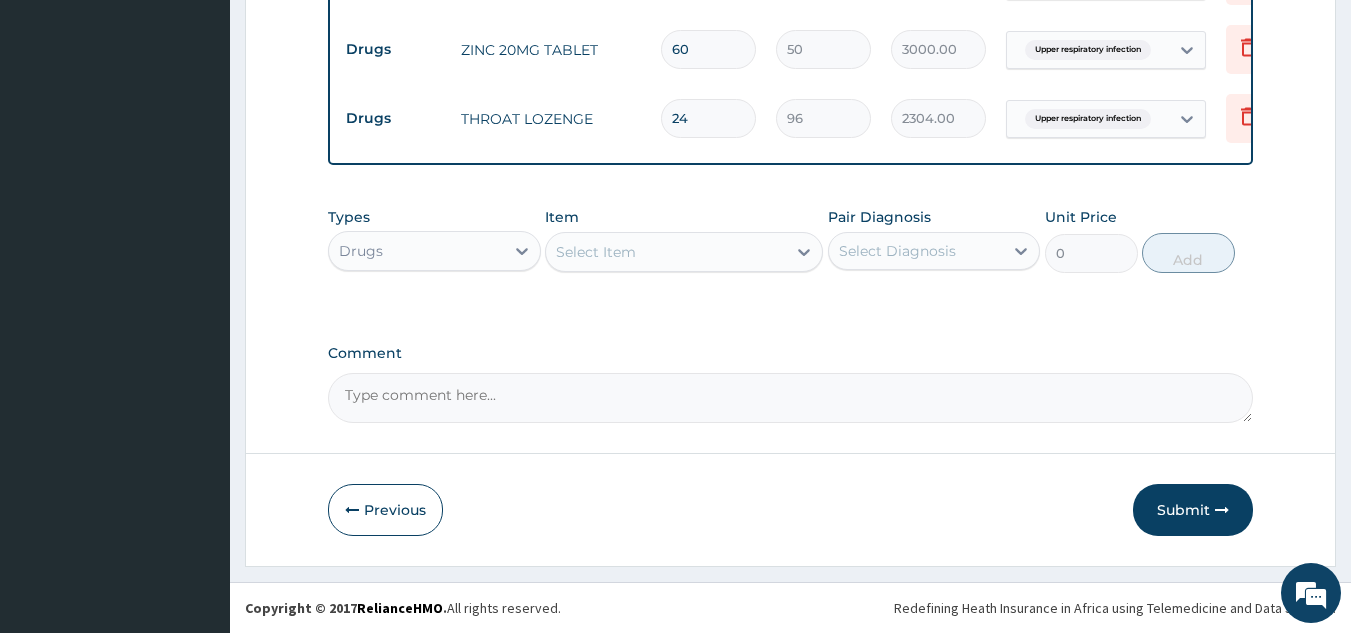 scroll, scrollTop: 1431, scrollLeft: 0, axis: vertical 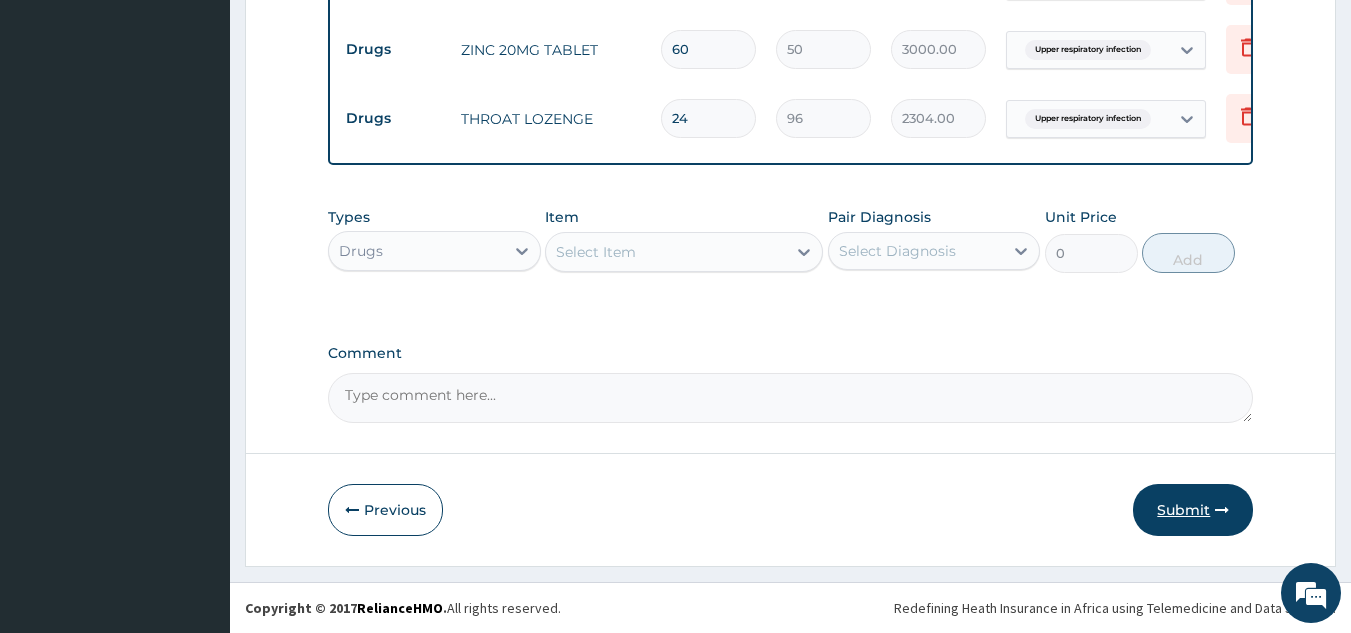 click on "Submit" at bounding box center [1193, 510] 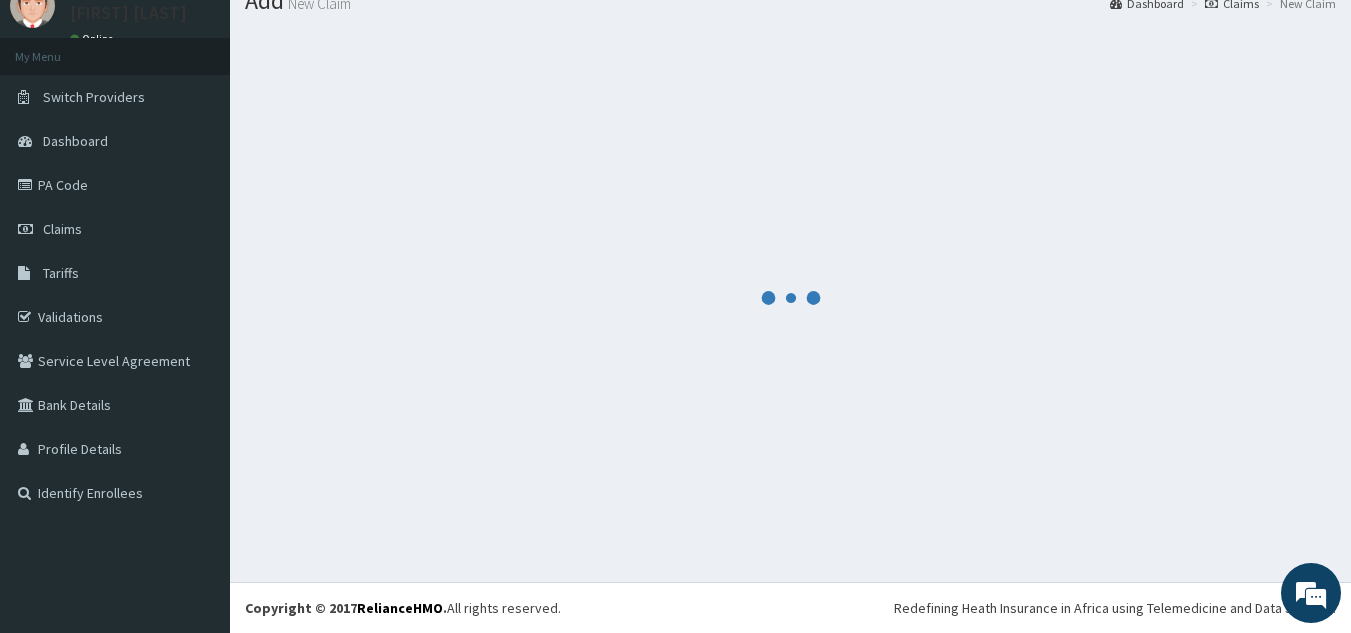 scroll, scrollTop: 1431, scrollLeft: 0, axis: vertical 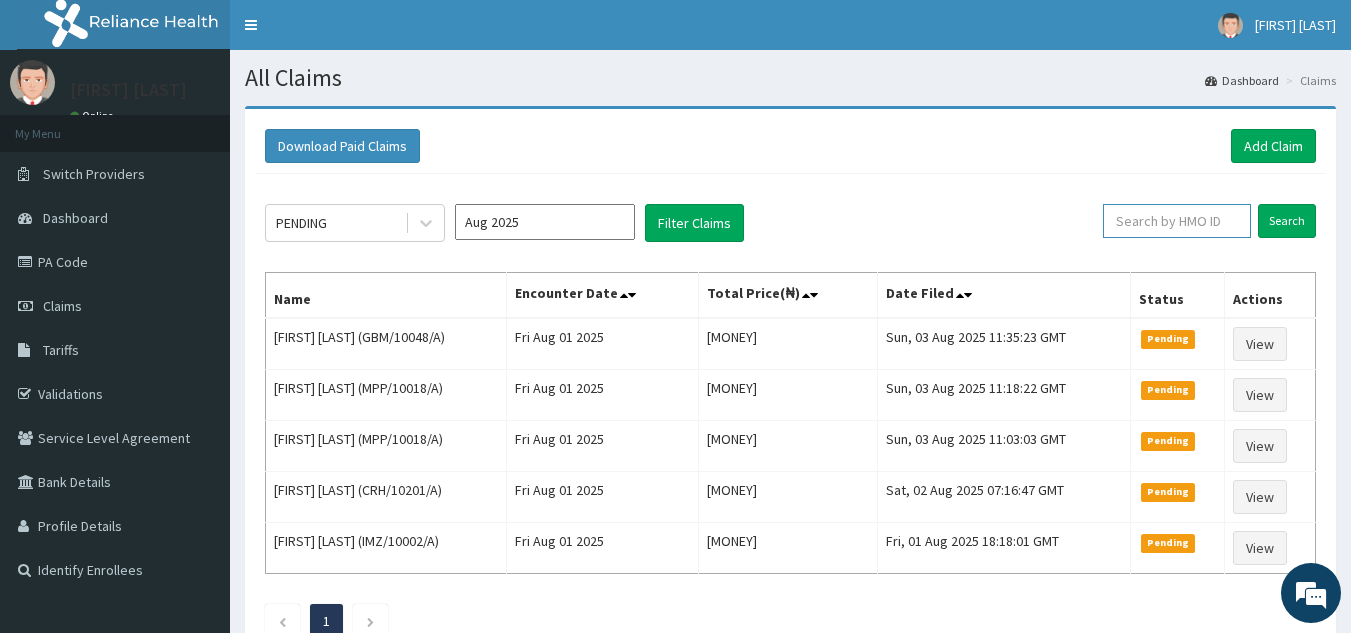 click at bounding box center [1177, 221] 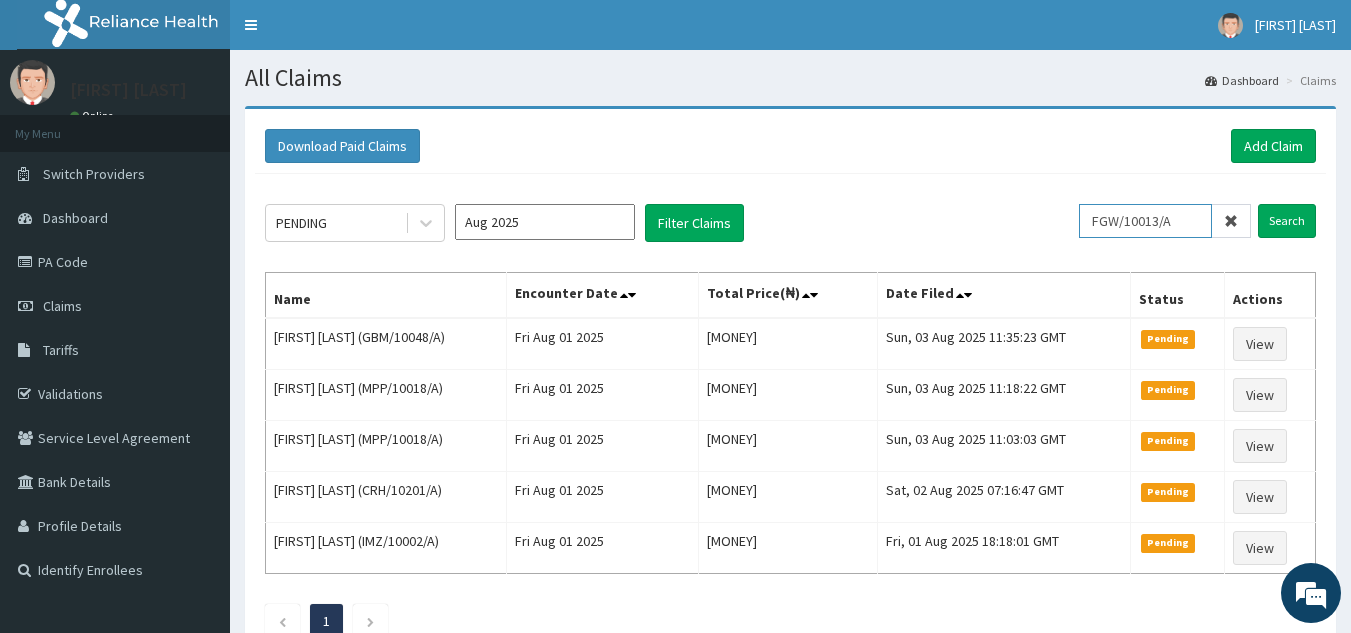 type on "FGW/10013/A" 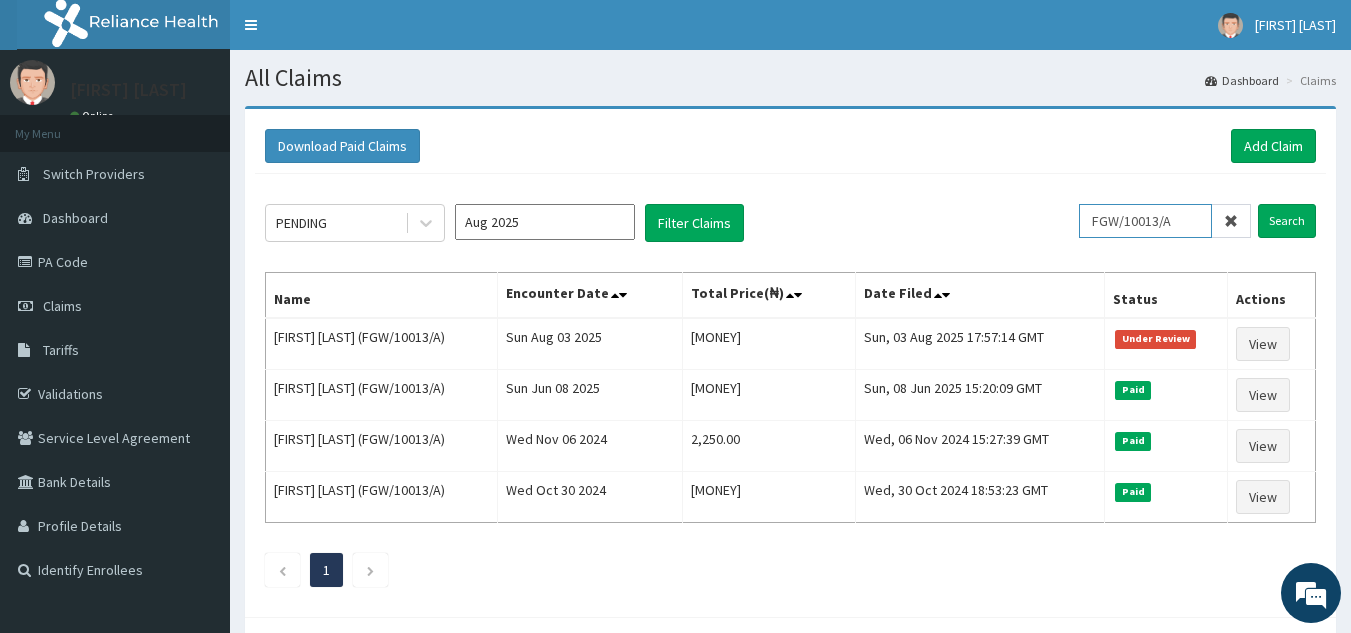 scroll, scrollTop: 0, scrollLeft: 0, axis: both 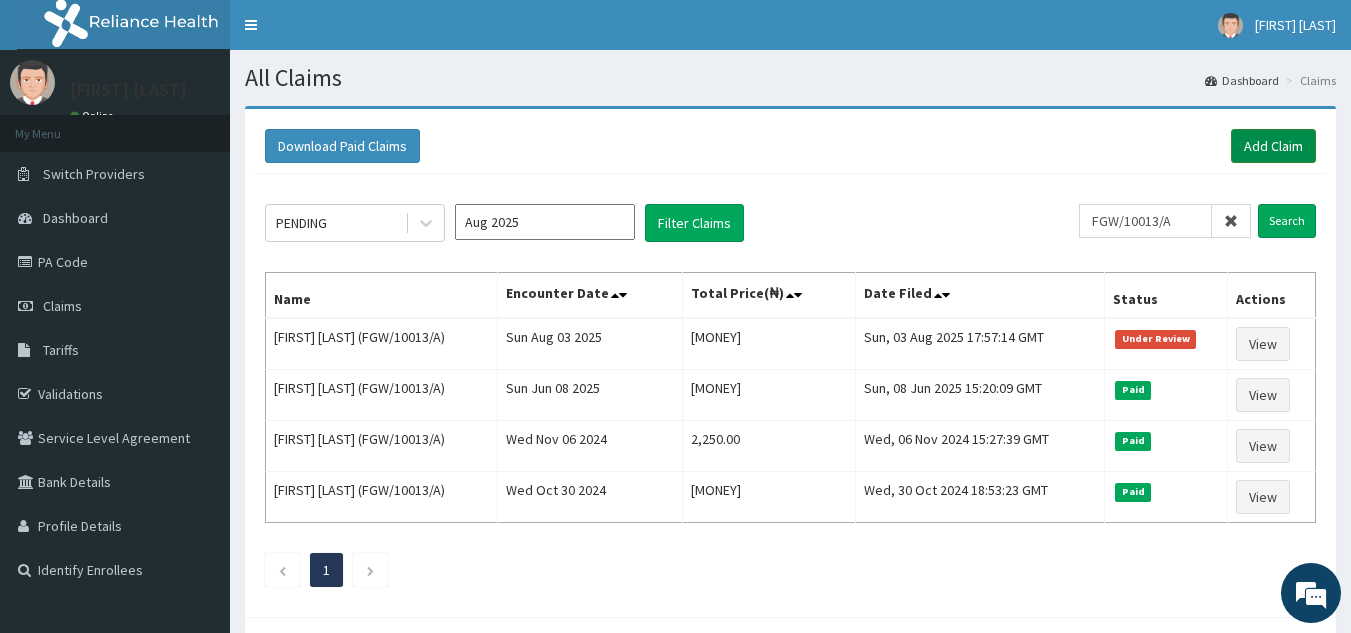 click on "Add Claim" at bounding box center [1273, 146] 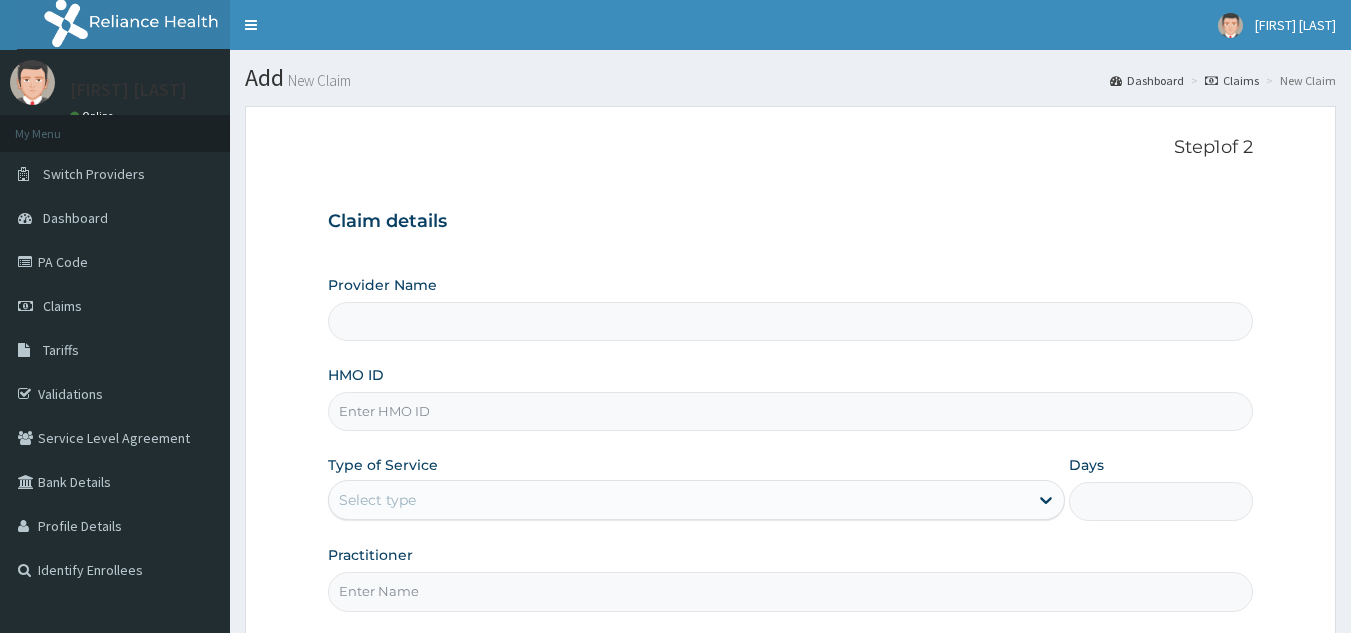 scroll, scrollTop: 0, scrollLeft: 0, axis: both 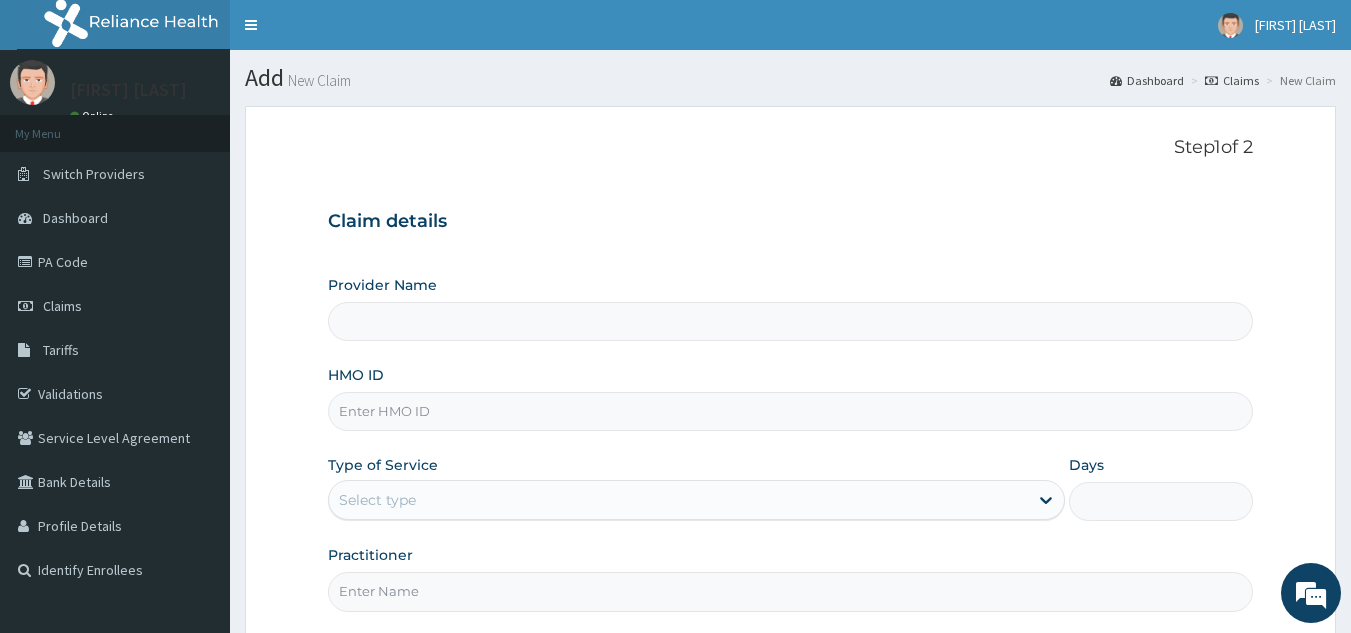 type on "Reliance Family Clinics (RFC) - Lekki" 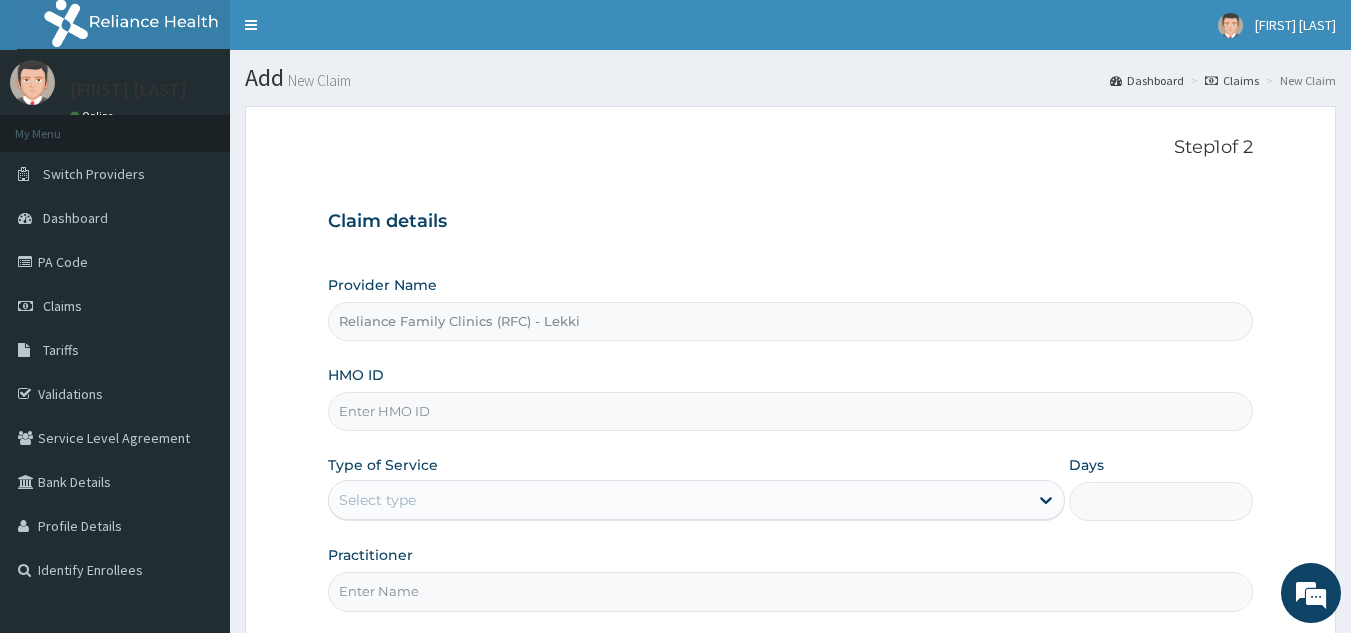 click on "HMO ID" at bounding box center (791, 411) 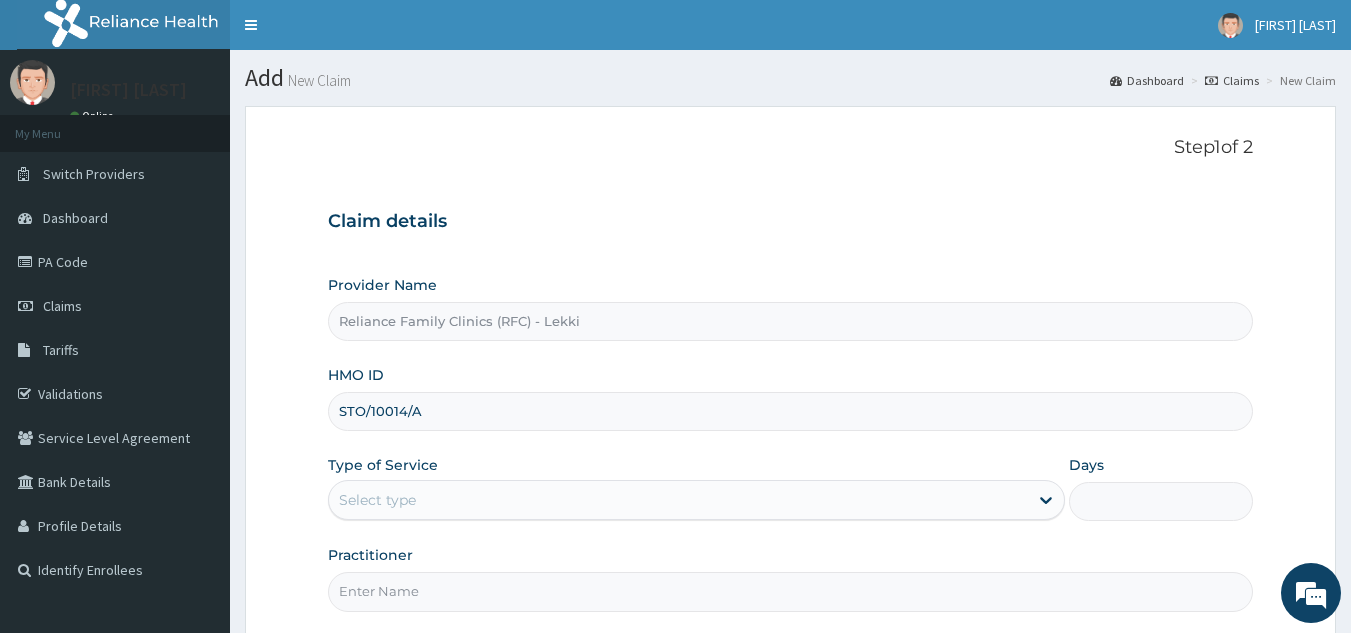 type on "STO/10014/A" 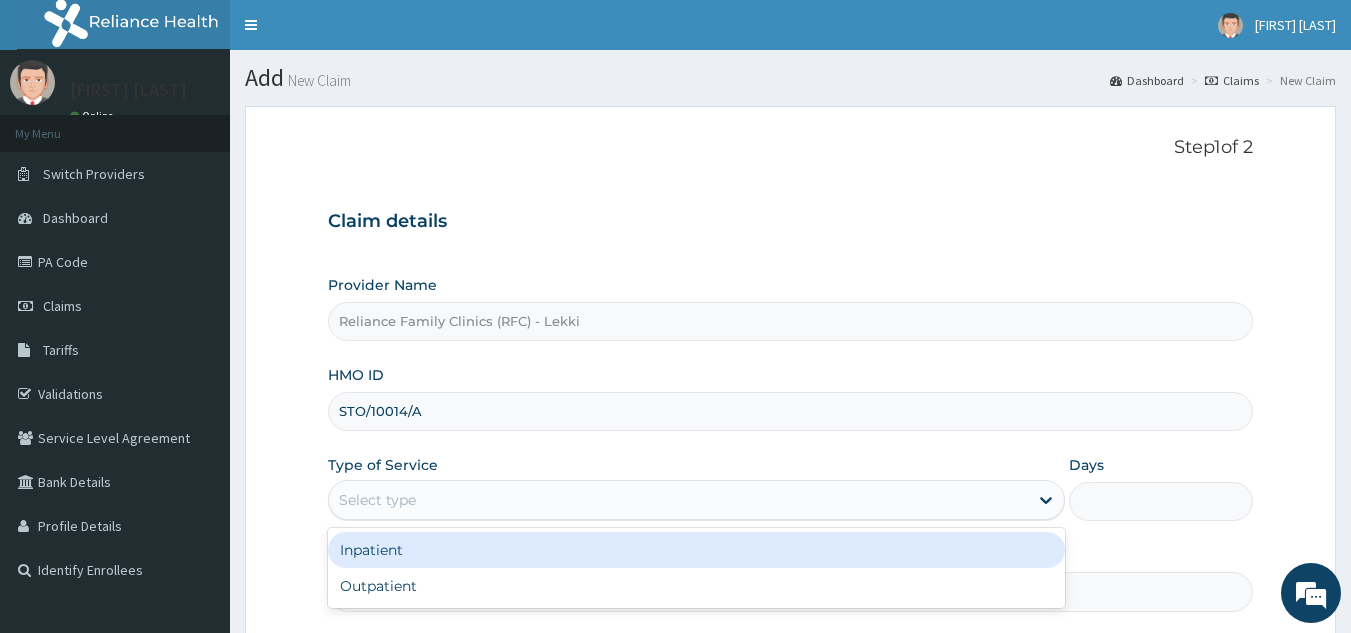 click on "Select type" at bounding box center [696, 500] 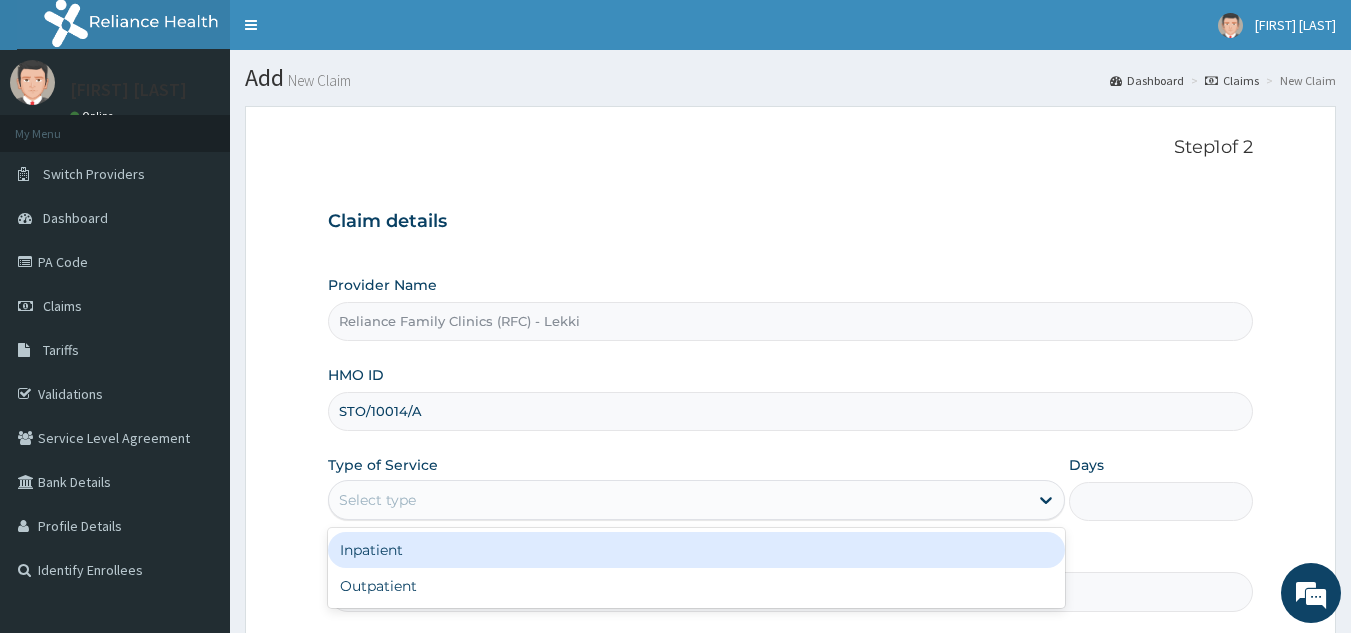 click on "Select type" at bounding box center [696, 500] 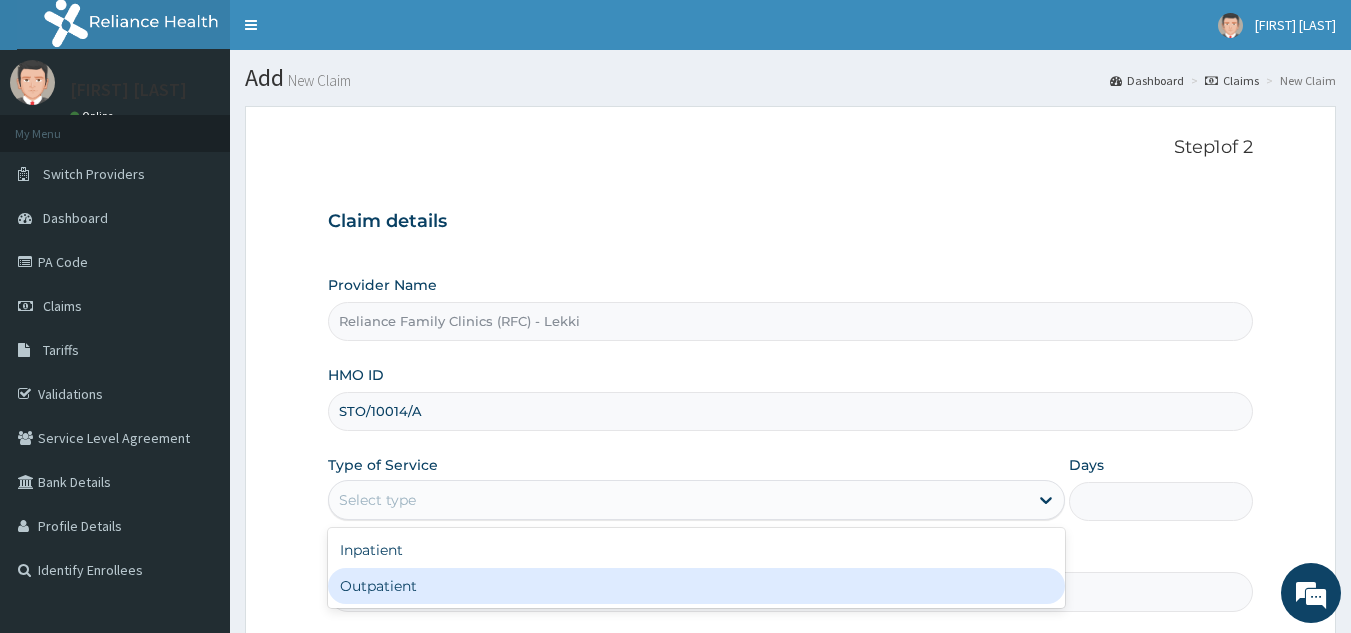 click on "Outpatient" at bounding box center (696, 586) 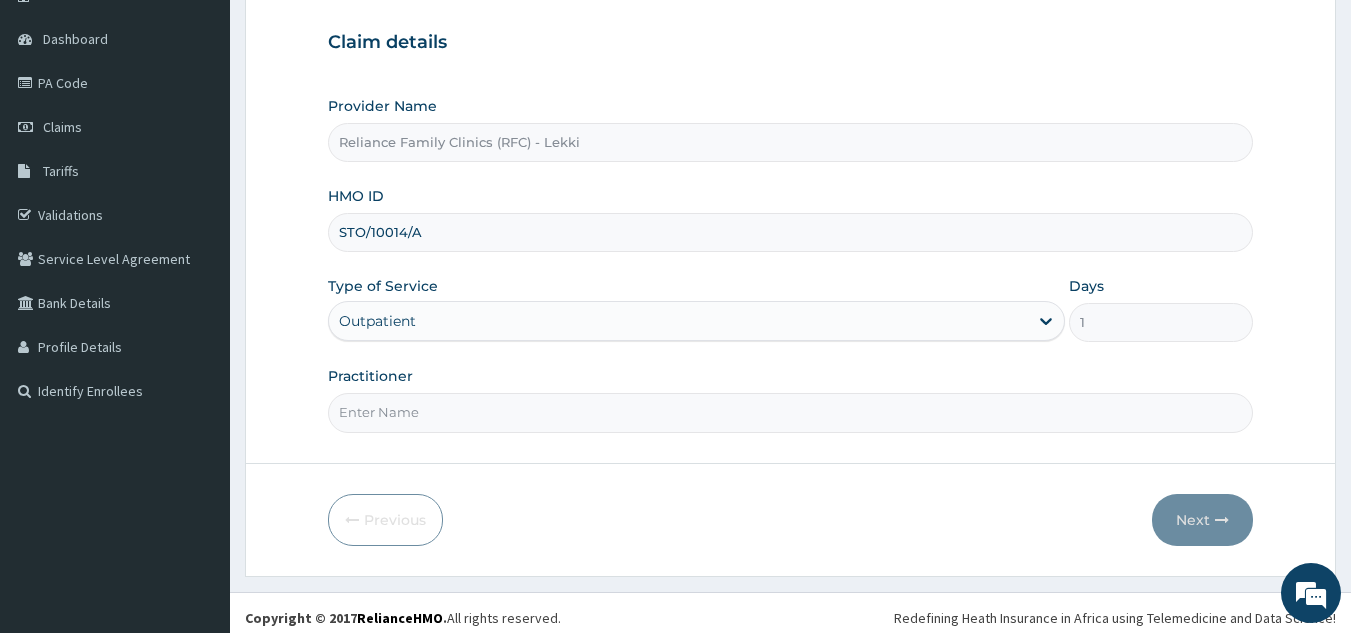 scroll, scrollTop: 185, scrollLeft: 0, axis: vertical 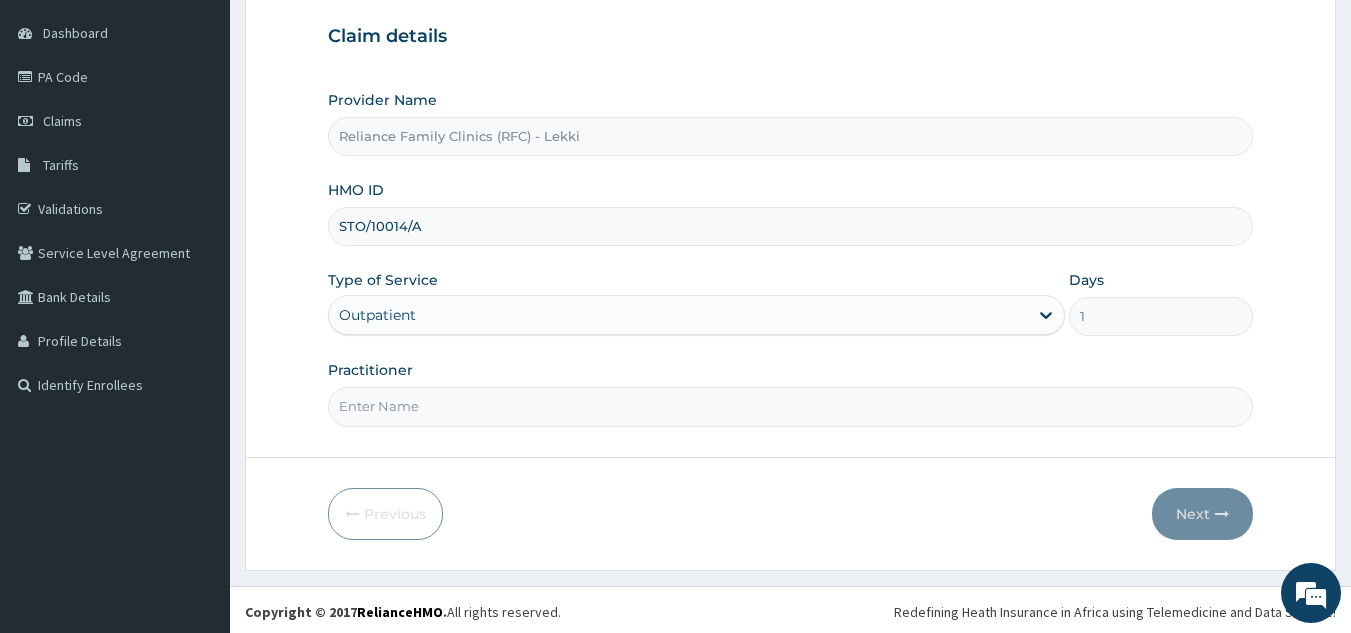 click on "Practitioner" at bounding box center (791, 406) 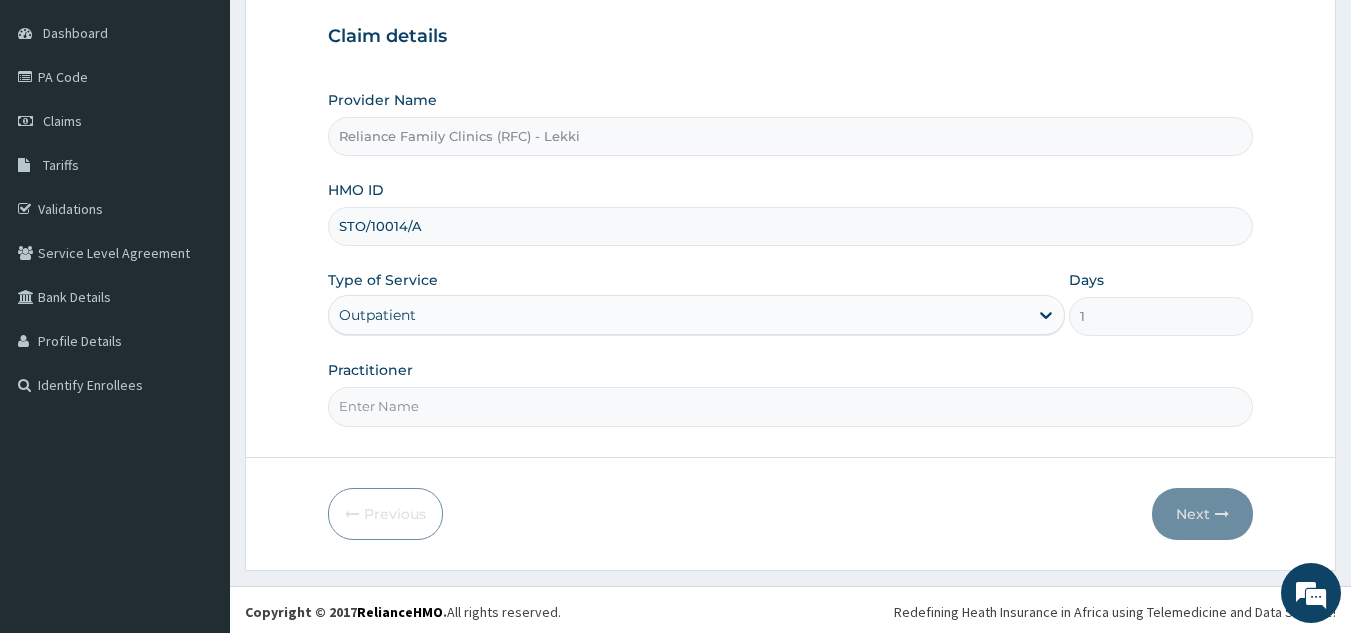 type on "Locum" 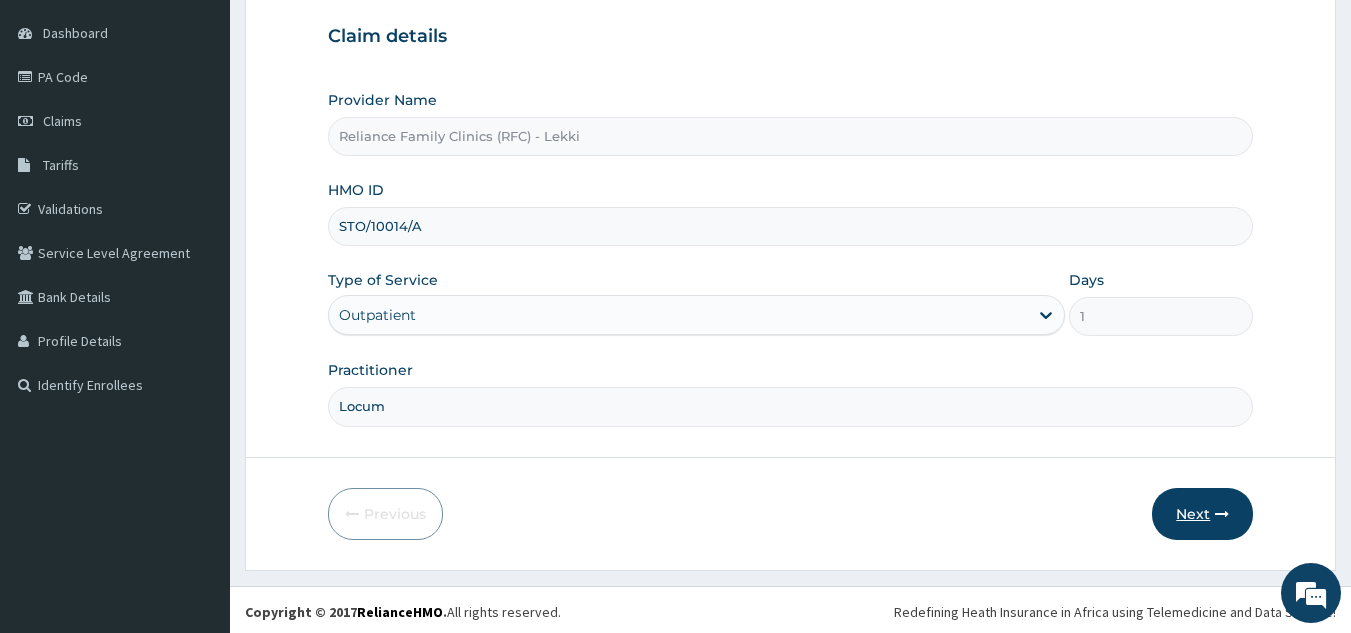 click on "Next" at bounding box center (1202, 514) 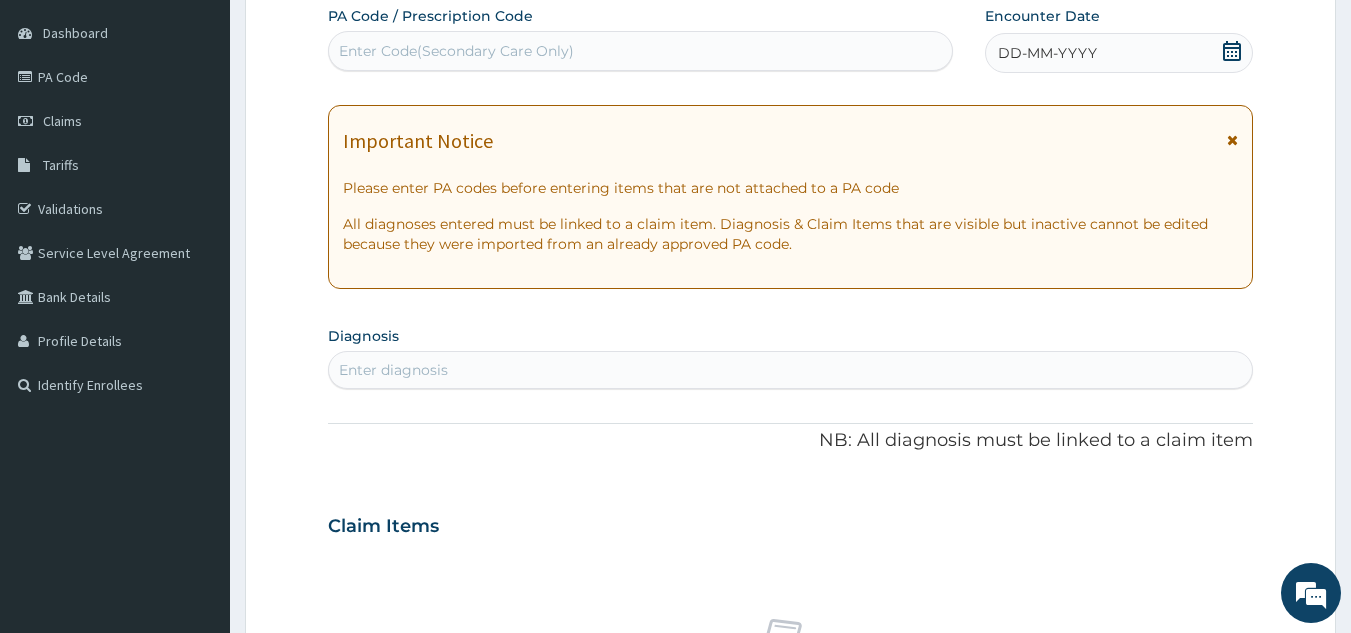 click on "DD-MM-YYYY" at bounding box center (1047, 53) 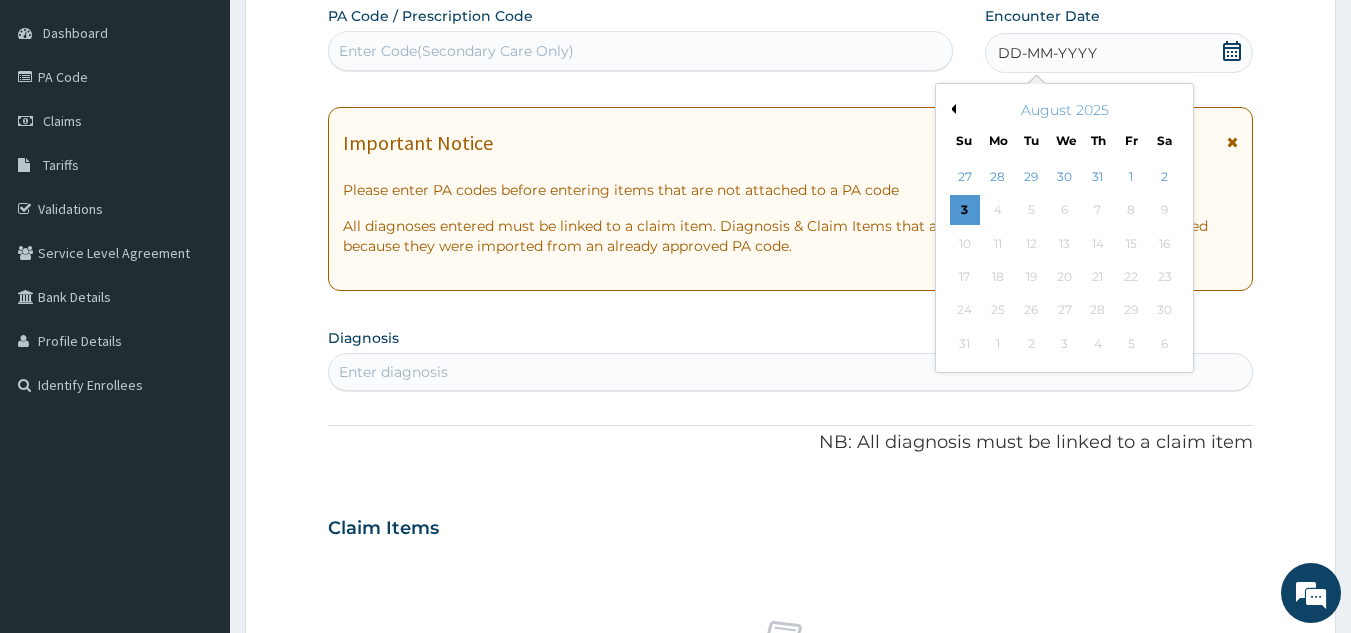 scroll, scrollTop: 0, scrollLeft: 0, axis: both 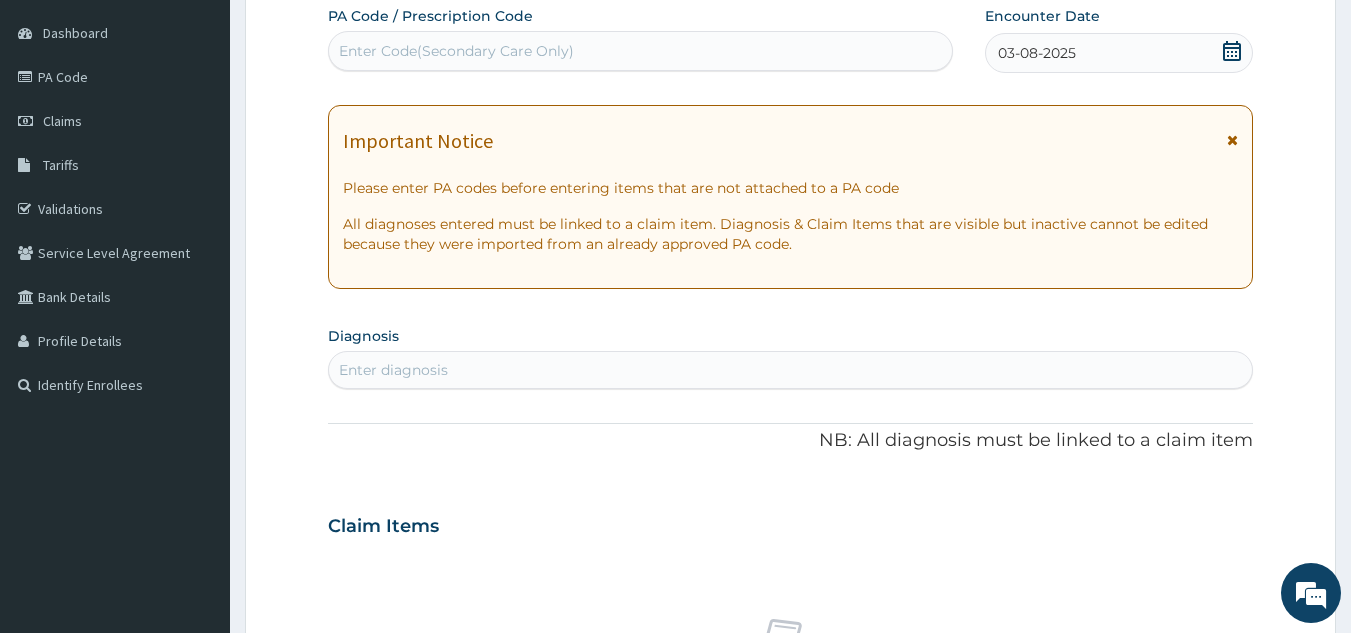 click on "Enter diagnosis" at bounding box center (393, 370) 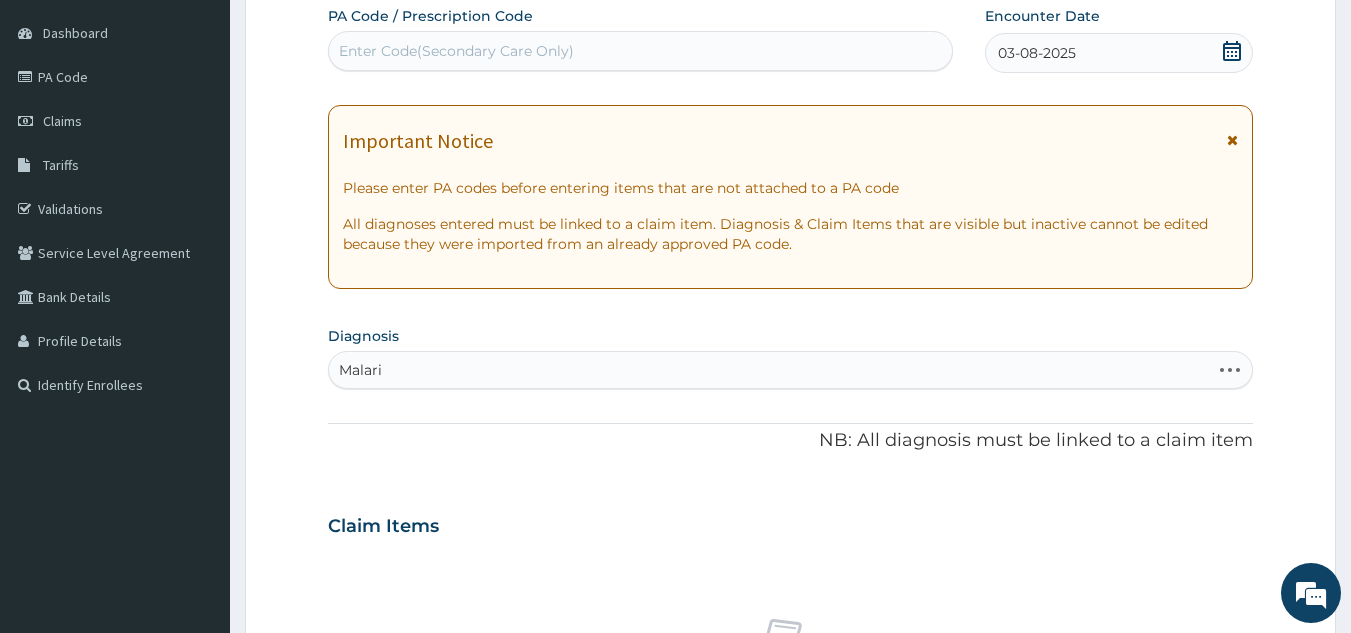 type on "Malaria" 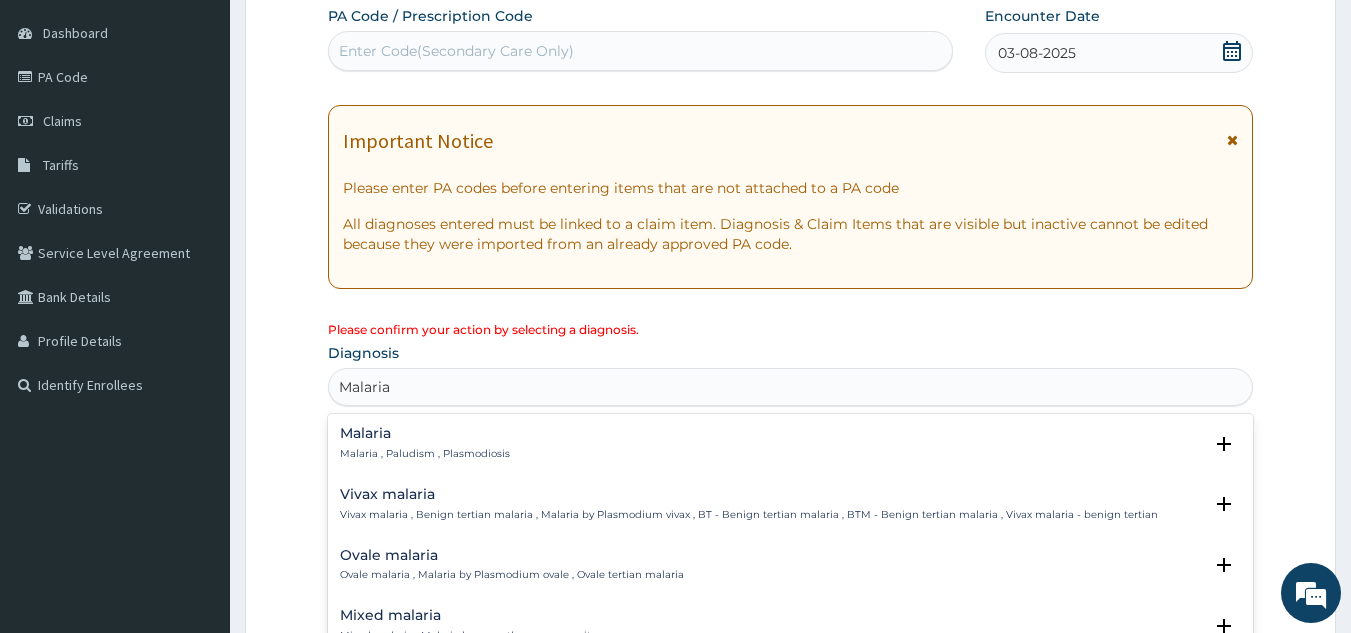 click on "Malaria" at bounding box center (425, 433) 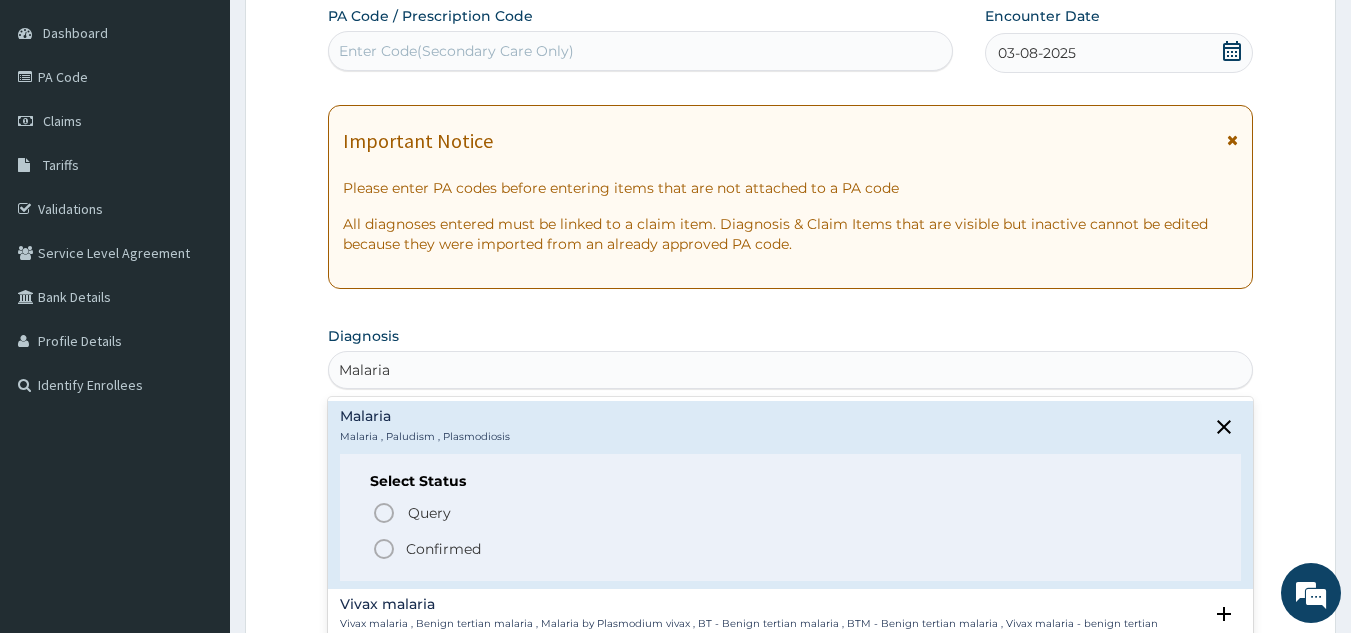 click on "Select Status Query Query covers suspected (?), Keep in view (kiv), Ruled out (r/o) Confirmed" at bounding box center (791, 517) 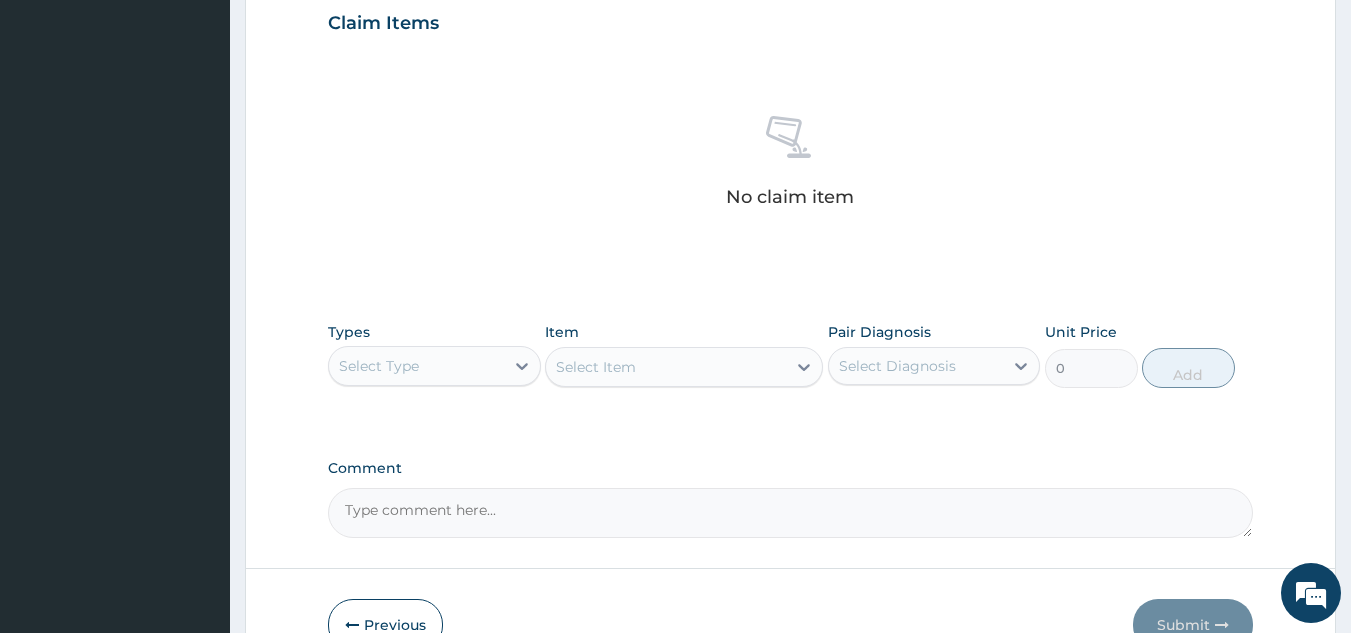 scroll, scrollTop: 809, scrollLeft: 0, axis: vertical 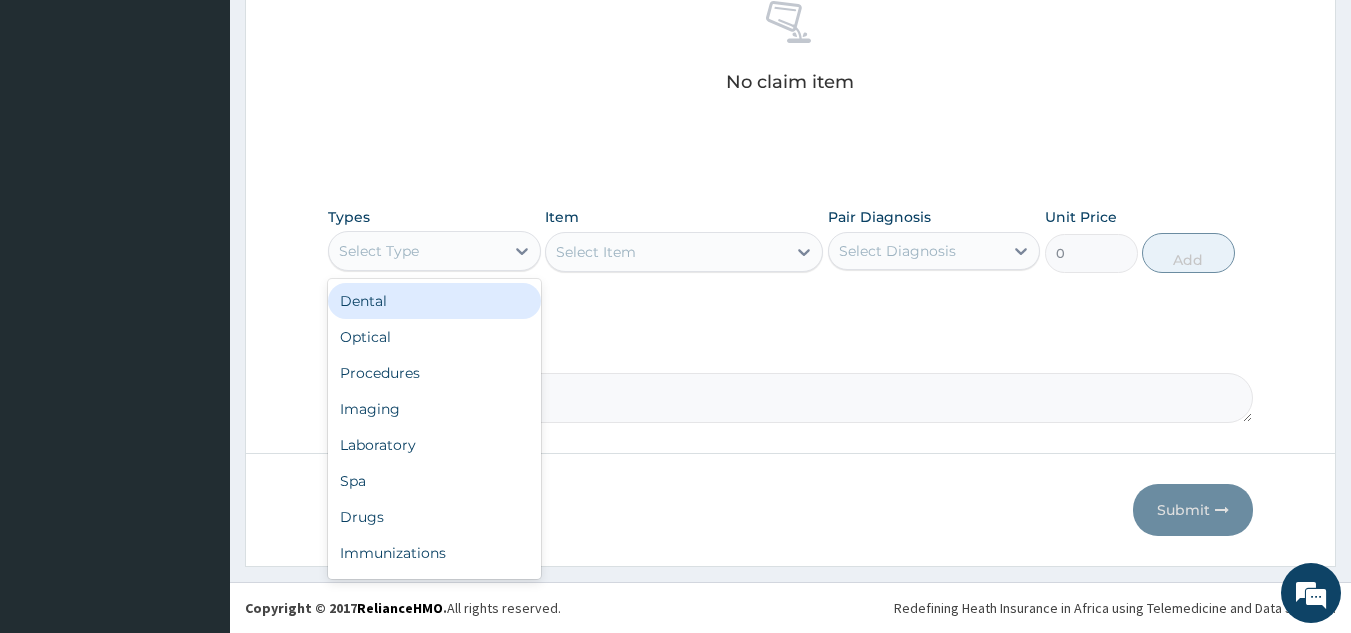 click on "Select Type" at bounding box center (416, 251) 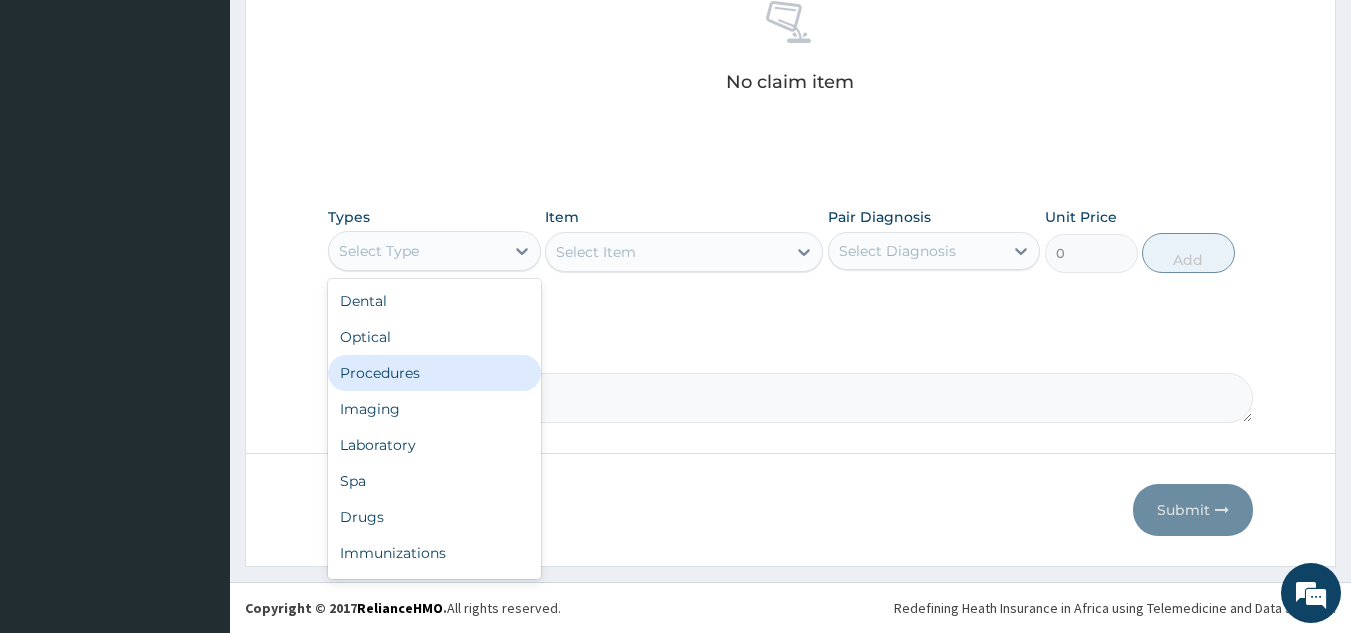 click on "Procedures" at bounding box center [434, 373] 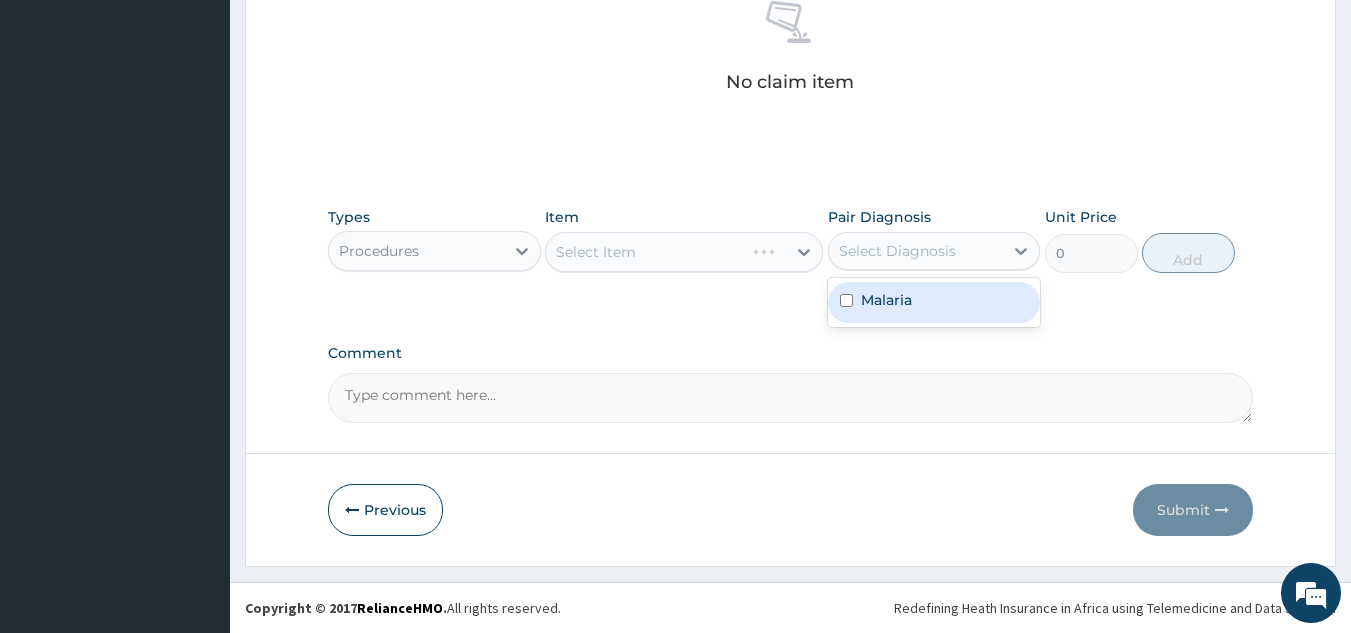 click on "Select Diagnosis" at bounding box center (897, 251) 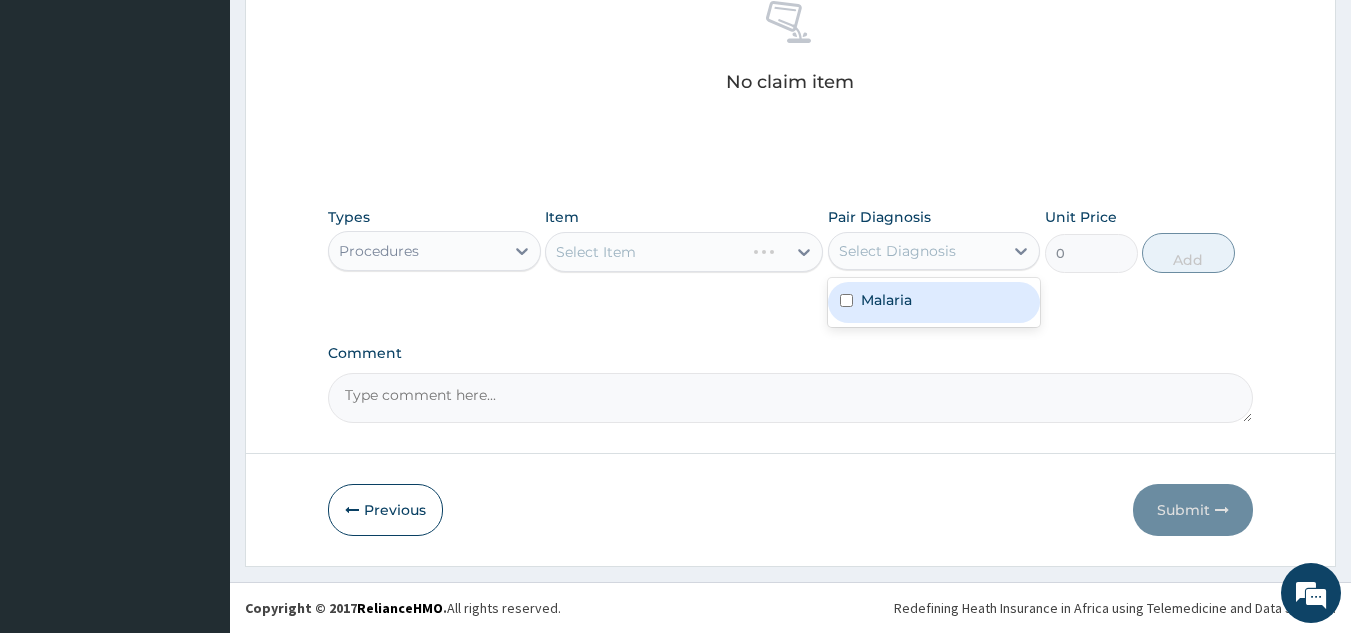 click on "Malaria" at bounding box center [934, 302] 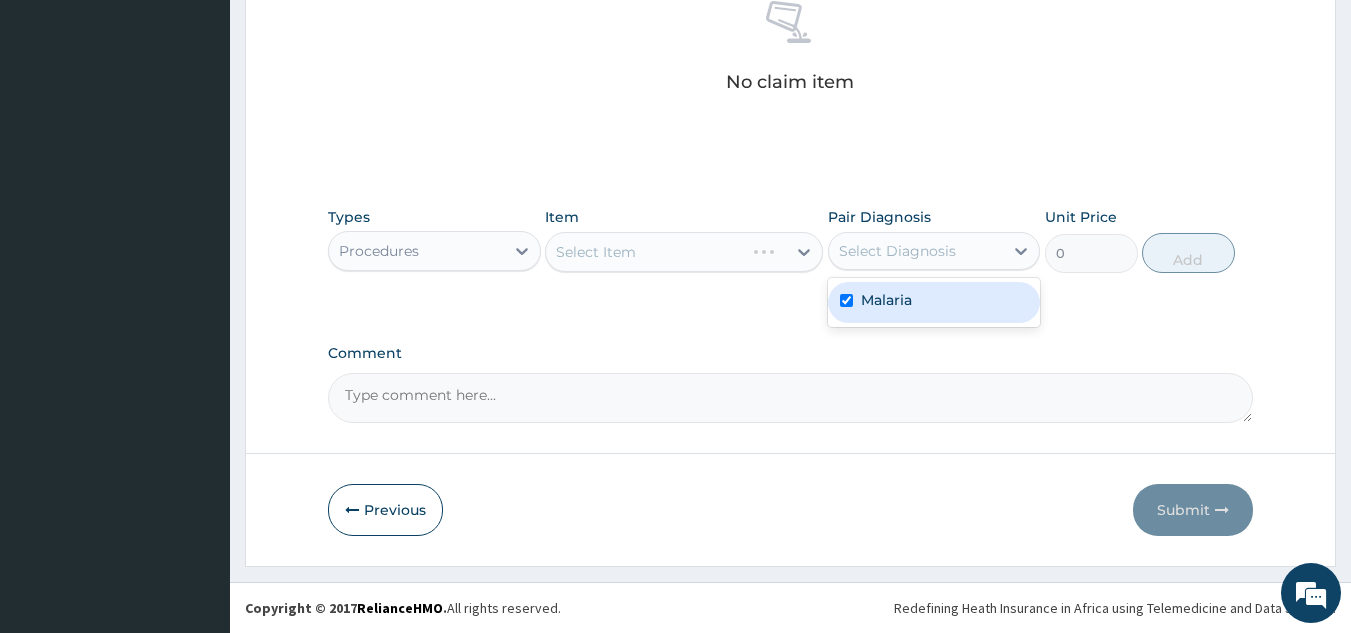 checkbox on "true" 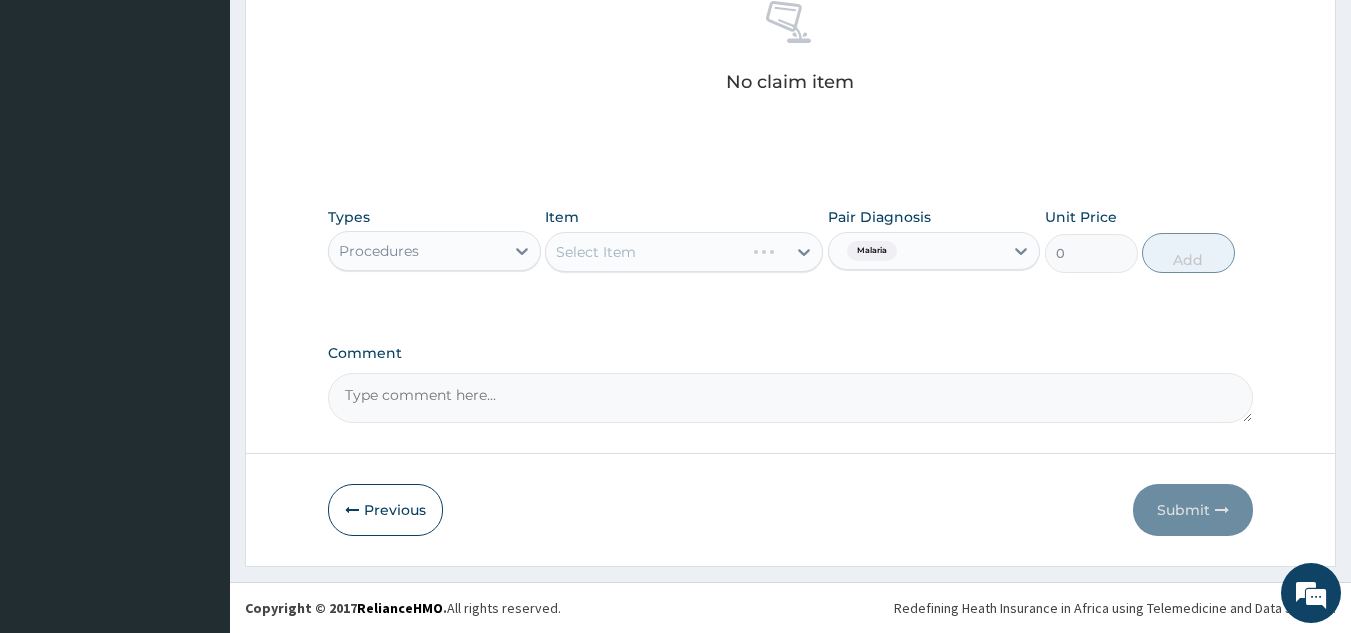 click on "PA Code / Prescription Code Enter Code(Secondary Care Only) Encounter Date 03-08-2025 Important Notice Please enter PA codes before entering items that are not attached to a PA code   All diagnoses entered must be linked to a claim item. Diagnosis & Claim Items that are visible but inactive cannot be edited because they were imported from an already approved PA code. Diagnosis Malaria Confirmed NB: All diagnosis must be linked to a claim item Claim Items No claim item Types Procedures Item Select Item Pair Diagnosis Malaria Unit Price 0 Add Comment" at bounding box center [791, -98] 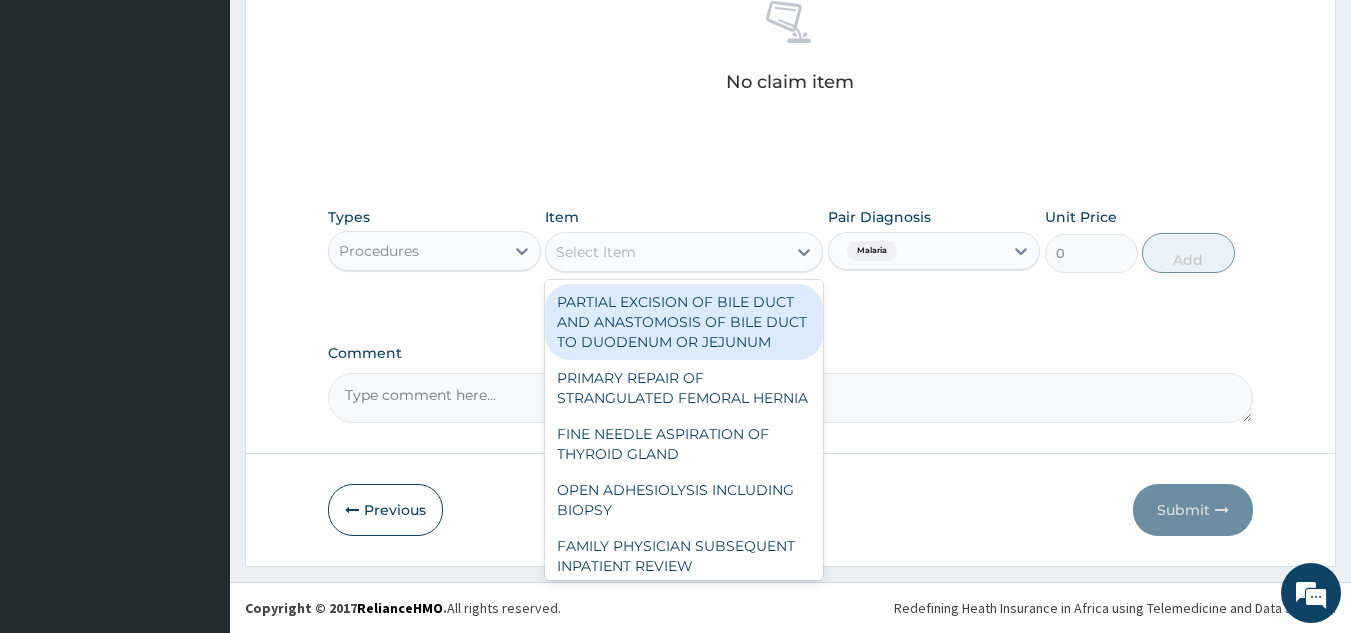 click on "Select Item" at bounding box center [666, 252] 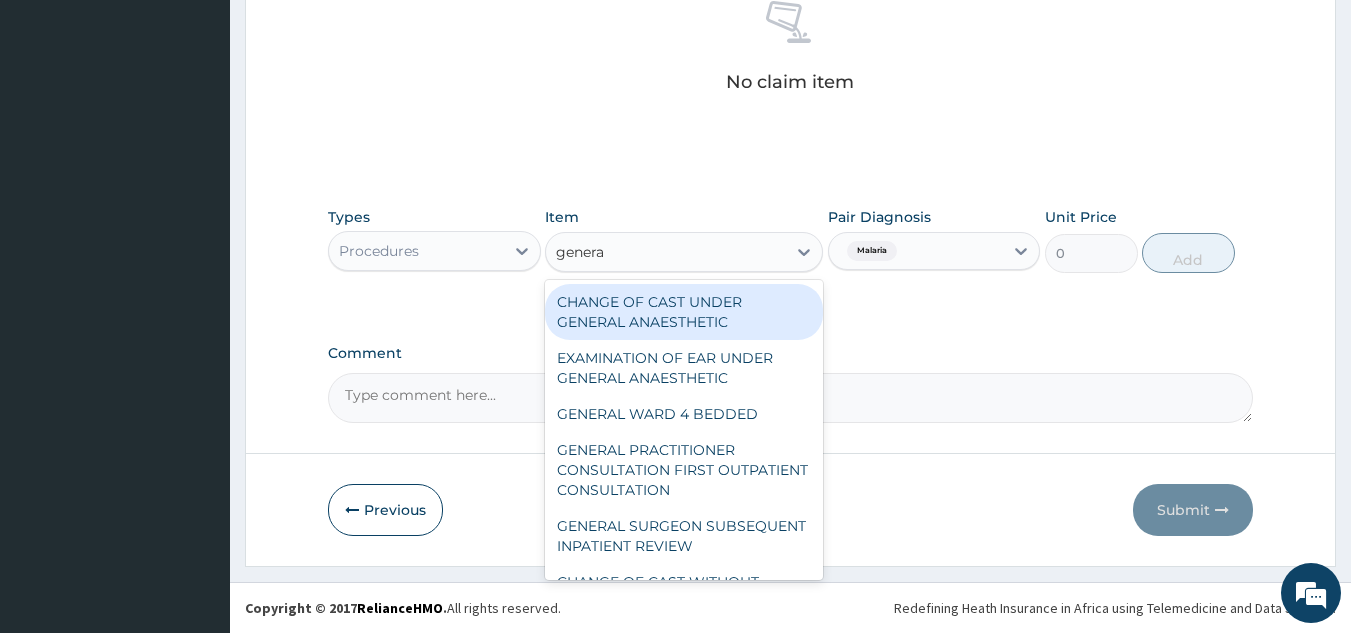 type on "general" 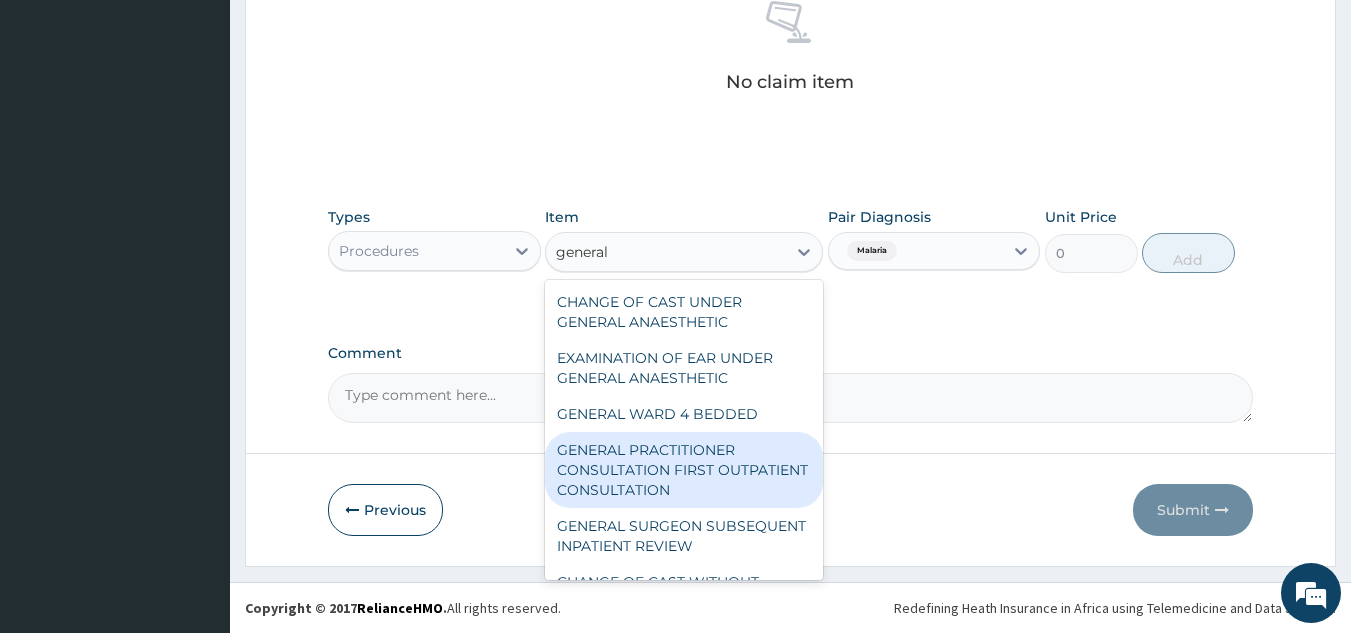 type 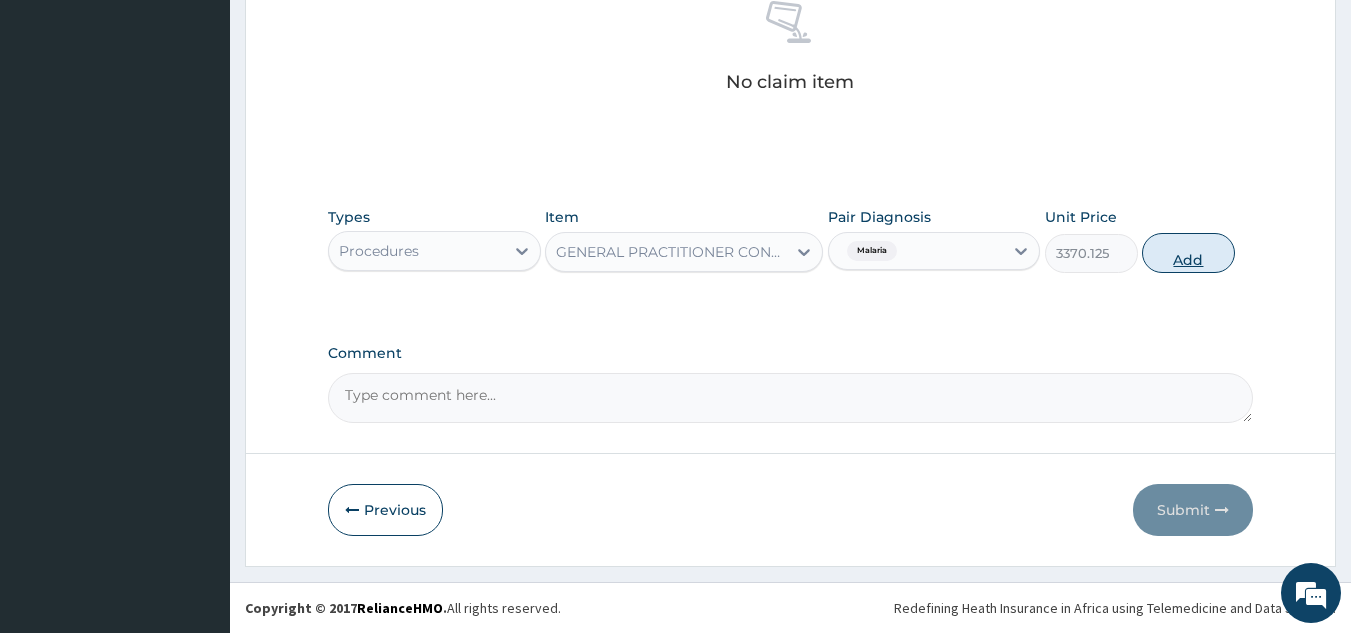click on "Add" at bounding box center (1188, 253) 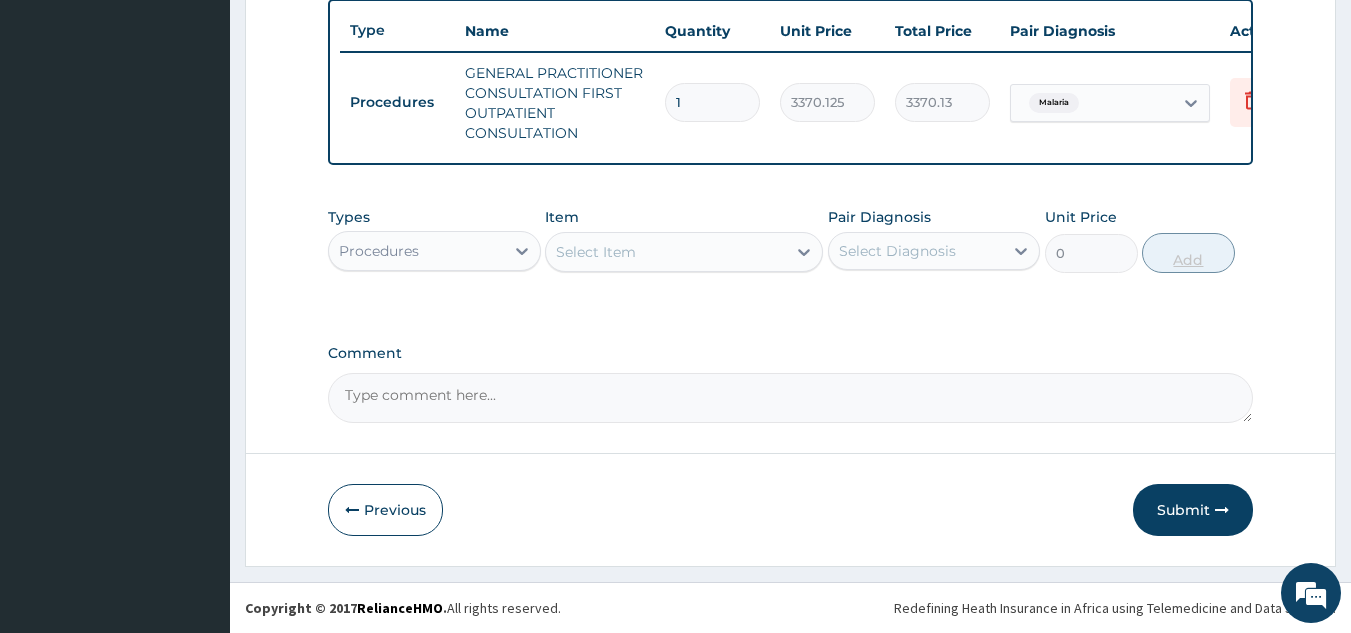 scroll, scrollTop: 760, scrollLeft: 0, axis: vertical 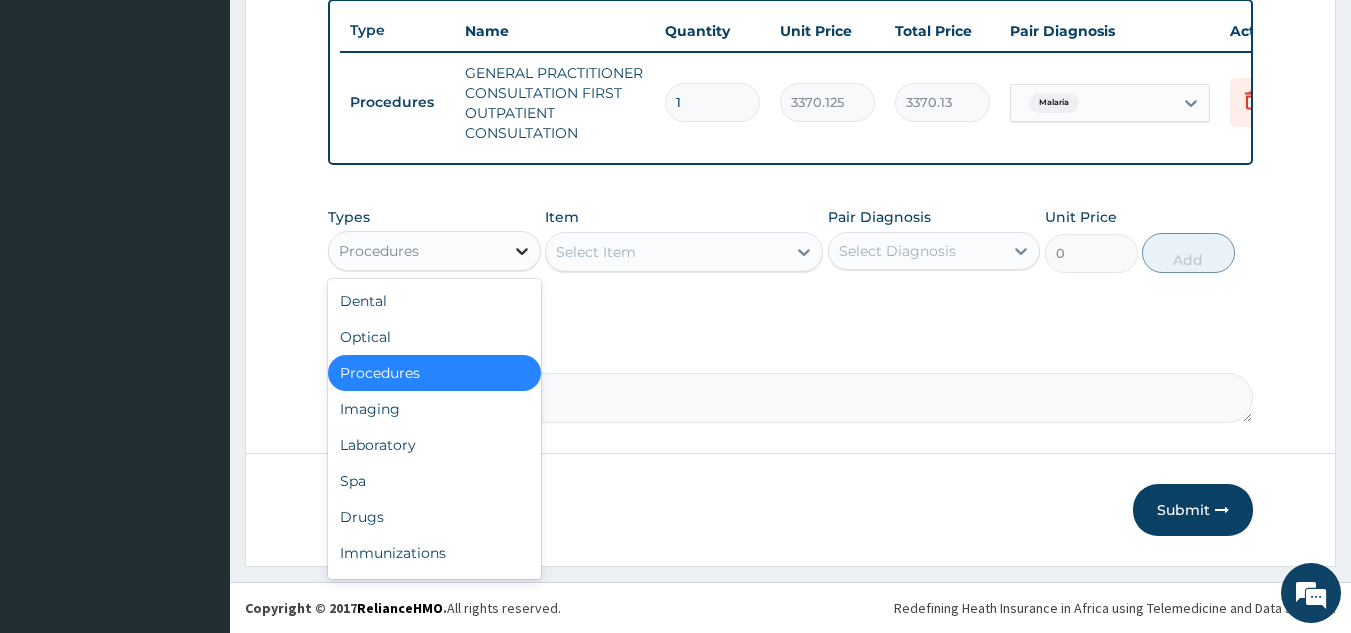 click at bounding box center (522, 251) 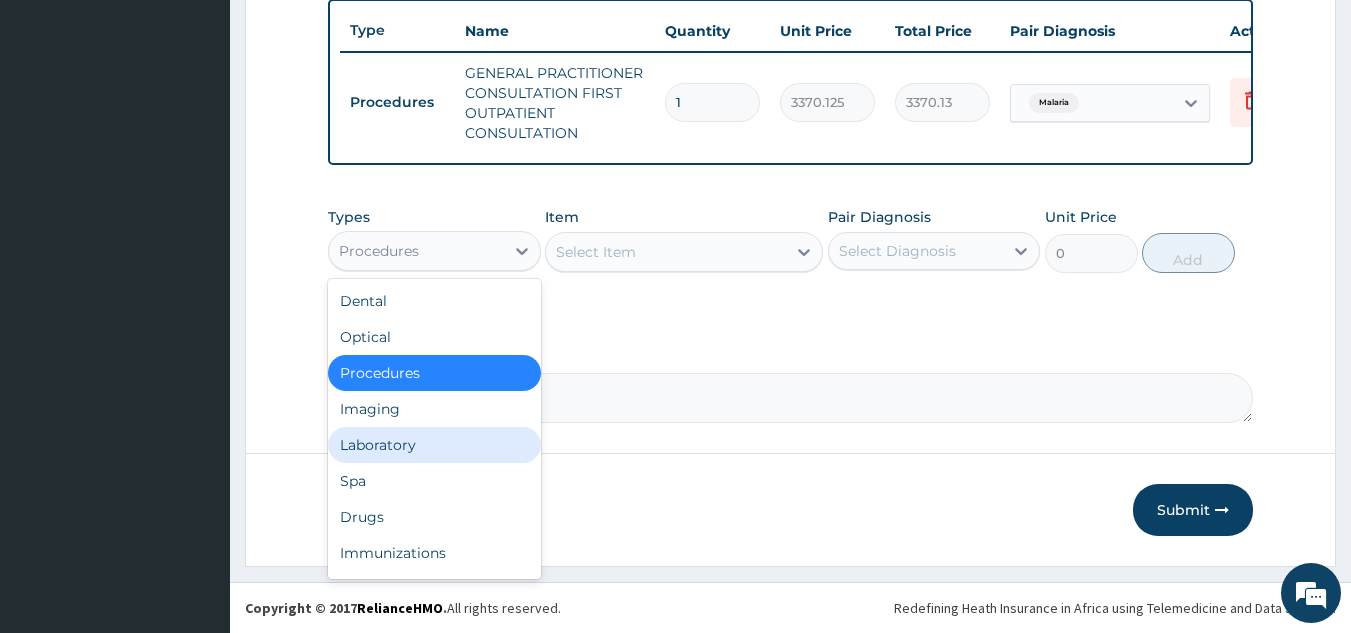 click on "Laboratory" at bounding box center [434, 445] 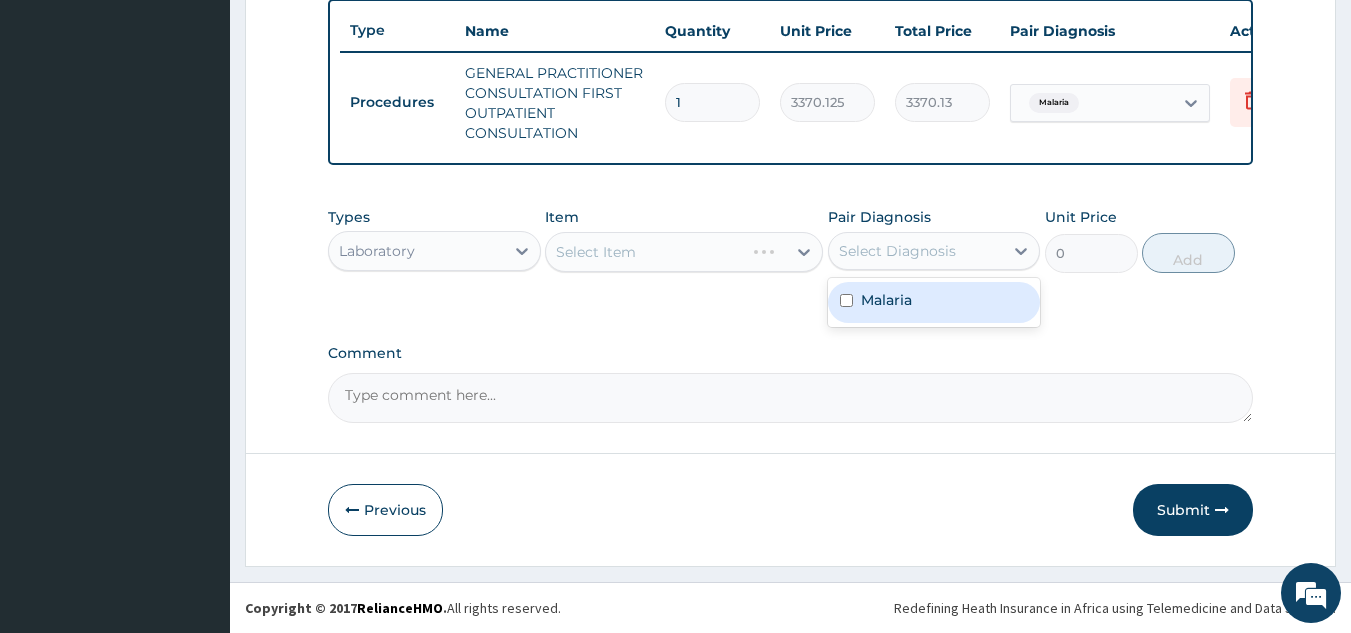 click on "Select Diagnosis" at bounding box center (934, 251) 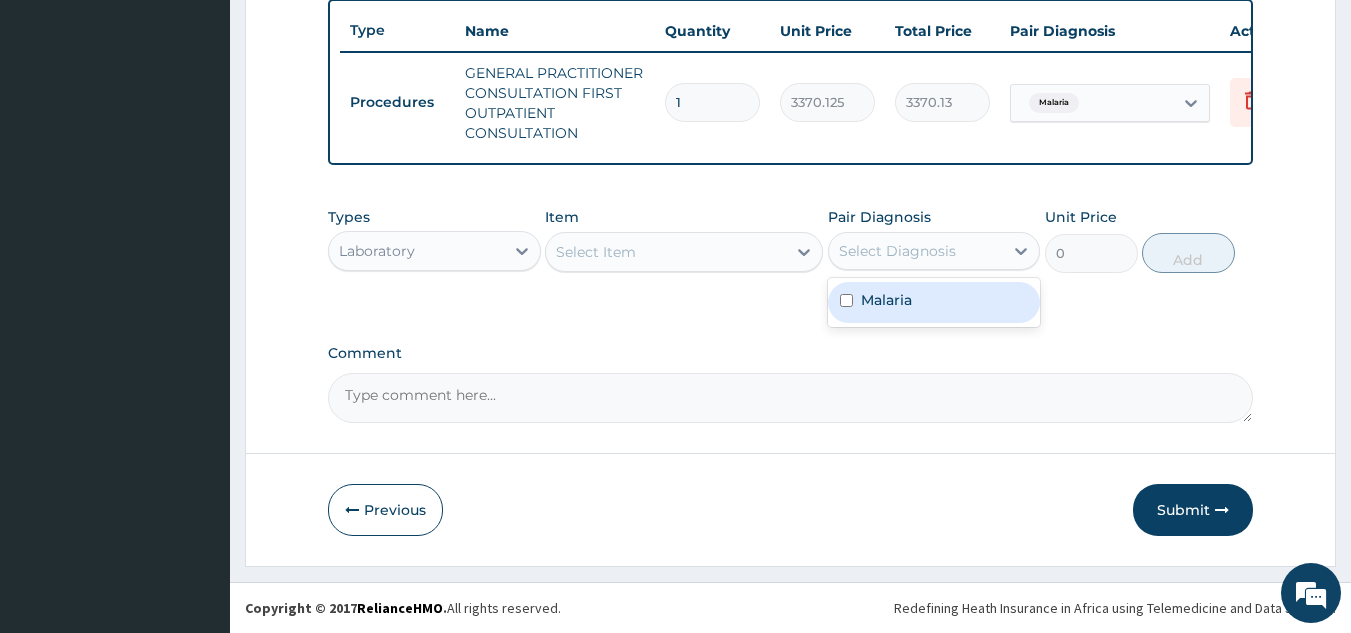 click on "Malaria" at bounding box center (886, 300) 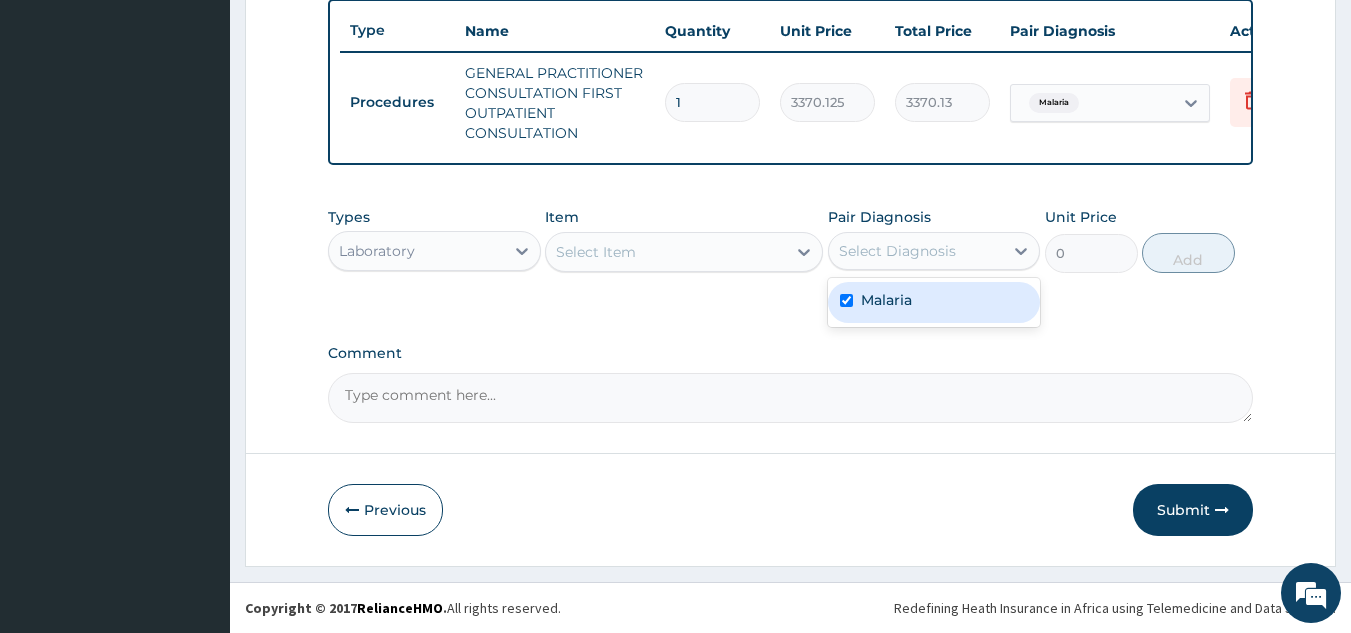 checkbox on "true" 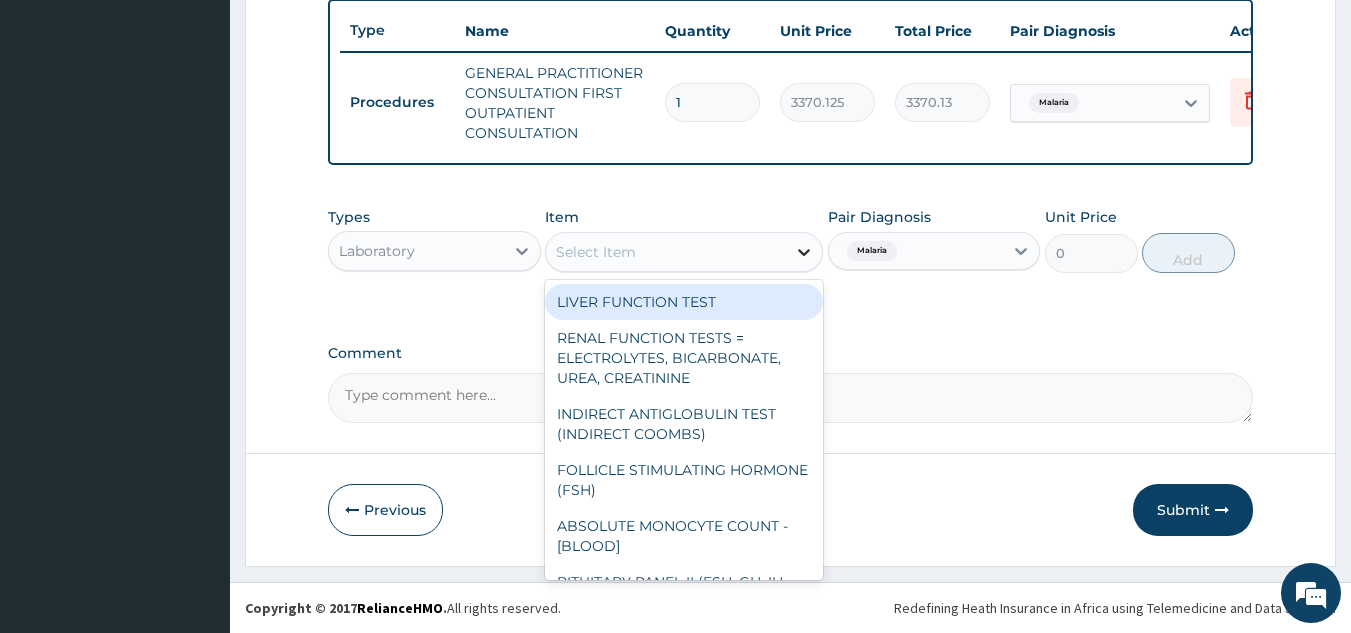 click at bounding box center [804, 252] 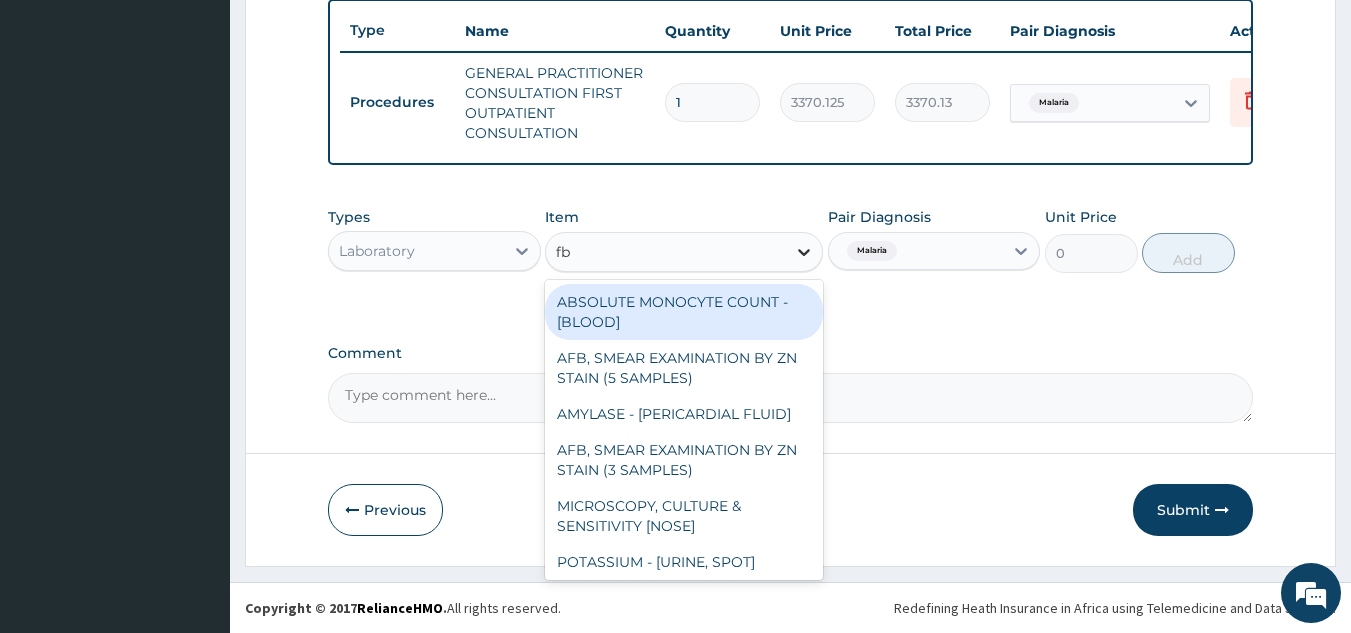 type on "fbc" 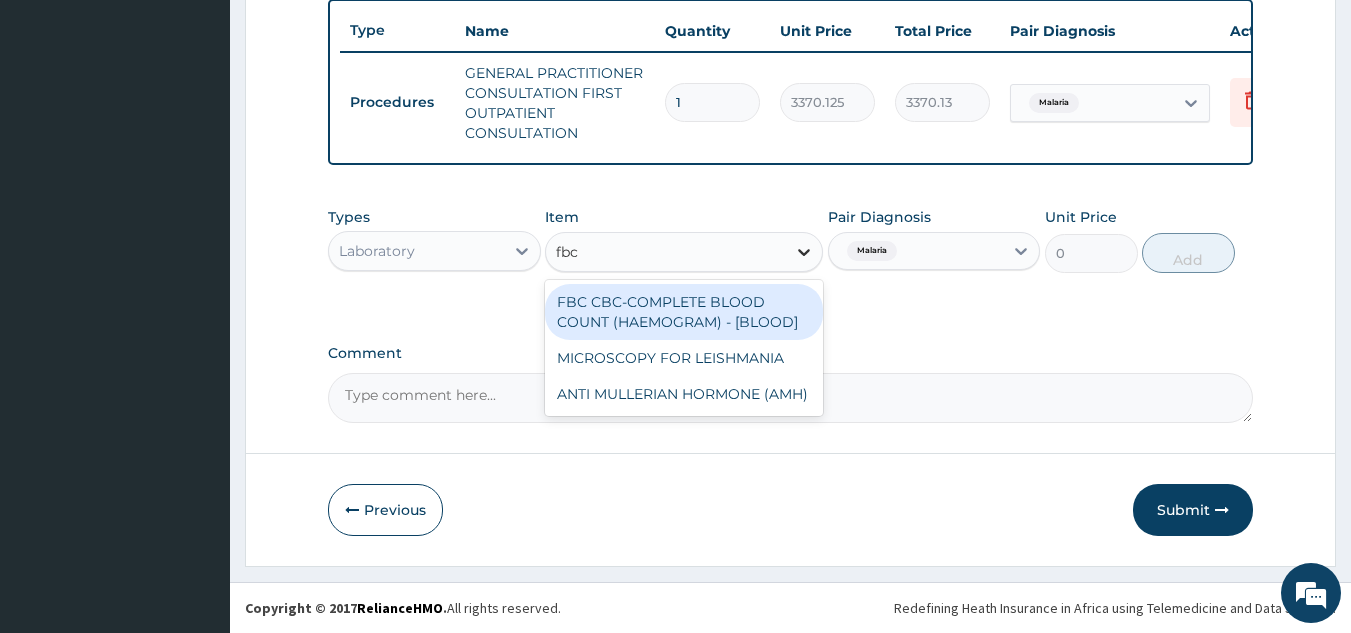 type 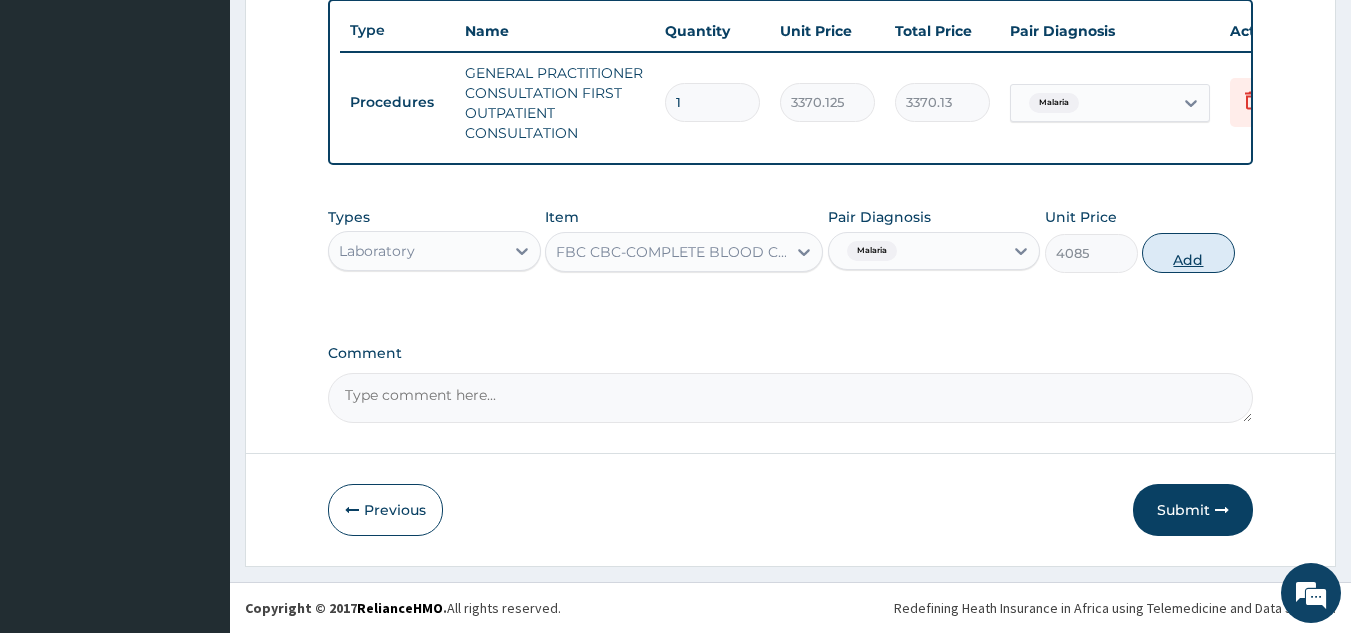 click on "Add" at bounding box center (1188, 253) 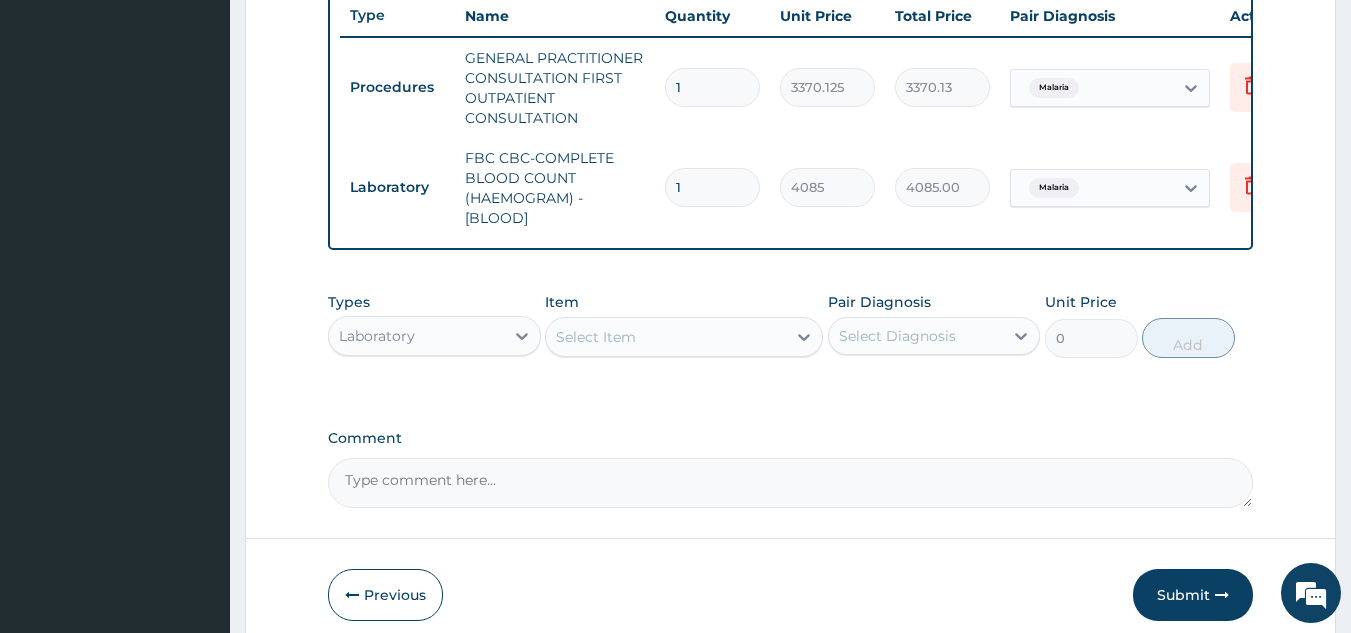 click on "Select Diagnosis" at bounding box center [897, 336] 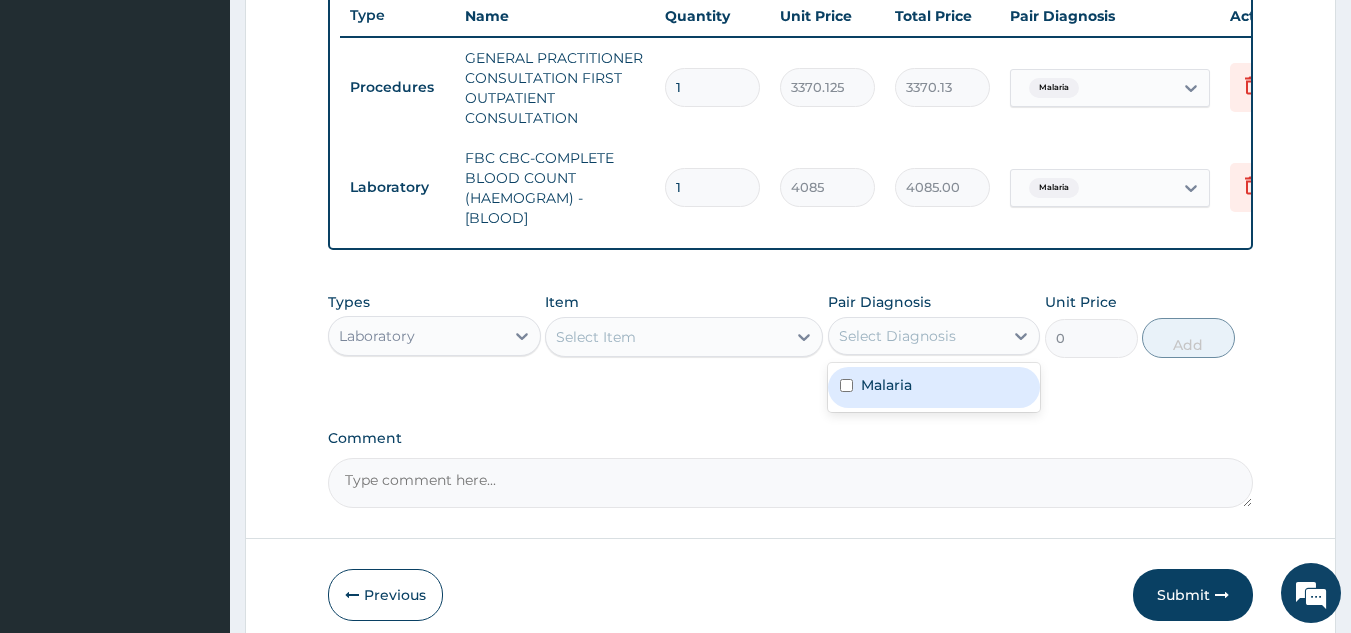 click on "Malaria" at bounding box center [934, 387] 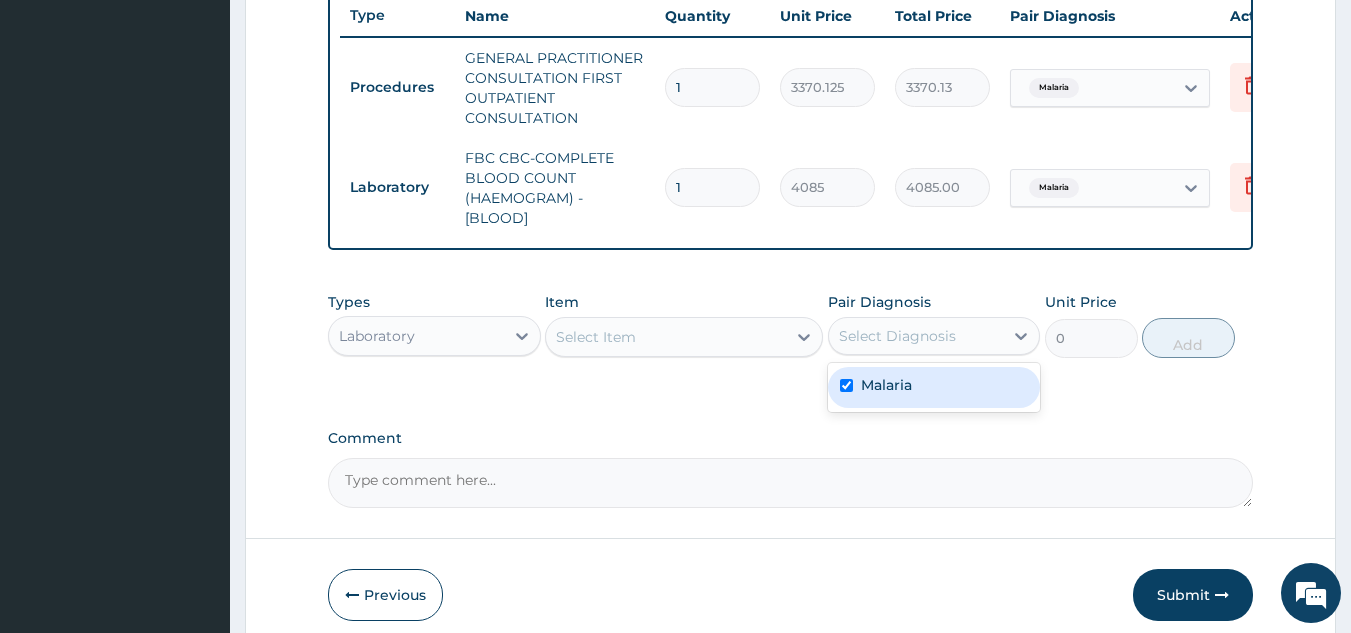 checkbox on "true" 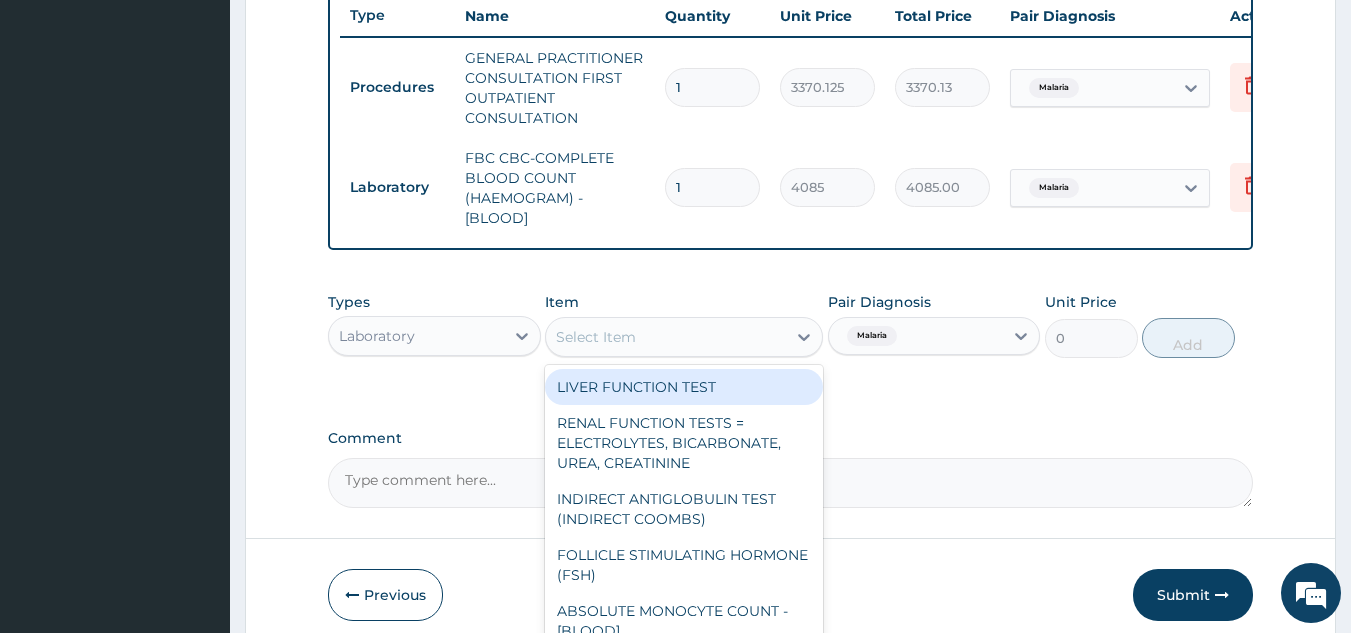click on "Select Item" at bounding box center [666, 337] 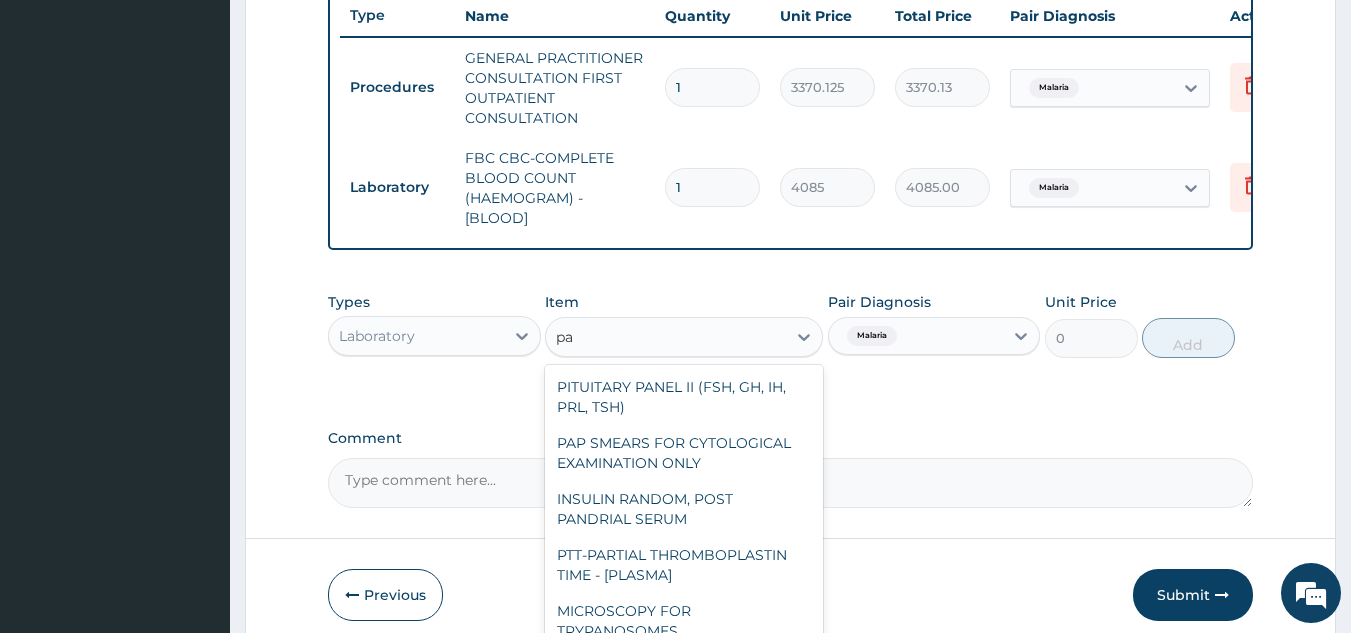 type on "p" 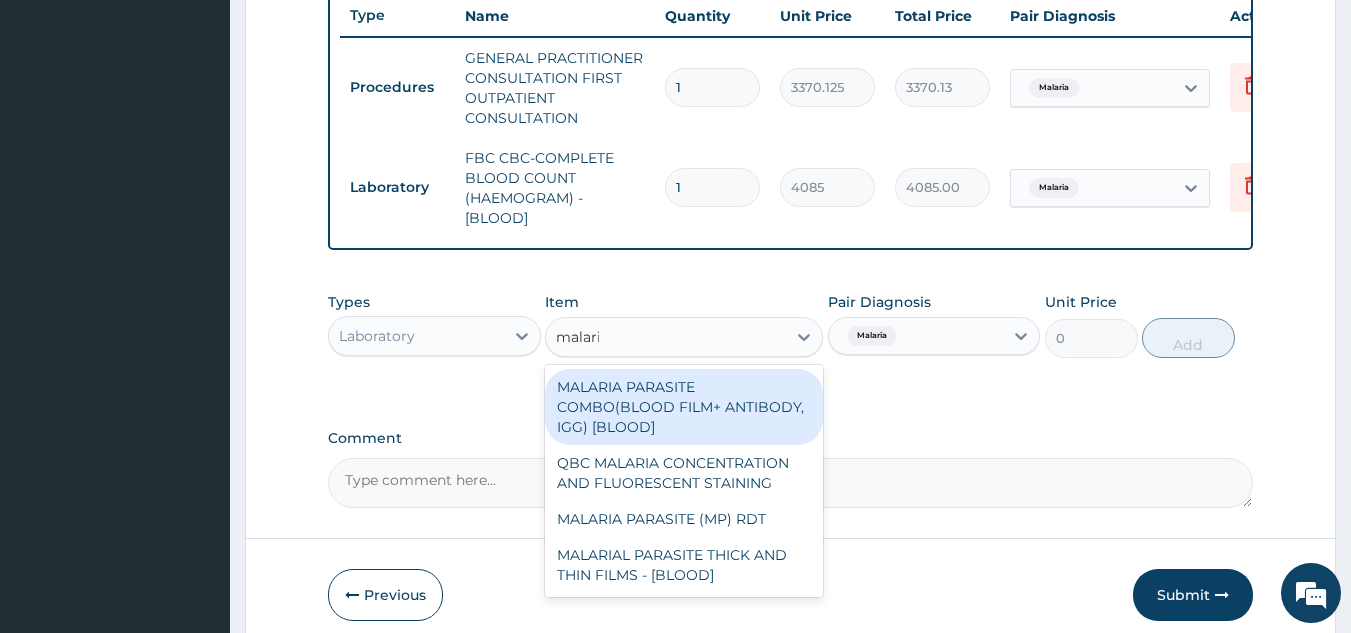 type on "malaria" 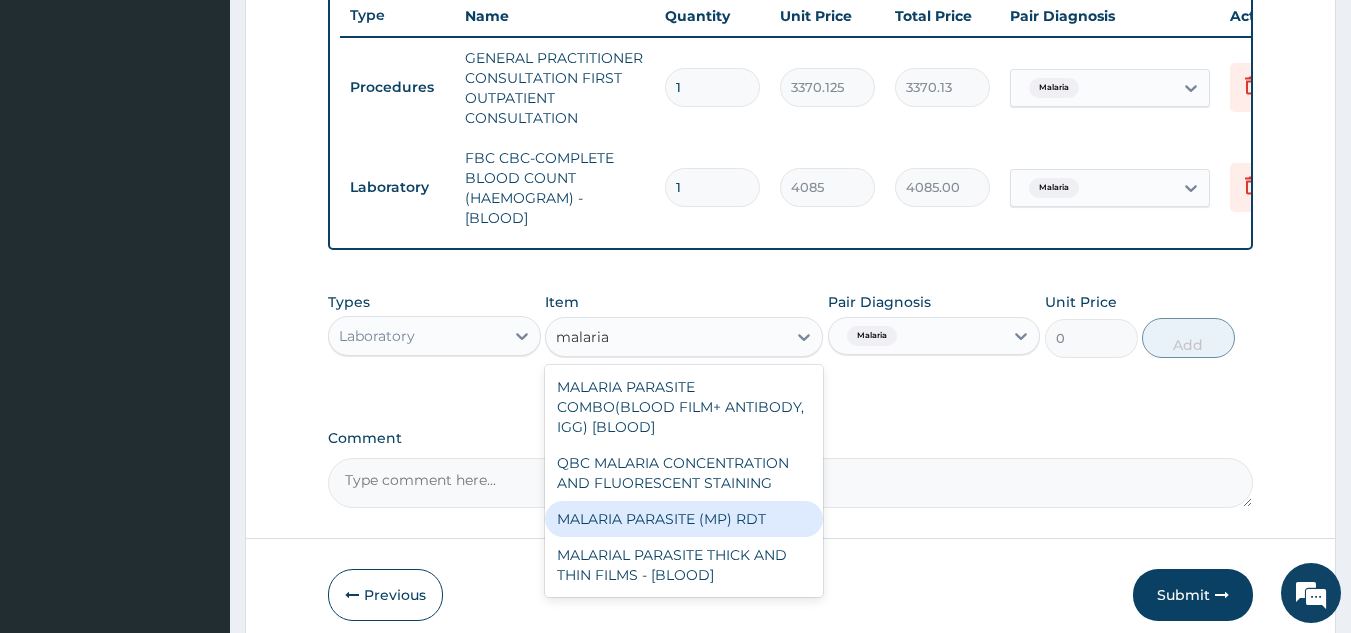 type 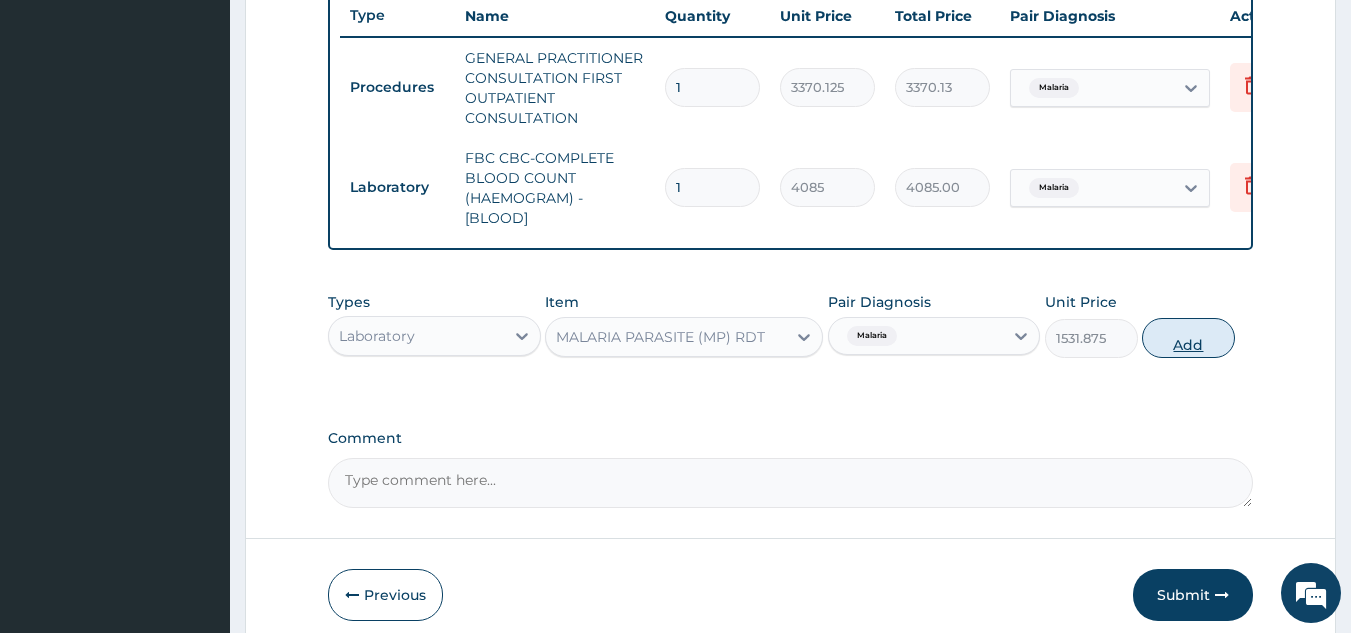 click on "Add" at bounding box center (1188, 338) 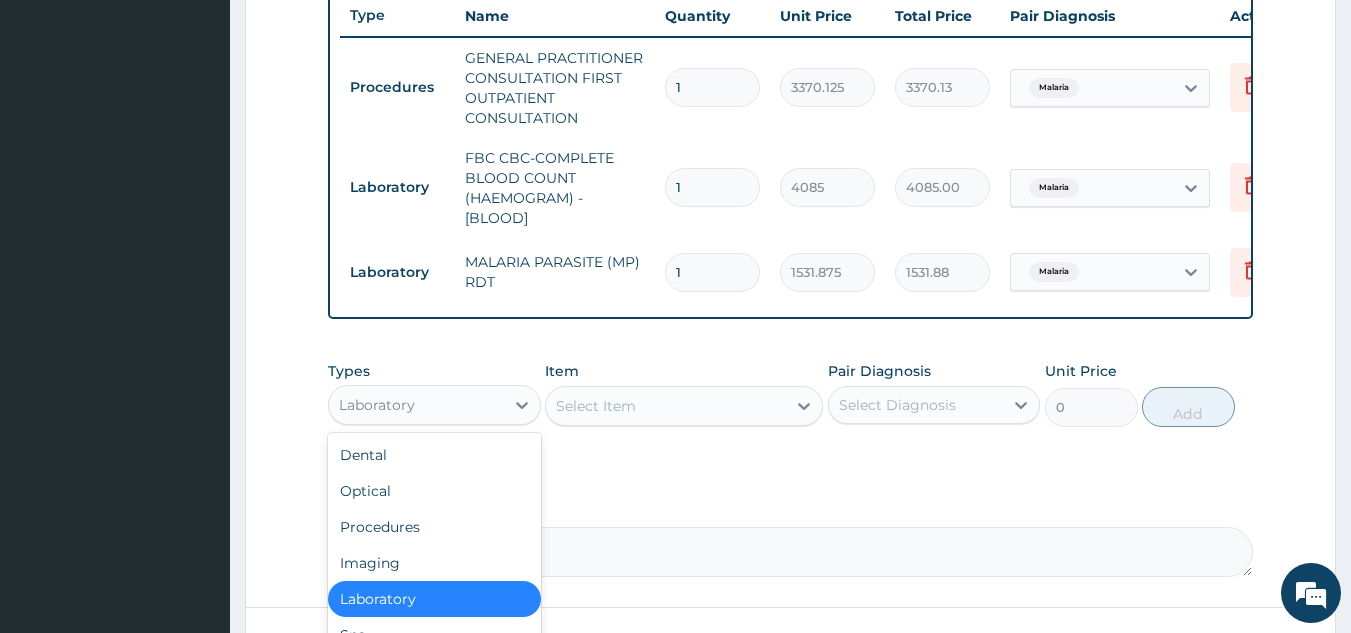 click on "Laboratory" at bounding box center [416, 405] 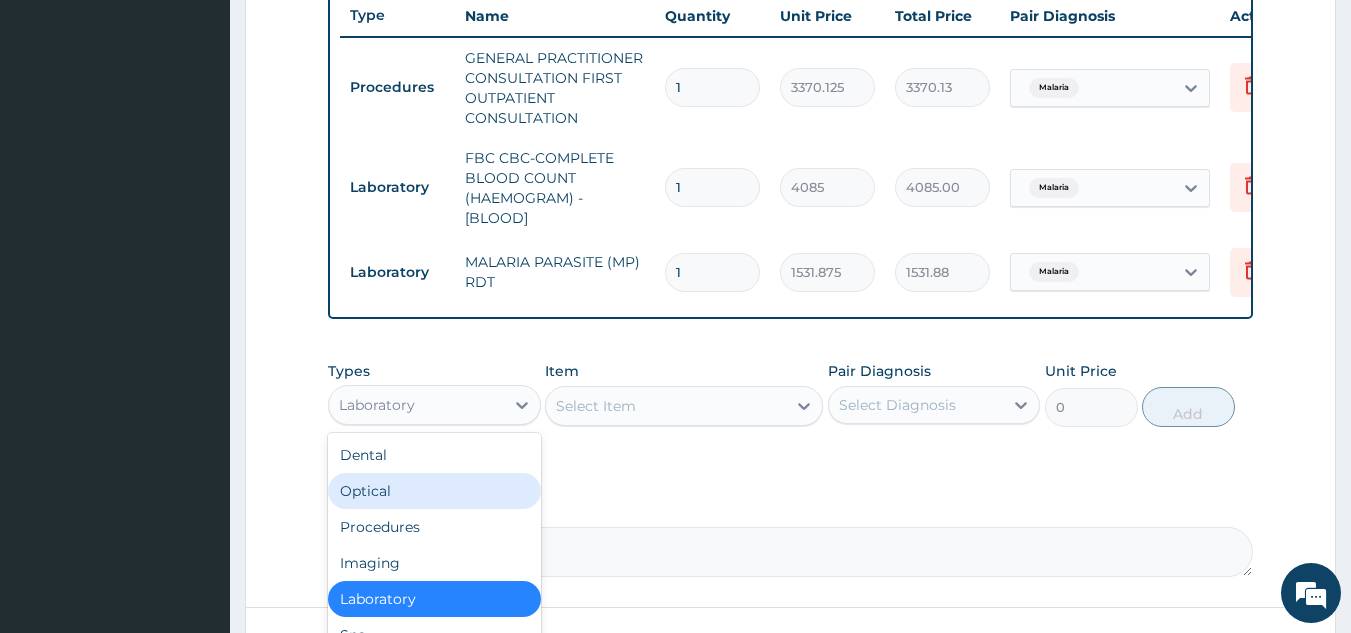scroll, scrollTop: 68, scrollLeft: 0, axis: vertical 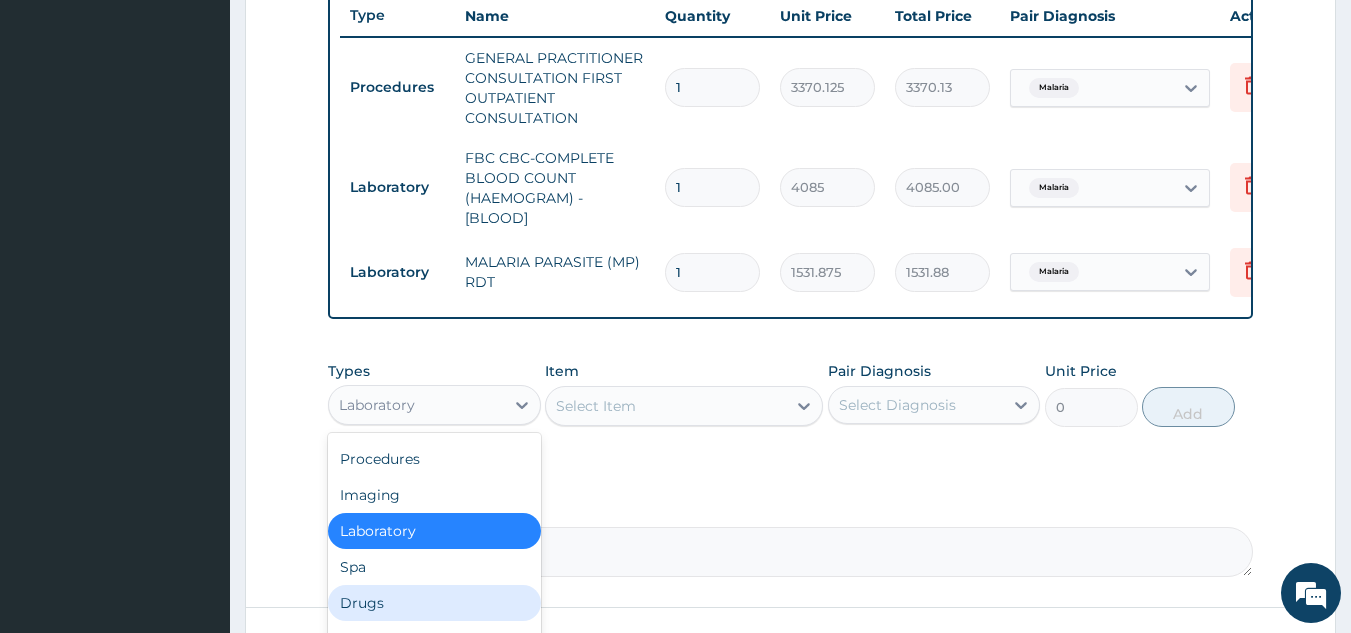 click on "Drugs" at bounding box center [434, 603] 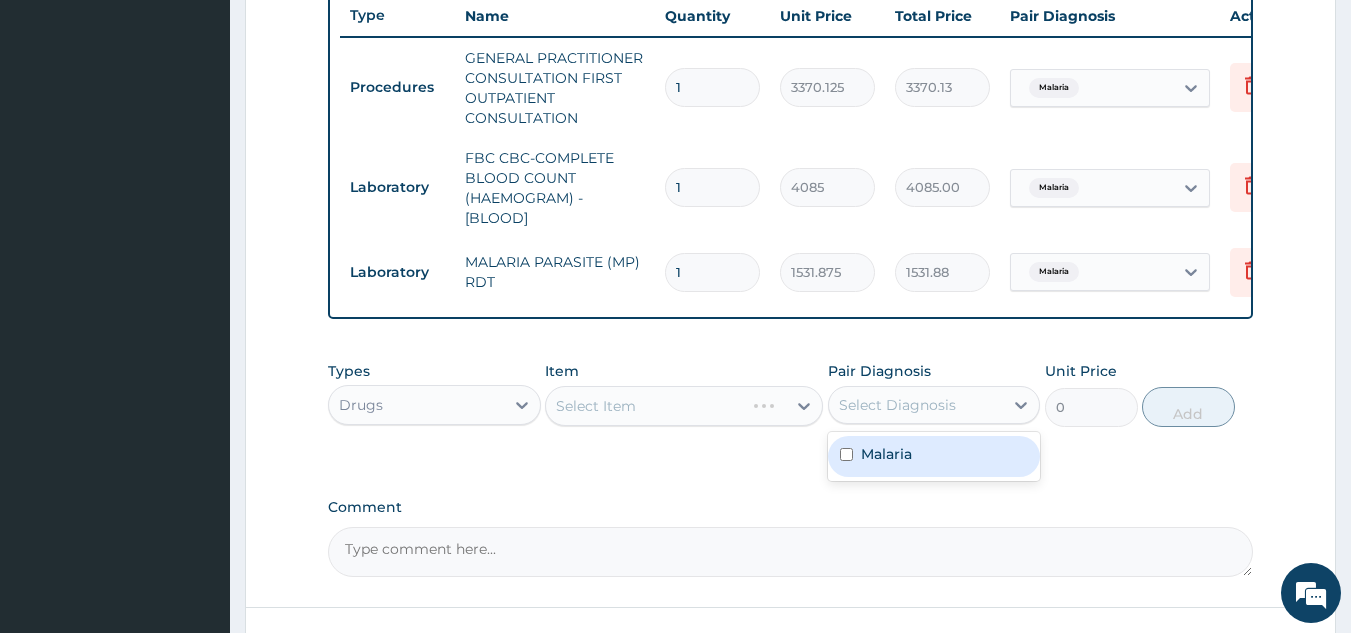 click on "Select Diagnosis" at bounding box center (916, 405) 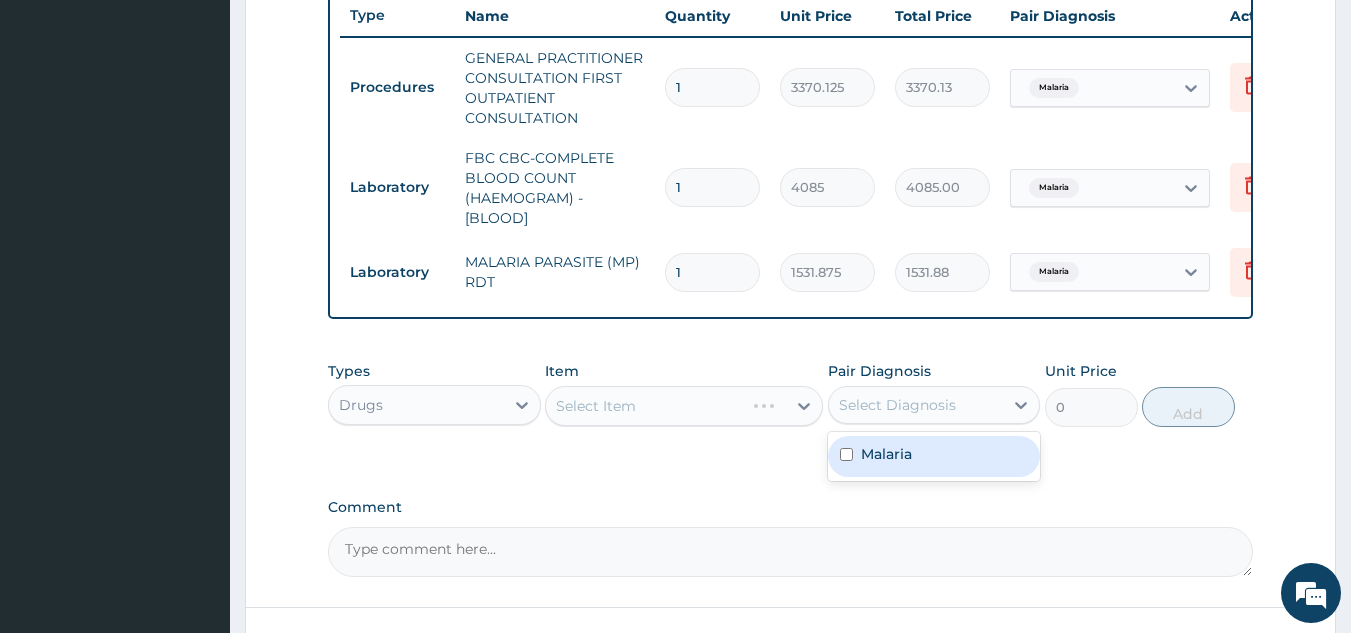 click on "Malaria" at bounding box center [934, 456] 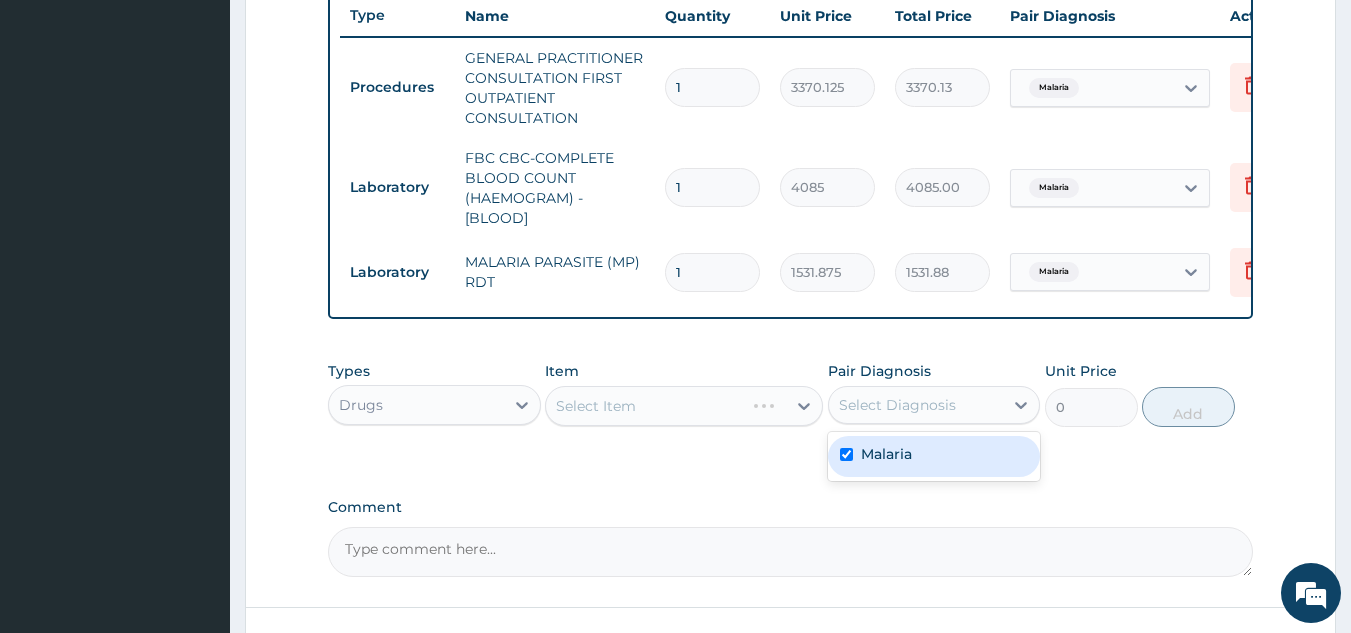 checkbox on "true" 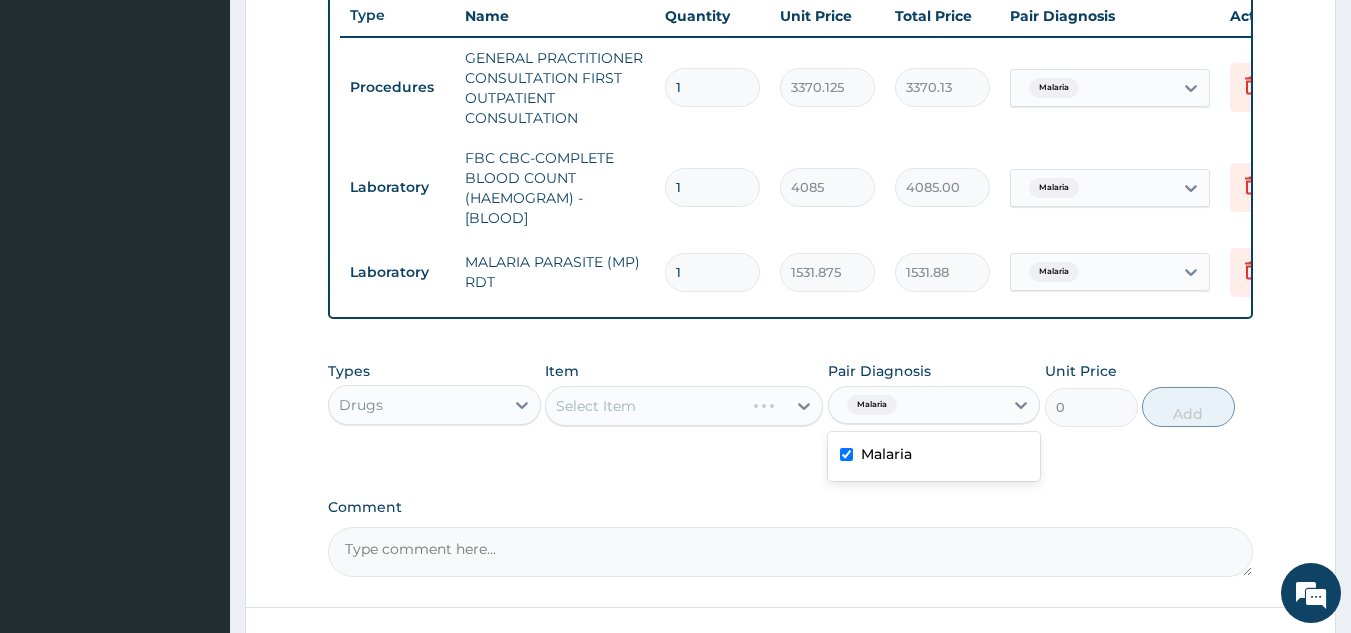 scroll, scrollTop: 929, scrollLeft: 0, axis: vertical 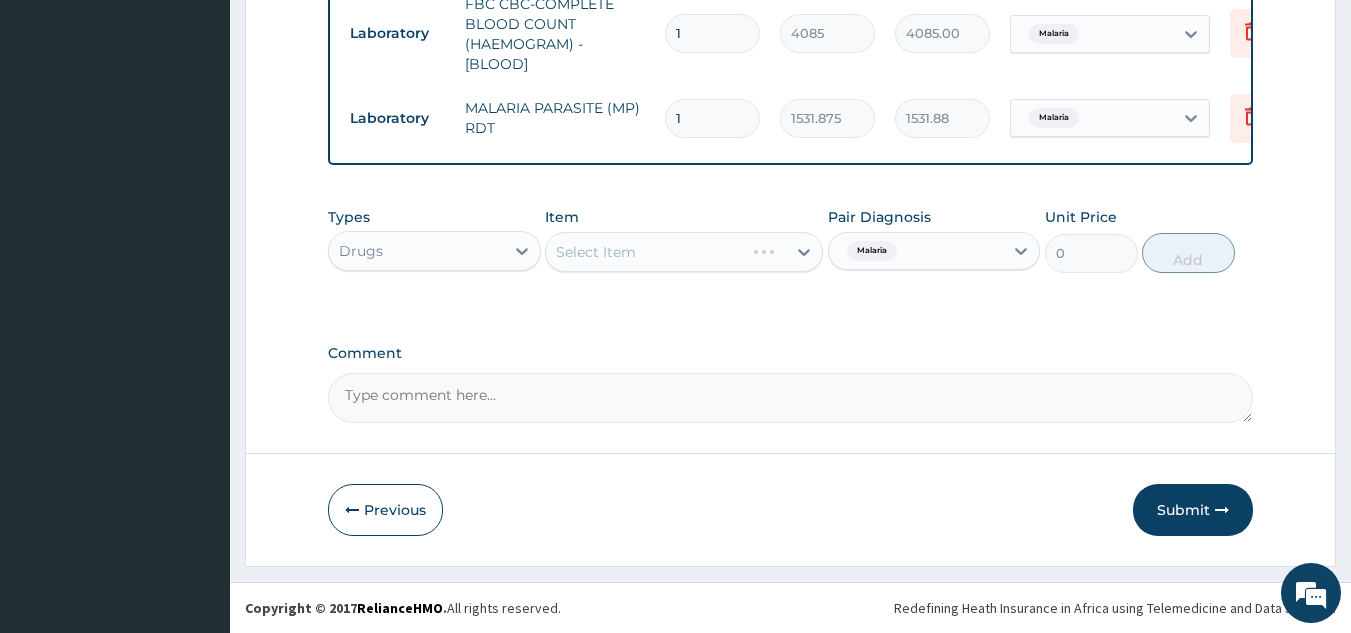 click on "PA Code / Prescription Code Enter Code(Secondary Care Only) Encounter Date 03-08-2025 Important Notice Please enter PA codes before entering items that are not attached to a PA code   All diagnoses entered must be linked to a claim item. Diagnosis & Claim Items that are visible but inactive cannot be edited because they were imported from an already approved PA code. Diagnosis Malaria Confirmed NB: All diagnosis must be linked to a claim item Claim Items Type Name Quantity Unit Price Total Price Pair Diagnosis Actions Procedures GENERAL PRACTITIONER CONSULTATION FIRST OUTPATIENT CONSULTATION 1 3370.125 3370.13 Malaria Delete Laboratory FBC CBC-COMPLETE BLOOD COUNT (HAEMOGRAM) - [BLOOD] 1 4085 4085.00 Malaria Delete Laboratory MALARIA PARASITE (MP) RDT 1 1531.875 1531.88 Malaria Delete Types Drugs Item Select Item Pair Diagnosis Malaria Unit Price 0 Add Comment" at bounding box center [791, -150] 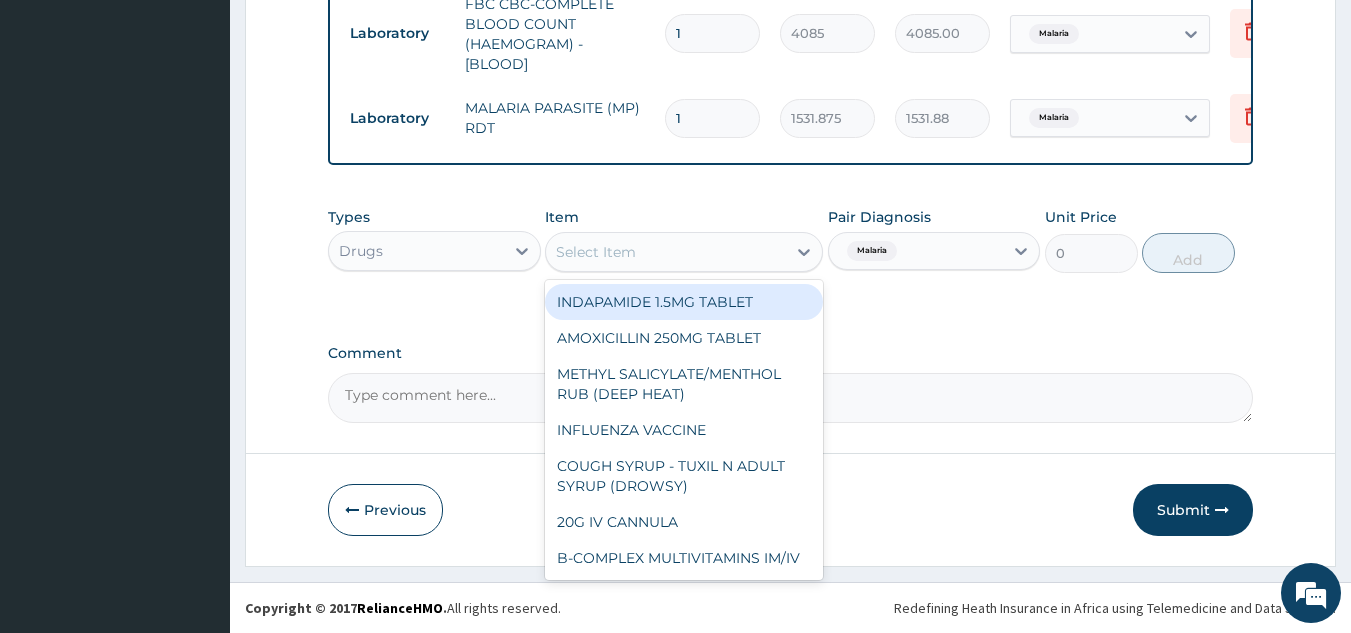 click on "Select Item" at bounding box center (666, 252) 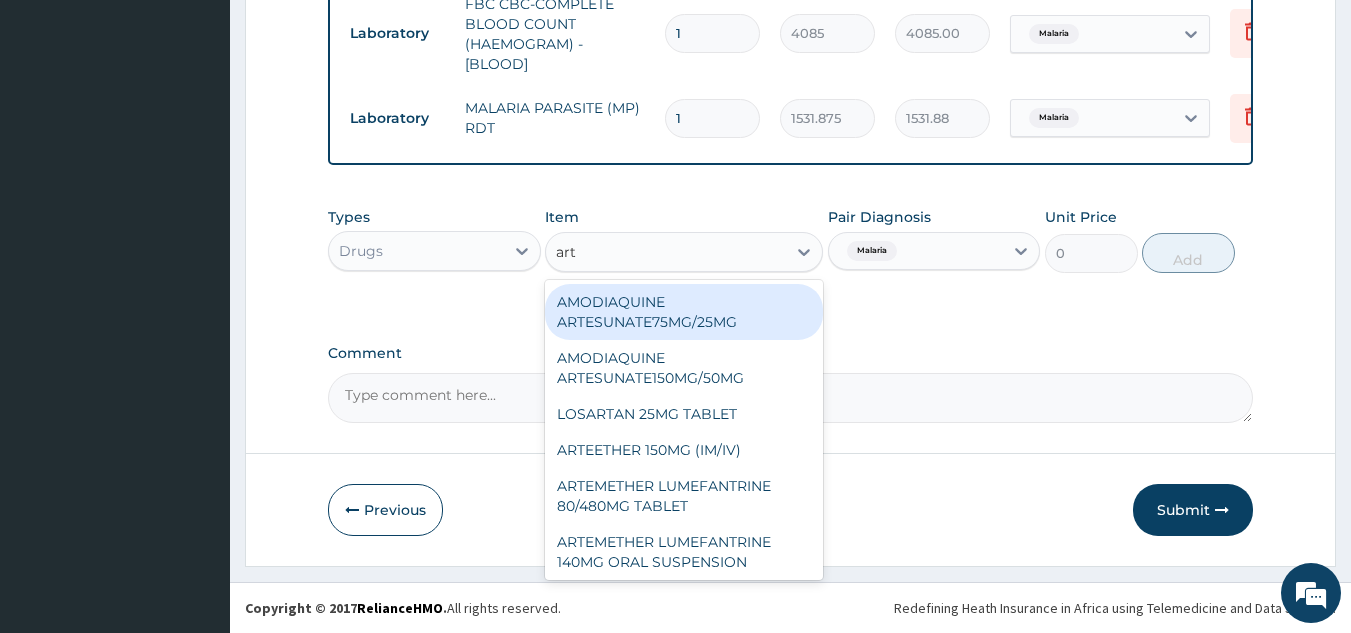 type on "arte" 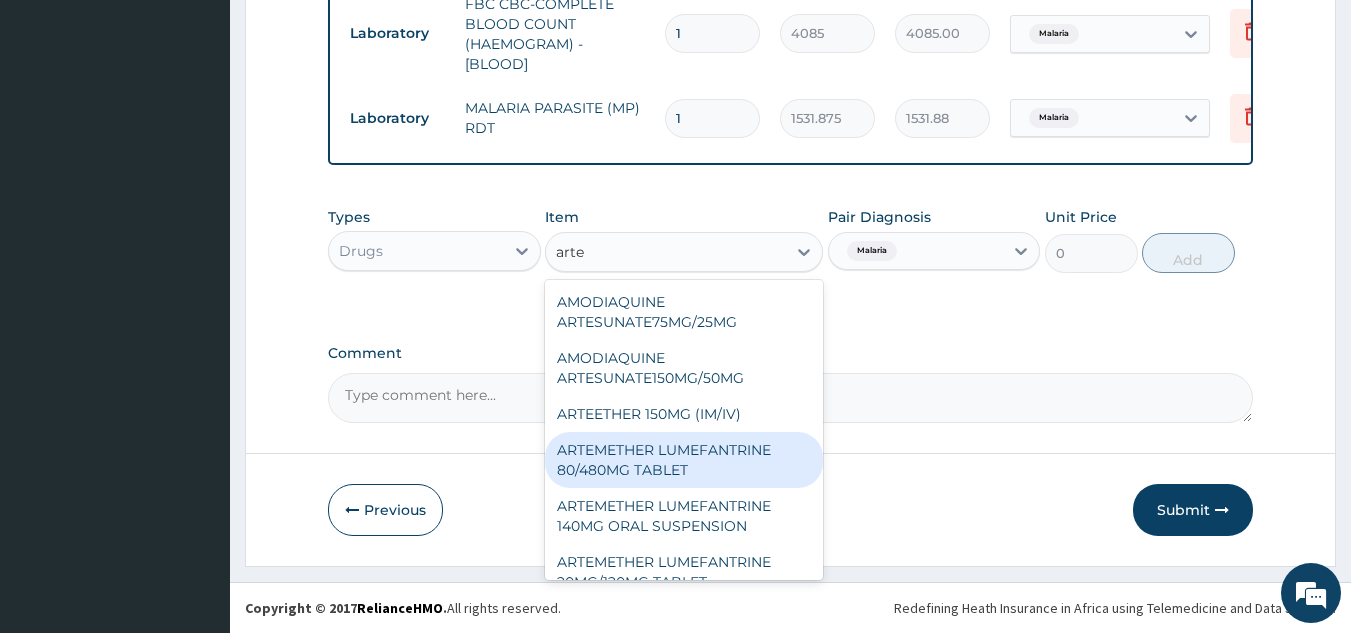 click on "ARTEMETHER LUMEFANTRINE 80/480MG TABLET" at bounding box center (684, 460) 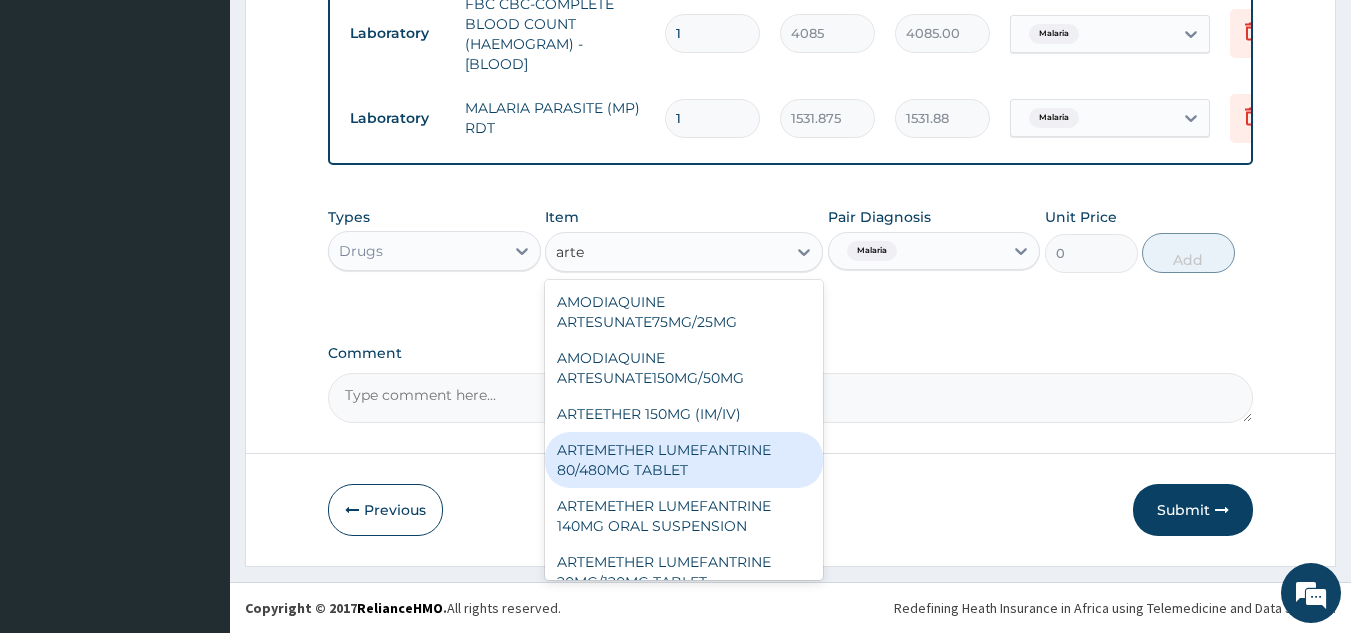type 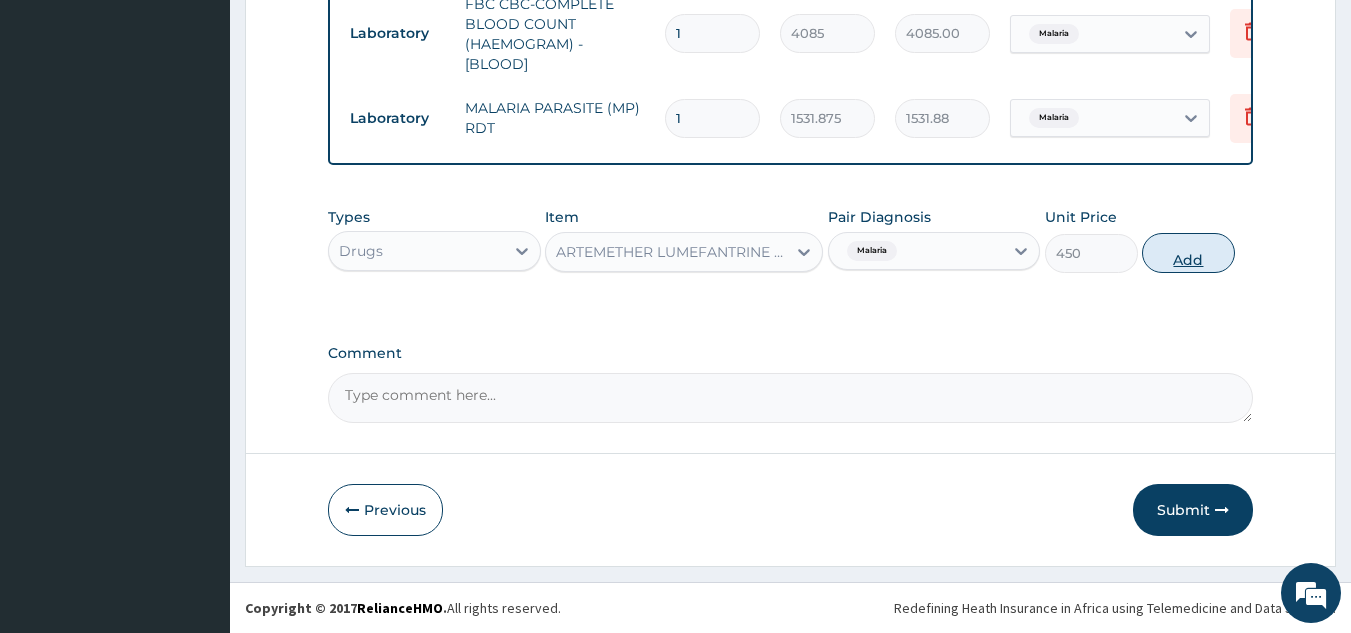 click on "Add" at bounding box center [1188, 253] 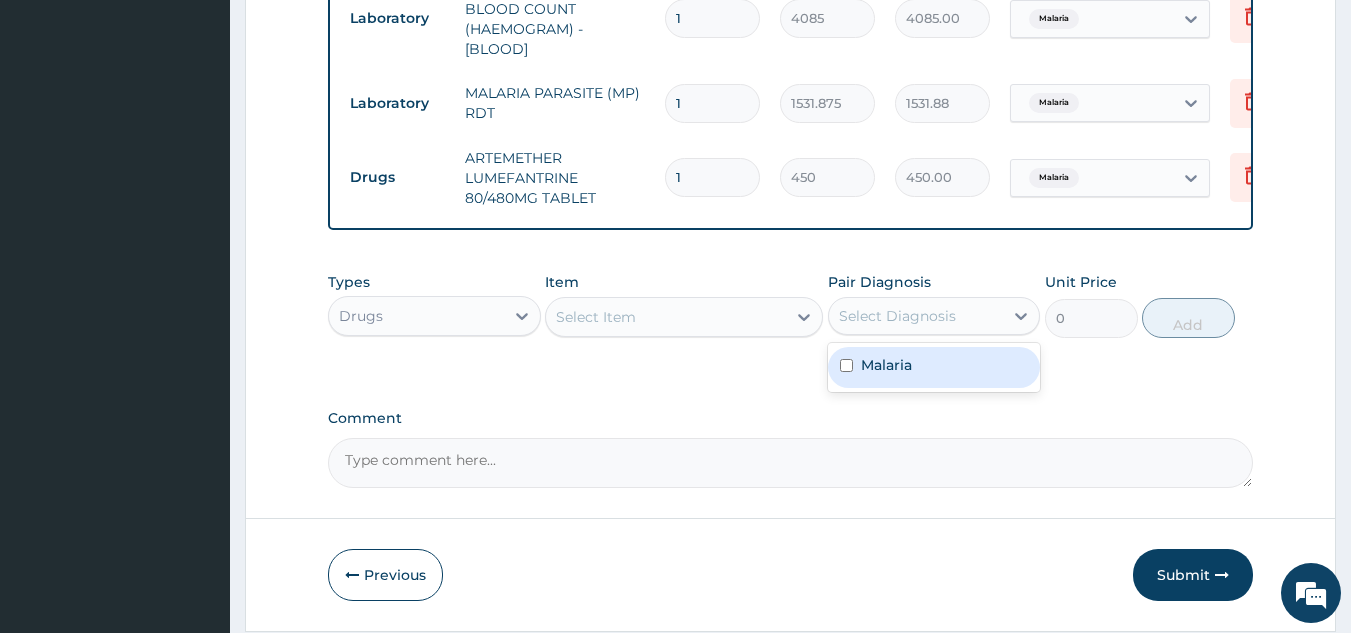 drag, startPoint x: 928, startPoint y: 325, endPoint x: 896, endPoint y: 409, distance: 89.88882 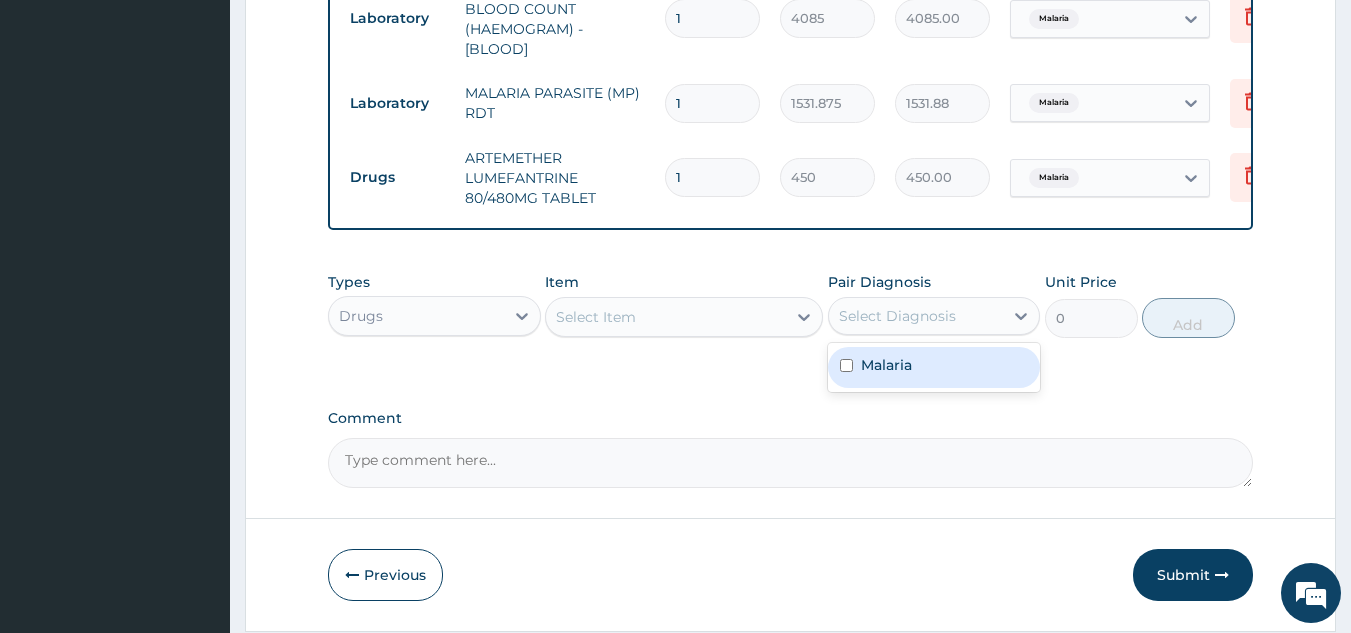 click on "PA Code / Prescription Code Enter Code(Secondary Care Only) Encounter Date 03-08-2025 Important Notice Please enter PA codes before entering items that are not attached to a PA code   All diagnoses entered must be linked to a claim item. Diagnosis & Claim Items that are visible but inactive cannot be edited because they were imported from an already approved PA code. Diagnosis Malaria Confirmed NB: All diagnosis must be linked to a claim item Claim Items Type Name Quantity Unit Price Total Price Pair Diagnosis Actions Procedures GENERAL PRACTITIONER CONSULTATION FIRST OUTPATIENT CONSULTATION 1 3370.125 3370.13 Malaria Delete Laboratory FBC CBC-COMPLETE BLOOD COUNT (HAEMOGRAM) - [BLOOD] 1 4085 4085.00 Malaria Delete Laboratory MALARIA PARASITE (MP) RDT 1 1531.875 1531.88 Malaria Delete Drugs ARTEMETHER LUMEFANTRINE 80/480MG TABLET 1 450 450.00 Malaria Delete Types Drugs Item Select Item Pair Diagnosis option Malaria, selected. Select Diagnosis Malaria Unit Price 0 Add Comment" at bounding box center [791, -125] 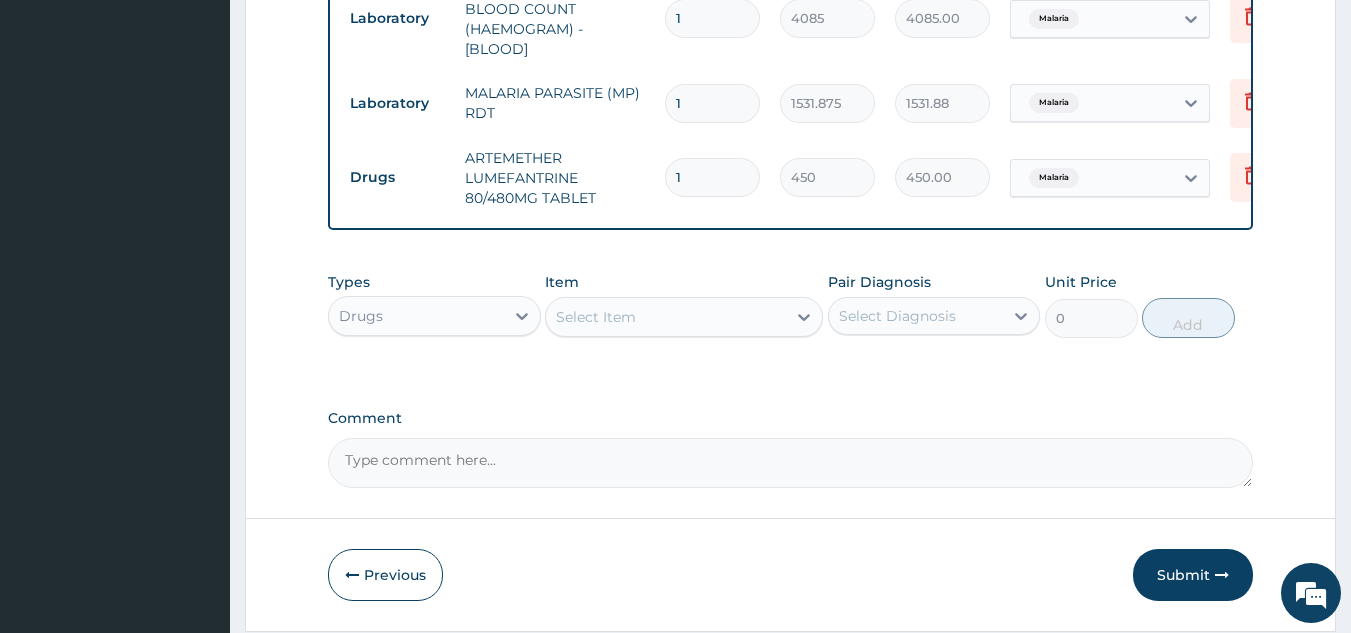 click on "PA Code / Prescription Code Enter Code(Secondary Care Only) Encounter Date 03-08-2025 Important Notice Please enter PA codes before entering items that are not attached to a PA code   All diagnoses entered must be linked to a claim item. Diagnosis & Claim Items that are visible but inactive cannot be edited because they were imported from an already approved PA code. Diagnosis Malaria Confirmed NB: All diagnosis must be linked to a claim item Claim Items Type Name Quantity Unit Price Total Price Pair Diagnosis Actions Procedures GENERAL PRACTITIONER CONSULTATION FIRST OUTPATIENT CONSULTATION 1 3370.125 3370.13 Malaria Delete Laboratory FBC CBC-COMPLETE BLOOD COUNT (HAEMOGRAM) - [BLOOD] 1 4085 4085.00 Malaria Delete Laboratory MALARIA PARASITE (MP) RDT 1 1531.875 1531.88 Malaria Delete Drugs ARTEMETHER LUMEFANTRINE 80/480MG TABLET 1 450 450.00 Malaria Delete Types Drugs Item Select Item Pair Diagnosis Select Diagnosis Unit Price 0 Add Comment" at bounding box center [791, -125] 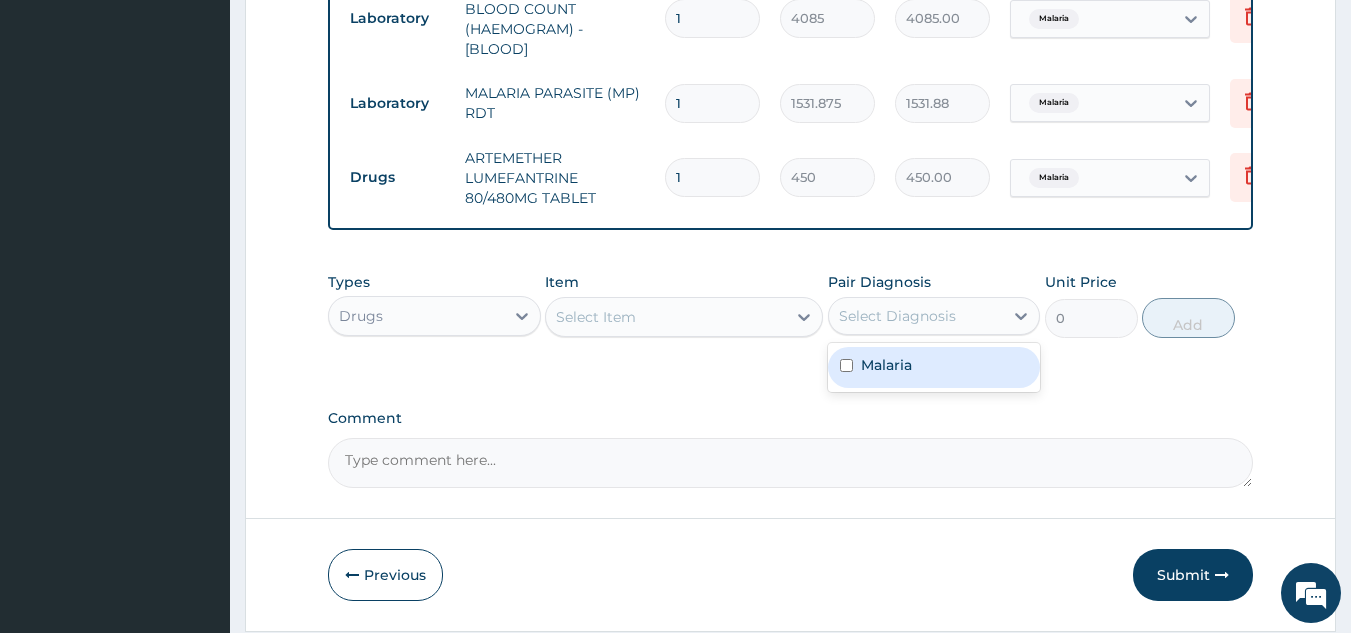 drag, startPoint x: 899, startPoint y: 339, endPoint x: 887, endPoint y: 381, distance: 43.68066 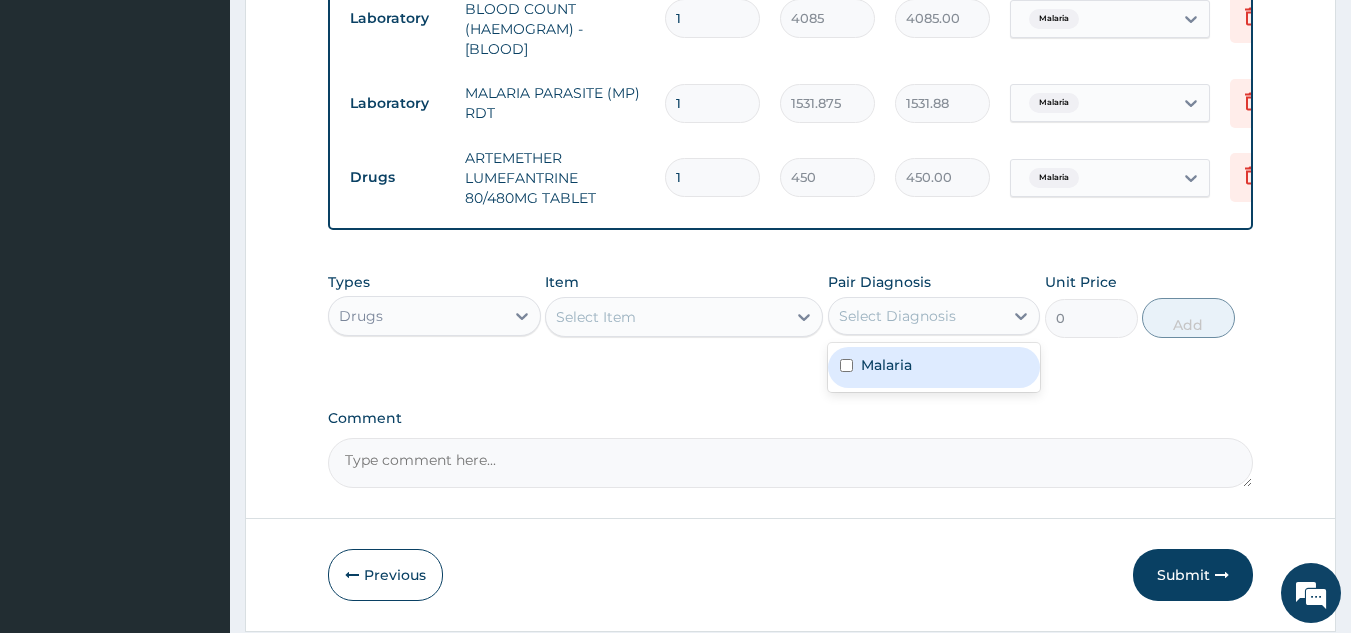 click on "option Malaria, selected. option Malaria focused, 1 of 1. 1 result available. Use Up and Down to choose options, press Enter to select the currently focused option, press Escape to exit the menu, press Tab to select the option and exit the menu. Select Diagnosis Malaria" at bounding box center [934, 316] 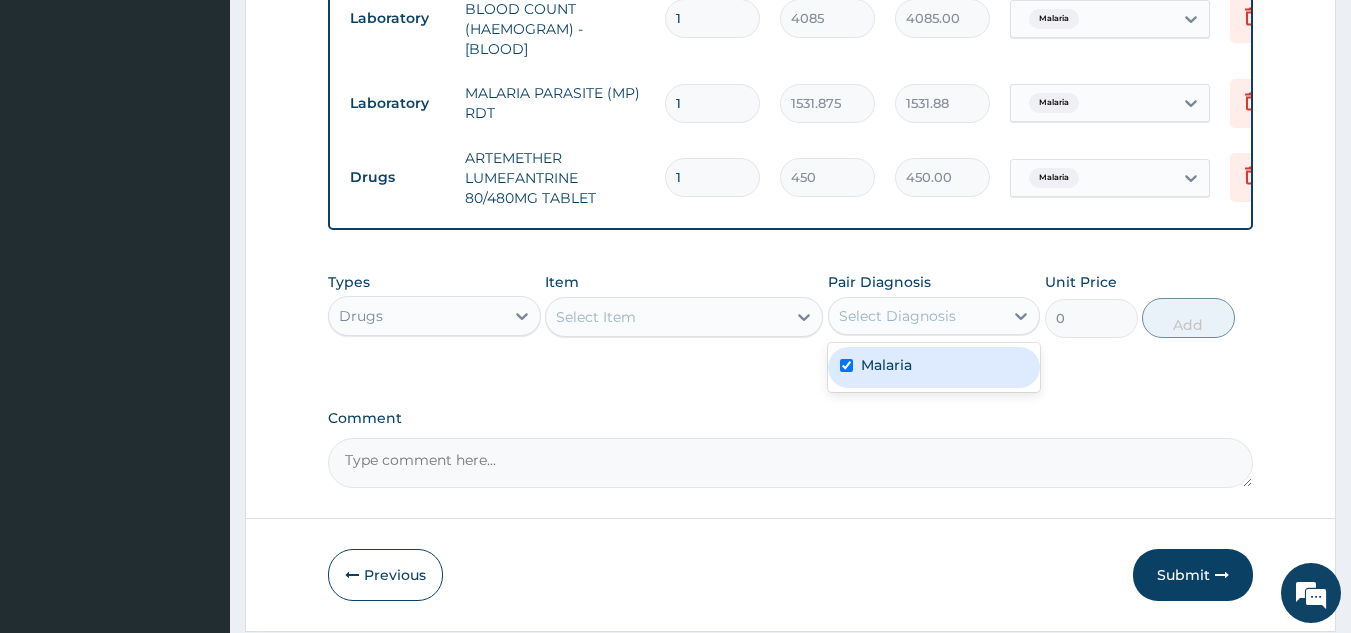 checkbox on "true" 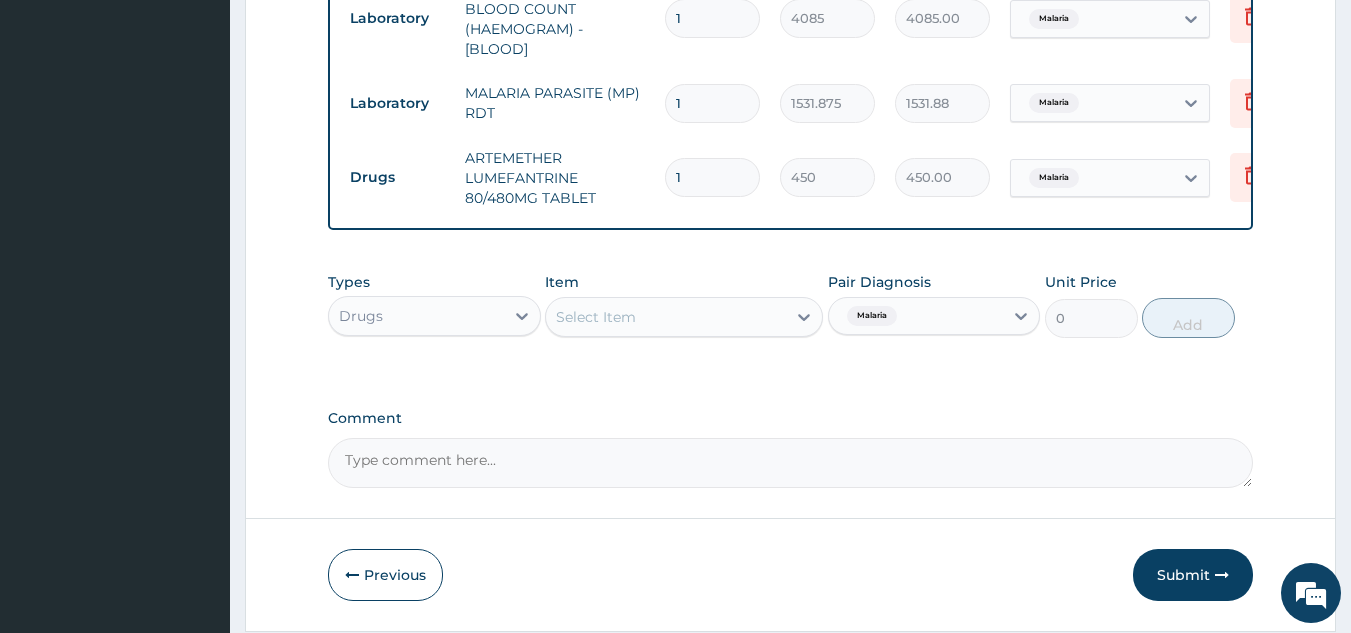 click on "Item Select Item" at bounding box center [684, 305] 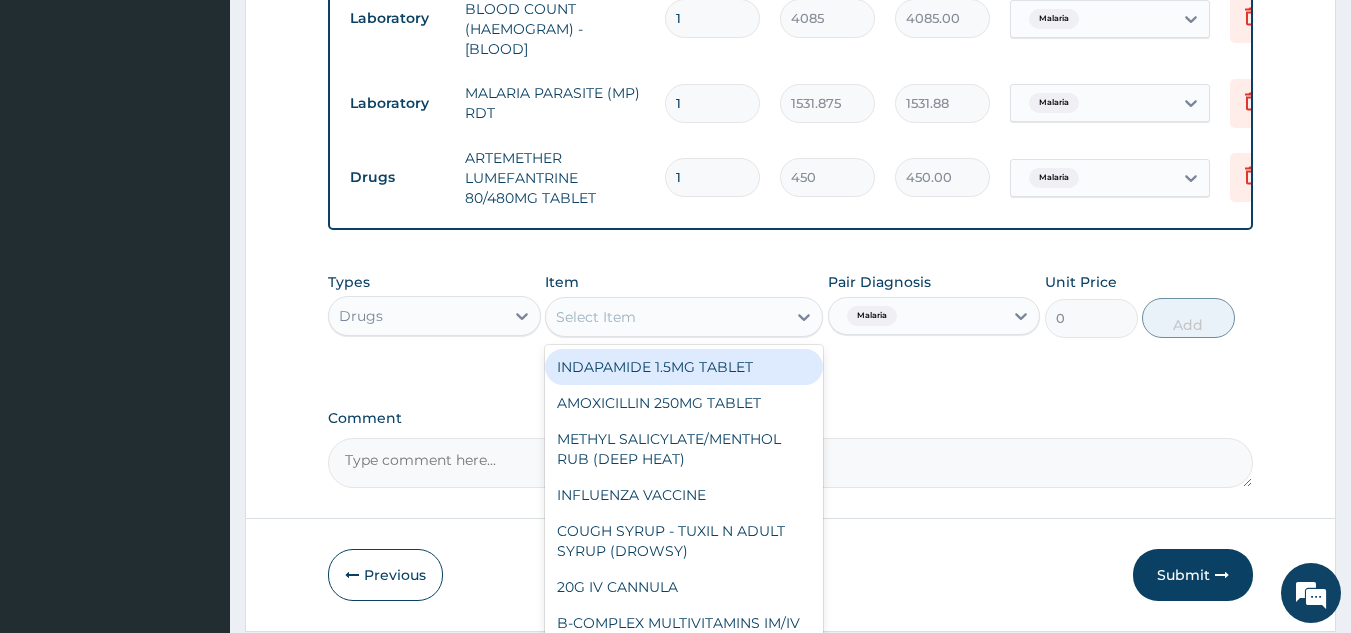 click on "Select Item" at bounding box center (666, 317) 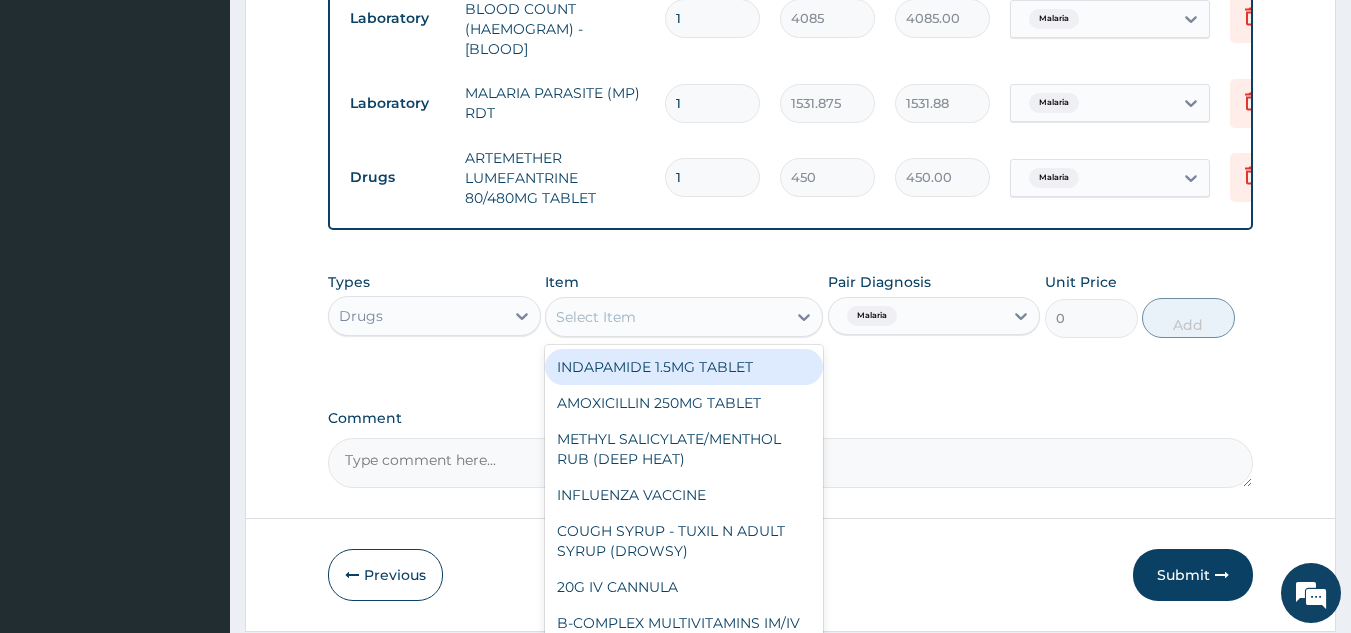 scroll, scrollTop: 1009, scrollLeft: 0, axis: vertical 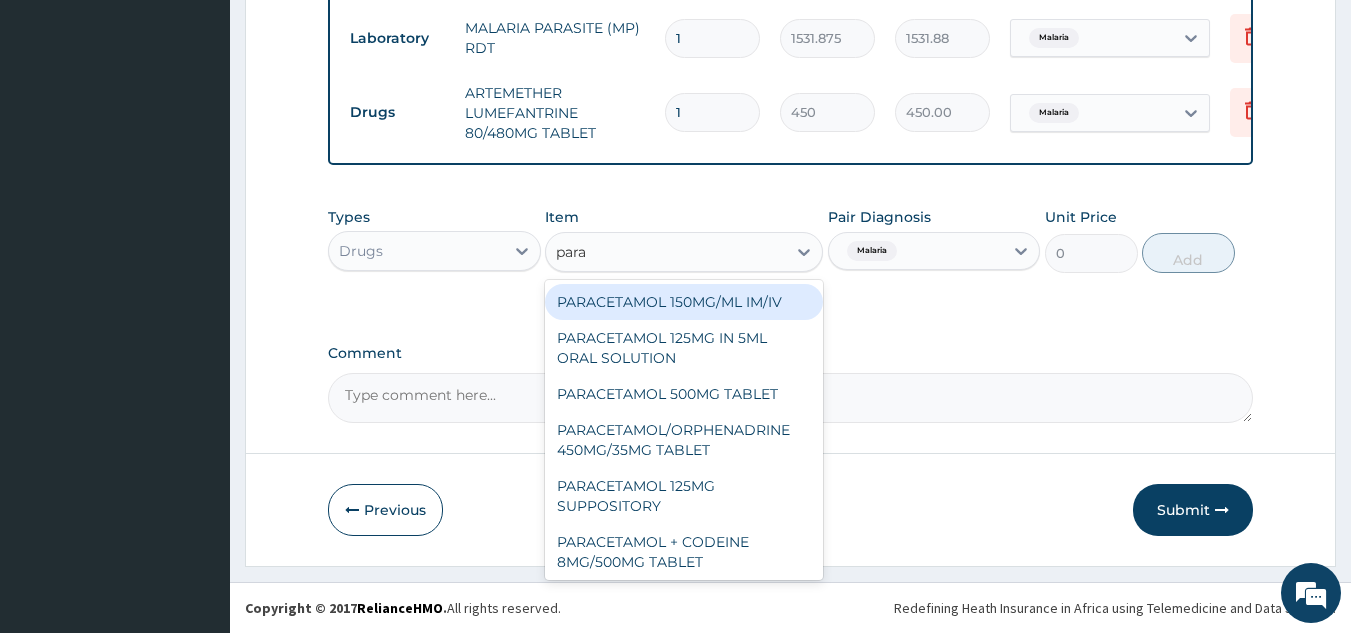 type on "parac" 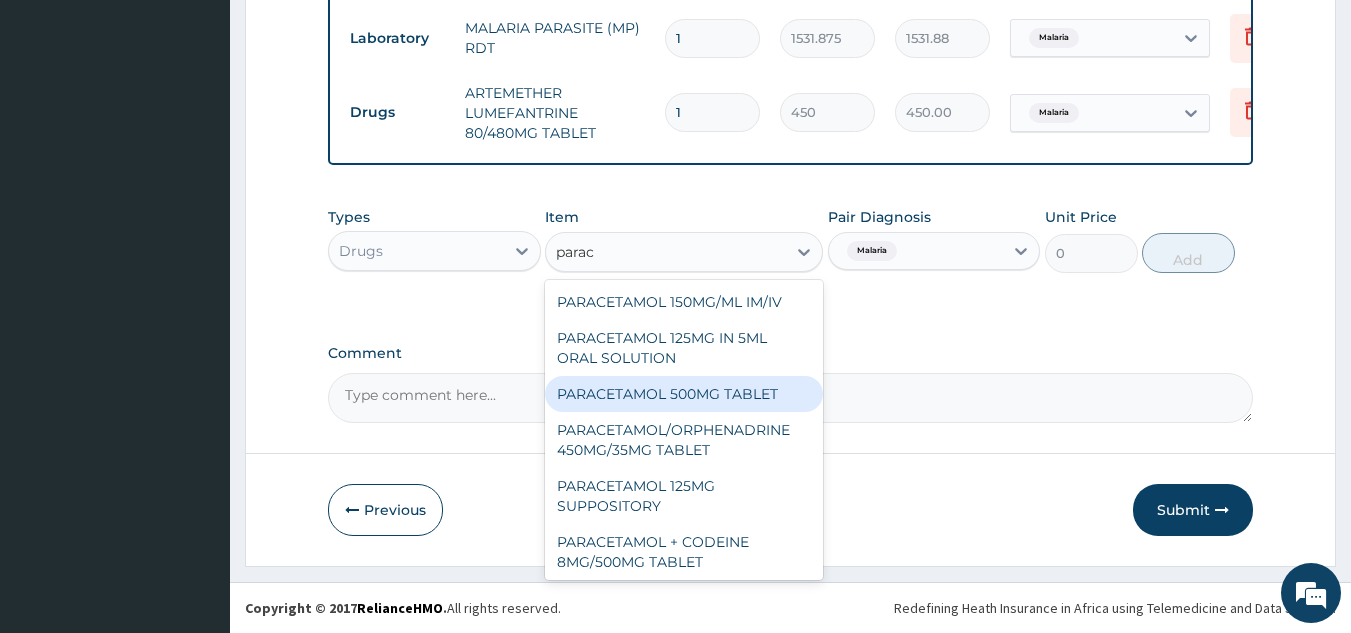 type 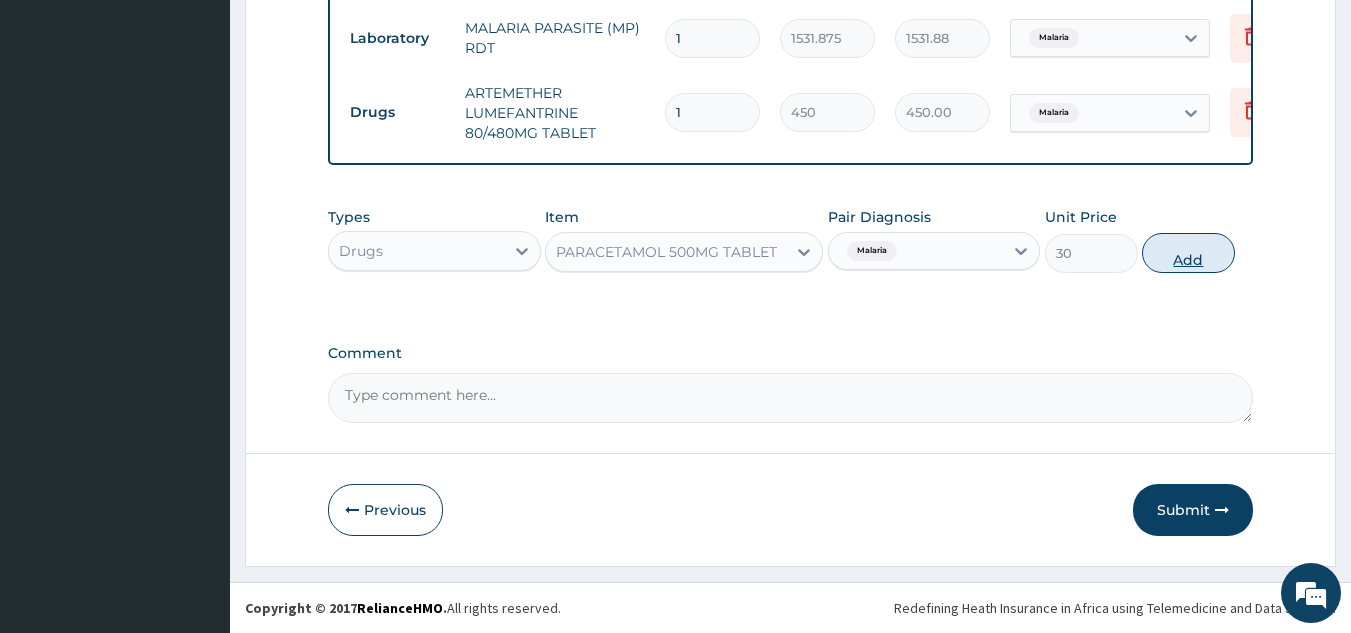 click on "Add" at bounding box center [1188, 253] 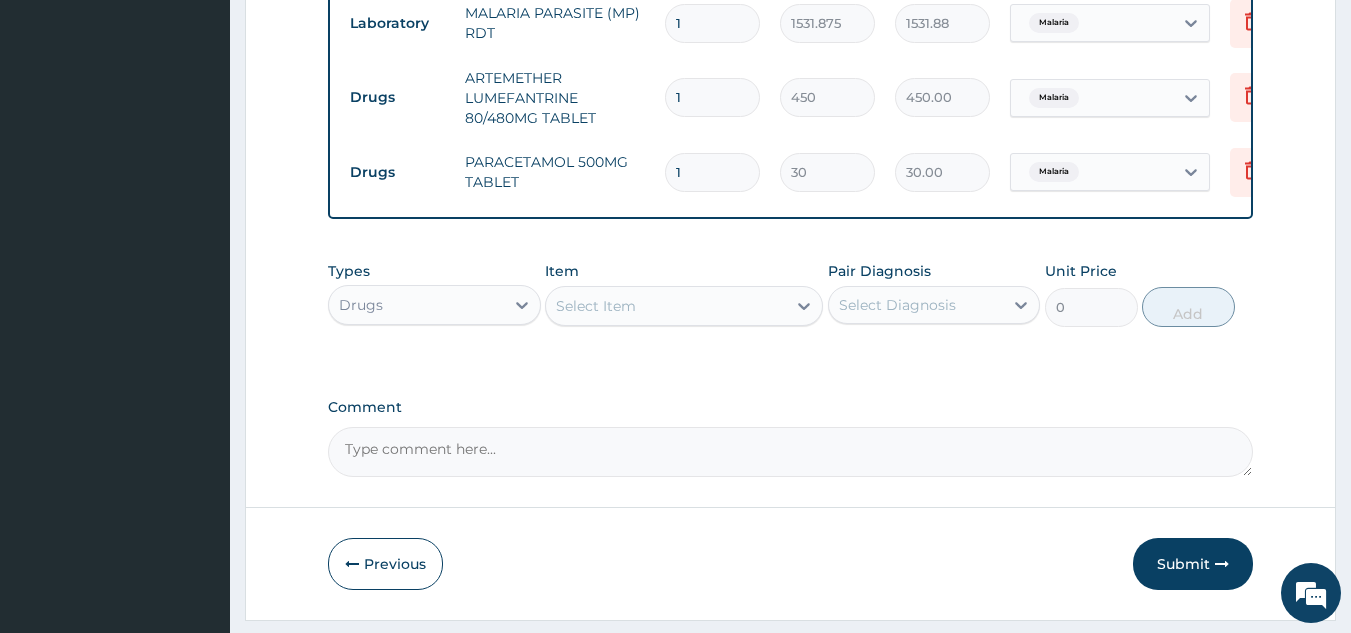 scroll, scrollTop: 1078, scrollLeft: 0, axis: vertical 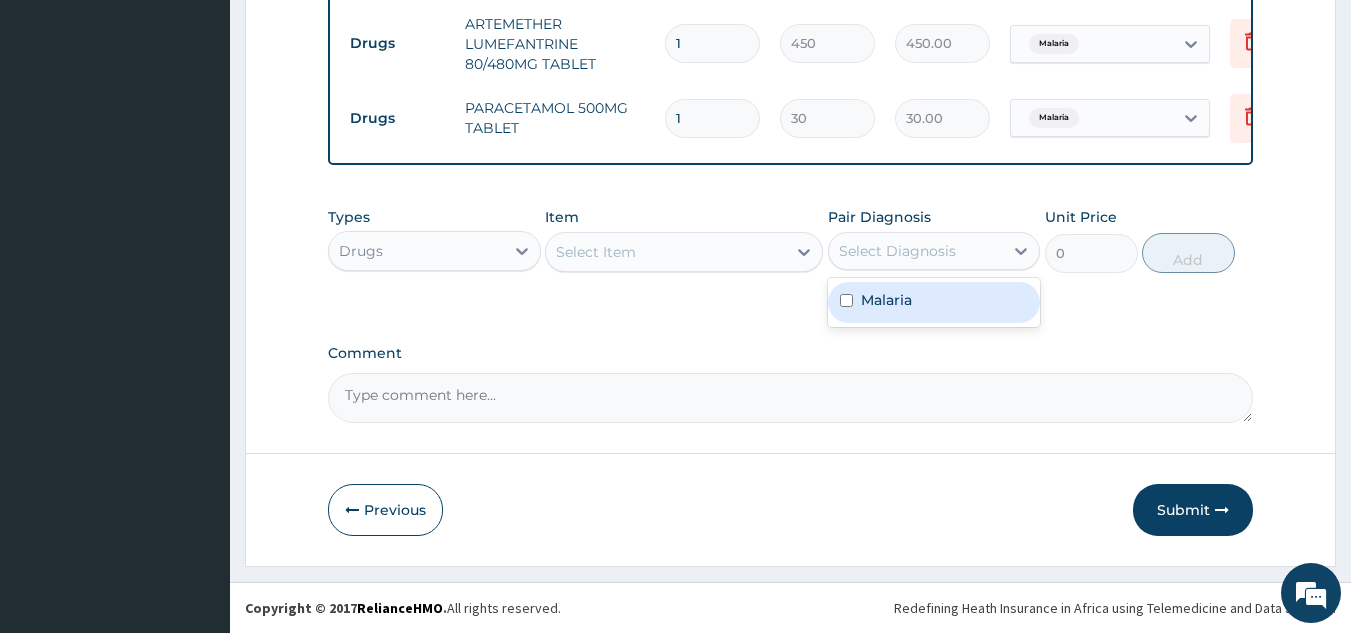 drag, startPoint x: 911, startPoint y: 266, endPoint x: 882, endPoint y: 329, distance: 69.354164 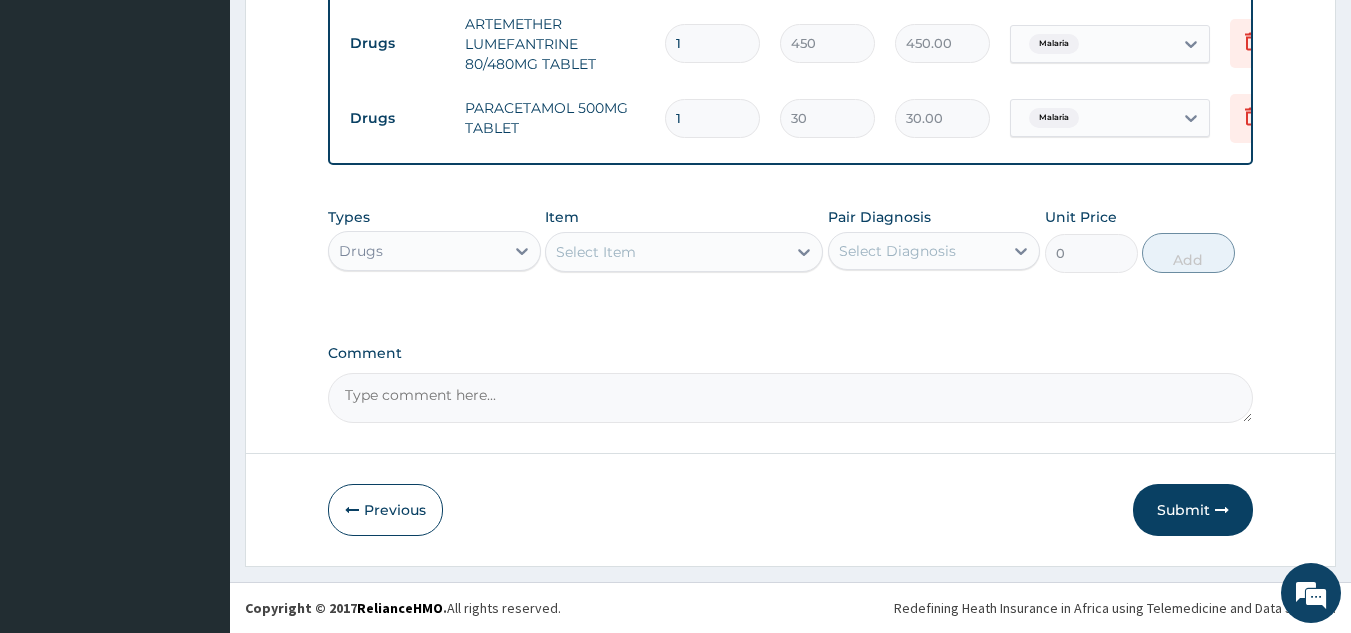 click on "PA Code / Prescription Code Enter Code(Secondary Care Only) Encounter Date 03-08-2025 Important Notice Please enter PA codes before entering items that are not attached to a PA code   All diagnoses entered must be linked to a claim item. Diagnosis & Claim Items that are visible but inactive cannot be edited because they were imported from an already approved PA code. Diagnosis Malaria Confirmed NB: All diagnosis must be linked to a claim item Claim Items Type Name Quantity Unit Price Total Price Pair Diagnosis Actions Procedures GENERAL PRACTITIONER CONSULTATION FIRST OUTPATIENT CONSULTATION 1 3370.125 3370.13 Malaria Delete Laboratory FBC CBC-COMPLETE BLOOD COUNT (HAEMOGRAM) - [BLOOD] 1 4085 4085.00 Malaria Delete Laboratory MALARIA PARASITE (MP) RDT 1 1531.875 1531.88 Malaria Delete Drugs ARTEMETHER LUMEFANTRINE 80/480MG TABLET 1 450 450.00 Malaria Delete Drugs PARACETAMOL 500MG TABLET 1 30 30.00 Malaria Delete Types Drugs Item Select Item Pair Diagnosis Select Diagnosis Unit Price 0 Add Comment" at bounding box center (791, -225) 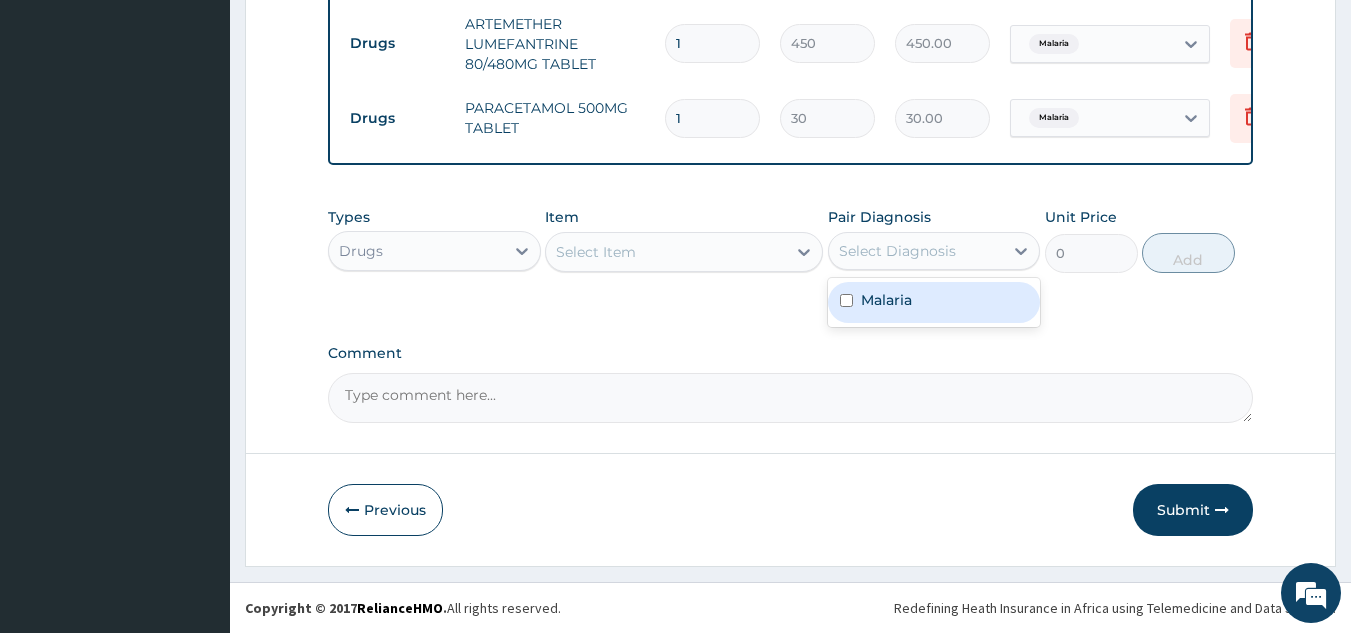click on "Select Diagnosis" at bounding box center (897, 251) 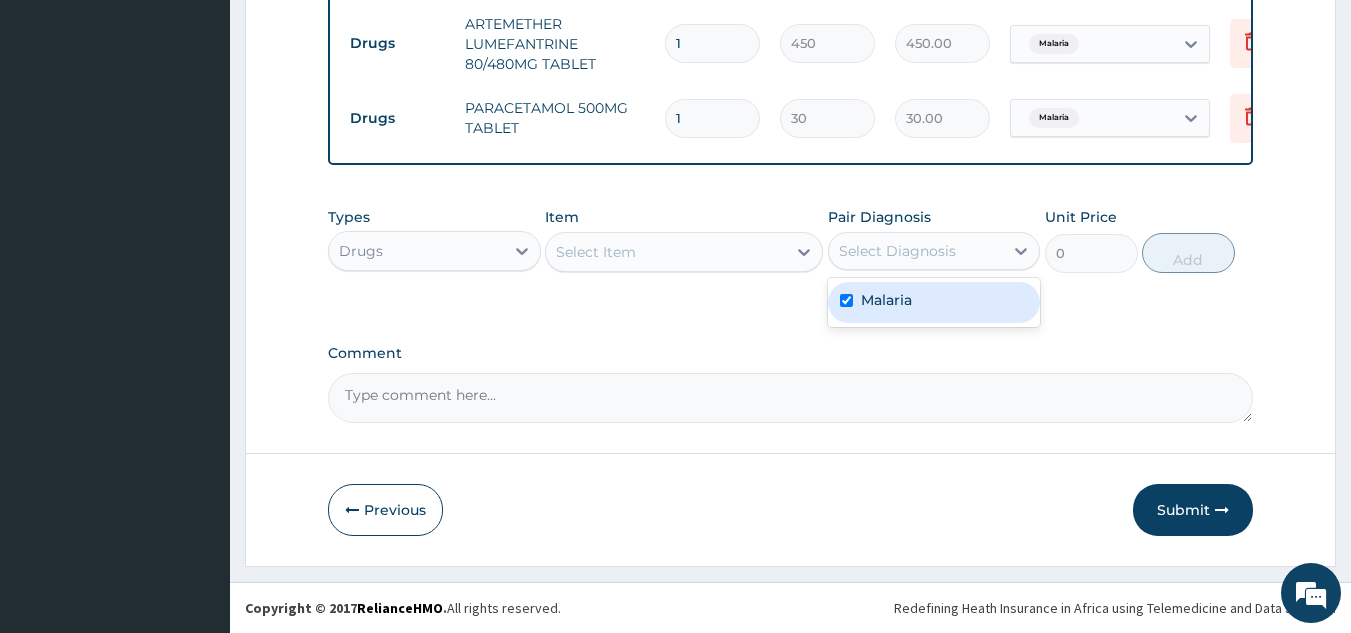 checkbox on "true" 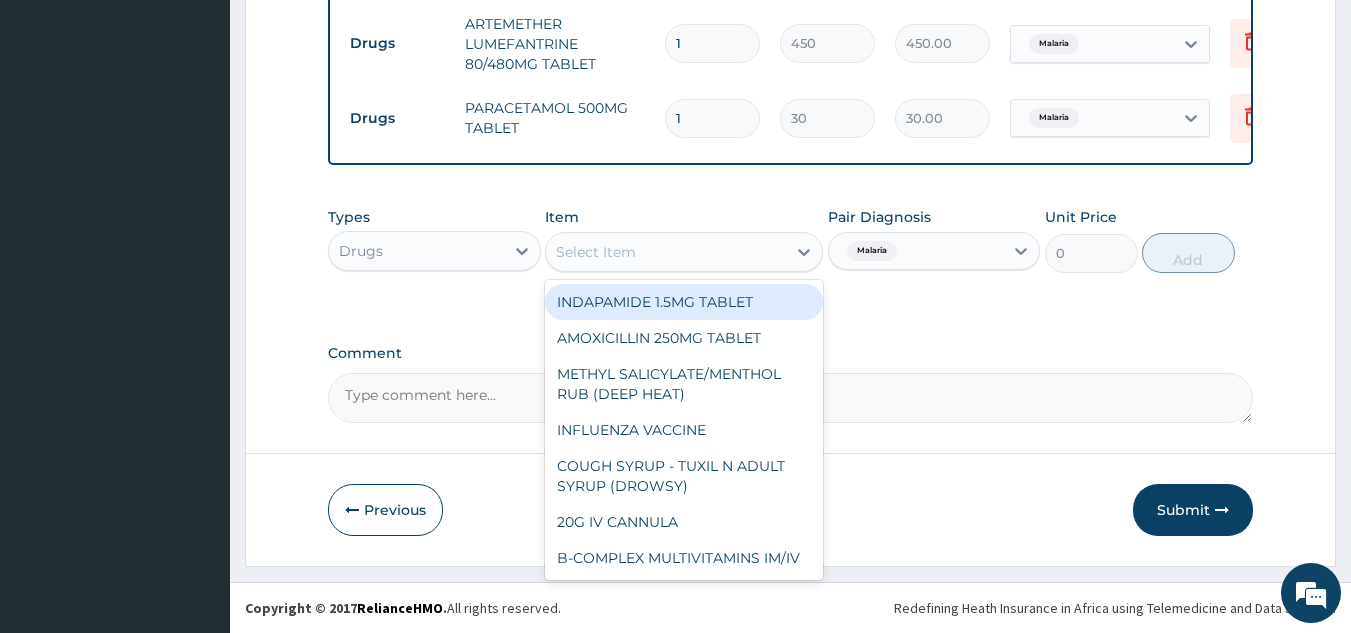 click on "Select Item" at bounding box center (666, 252) 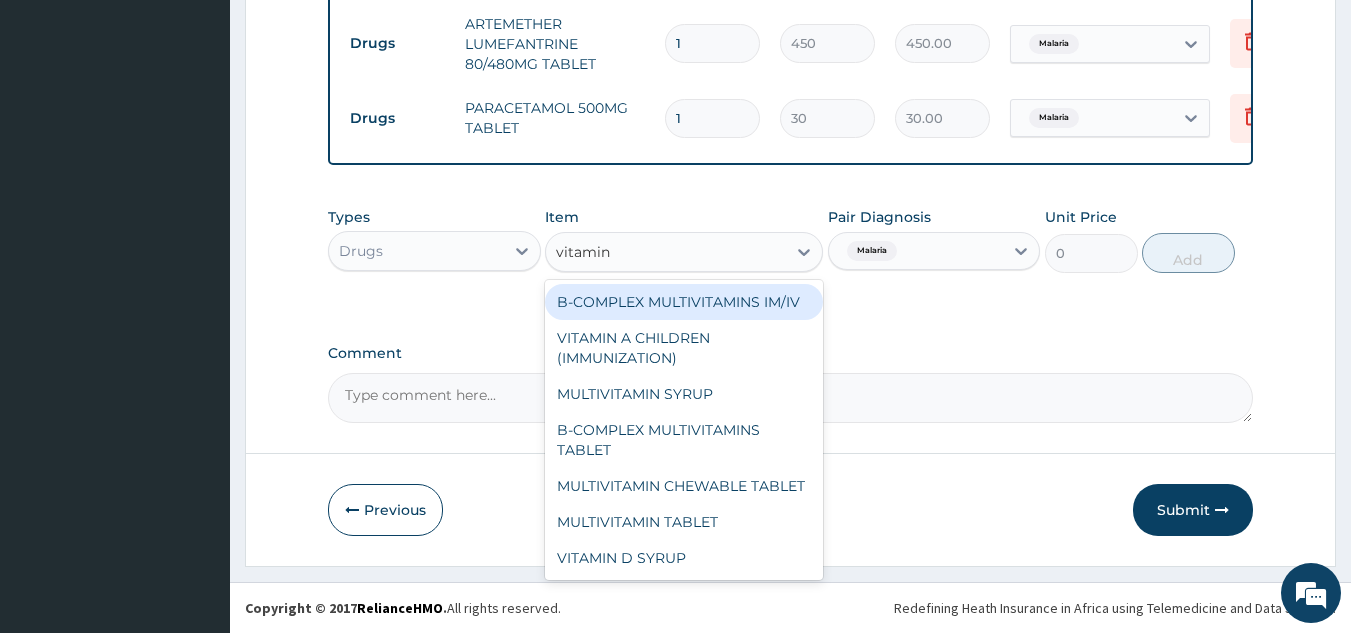 type on "vitamin c" 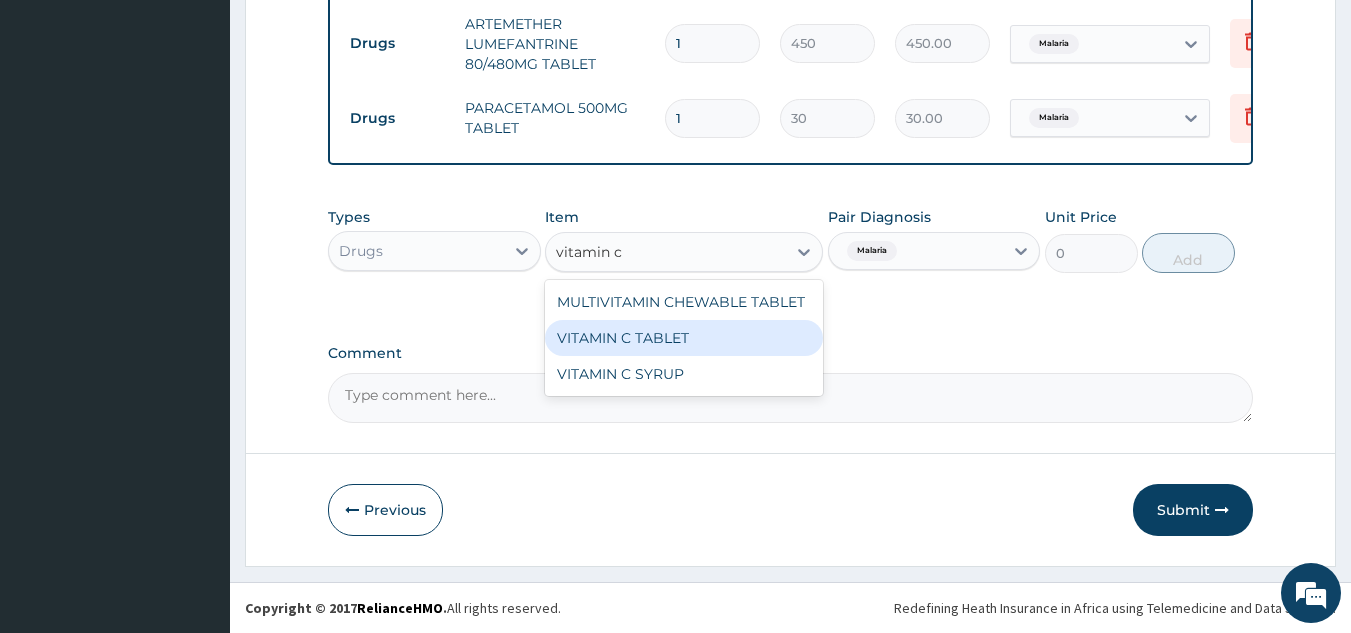 type 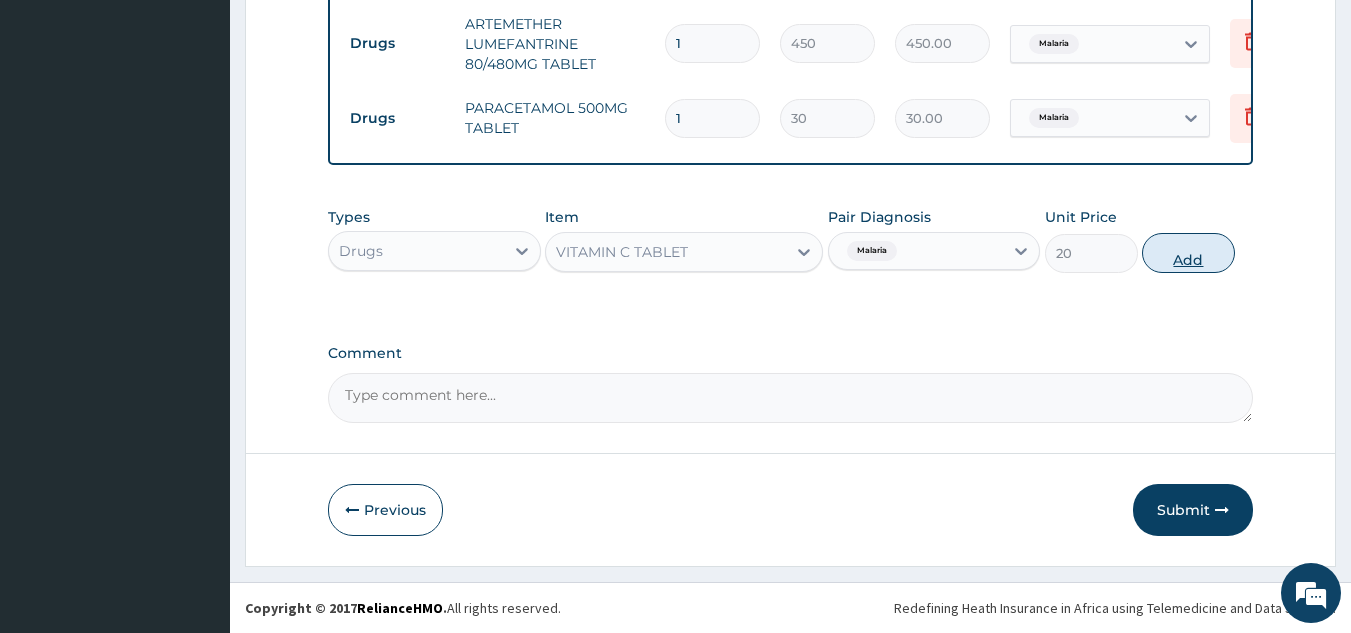 click on "Add" at bounding box center [1188, 253] 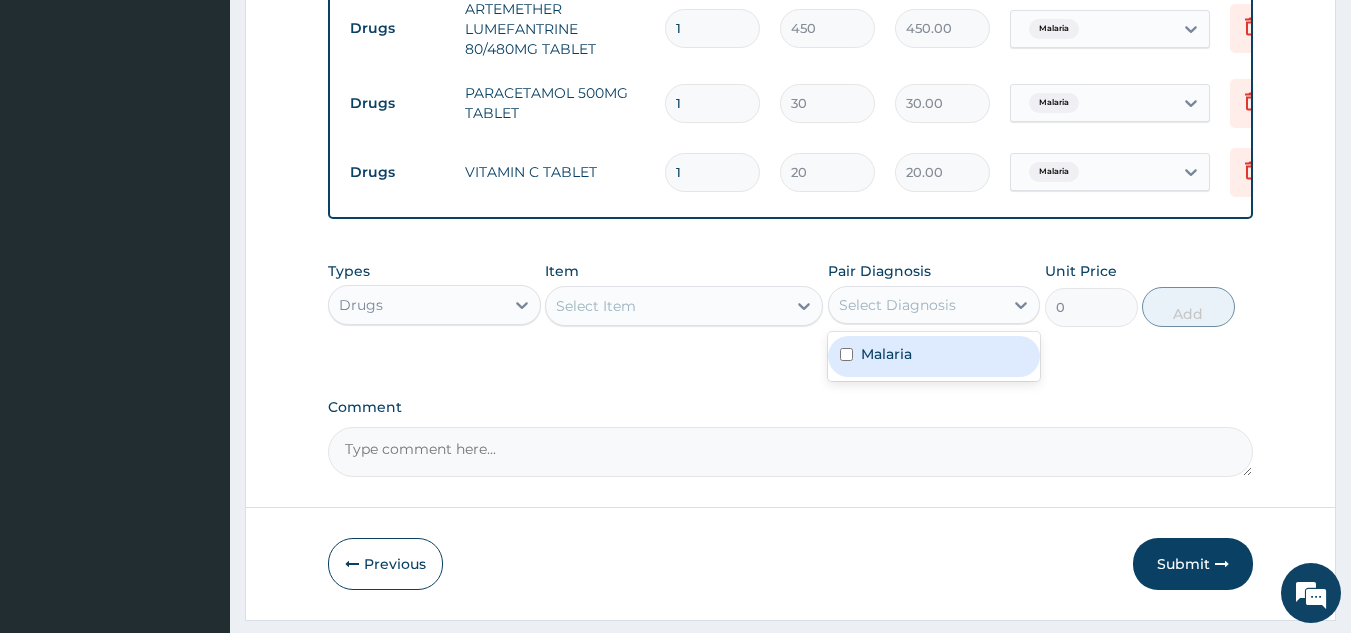 click on "Select Diagnosis" at bounding box center [897, 305] 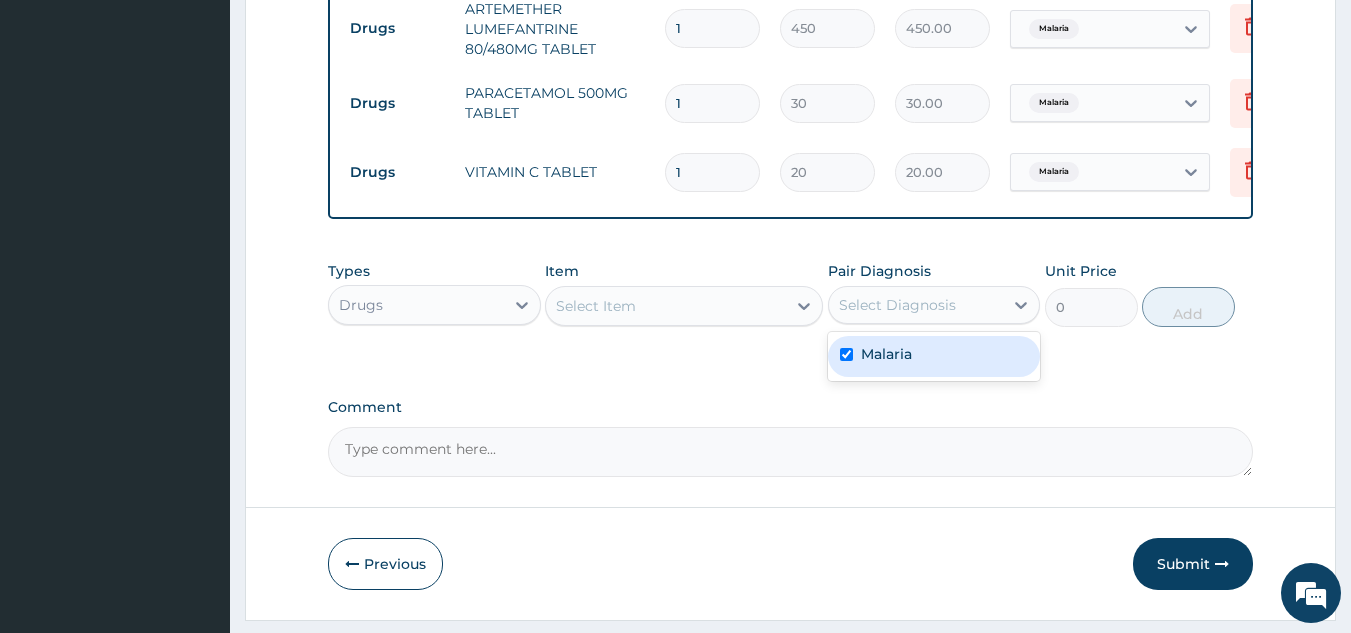 checkbox on "true" 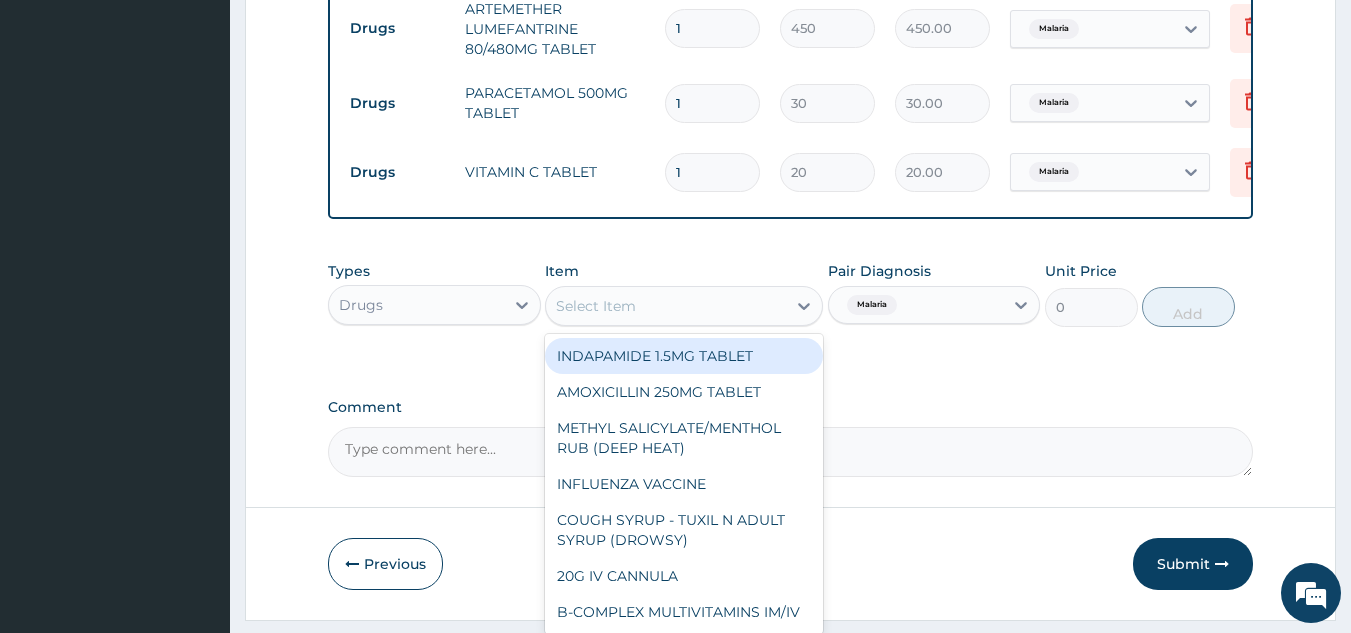 click on "Select Item" at bounding box center [666, 306] 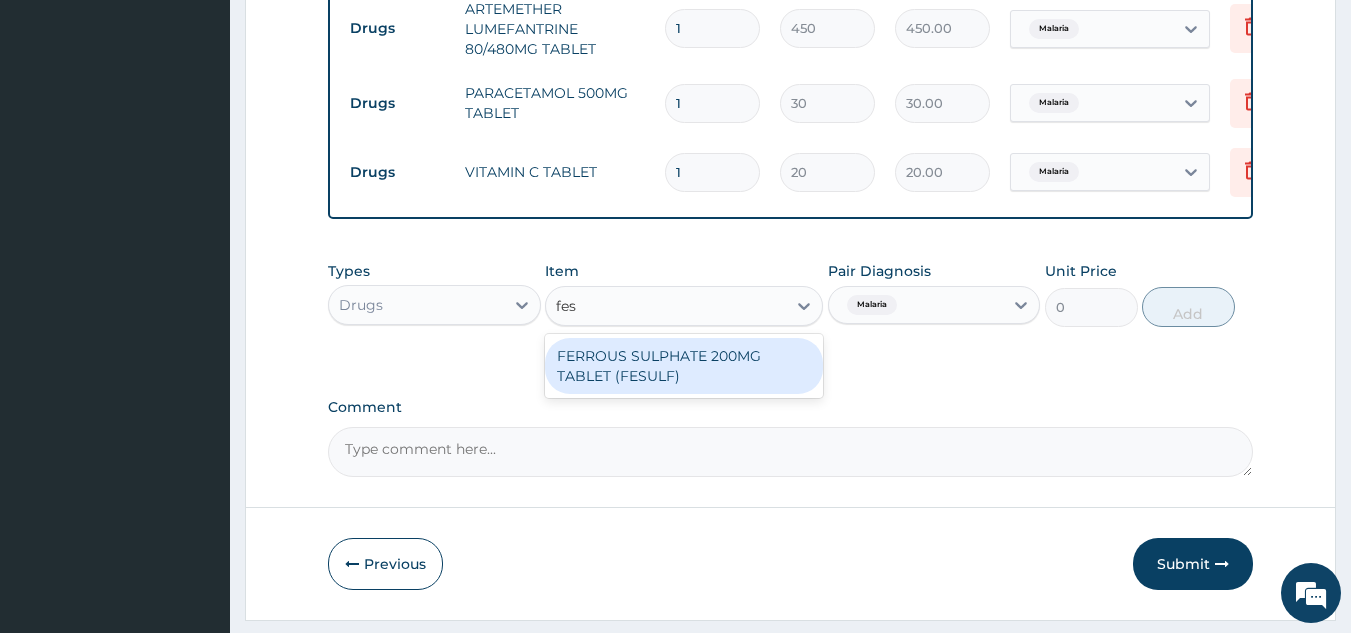type on "fes" 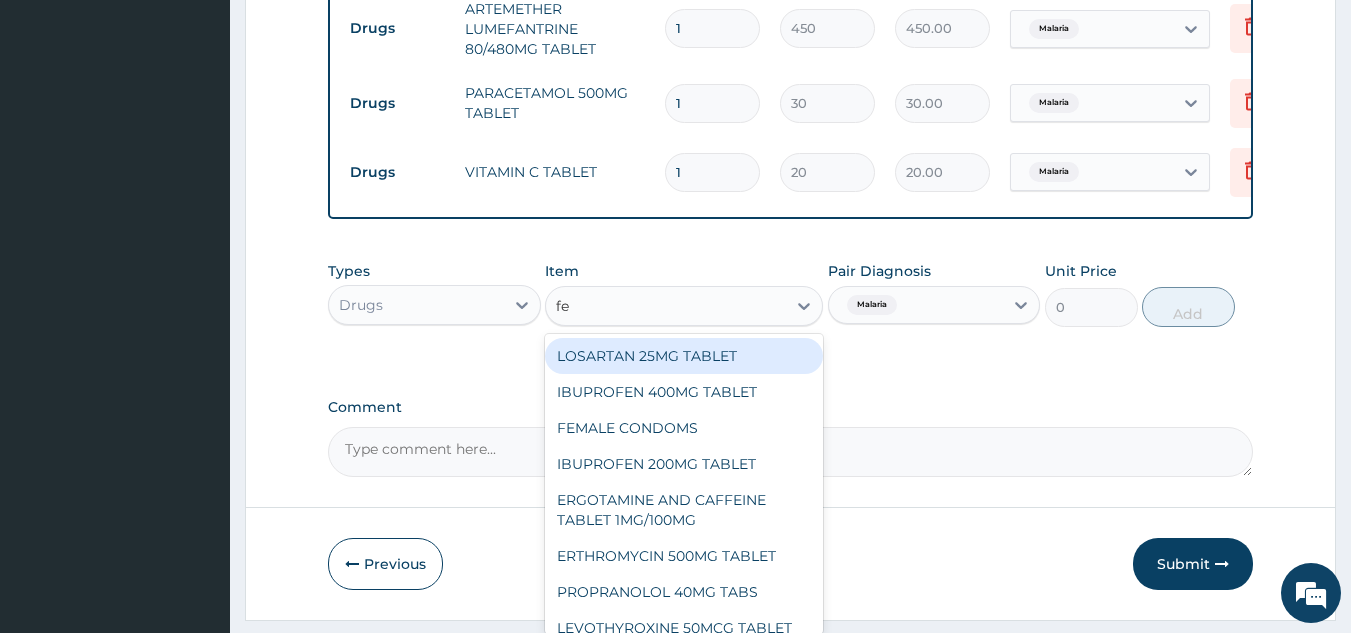 type on "fer" 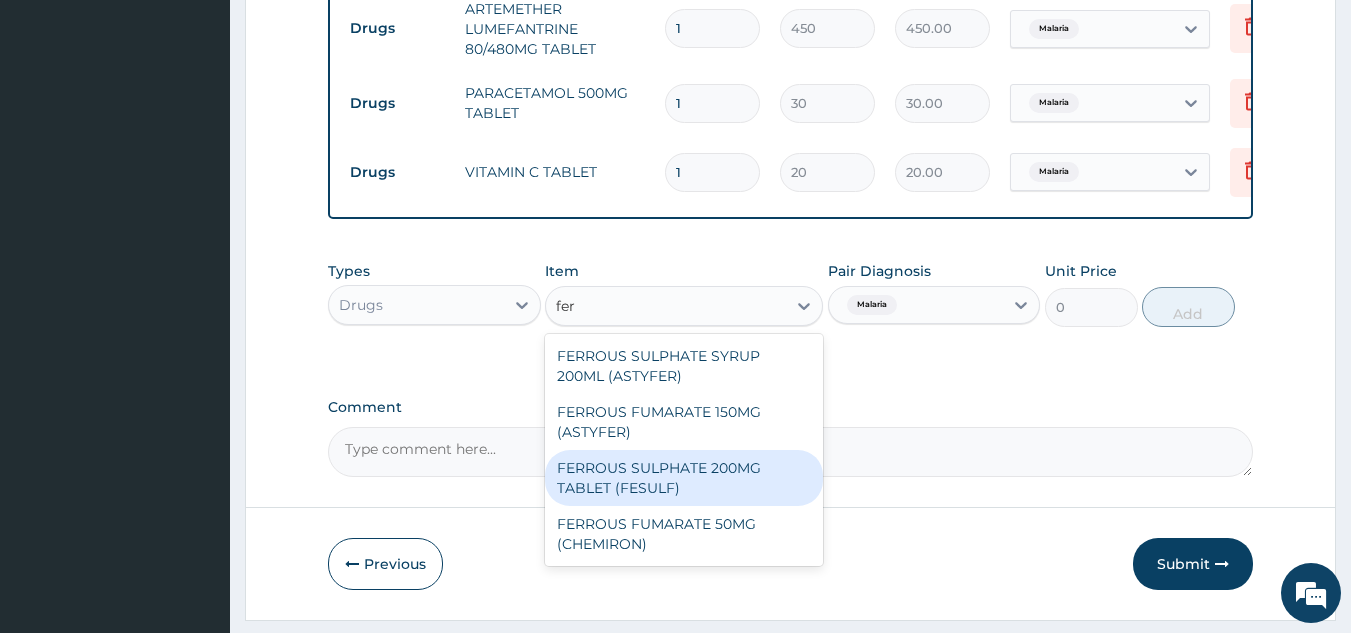 type 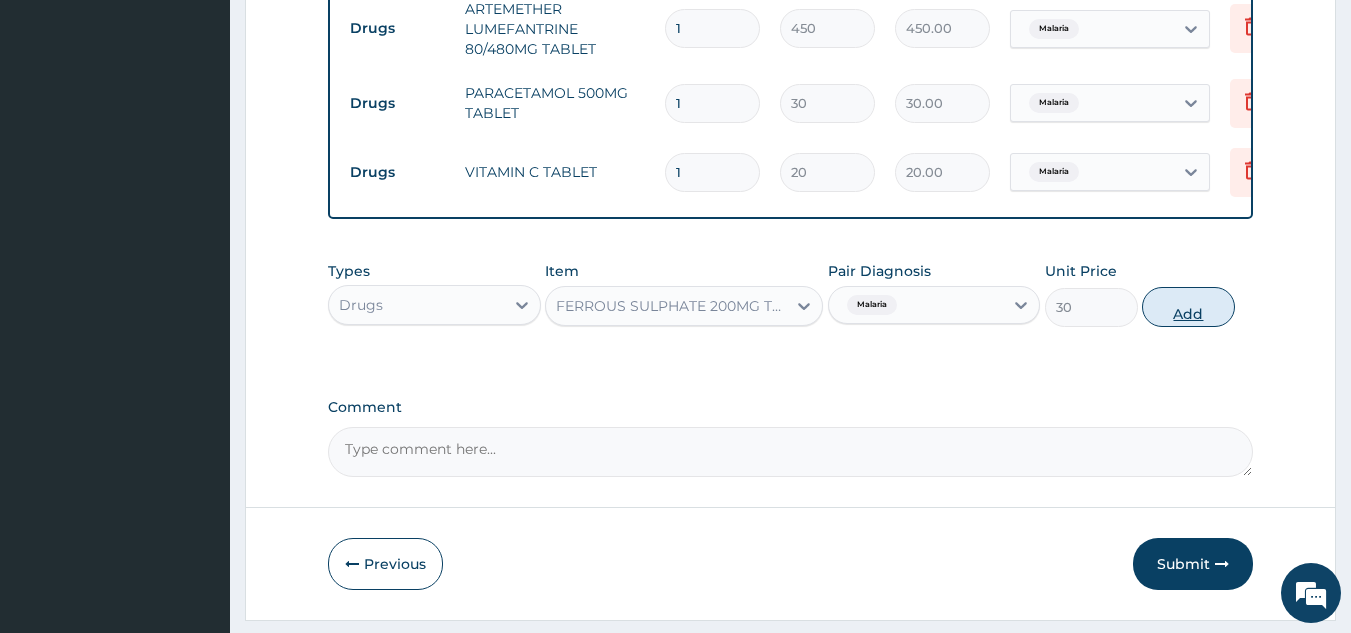 click on "Add" at bounding box center [1188, 307] 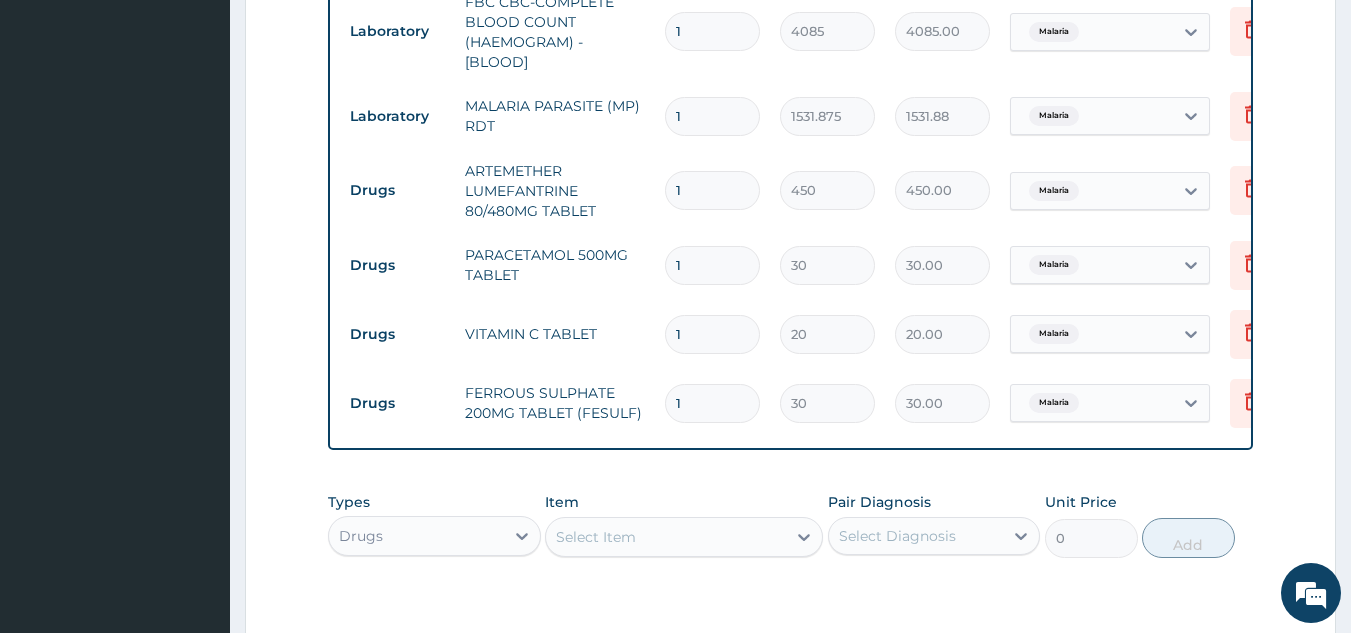 scroll, scrollTop: 915, scrollLeft: 0, axis: vertical 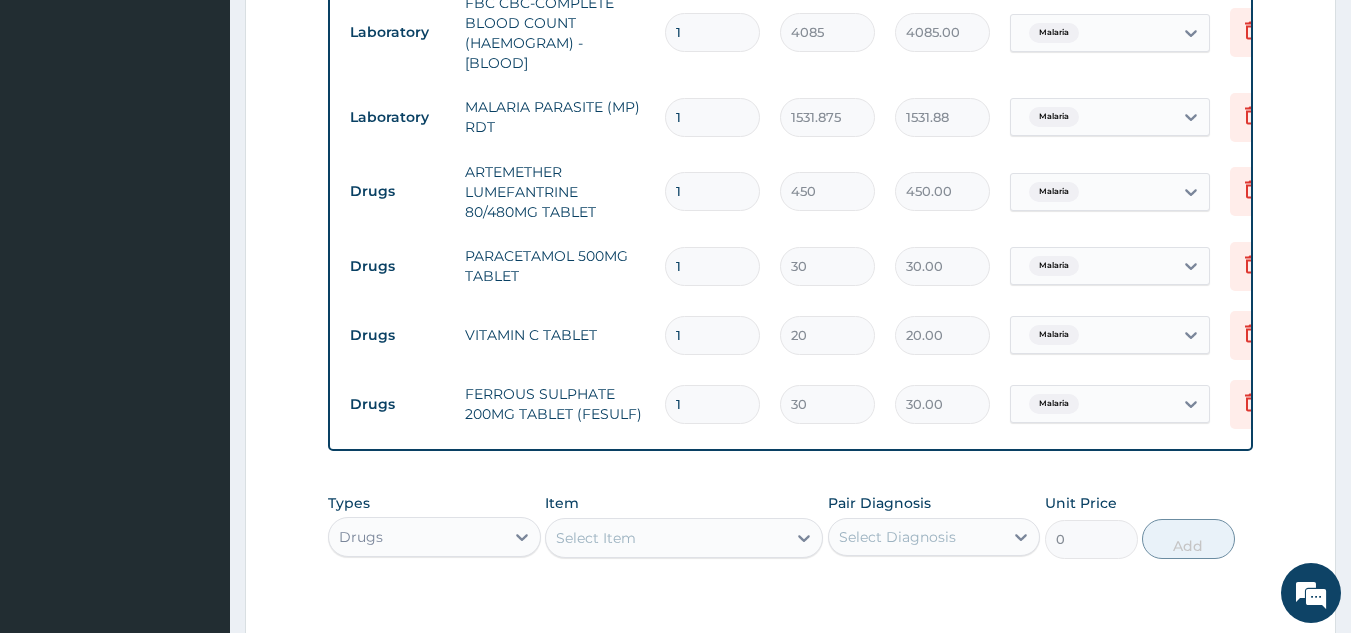 click on "1" at bounding box center (712, 191) 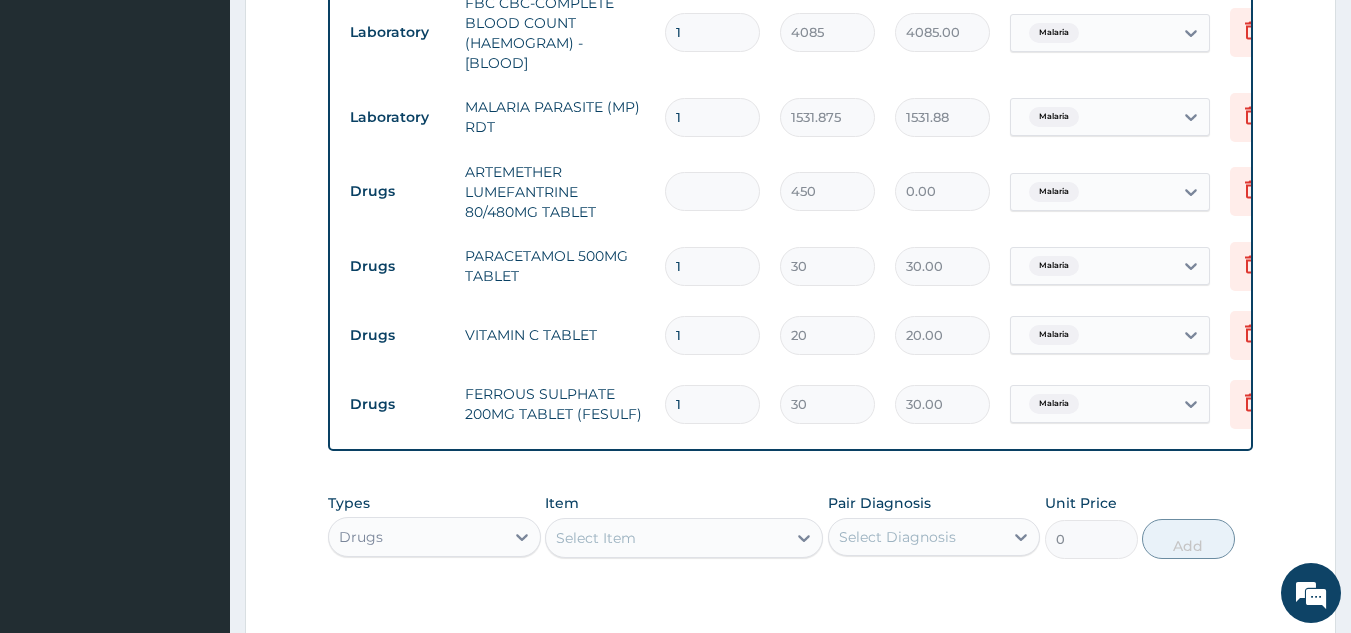 type on "6" 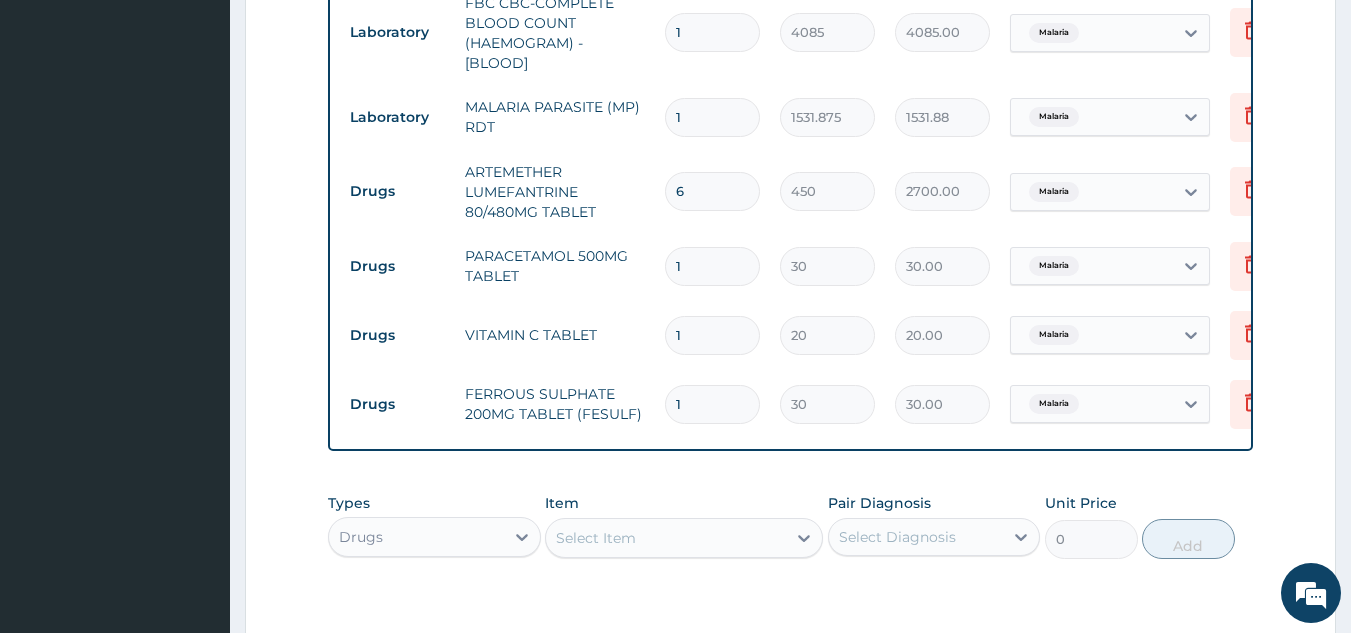 type on "6" 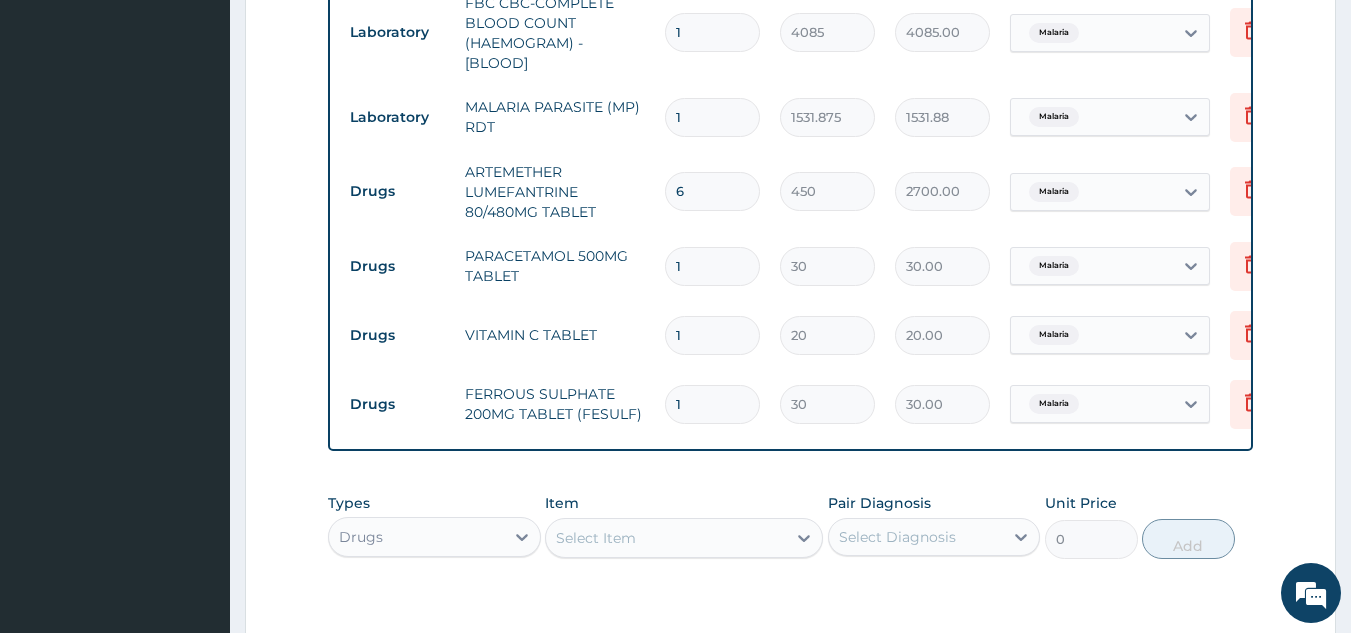 type on "18" 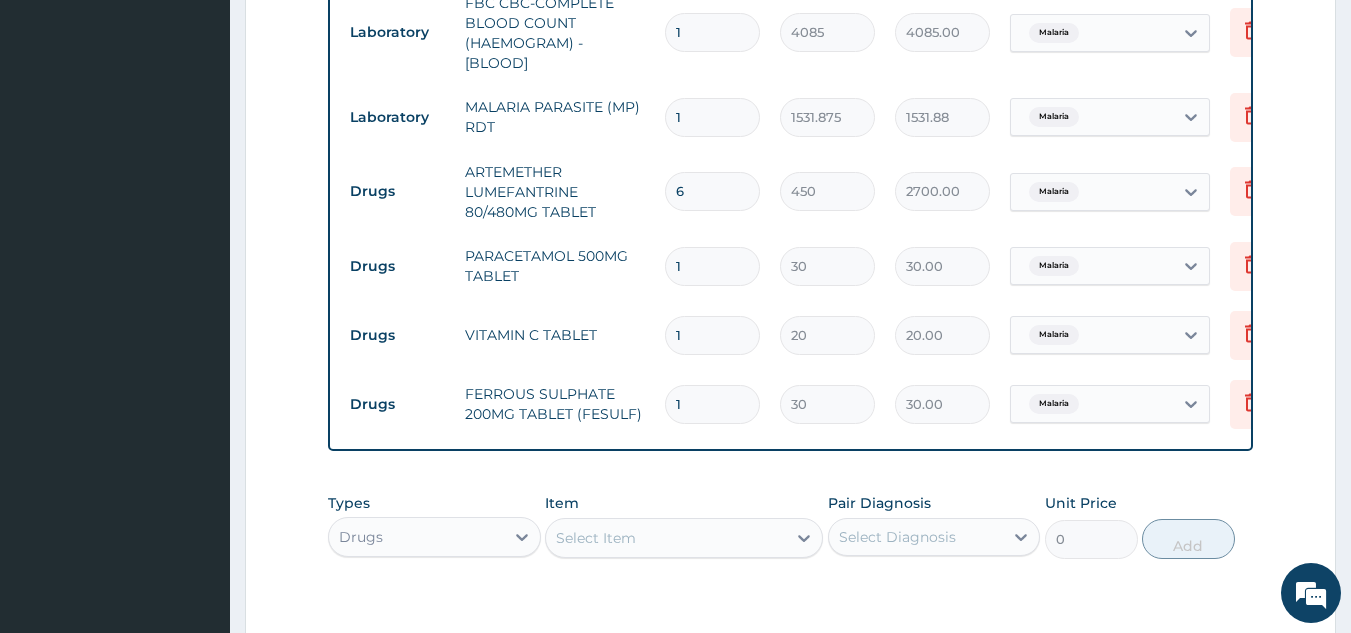 type on "540.00" 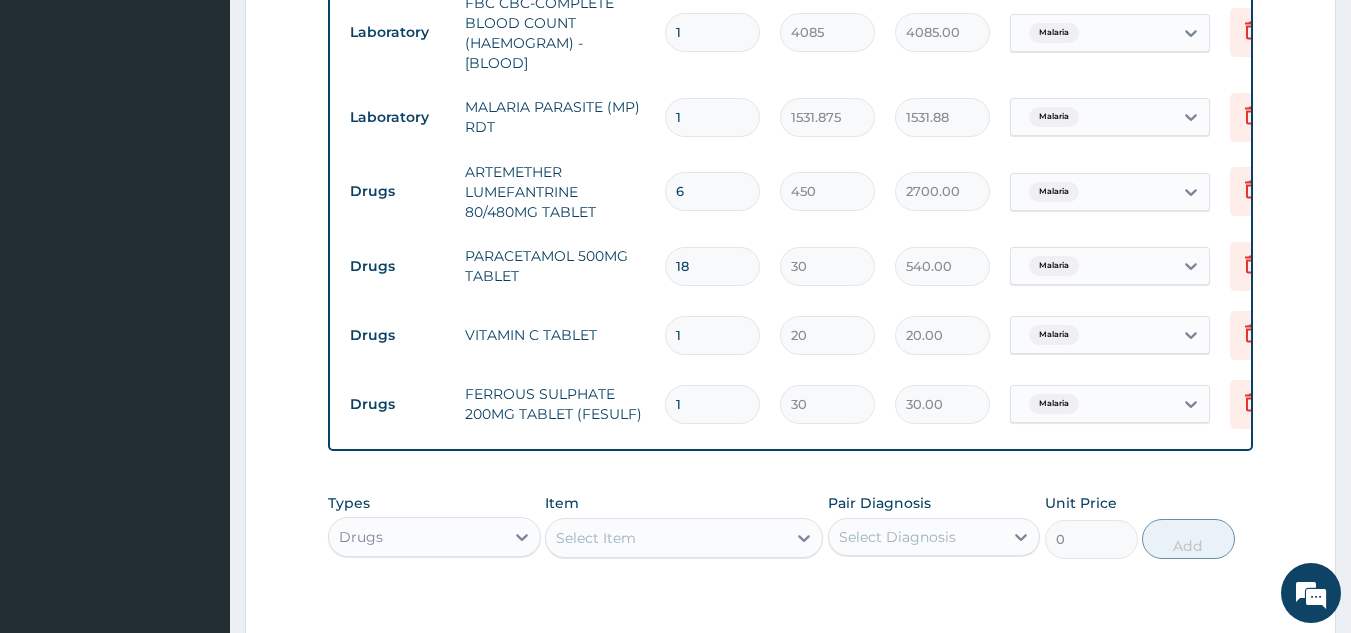 type on "18" 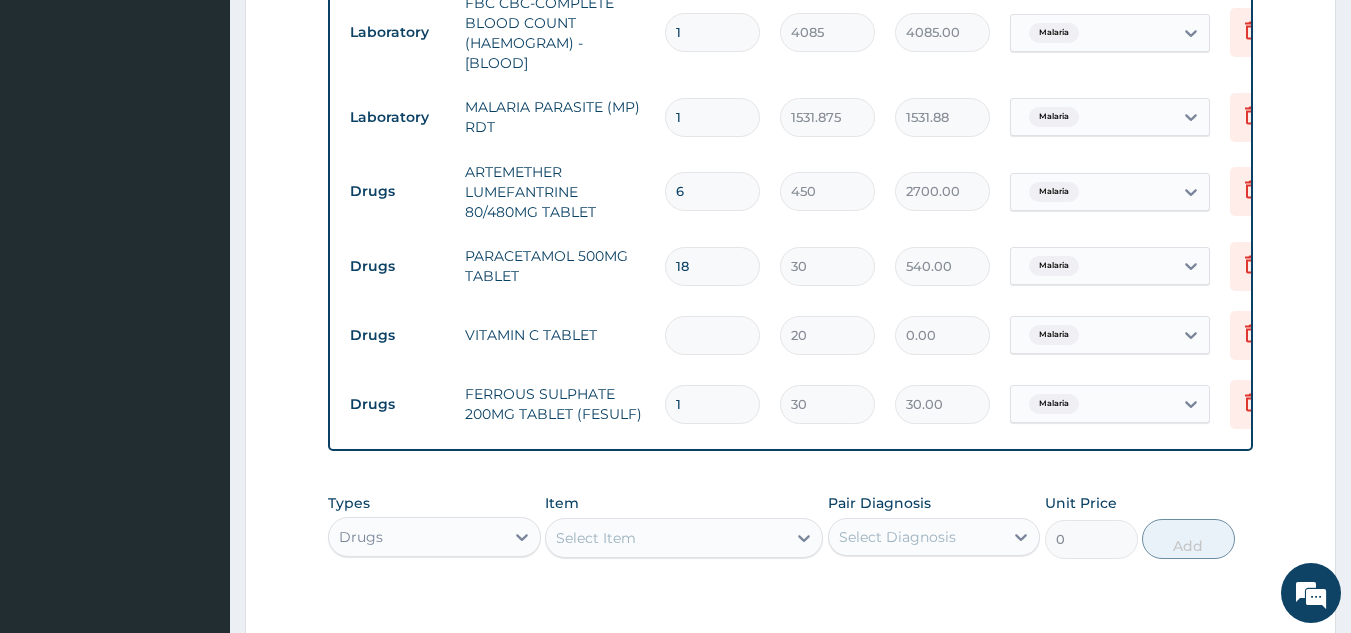 type on "3" 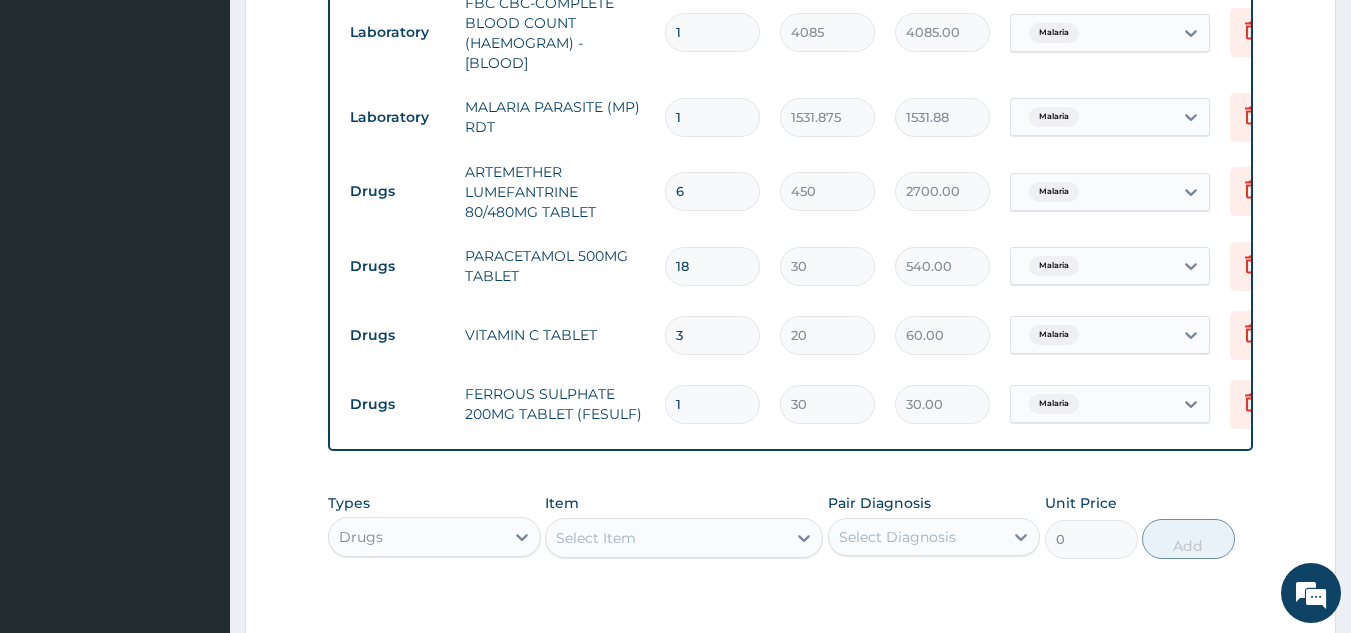 type on "30" 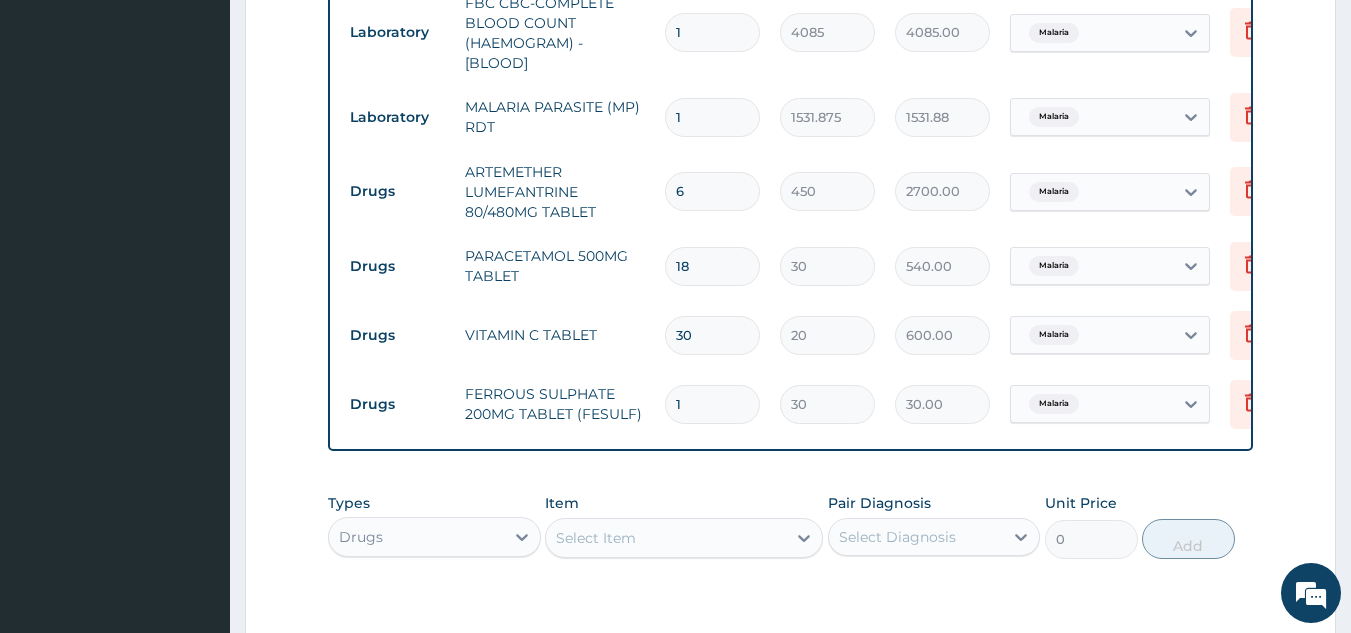 click on "1" at bounding box center [712, 404] 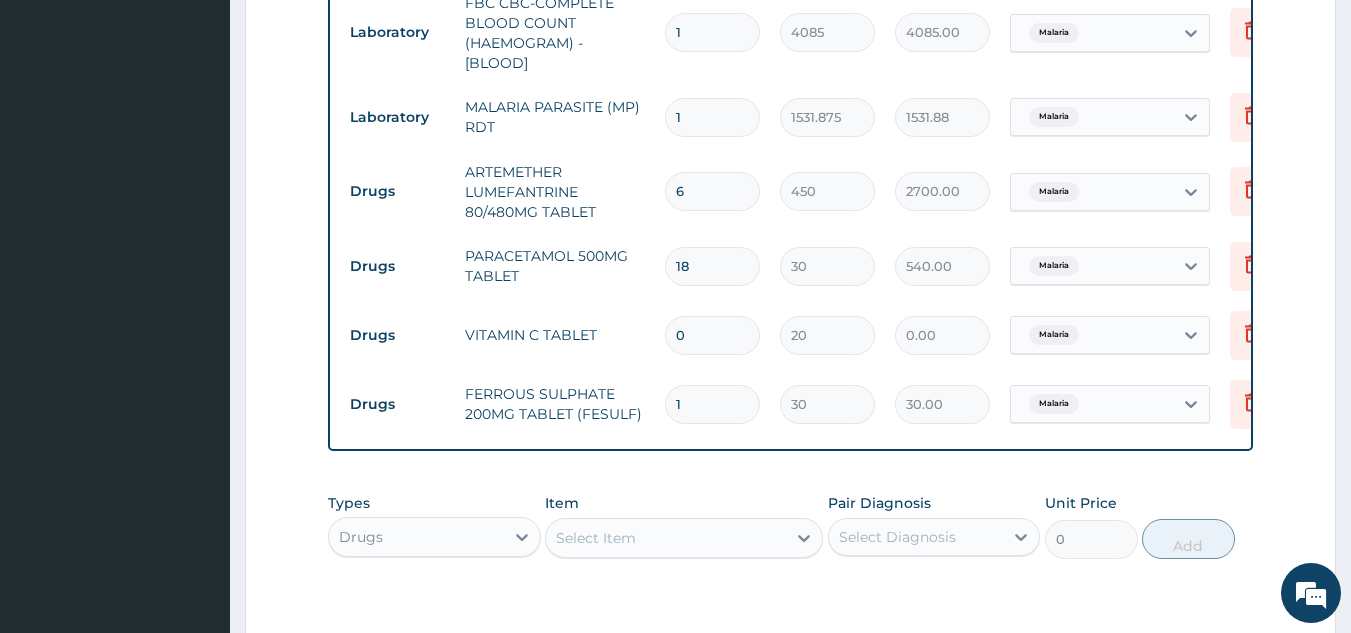 type on "60" 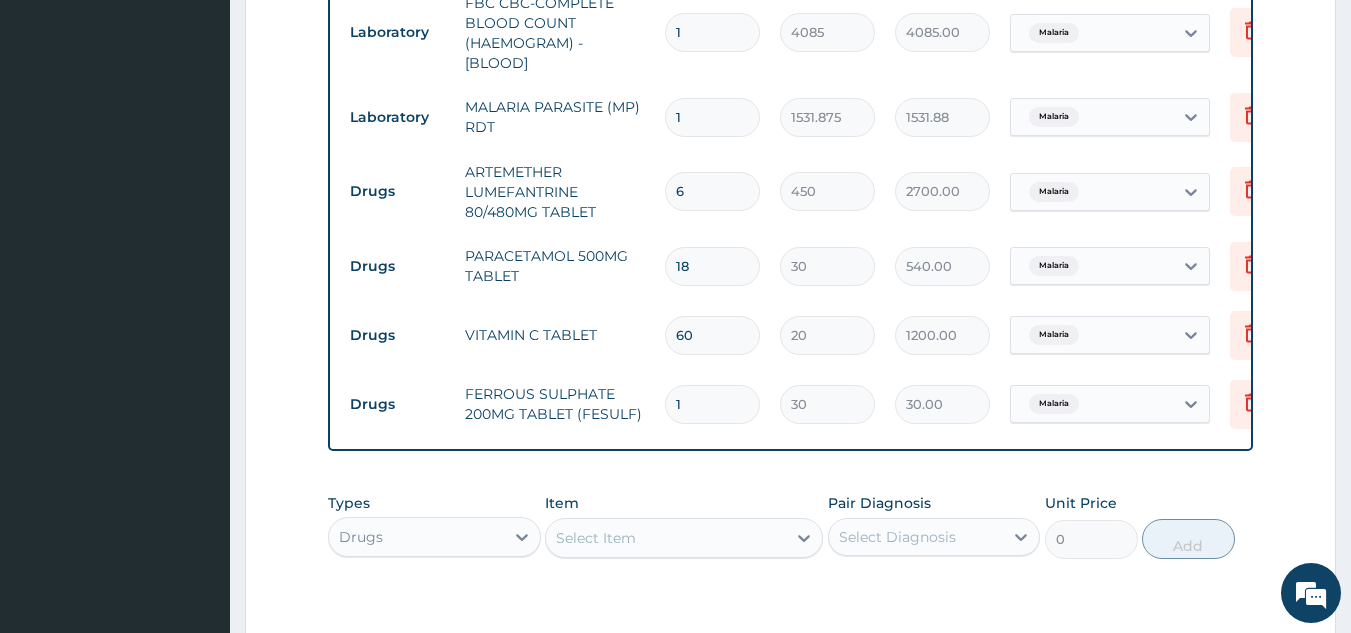 type on "0" 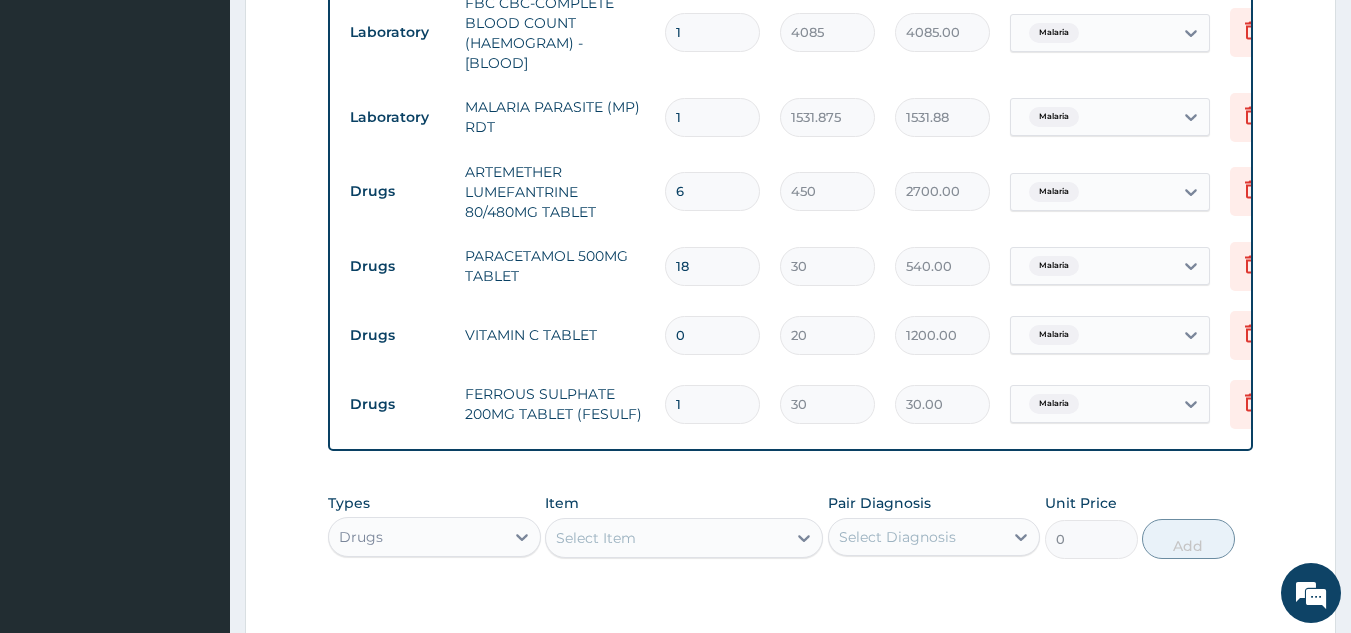 type on "0.00" 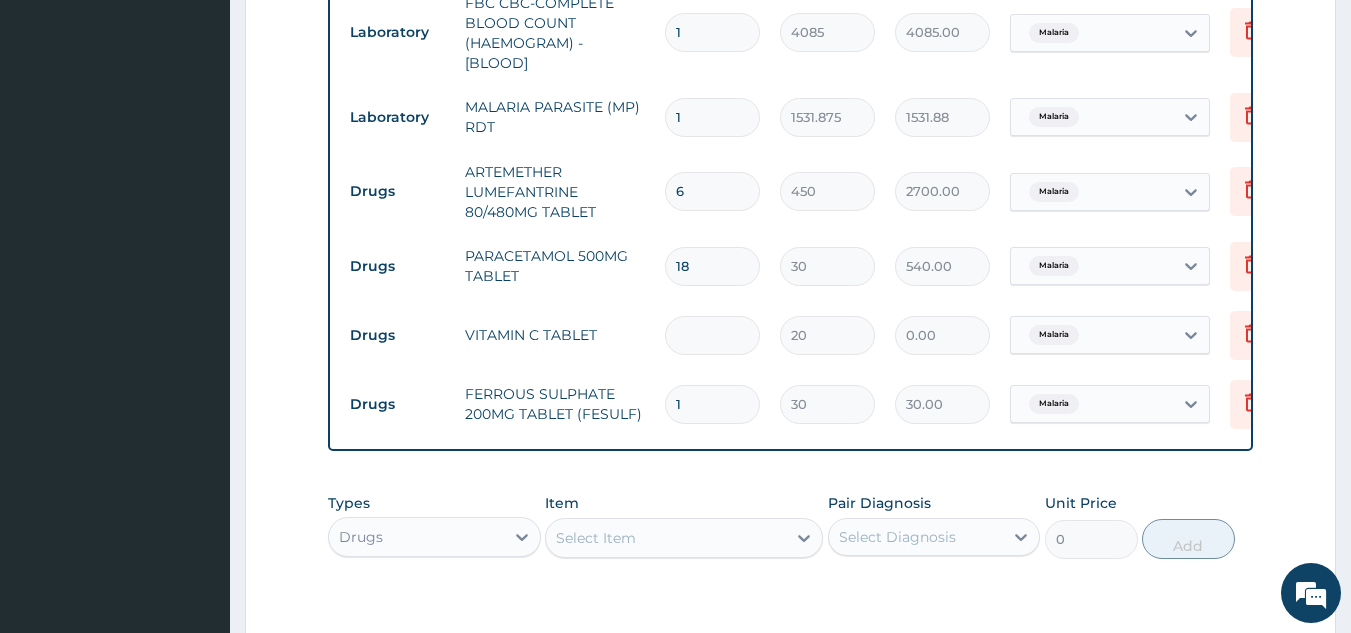 type on "2" 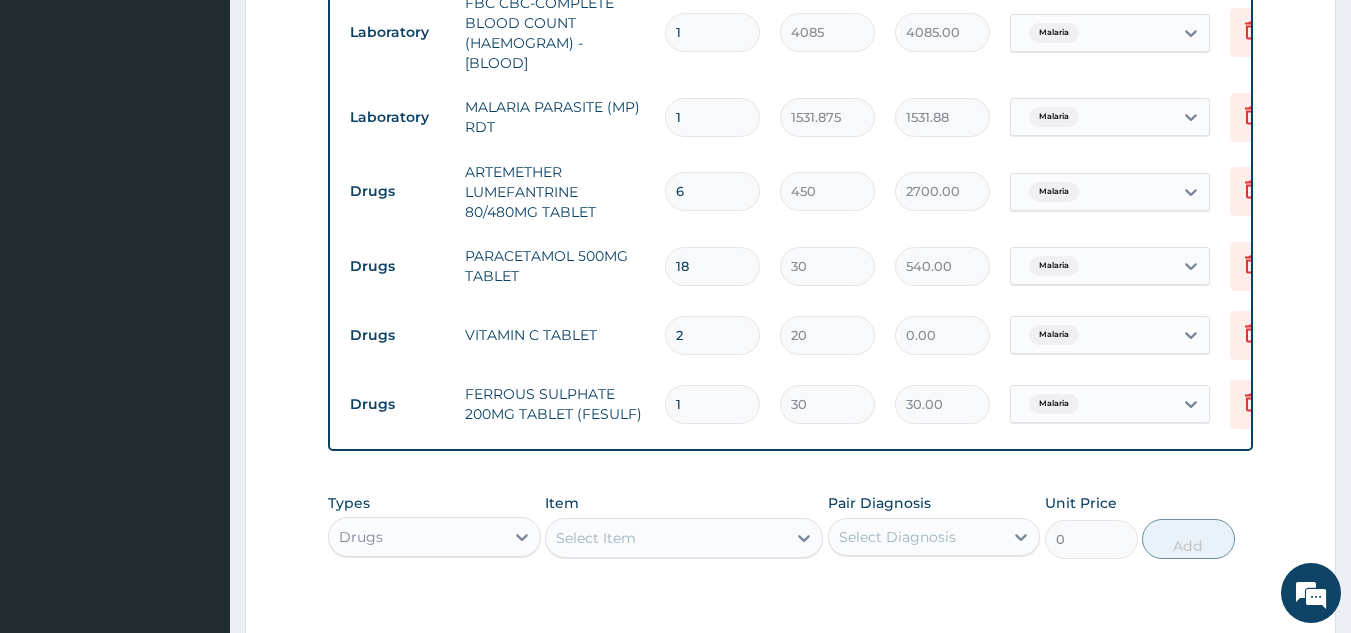 type on "40.00" 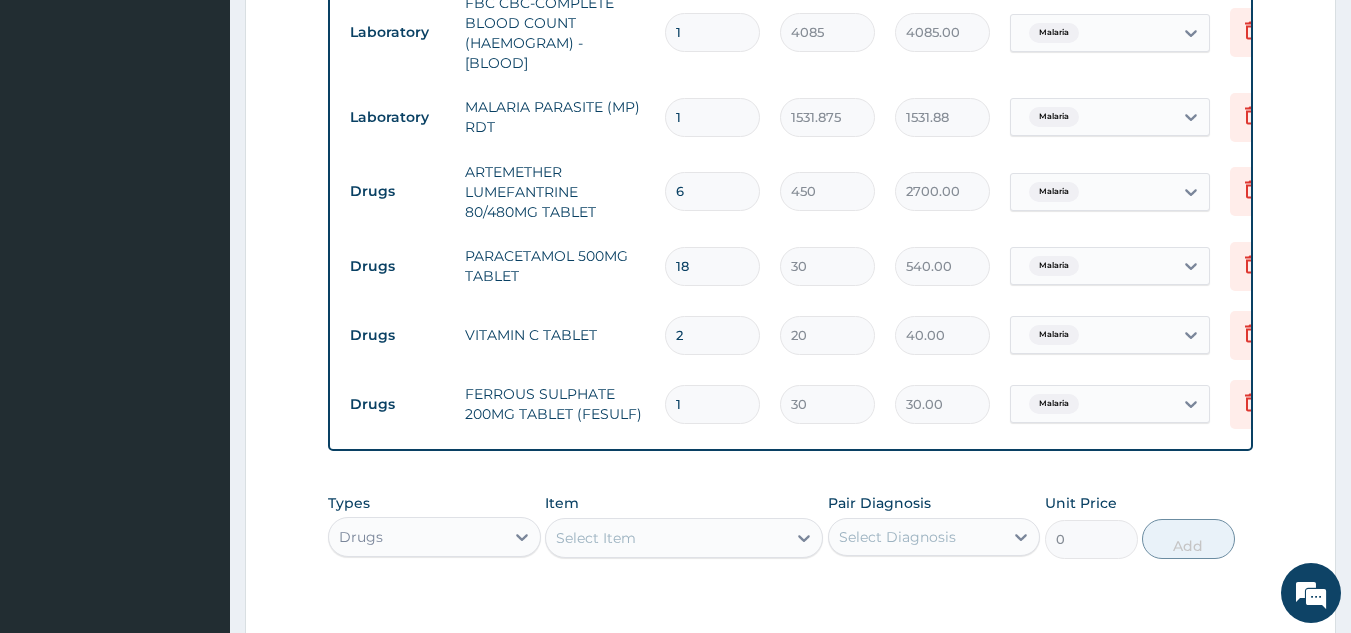 type on "28" 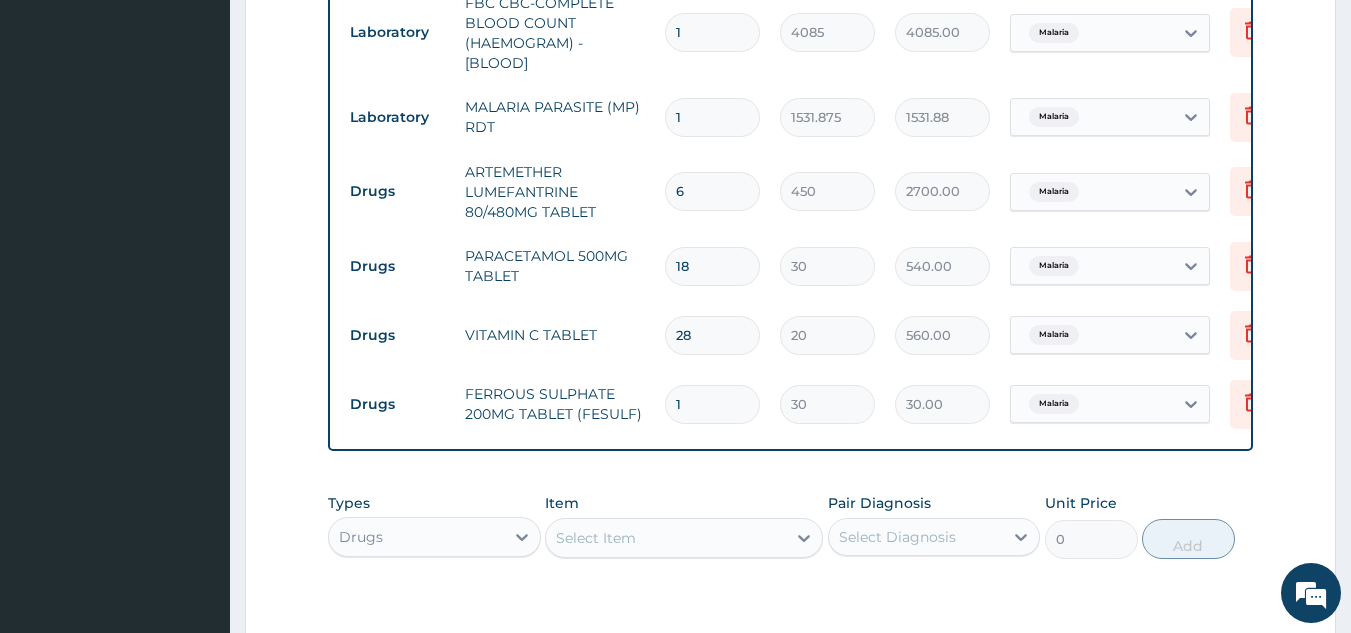 click on "1" at bounding box center [712, 404] 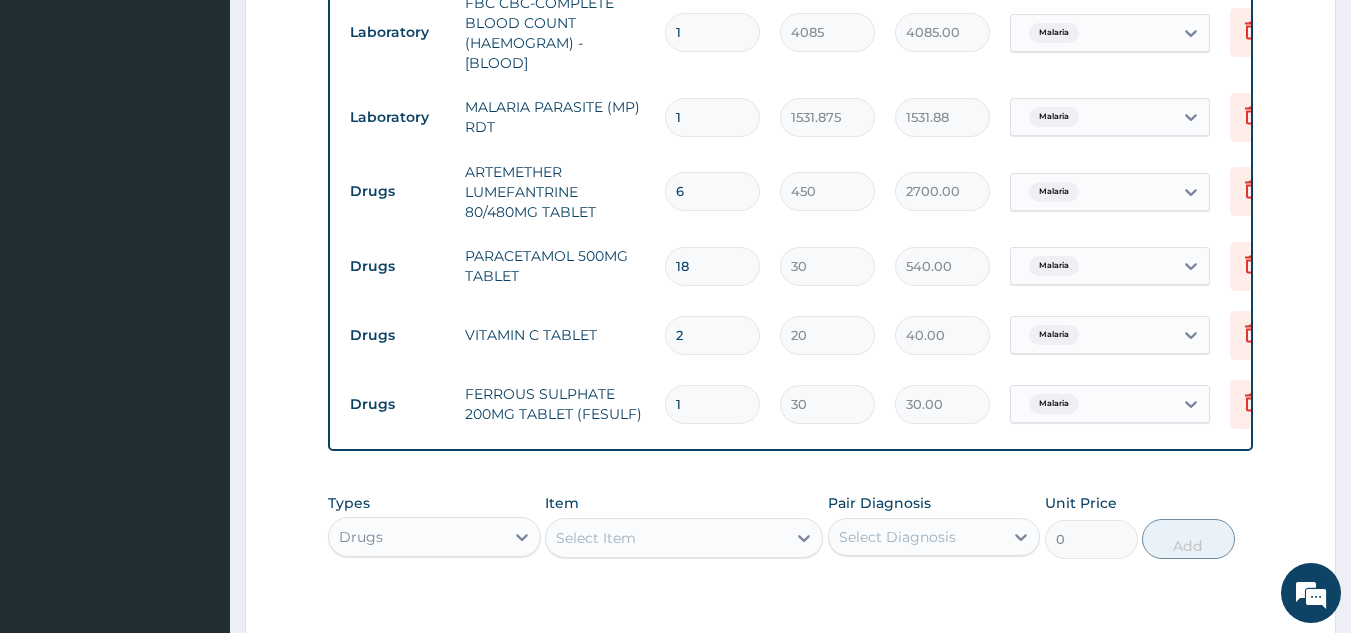 type 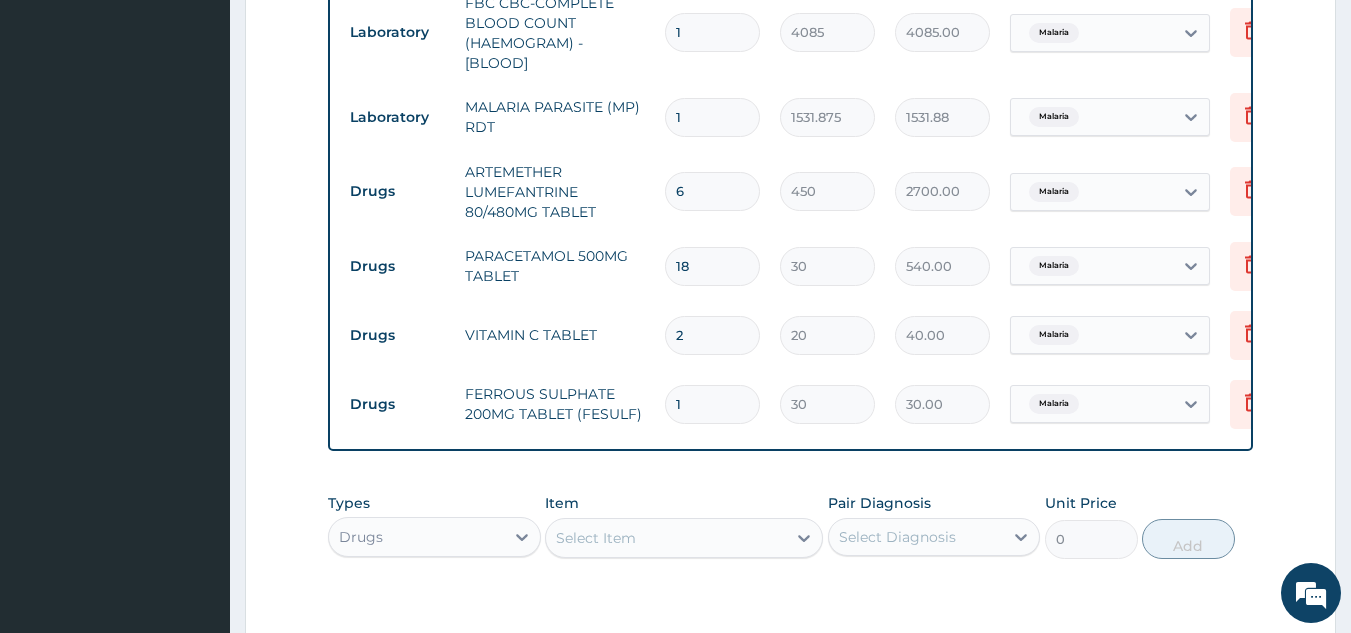 type on "0.00" 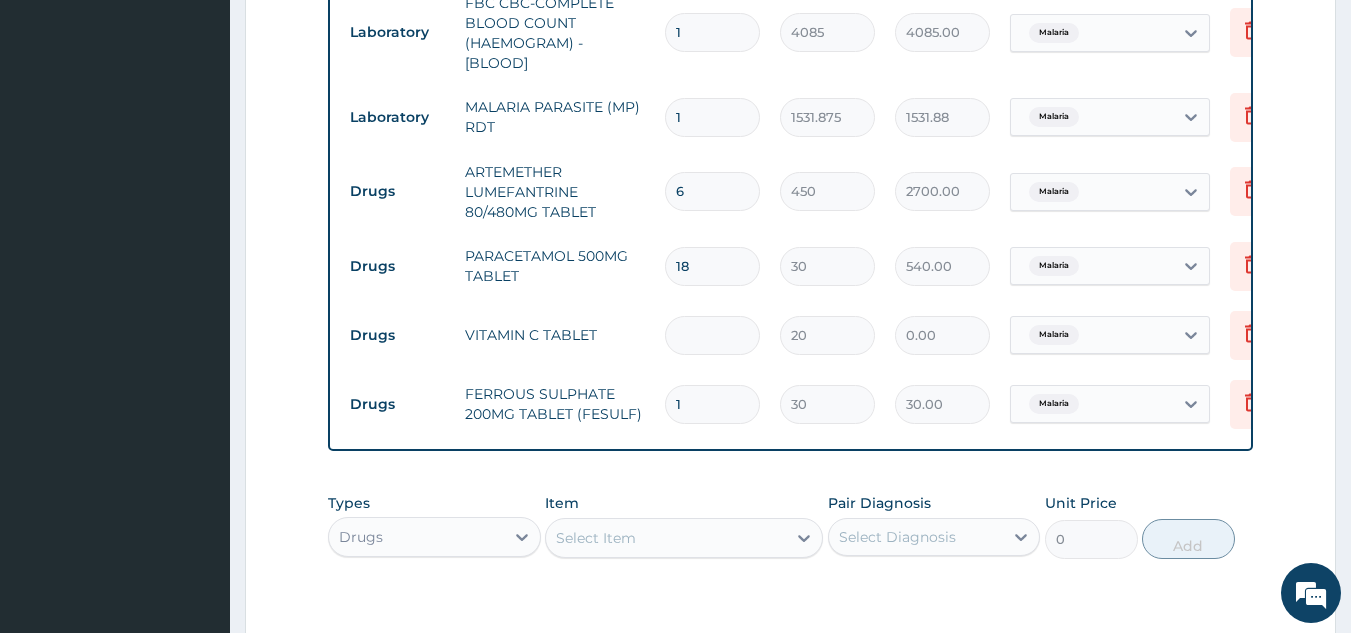 type on "8" 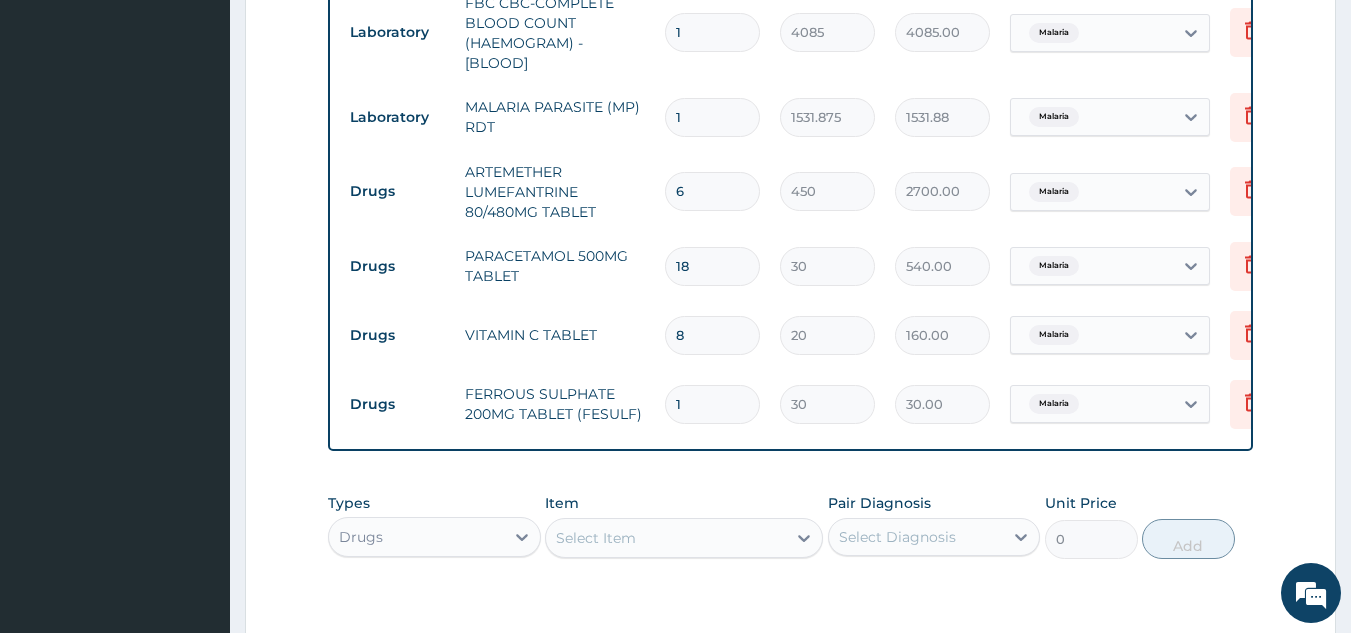 type on "84" 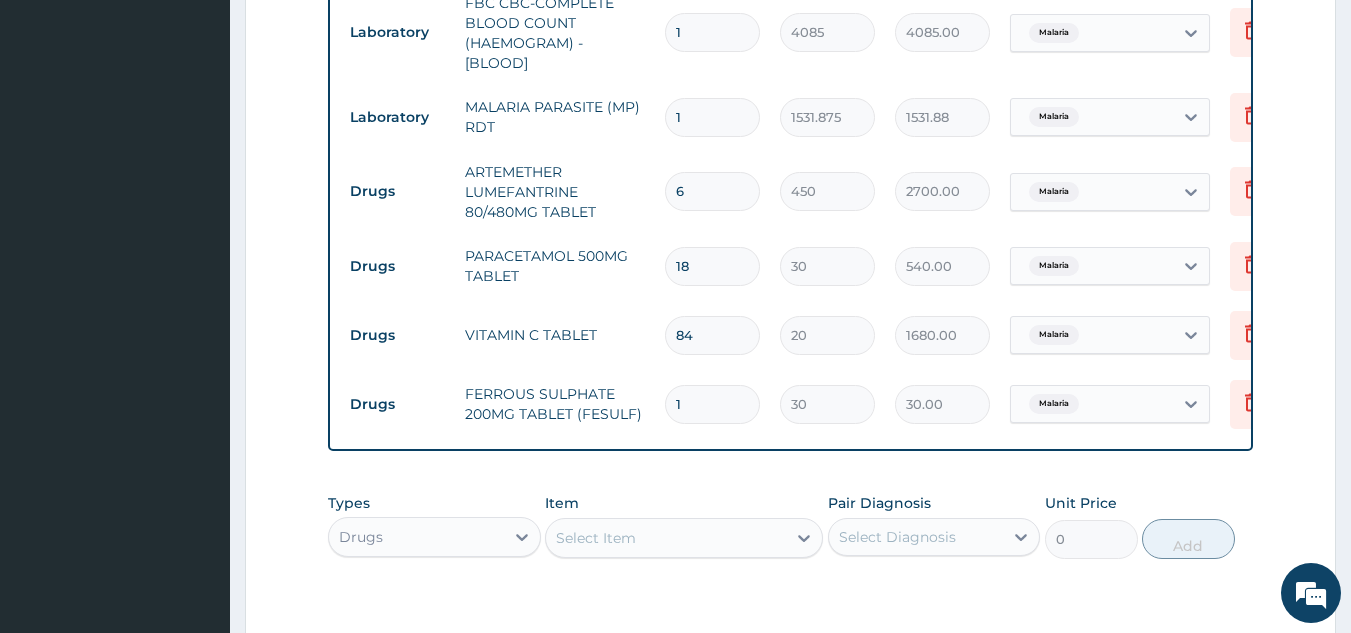 type on "84" 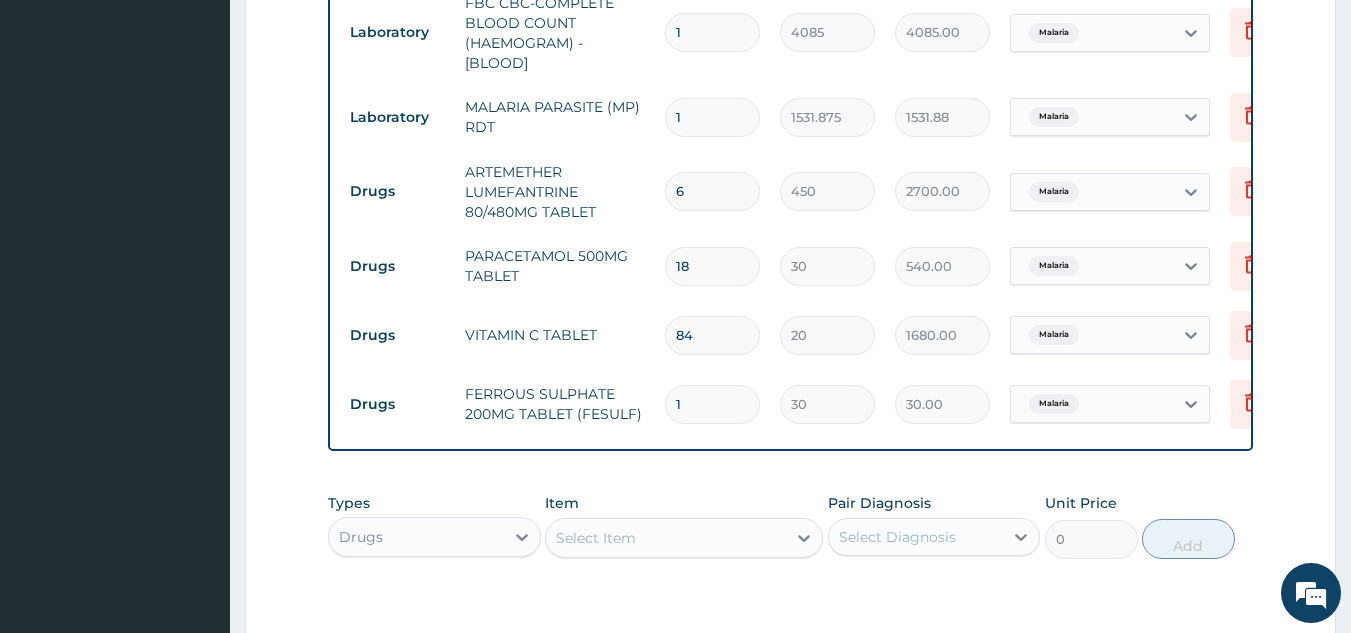 type 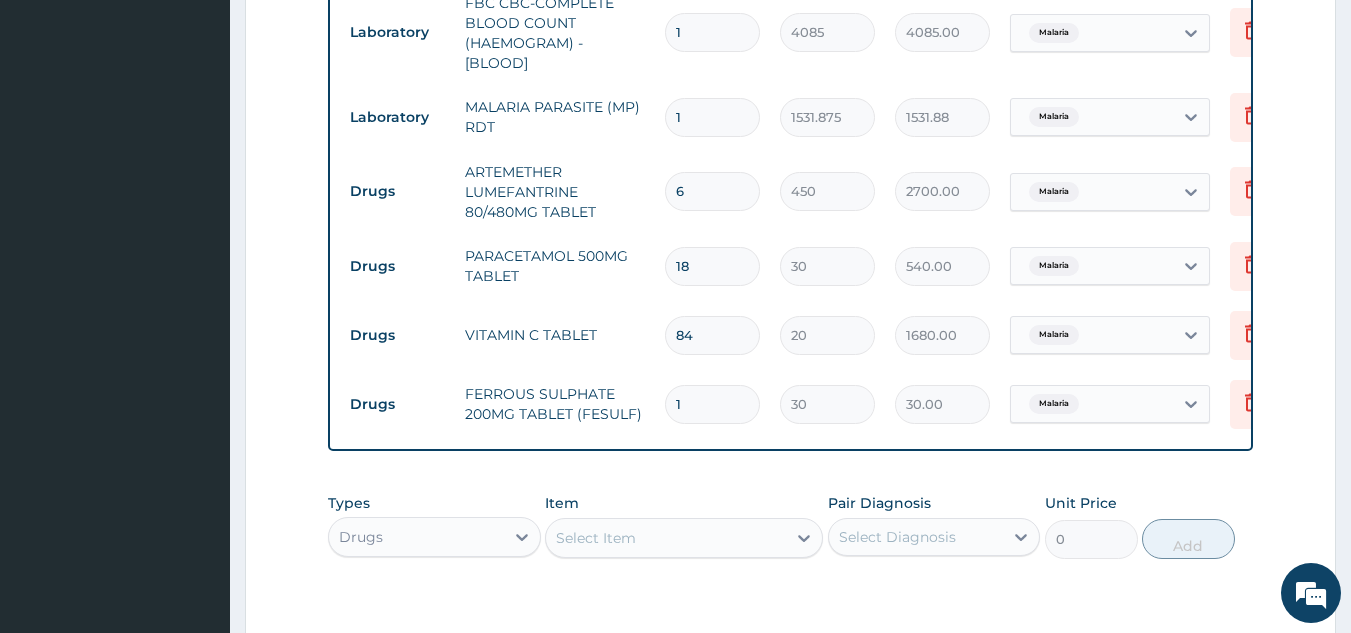 type on "0.00" 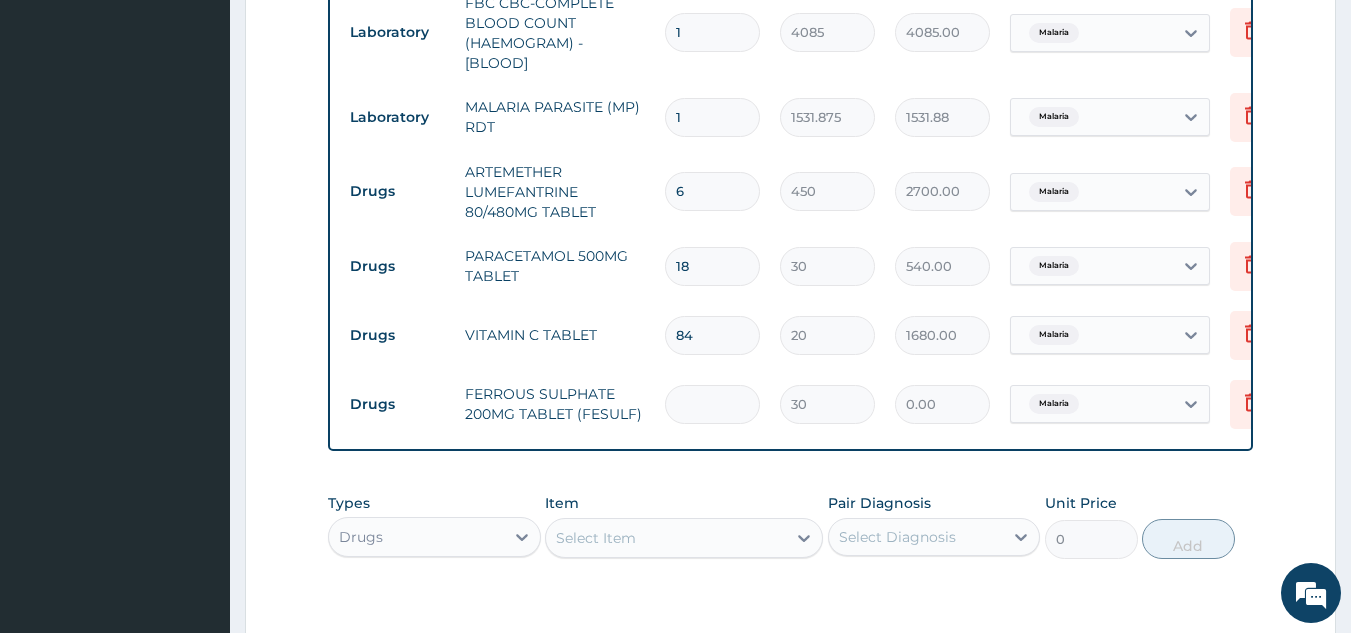 type on "4" 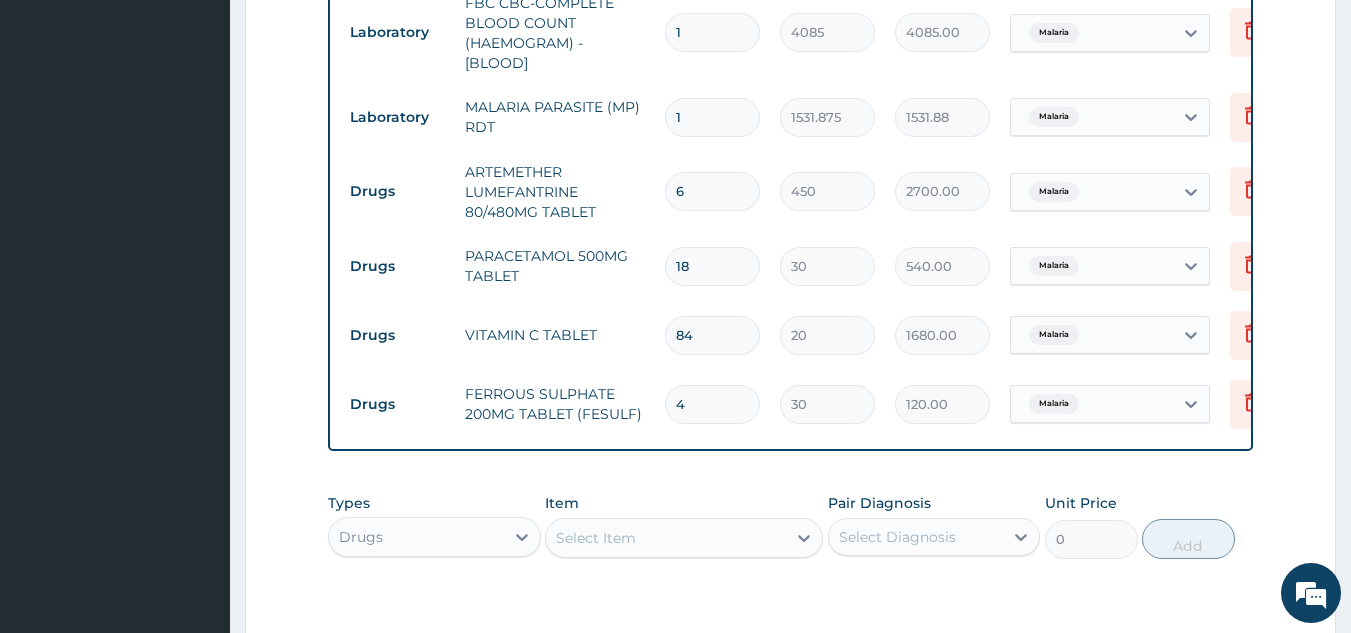 type on "42" 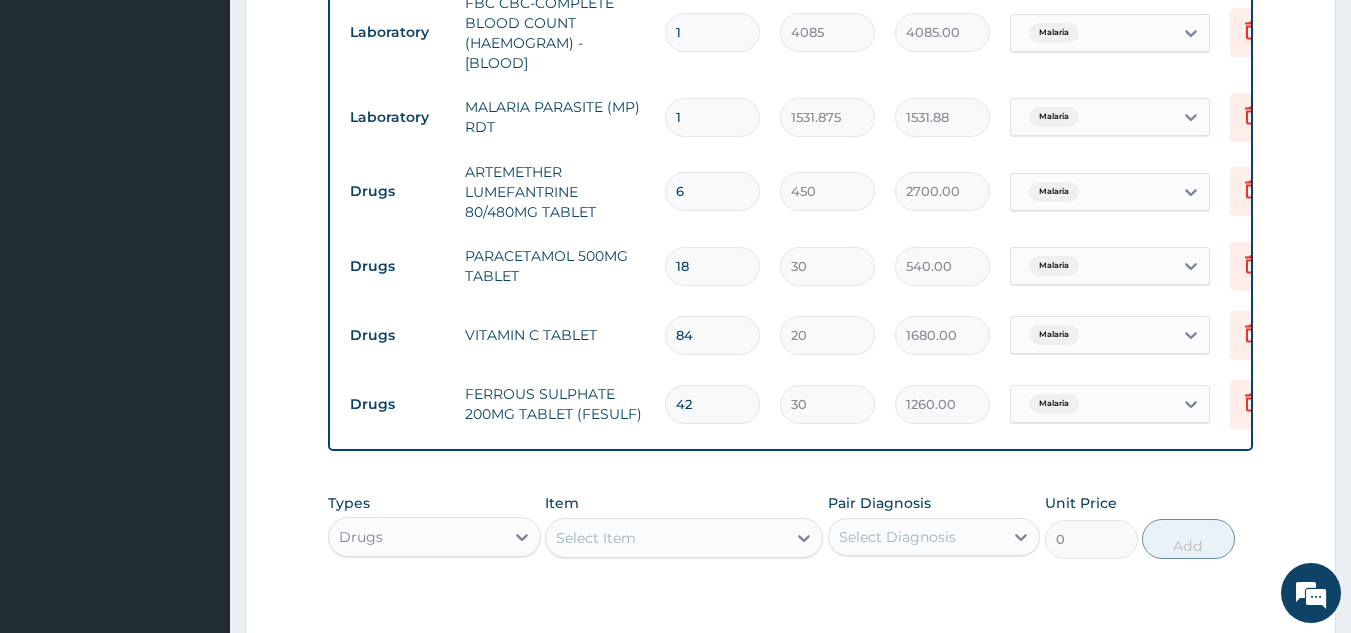 scroll, scrollTop: 1216, scrollLeft: 0, axis: vertical 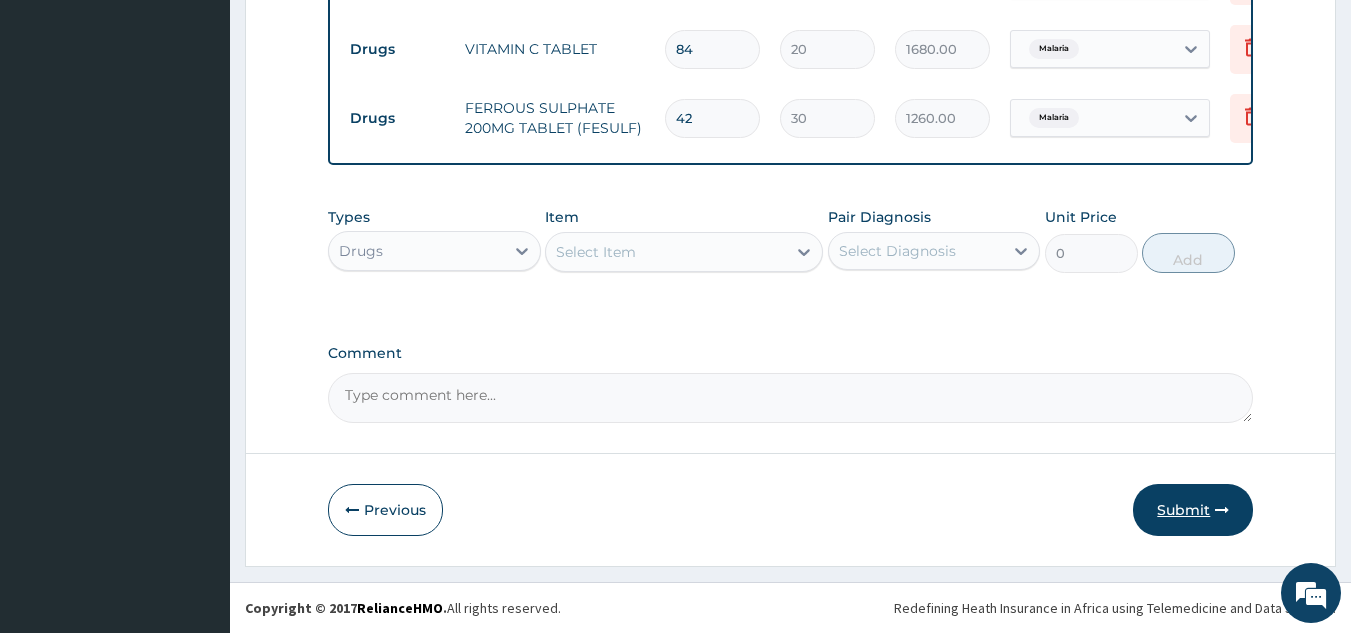 type on "42" 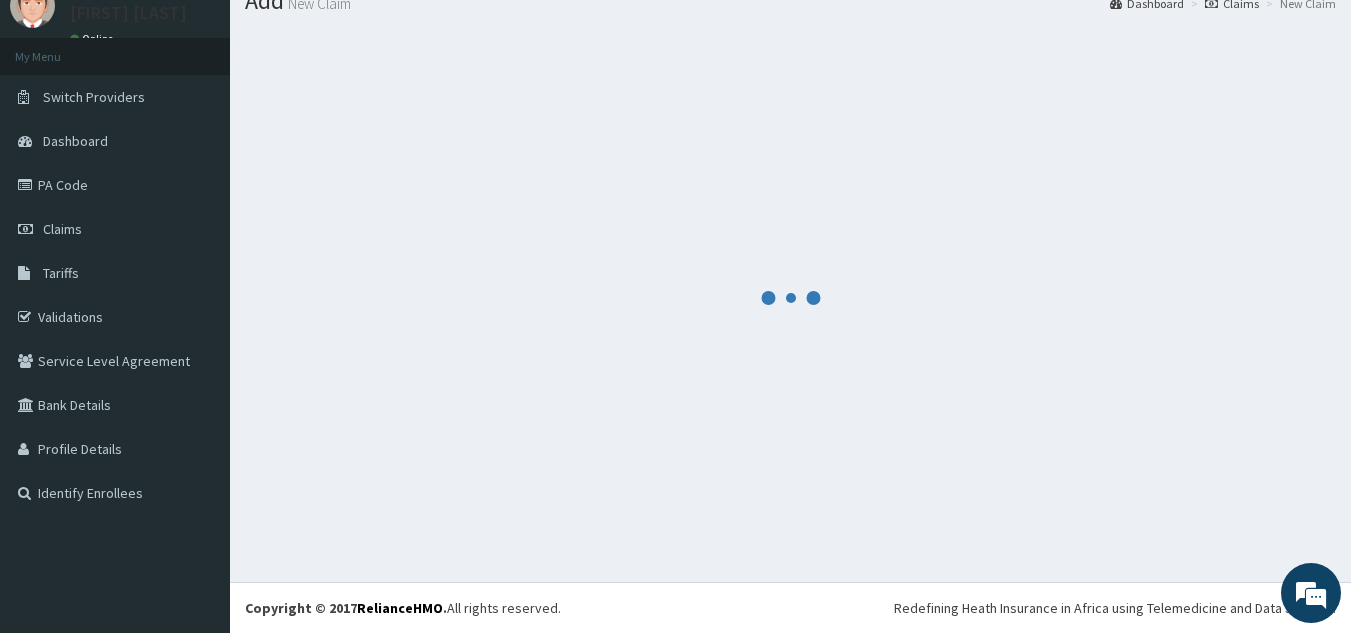 scroll, scrollTop: 1216, scrollLeft: 0, axis: vertical 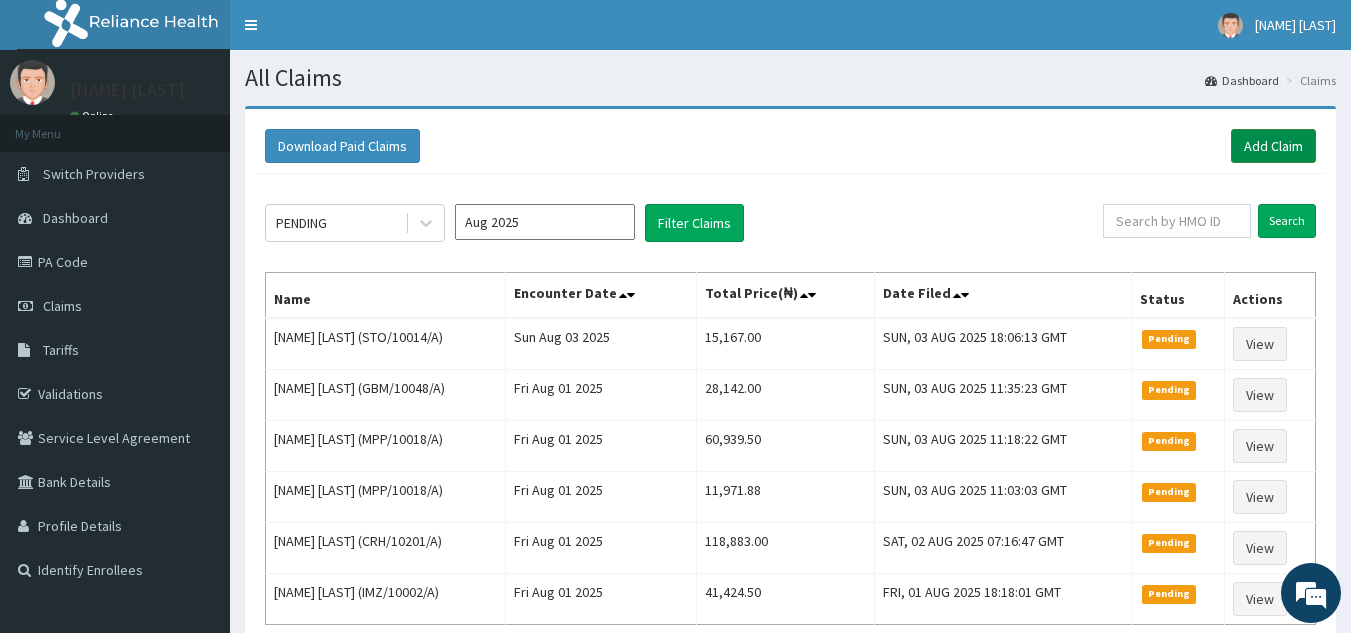 click on "Add Claim" at bounding box center [1273, 146] 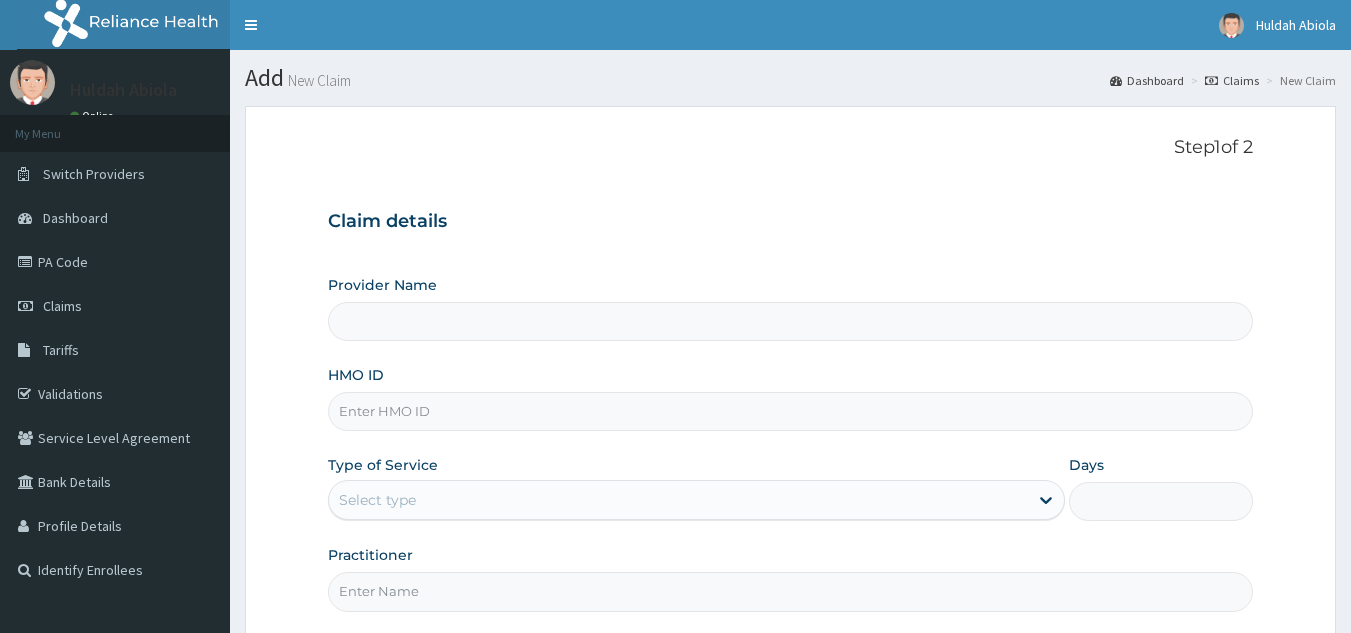 scroll, scrollTop: 0, scrollLeft: 0, axis: both 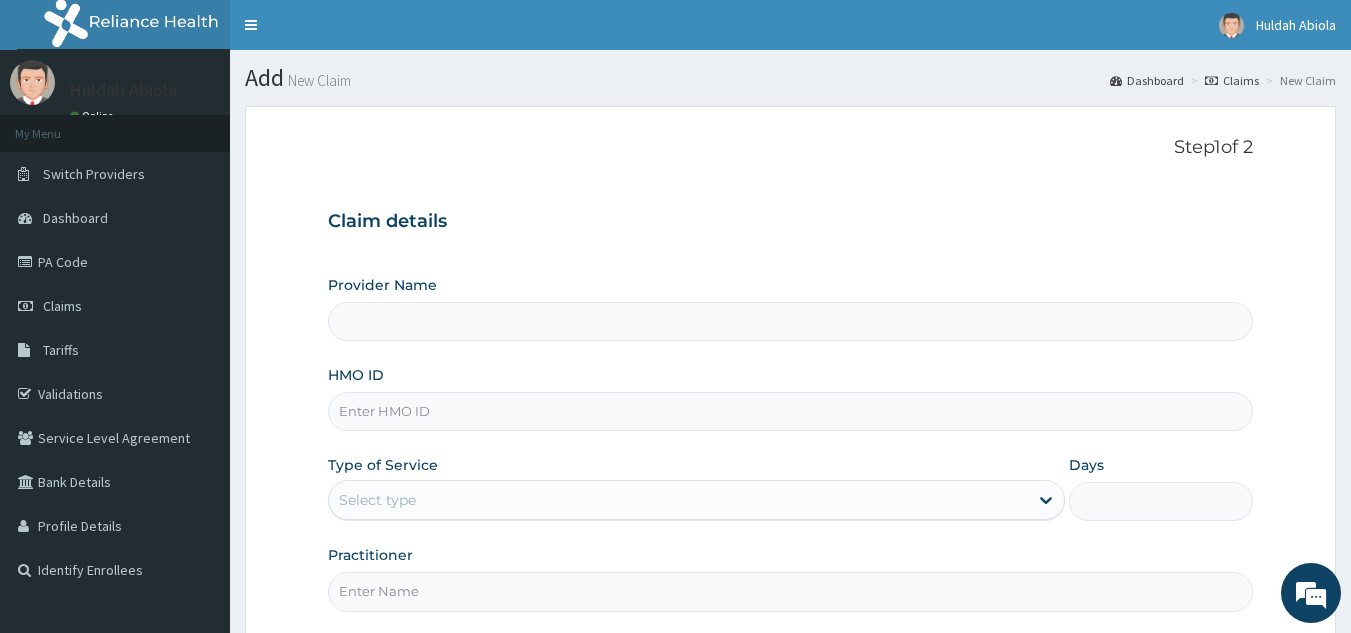 click on "HMO ID" at bounding box center [791, 411] 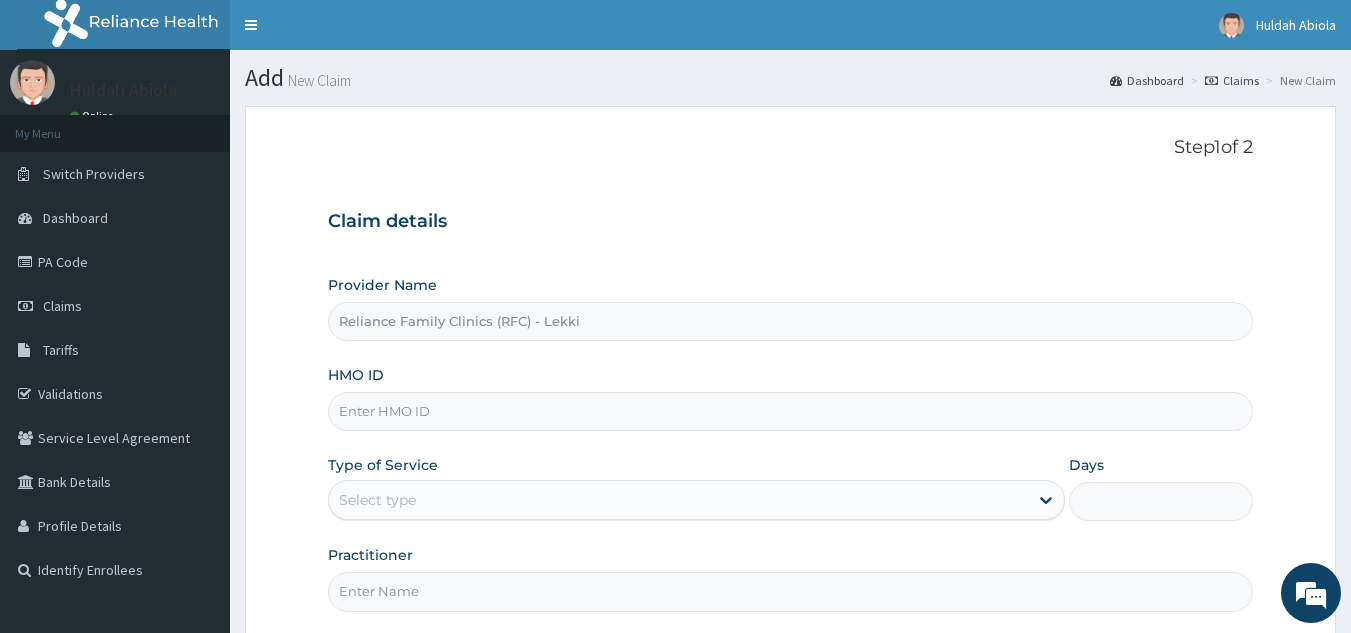 paste on "SET/10020/A" 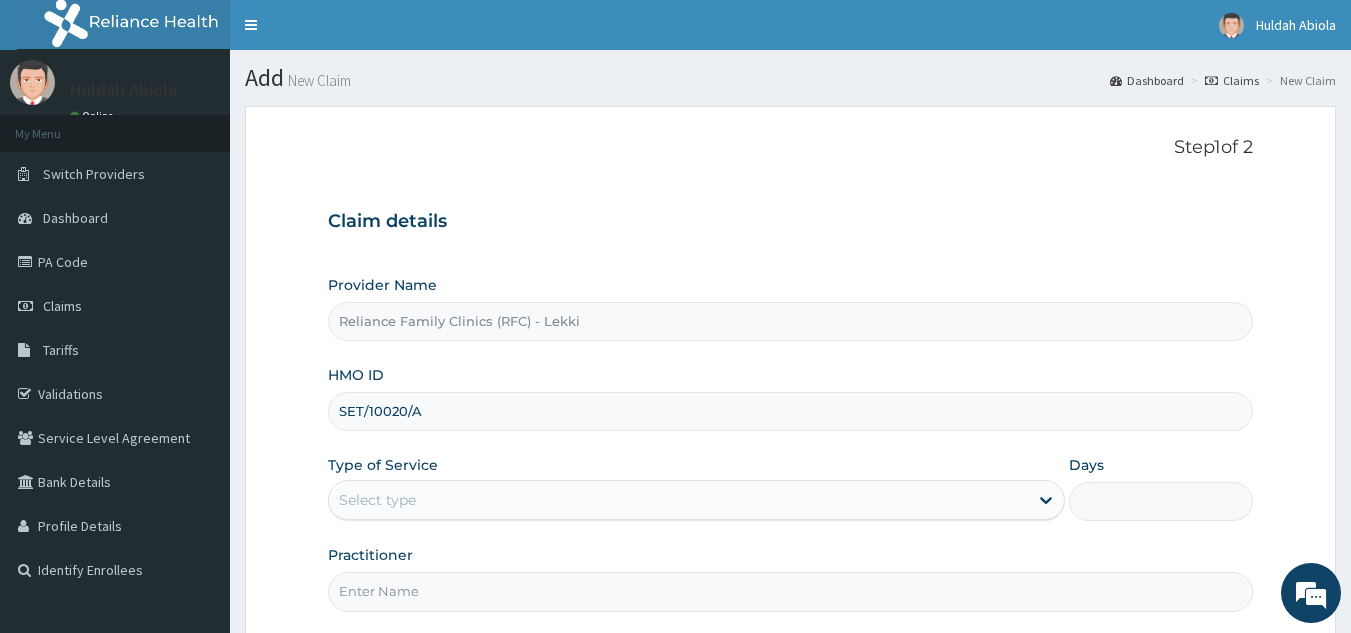 scroll, scrollTop: 189, scrollLeft: 0, axis: vertical 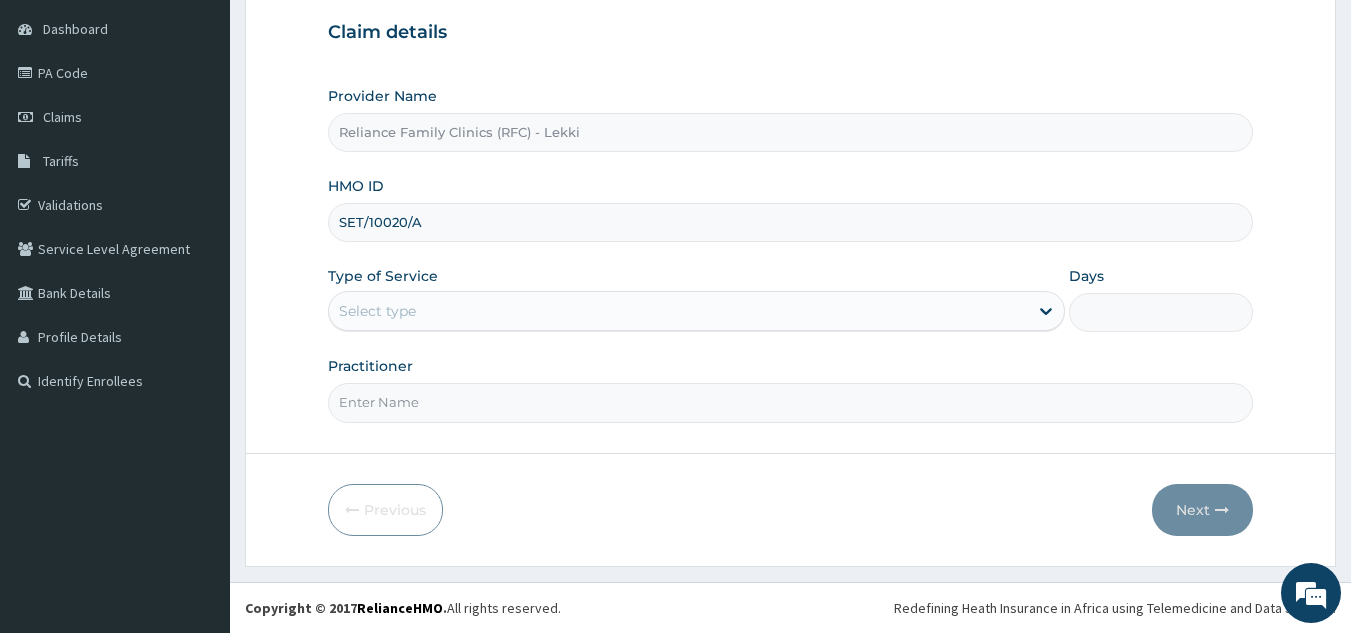type on "SET/10020/A" 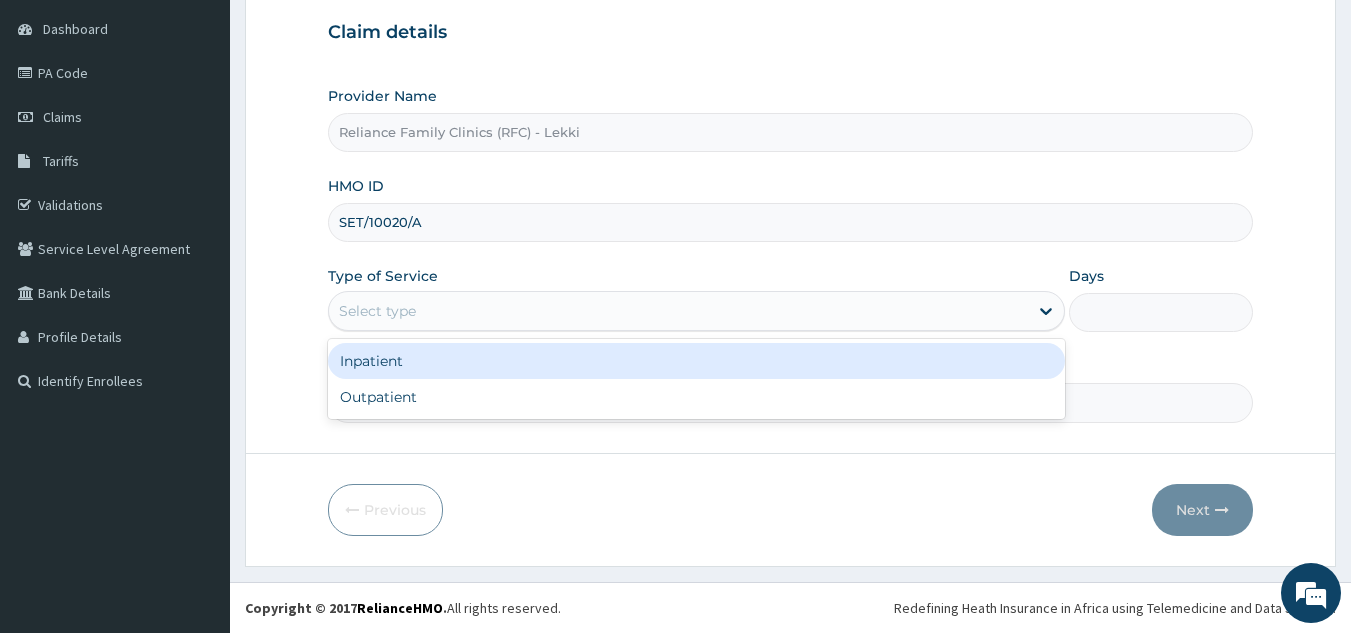 click on "Select type" at bounding box center (678, 311) 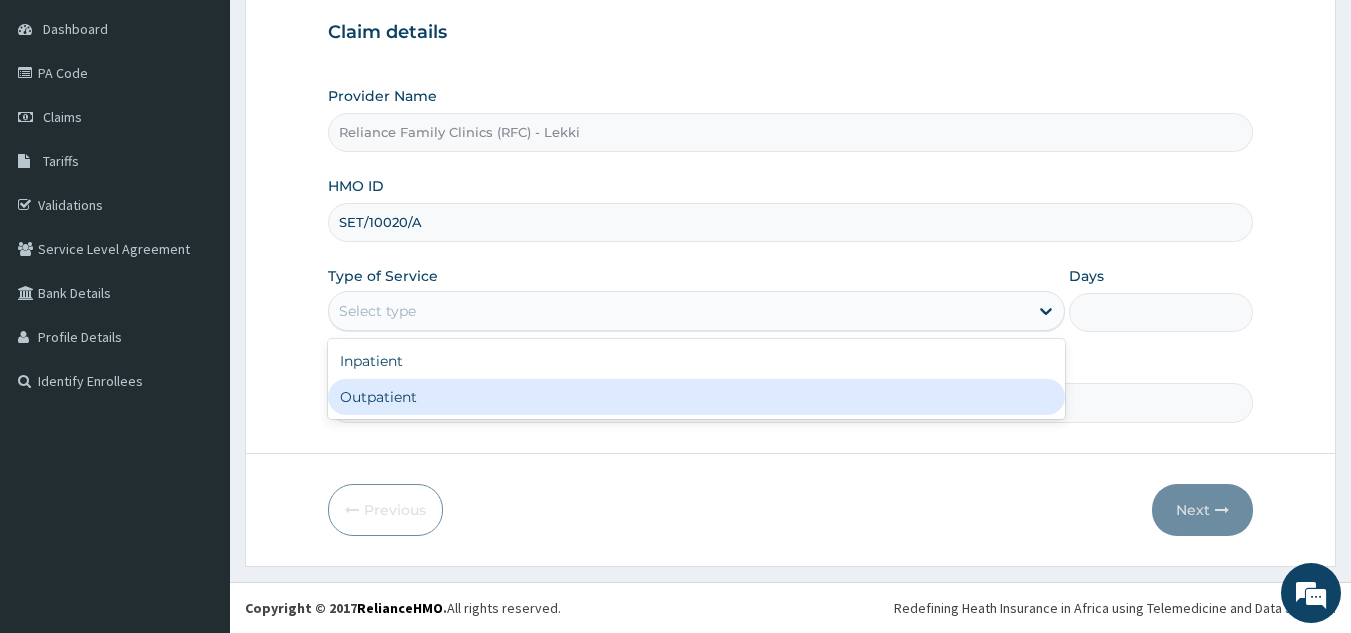click on "Outpatient" at bounding box center (696, 397) 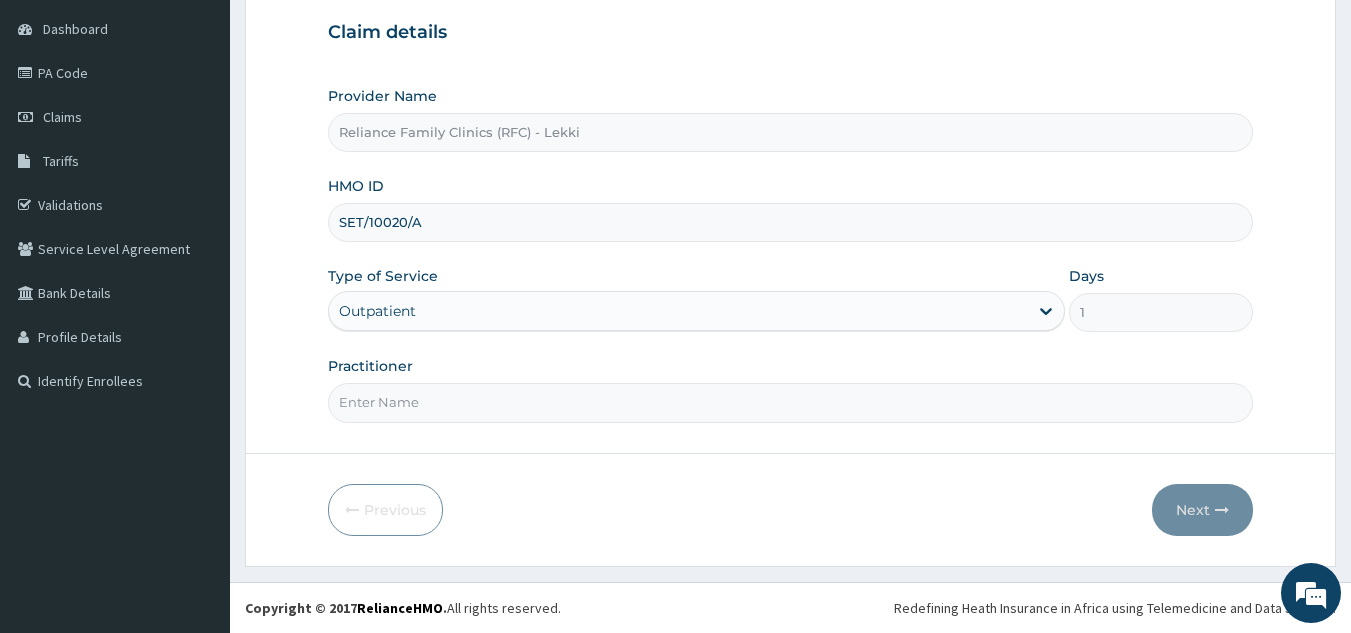 click on "Practitioner" at bounding box center (791, 389) 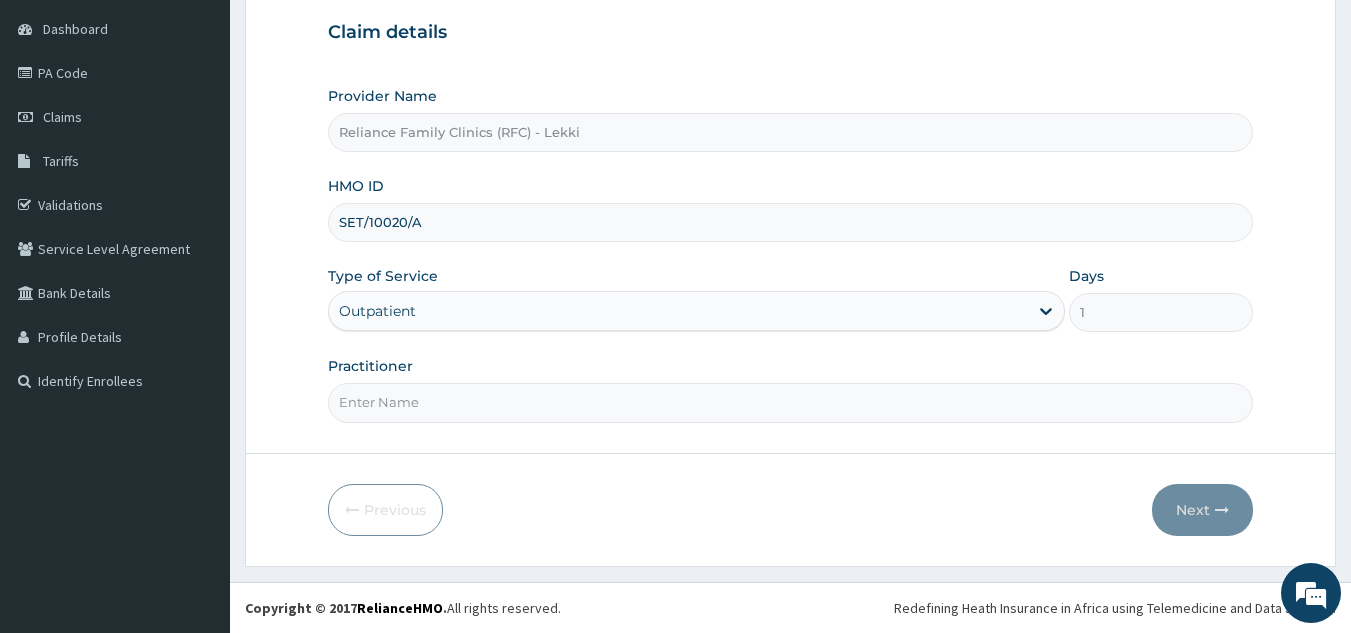 type on "Locum" 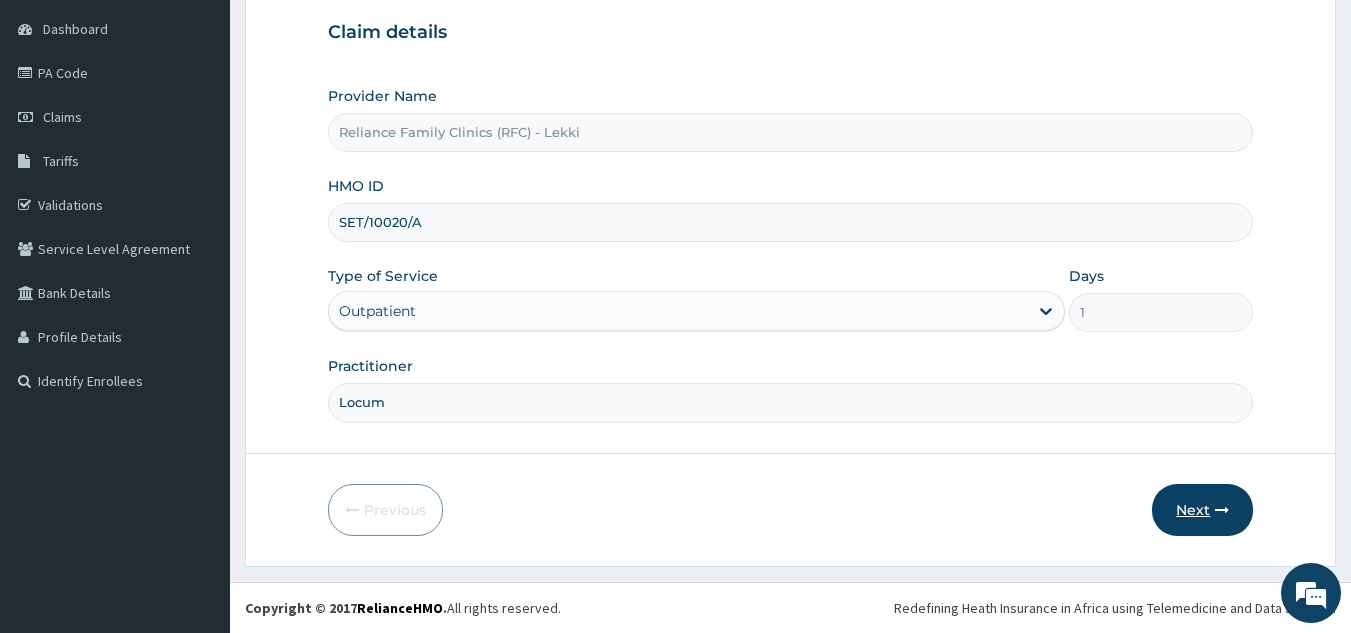 click on "Next" at bounding box center [1202, 510] 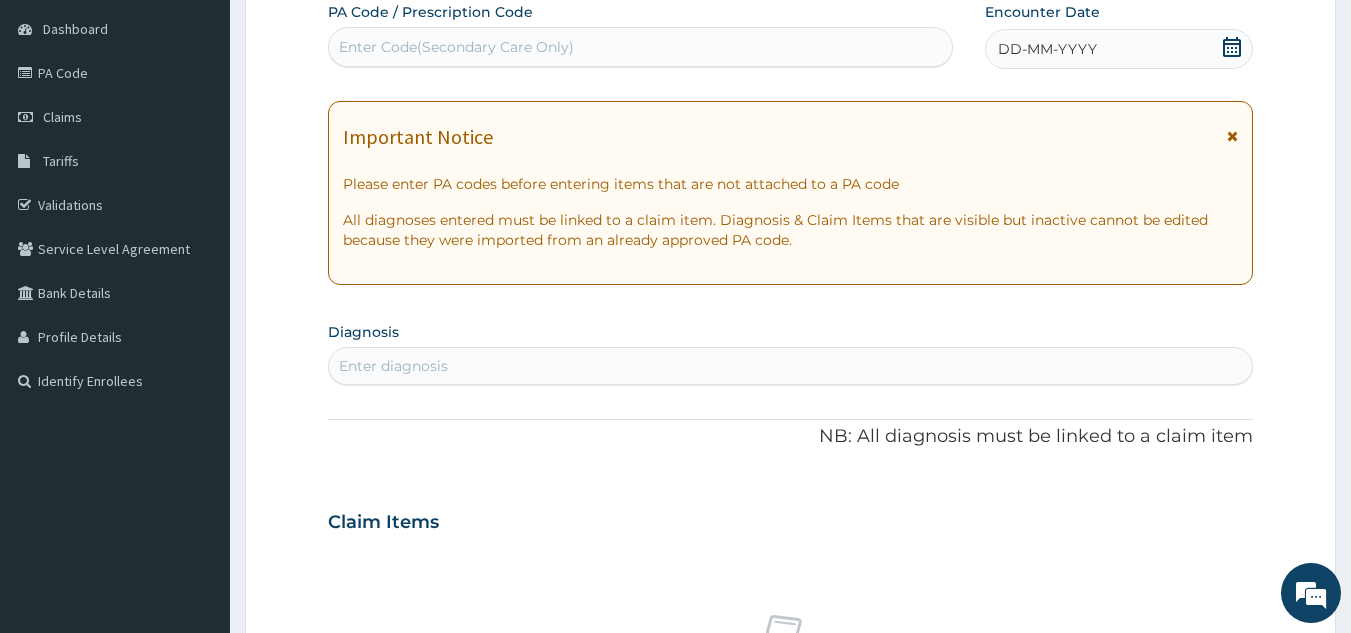 scroll, scrollTop: 0, scrollLeft: 0, axis: both 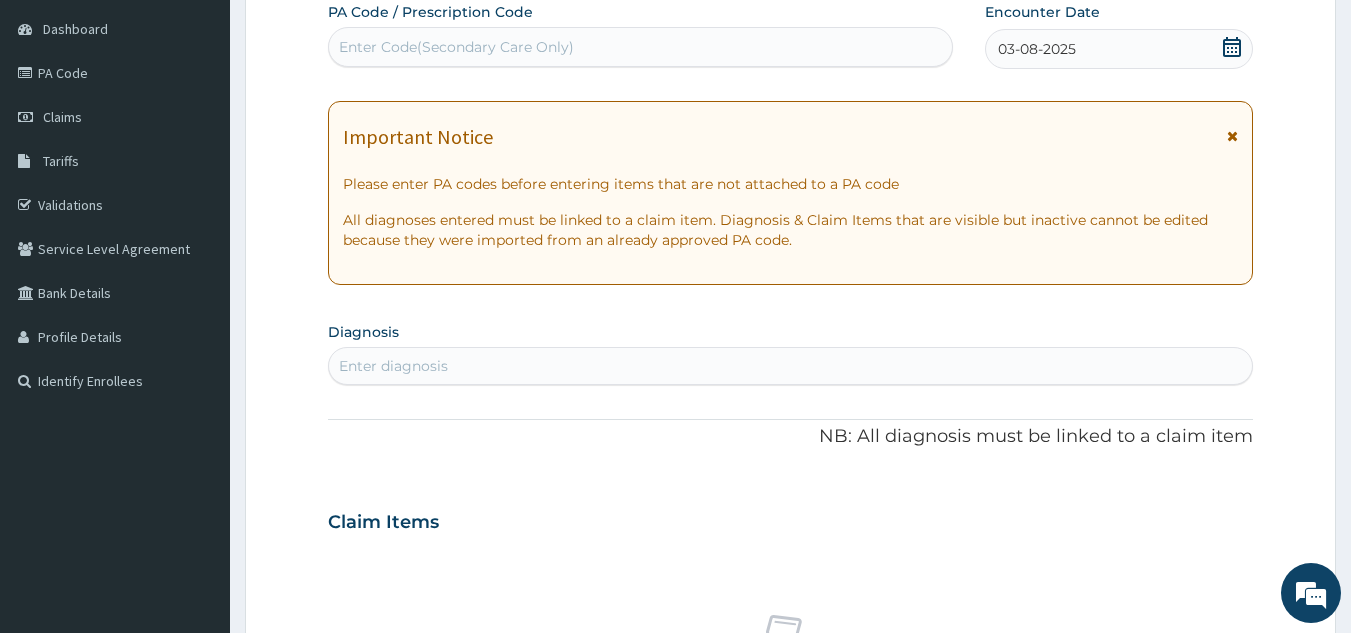click on "Enter diagnosis" at bounding box center (791, 366) 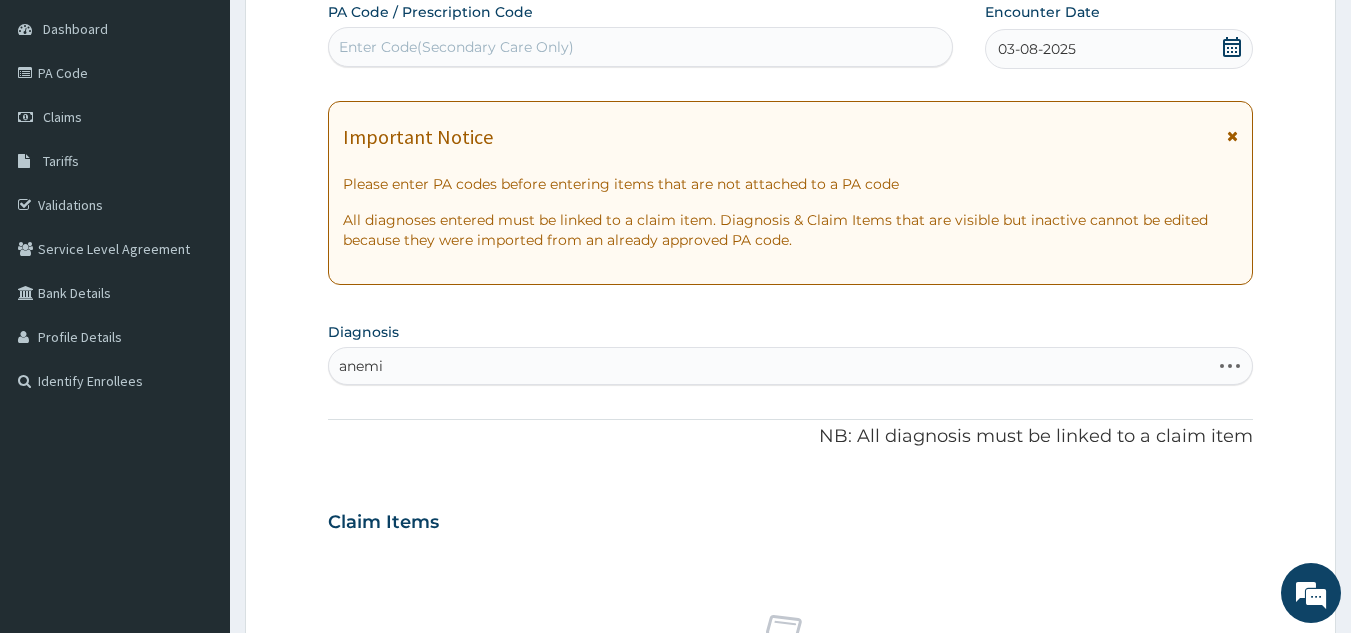 type on "anemia" 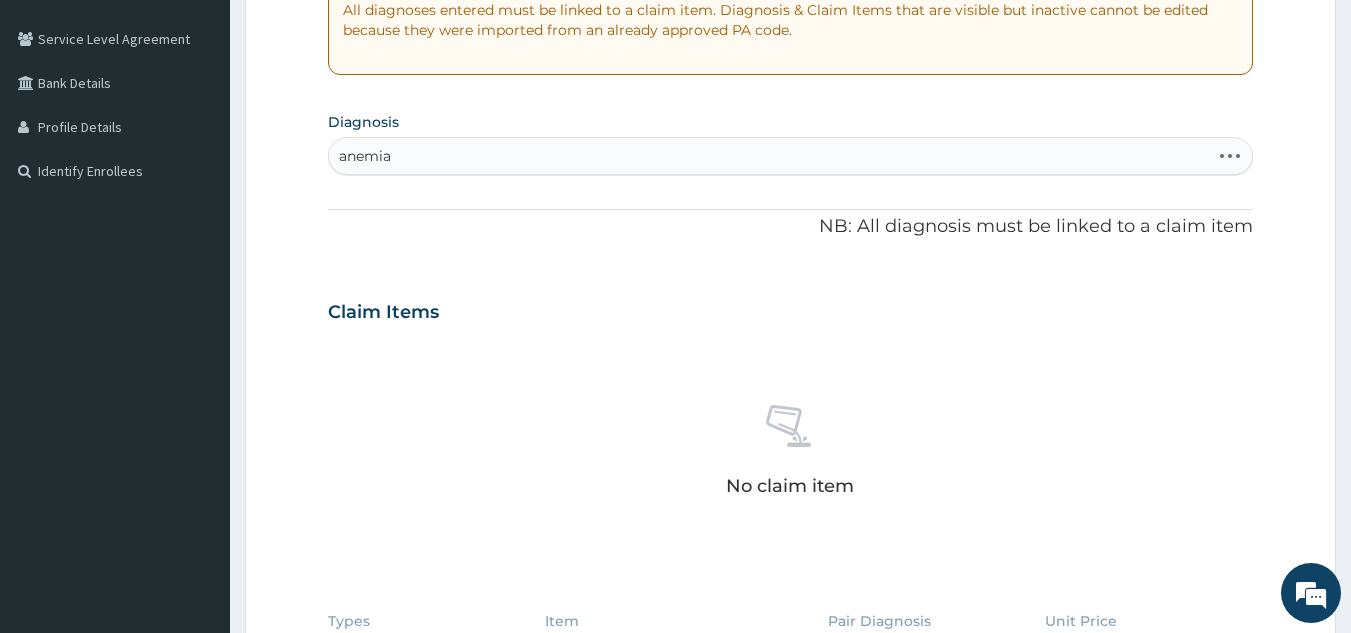 scroll, scrollTop: 402, scrollLeft: 0, axis: vertical 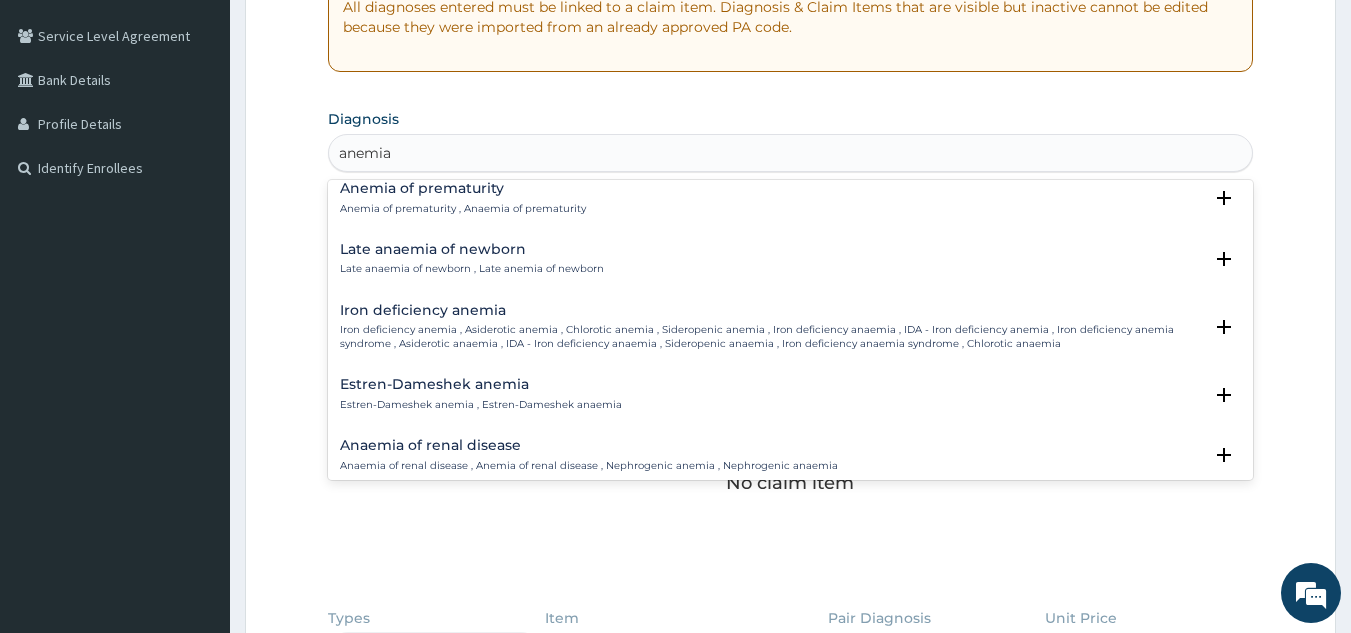 click on "Iron deficiency anemia Iron deficiency anemia , Asiderotic anemia , Chlorotic anemia , Sideropenic anemia , Iron deficiency anaemia , IDA - Iron deficiency anemia , Iron deficiency anemia syndrome , Asiderotic anaemia , IDA - Iron deficiency anaemia , Sideropenic anaemia , Iron deficiency anaemia syndrome , Chlorotic anaemia" at bounding box center [771, 327] 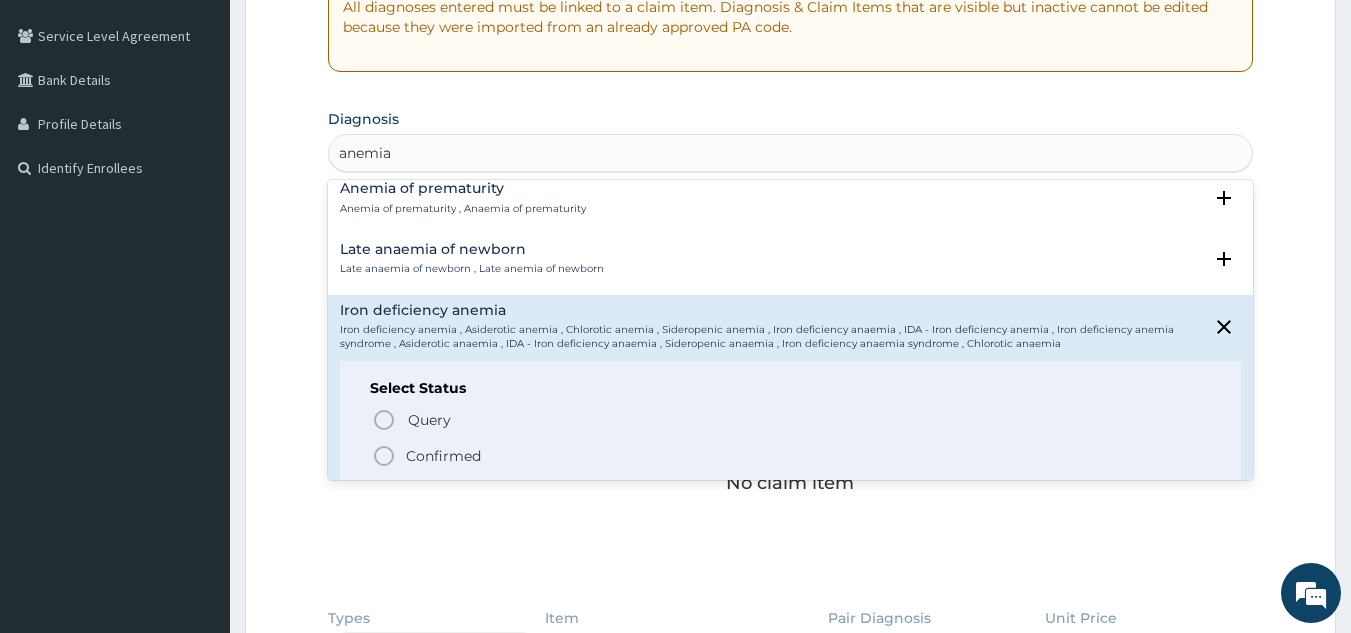 click 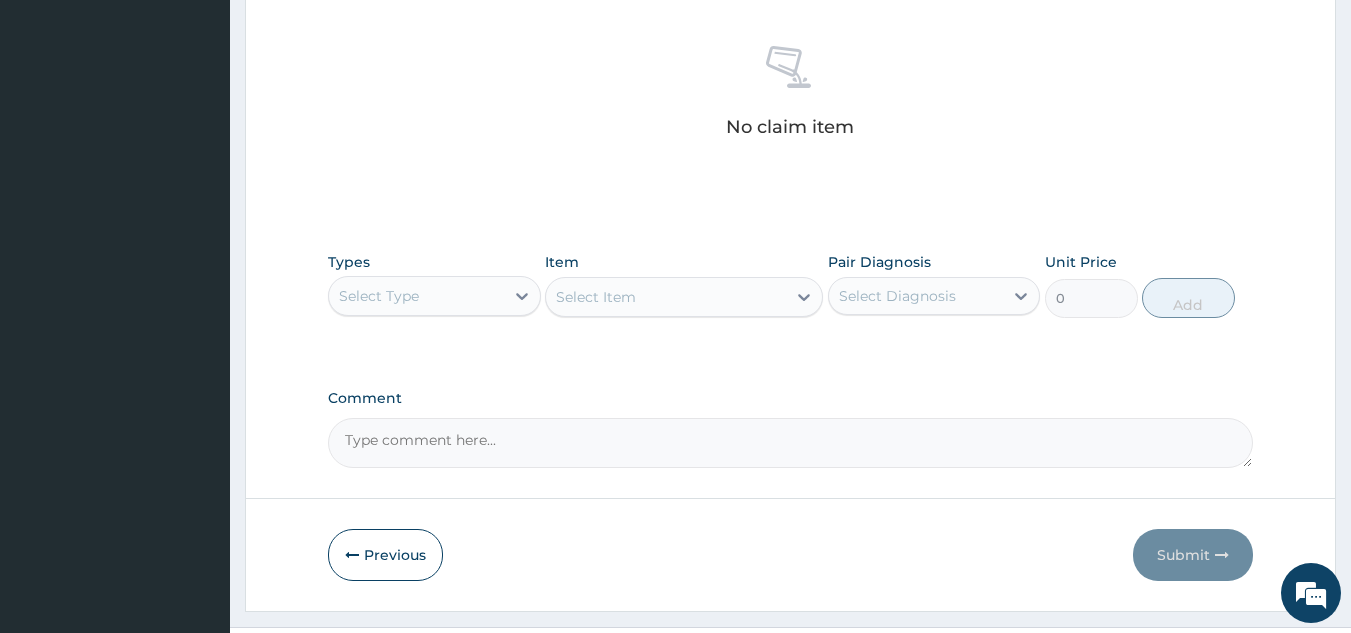 scroll, scrollTop: 809, scrollLeft: 0, axis: vertical 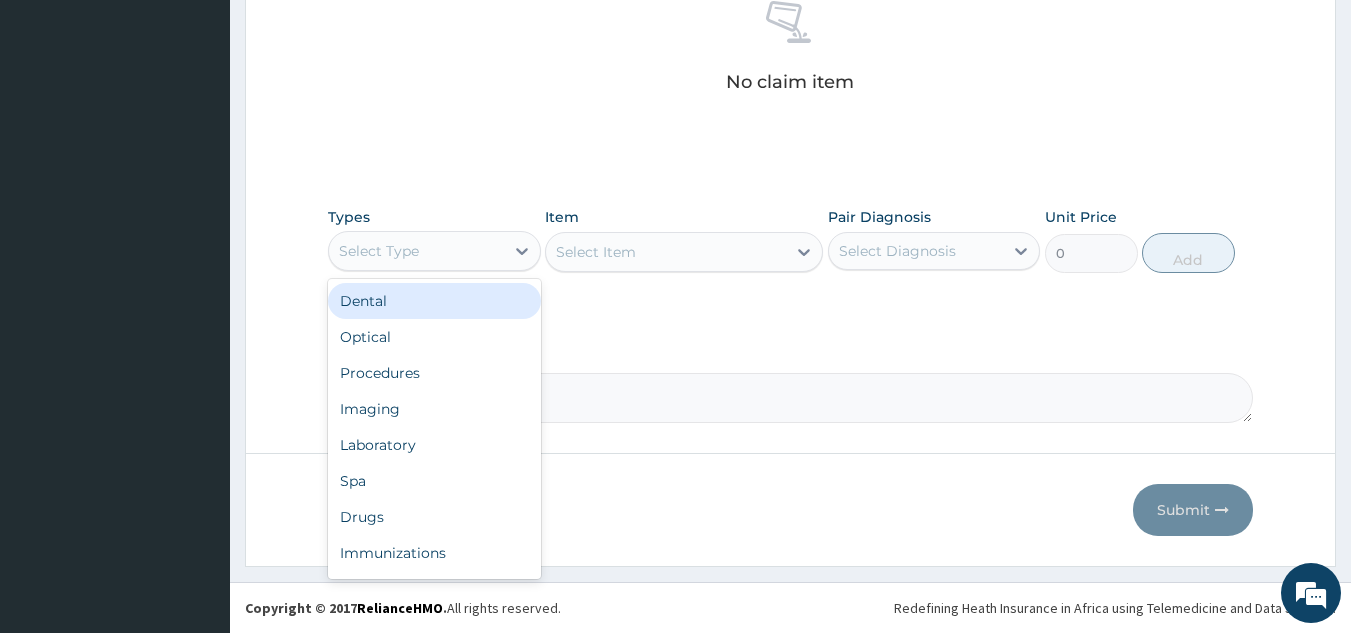 click on "Select Type" at bounding box center (416, 251) 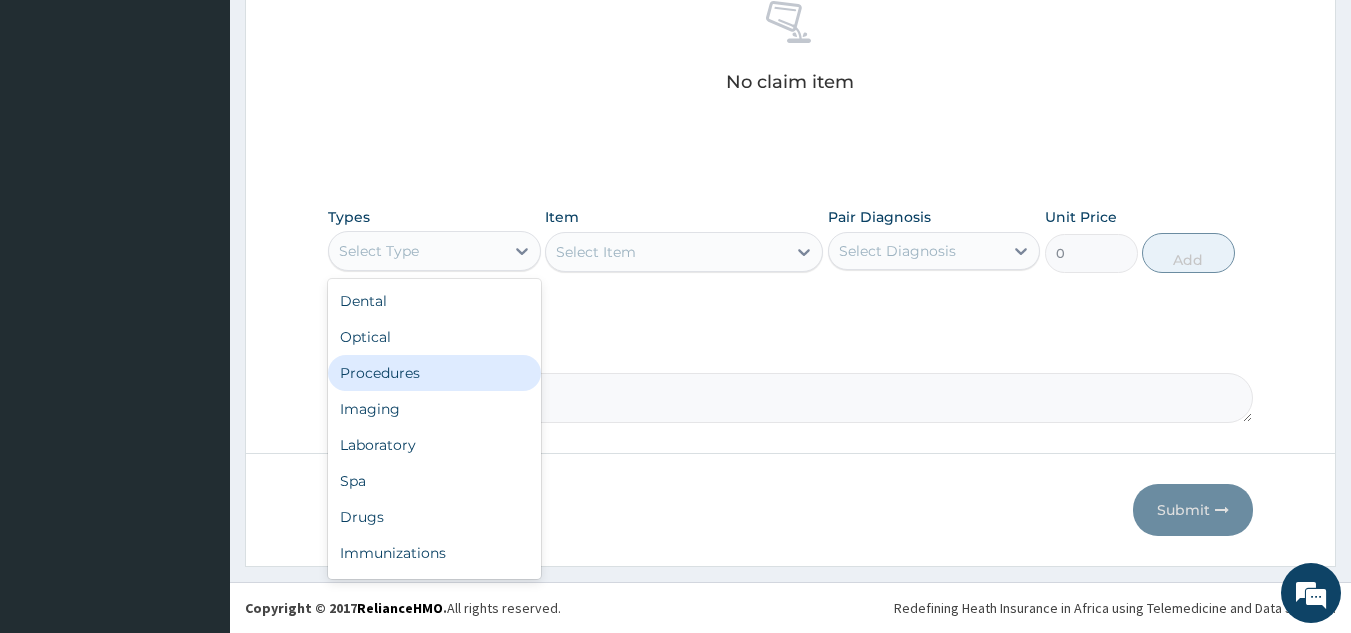 click on "Procedures" at bounding box center [434, 373] 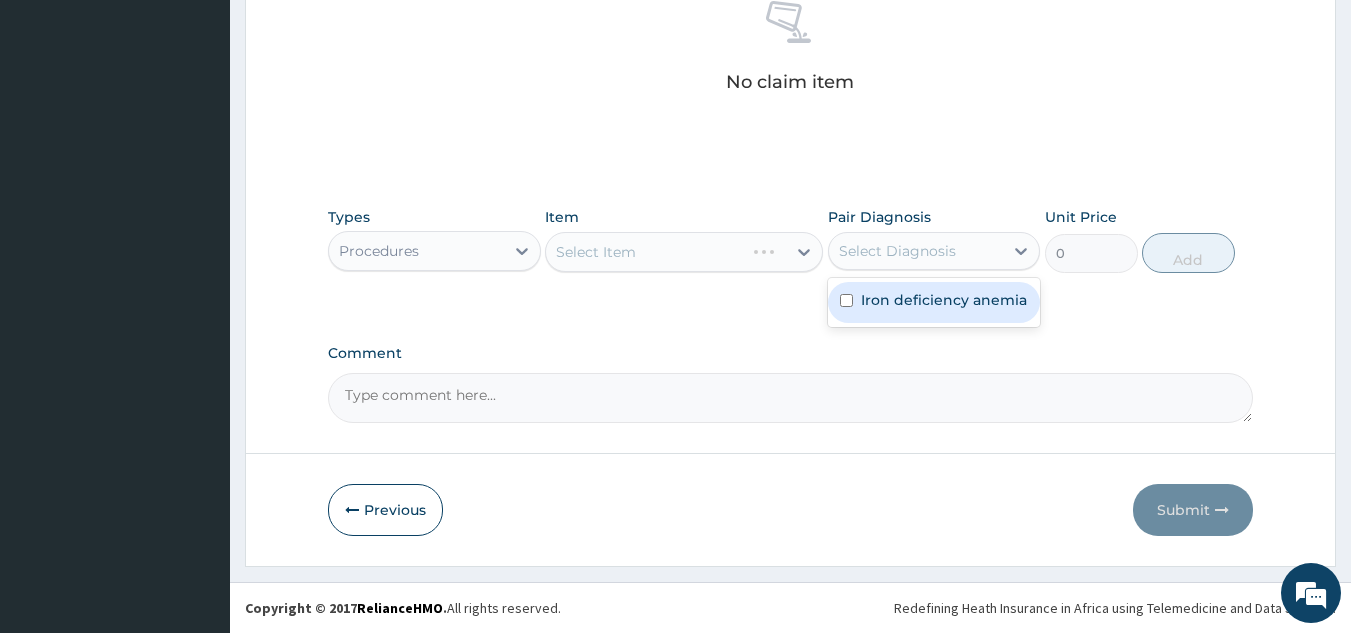 click on "Select Diagnosis" at bounding box center [916, 251] 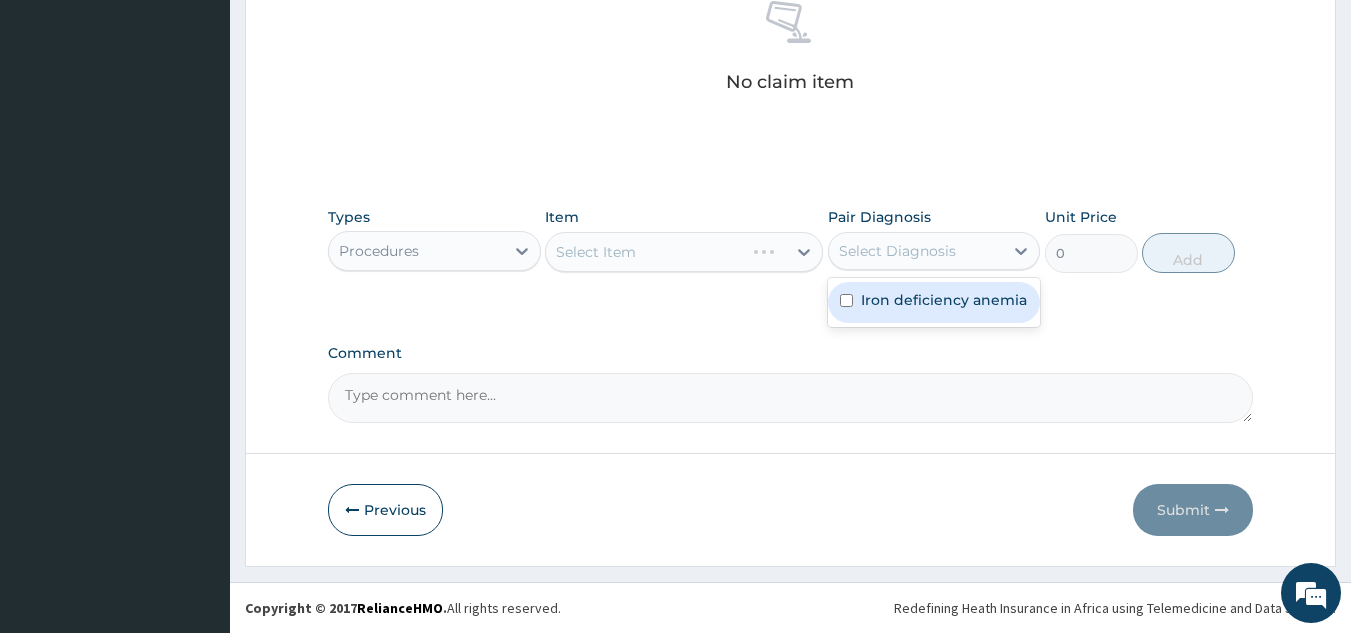 click on "Iron deficiency anemia" at bounding box center [944, 300] 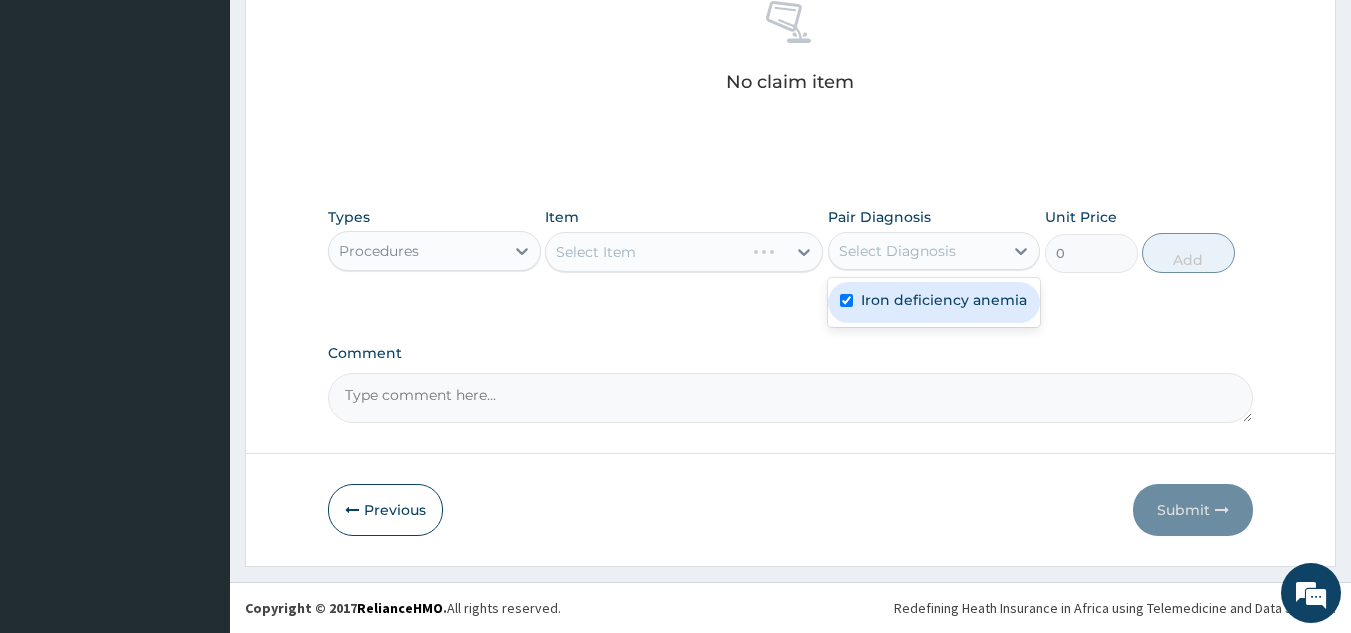 checkbox on "true" 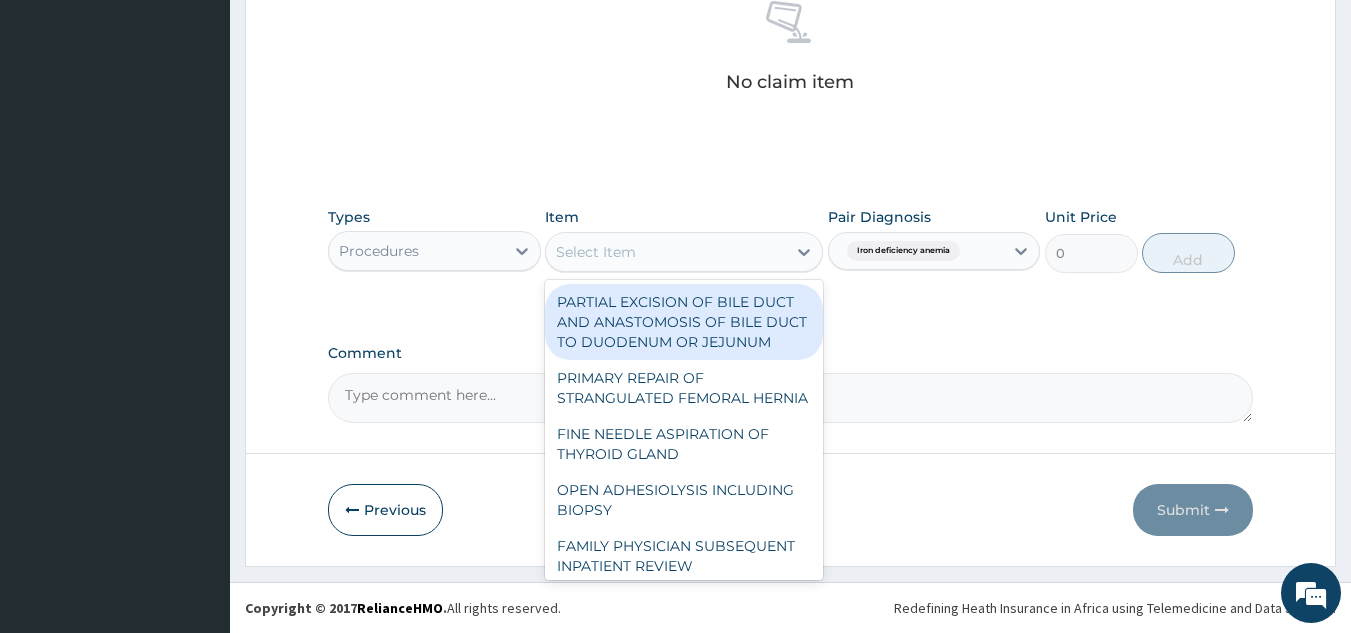click on "Select Item" at bounding box center (666, 252) 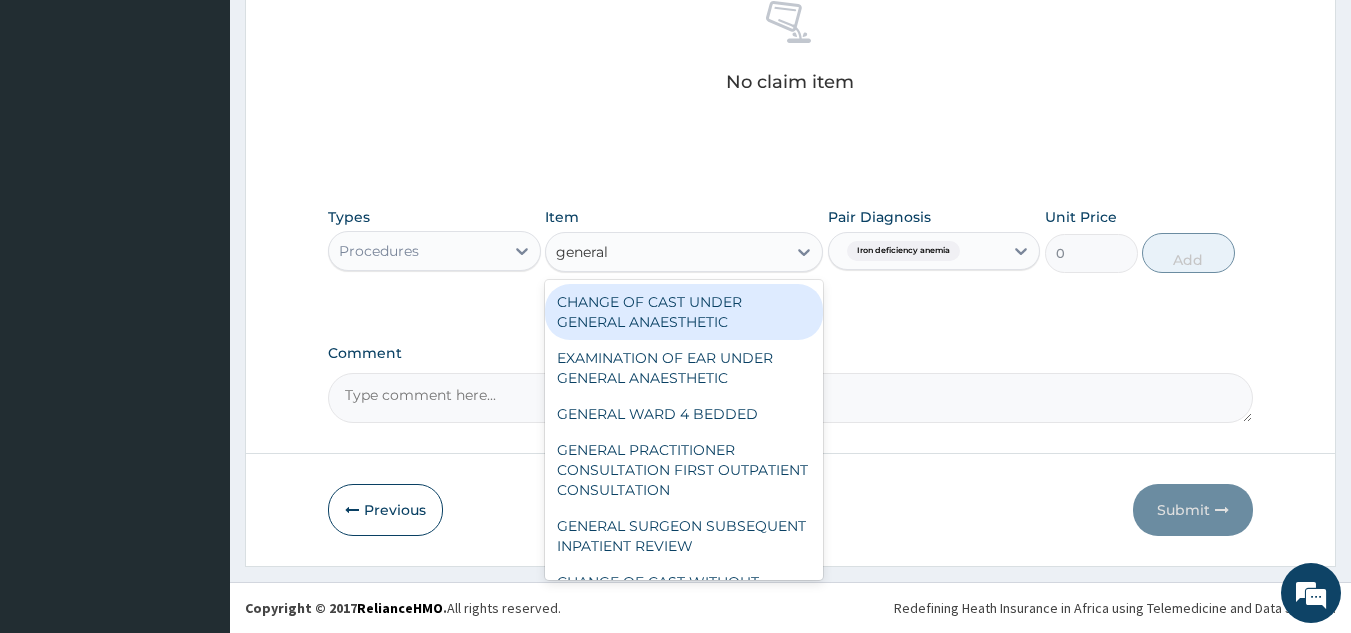 type on "general" 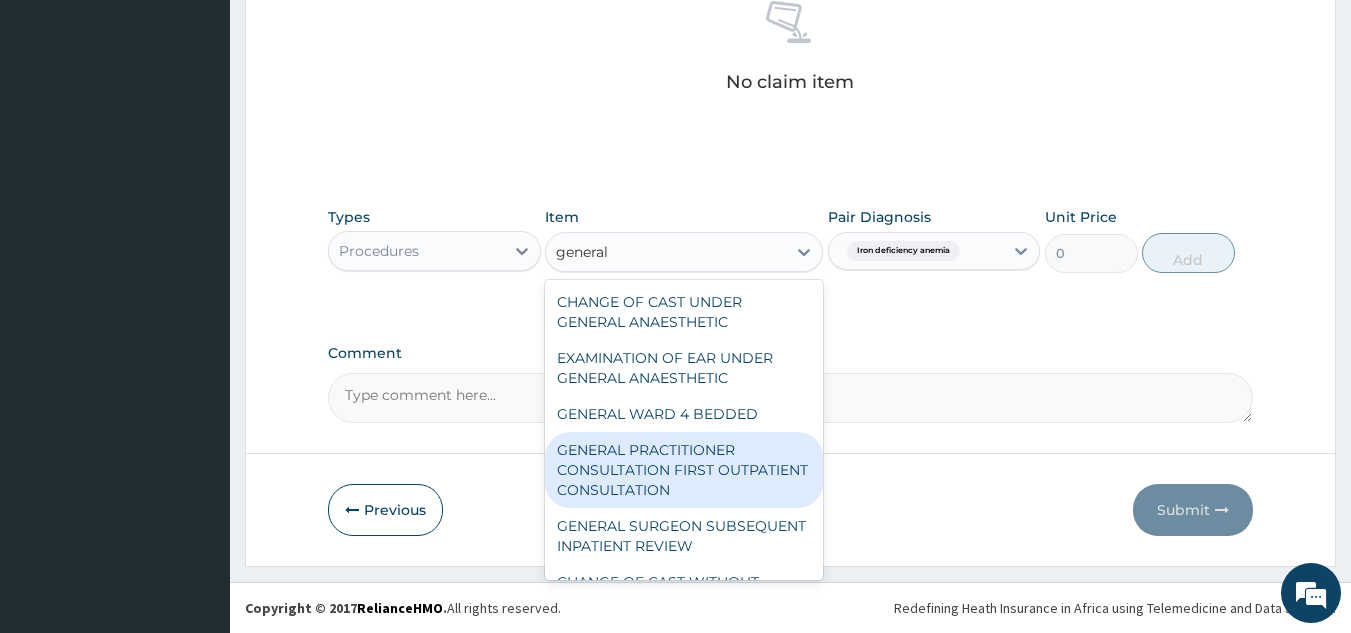 type 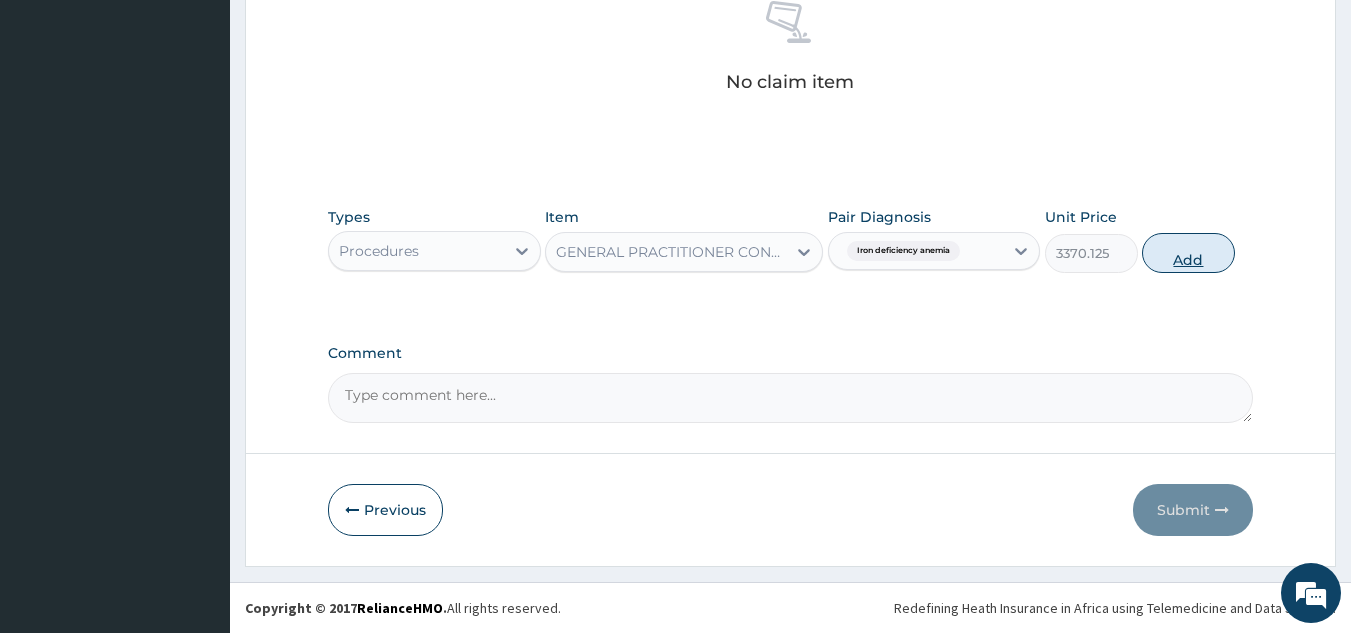 click on "Add" at bounding box center [1188, 253] 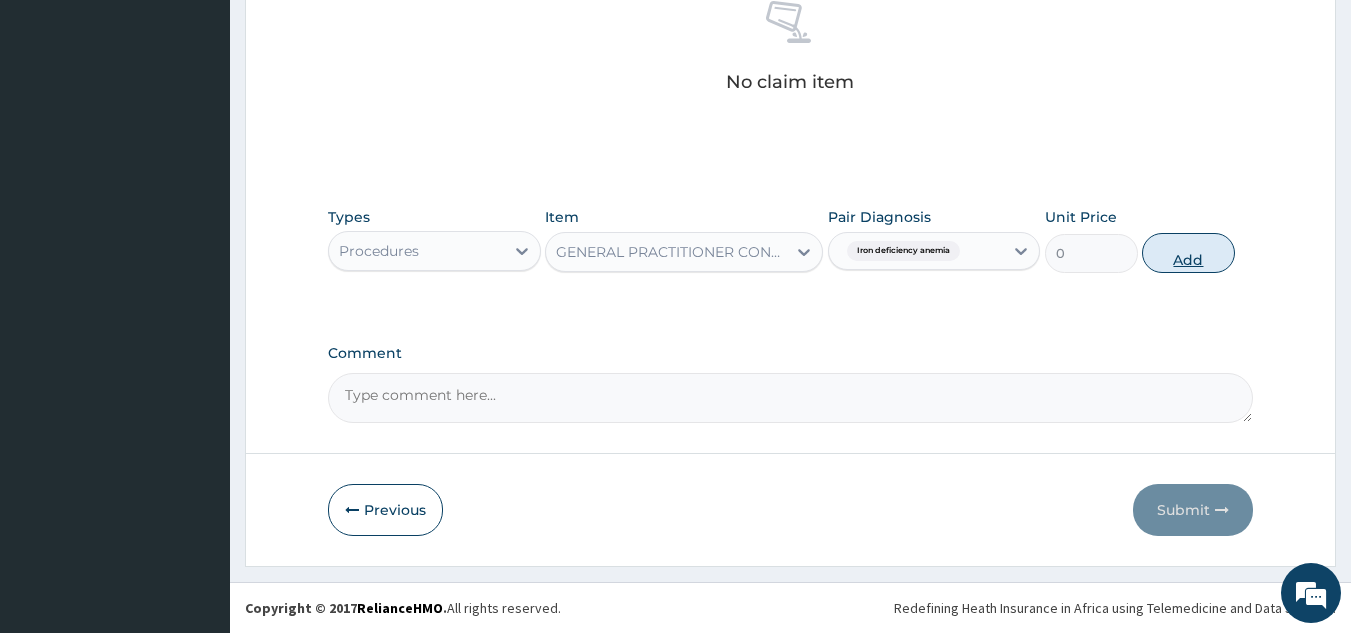 scroll, scrollTop: 760, scrollLeft: 0, axis: vertical 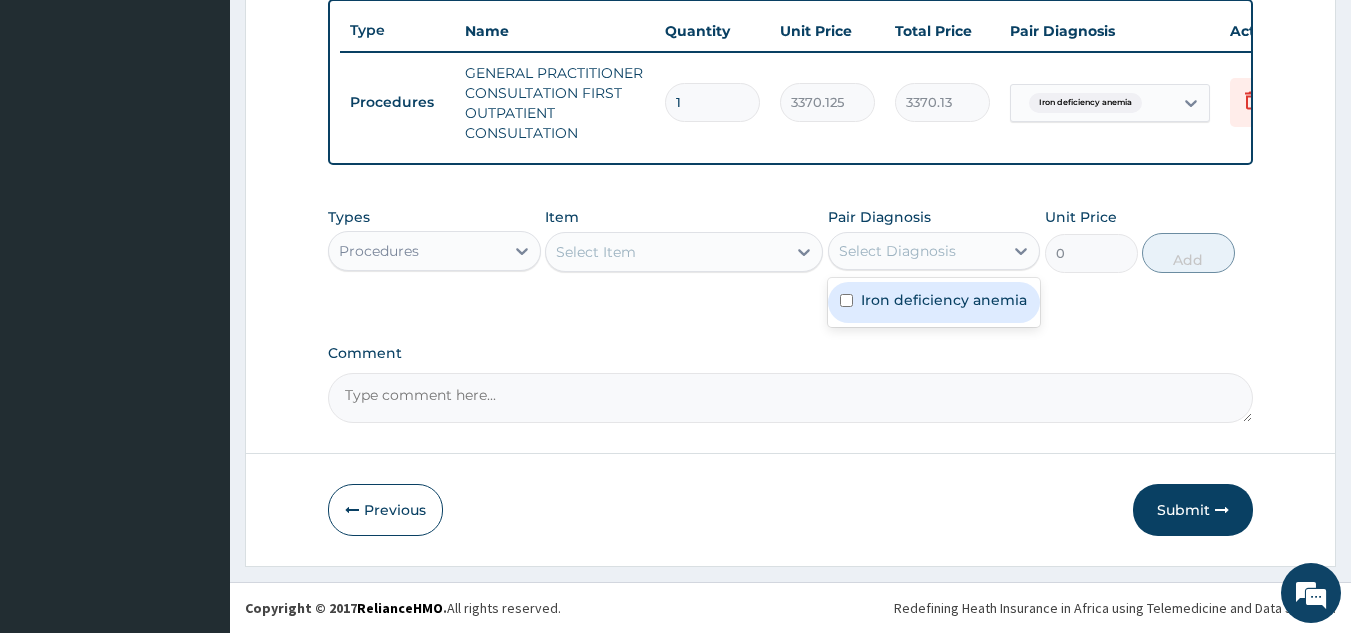 click on "Select Diagnosis" at bounding box center (916, 251) 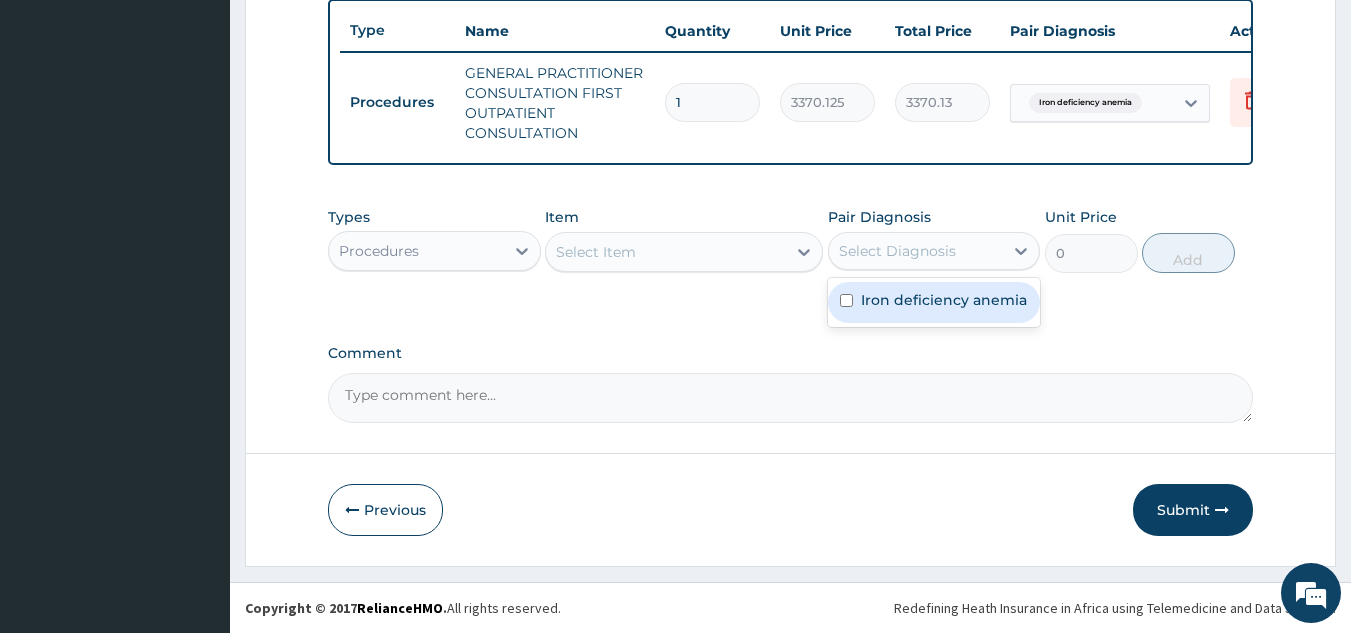click on "Iron deficiency anemia" at bounding box center (944, 300) 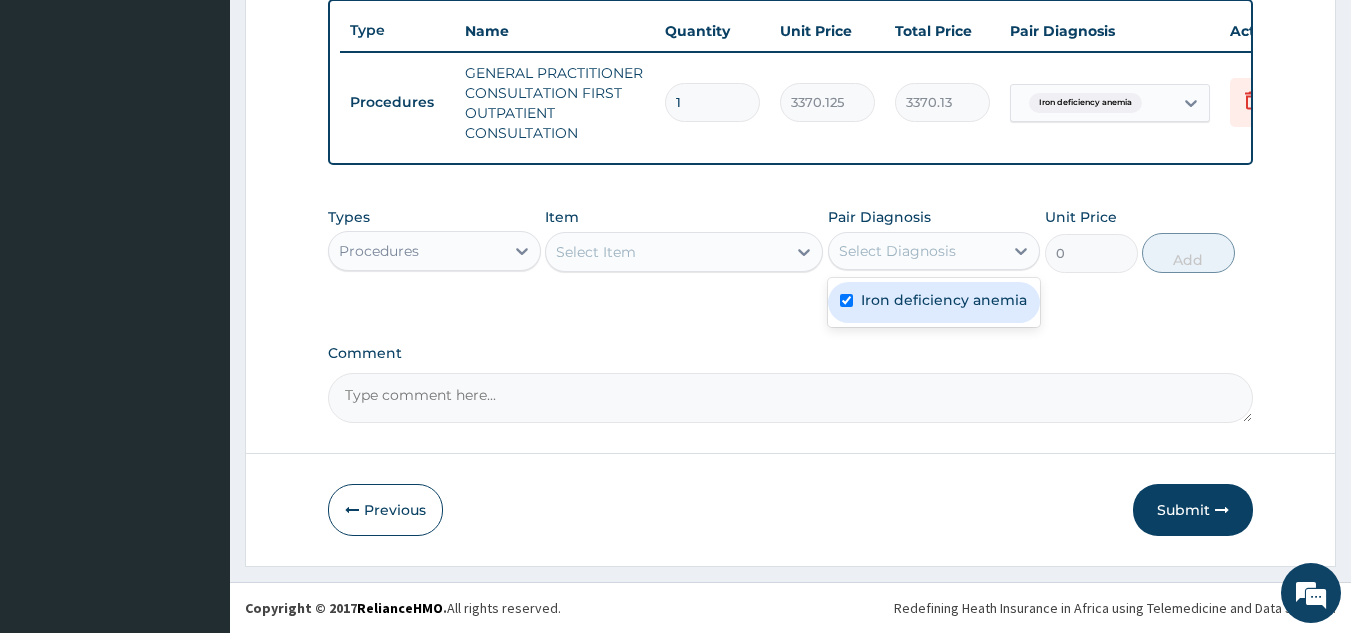checkbox on "true" 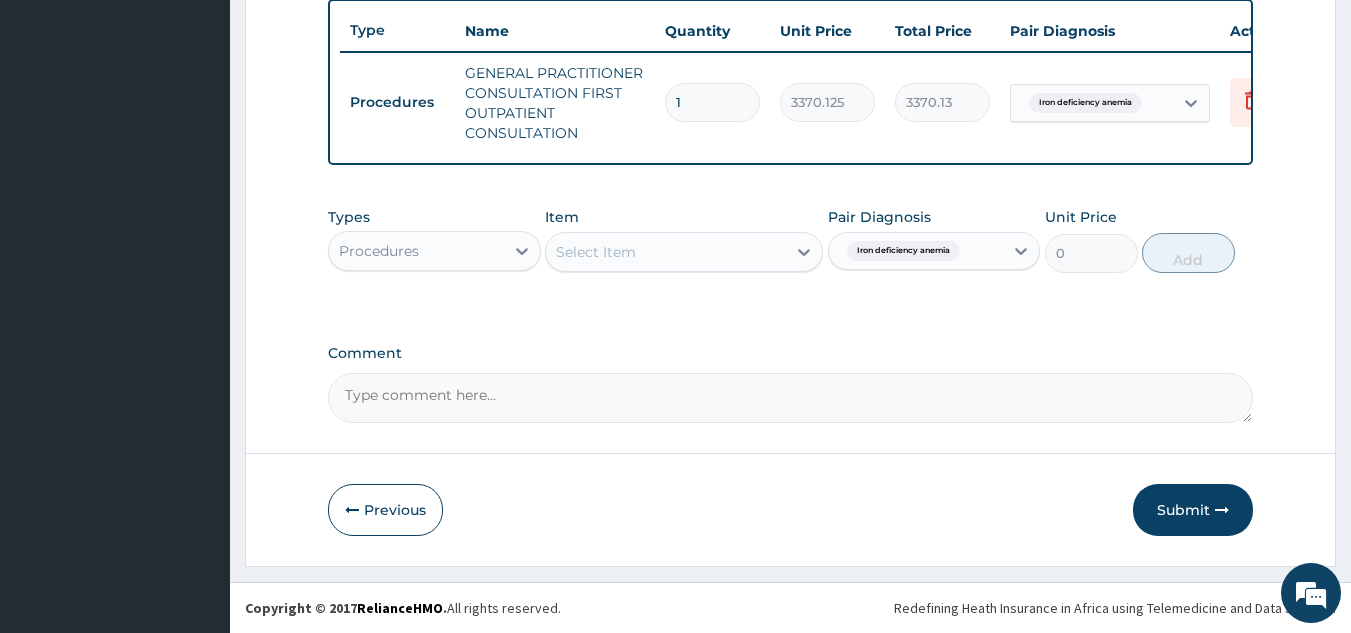 click on "Types Procedures" at bounding box center [434, 240] 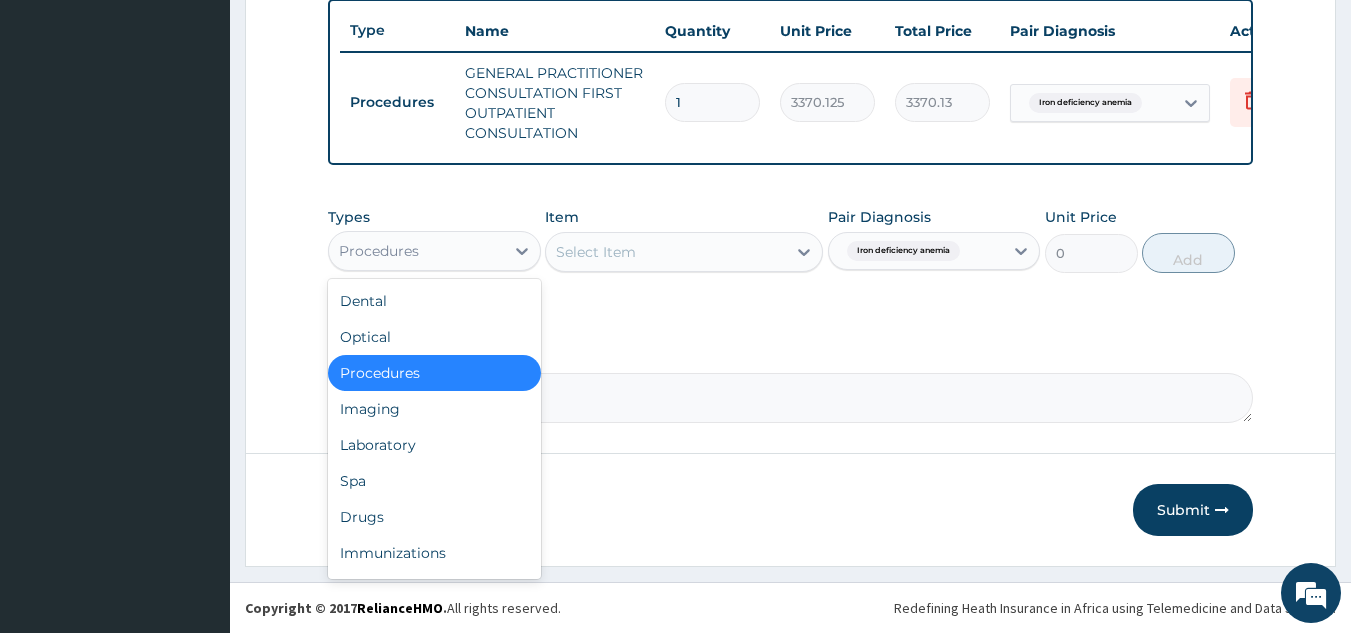 click on "Procedures" at bounding box center [379, 251] 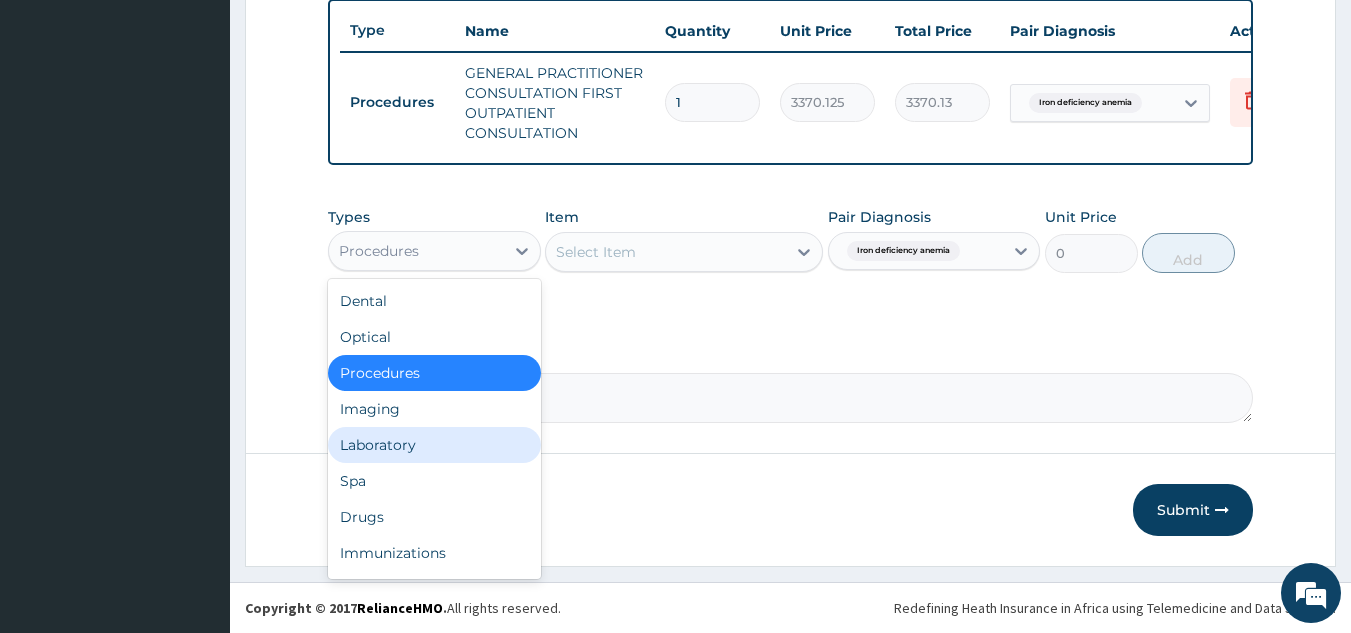 click on "Laboratory" at bounding box center (434, 445) 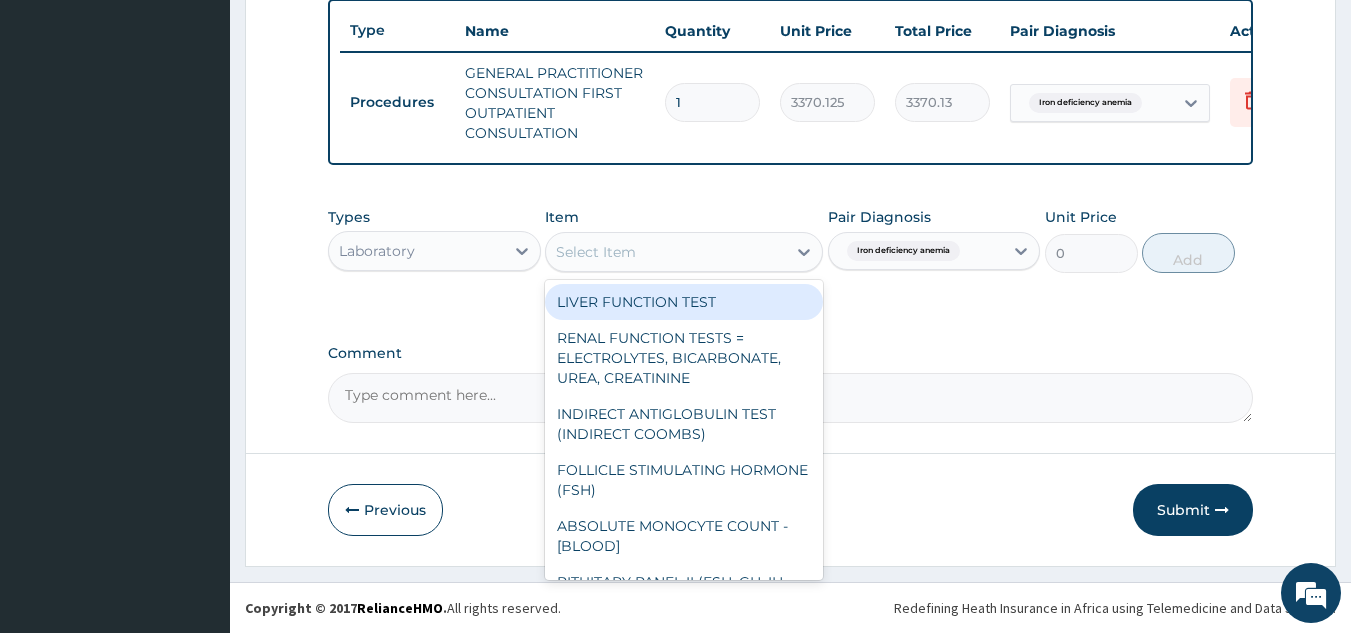 click on "Select Item" at bounding box center (666, 252) 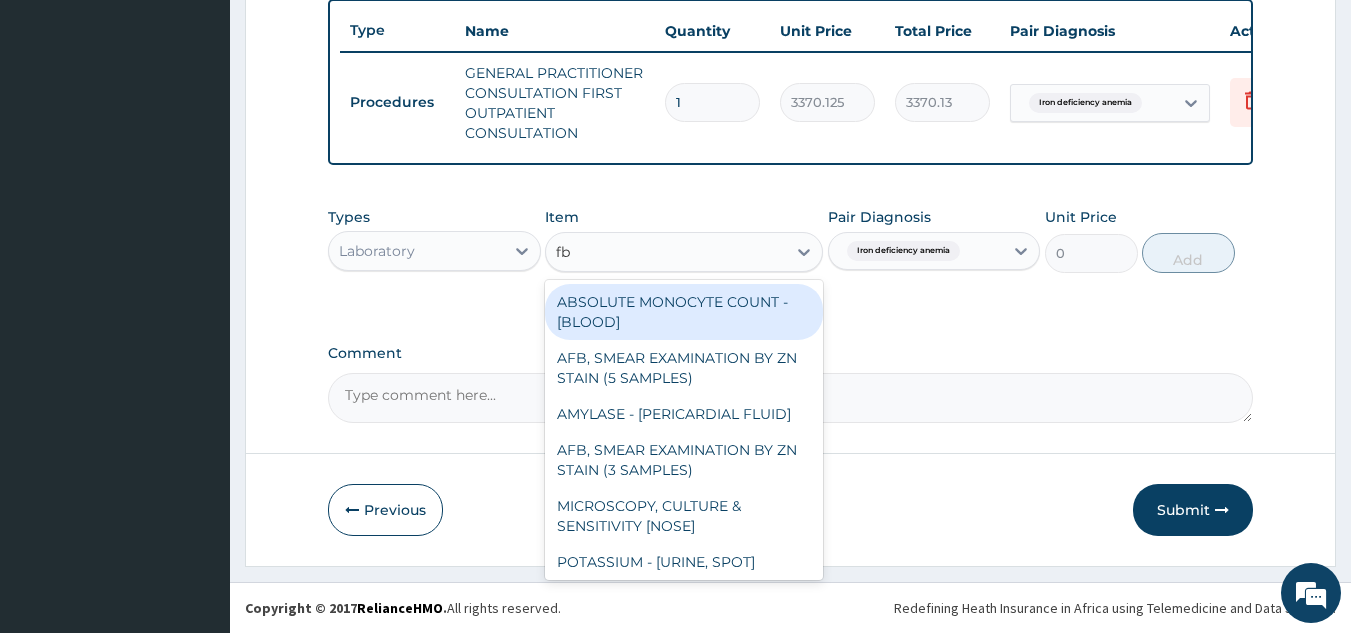 type on "fbc" 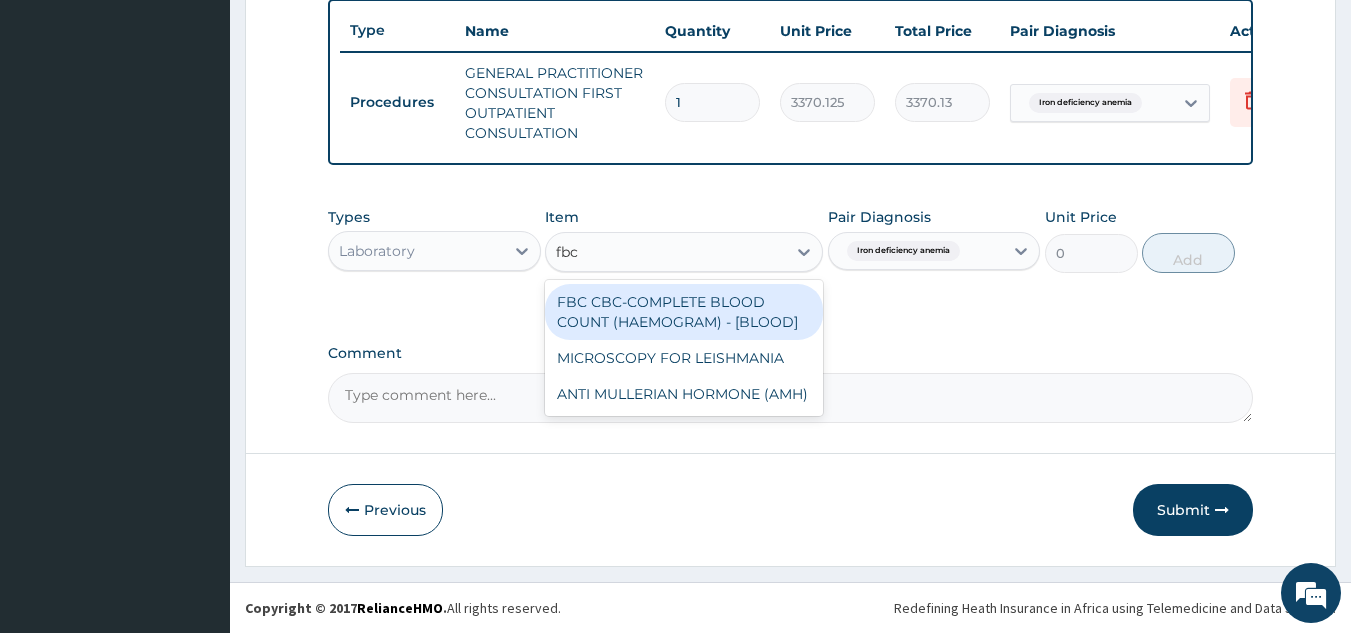 type 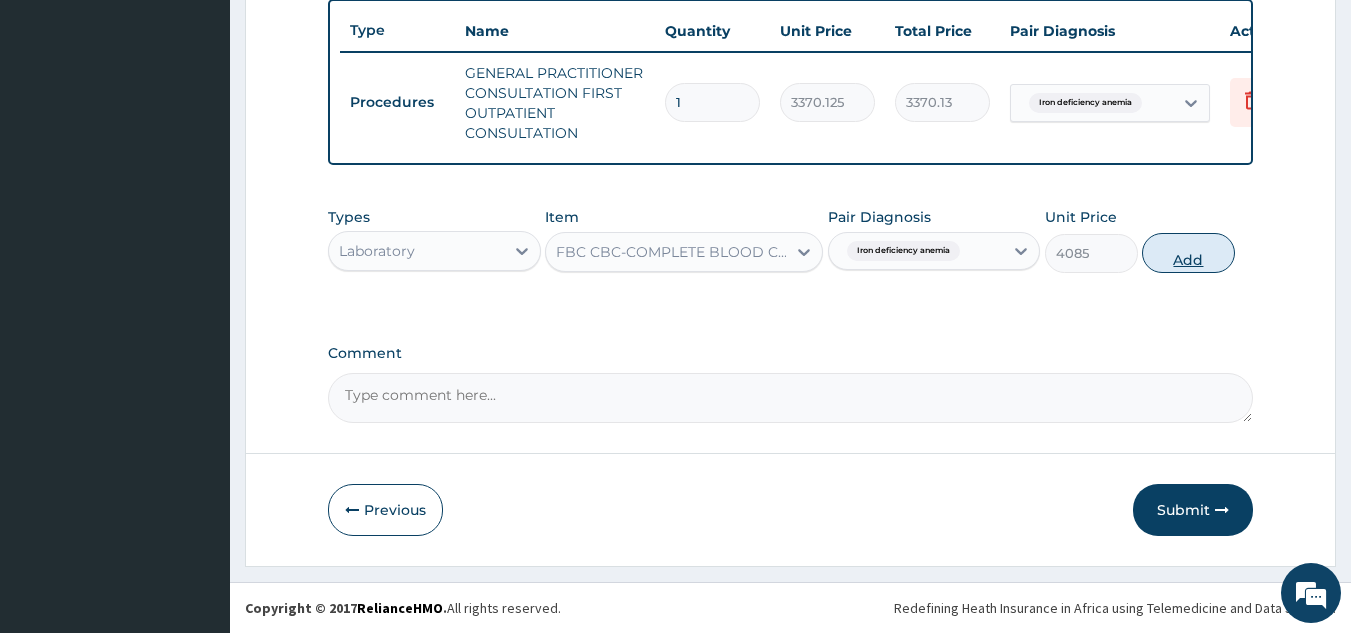 click on "Add" at bounding box center (1188, 253) 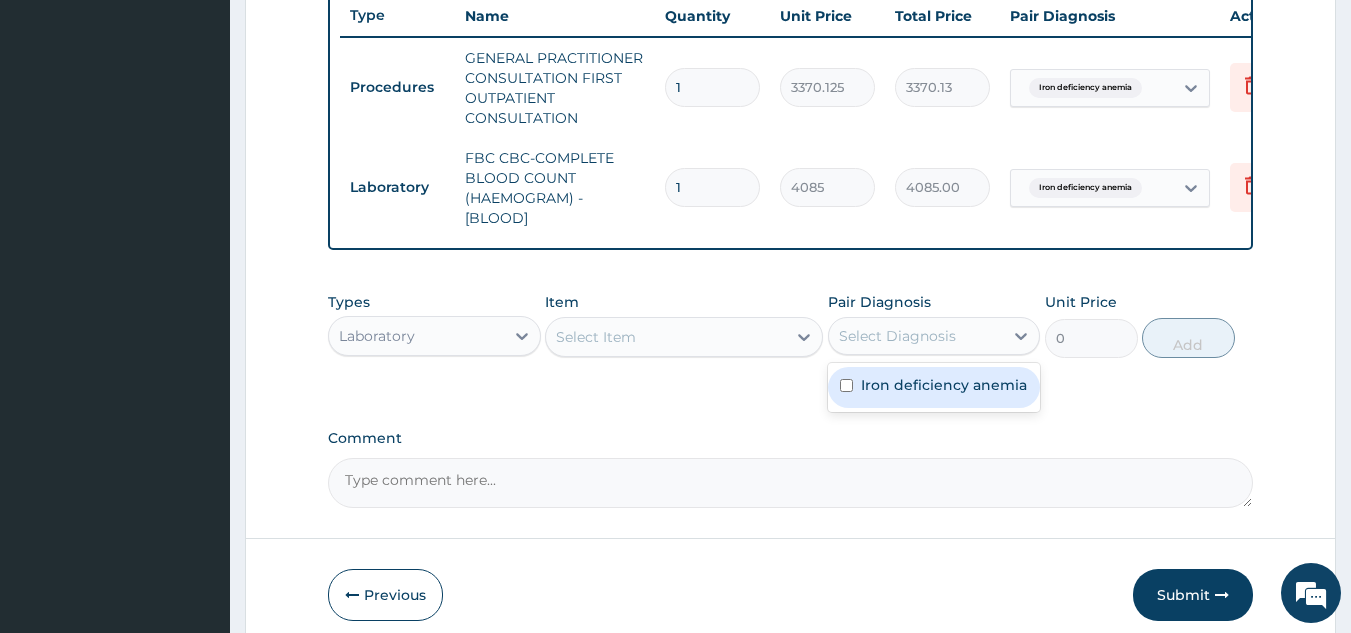 click on "Select Diagnosis" at bounding box center [897, 336] 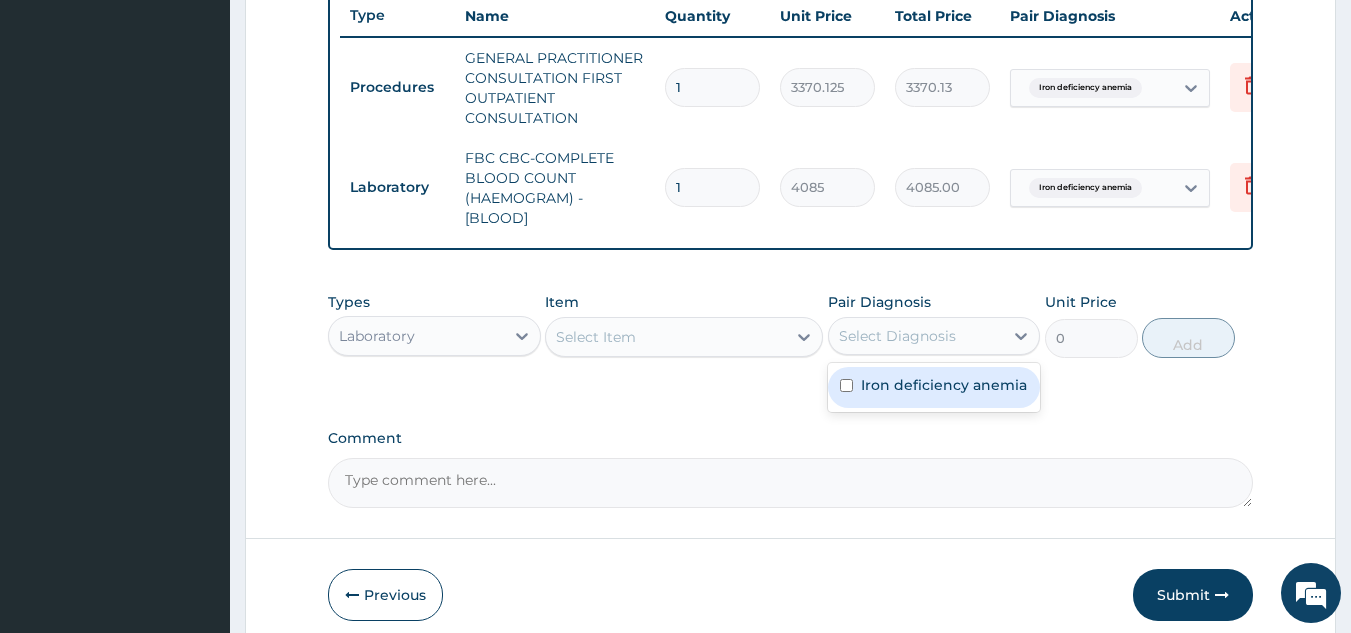 click on "Iron deficiency anemia" at bounding box center [934, 387] 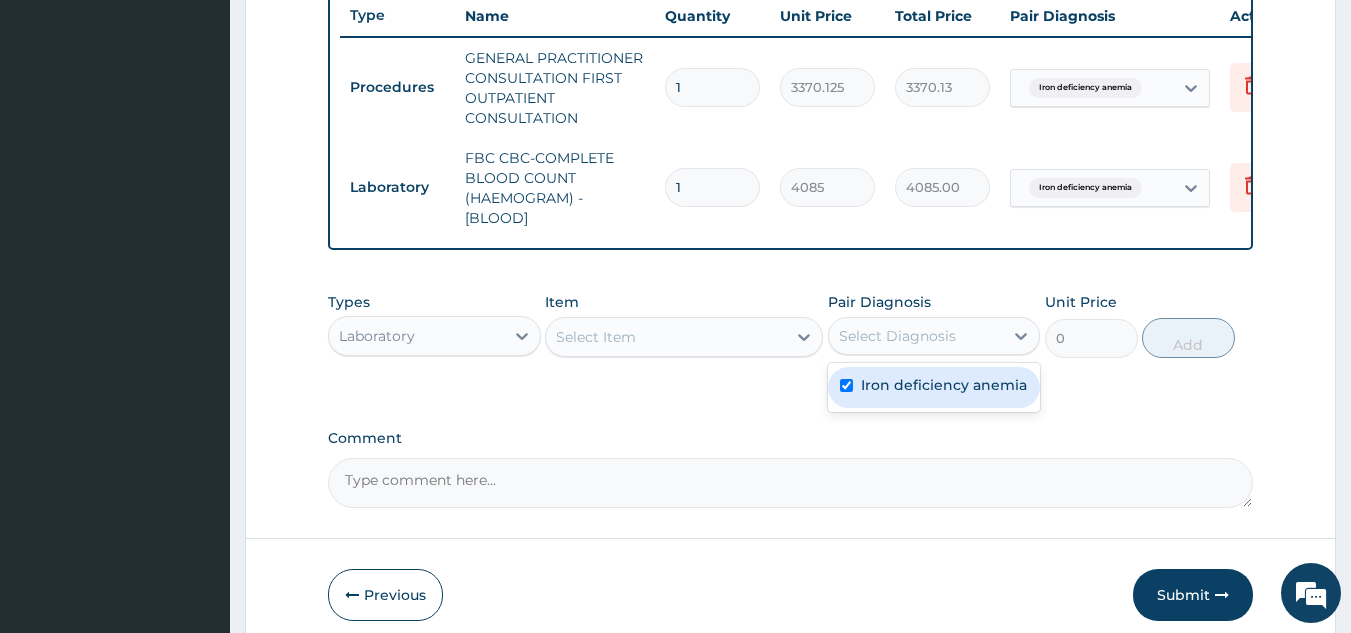 checkbox on "true" 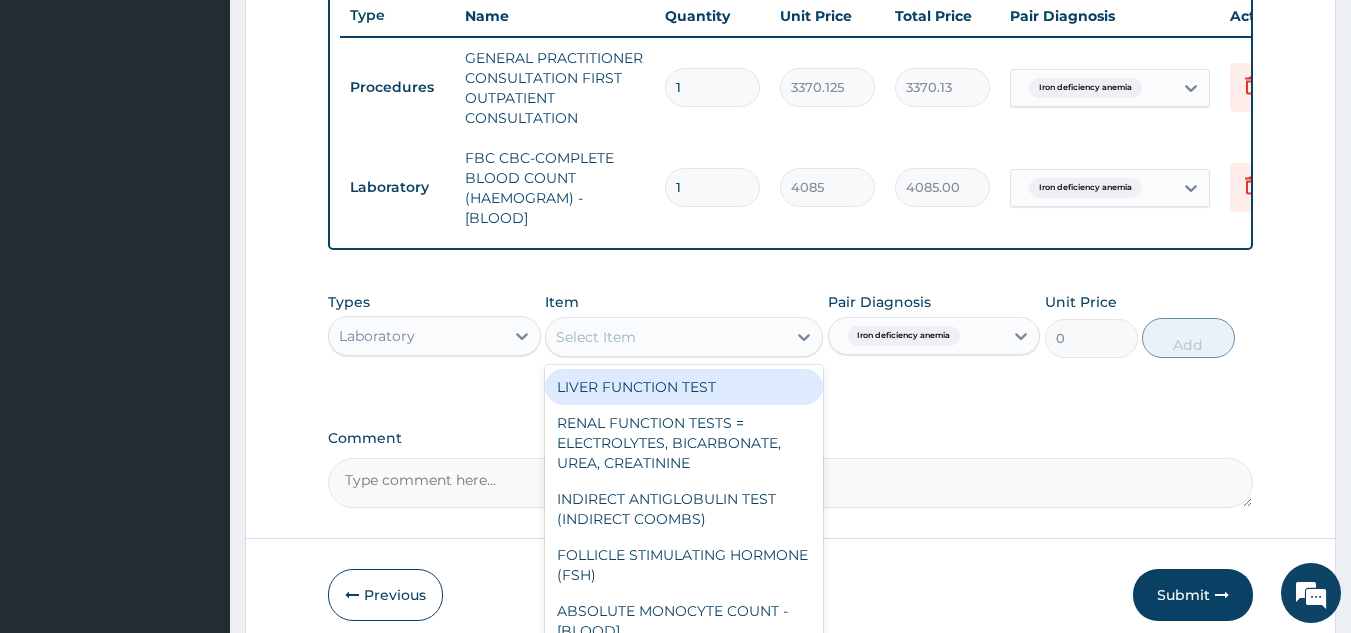 click on "Select Item" at bounding box center (666, 337) 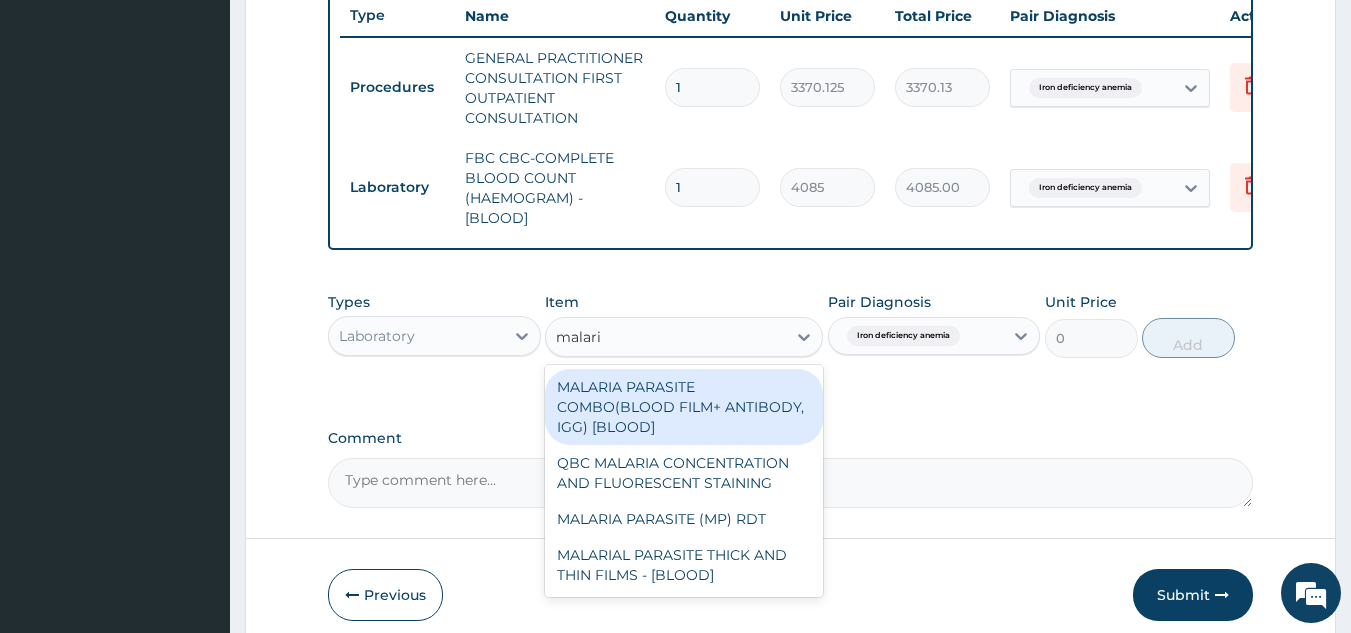 type on "malaria" 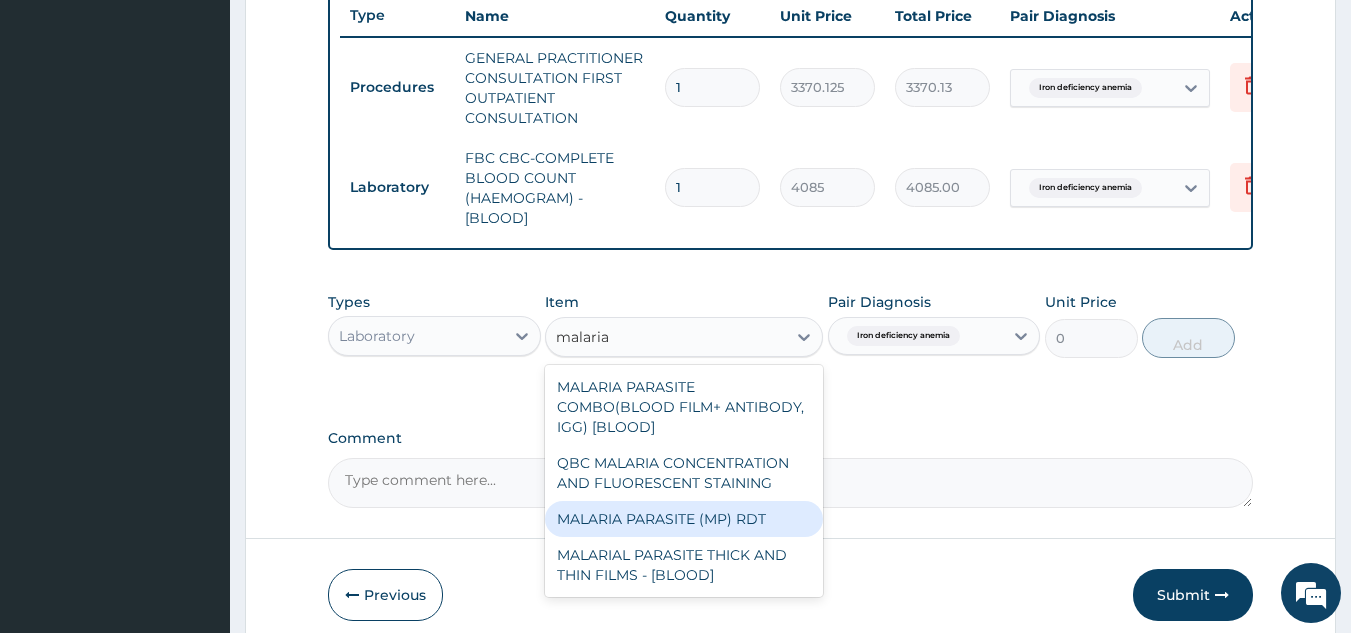 type 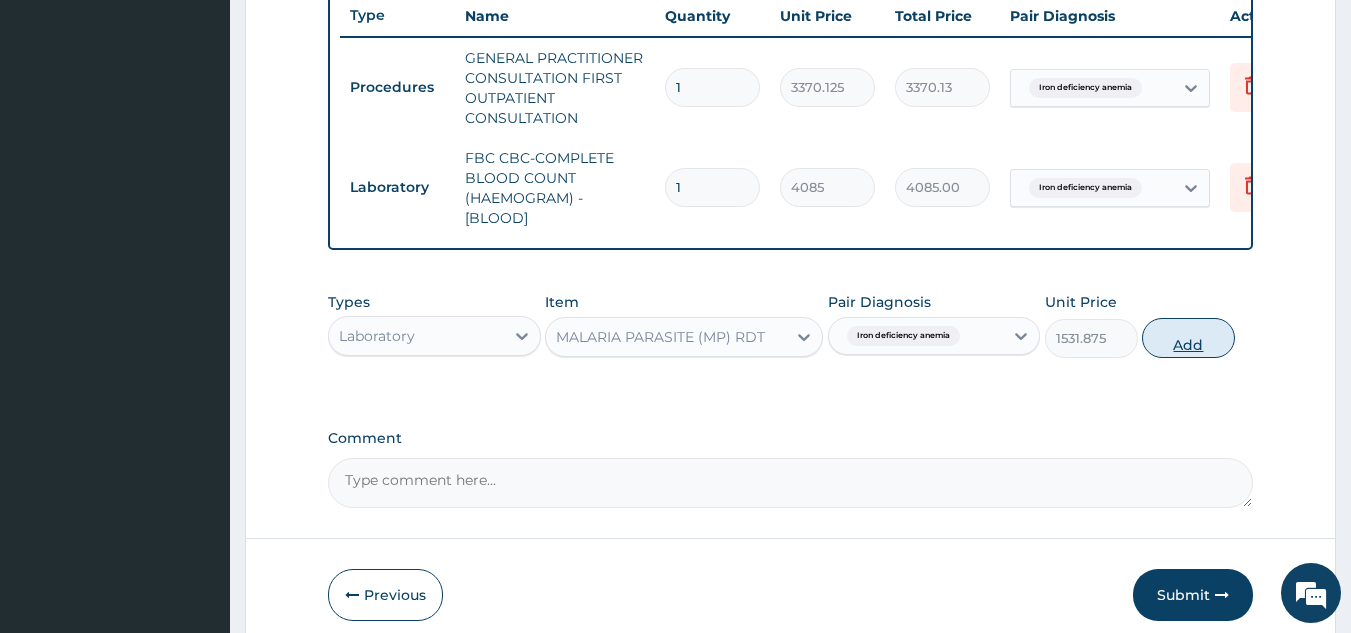 click on "Add" at bounding box center (1188, 338) 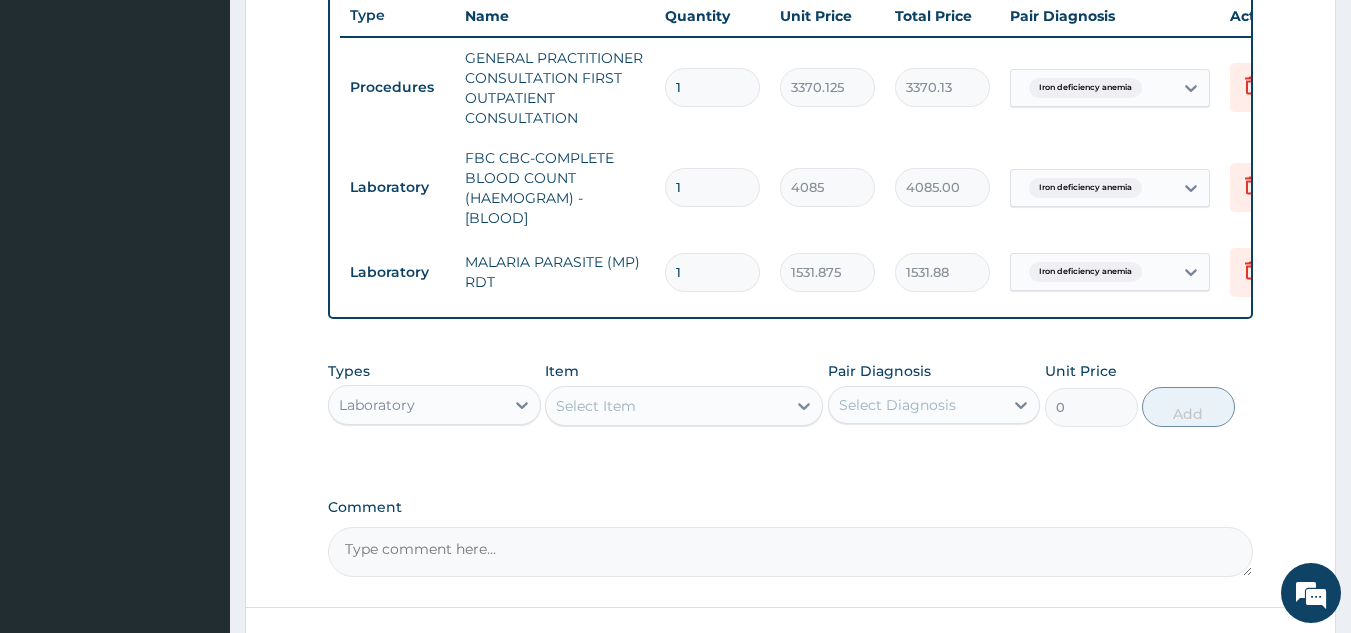 scroll, scrollTop: 929, scrollLeft: 0, axis: vertical 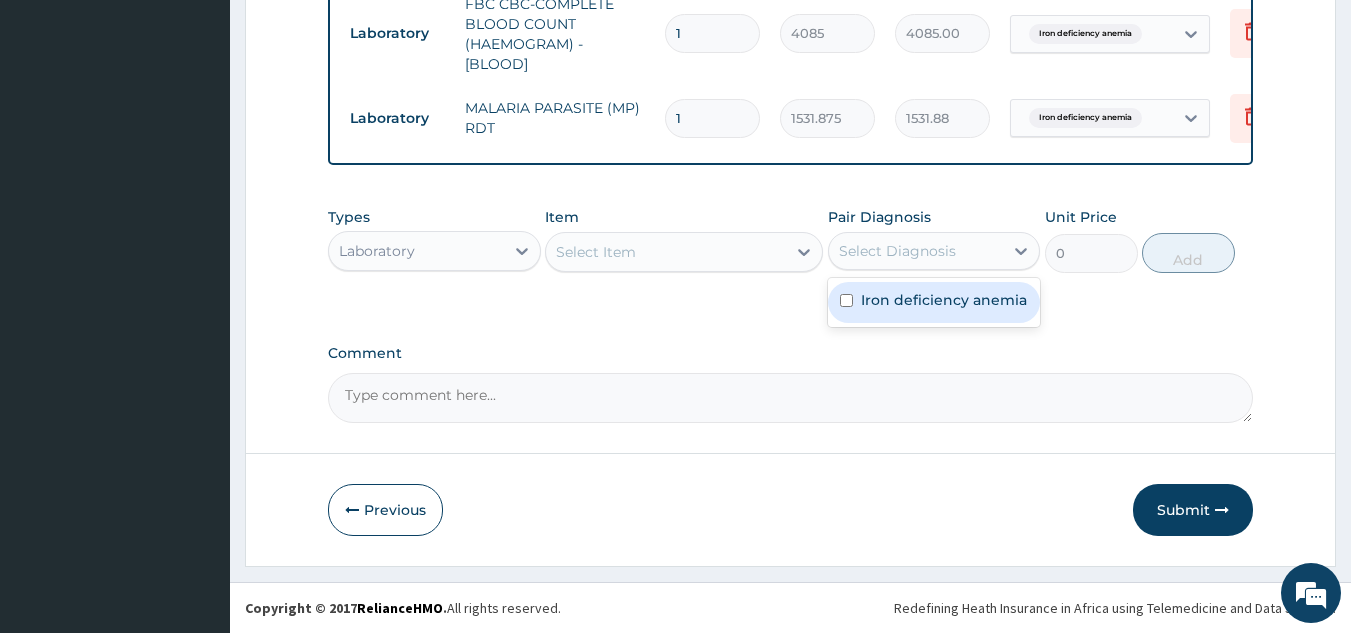 click on "Select Diagnosis" at bounding box center [897, 251] 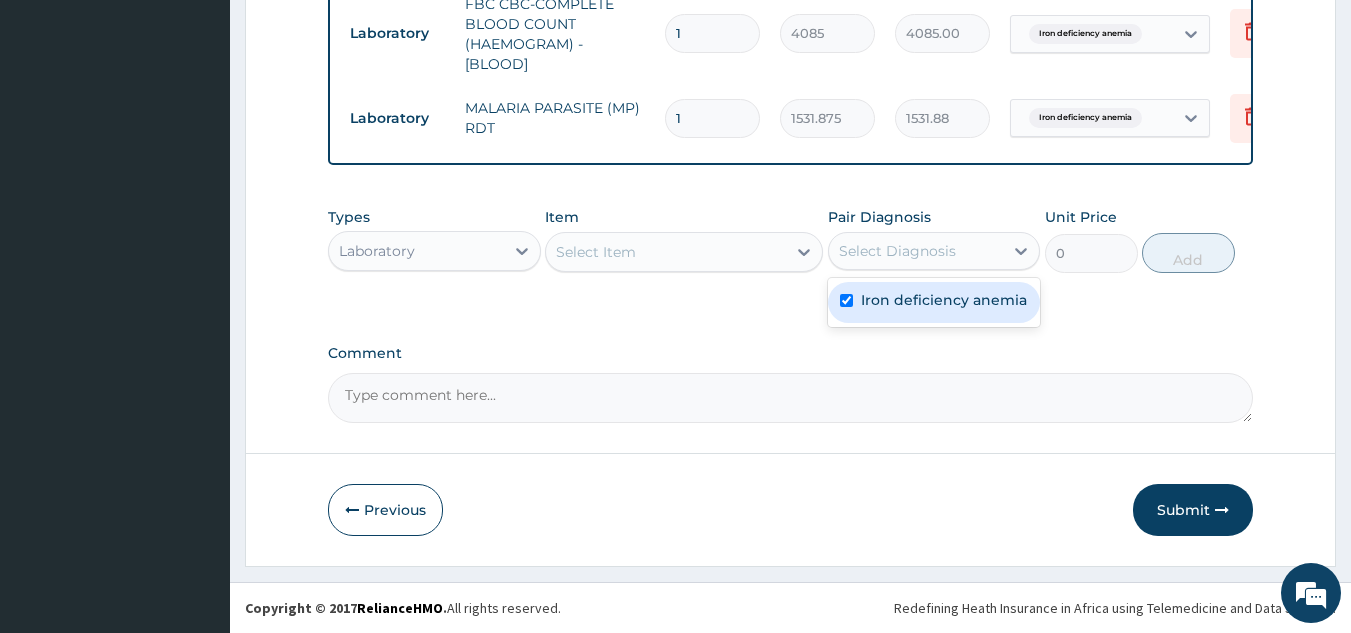 checkbox on "true" 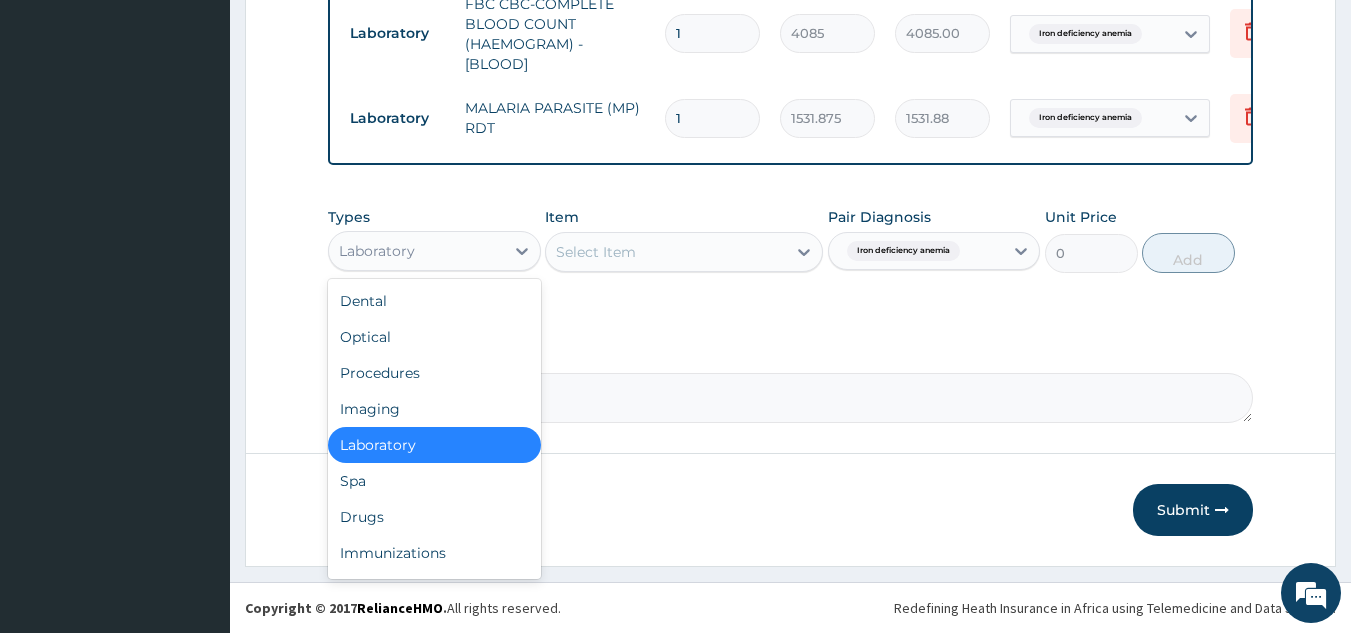 click on "Laboratory" at bounding box center [416, 251] 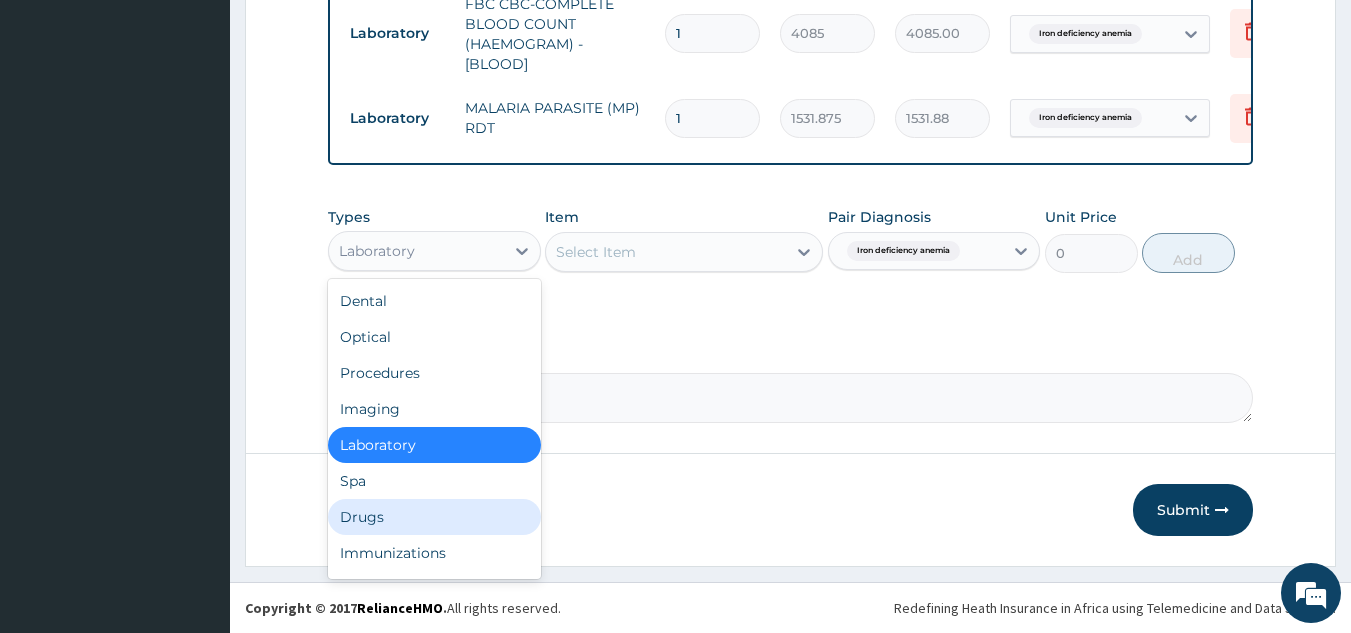 click on "Drugs" at bounding box center [434, 517] 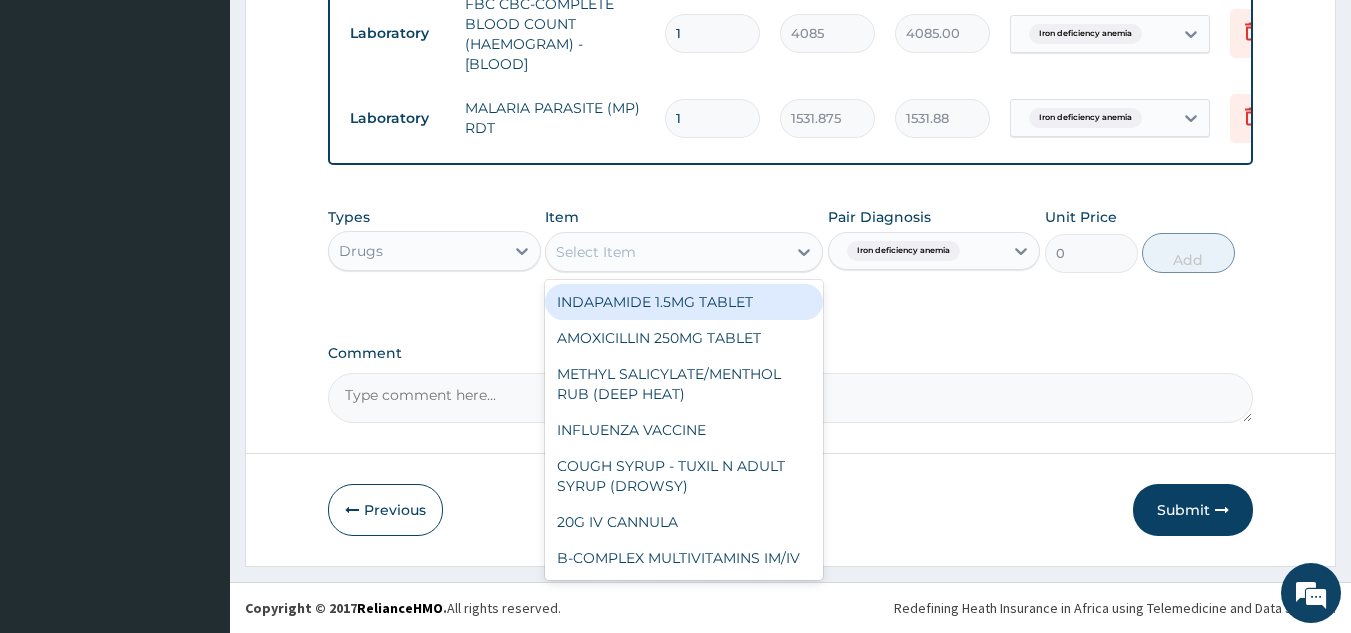 click on "Select Item" at bounding box center [596, 252] 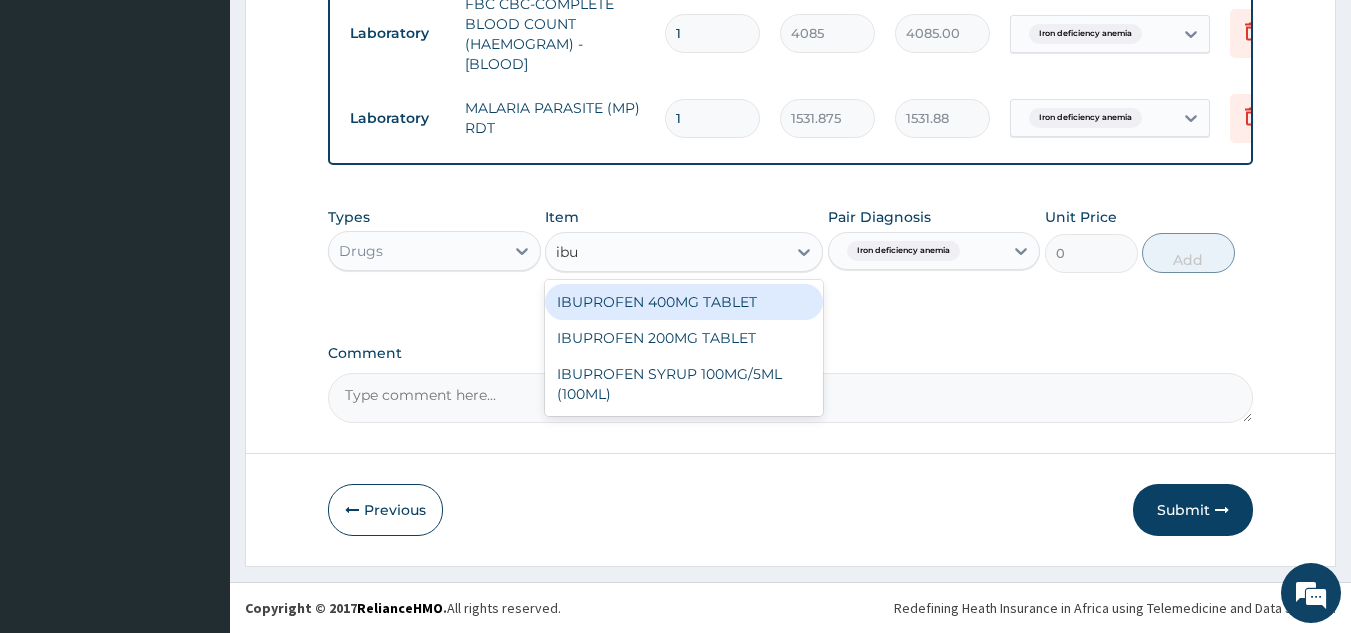 type on "ibu" 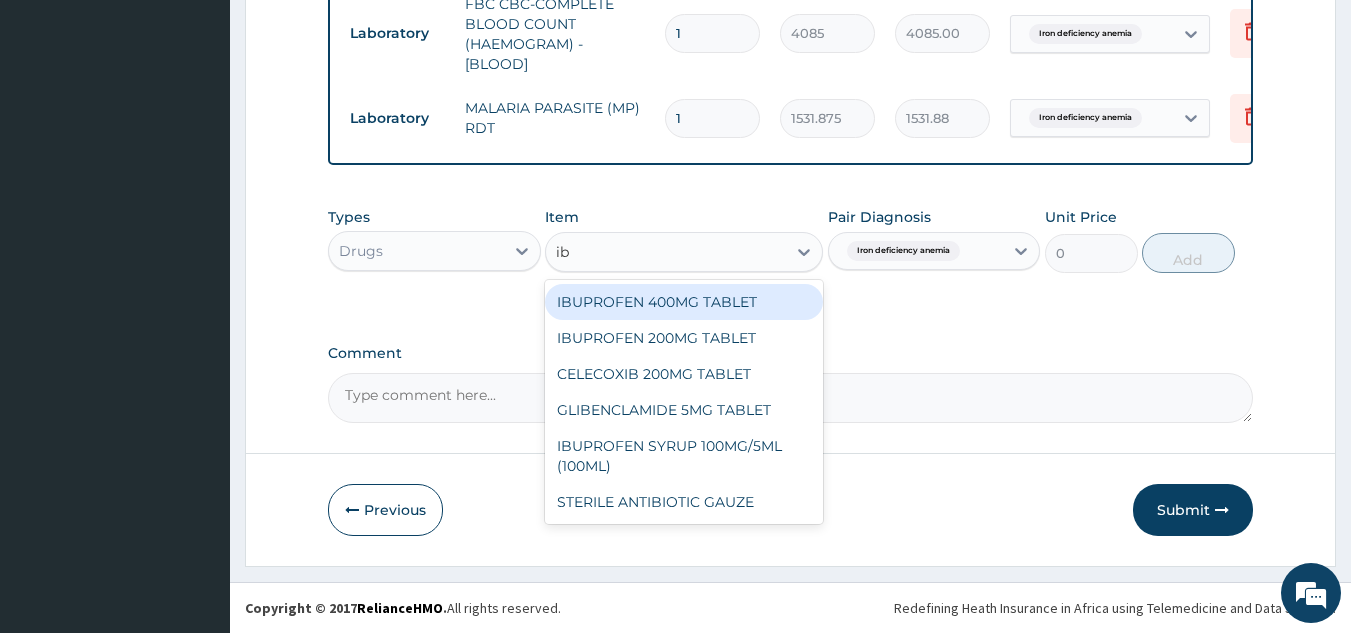 type on "ibu" 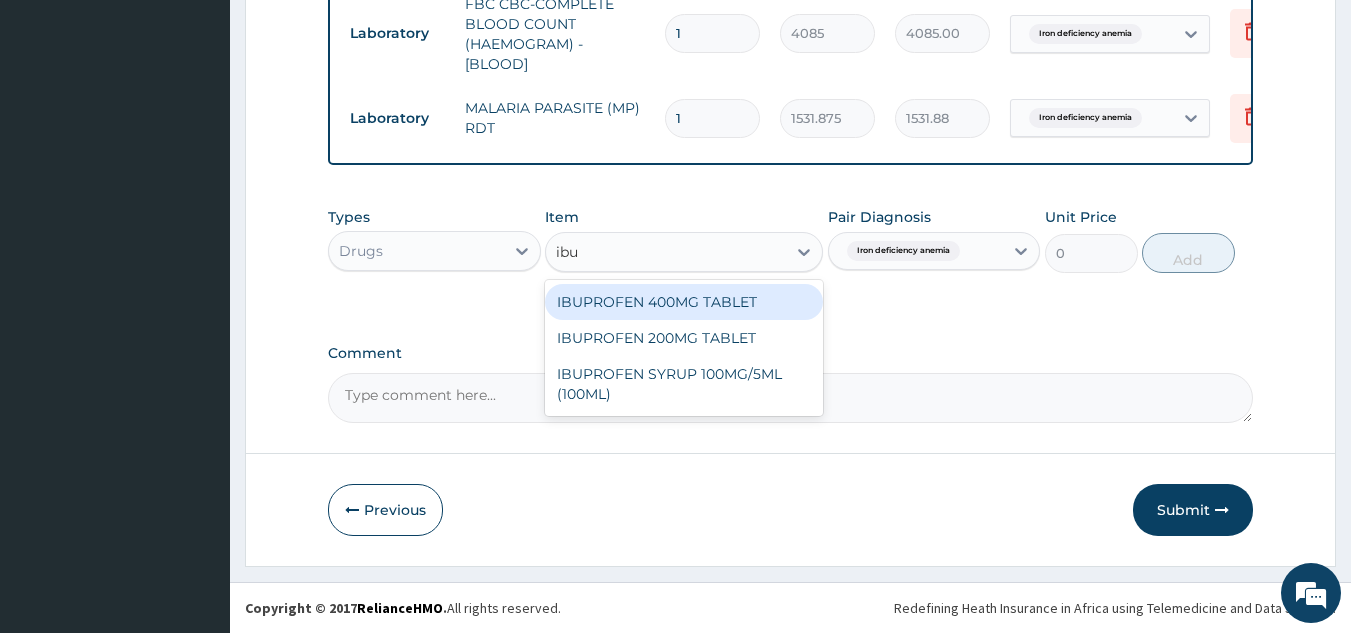 type 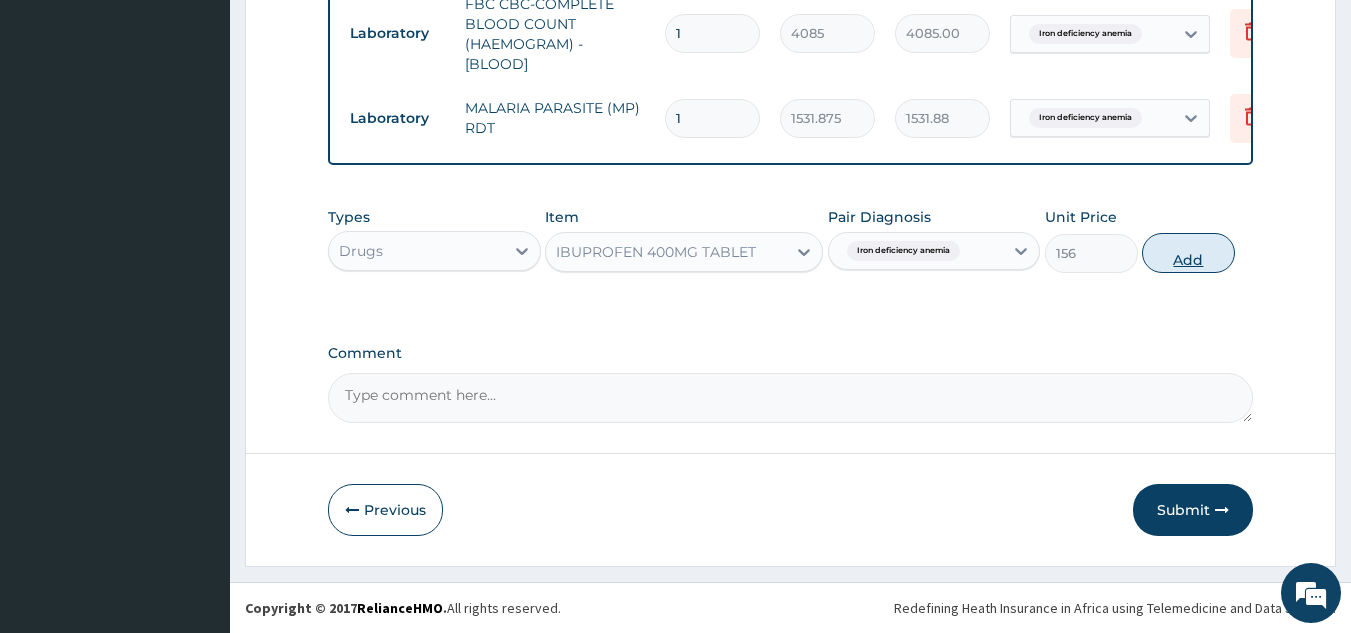 click on "Add" at bounding box center [1188, 253] 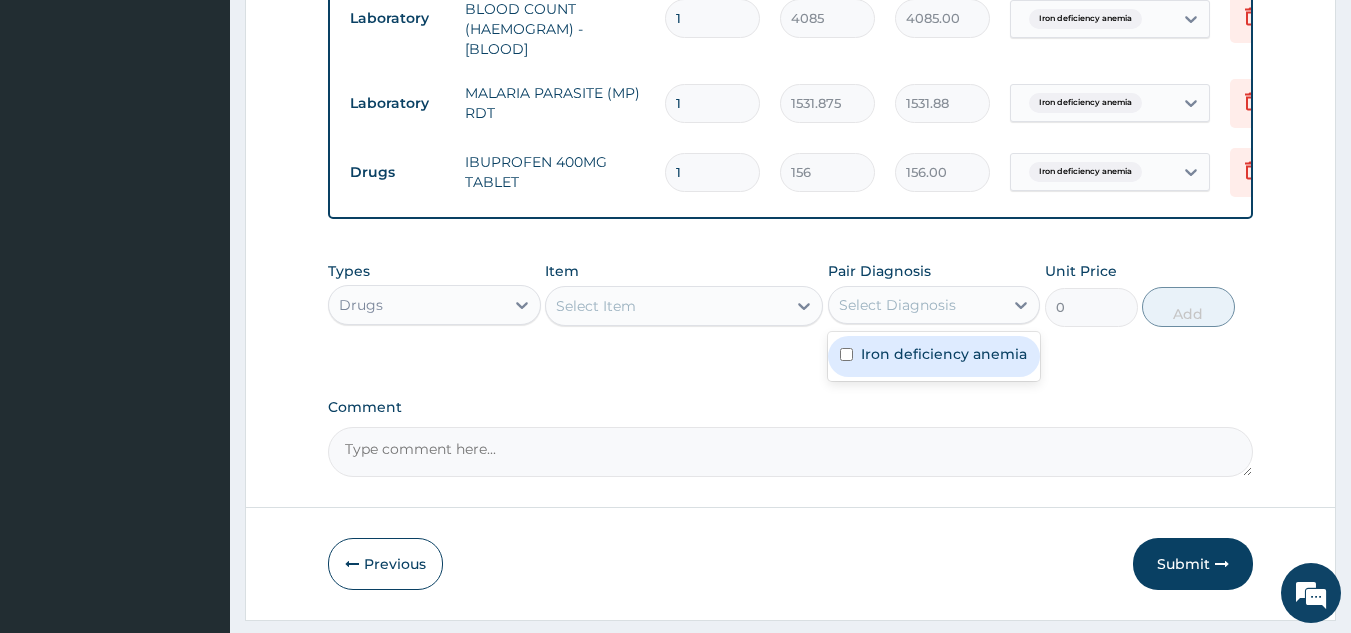 click on "Select Diagnosis" at bounding box center (897, 305) 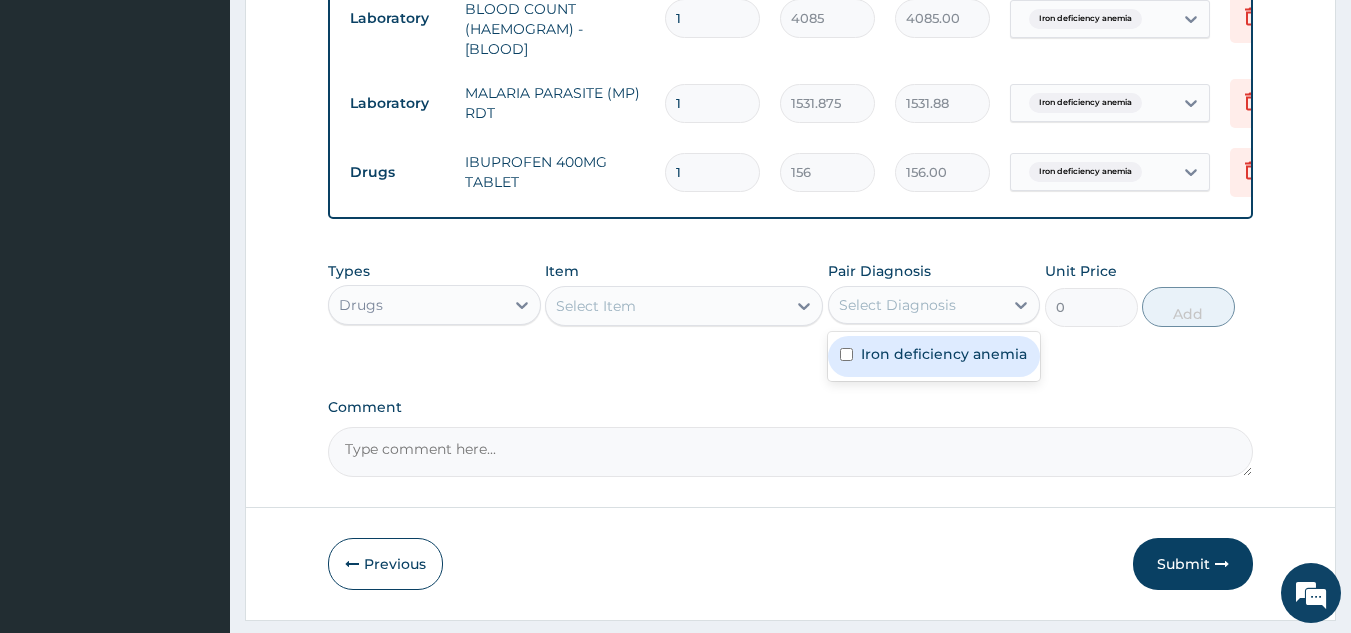 click on "Iron deficiency anemia" at bounding box center [944, 354] 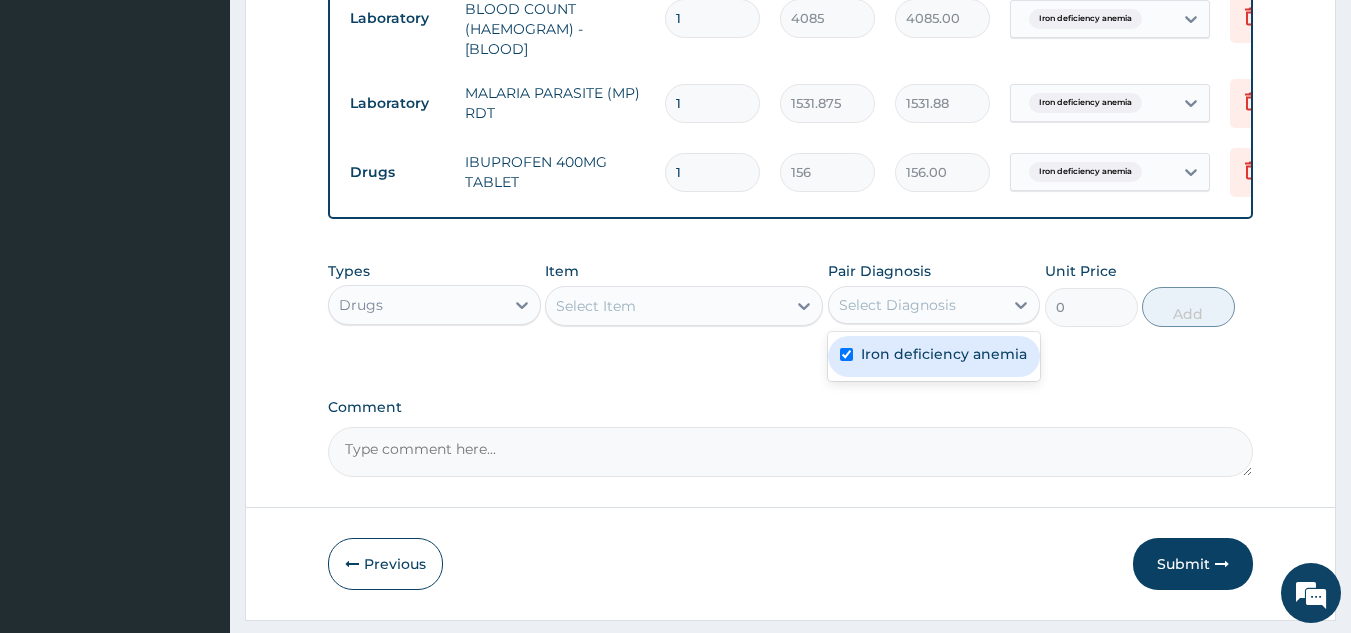 checkbox on "true" 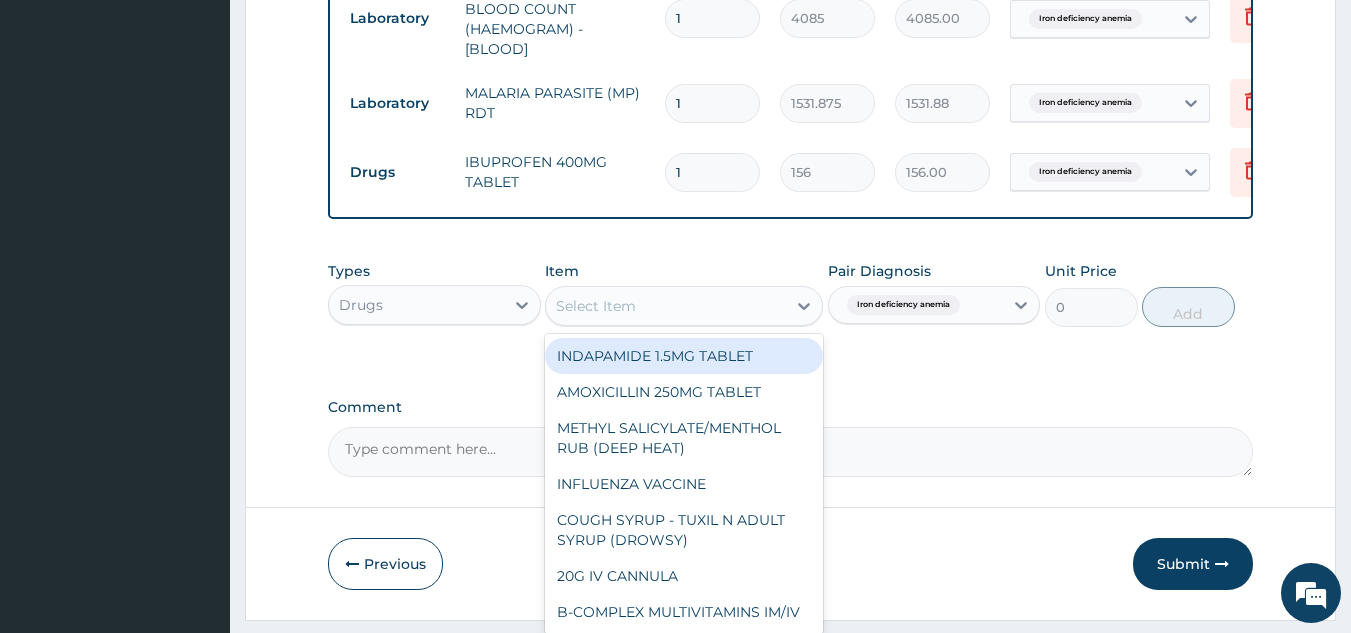 click on "Select Item" at bounding box center (666, 306) 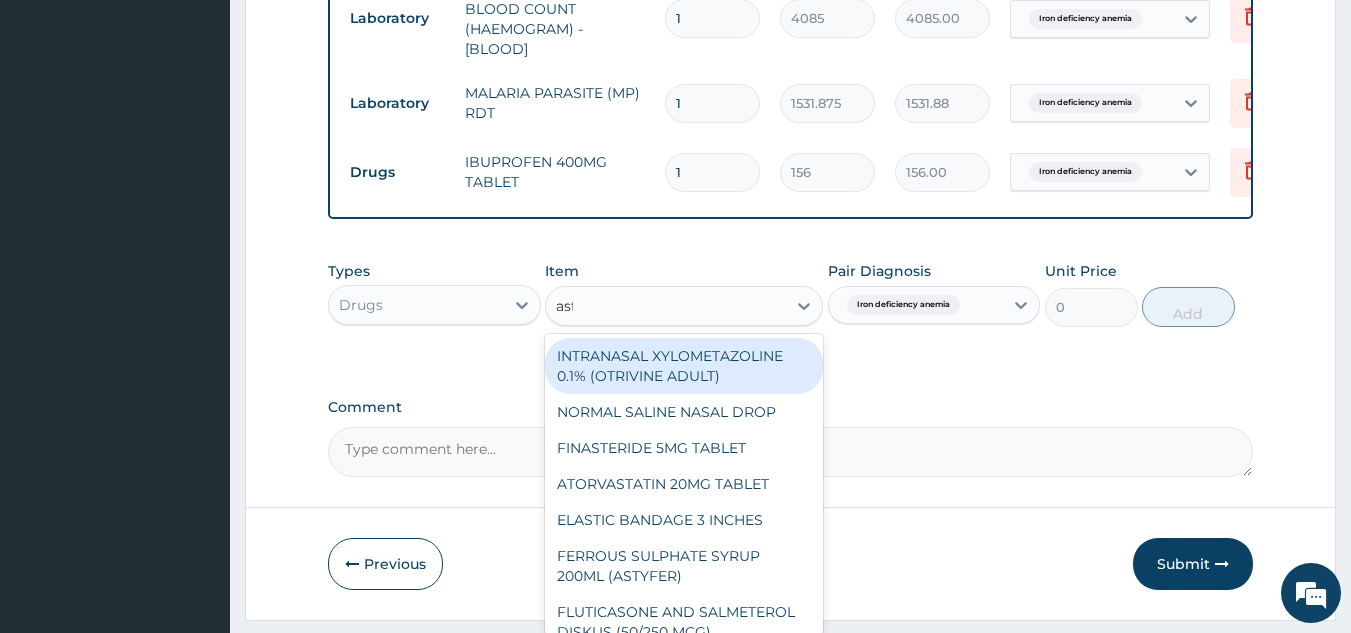 type on "asty" 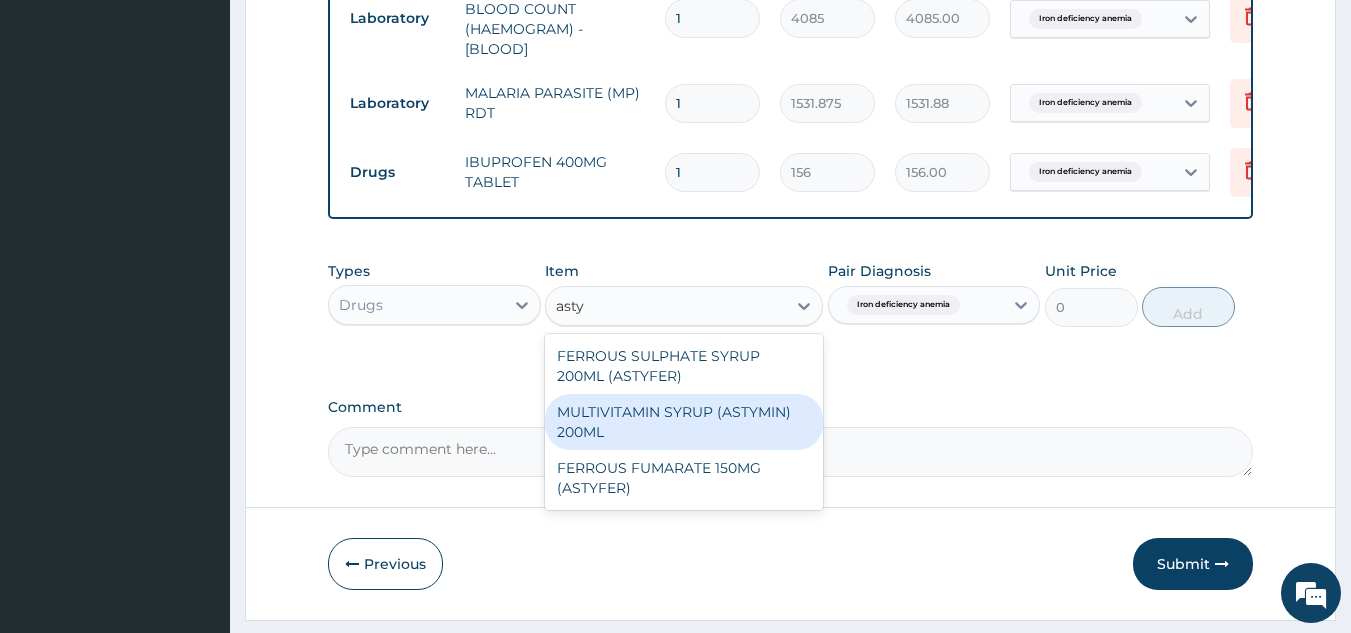 type 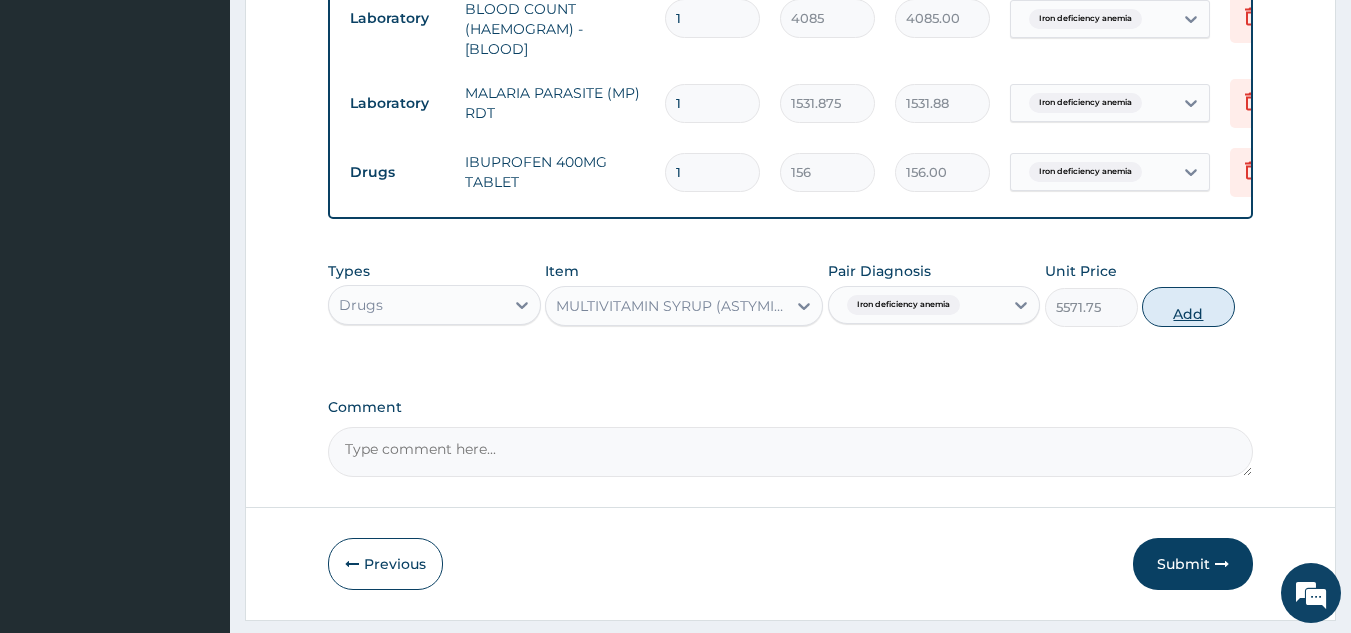 click on "Add" at bounding box center [1188, 307] 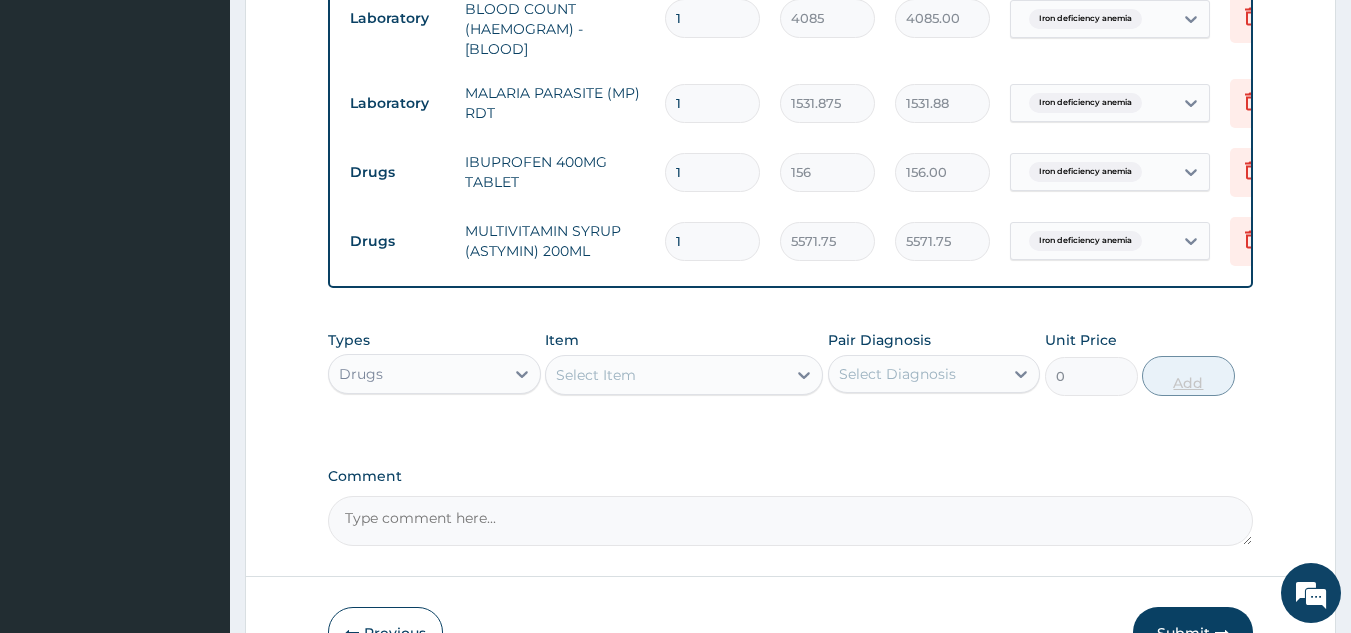 scroll, scrollTop: 1067, scrollLeft: 0, axis: vertical 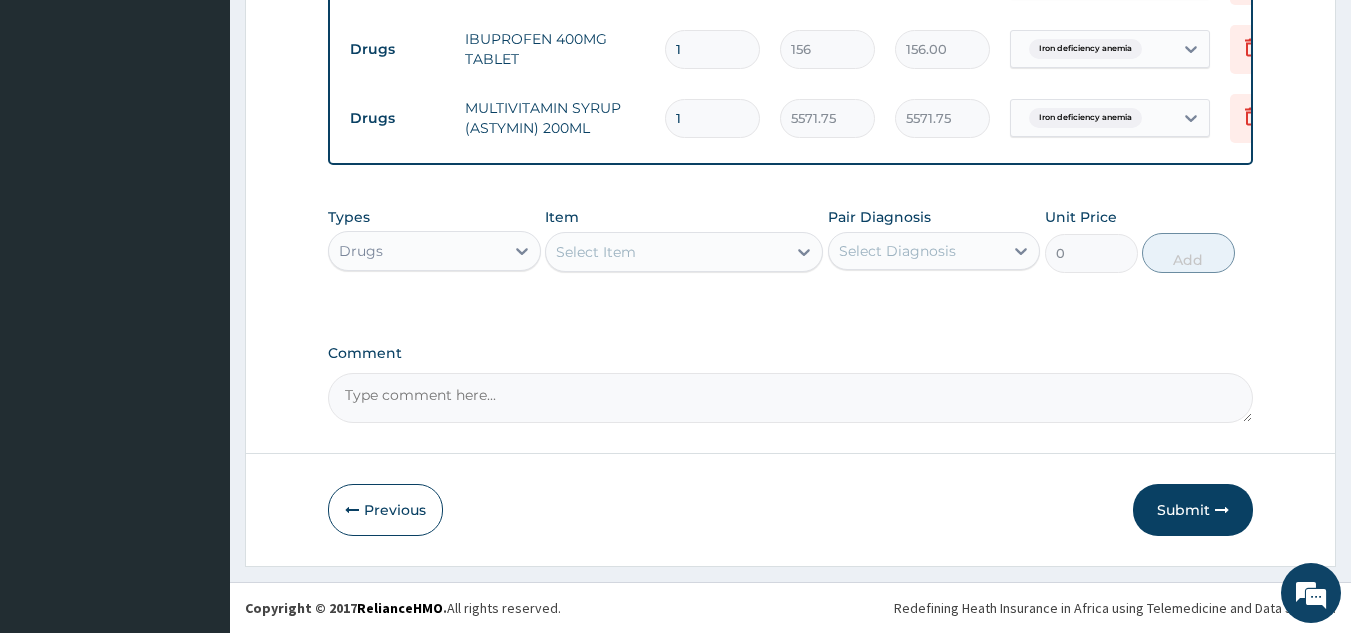 click on "Select Diagnosis" at bounding box center (916, 251) 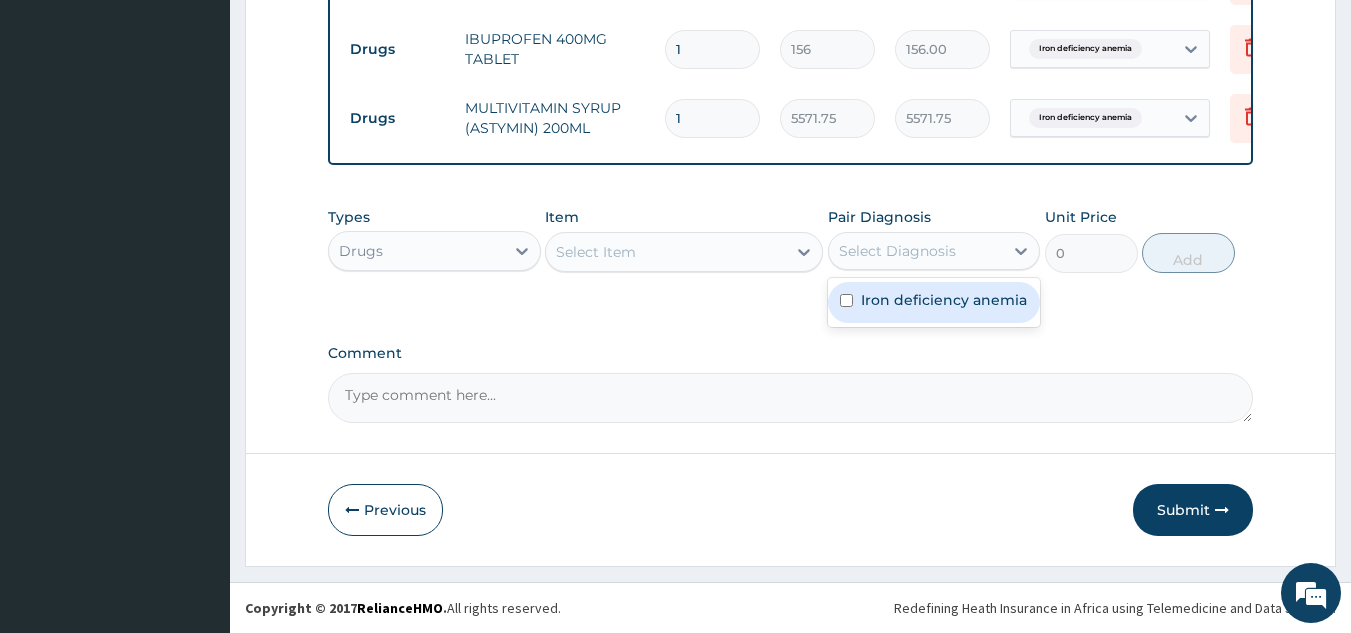 click on "Iron deficiency anemia" at bounding box center [944, 300] 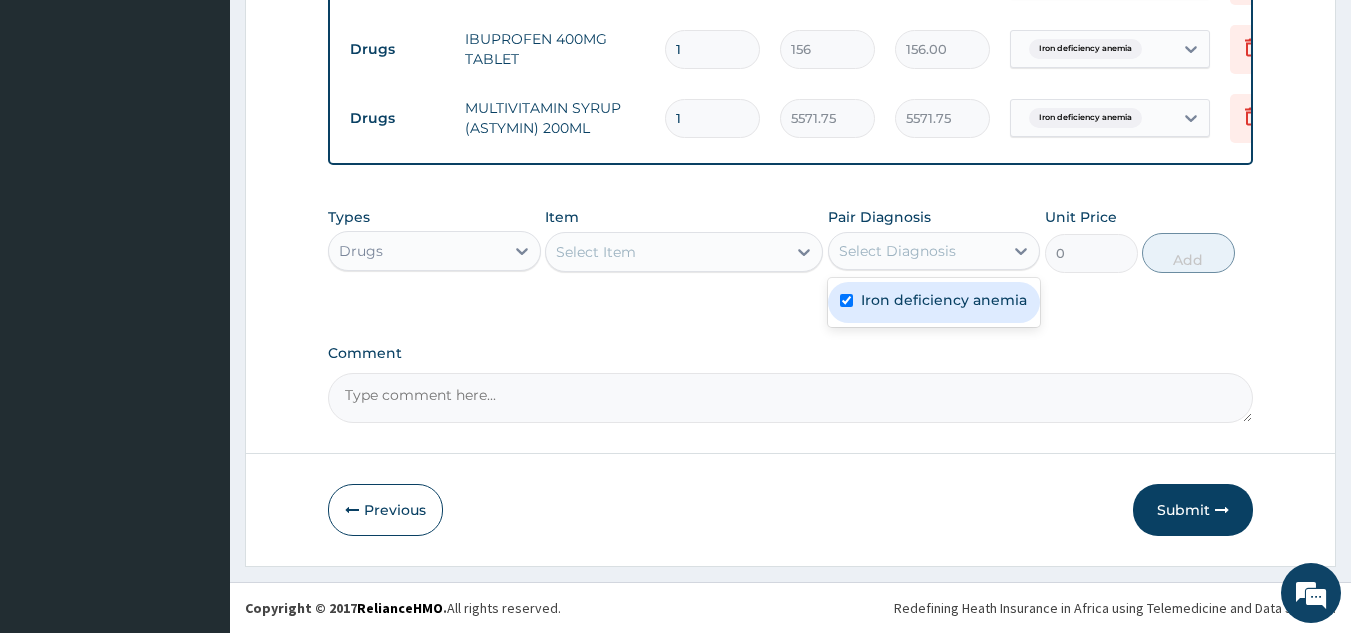checkbox on "true" 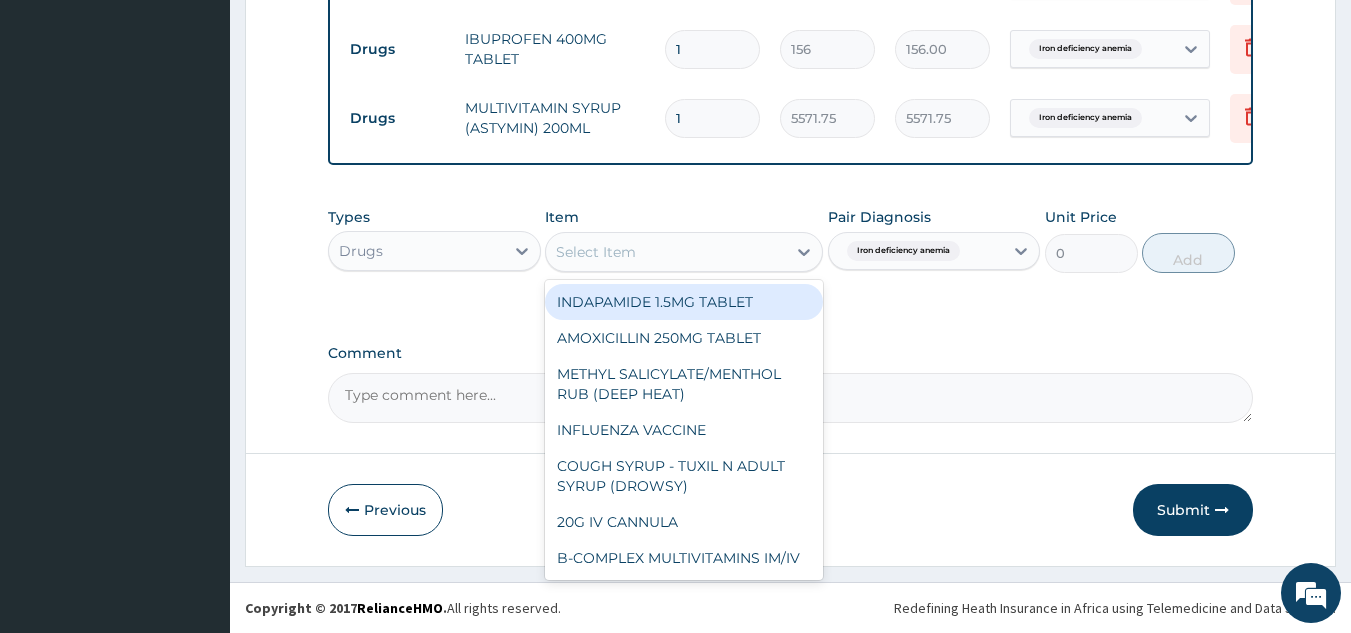 click on "Select Item" at bounding box center (596, 252) 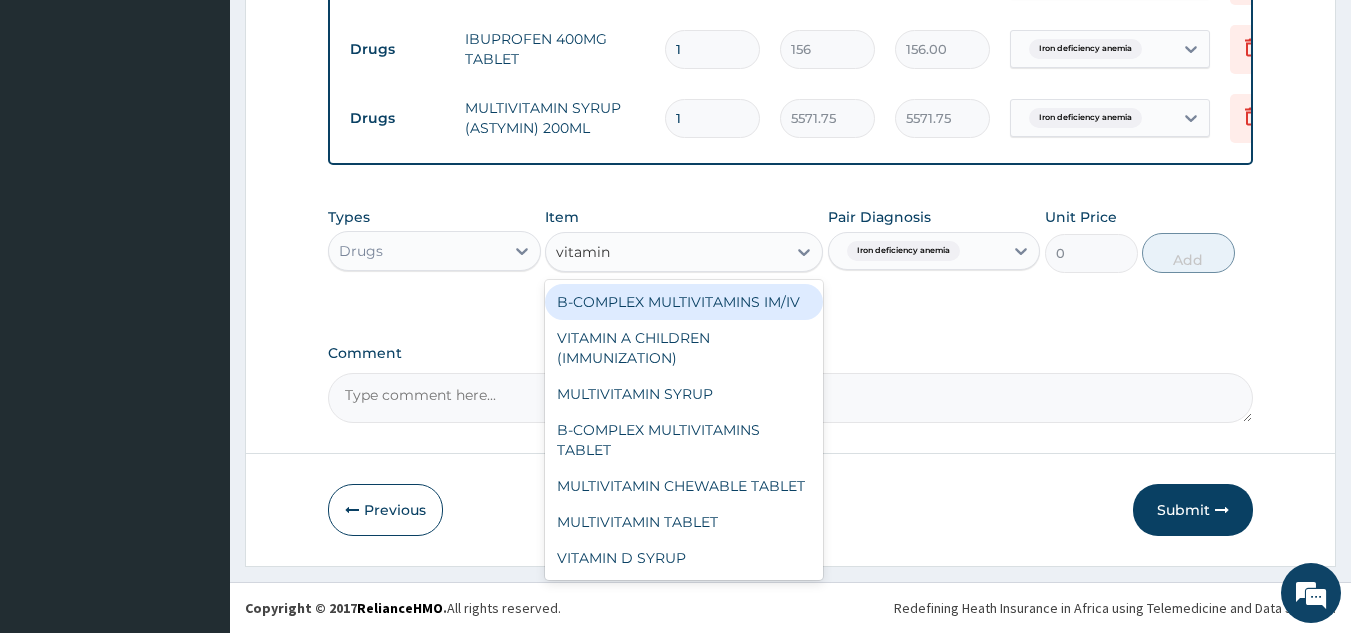 type on "vitamin c" 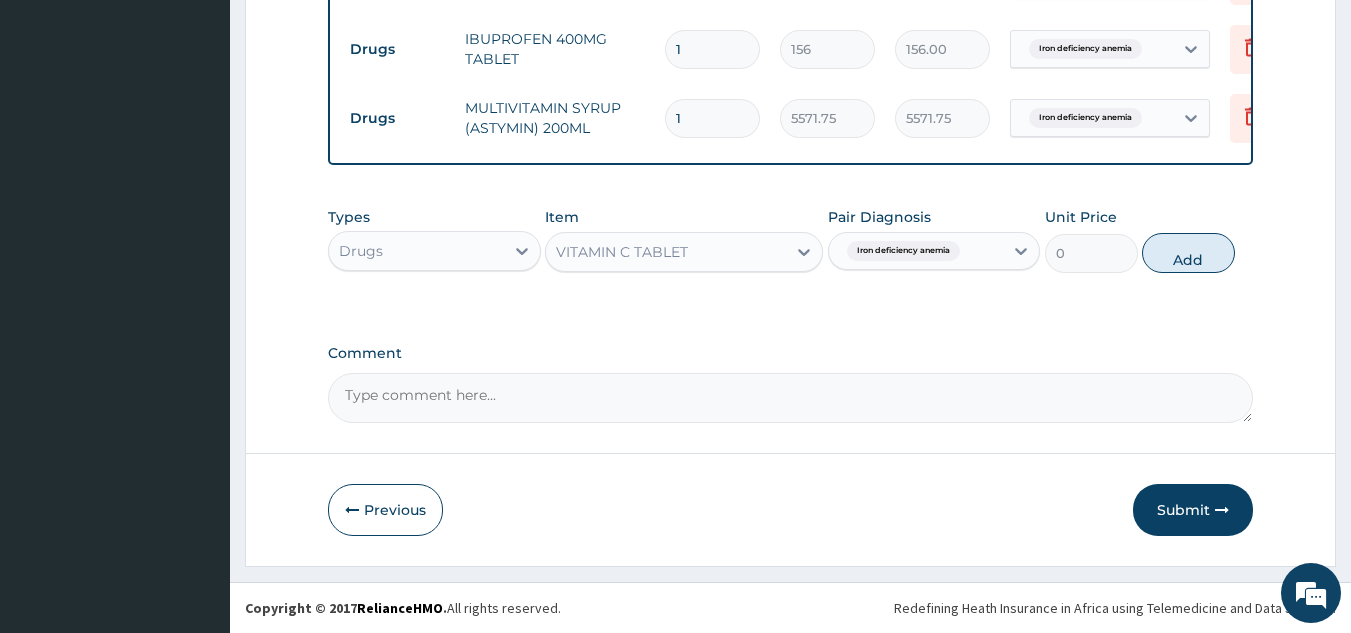 type 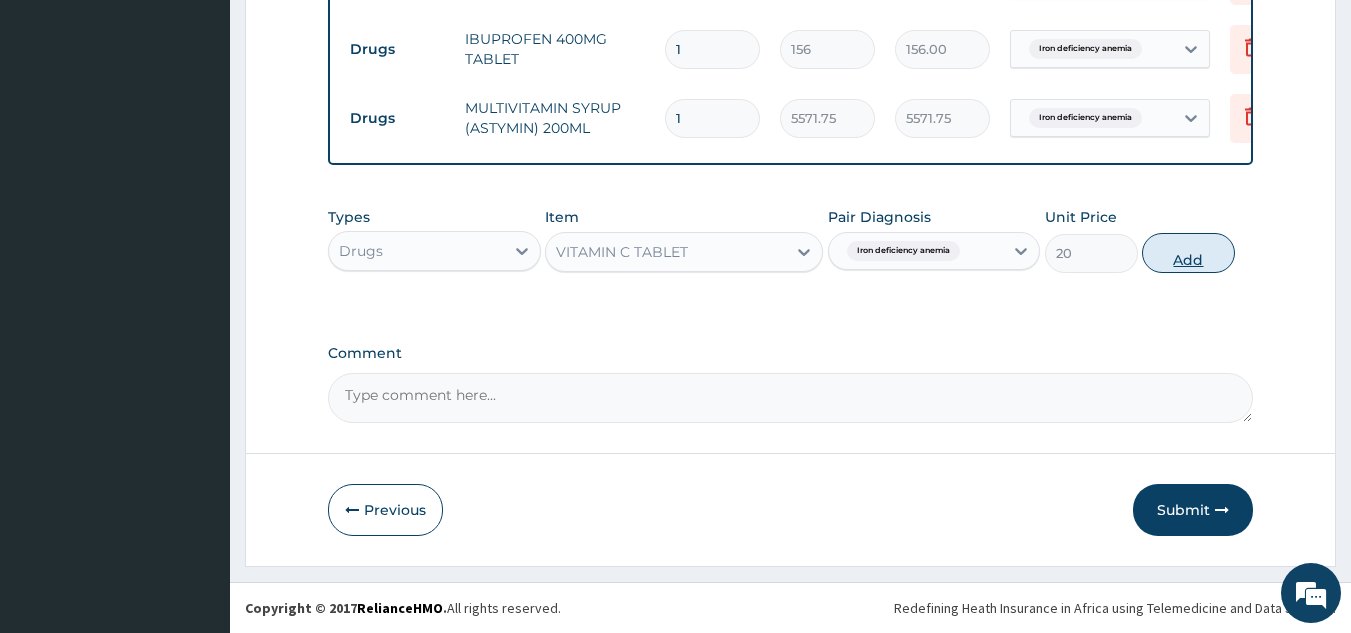 click on "Add" at bounding box center [1188, 253] 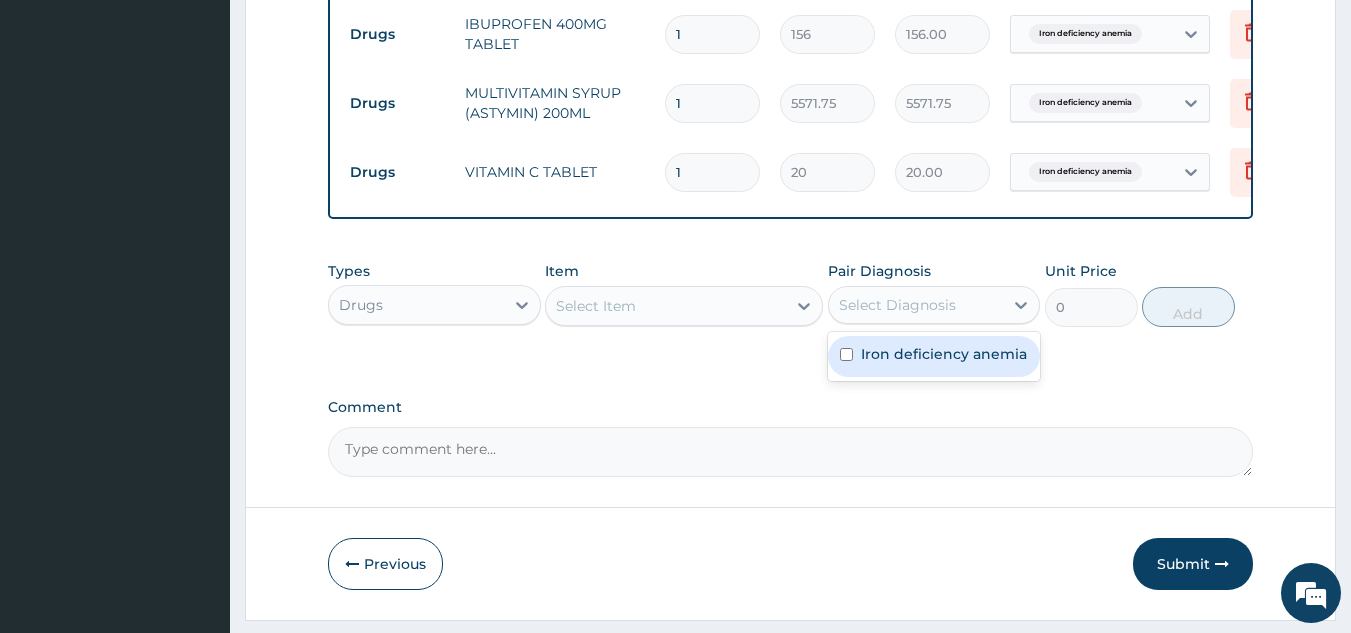click on "Select Diagnosis" at bounding box center (916, 305) 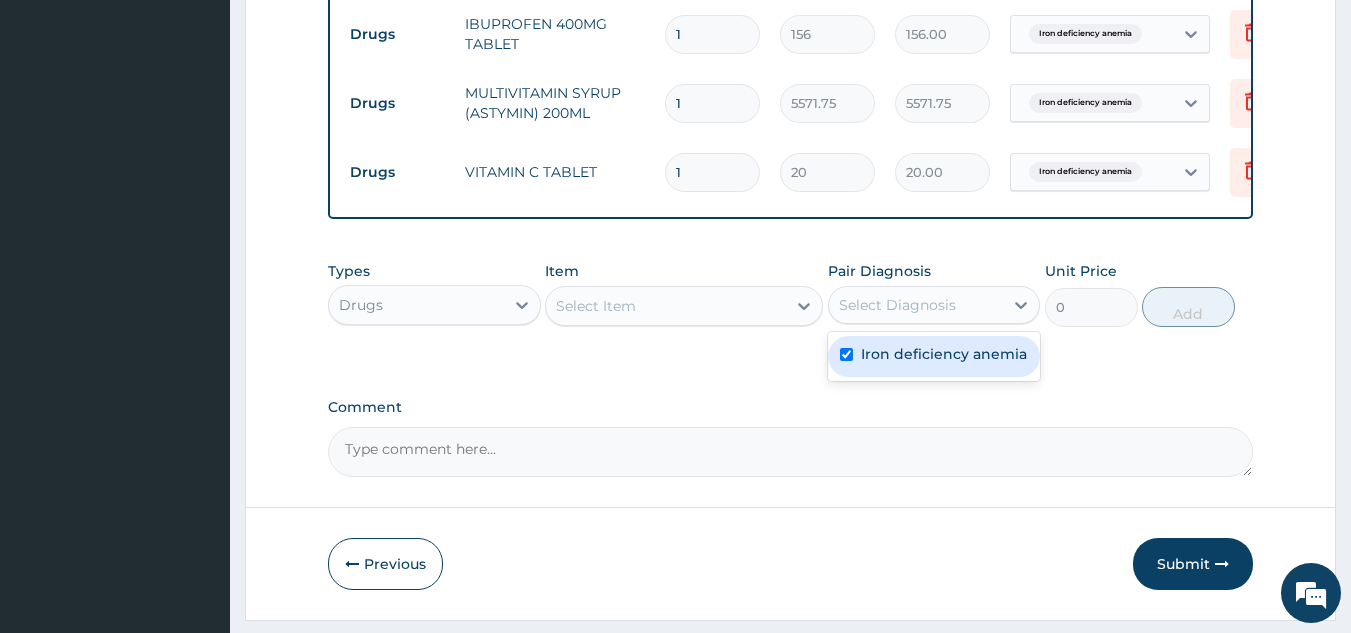 checkbox on "true" 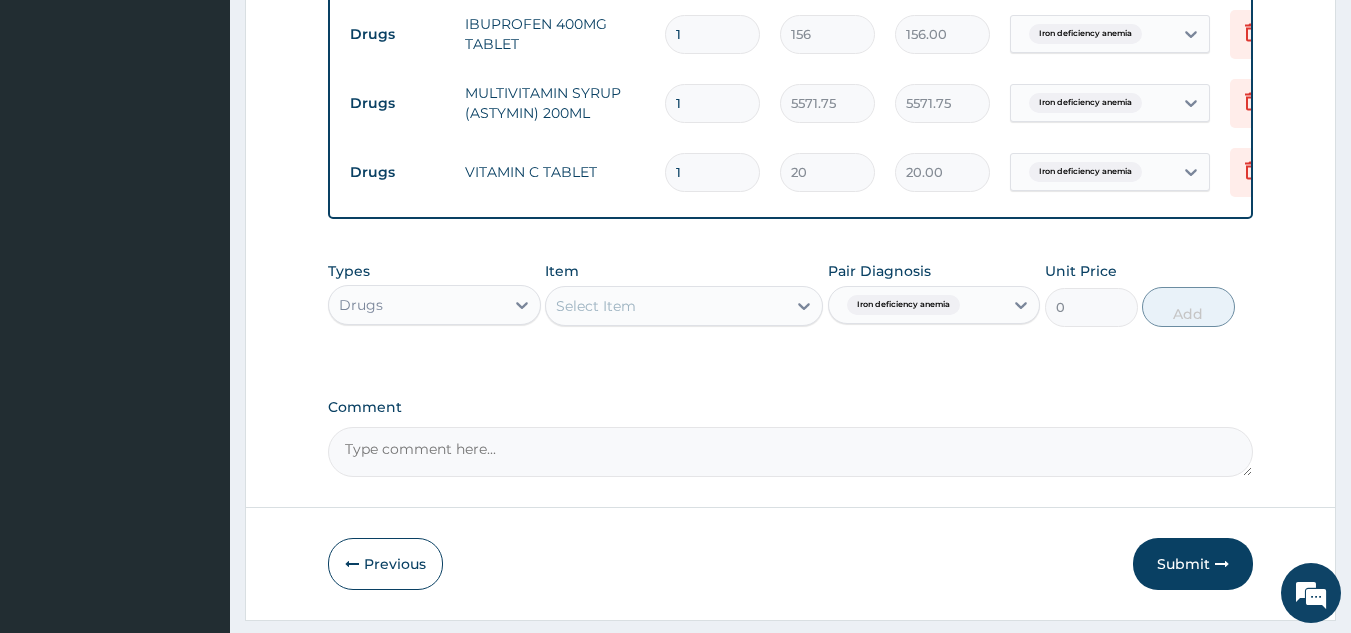 click on "Select Item" at bounding box center [596, 306] 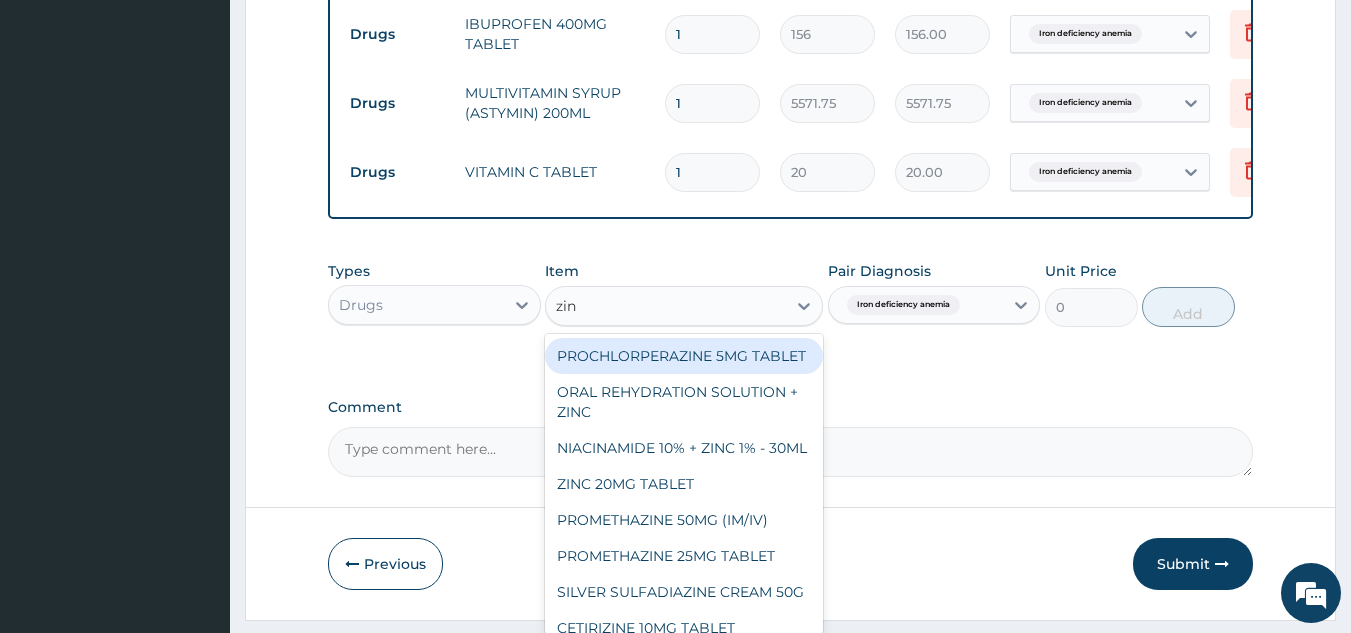type on "zinc" 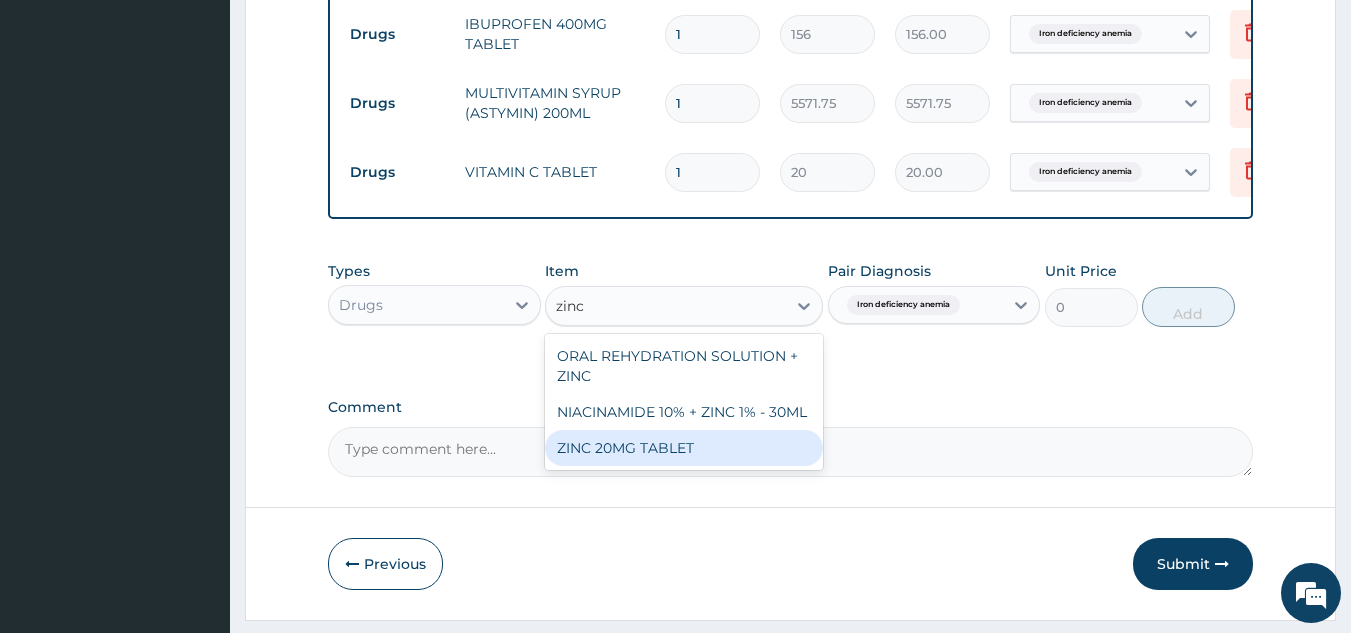 type 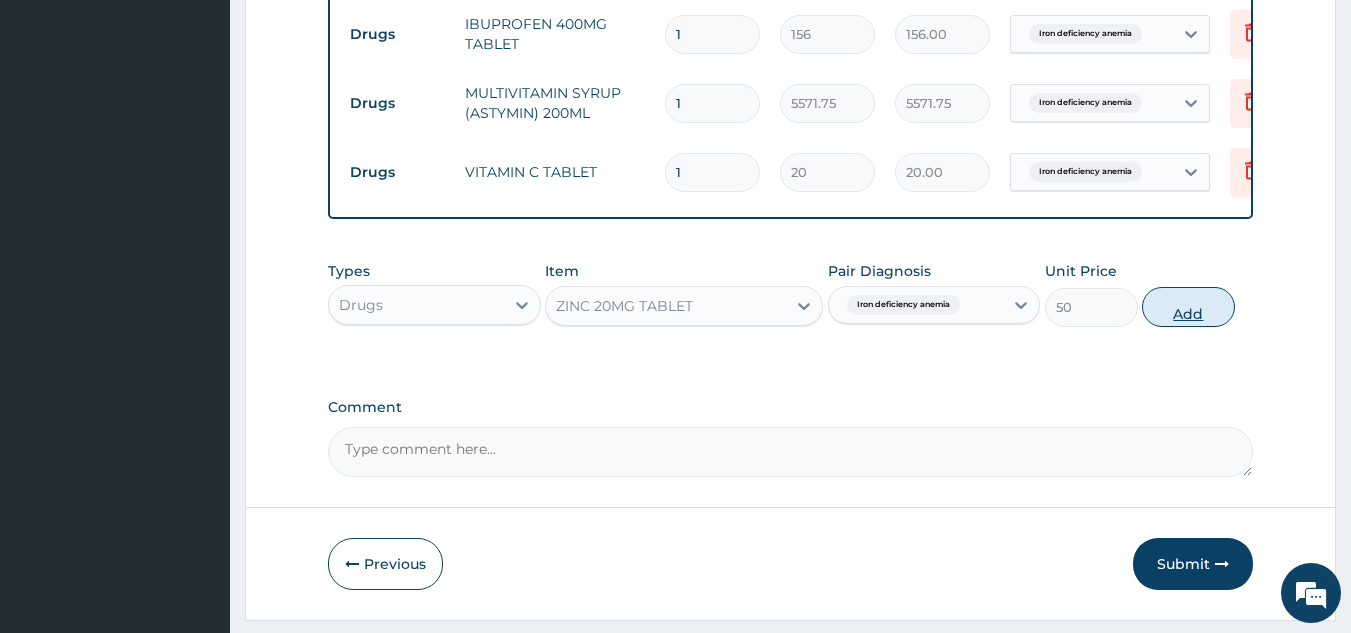 click on "Add" at bounding box center [1188, 307] 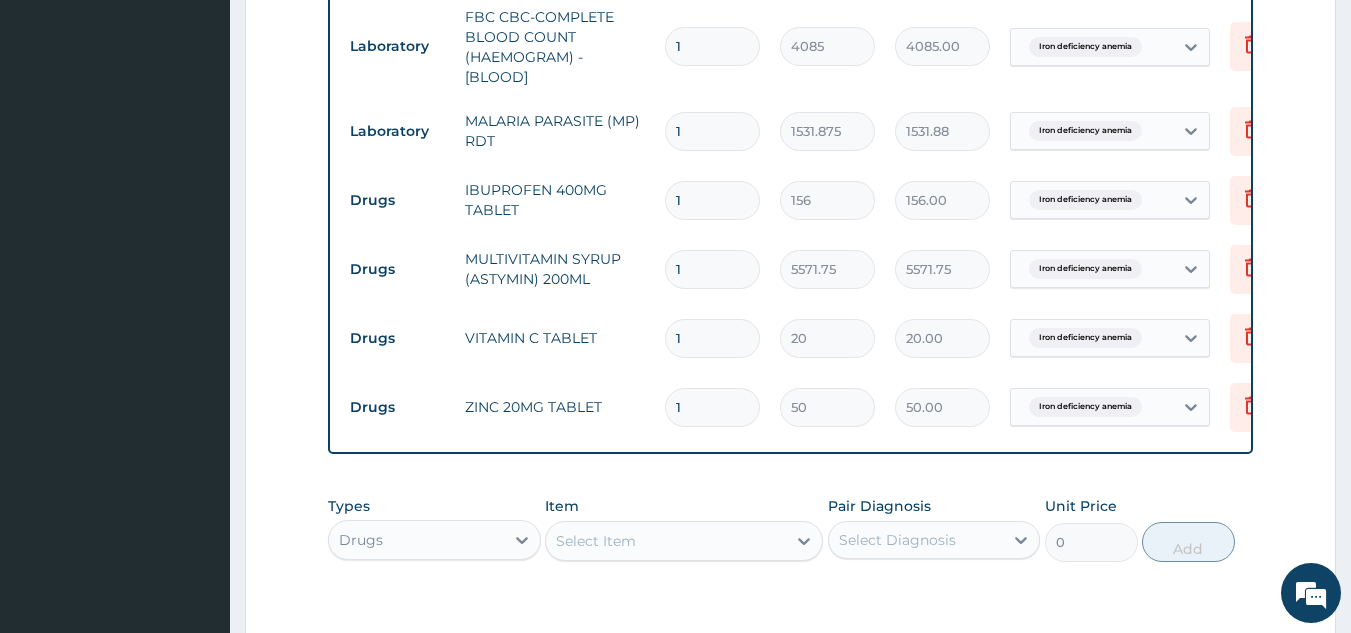 scroll, scrollTop: 890, scrollLeft: 0, axis: vertical 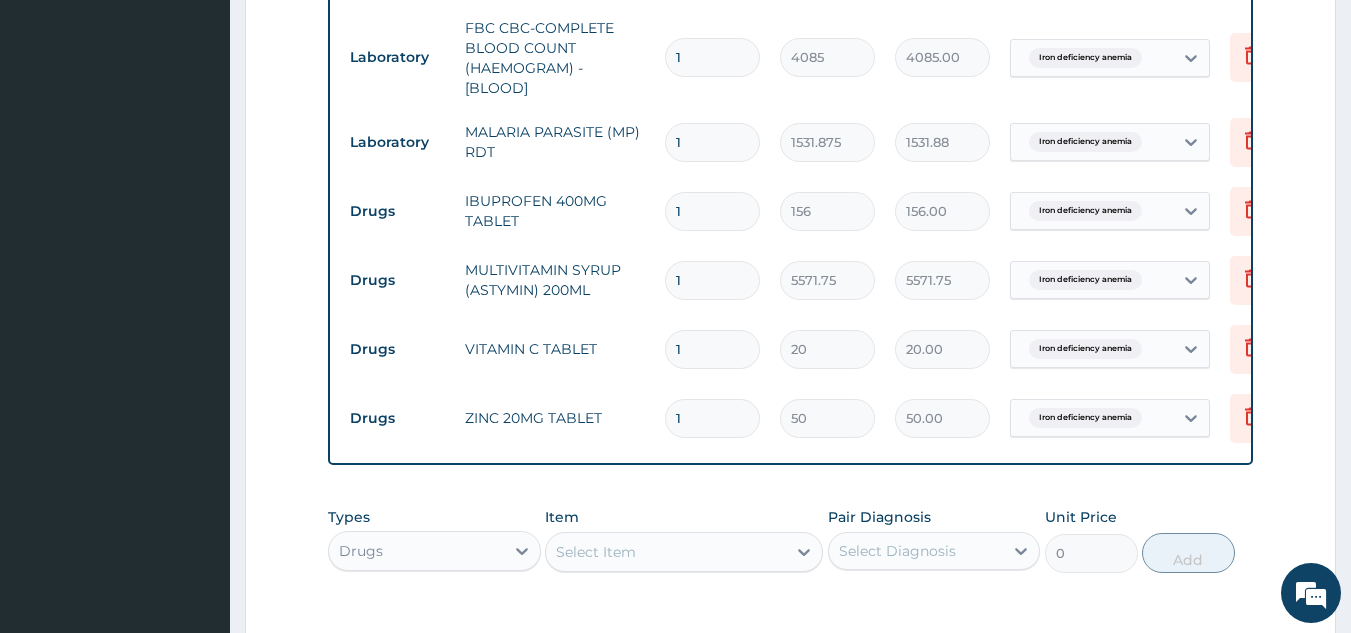 click on "1" at bounding box center [712, 211] 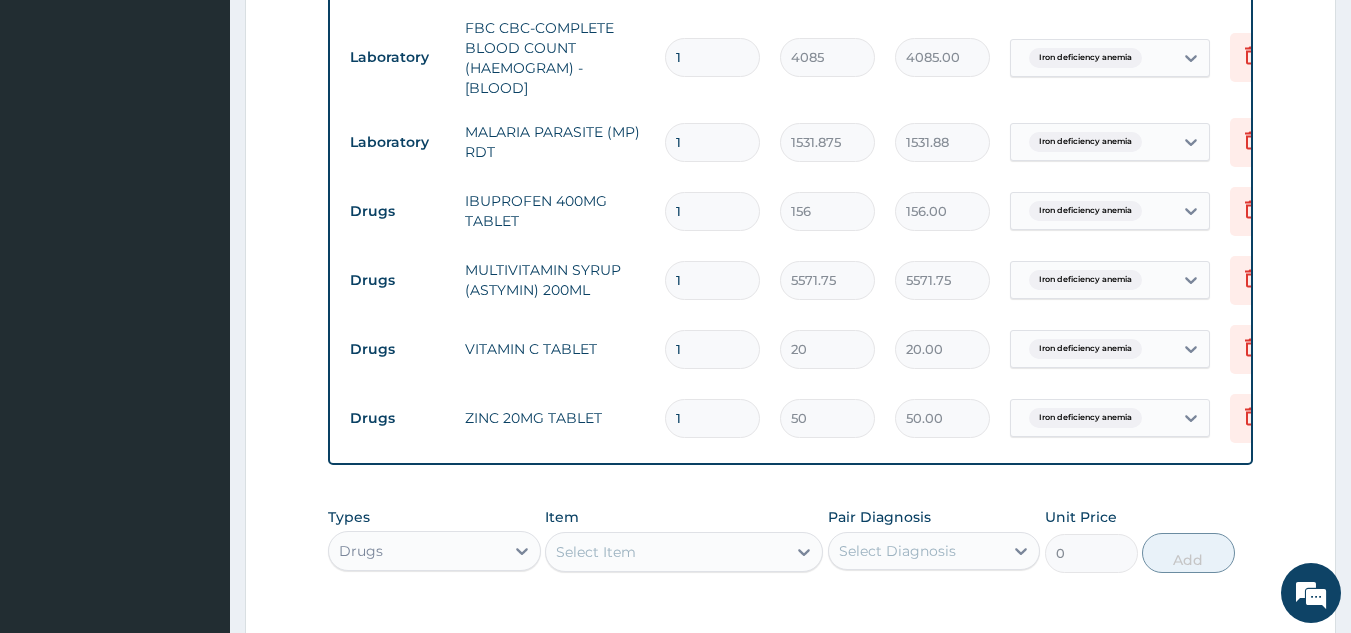 type on "10" 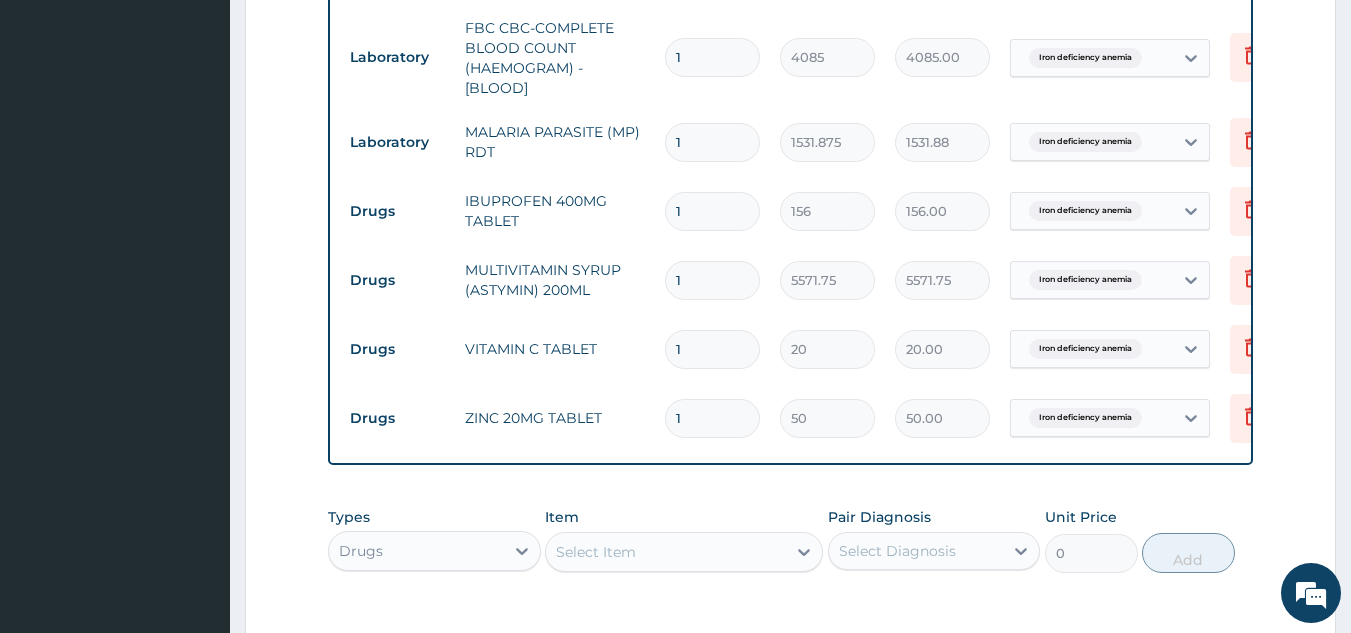 type on "1560.00" 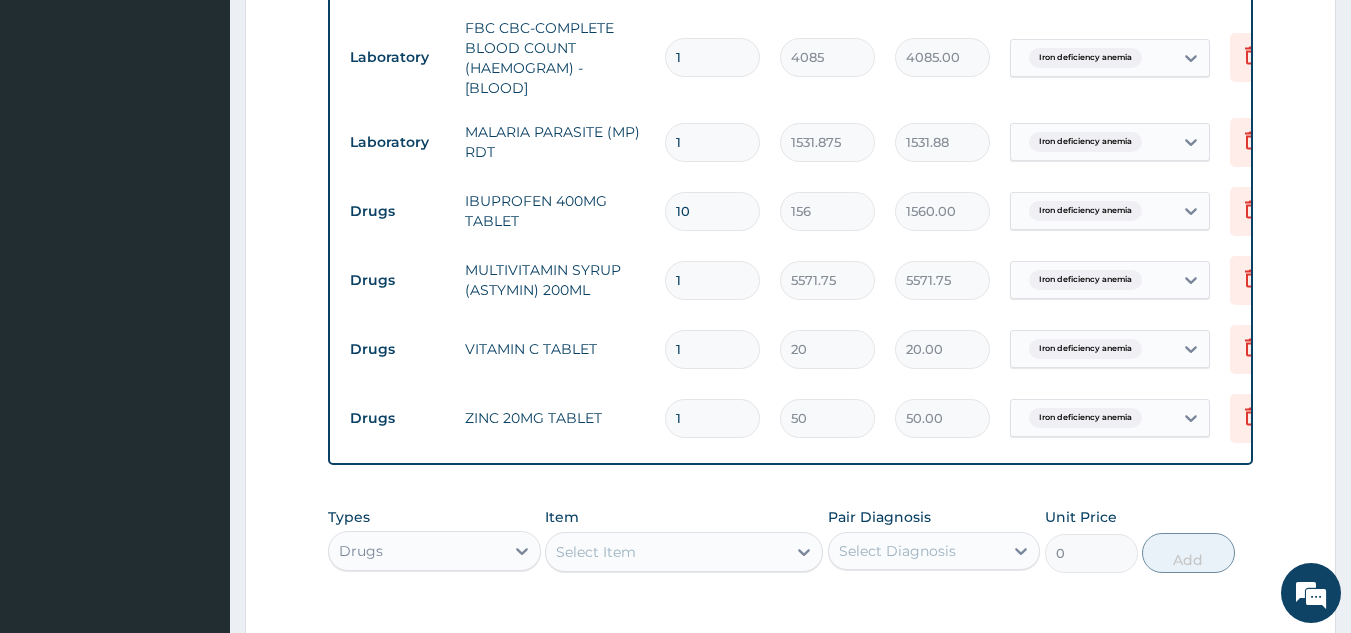 type on "10" 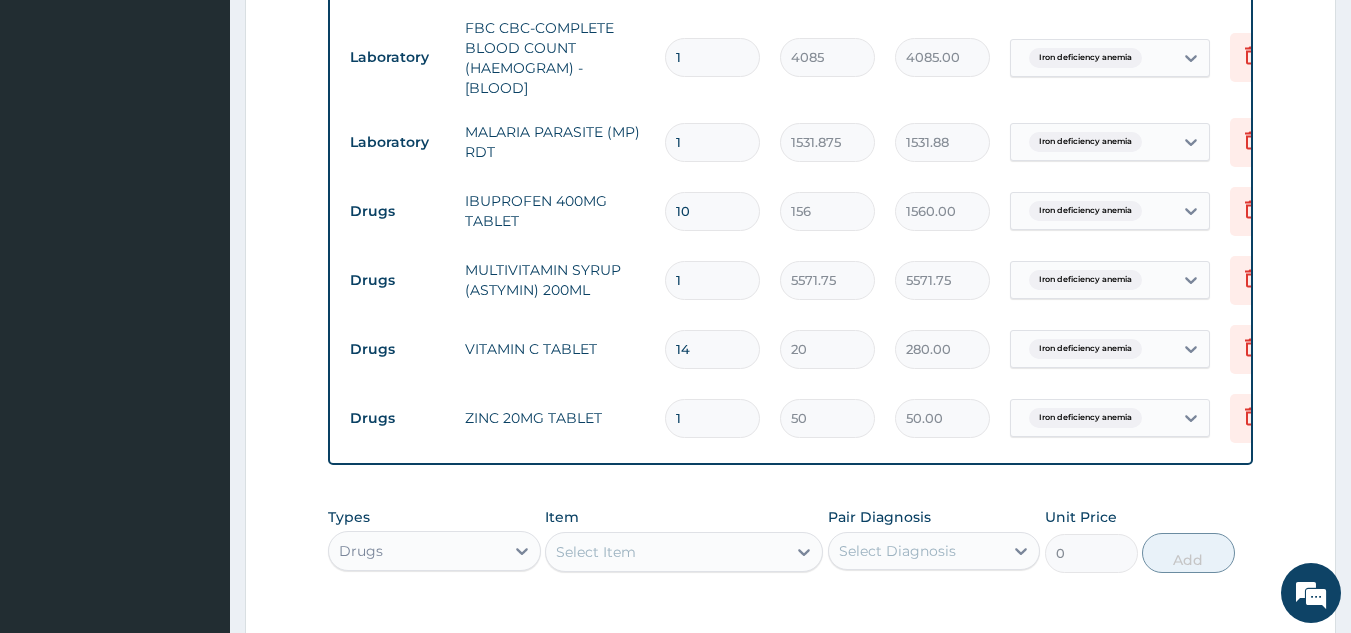 type on "14" 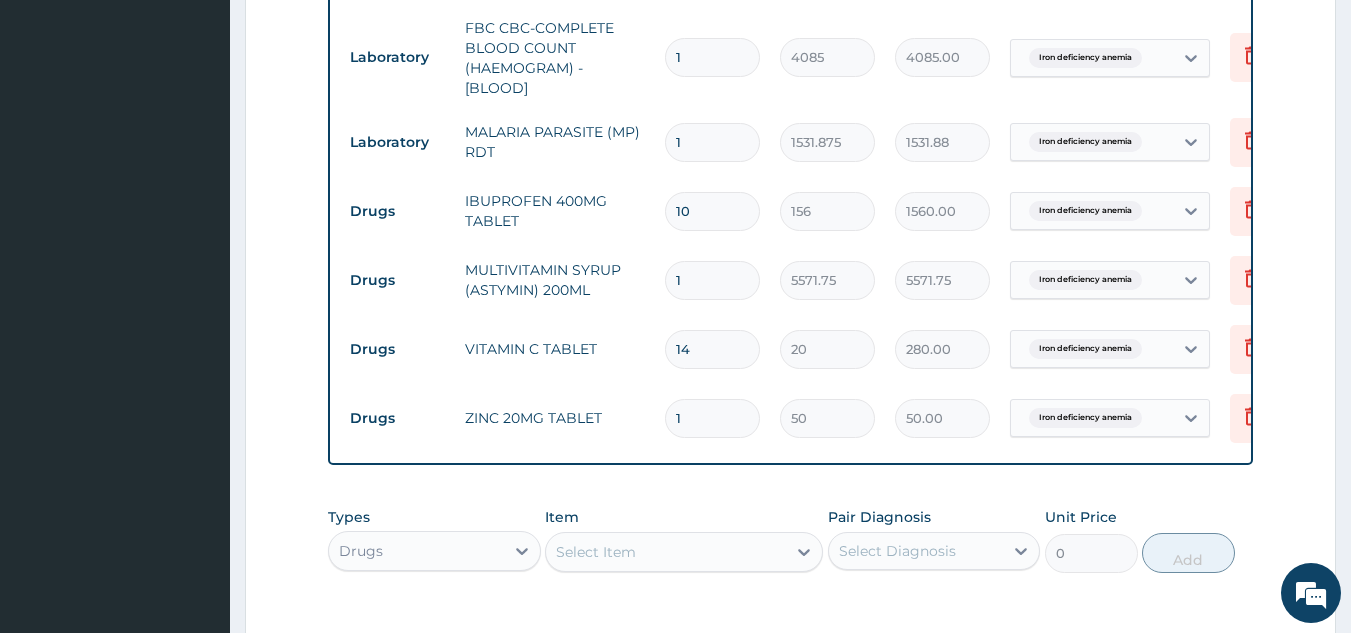 type 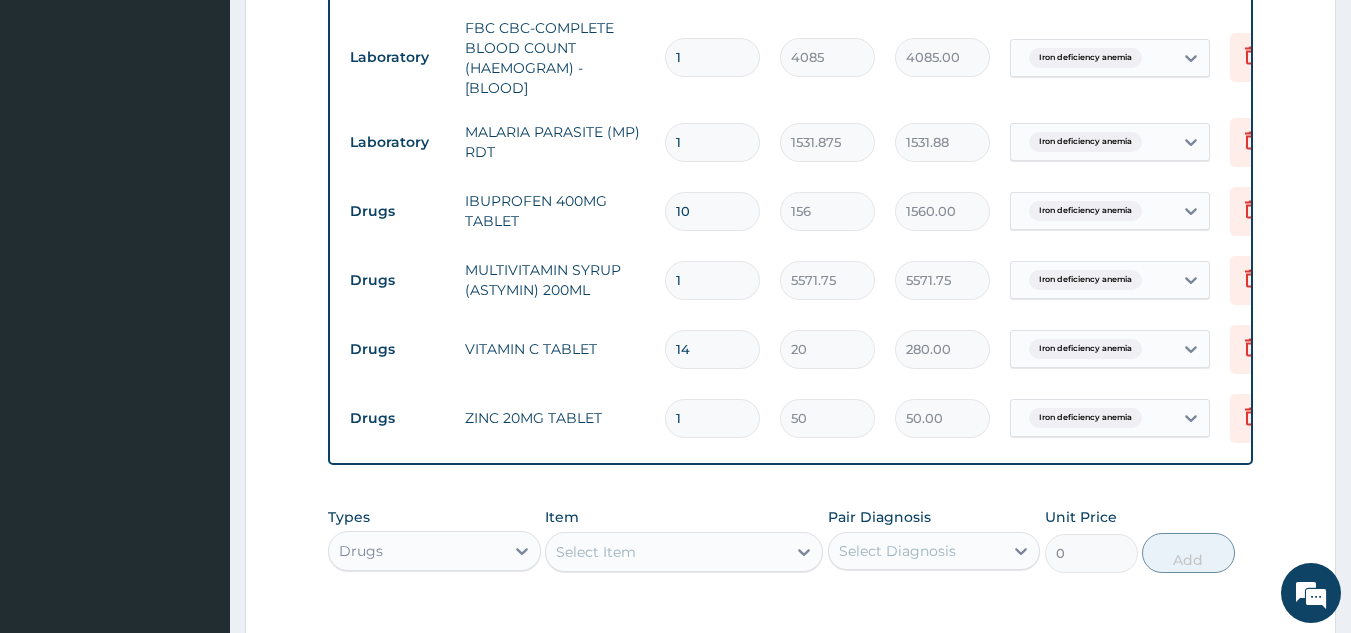type on "0.00" 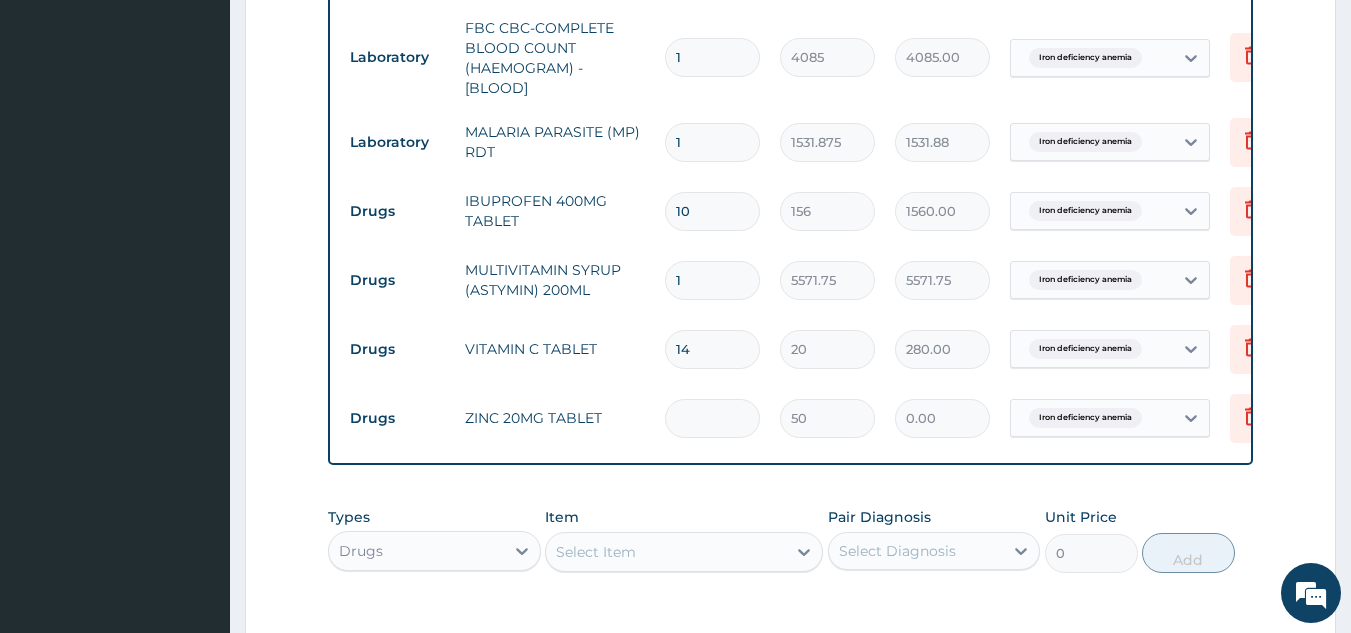 type on "2" 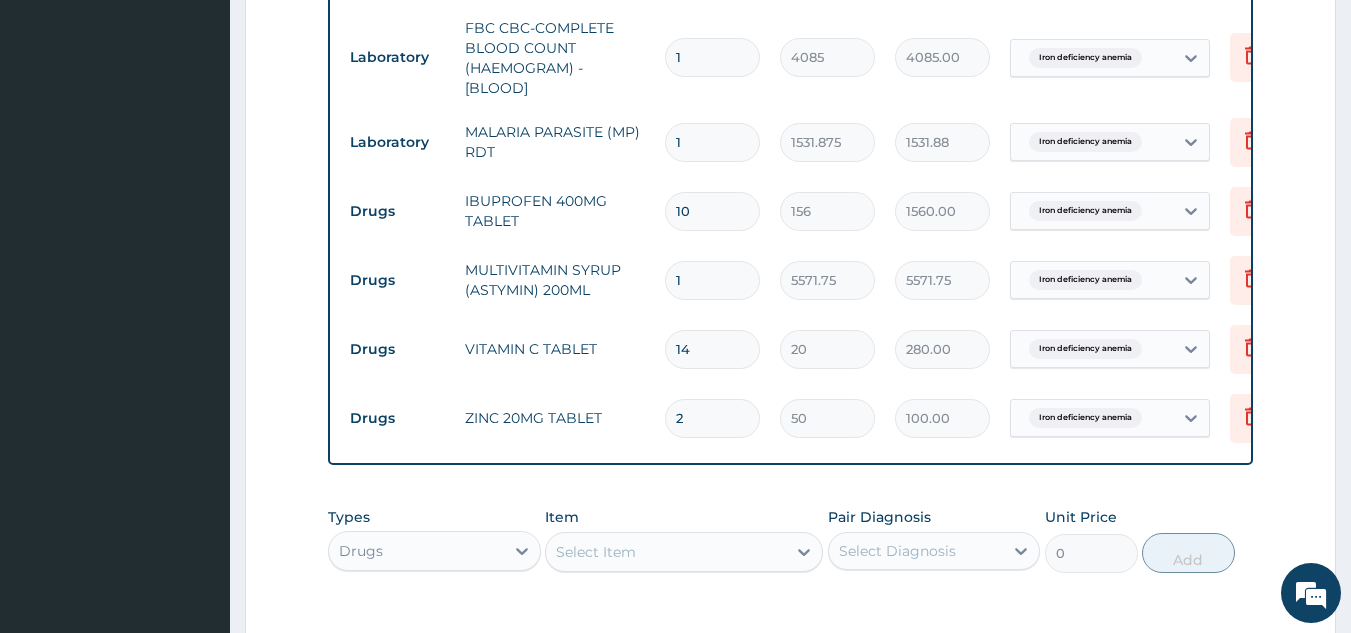type on "28" 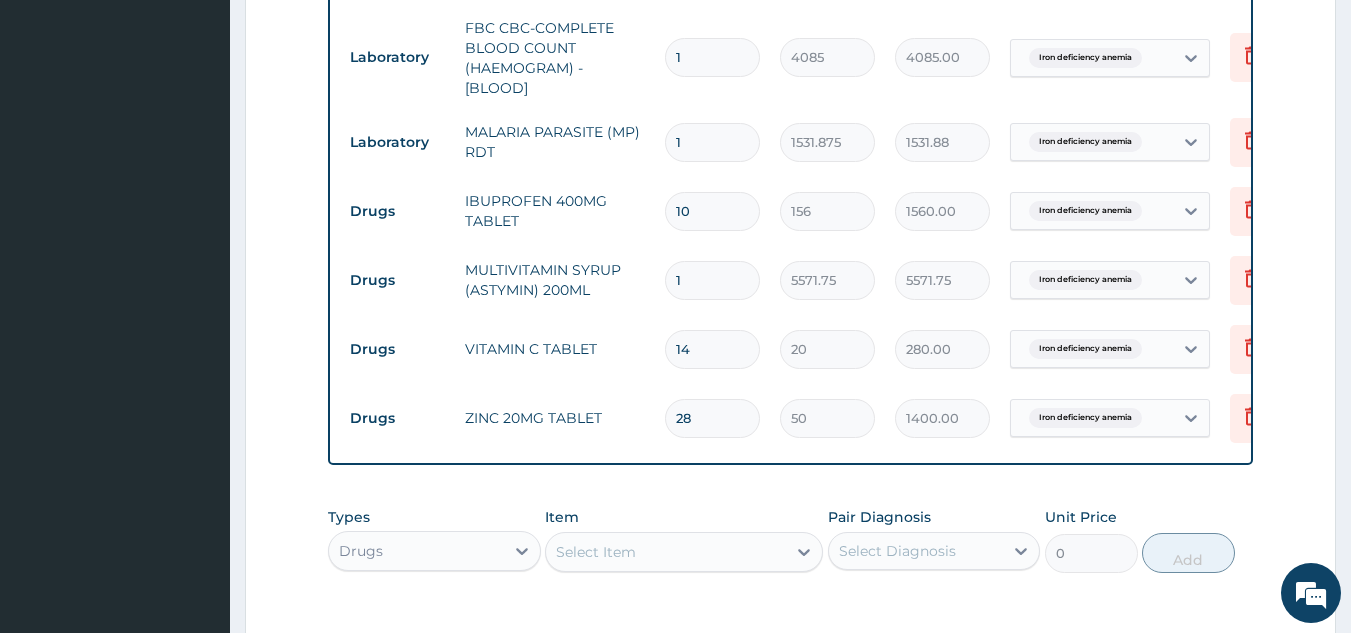 scroll, scrollTop: 1205, scrollLeft: 0, axis: vertical 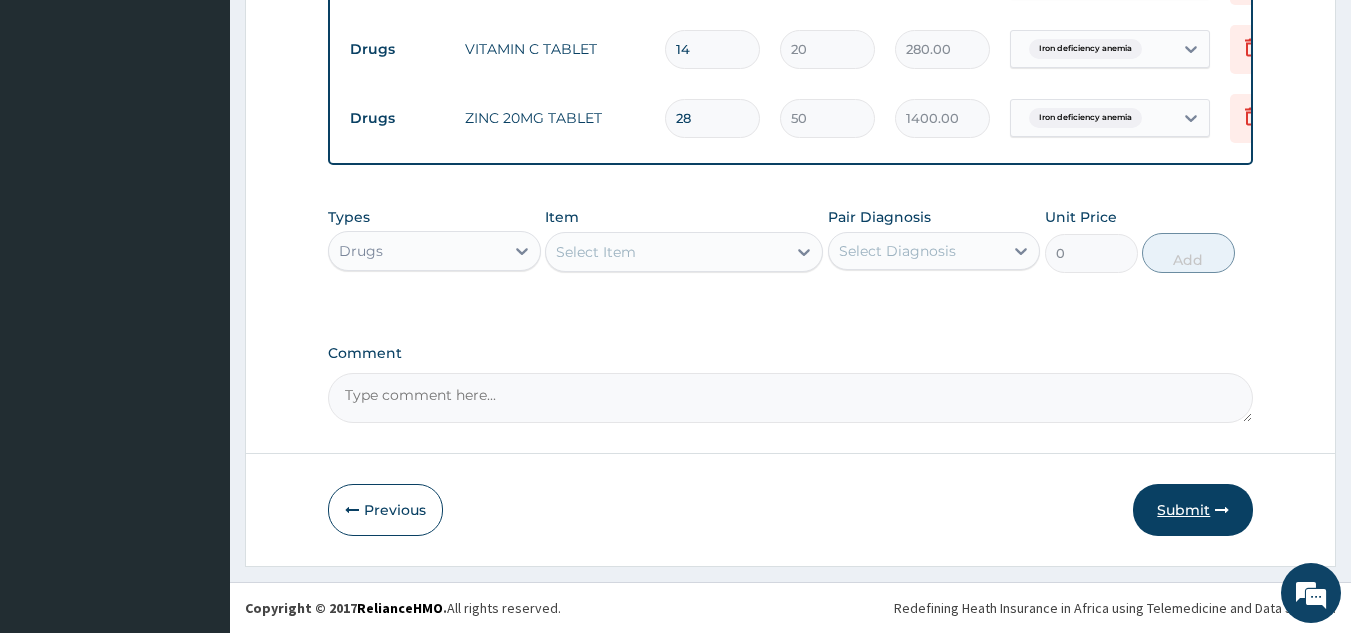 type on "28" 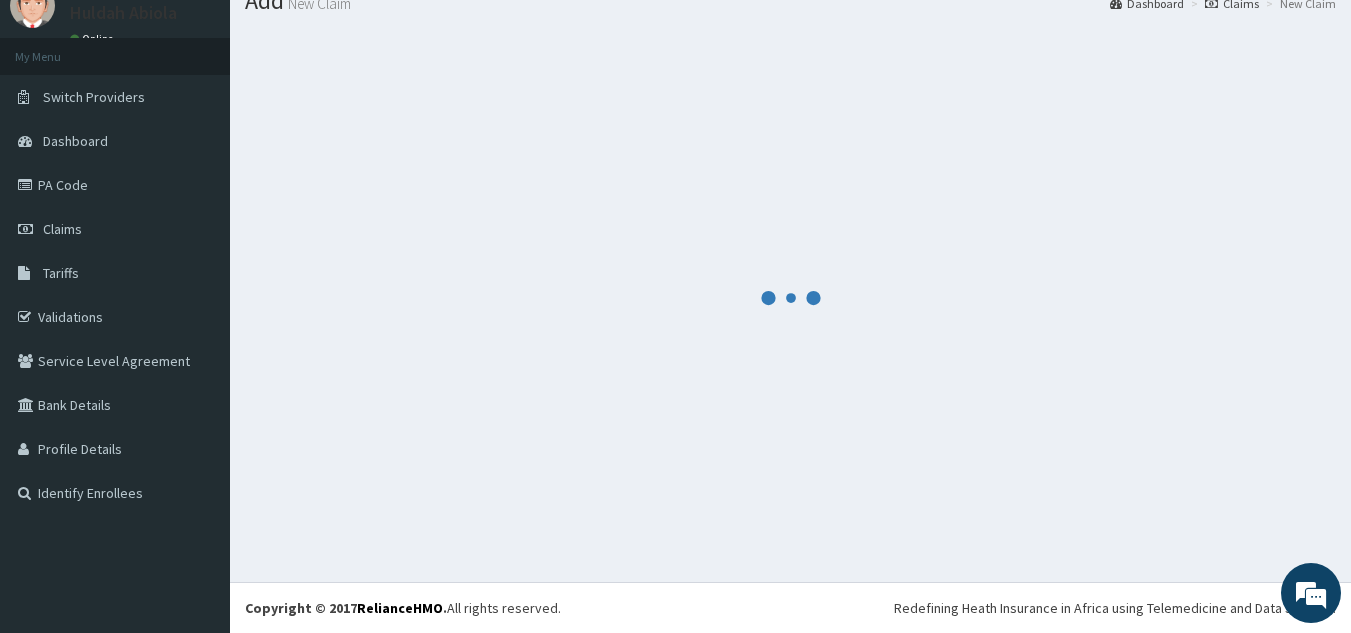 scroll, scrollTop: 1205, scrollLeft: 0, axis: vertical 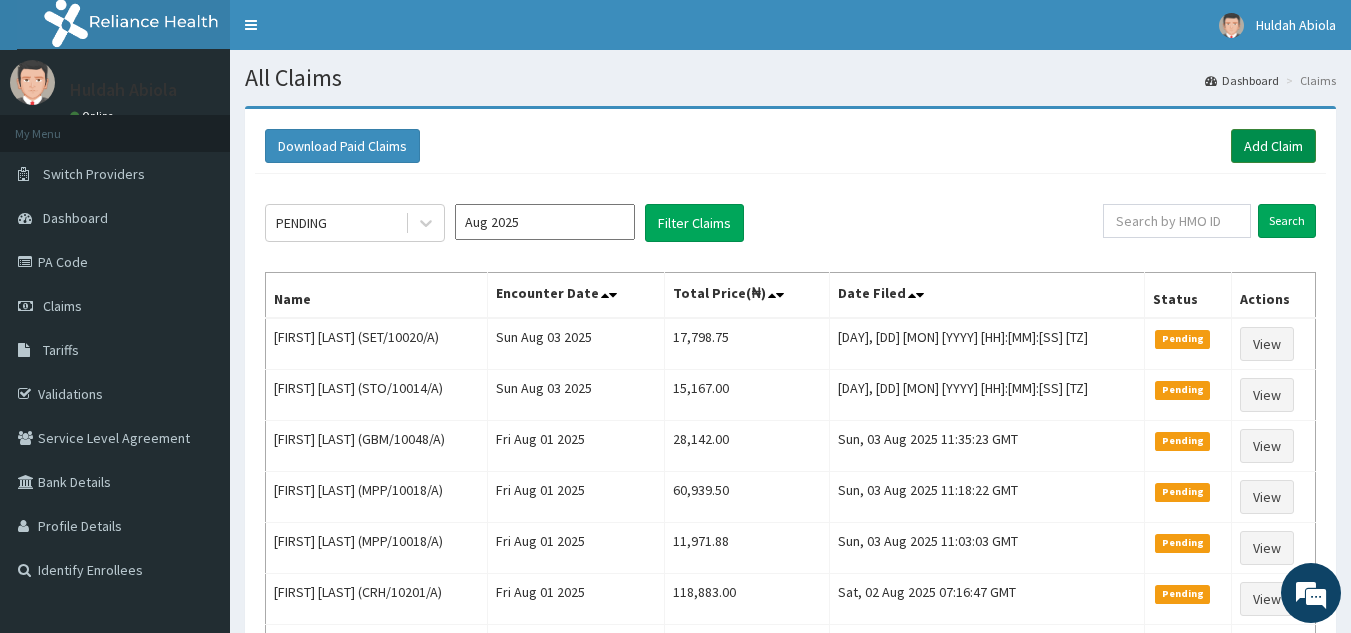 click on "Add Claim" at bounding box center (1273, 146) 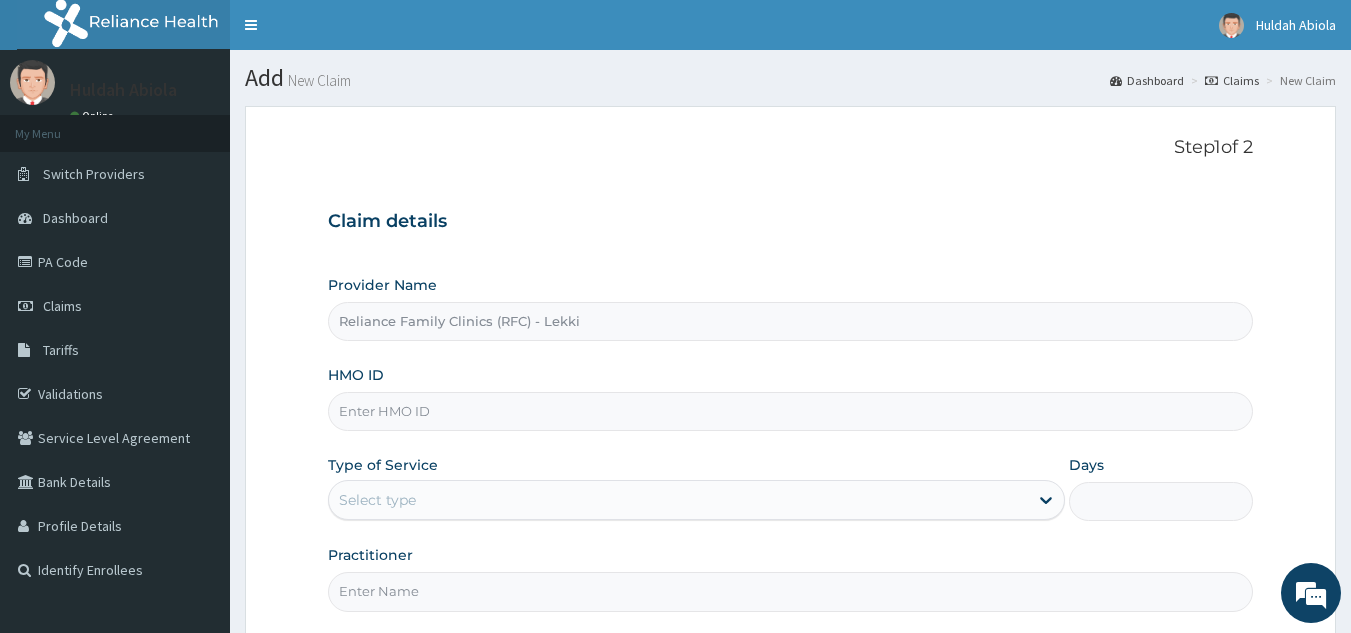 scroll, scrollTop: 0, scrollLeft: 0, axis: both 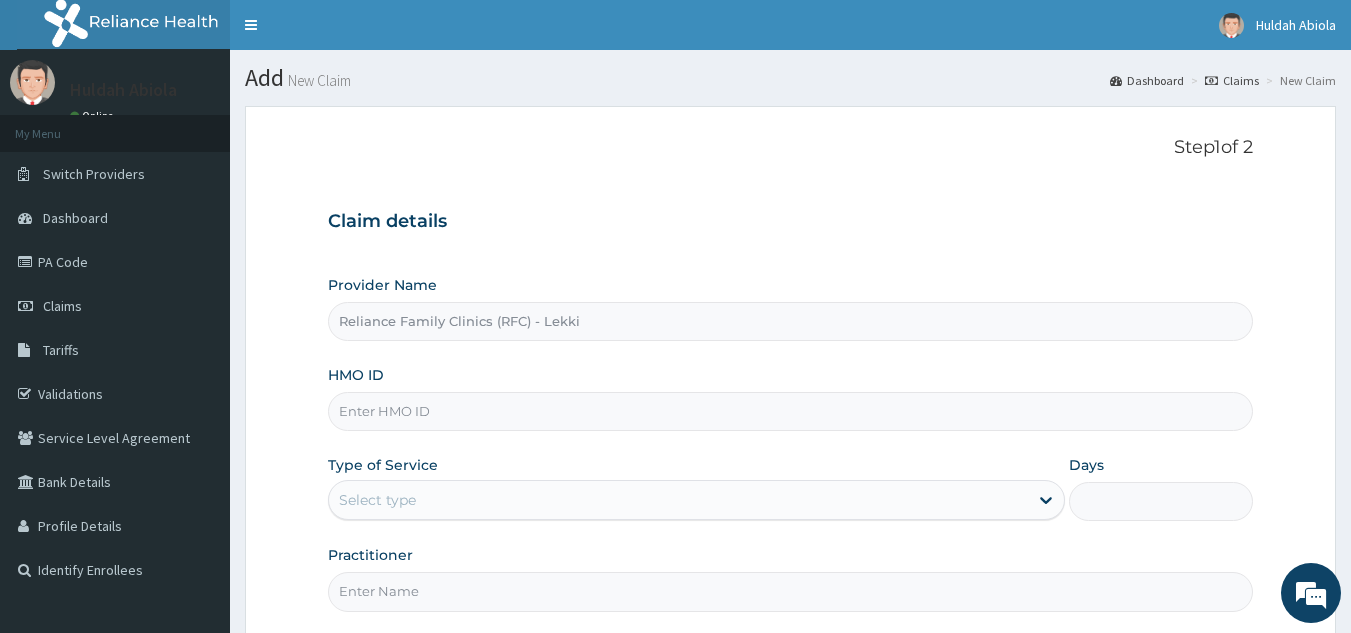 click on "HMO ID" at bounding box center (791, 411) 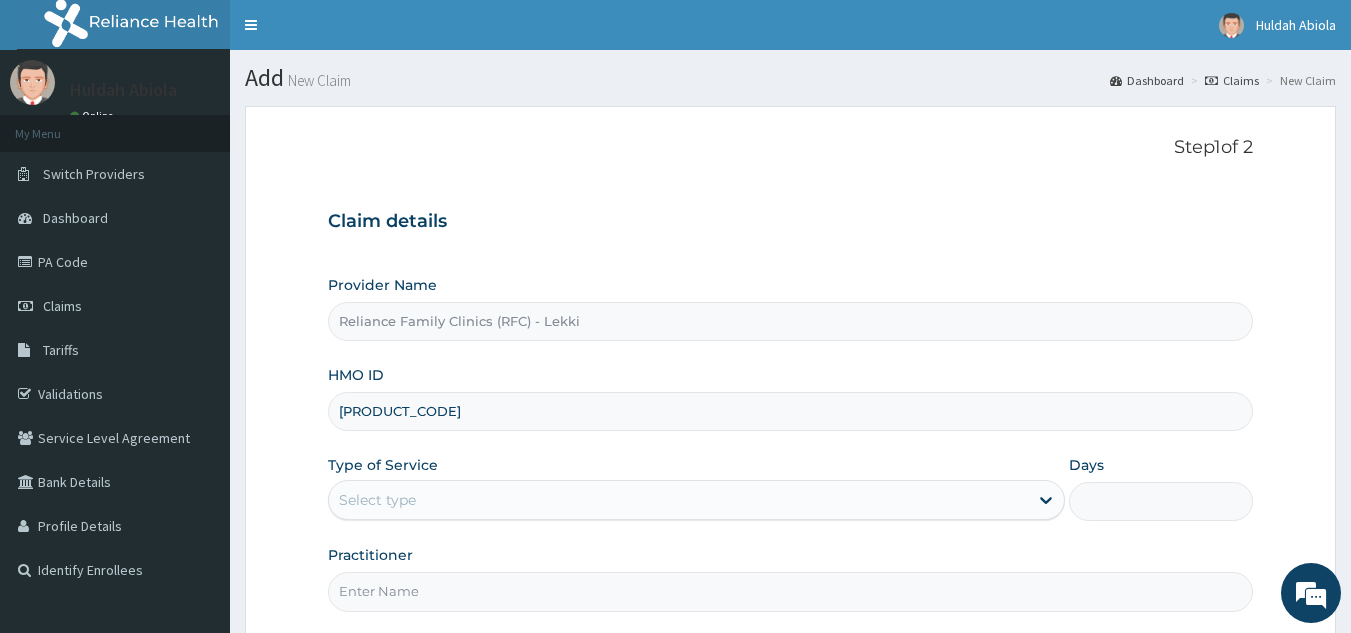 scroll, scrollTop: 77, scrollLeft: 0, axis: vertical 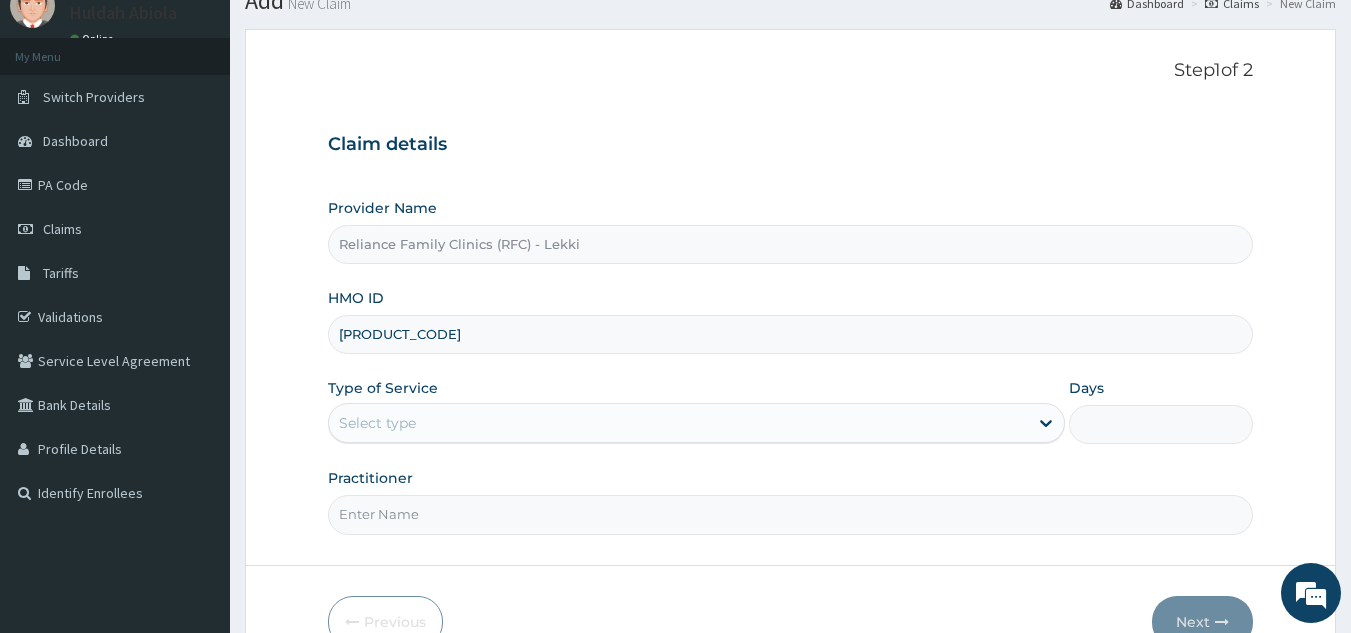 type on "[PRODUCT_CODE]" 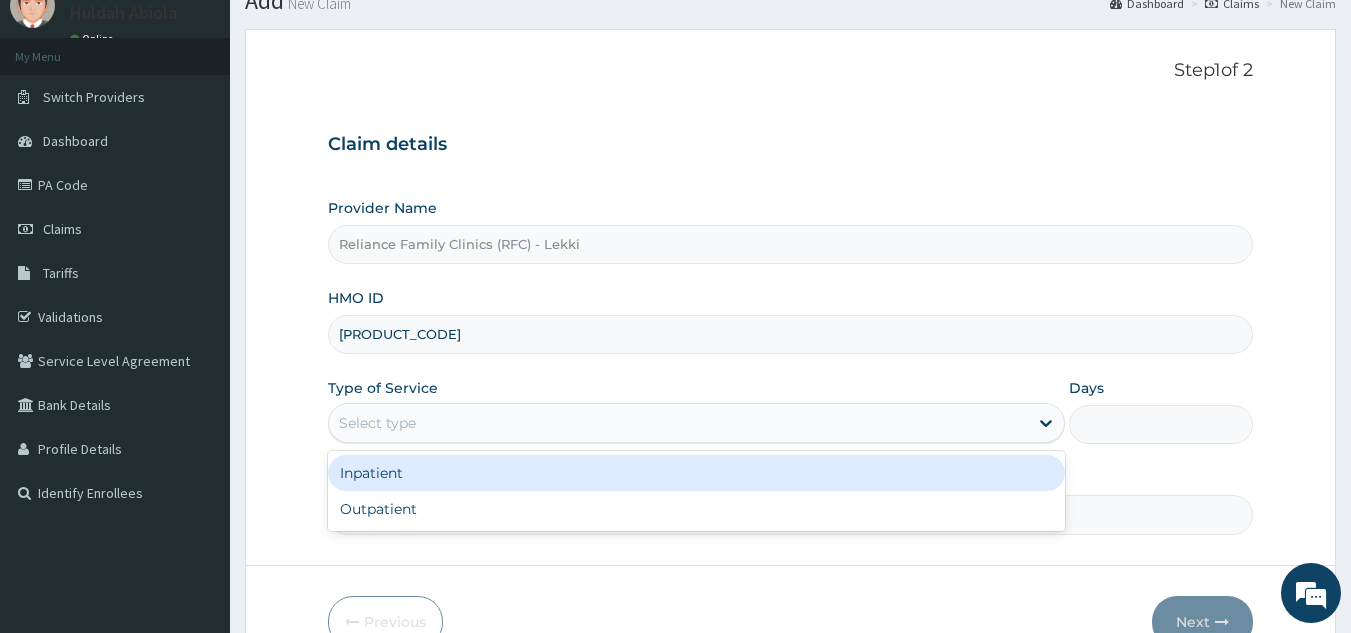click on "Select type" at bounding box center (696, 423) 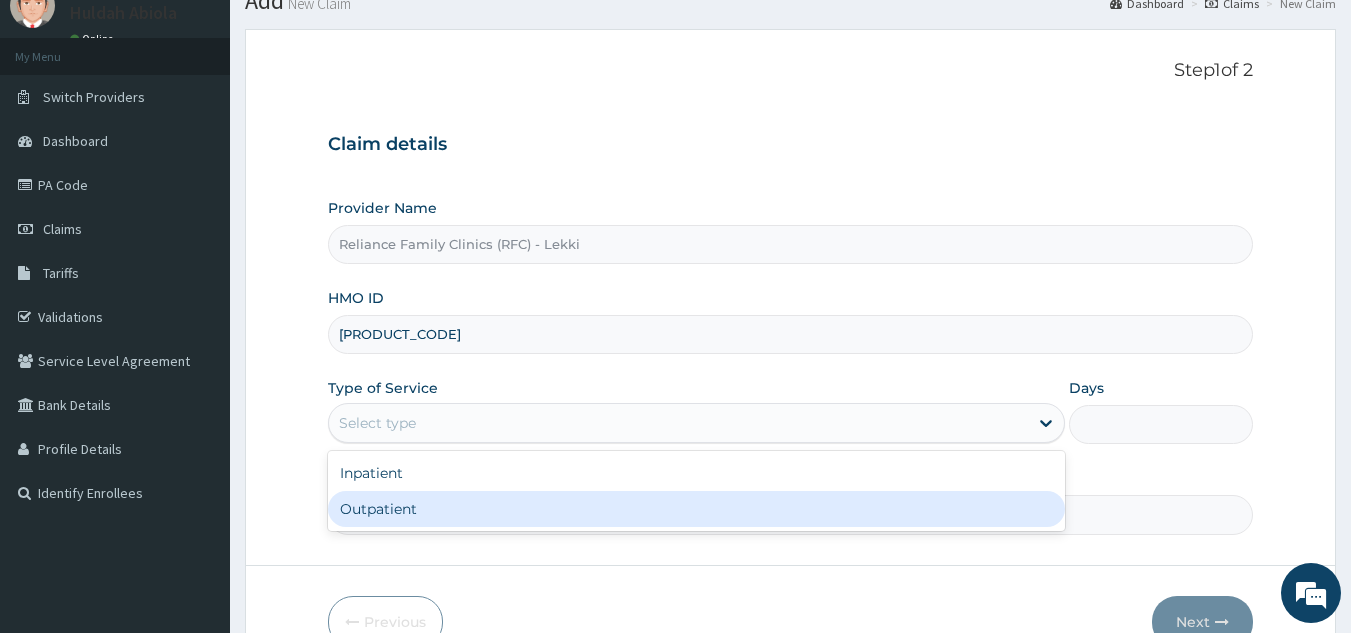 click on "Outpatient" at bounding box center [696, 509] 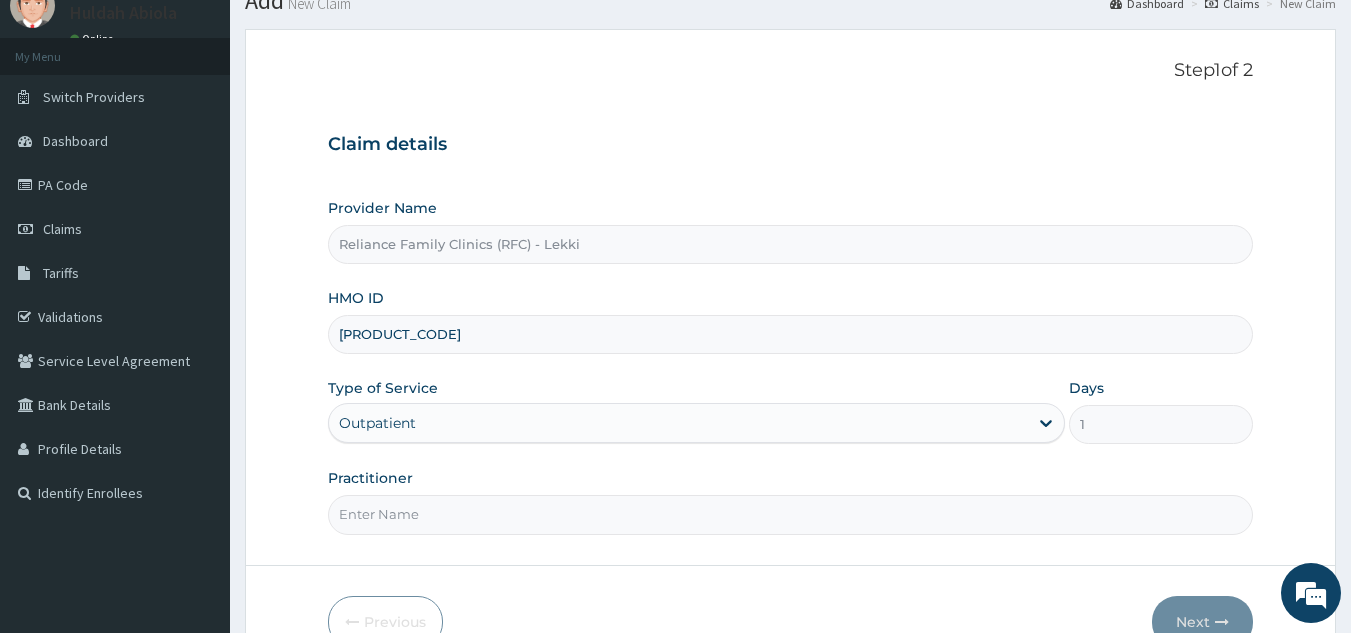 click on "Practitioner" at bounding box center (791, 514) 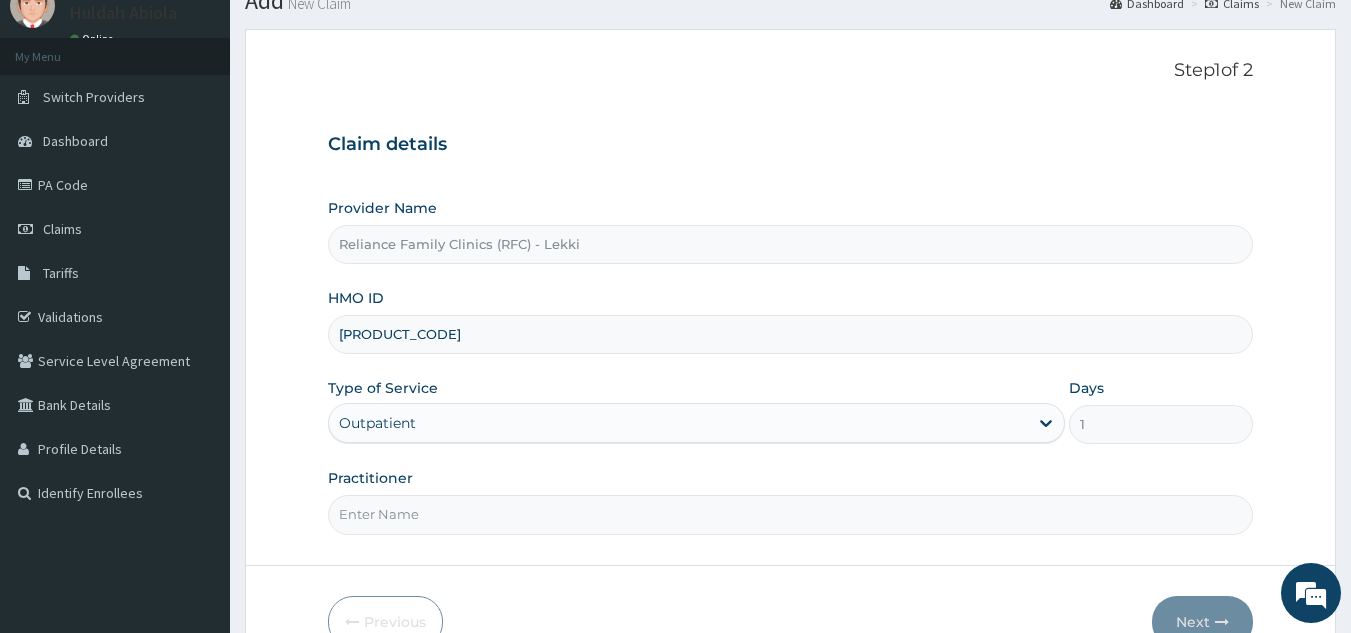 type on "Locum" 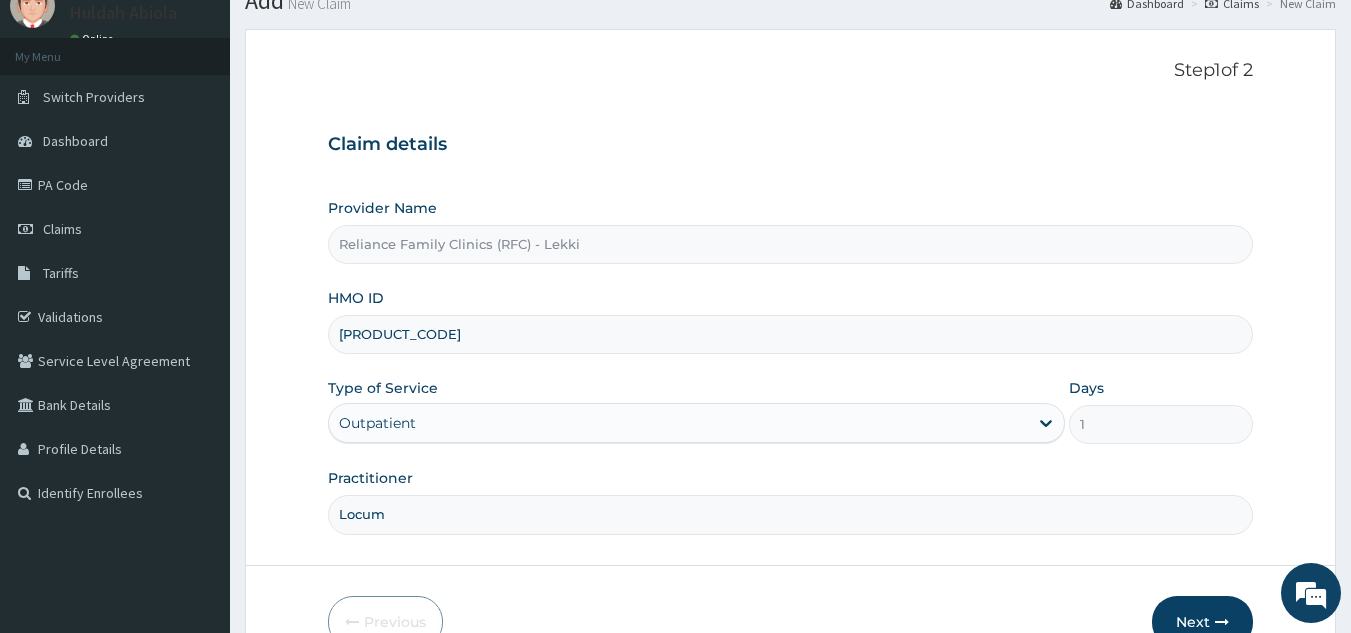 scroll, scrollTop: 189, scrollLeft: 0, axis: vertical 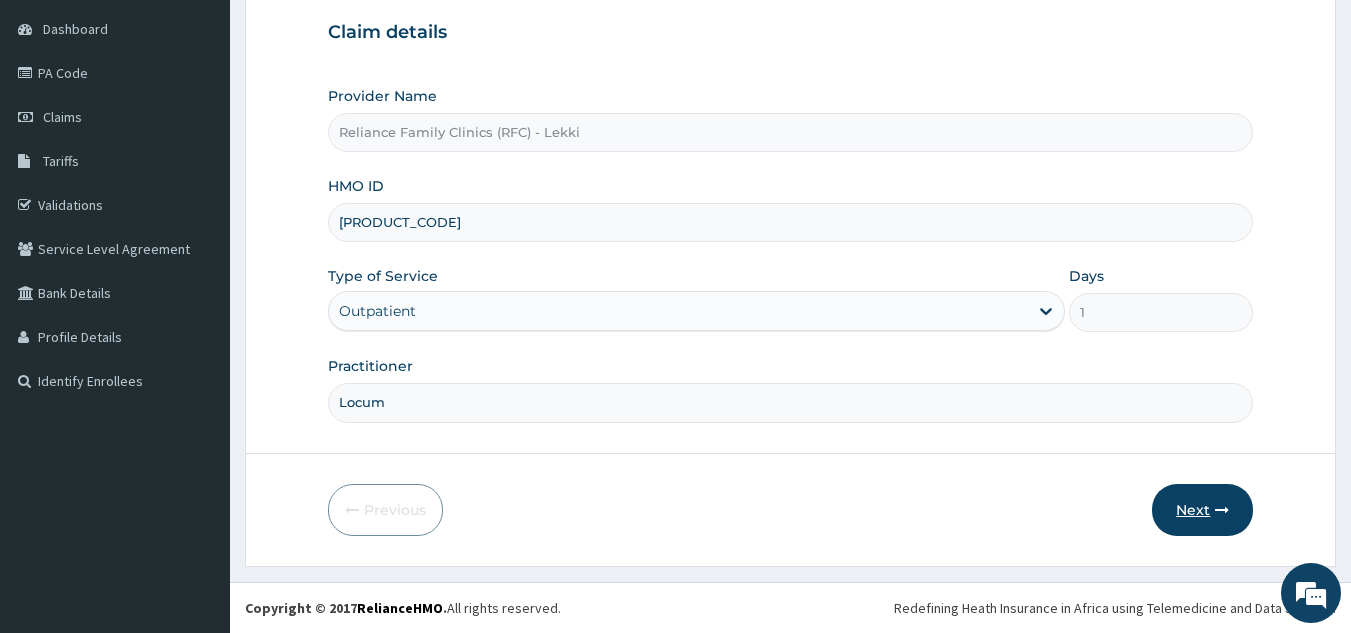click on "Next" at bounding box center [1202, 510] 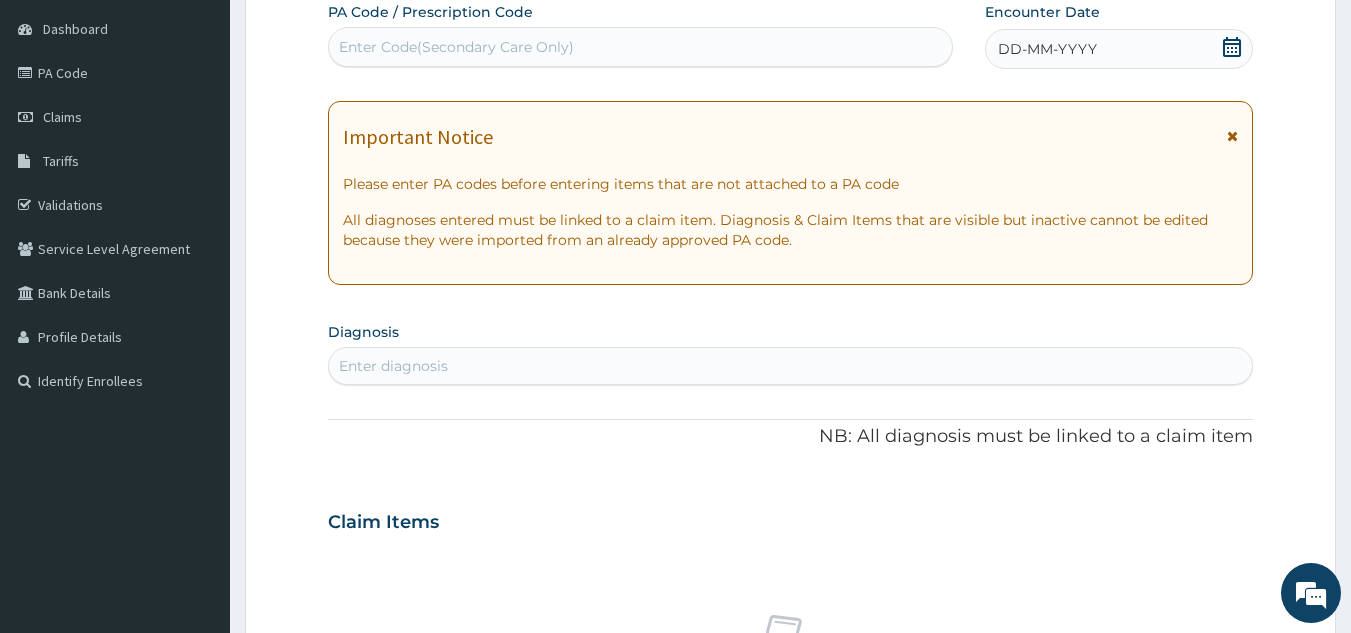 click on "DD-MM-YYYY" at bounding box center (1047, 49) 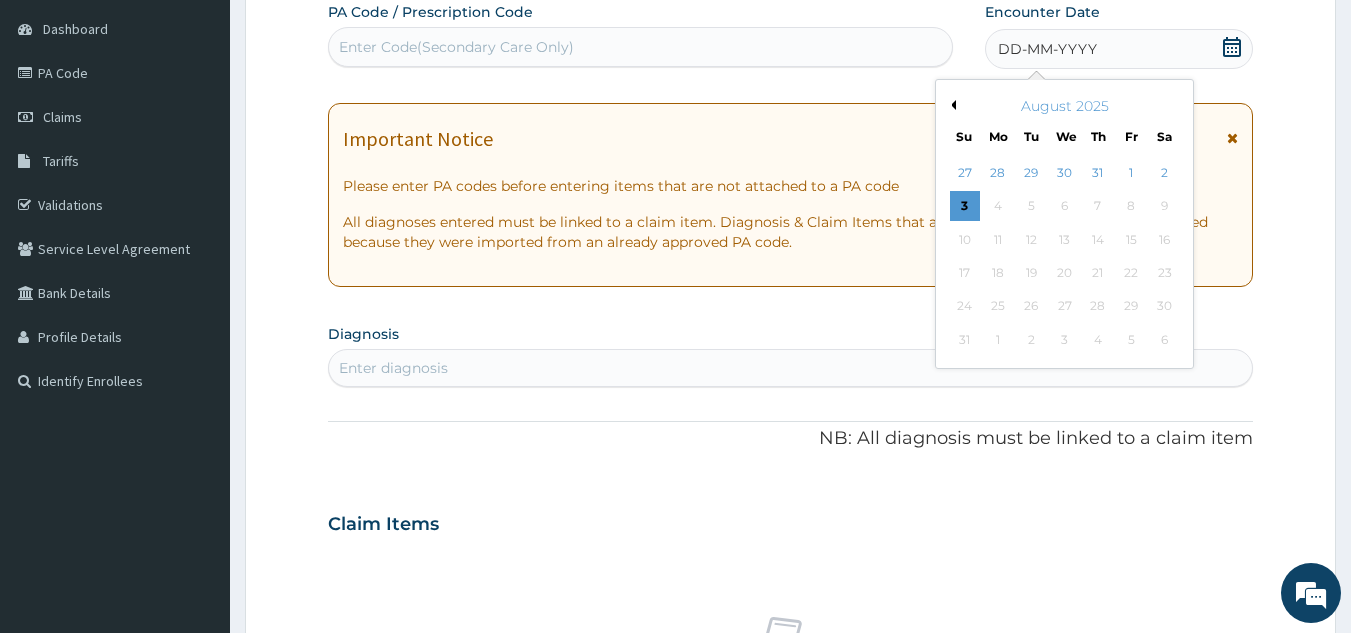 click on "DD-MM-YYYY" at bounding box center (1047, 49) 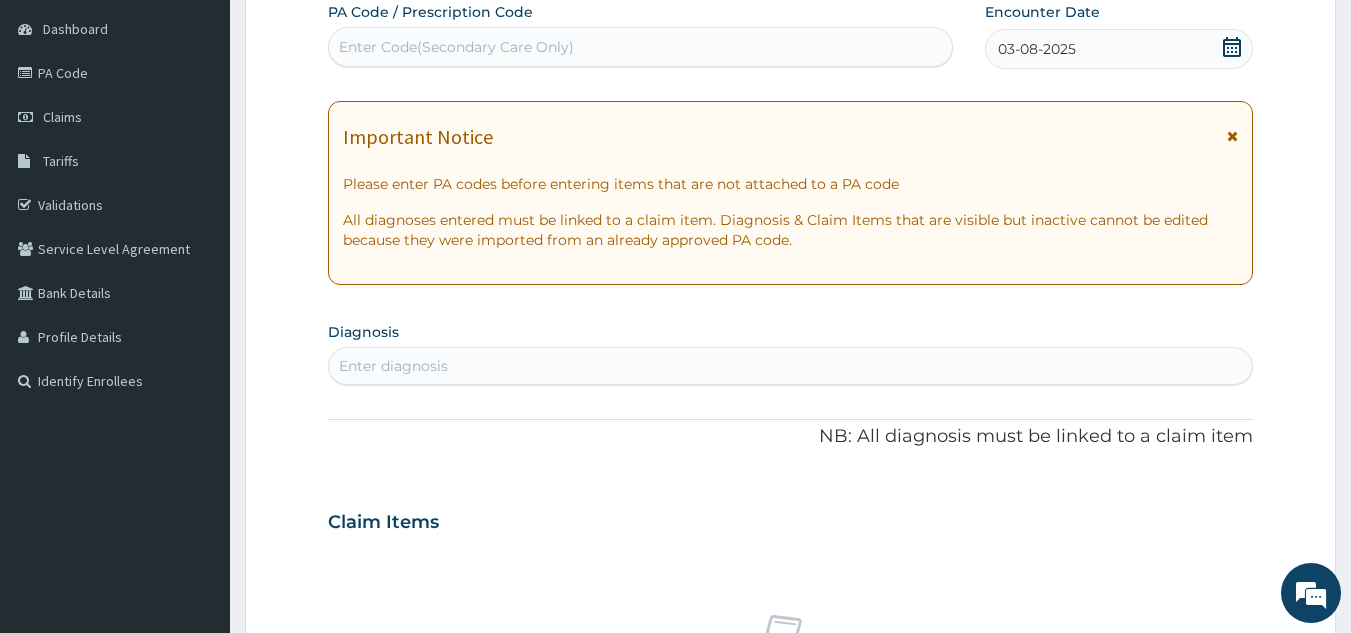 click on "Enter diagnosis" at bounding box center (393, 366) 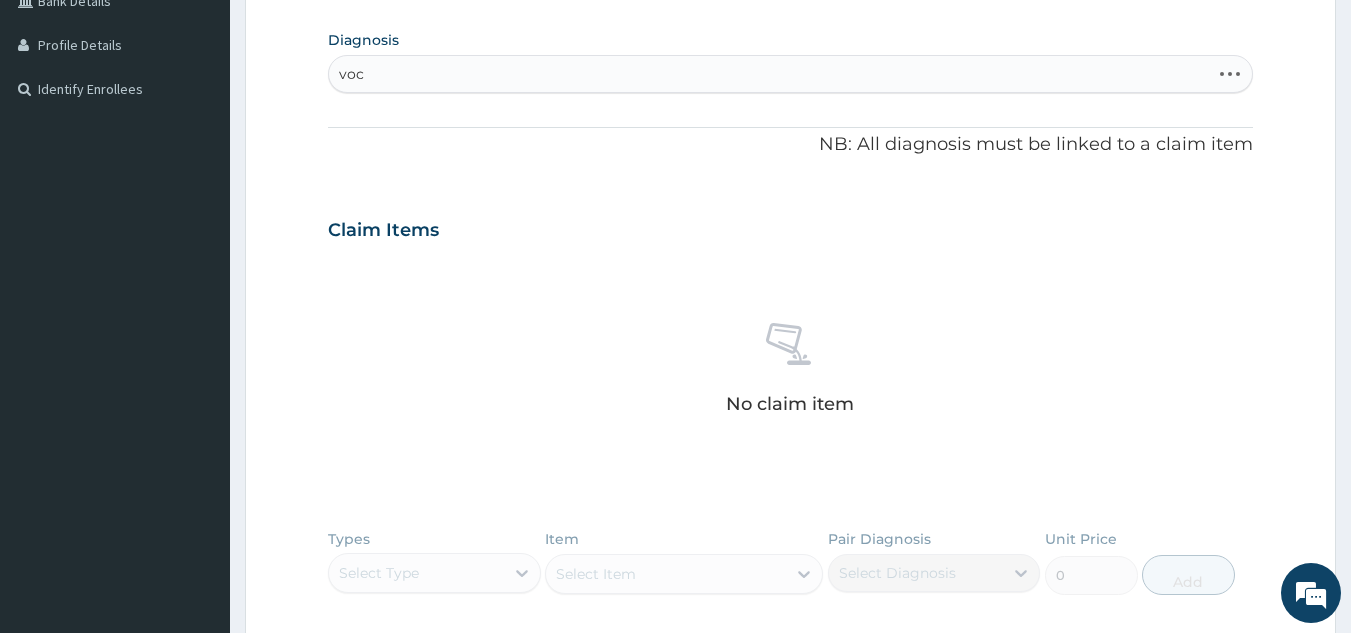 scroll, scrollTop: 482, scrollLeft: 0, axis: vertical 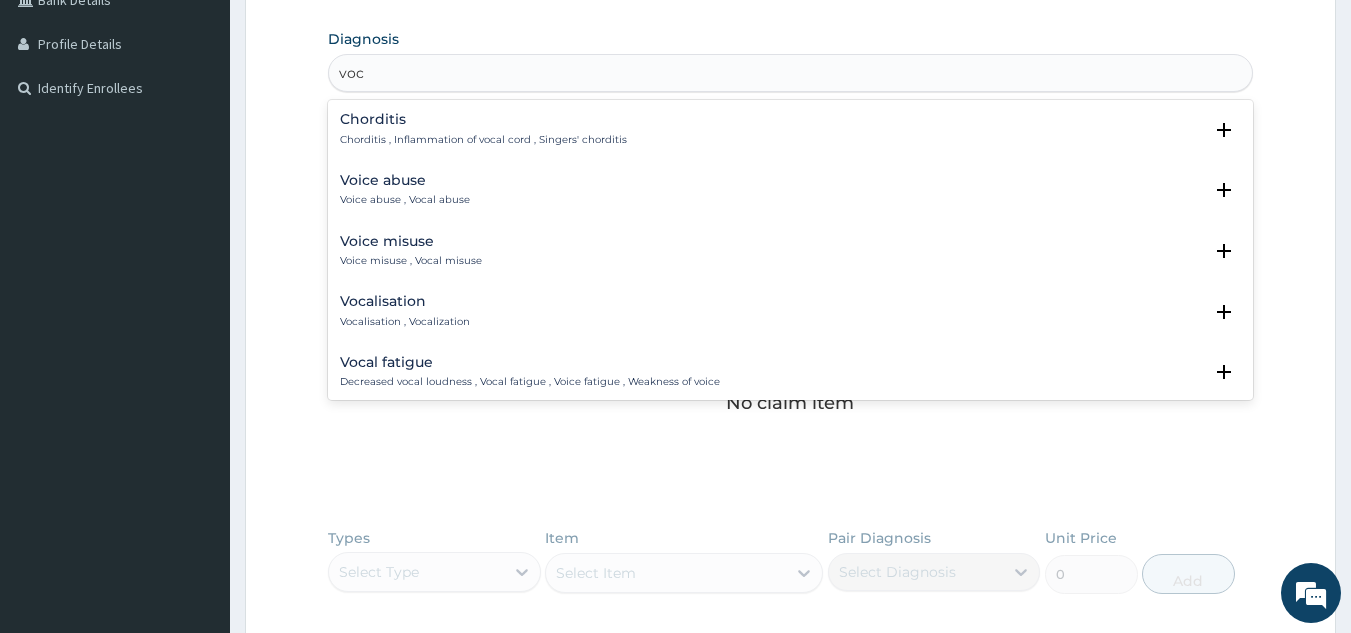 type on "voc" 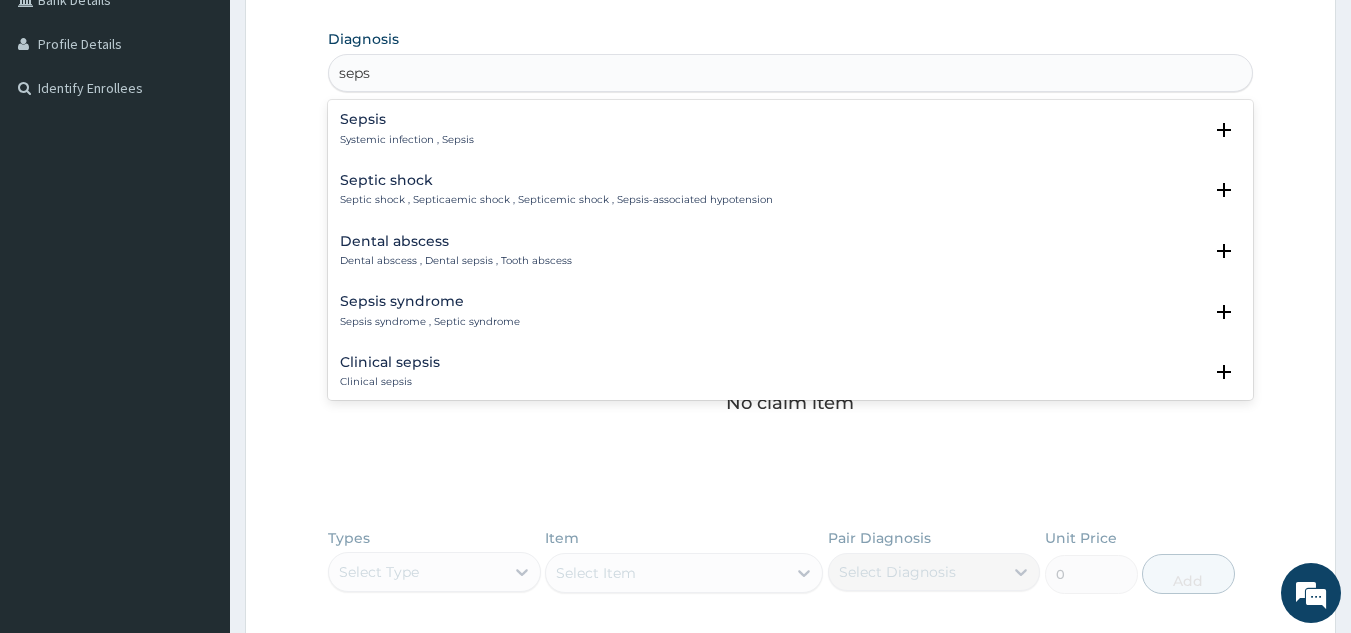 type on "sepsi" 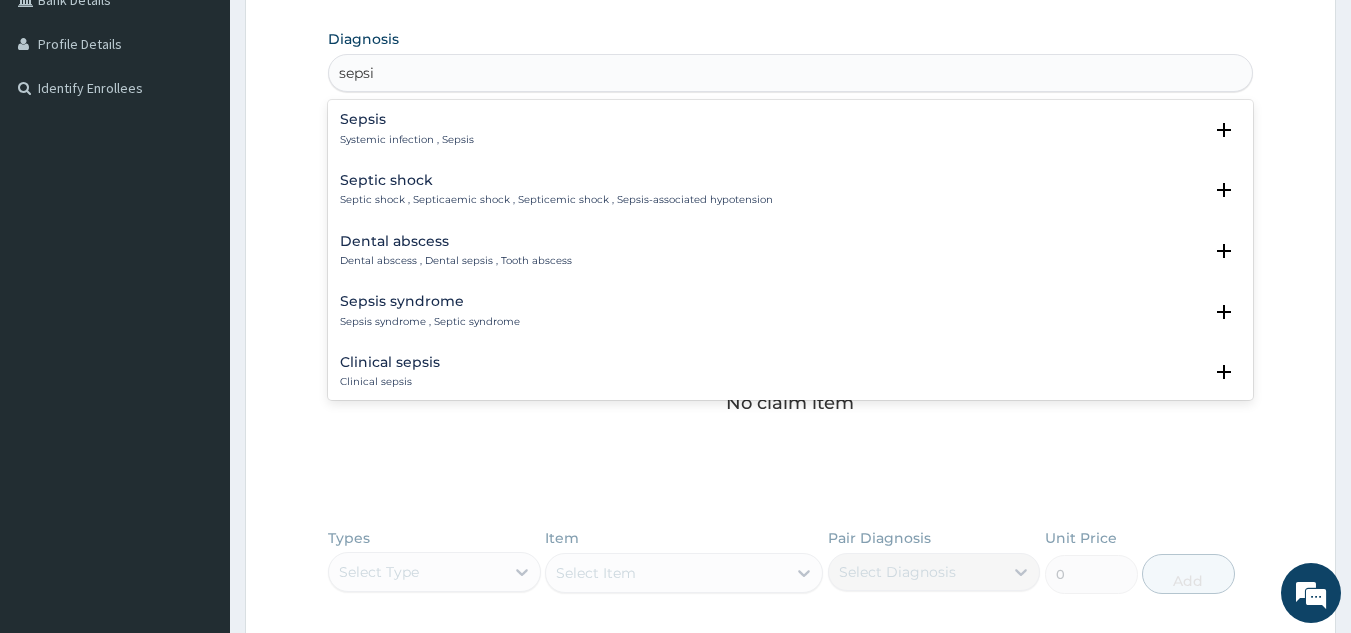 click on "Systemic infection , Sepsis" at bounding box center (407, 140) 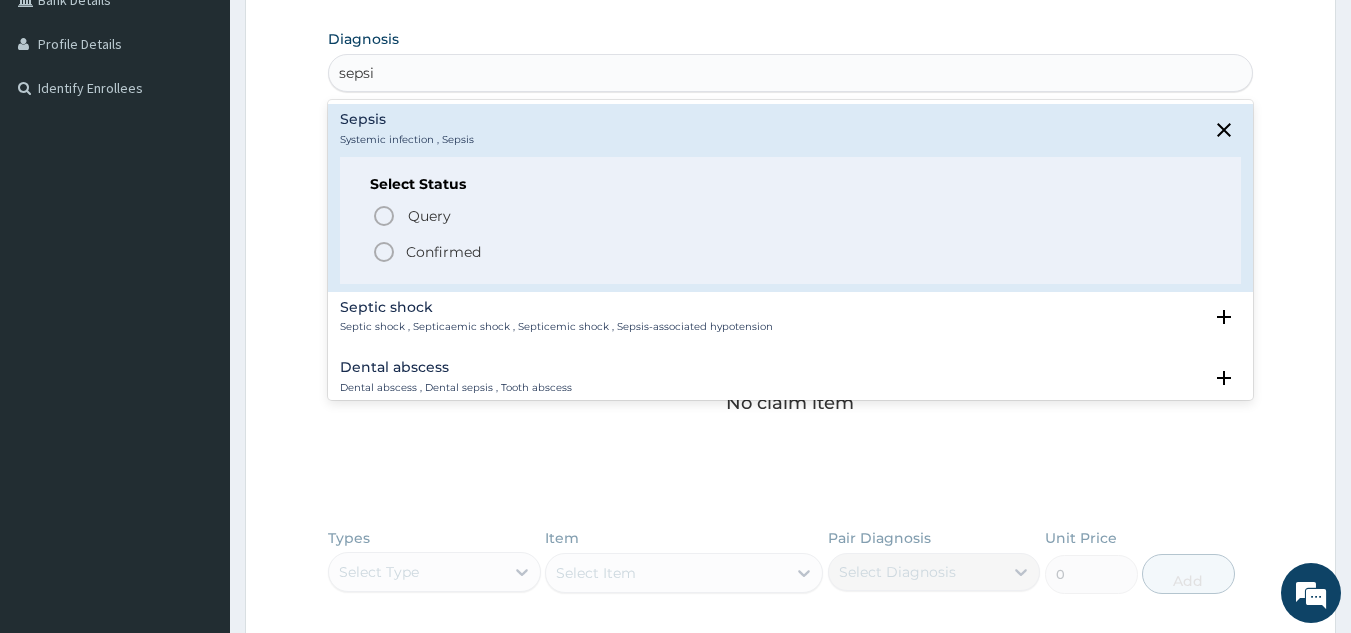 click 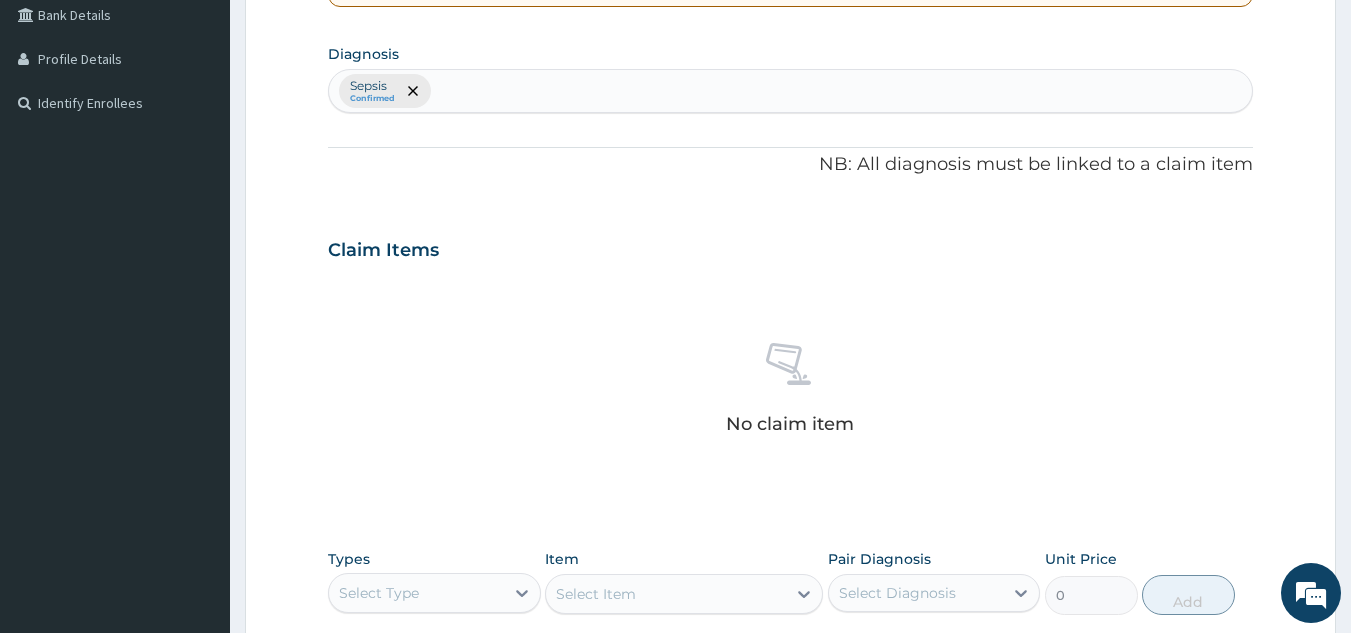 scroll, scrollTop: 462, scrollLeft: 0, axis: vertical 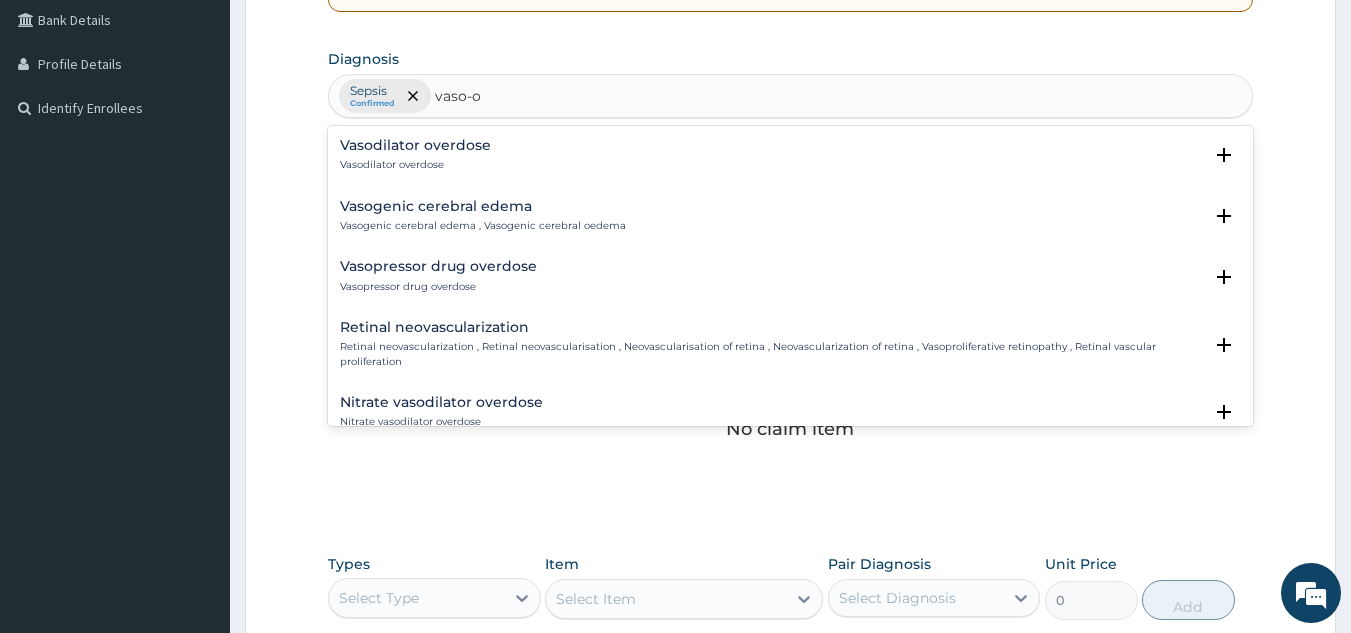 type on "vaso-oc" 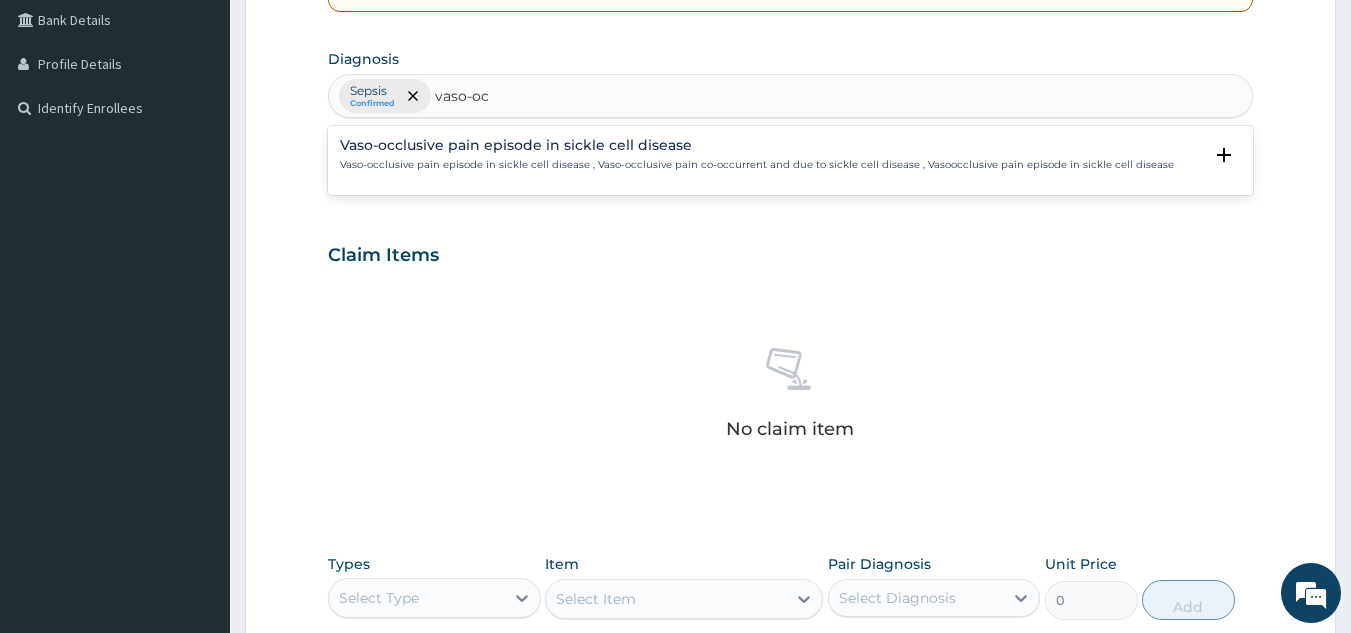 click on "Vaso-occlusive pain episode in sickle cell disease , Vaso-occlusive pain co-occurrent and due to sickle cell disease , Vasoocclusive pain episode in sickle cell disease" at bounding box center [757, 165] 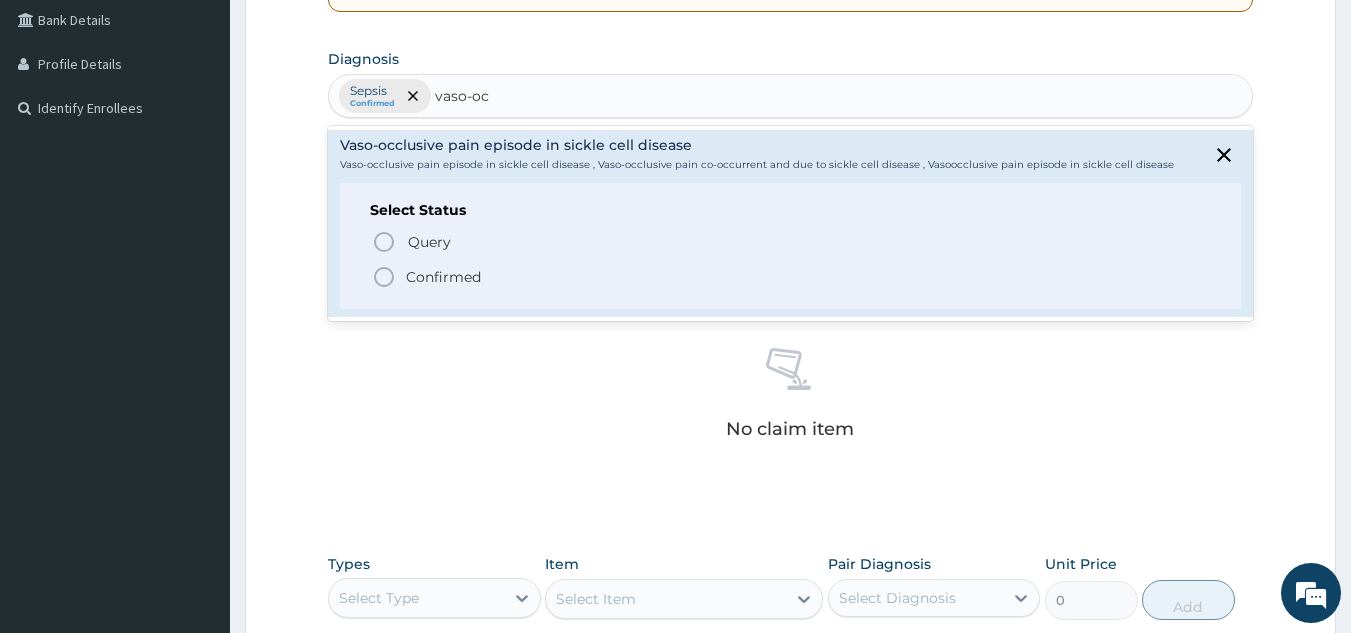click 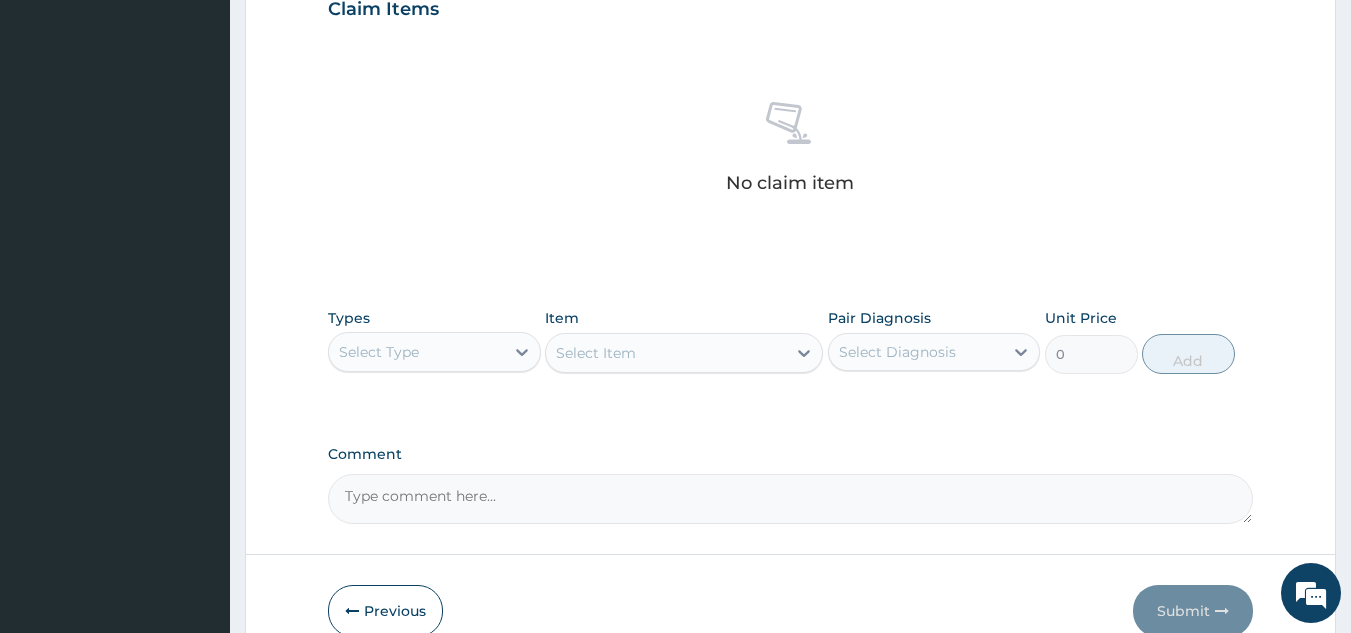 scroll, scrollTop: 711, scrollLeft: 0, axis: vertical 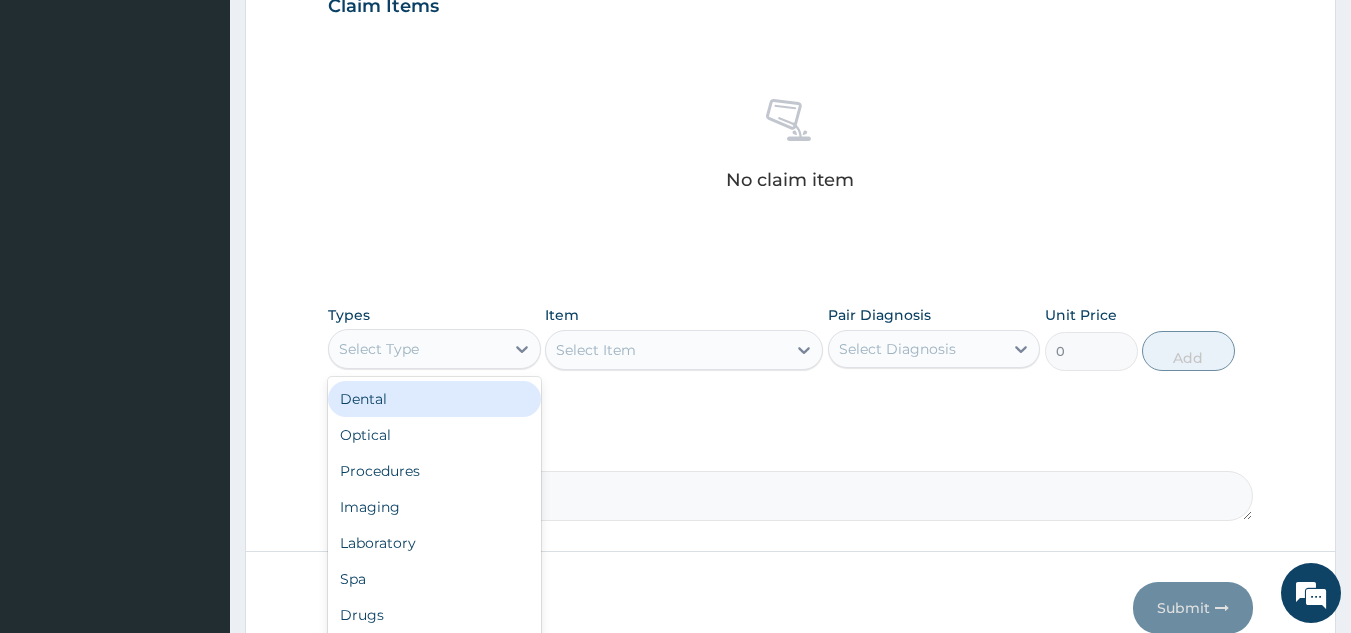 click on "Select Type" at bounding box center [416, 349] 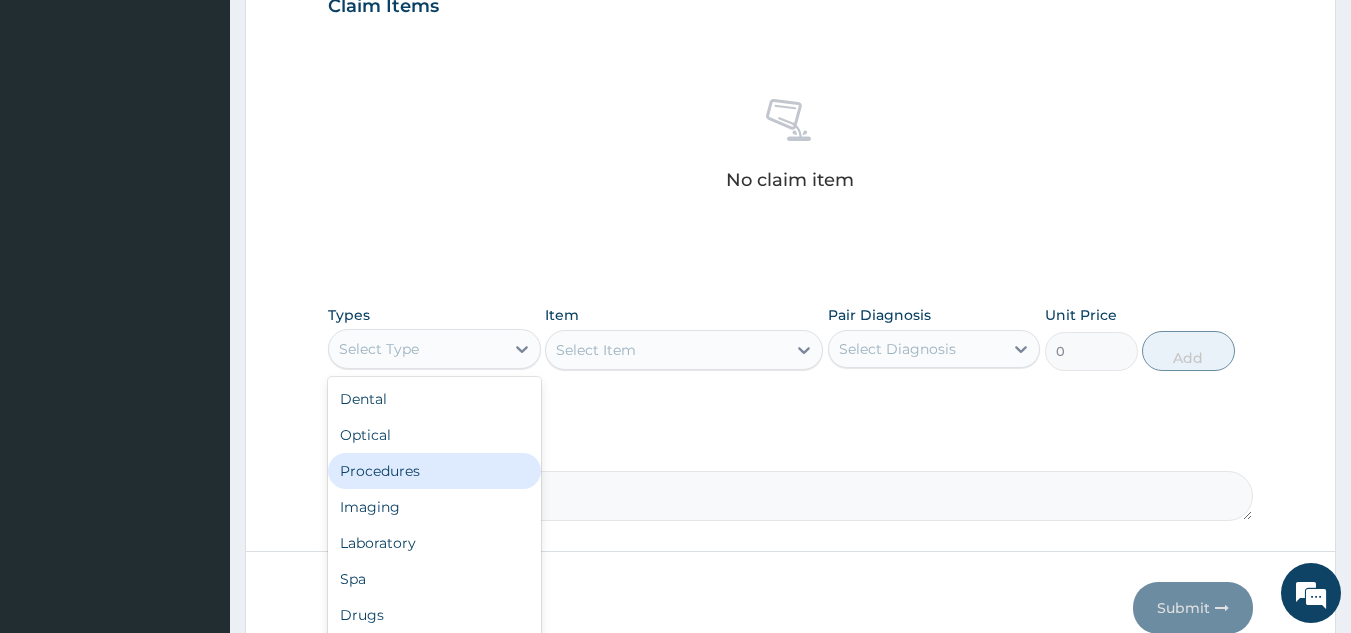 click on "Procedures" at bounding box center (434, 471) 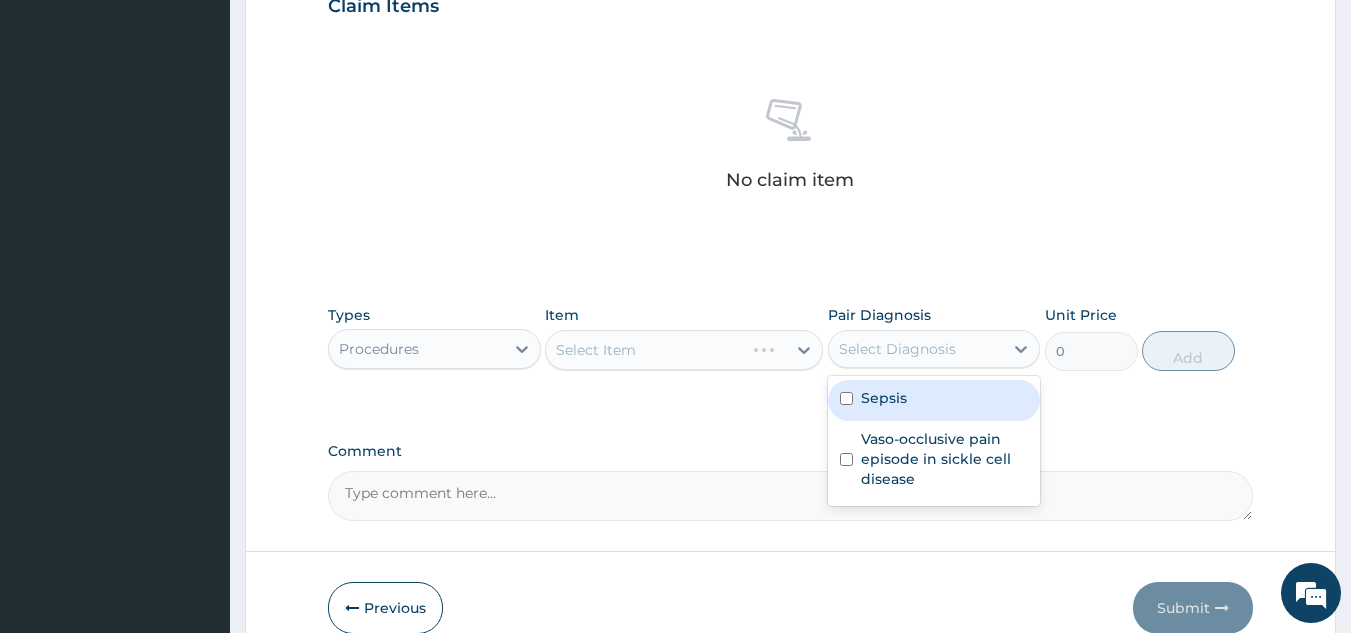 click on "Select Diagnosis" at bounding box center [934, 349] 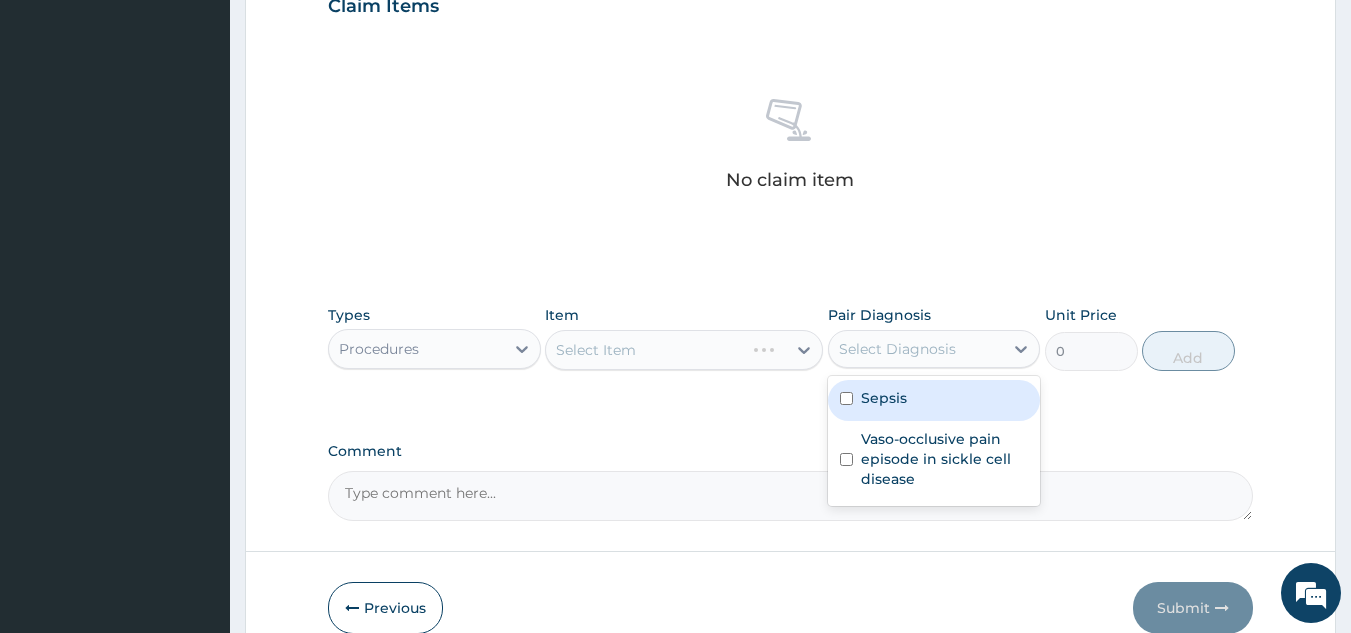 click on "Sepsis" at bounding box center (934, 400) 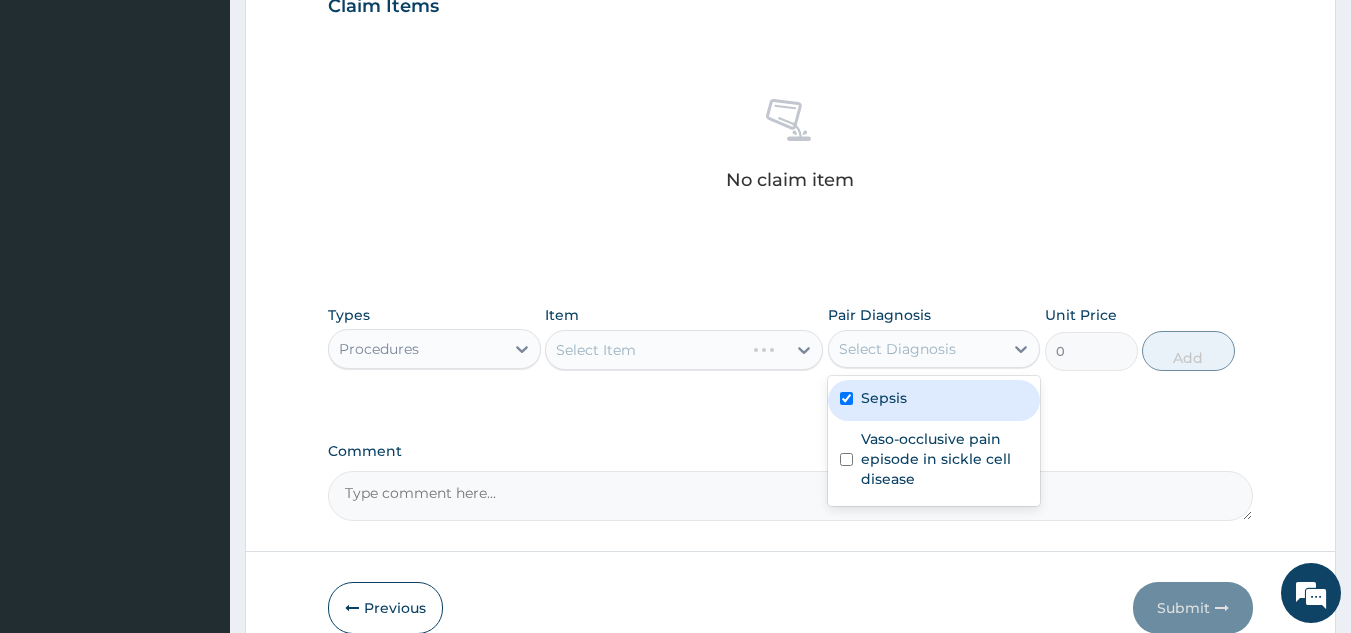 checkbox on "true" 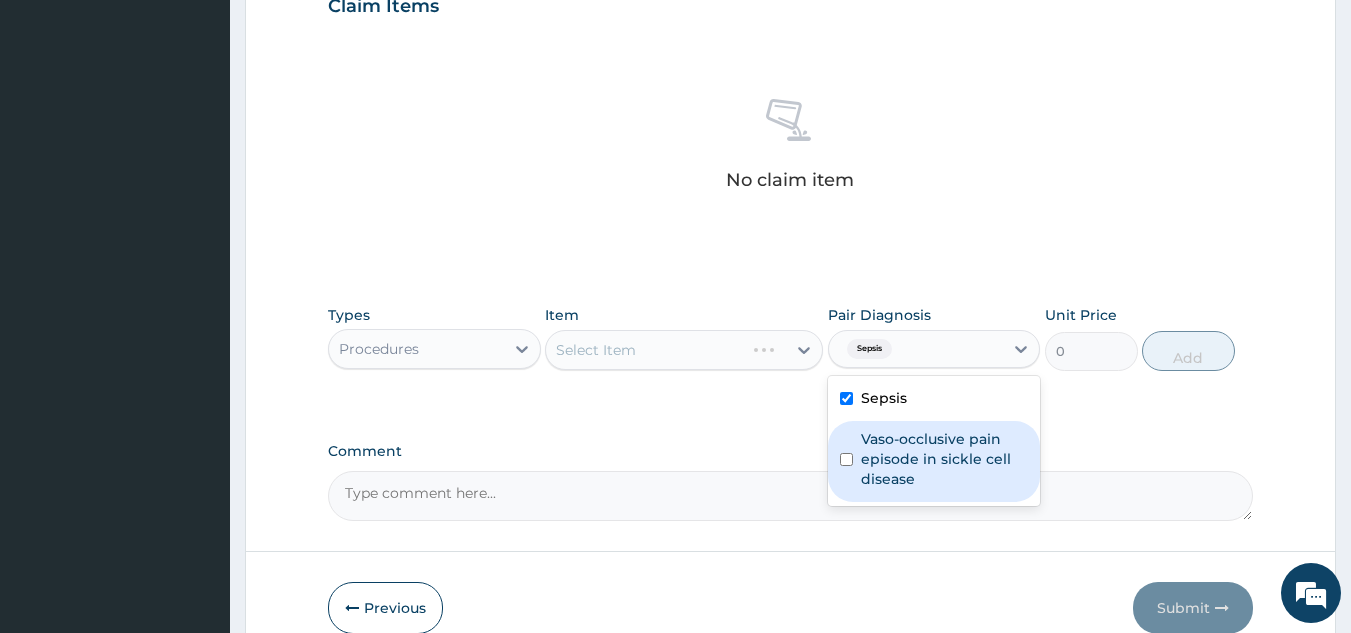 click on "Vaso-occlusive pain episode in sickle cell disease" at bounding box center (945, 459) 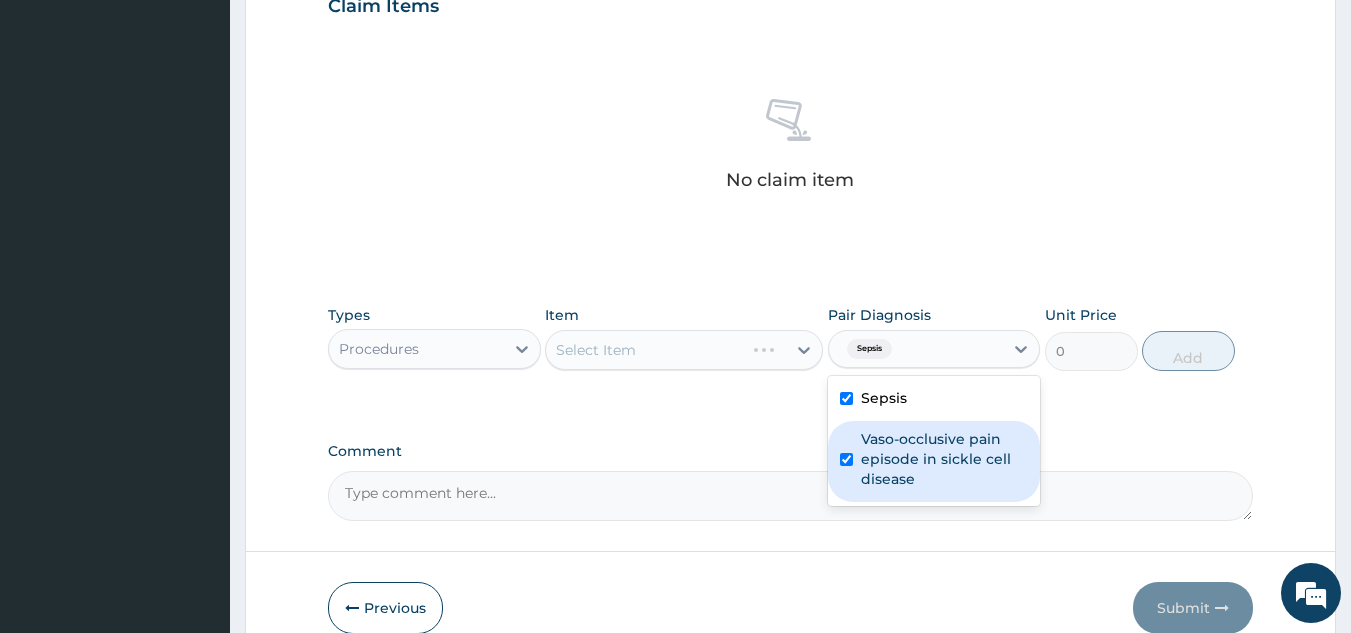 checkbox on "true" 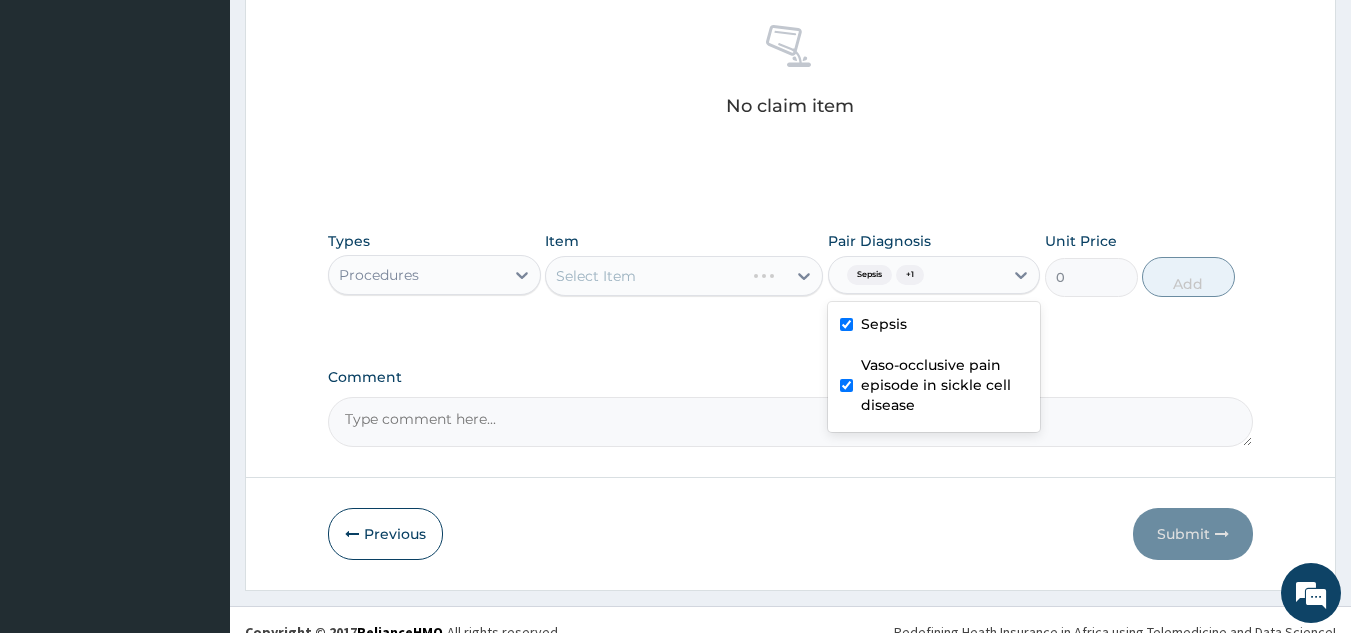 scroll, scrollTop: 787, scrollLeft: 0, axis: vertical 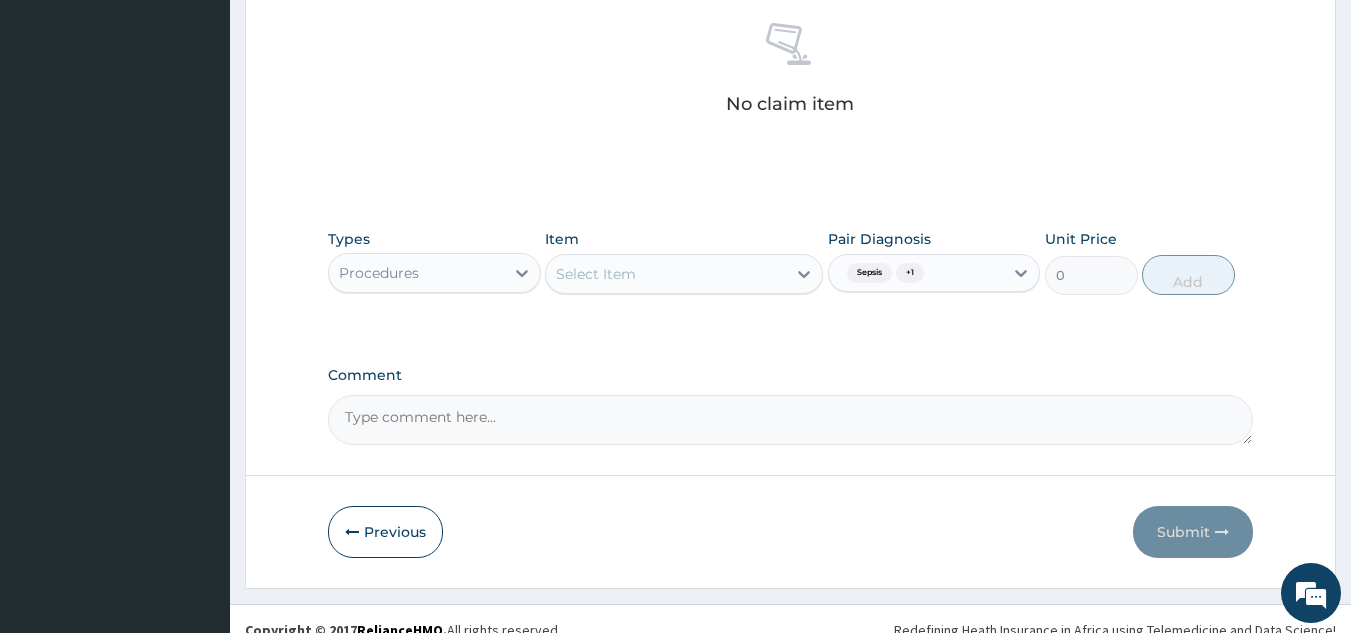 click on "Types Procedures Item Select Item Pair Diagnosis Sepsis  + 1 Unit Price 0 Add" at bounding box center (791, 277) 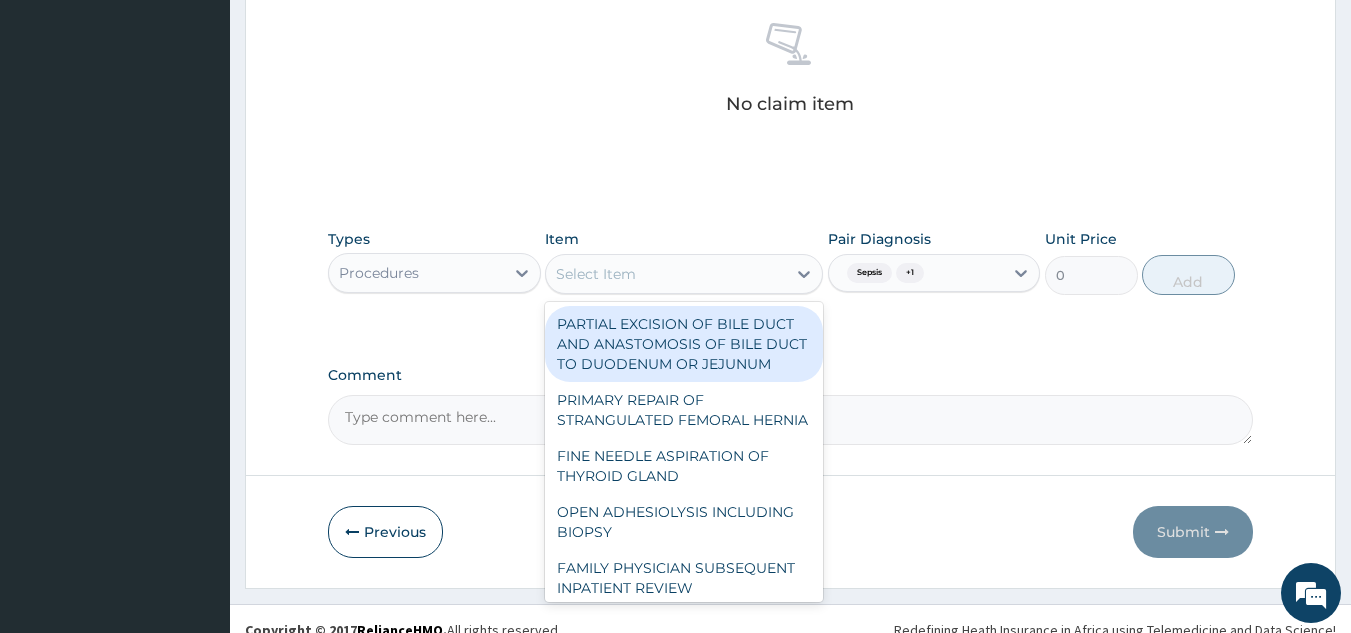 click on "Select Item" at bounding box center [666, 274] 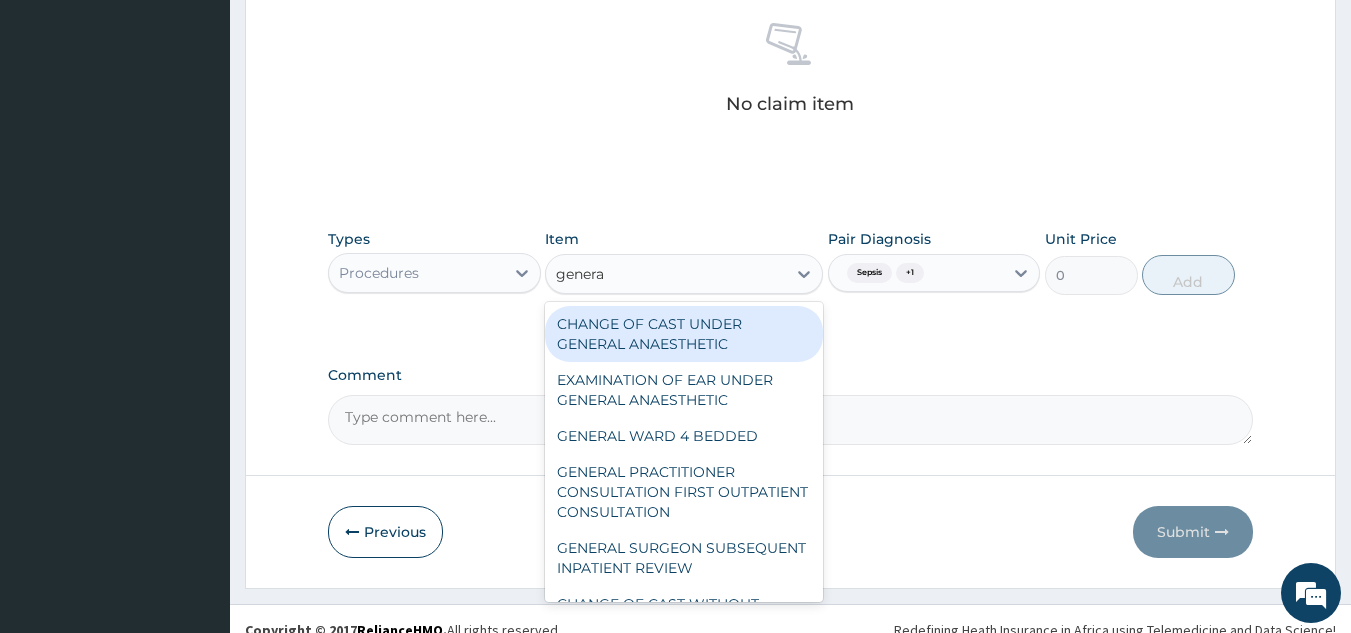 type on "general" 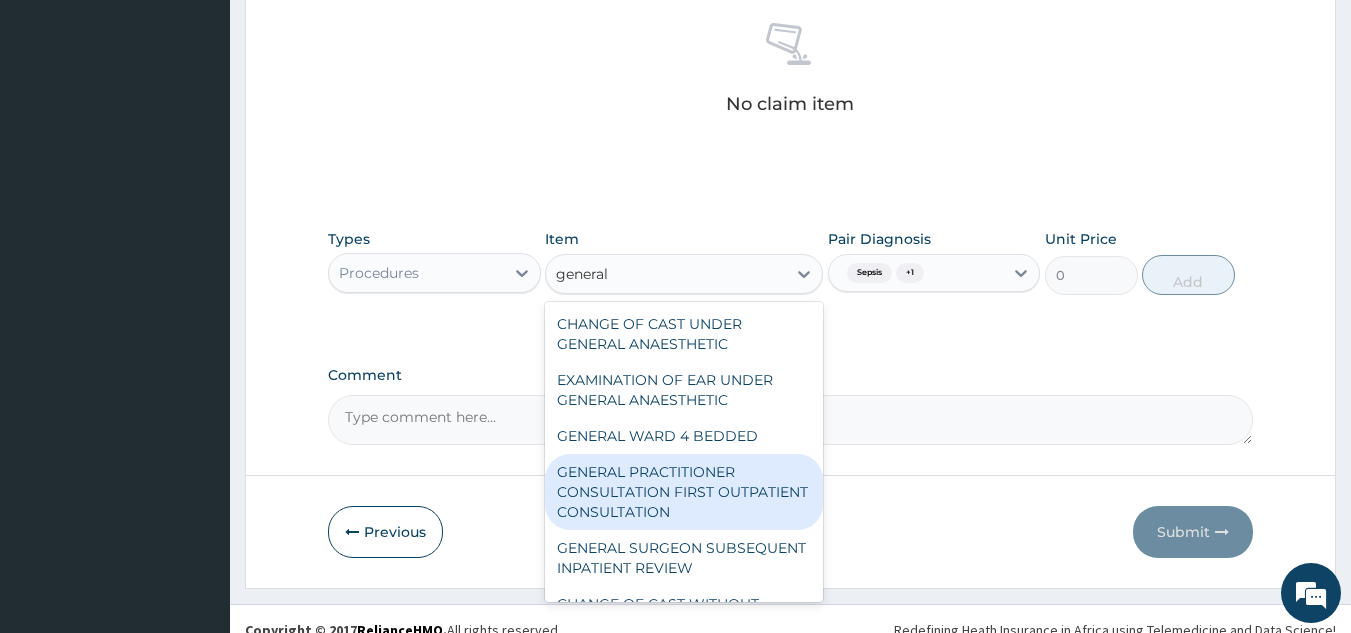 type 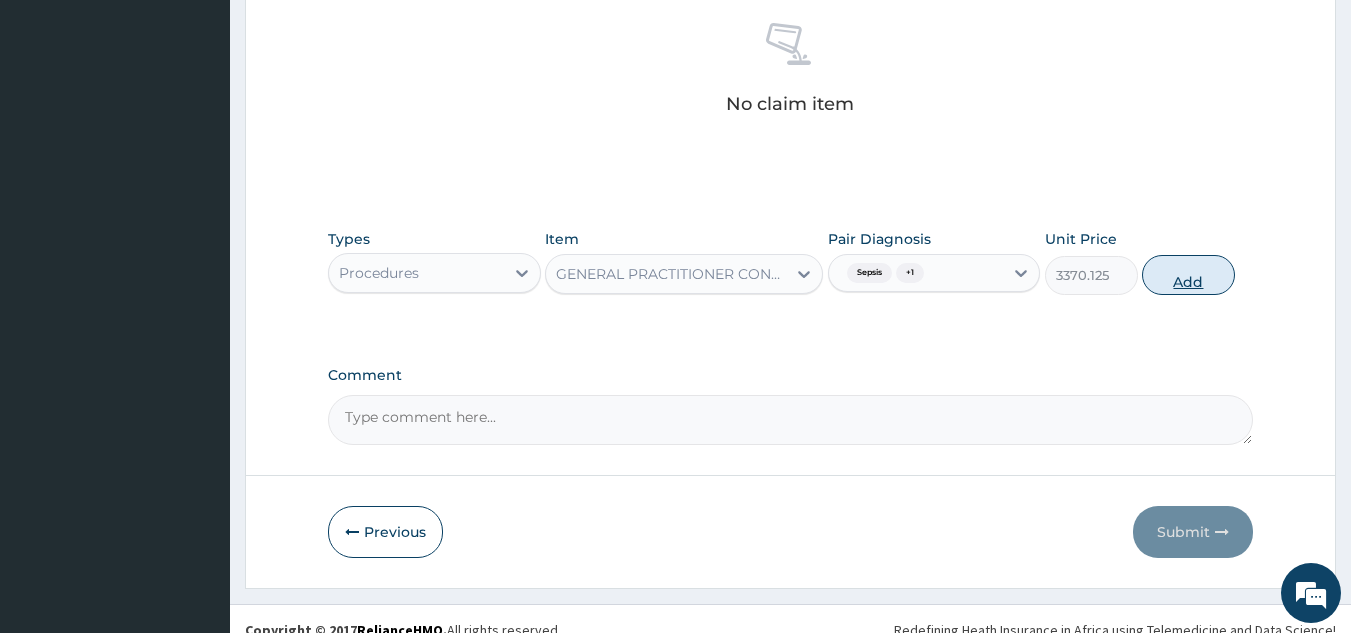 click on "Add" at bounding box center [1188, 275] 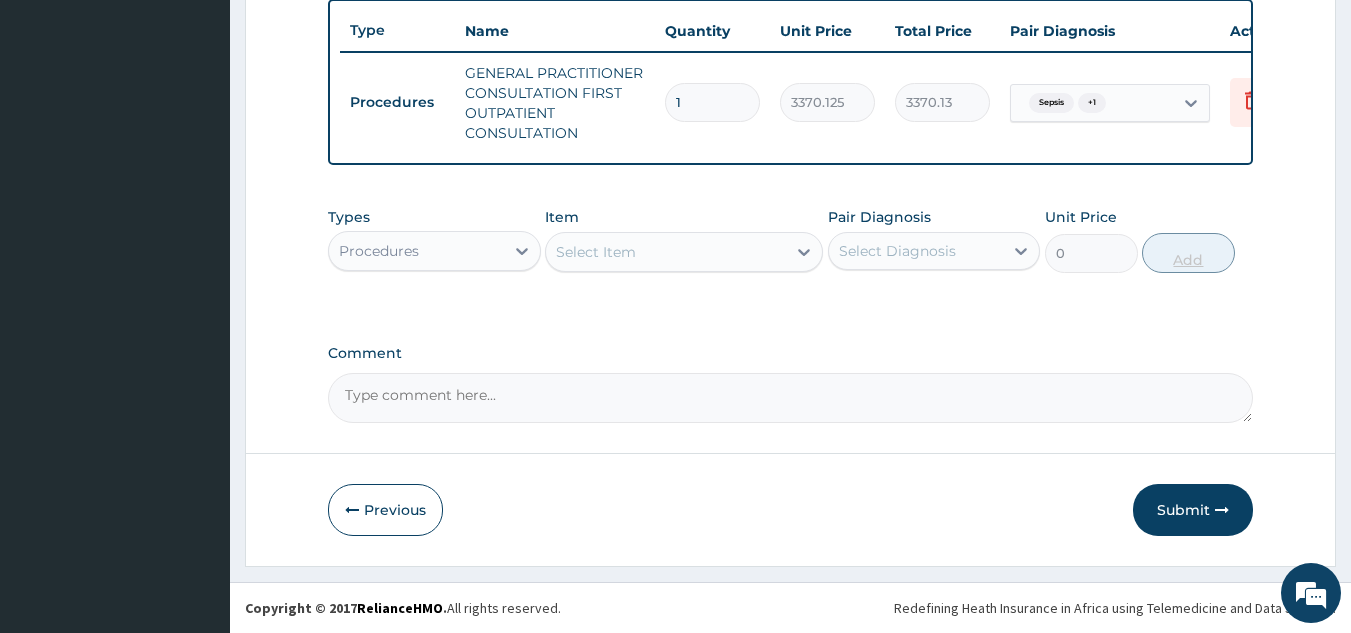 scroll, scrollTop: 760, scrollLeft: 0, axis: vertical 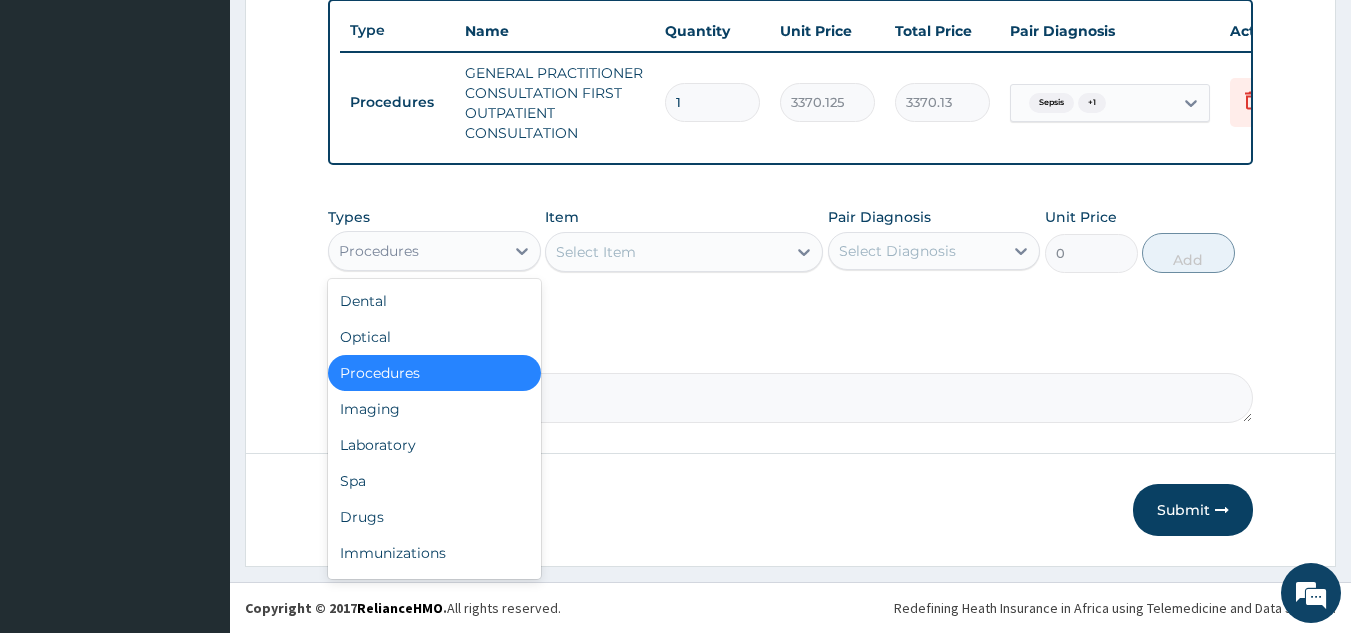 click on "Procedures" at bounding box center (416, 251) 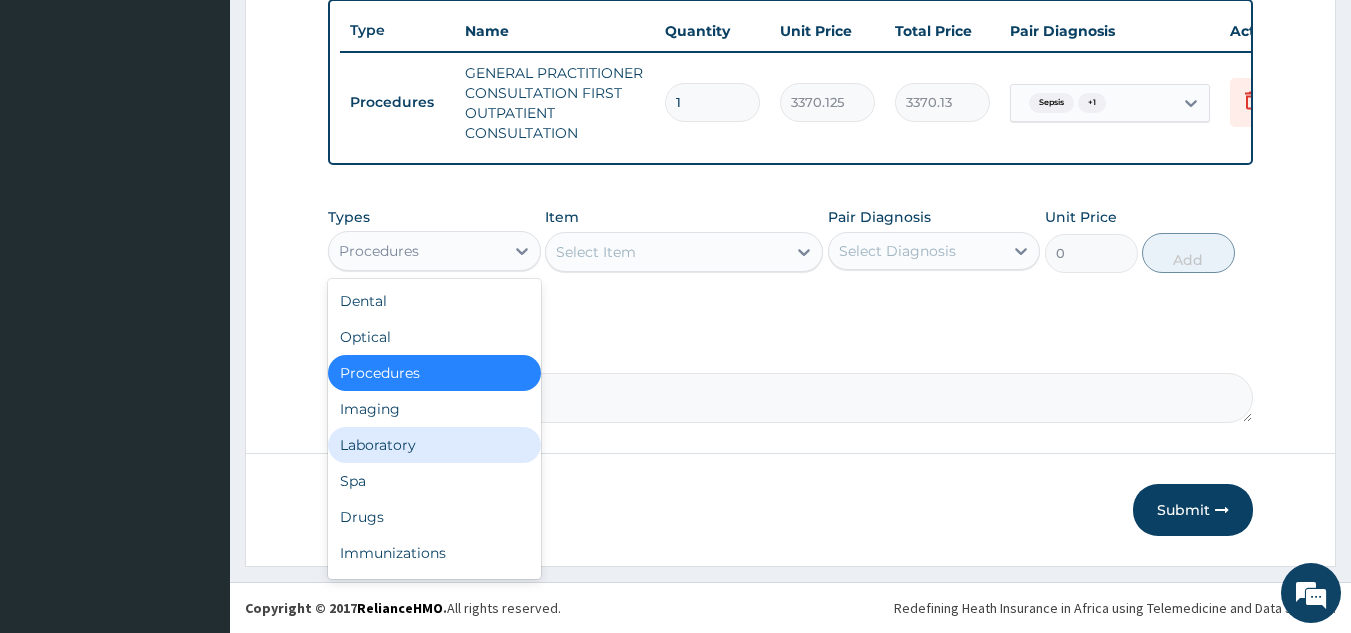 click on "Laboratory" at bounding box center (434, 445) 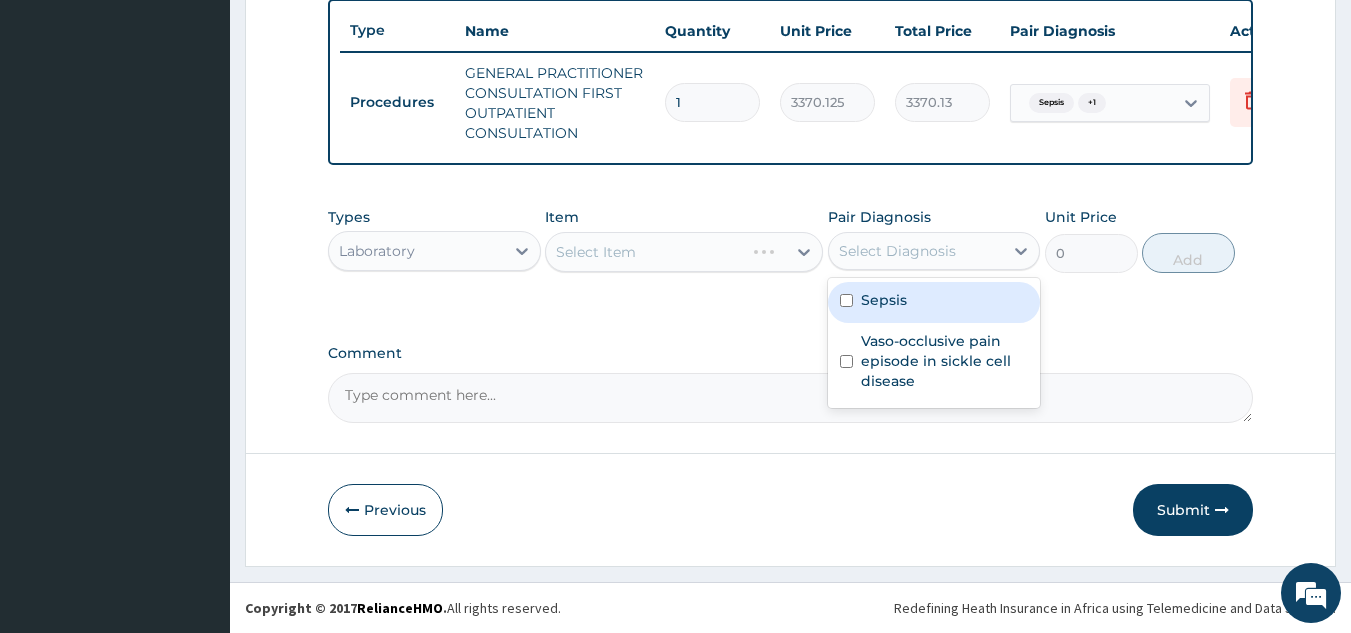 click on "Select Diagnosis" at bounding box center (916, 251) 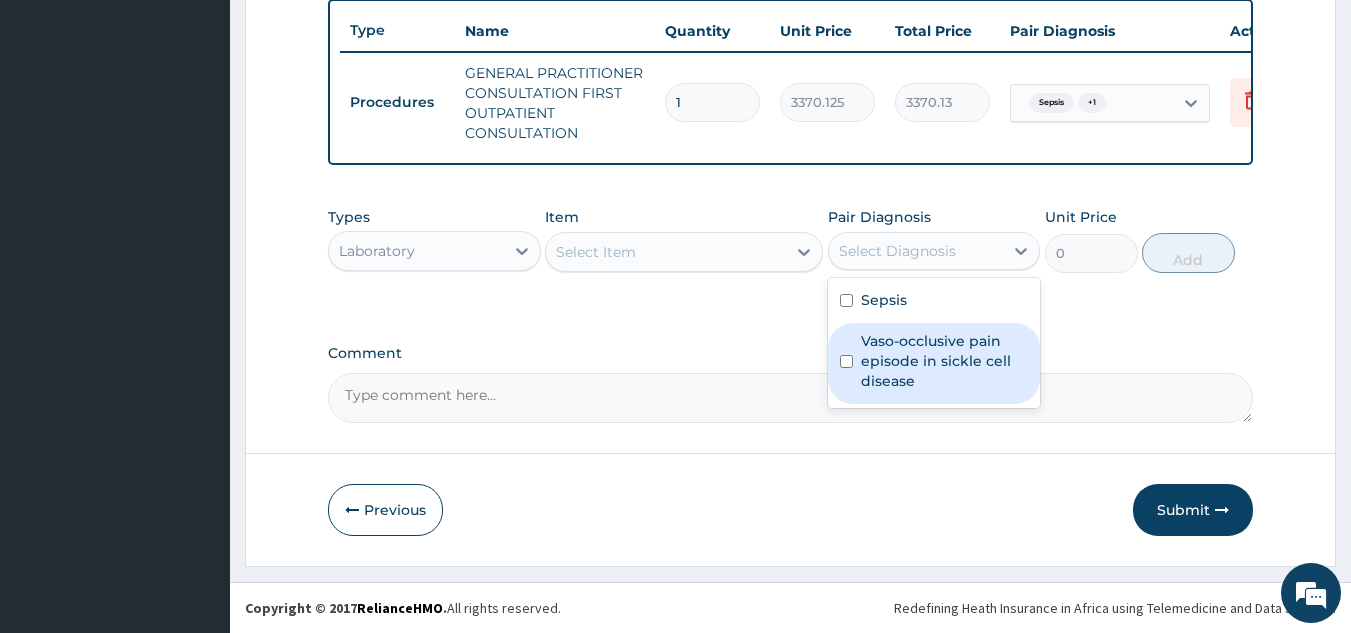 click on "Vaso-occlusive pain episode in sickle cell disease" at bounding box center [945, 361] 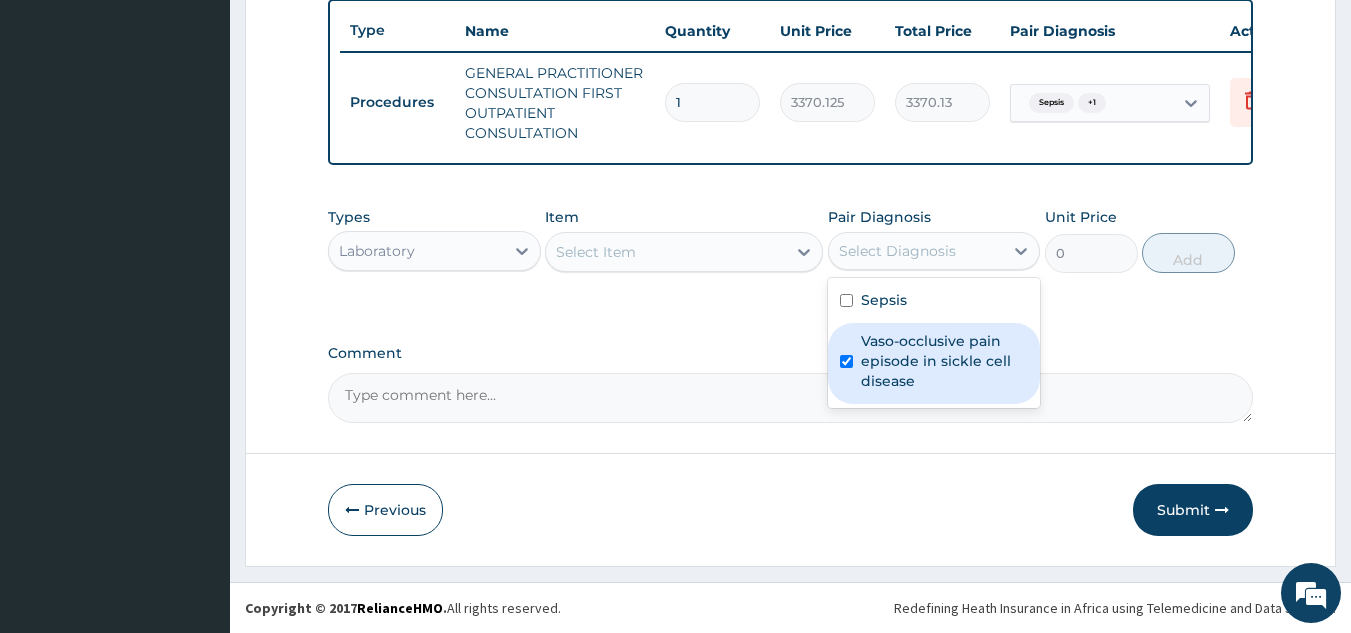 checkbox on "true" 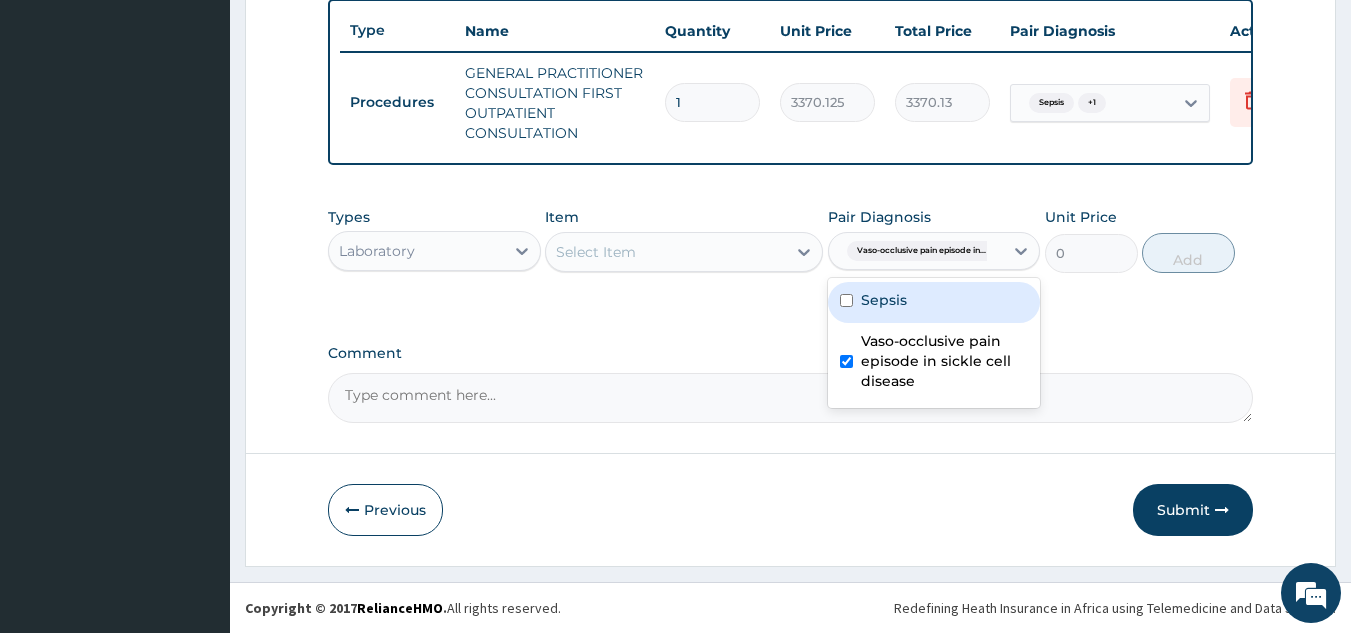 click on "Sepsis" at bounding box center [884, 300] 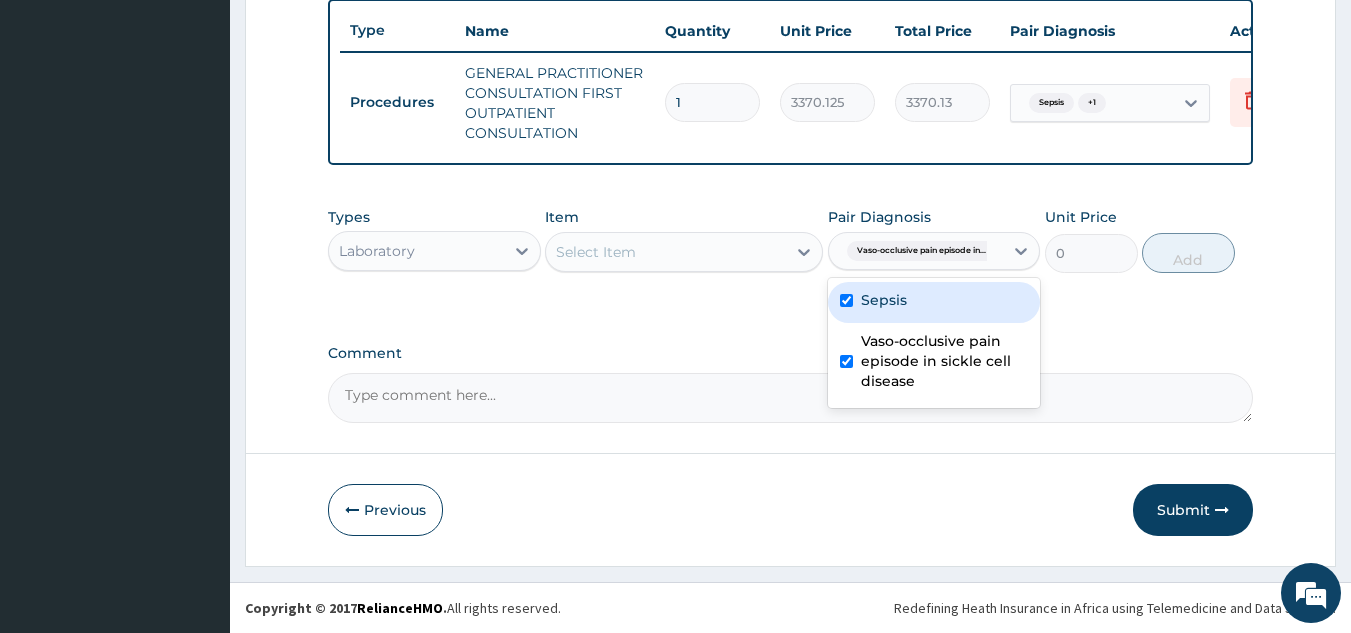 checkbox on "true" 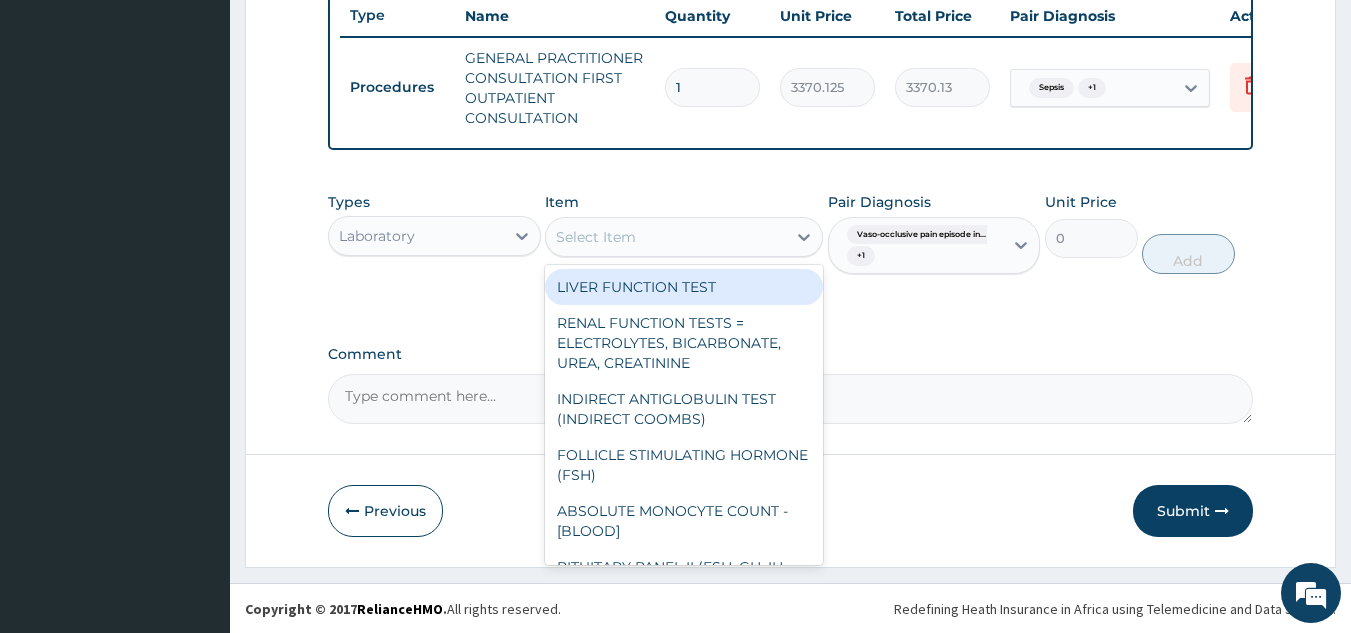 click on "Select Item" at bounding box center (666, 237) 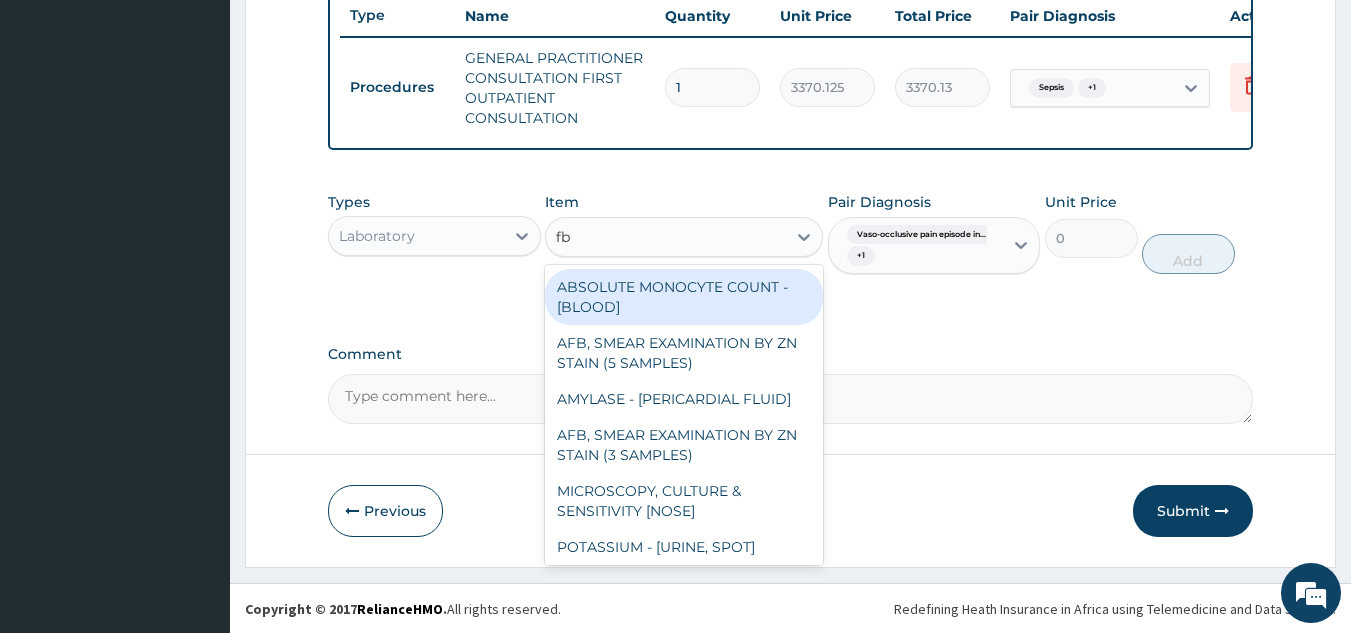type on "fbc" 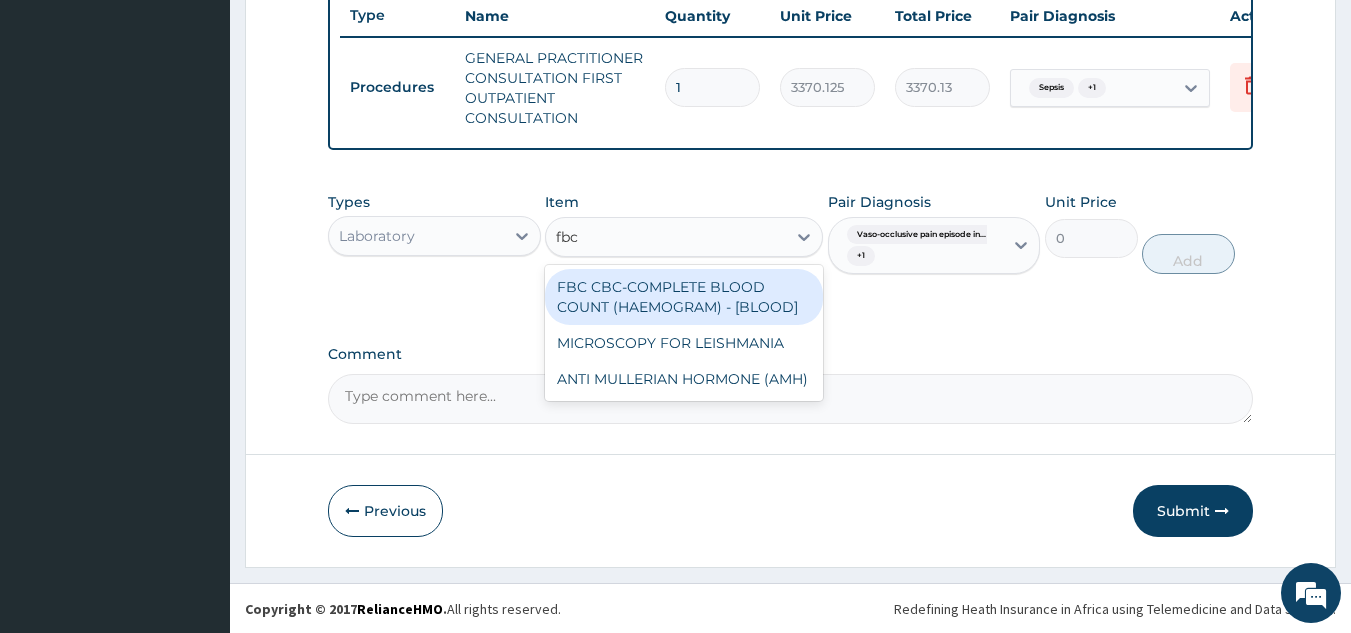 type 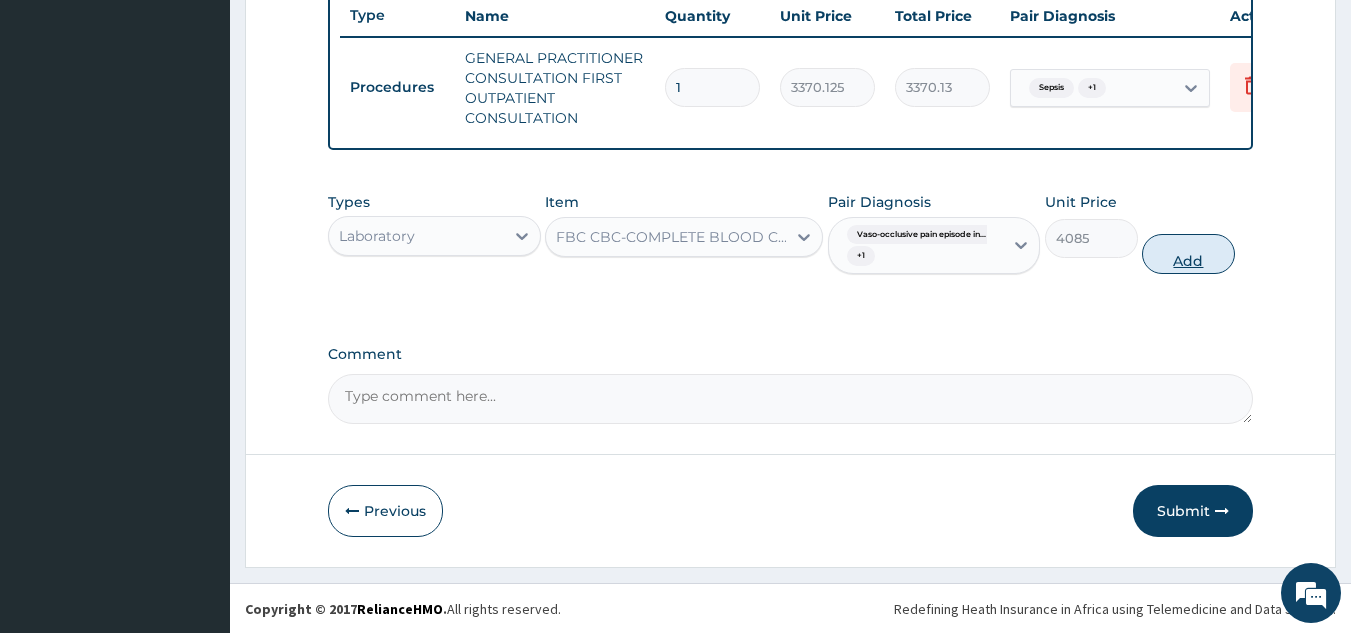 click on "Add" at bounding box center [1188, 254] 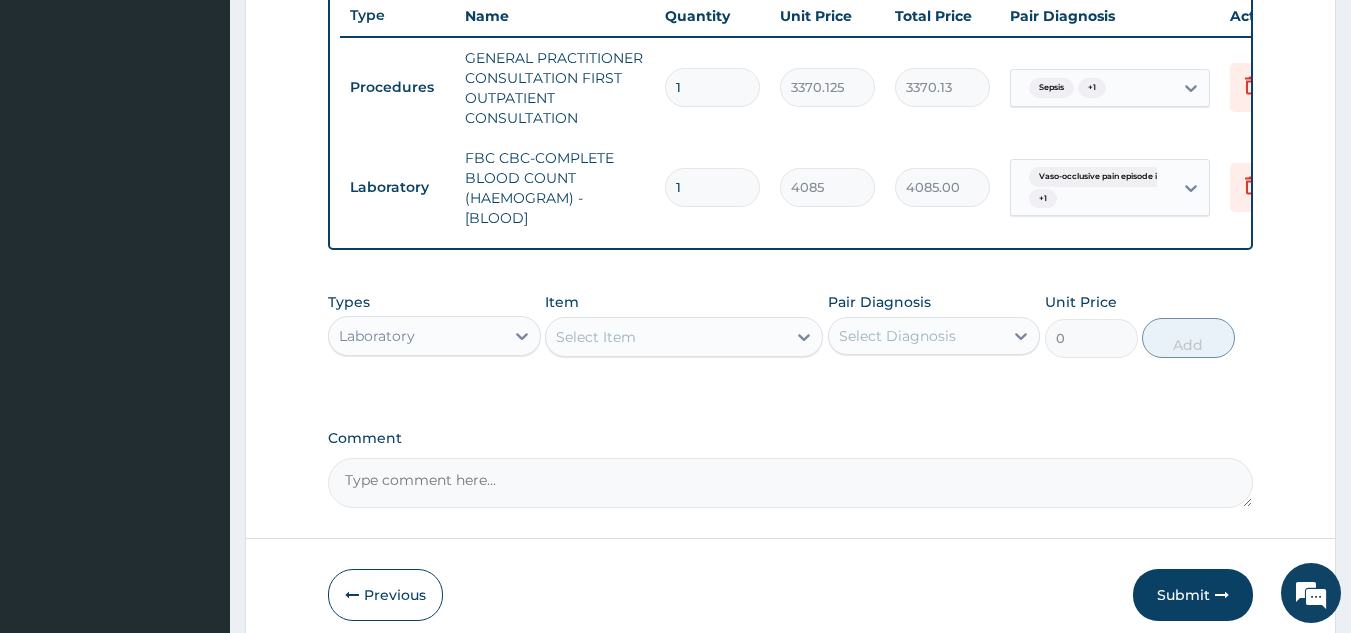 scroll, scrollTop: 860, scrollLeft: 0, axis: vertical 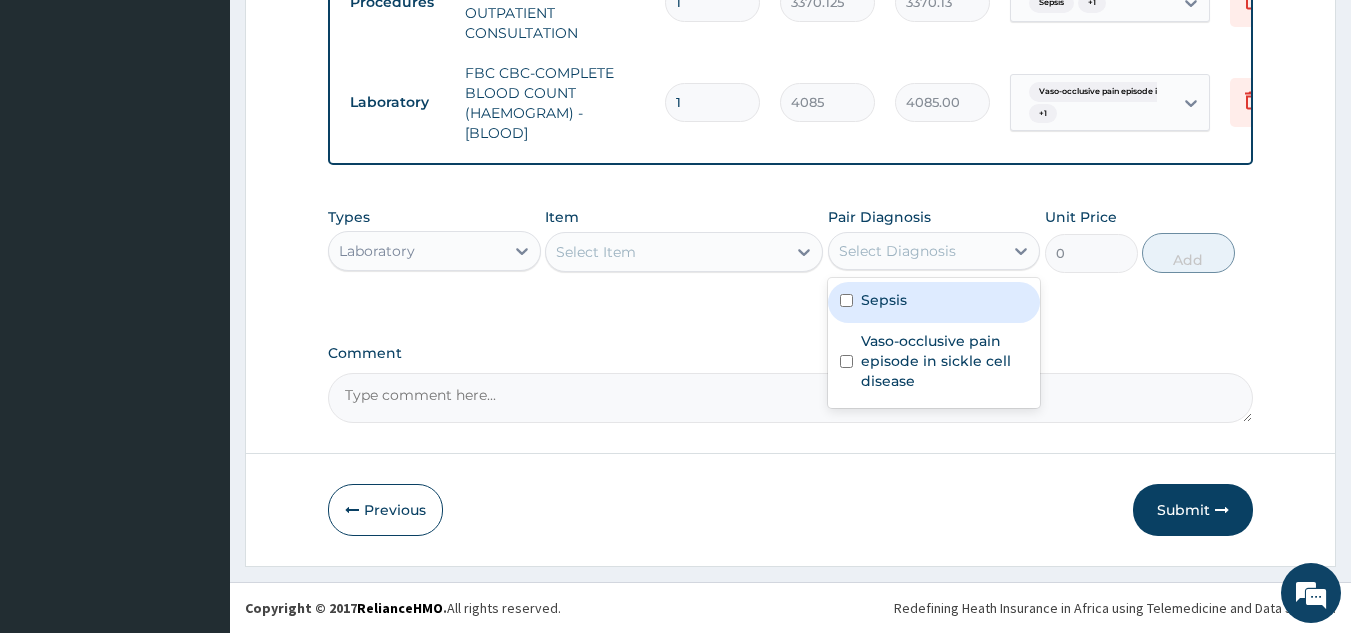 click on "Select Diagnosis" at bounding box center (897, 251) 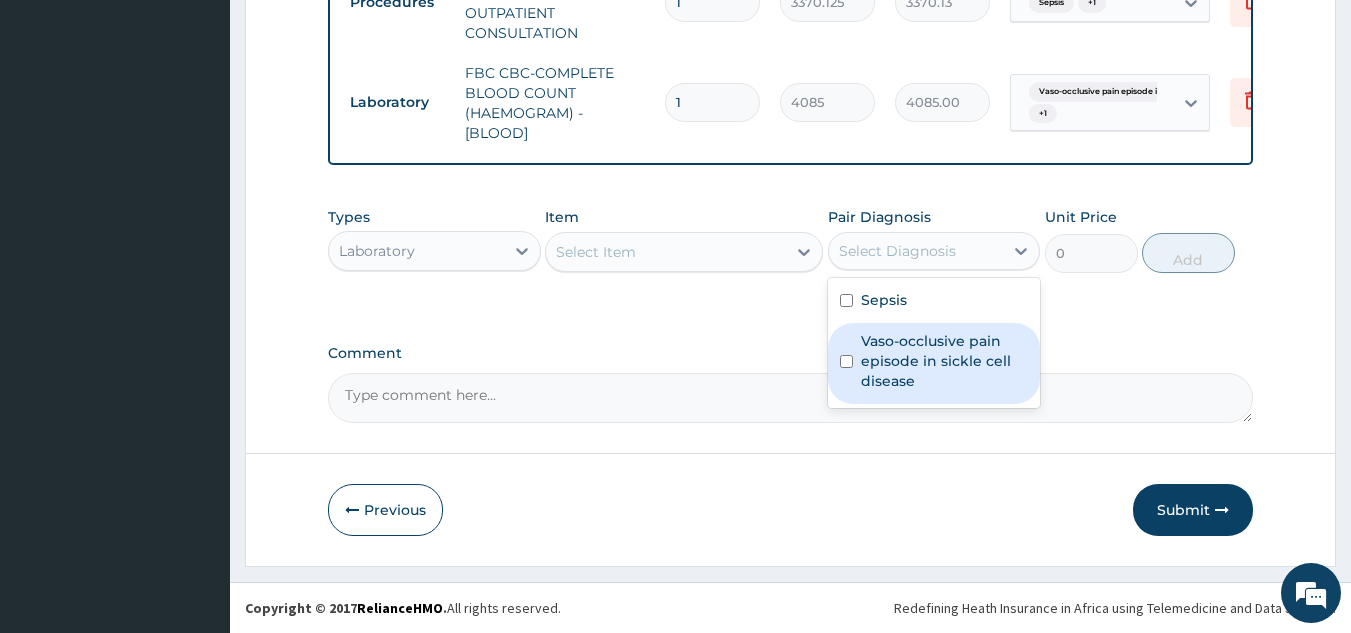 click on "Vaso-occlusive pain episode in sickle cell disease" at bounding box center (945, 361) 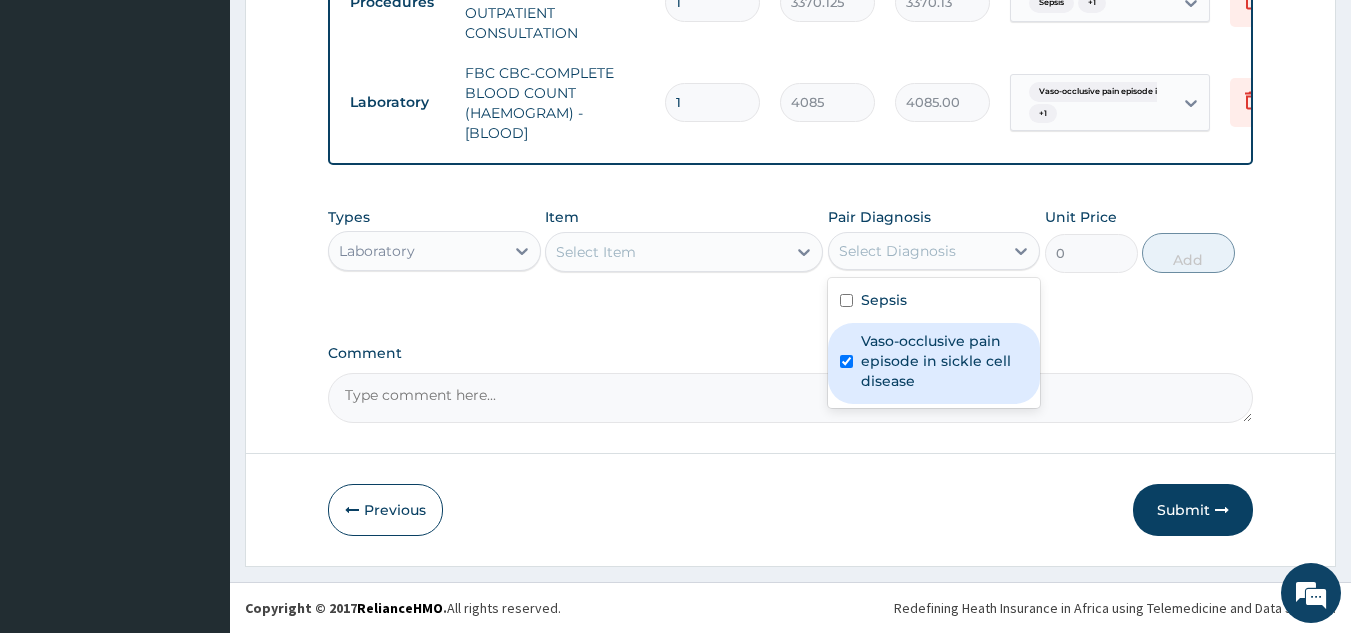checkbox on "true" 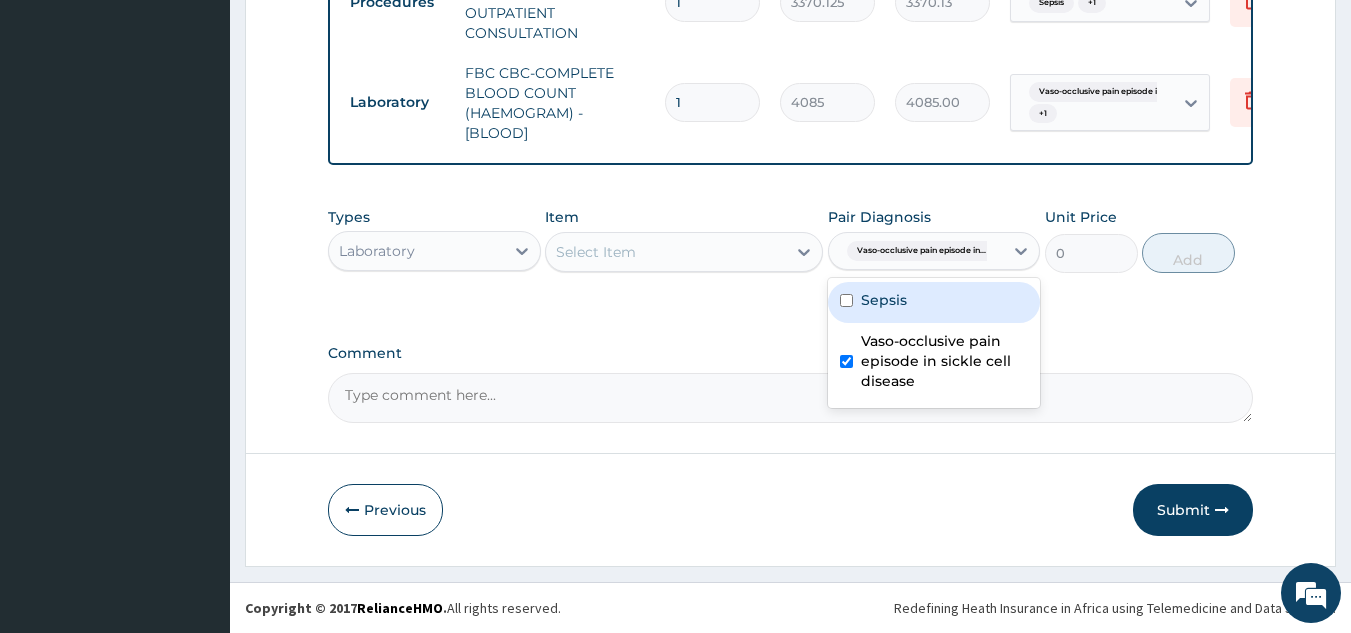 click on "Sepsis" at bounding box center [884, 300] 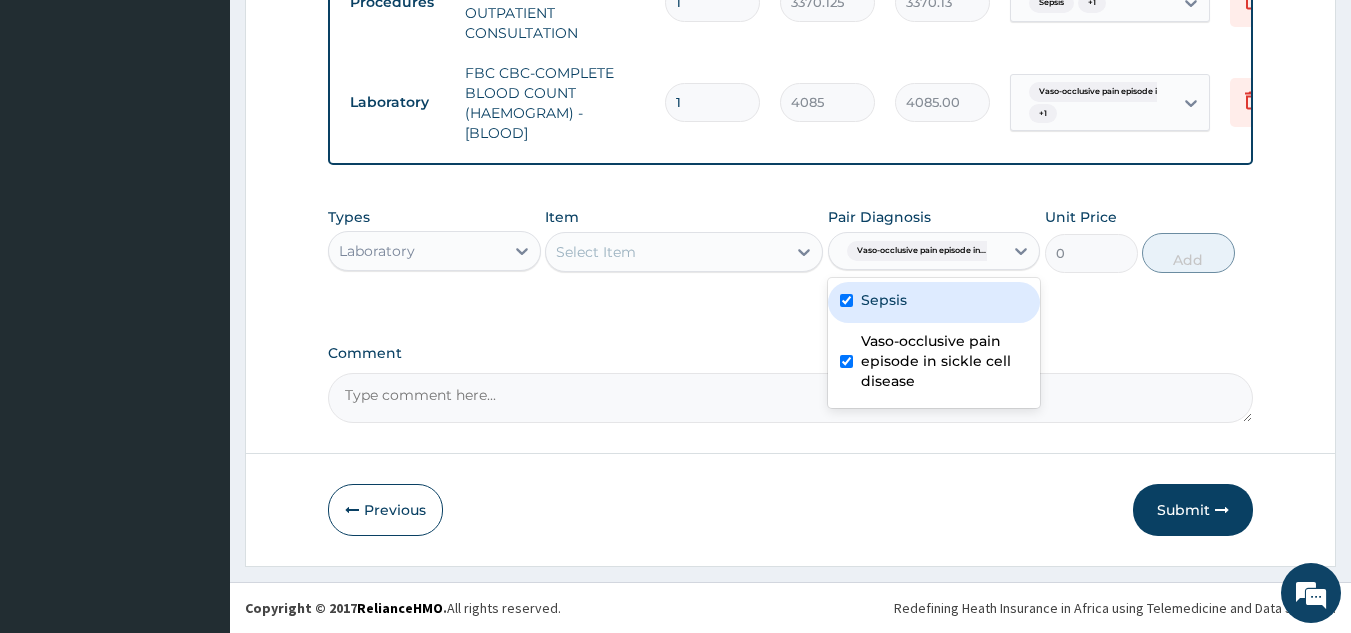 checkbox on "true" 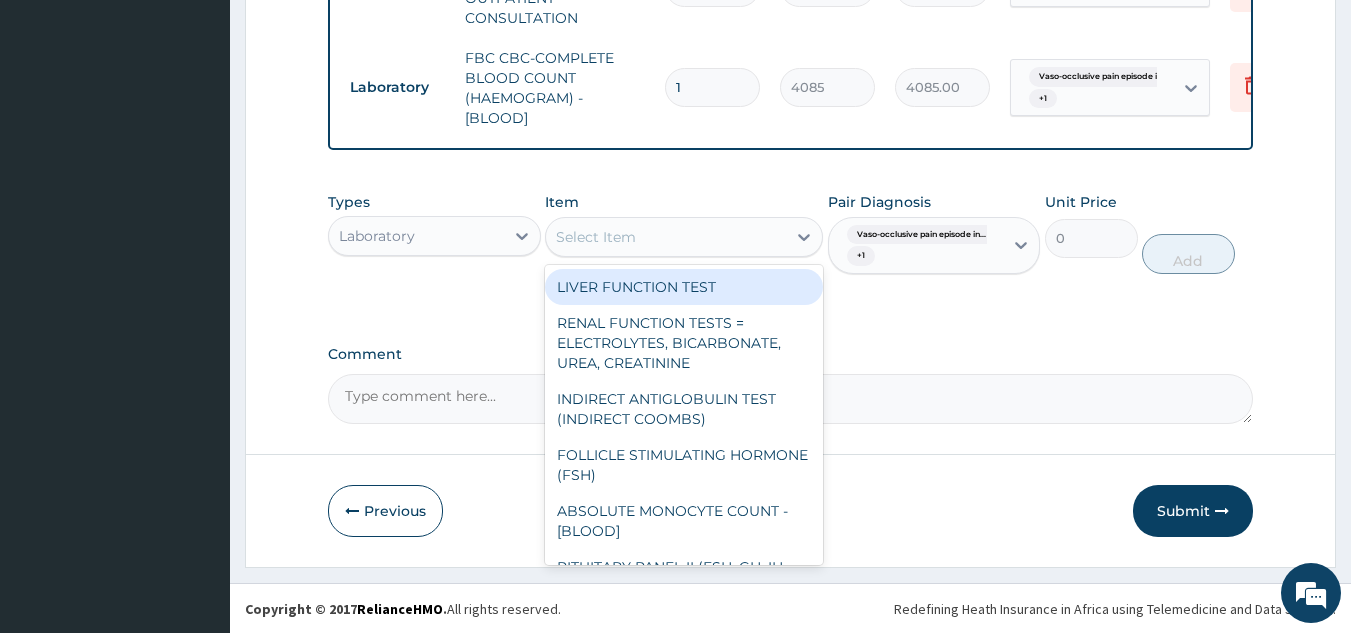 click on "Select Item" at bounding box center (596, 237) 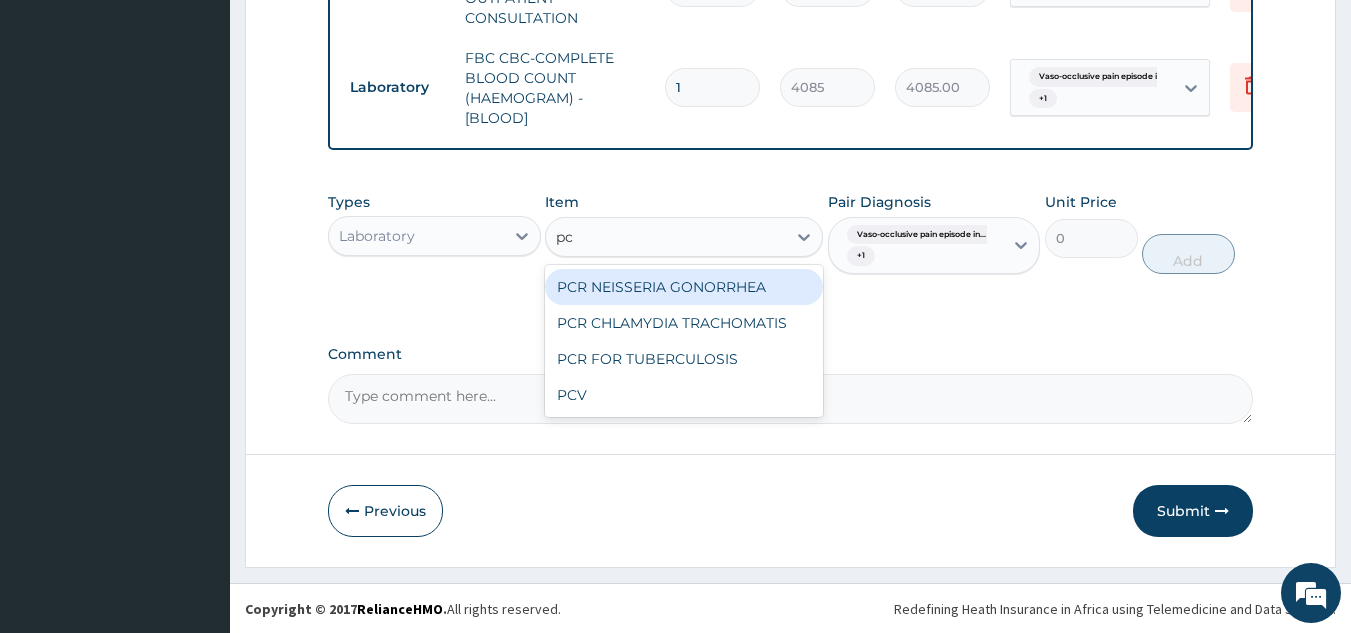 type on "pcv" 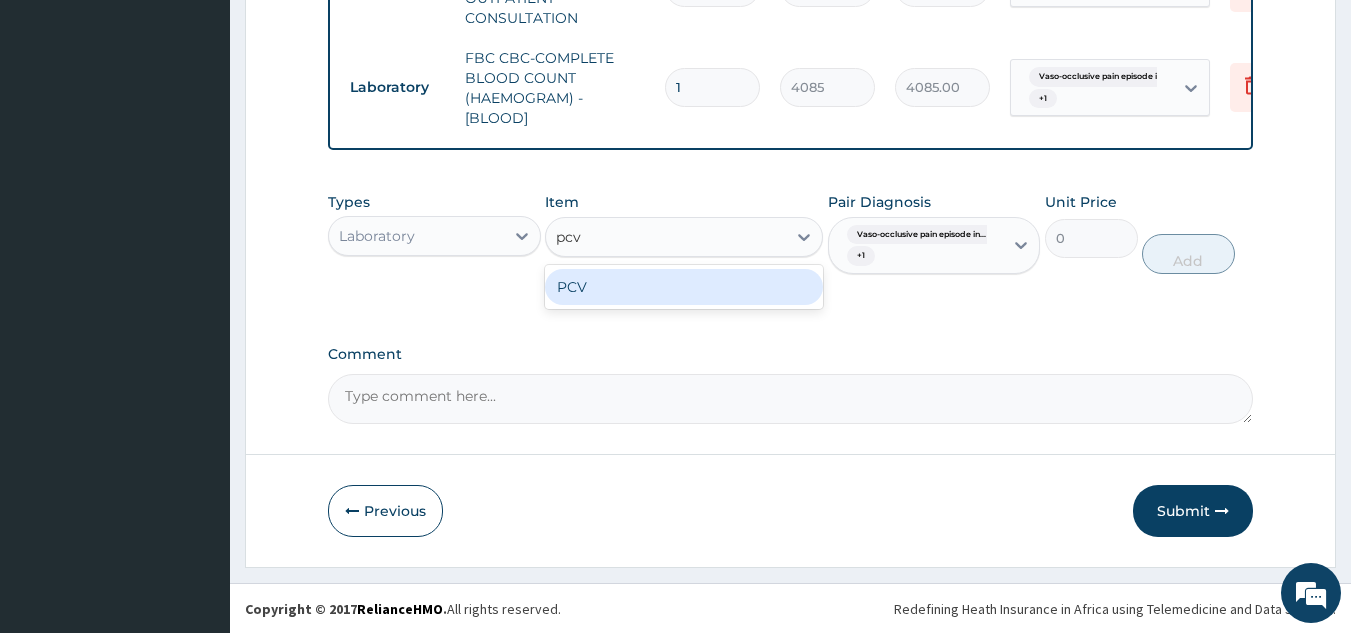 type 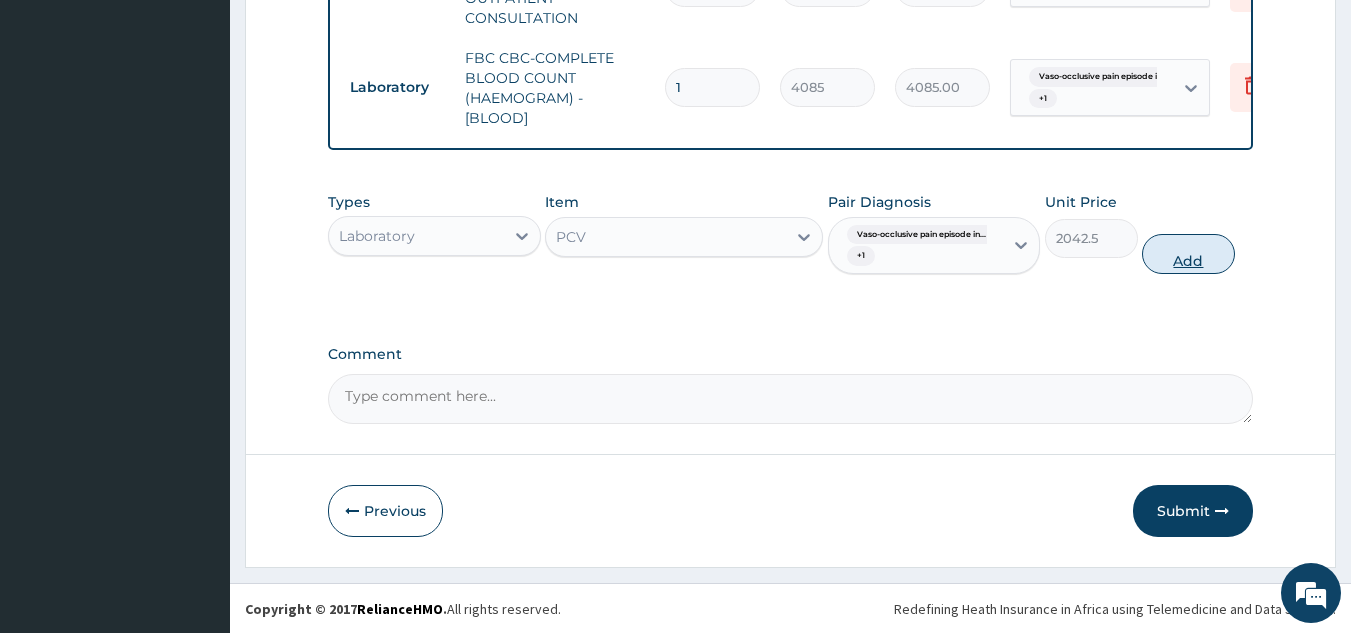 click on "Add" at bounding box center (1188, 254) 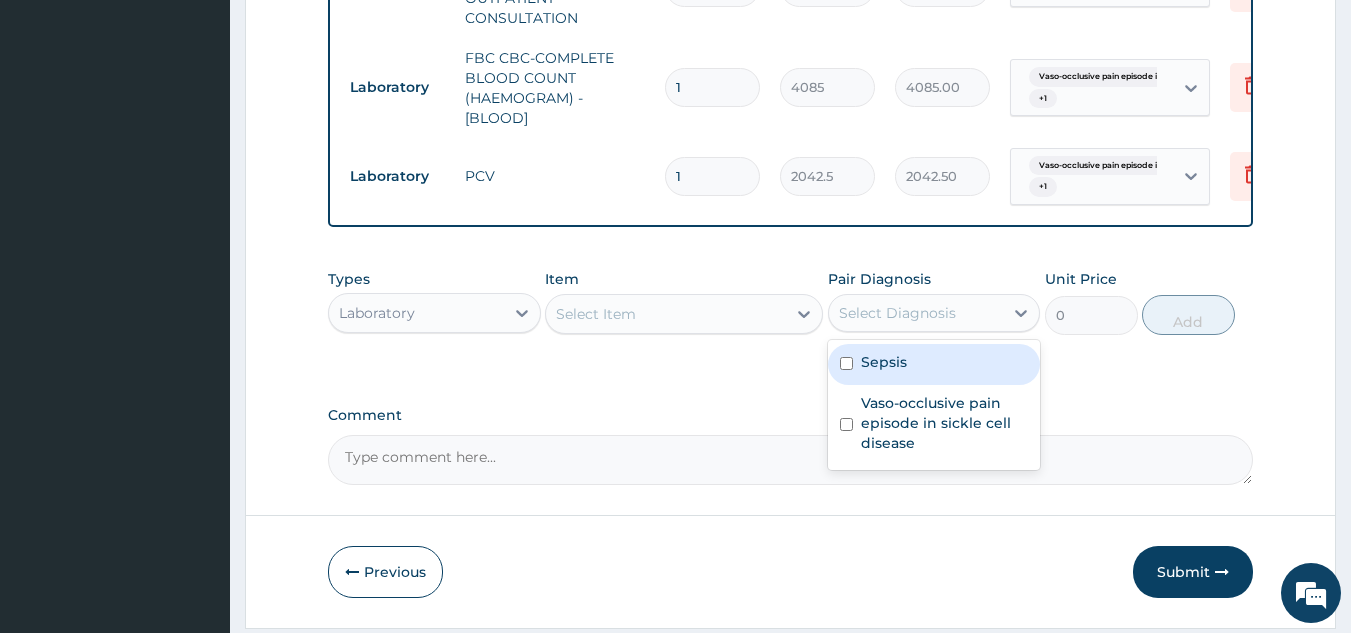 click on "Select Diagnosis" at bounding box center [897, 313] 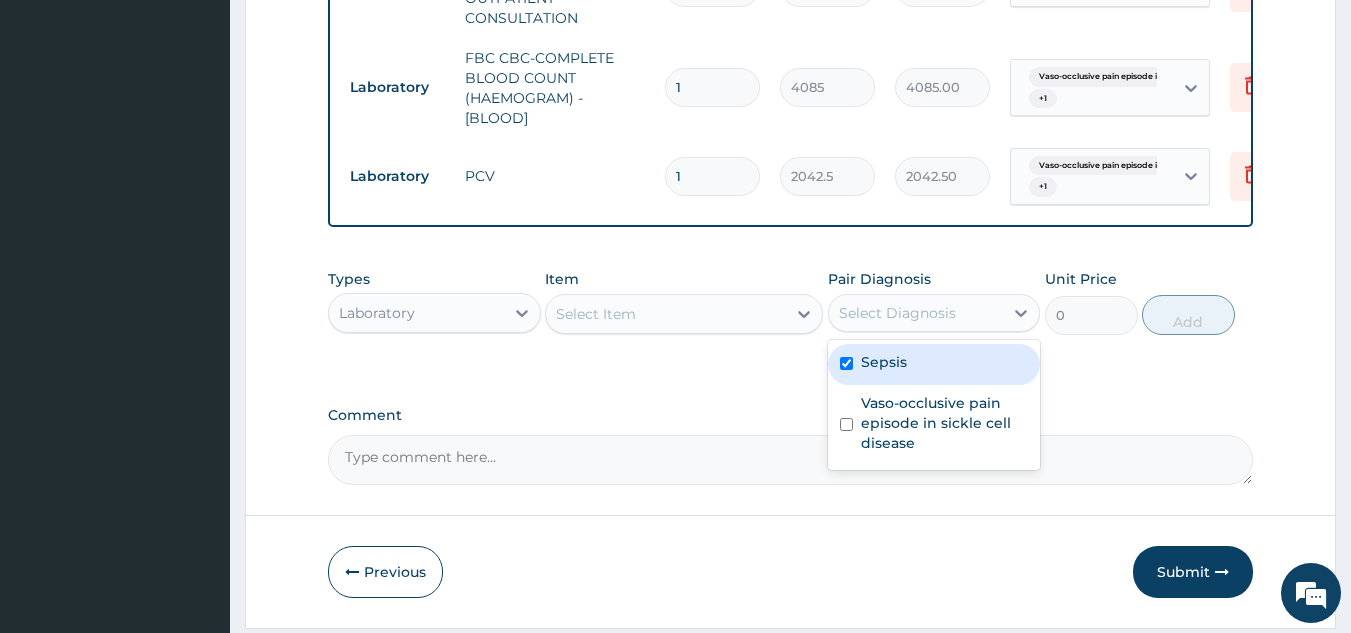 checkbox on "true" 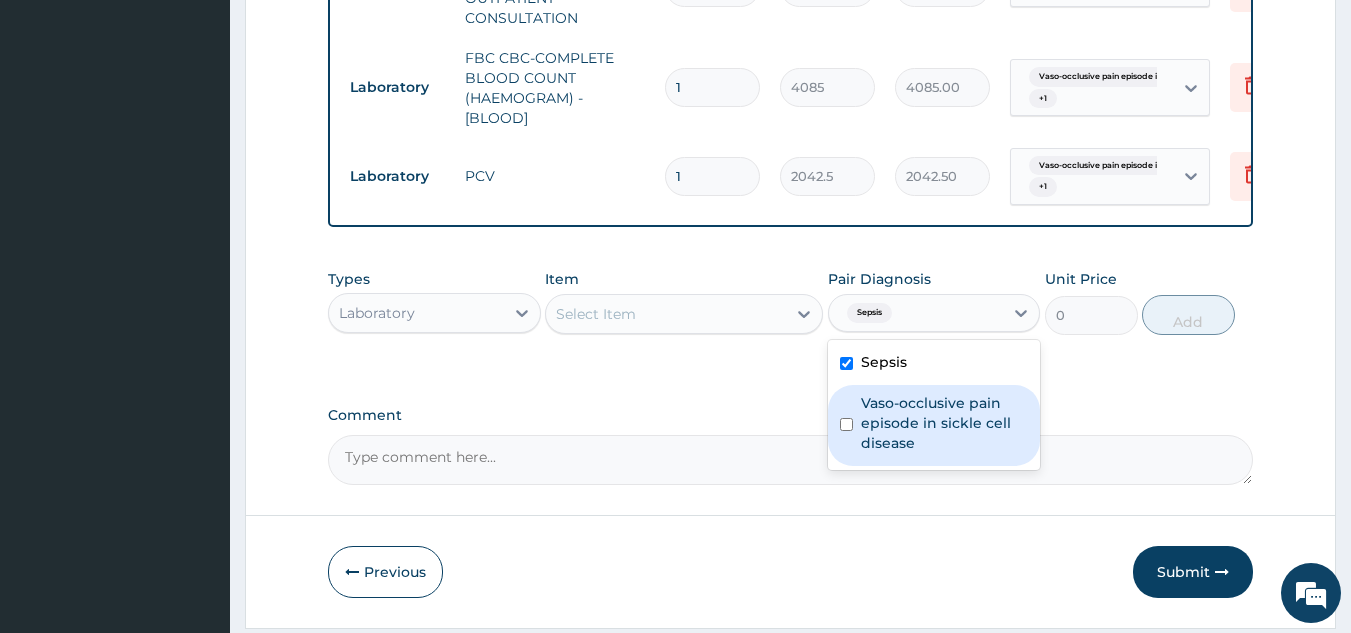 click on "Vaso-occlusive pain episode in sickle cell disease" at bounding box center [945, 423] 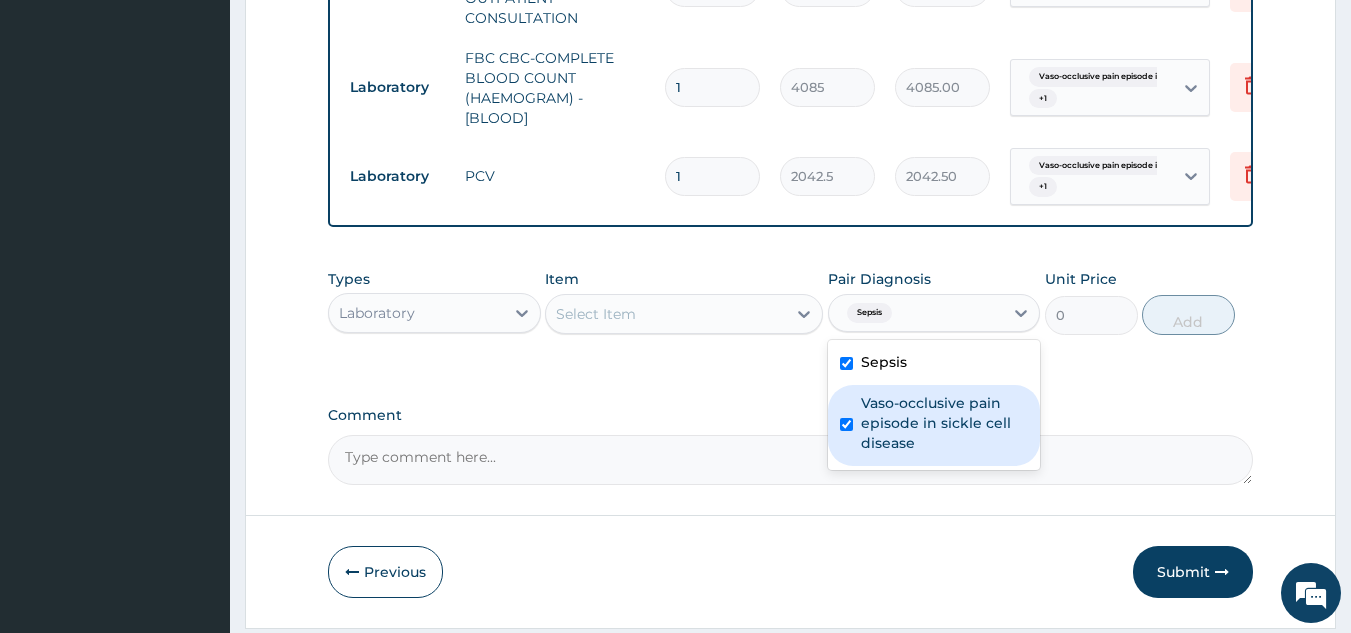 checkbox on "true" 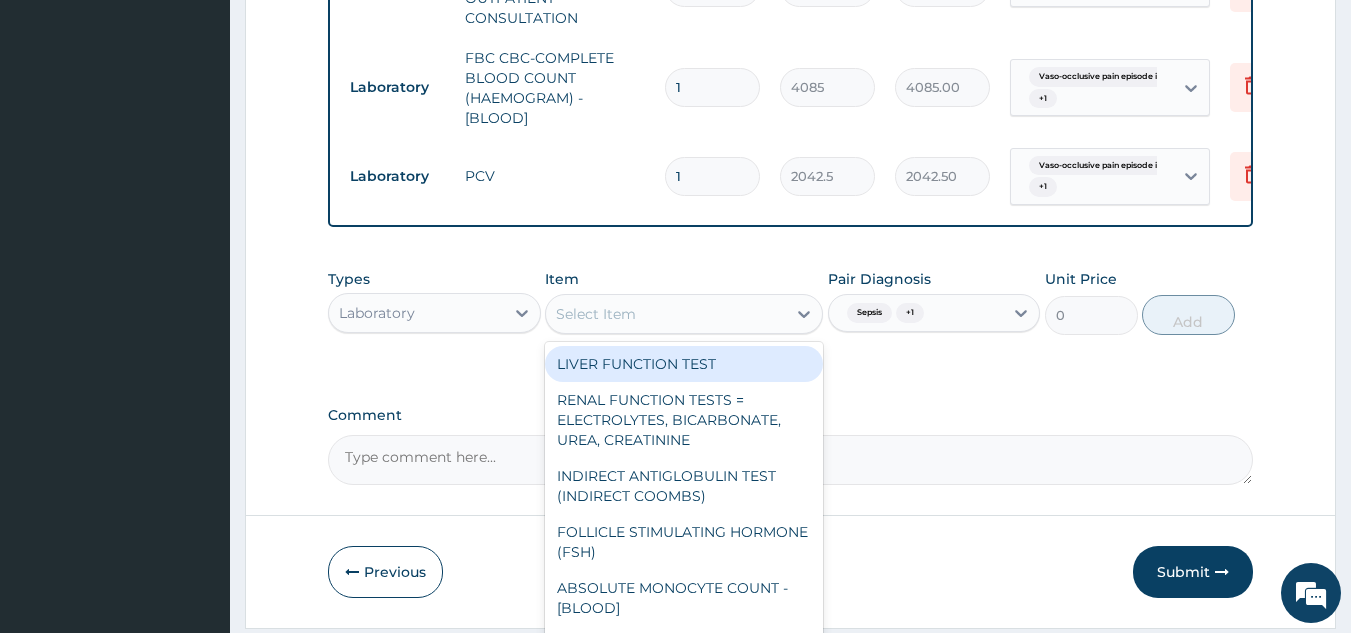 click on "Select Item" at bounding box center [596, 314] 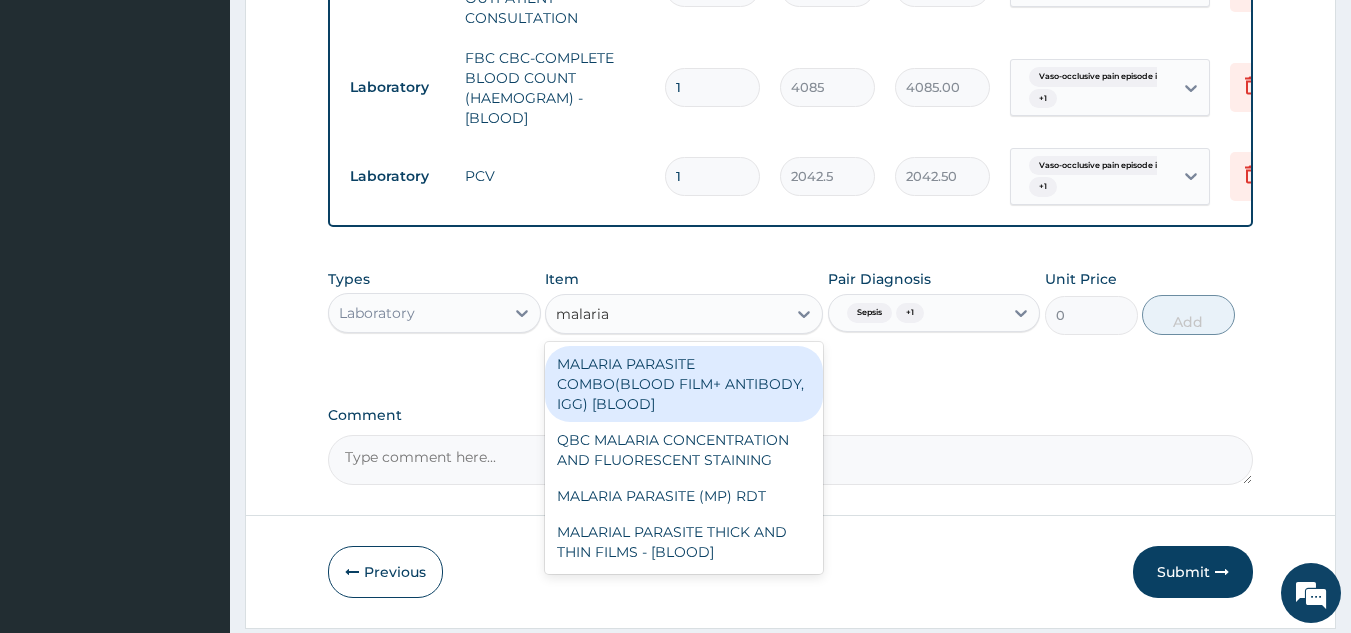 type on "malaria" 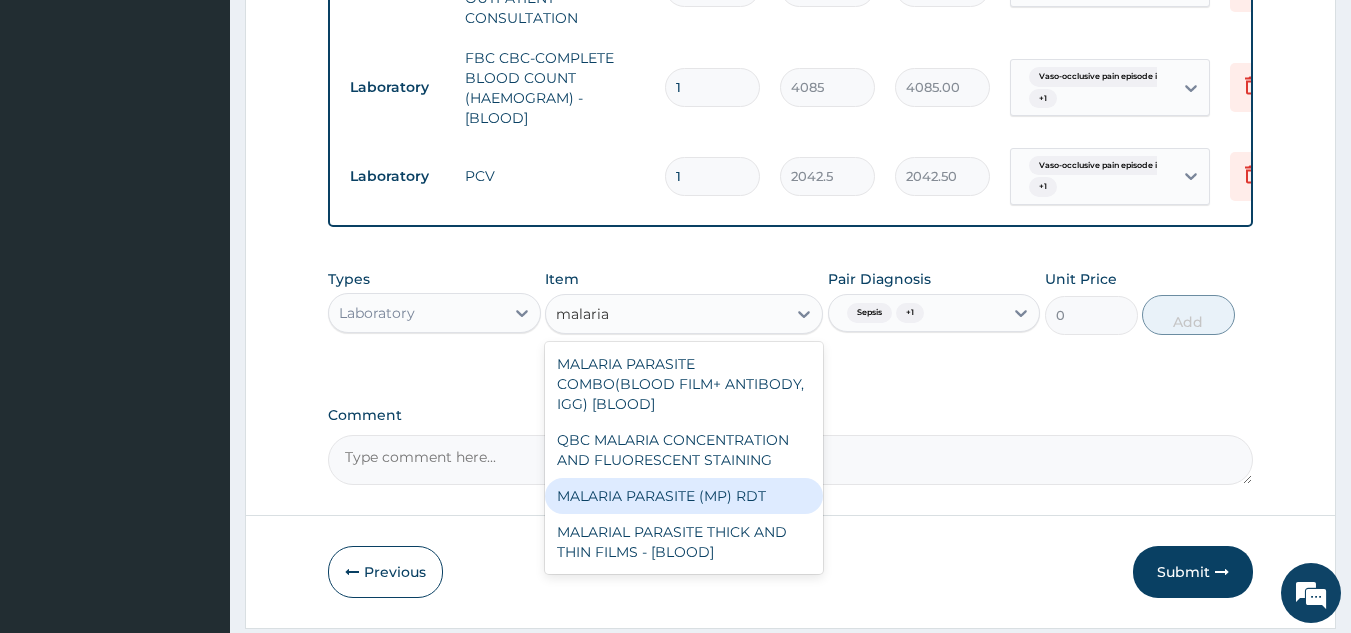 type 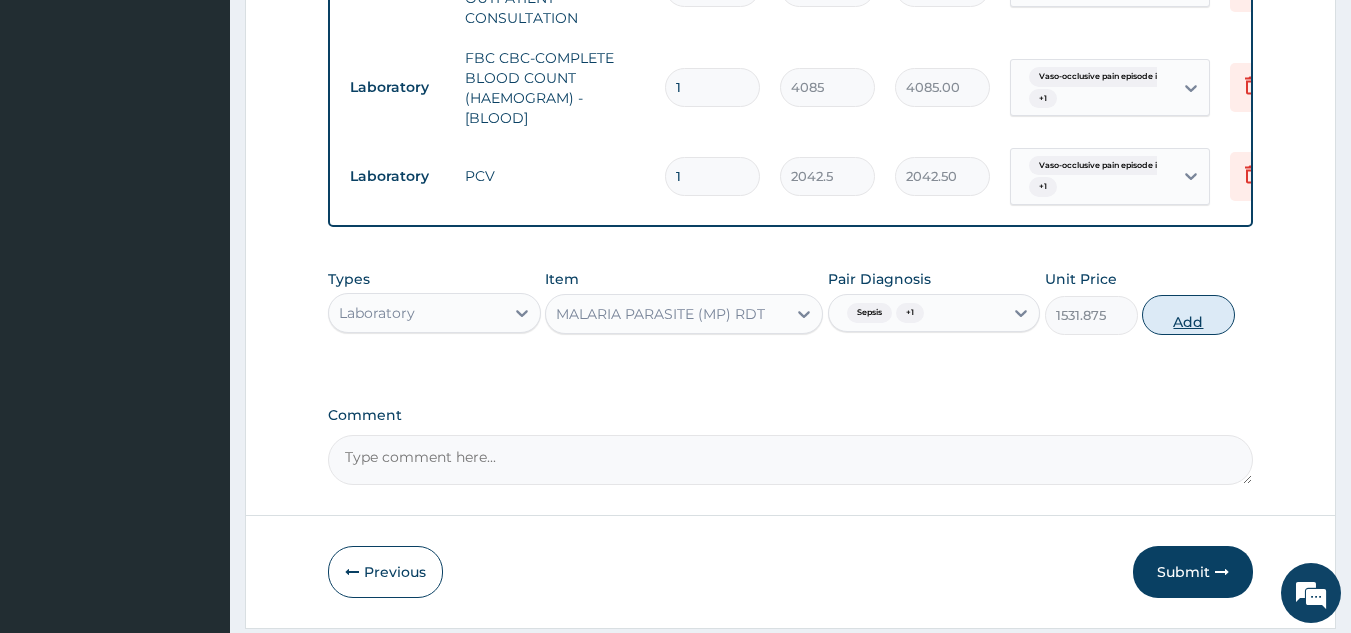 click on "Add" at bounding box center (1188, 315) 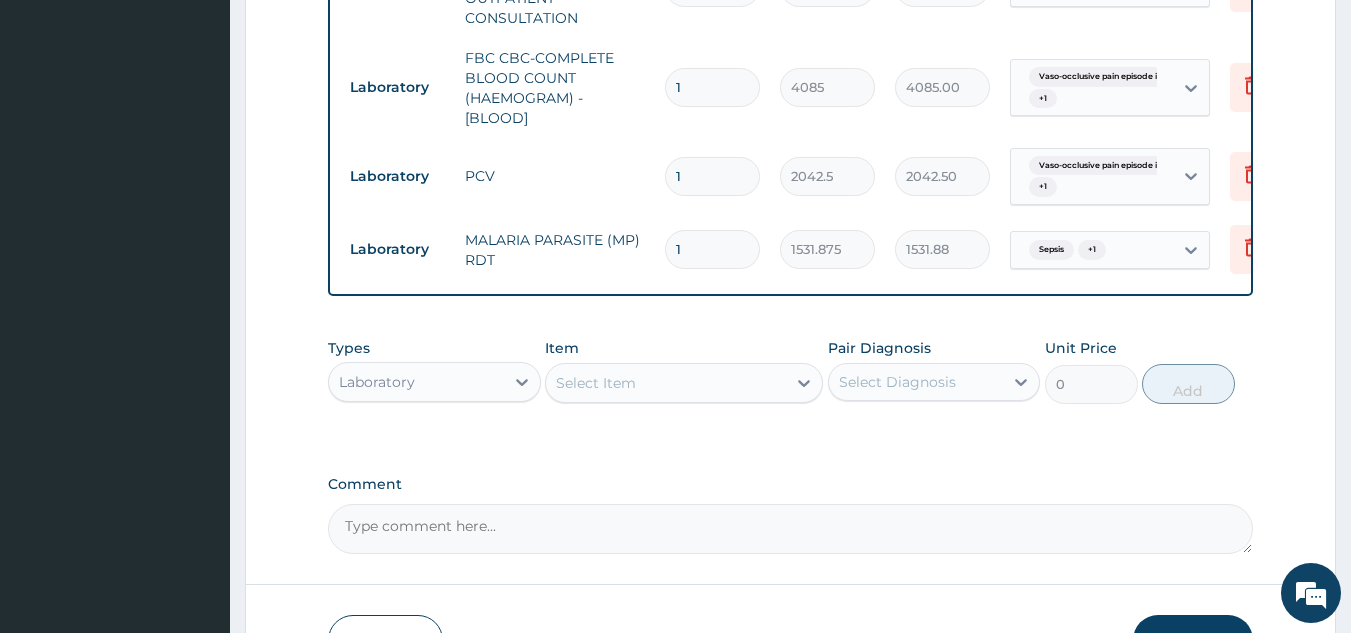 scroll, scrollTop: 1006, scrollLeft: 0, axis: vertical 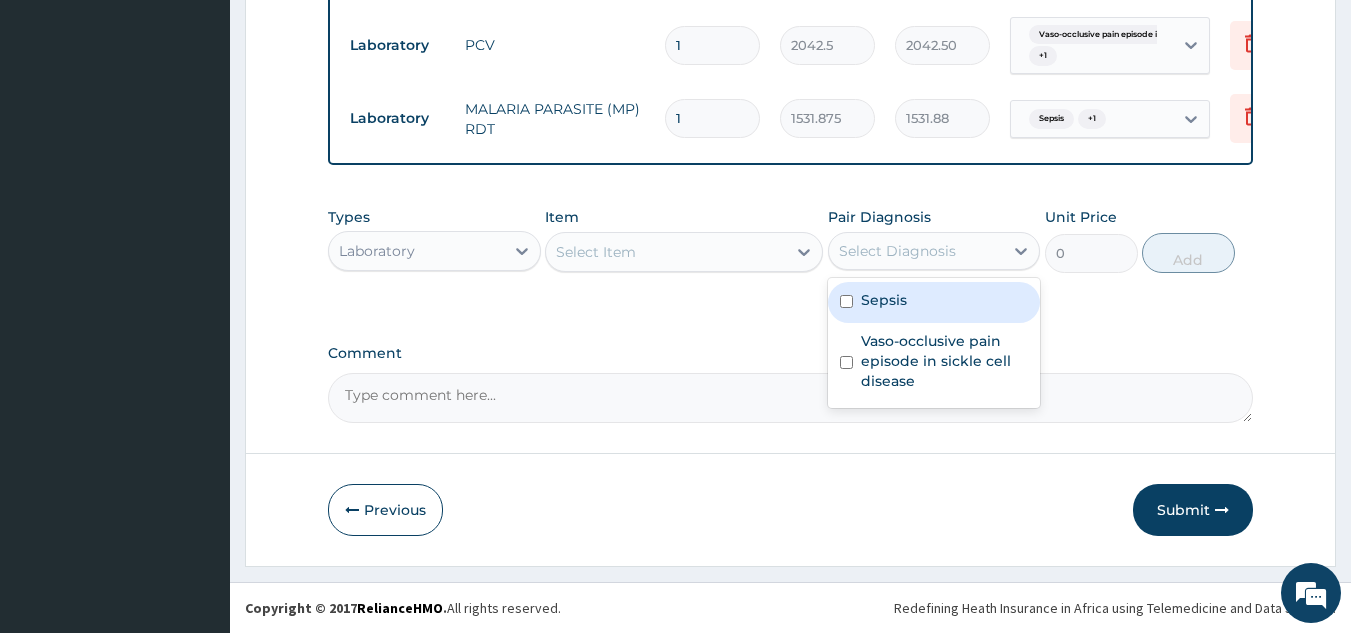 click on "Select Diagnosis" at bounding box center [897, 251] 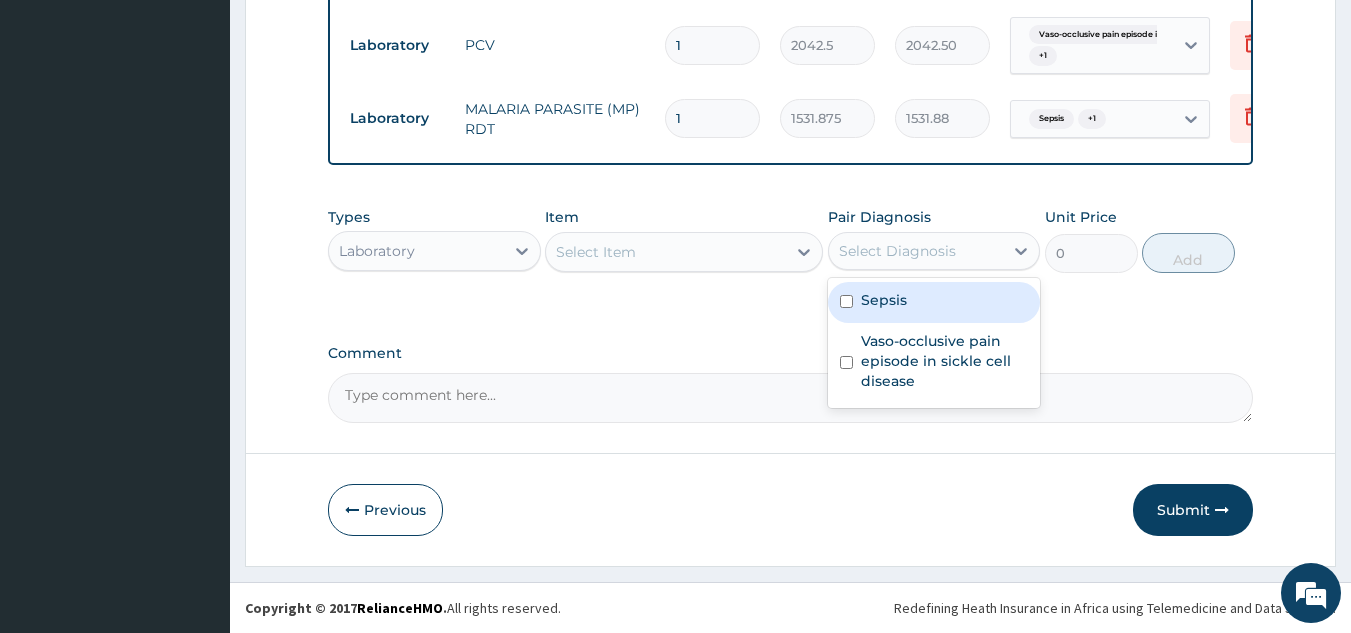 click on "Sepsis" at bounding box center [884, 300] 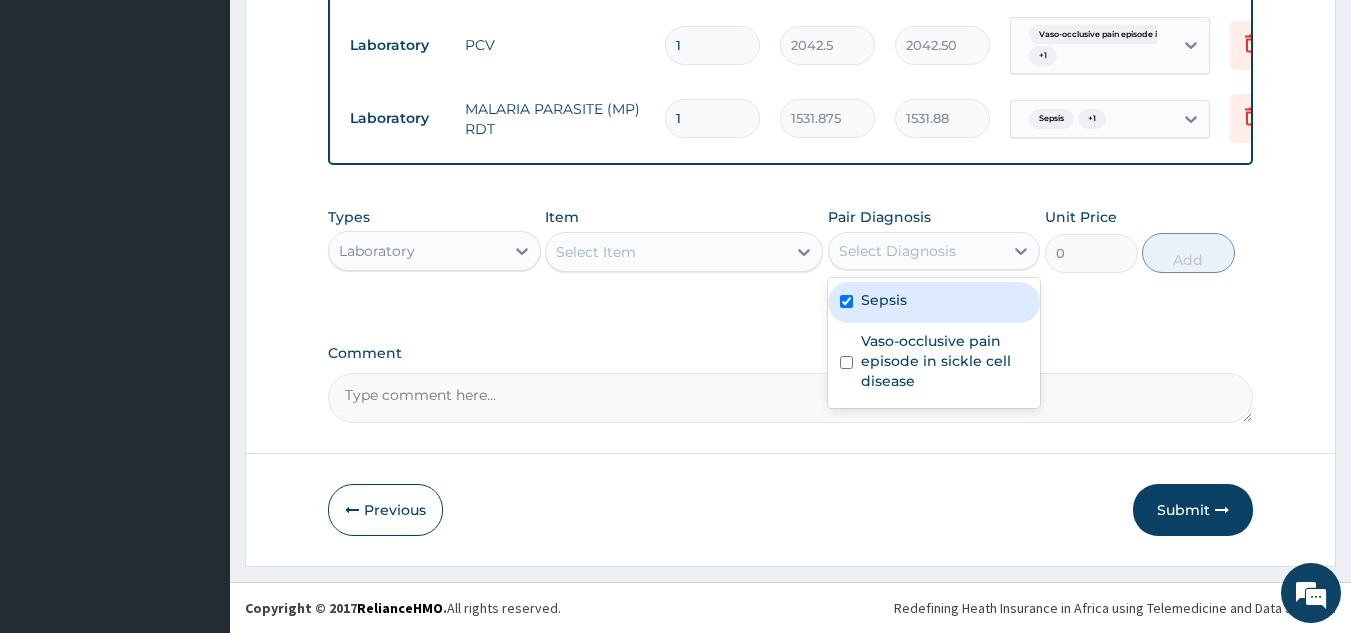 checkbox on "true" 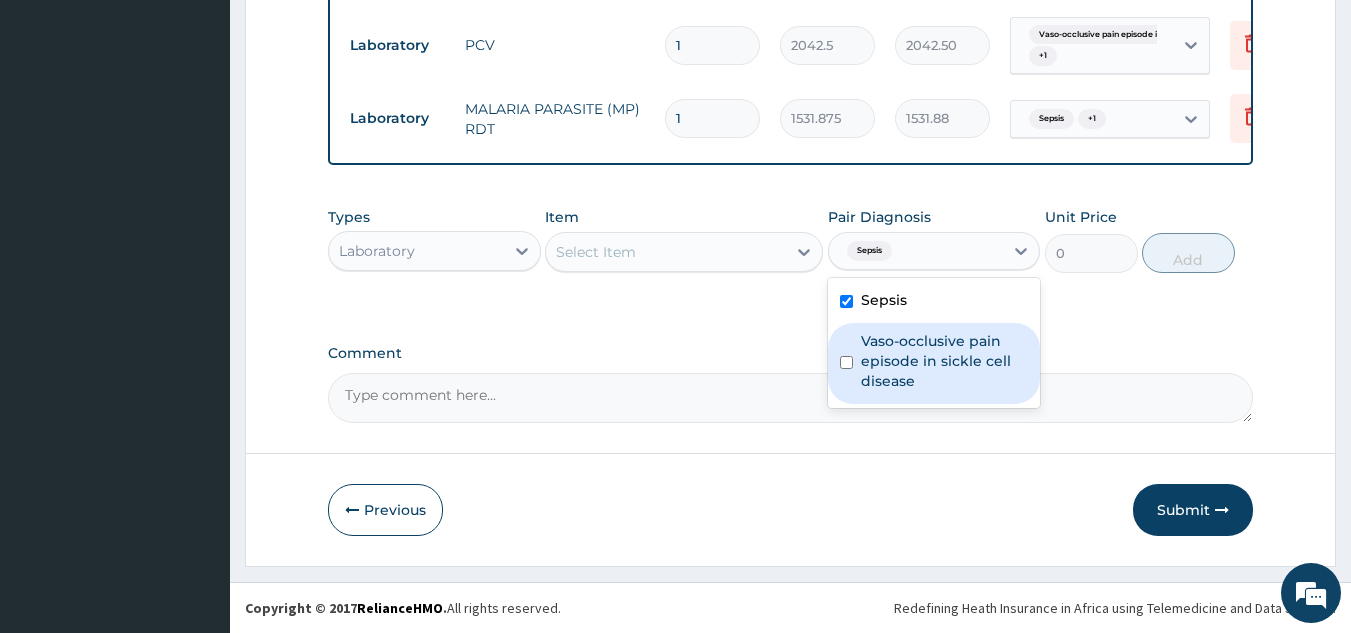 click on "Vaso-occlusive pain episode in sickle cell disease" at bounding box center (934, 363) 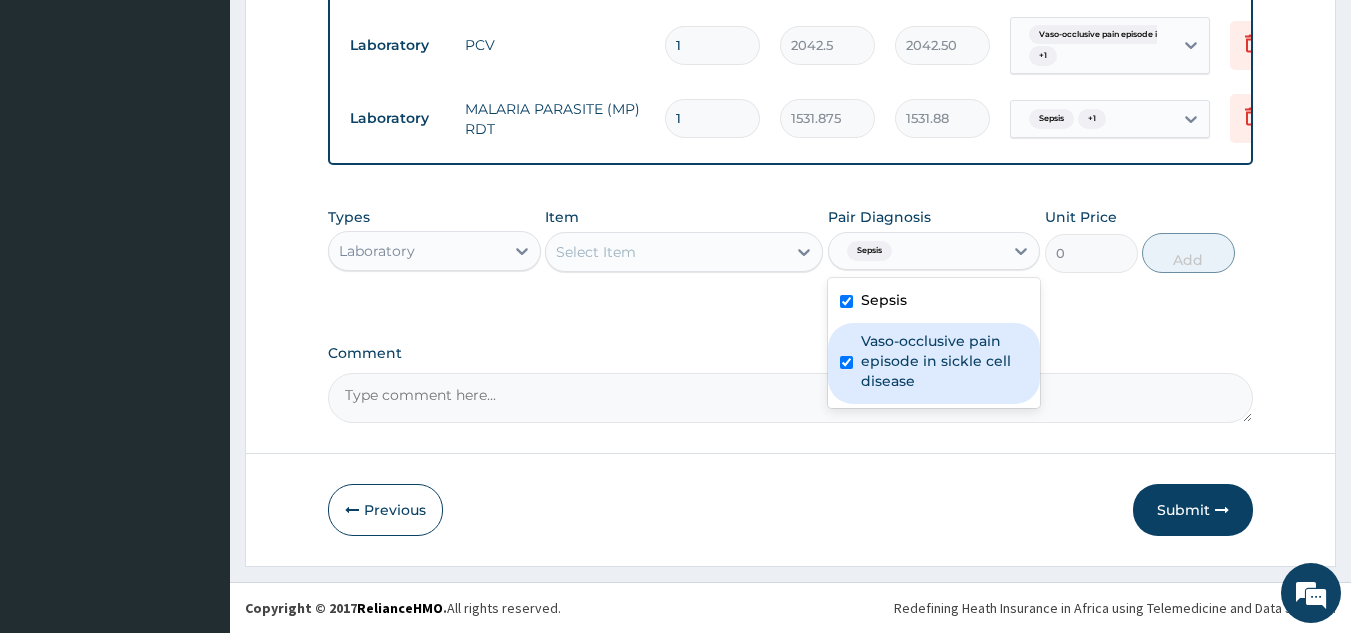 checkbox on "true" 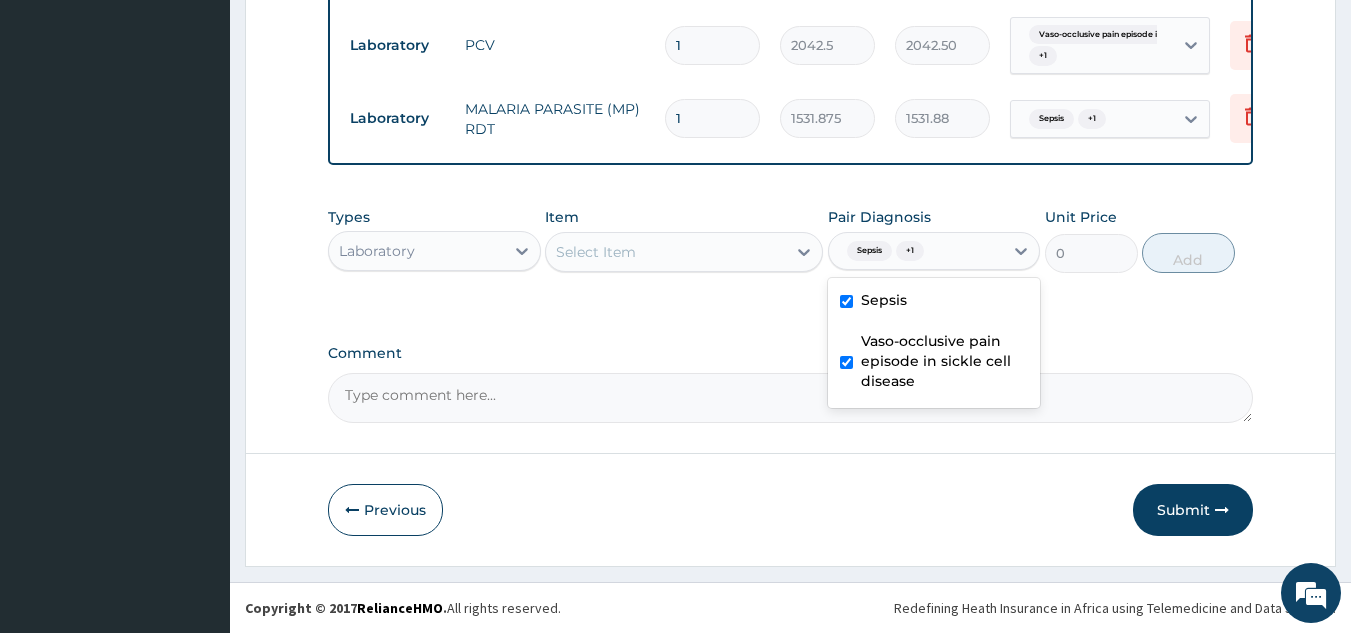 click on "Laboratory" at bounding box center (416, 251) 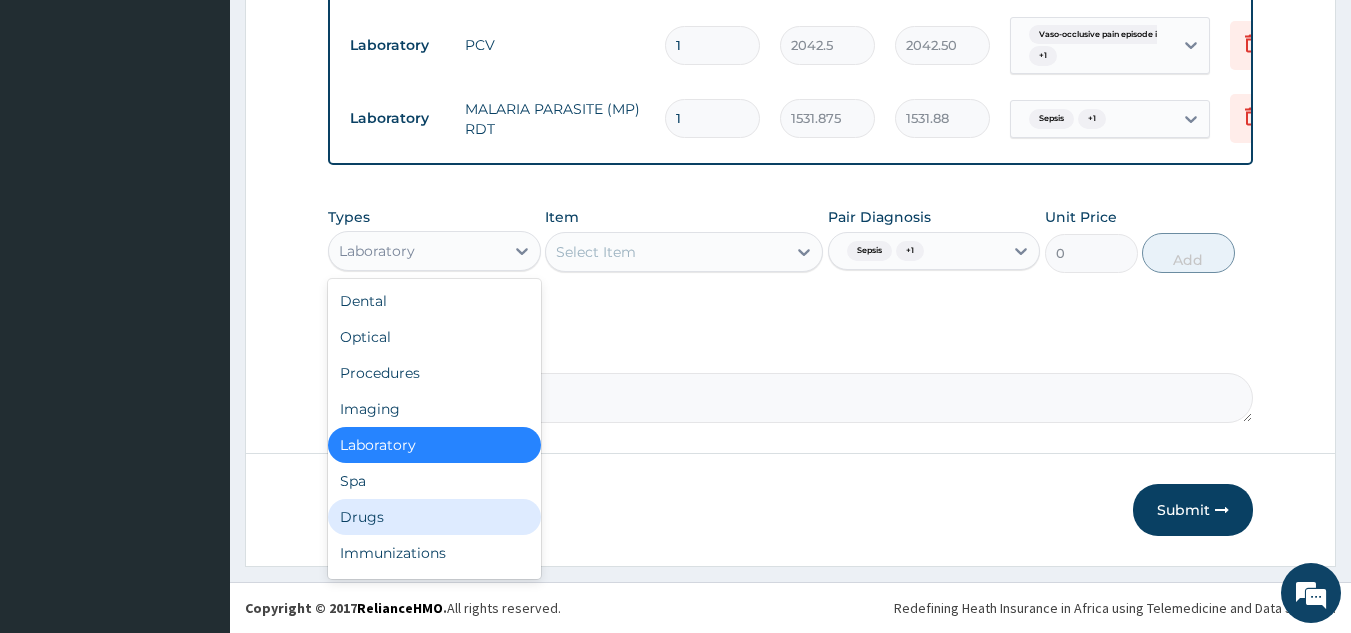 click on "Drugs" at bounding box center [434, 517] 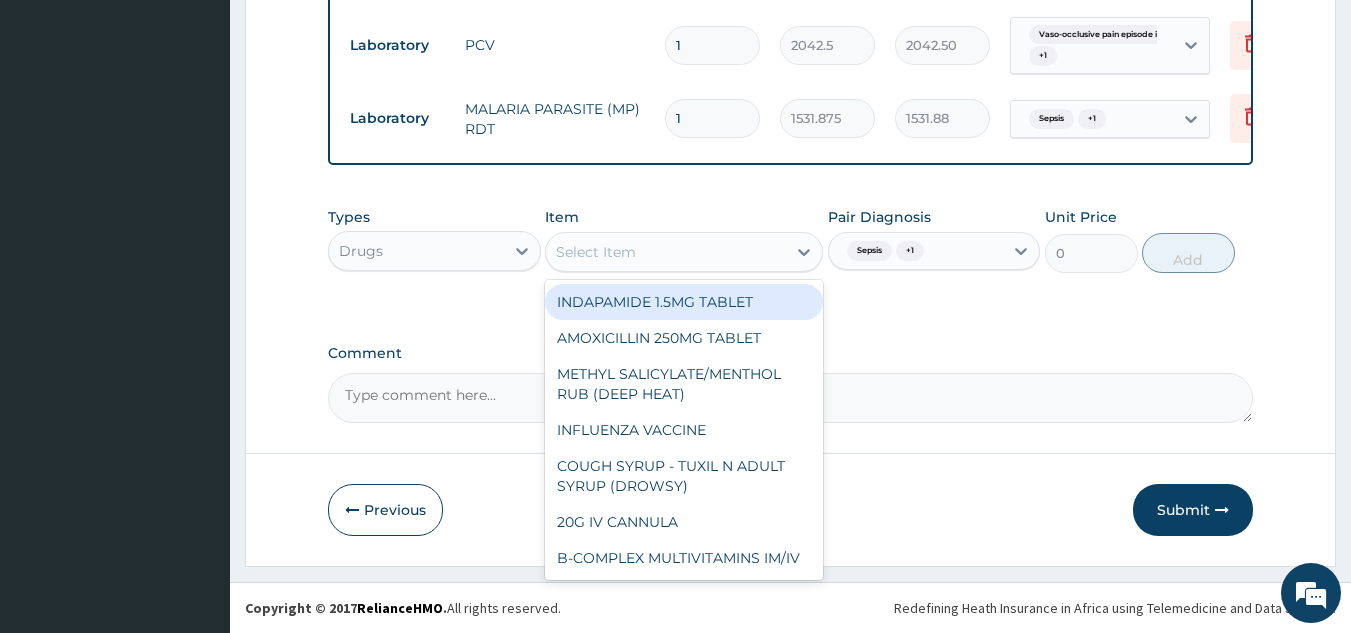 click on "Select Item" at bounding box center (666, 252) 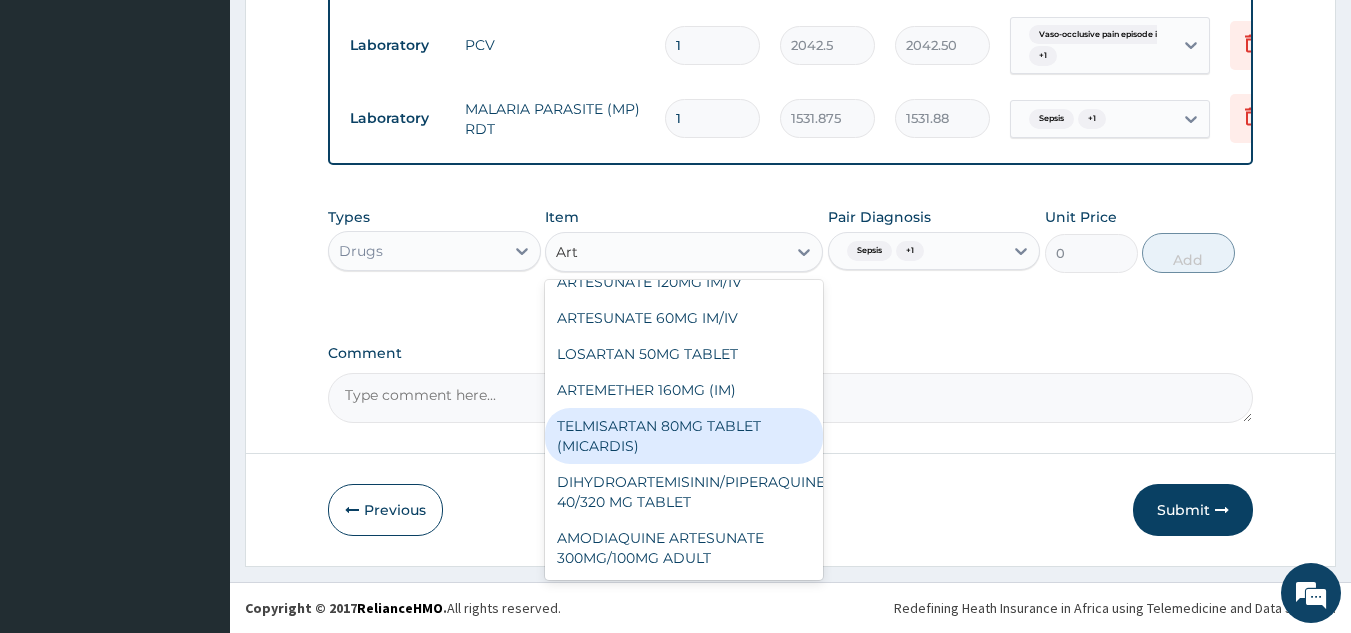 scroll, scrollTop: 0, scrollLeft: 0, axis: both 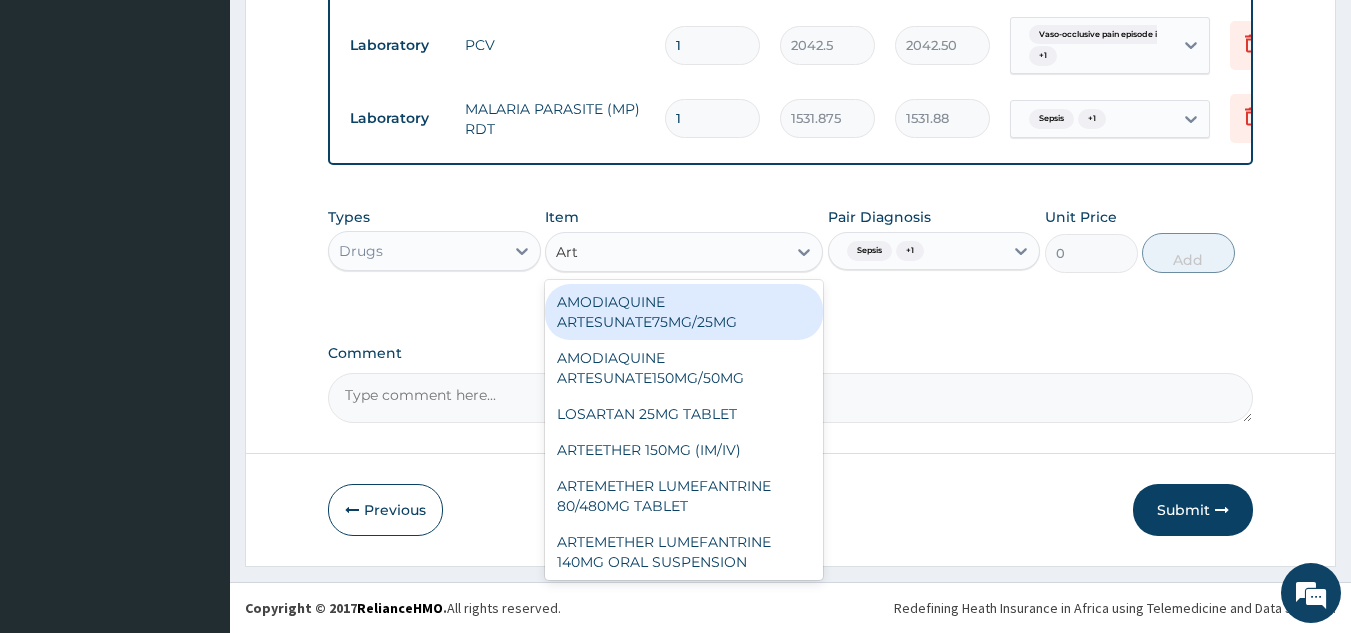 type on "Art" 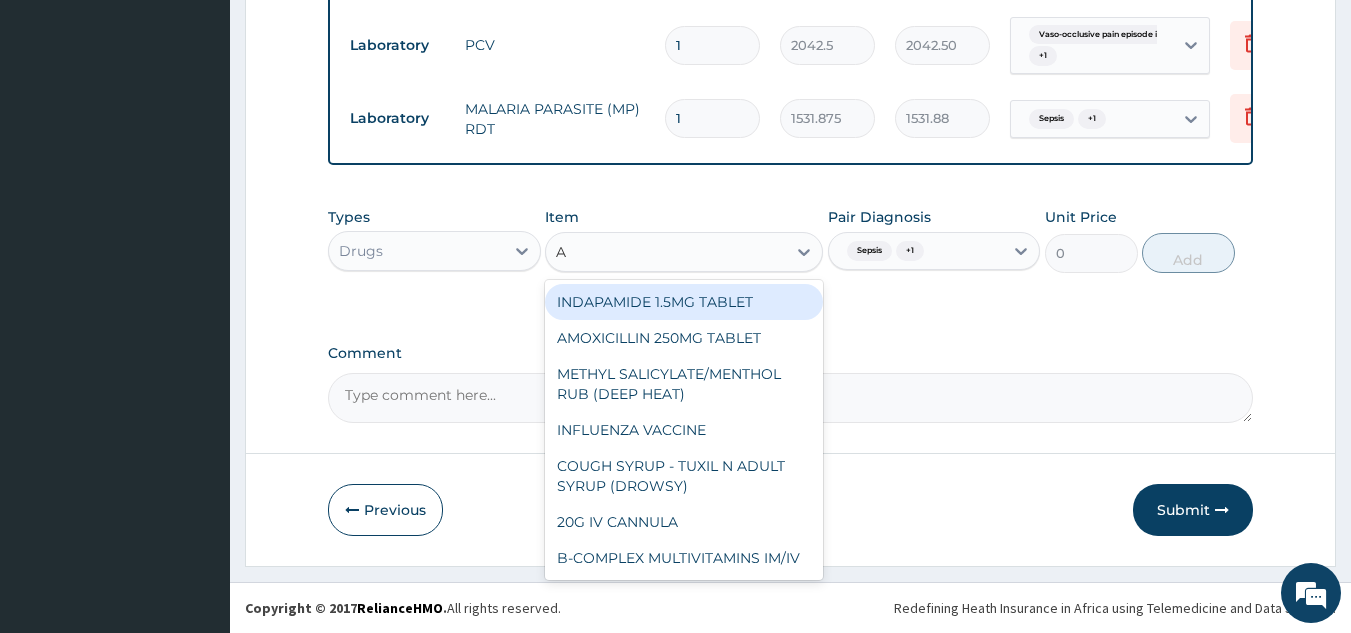 type on "A" 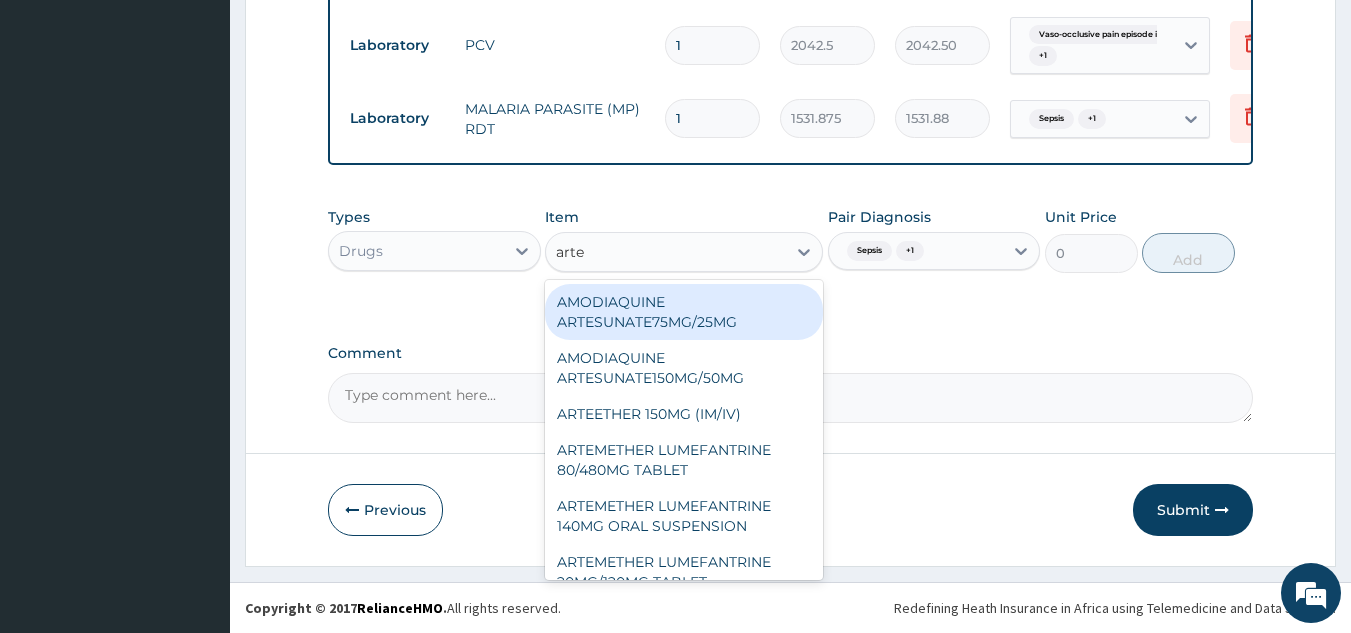 type on "artem" 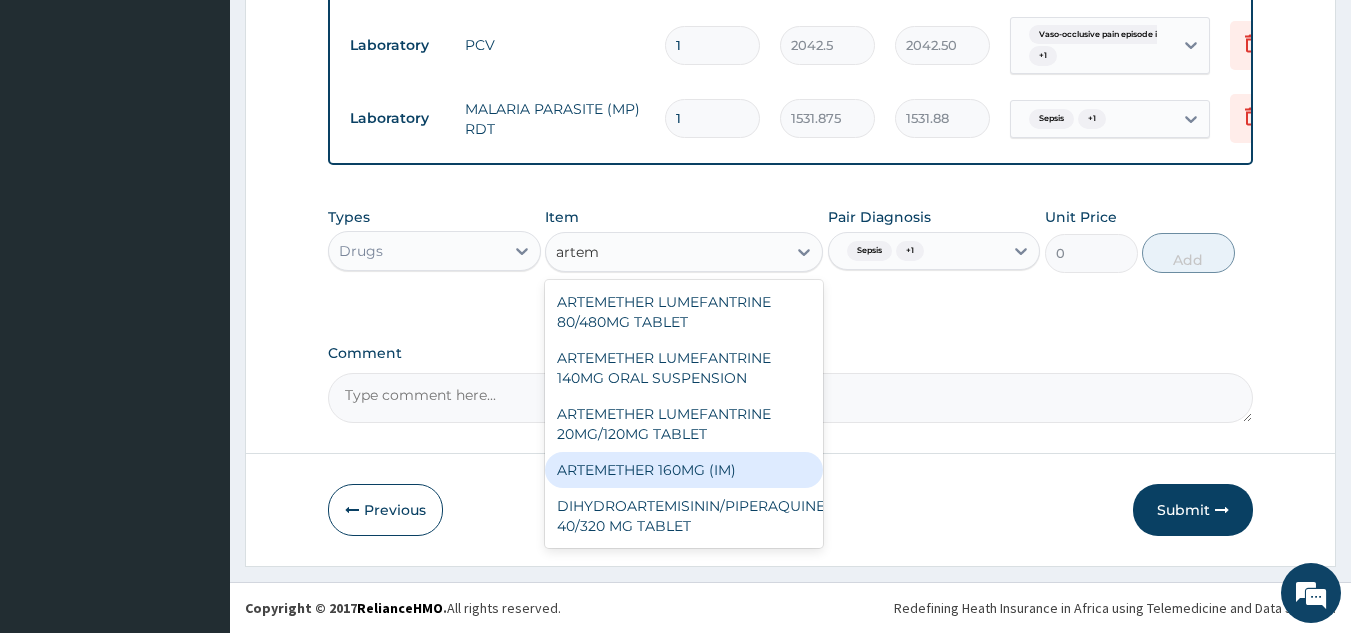 click on "ARTEMETHER 160MG (IM)" at bounding box center [684, 470] 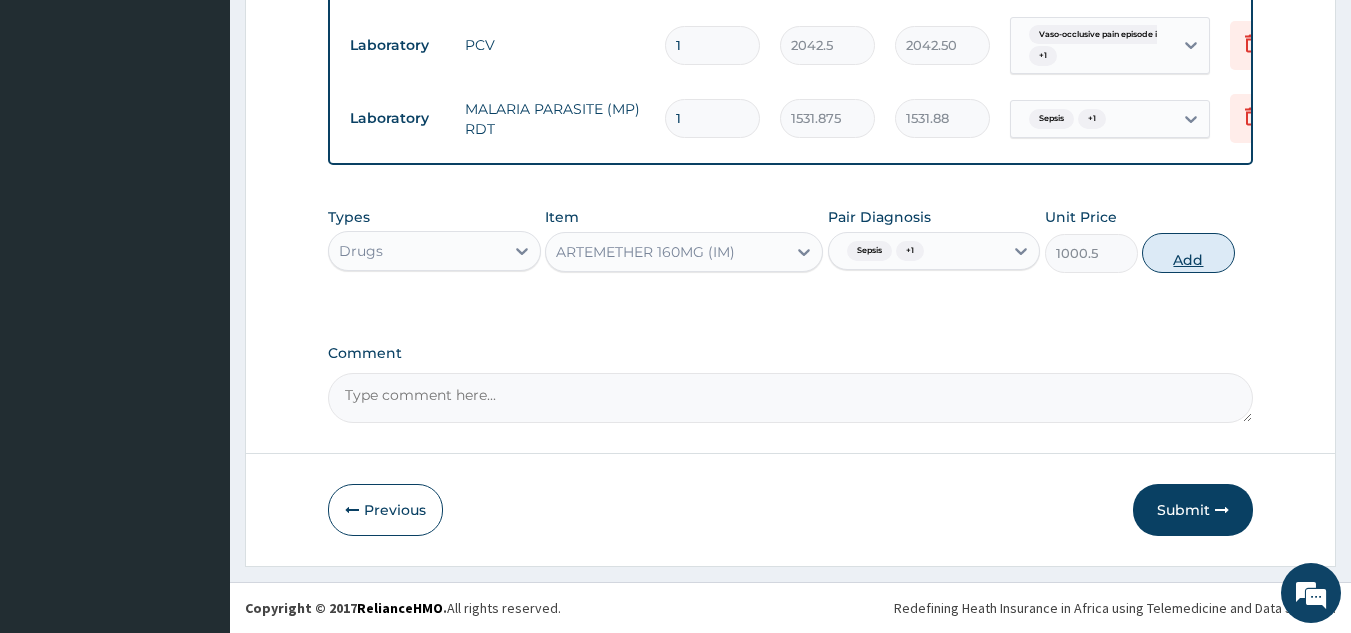 click on "Add" at bounding box center (1188, 253) 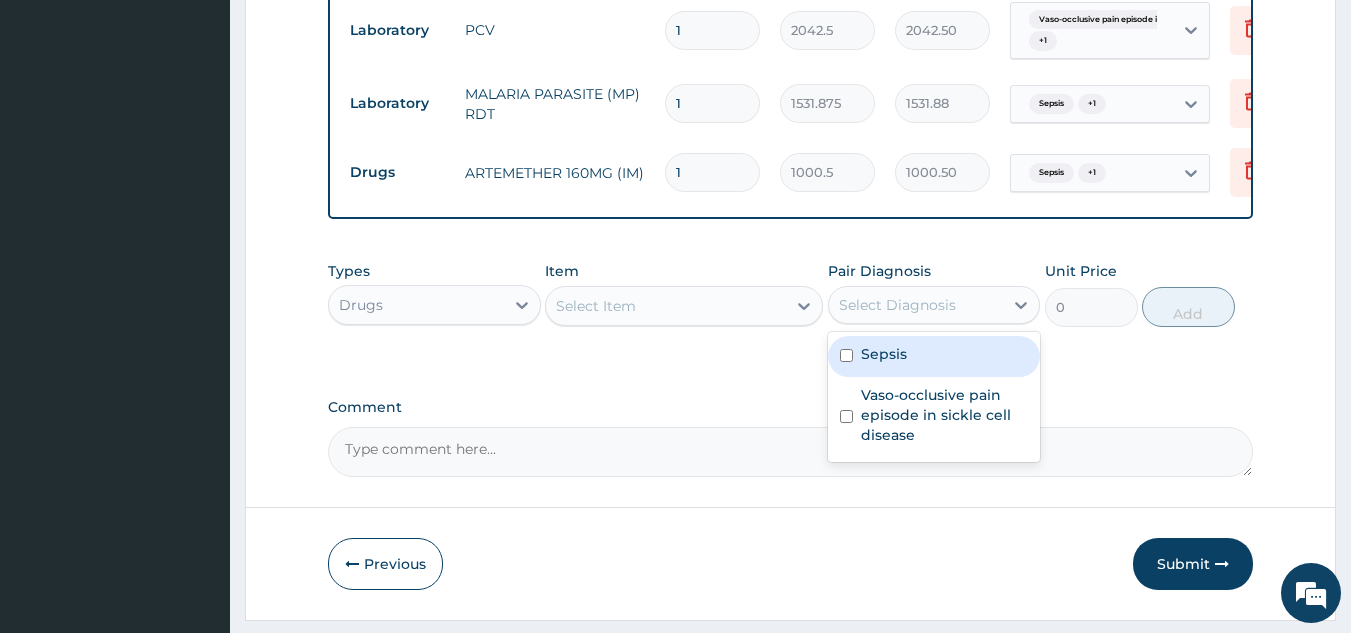 click on "Select Diagnosis" at bounding box center [897, 305] 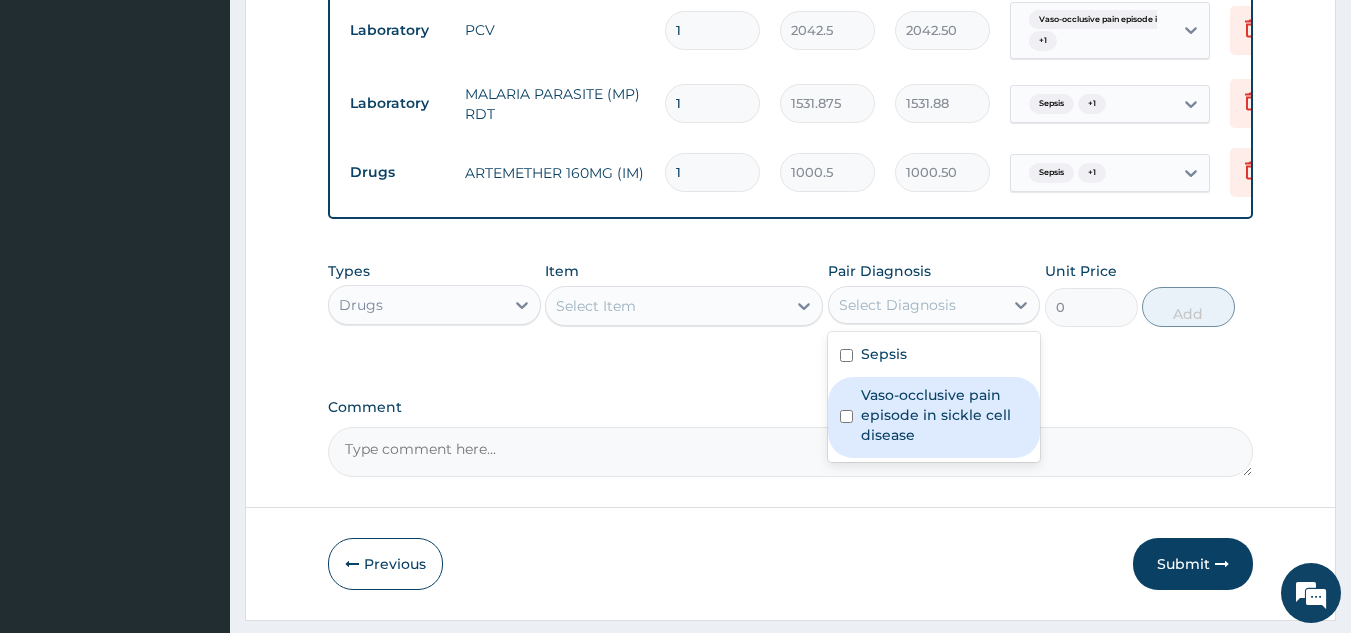 click on "Vaso-occlusive pain episode in sickle cell disease" at bounding box center (945, 415) 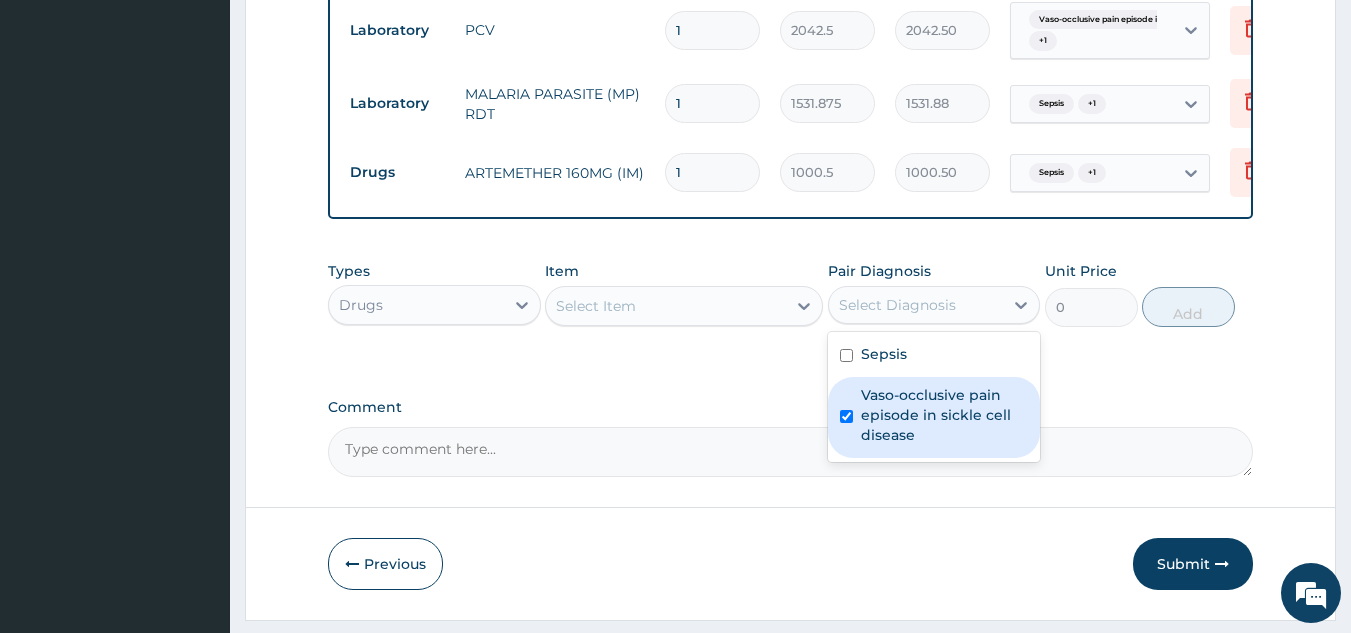 checkbox on "true" 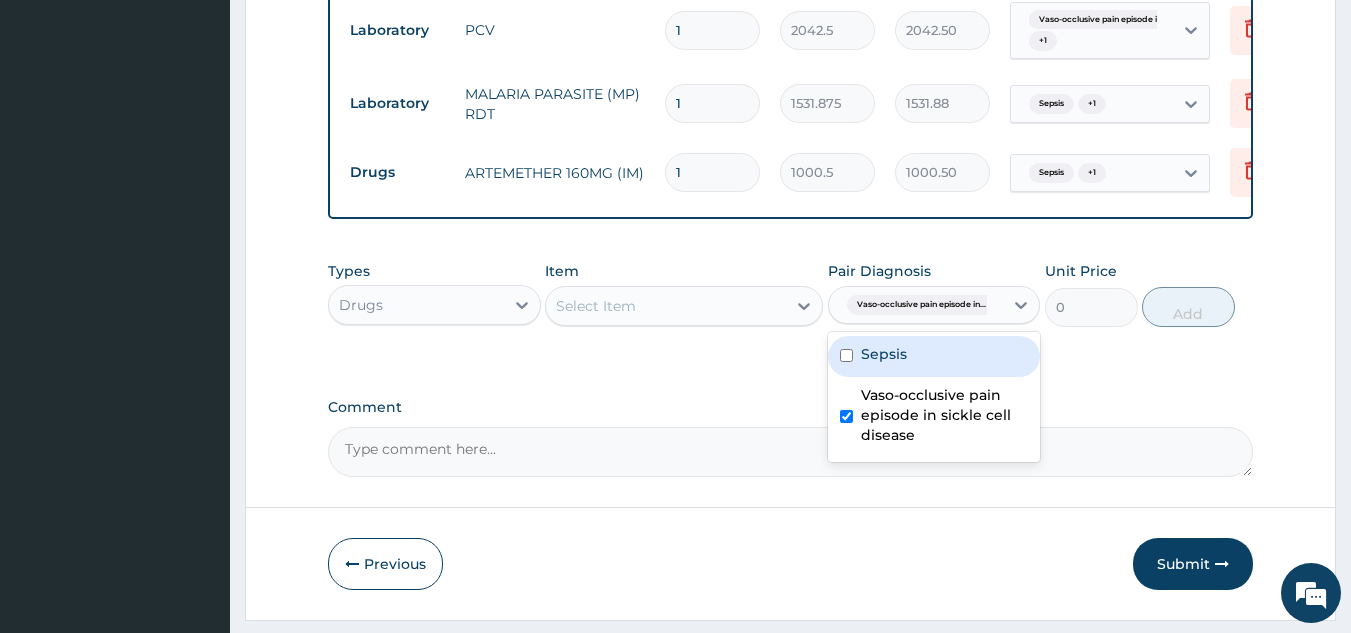click on "Sepsis" at bounding box center (934, 356) 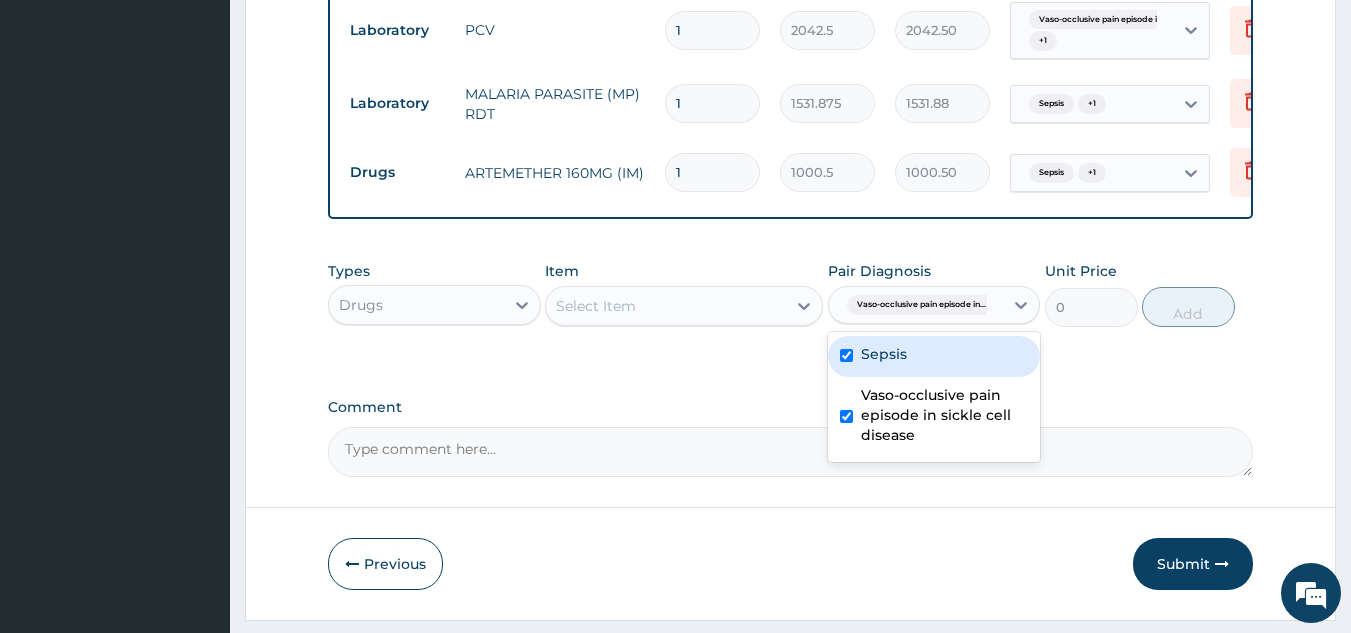 checkbox on "true" 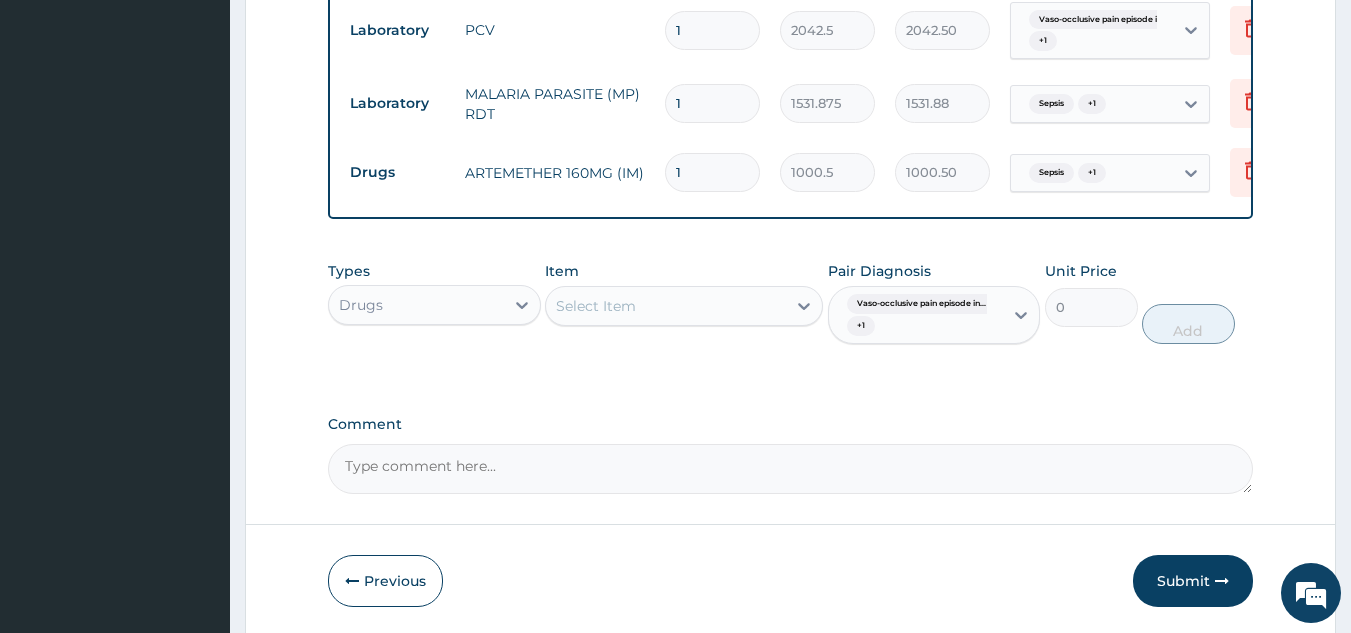click on "Item Select Item" at bounding box center (684, 302) 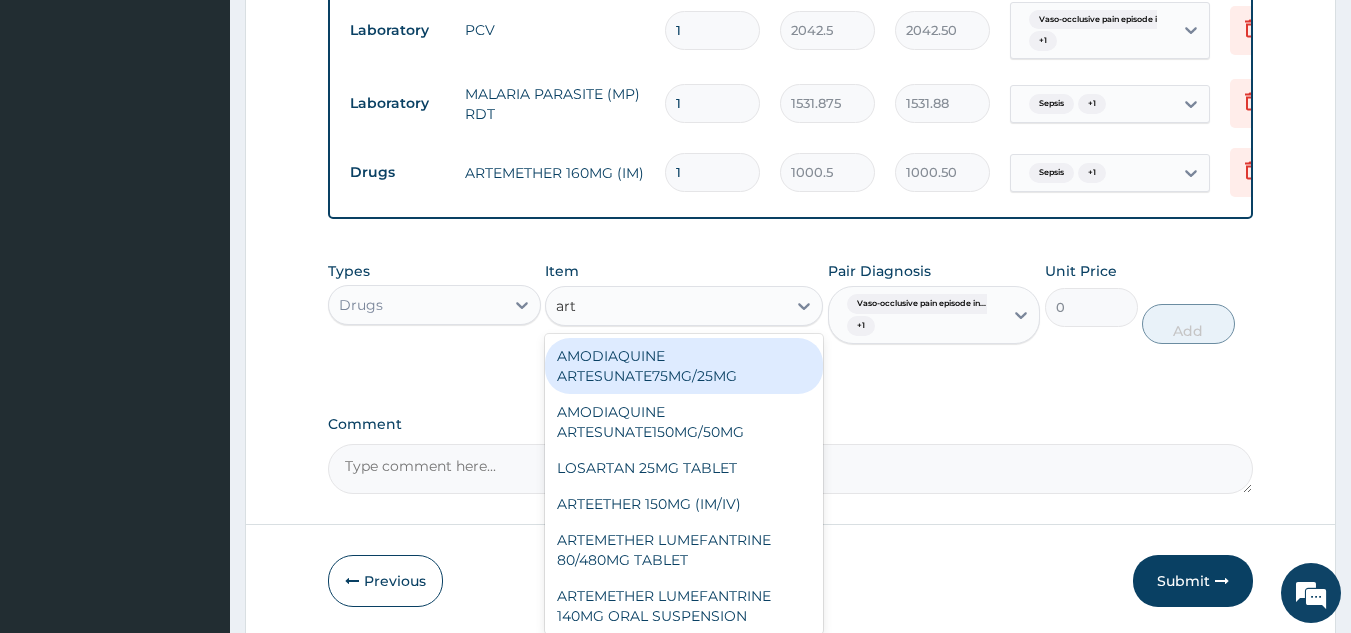 type on "arte" 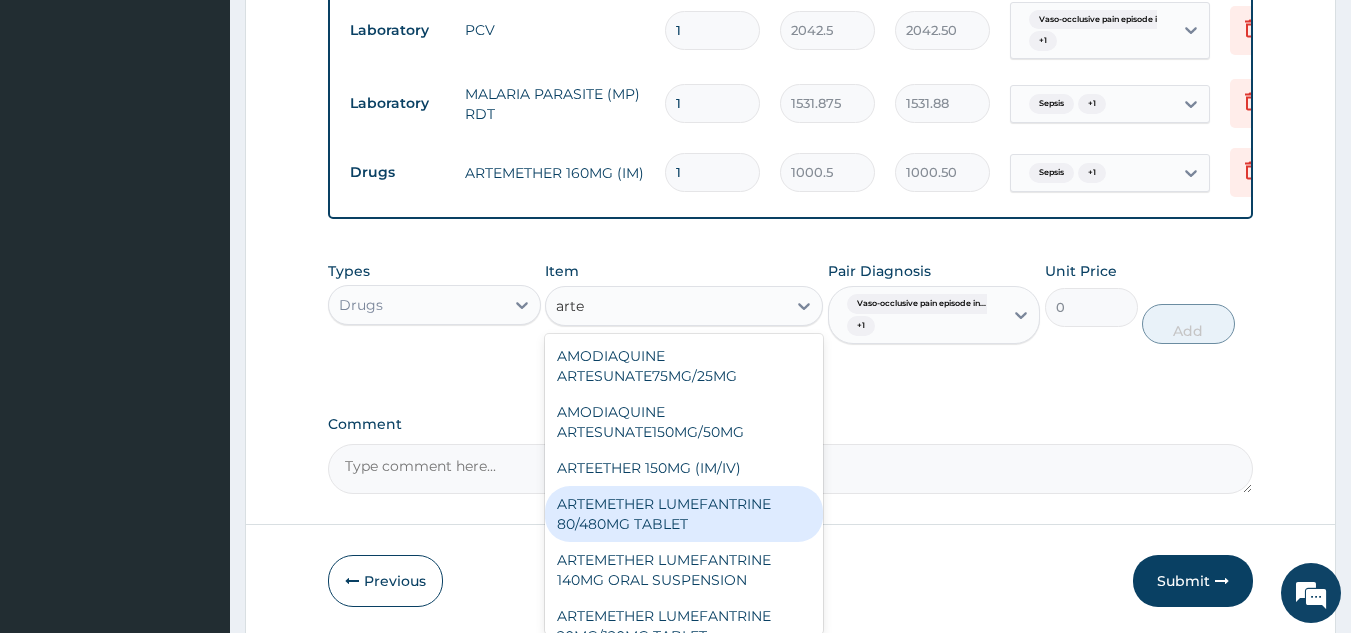 type 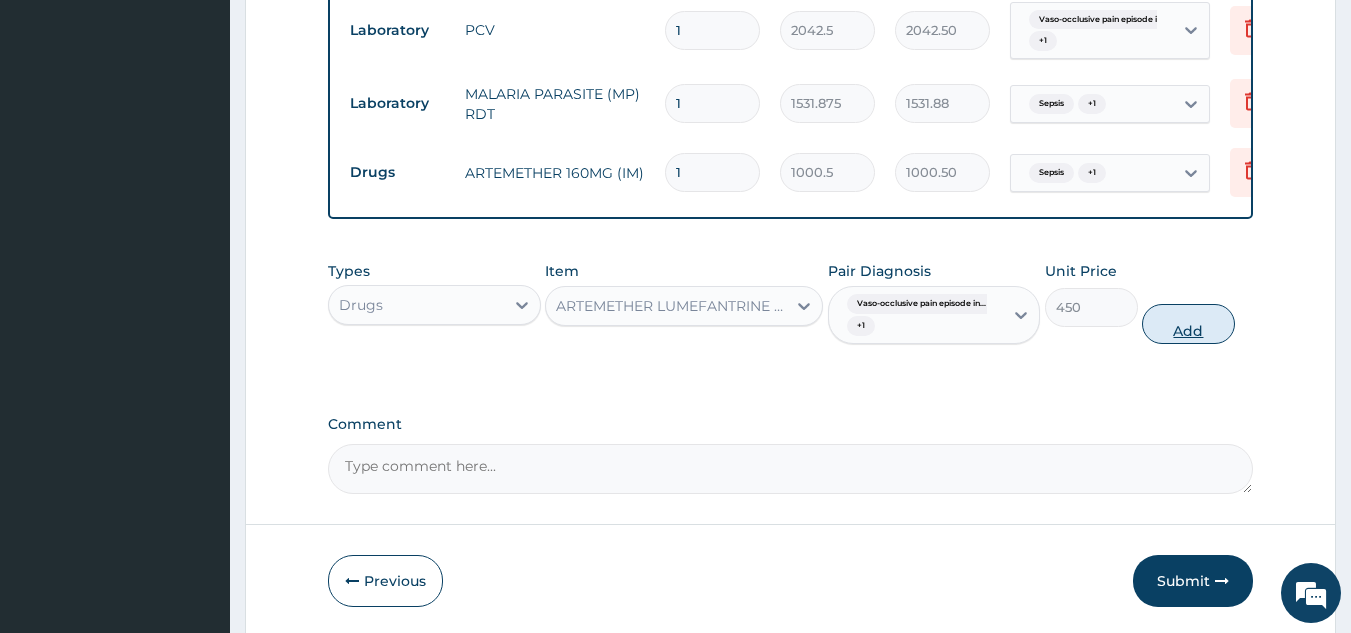 click on "Add" at bounding box center [1188, 324] 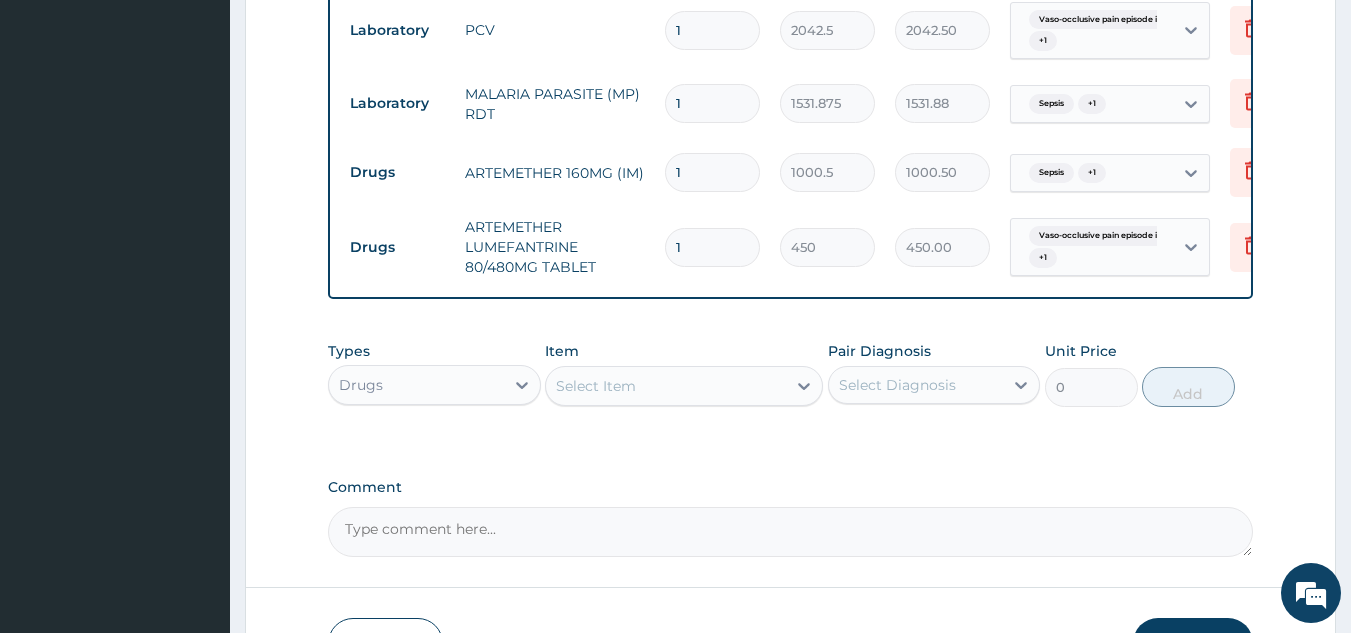 scroll, scrollTop: 1155, scrollLeft: 0, axis: vertical 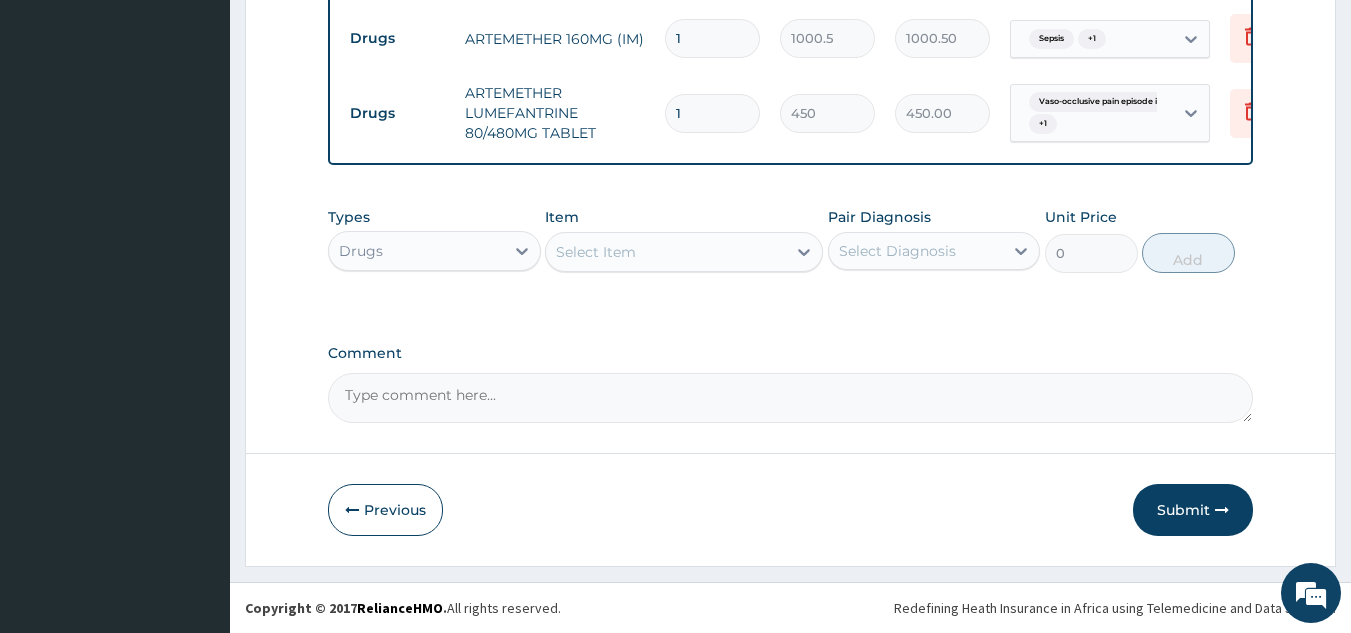 click on "Select Diagnosis" at bounding box center (916, 251) 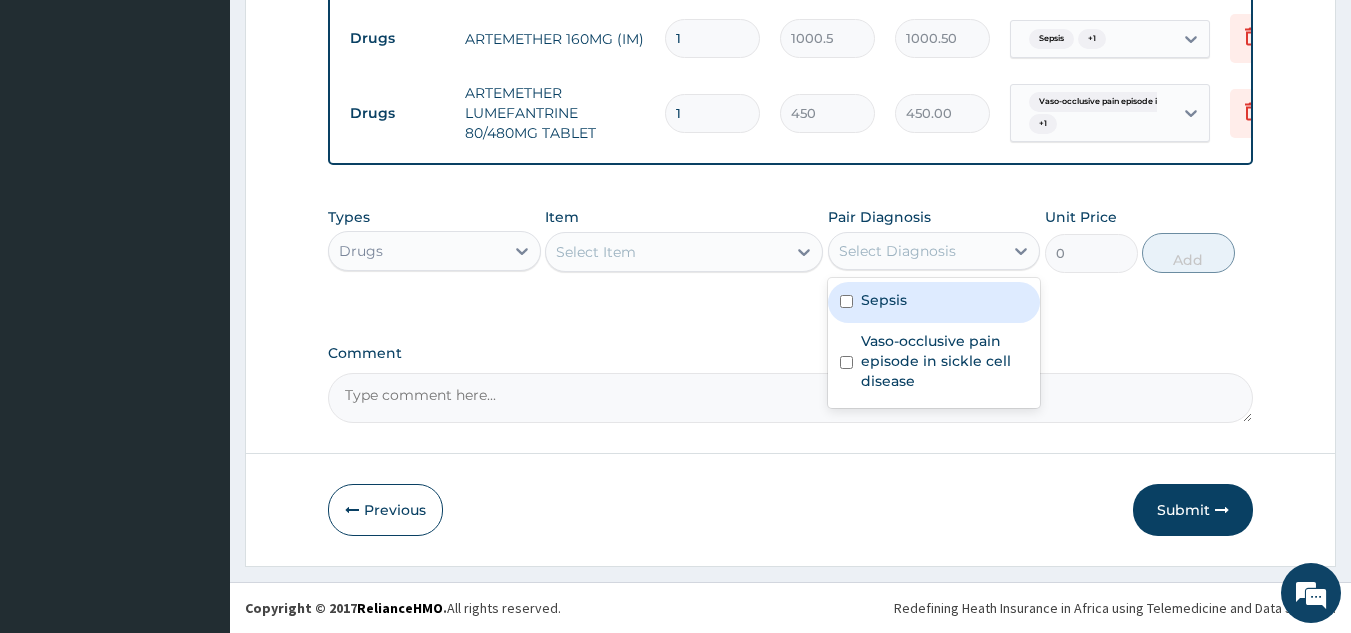 click on "Sepsis" at bounding box center (934, 302) 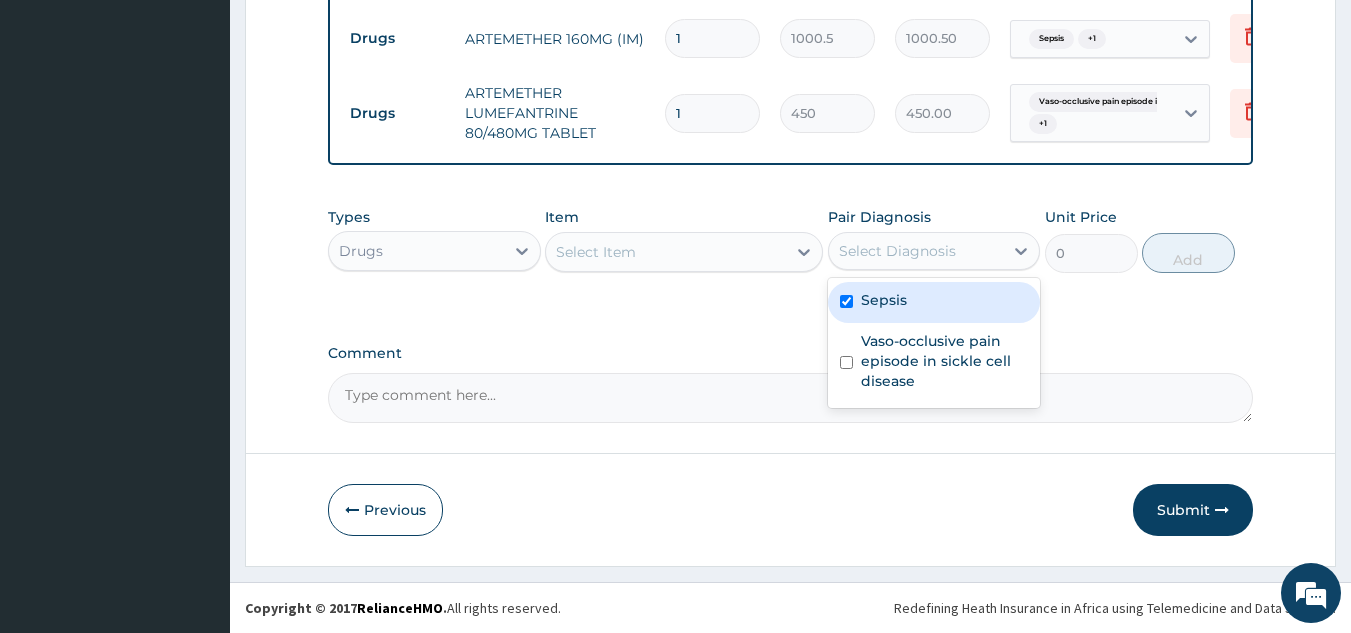 checkbox on "true" 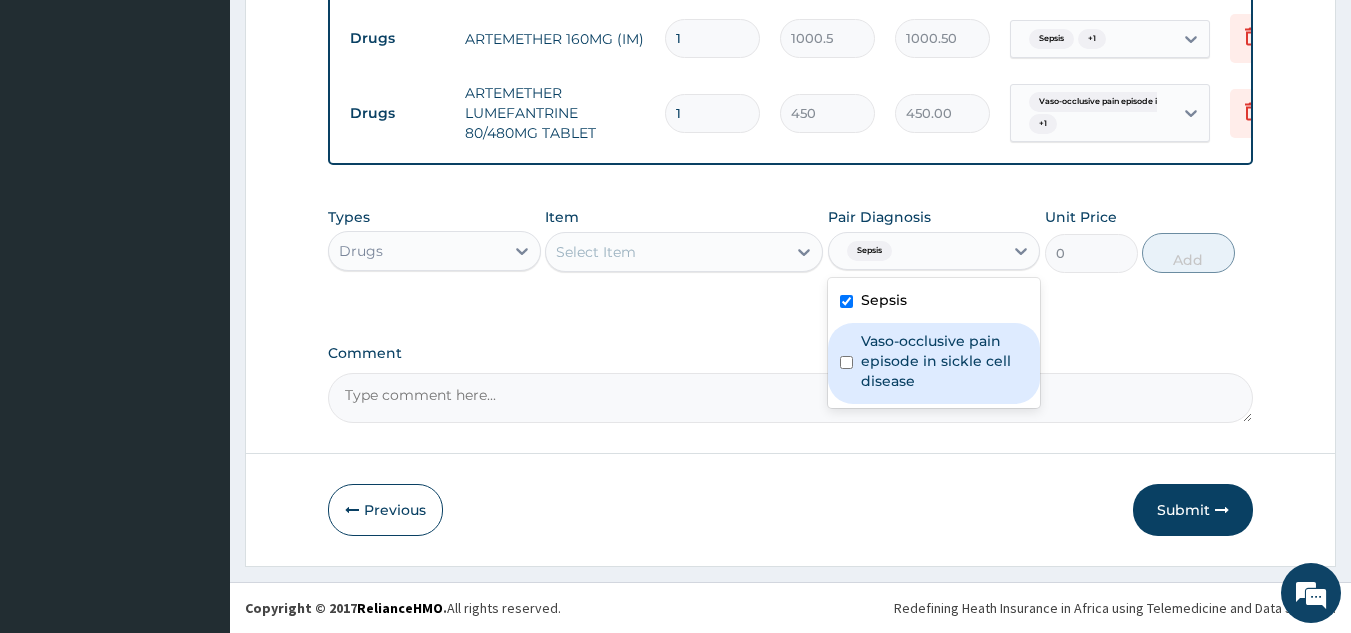 click on "Vaso-occlusive pain episode in sickle cell disease" at bounding box center (934, 363) 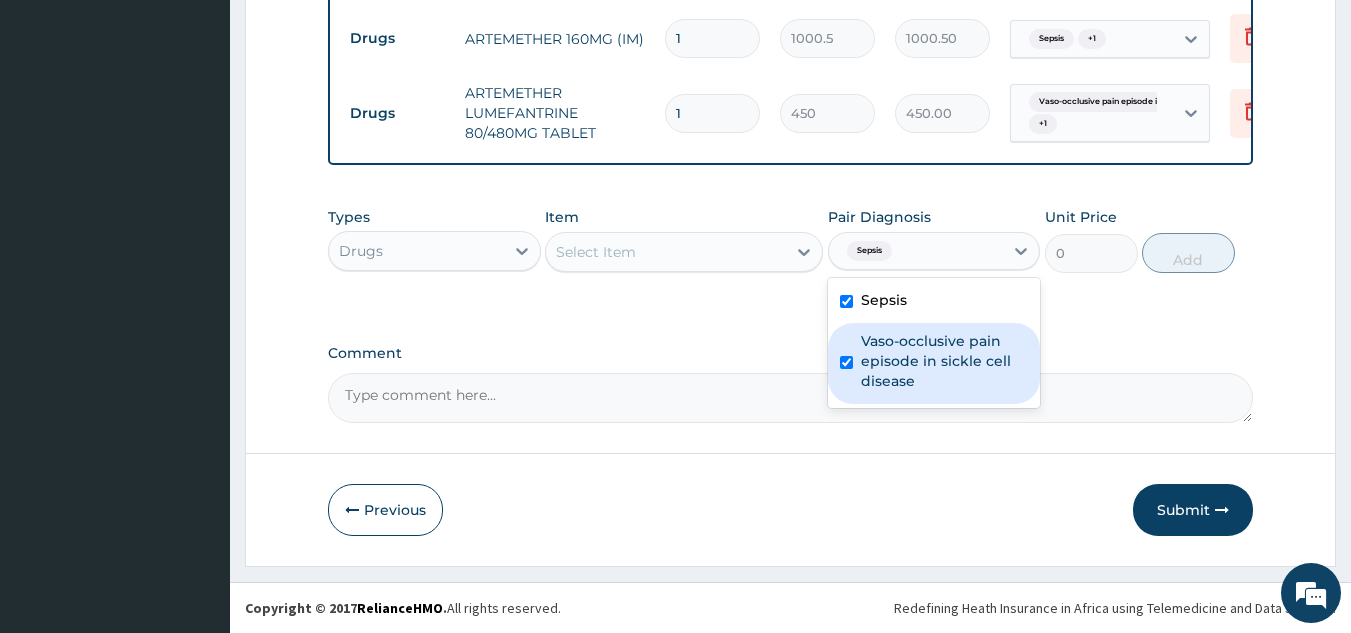 checkbox on "true" 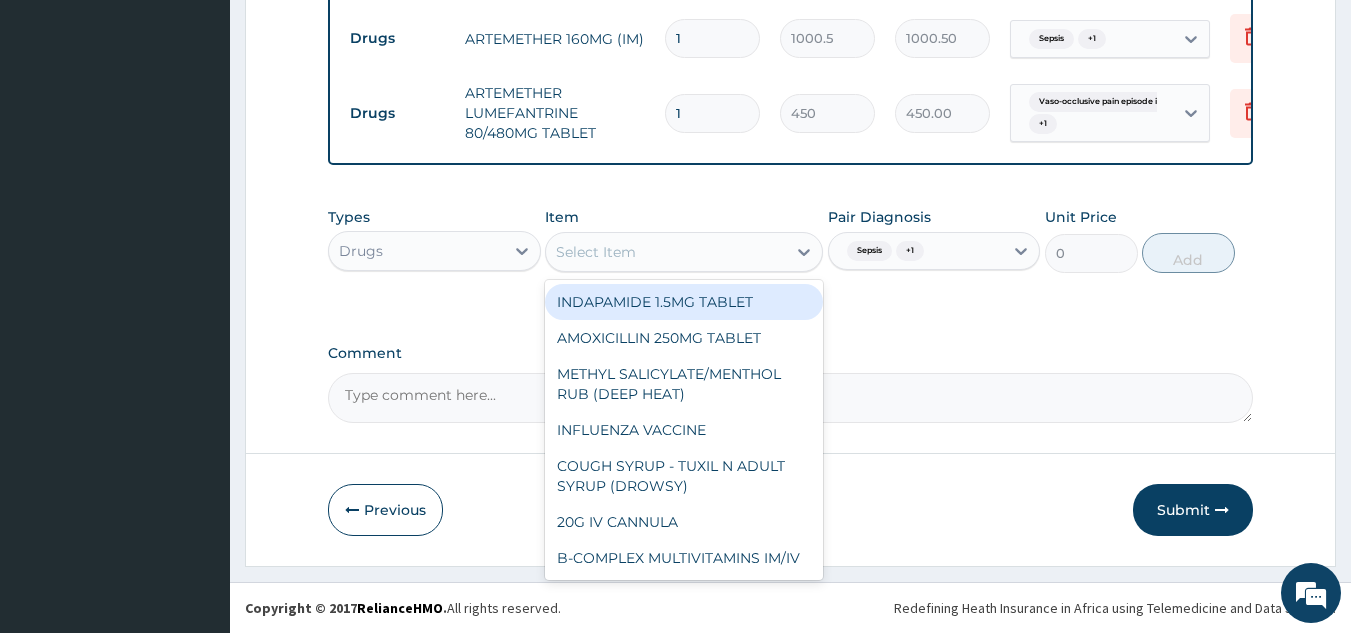 click on "Select Item" at bounding box center [666, 252] 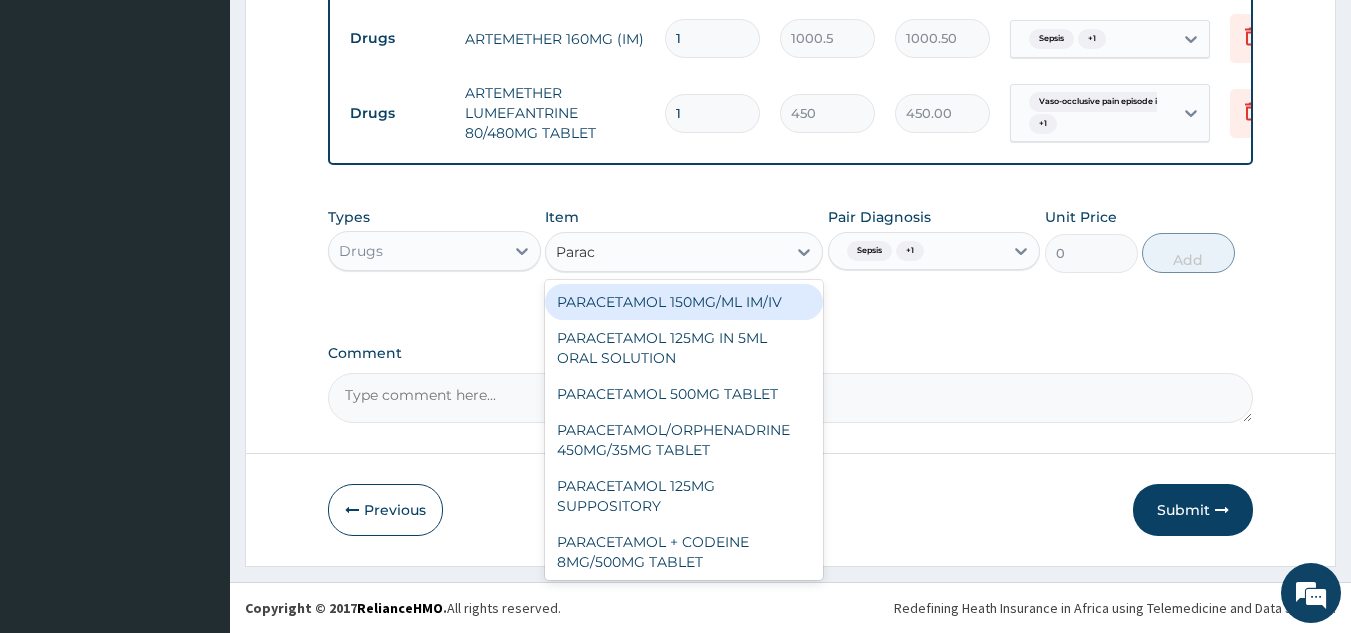 type on "Parace" 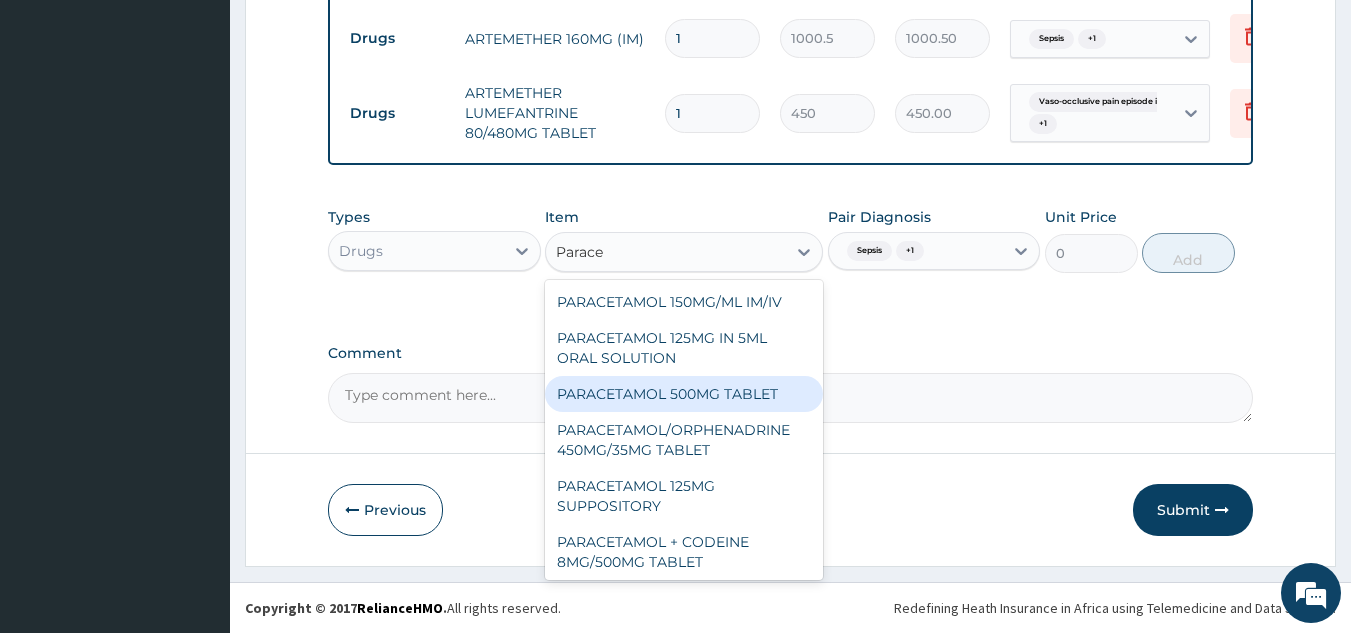 type 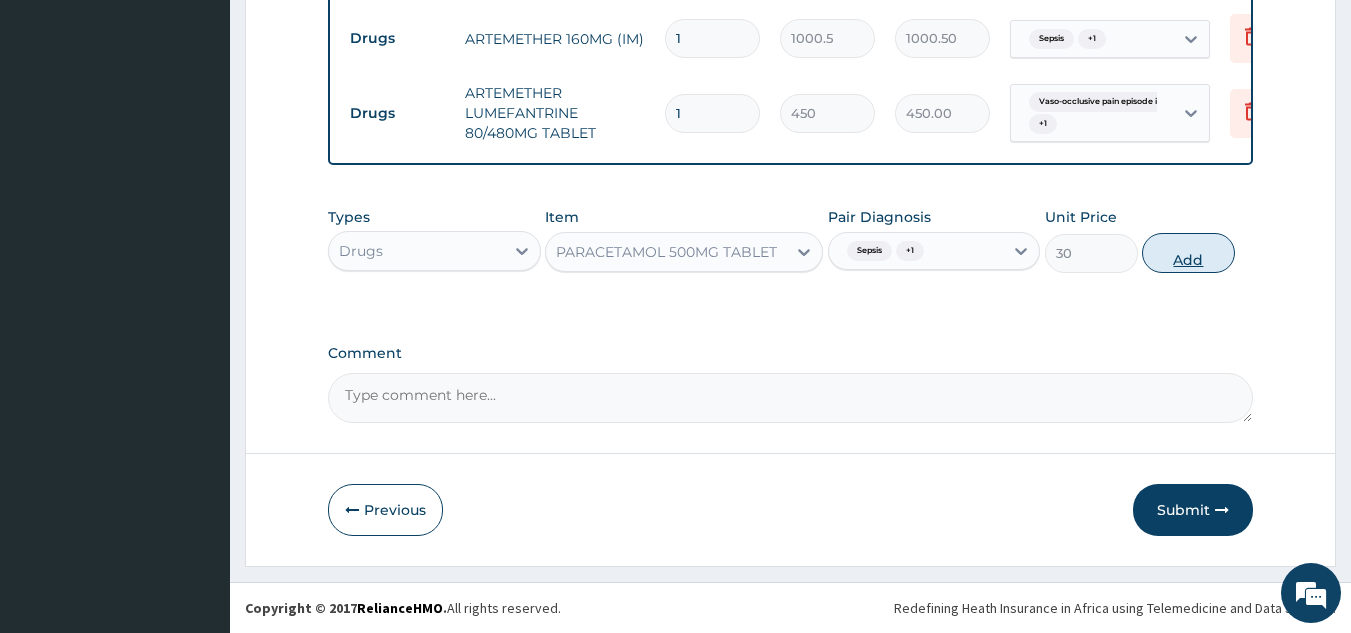 click on "Add" at bounding box center (1188, 253) 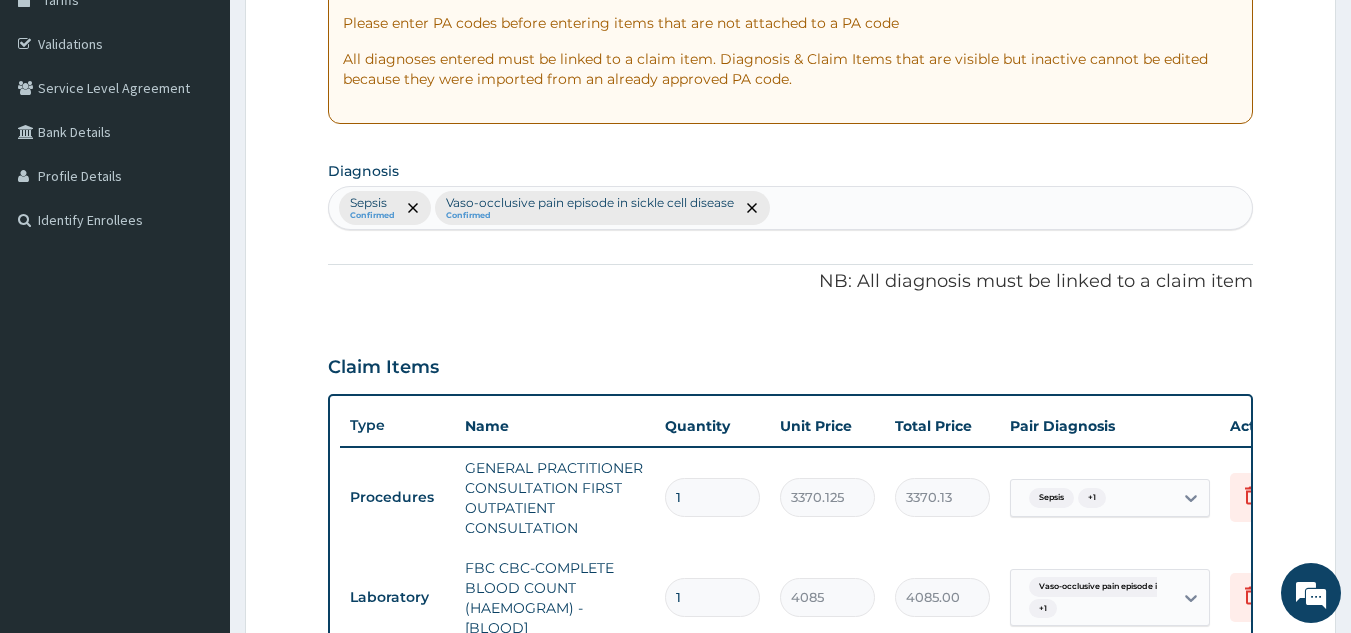 scroll, scrollTop: 349, scrollLeft: 0, axis: vertical 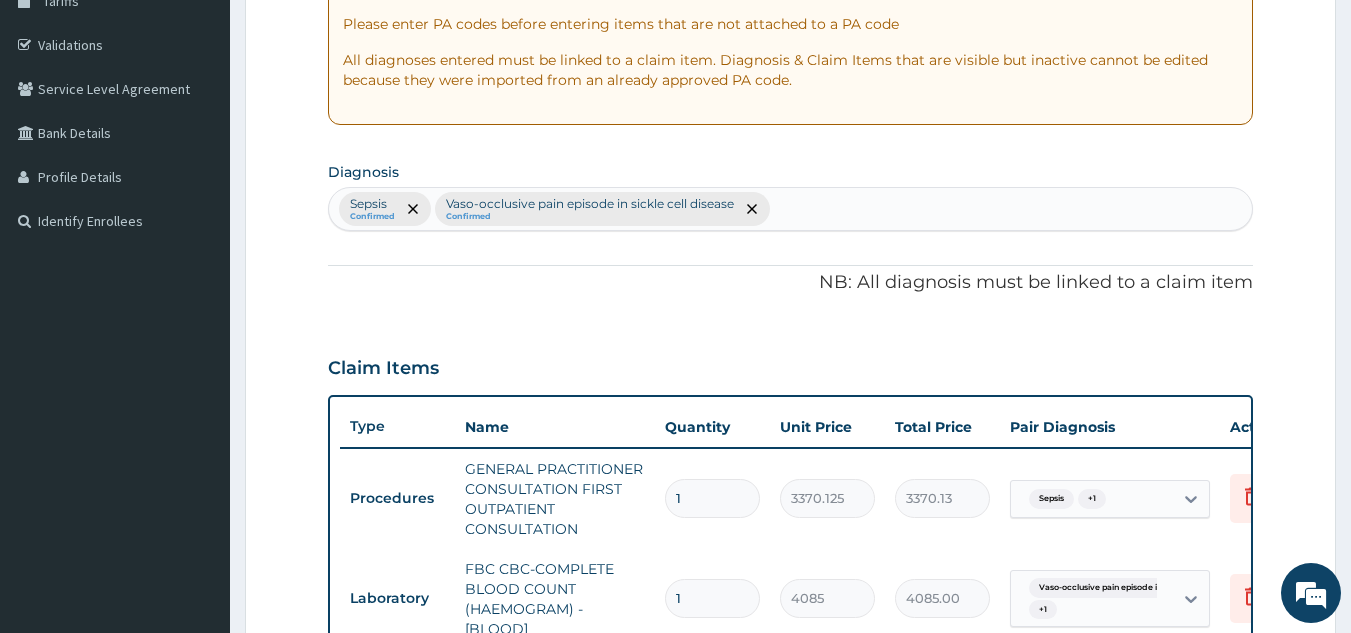 click on "Sepsis Confirmed Vaso-occlusive pain episode in sickle cell disease Confirmed" at bounding box center [791, 209] 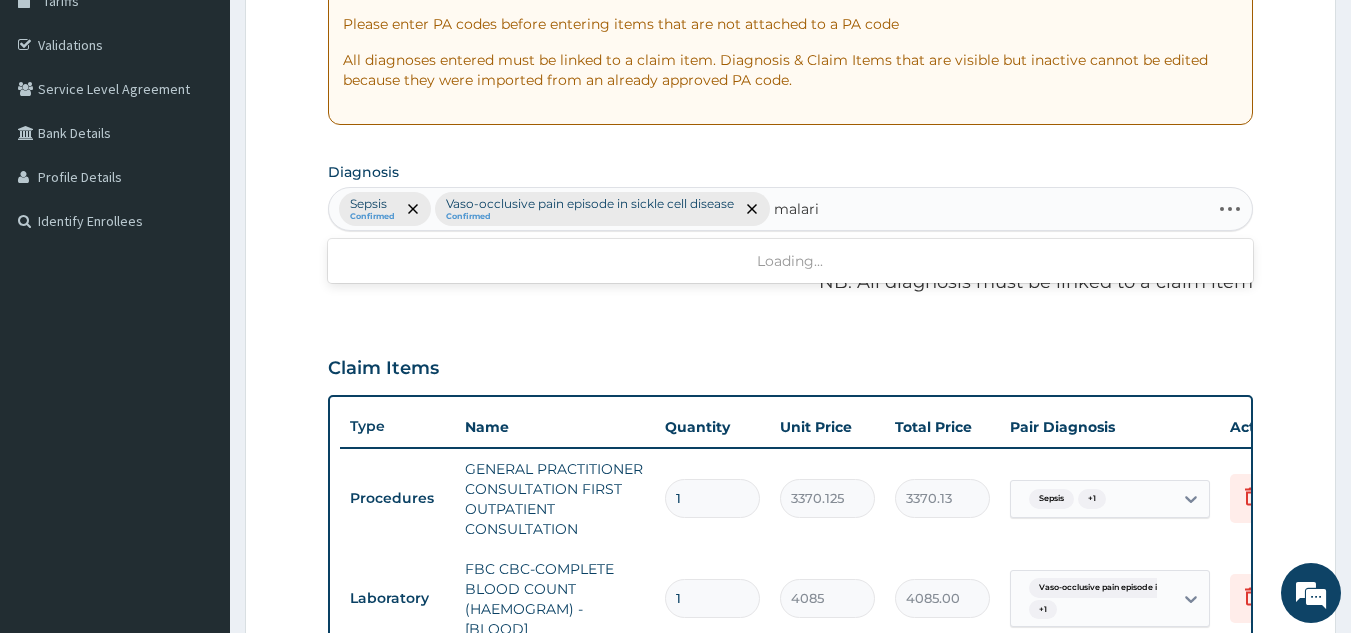 type on "malaria" 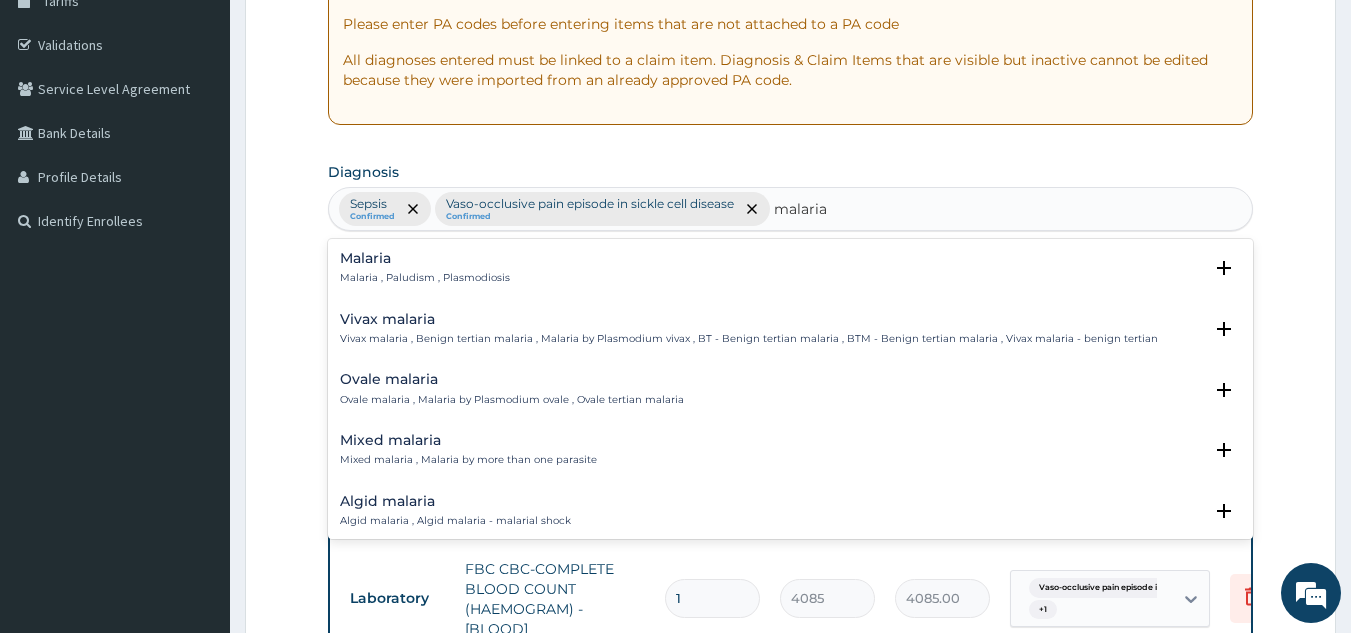 click on "Malaria" at bounding box center (425, 258) 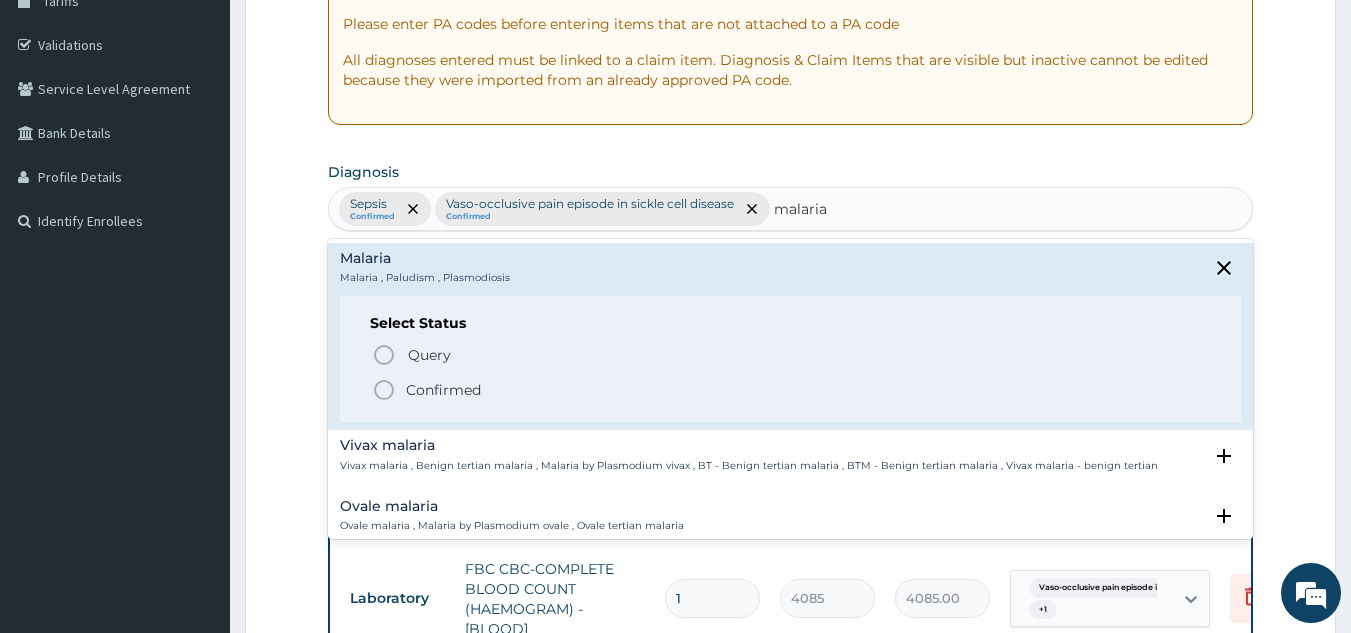 click 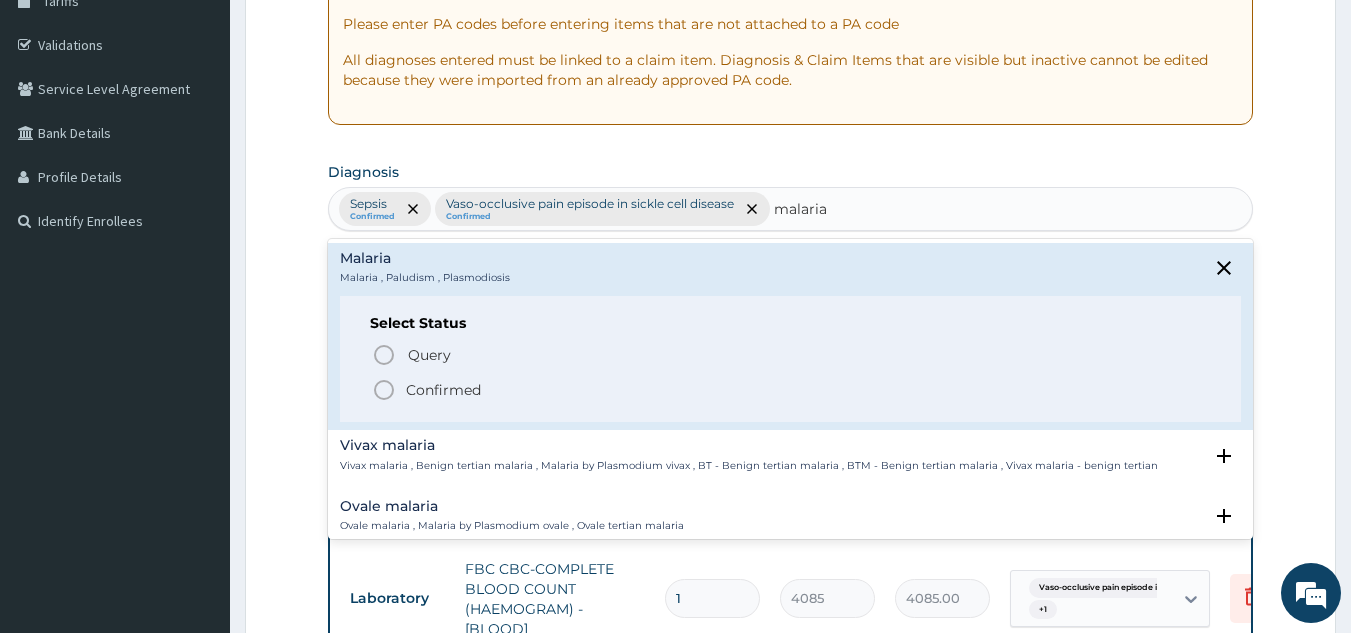 type 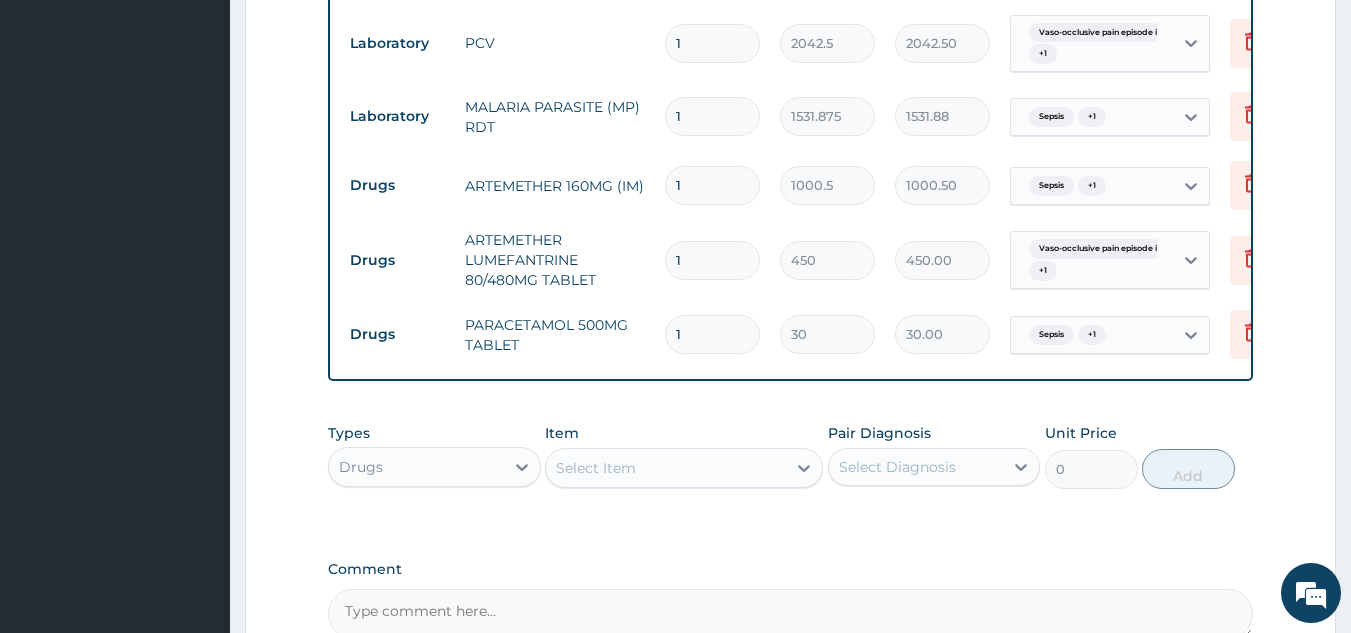 scroll, scrollTop: 992, scrollLeft: 0, axis: vertical 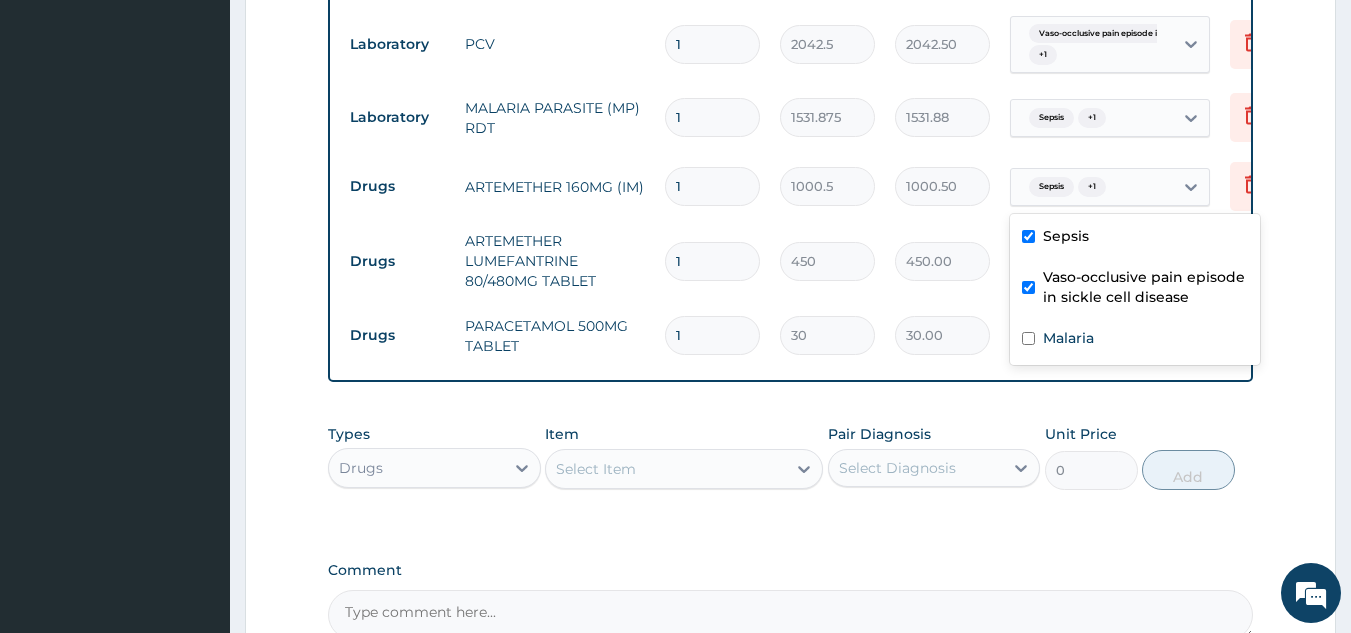click on "Sepsis  + 1" at bounding box center (1092, 187) 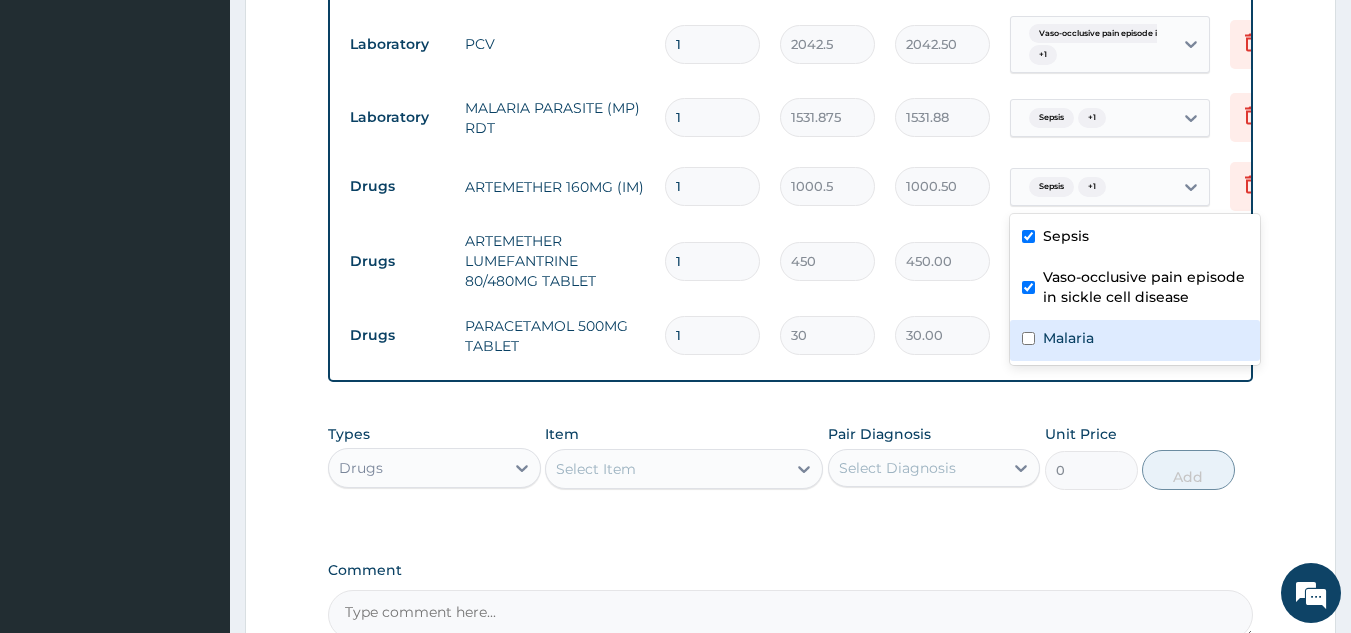 click on "Malaria" at bounding box center [1068, 338] 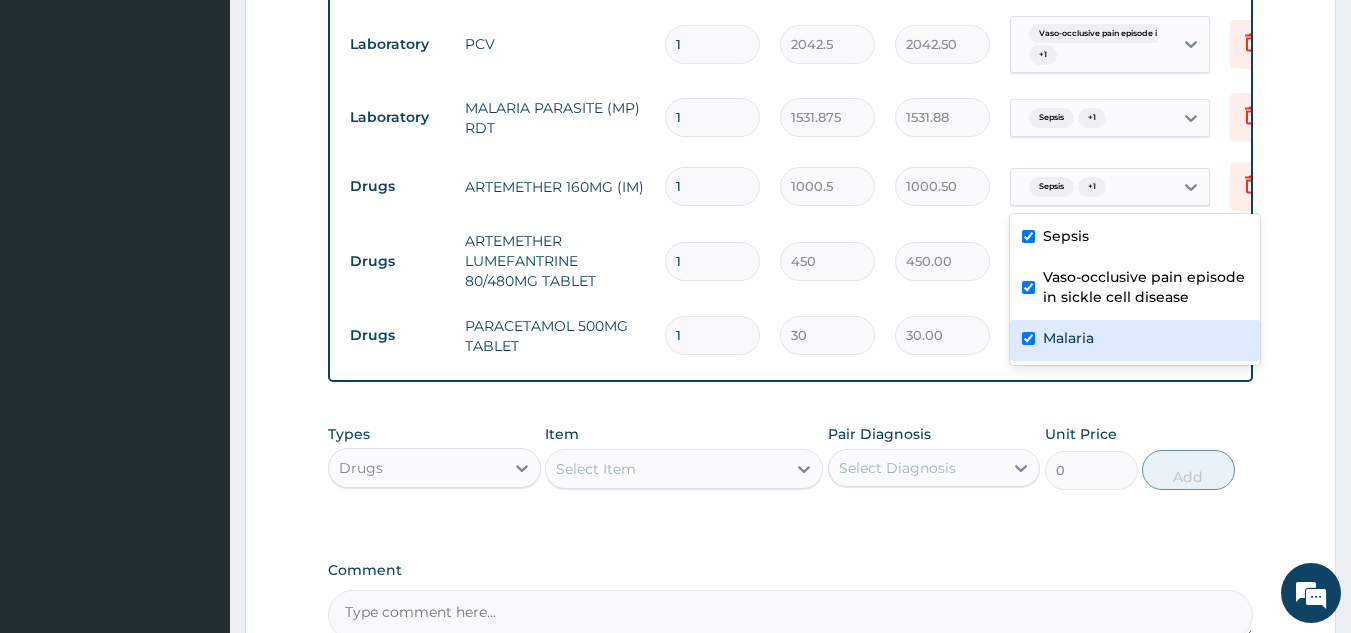 checkbox on "true" 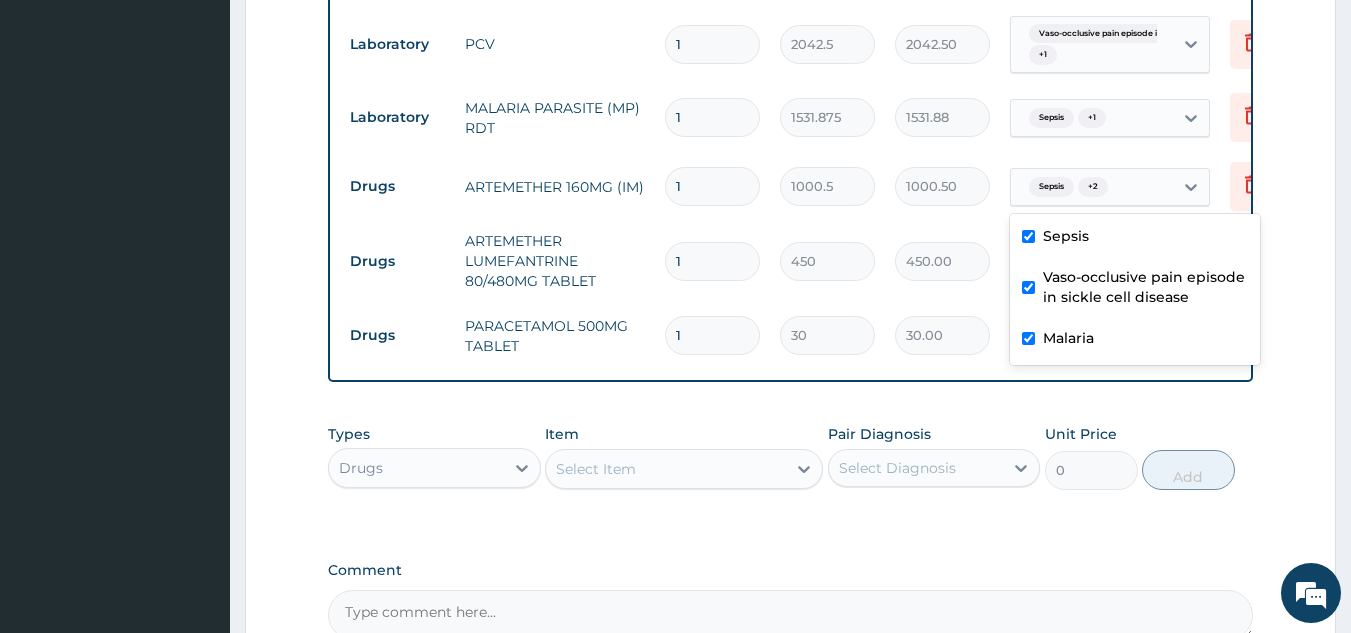 click on "Vaso-occlusive pain episode in sickle cell disease" at bounding box center (1135, 289) 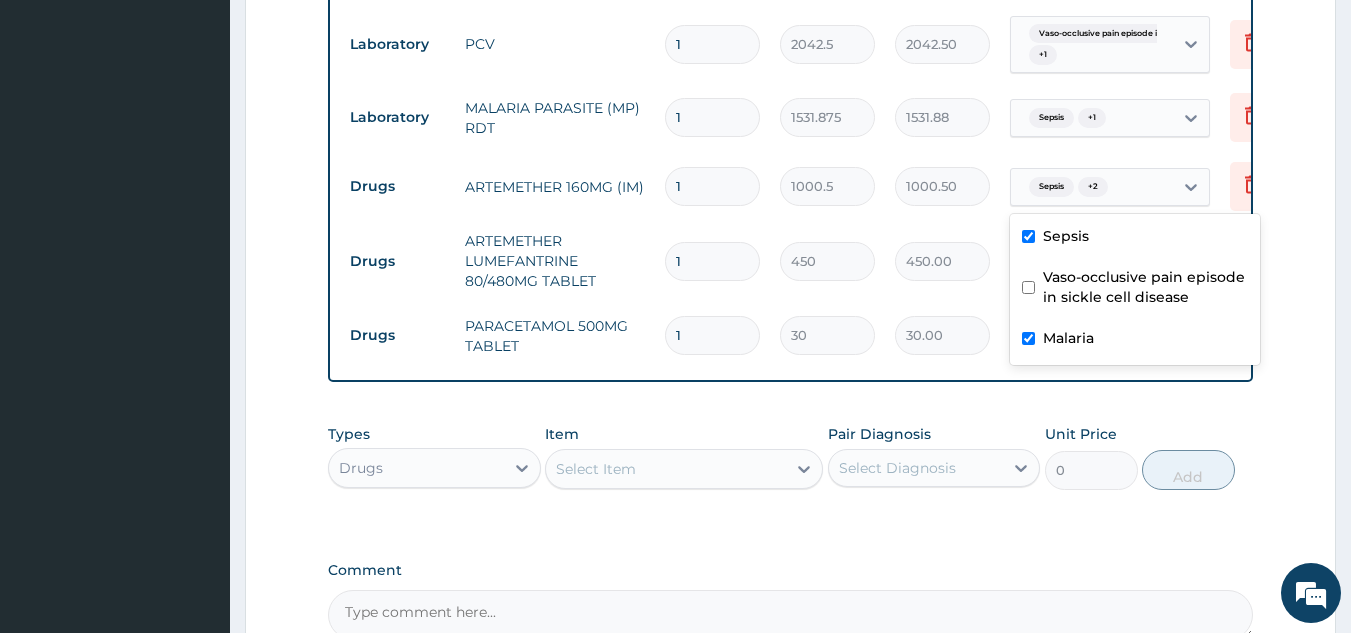 checkbox on "false" 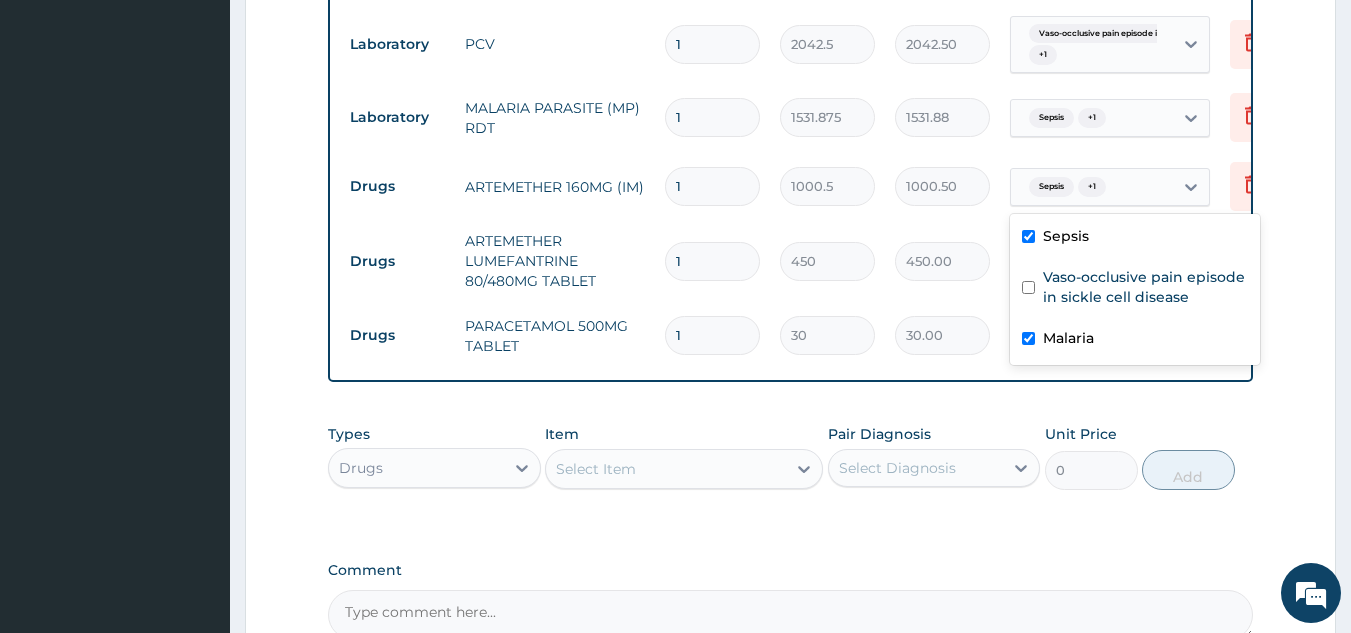click on "Sepsis" at bounding box center [1135, 238] 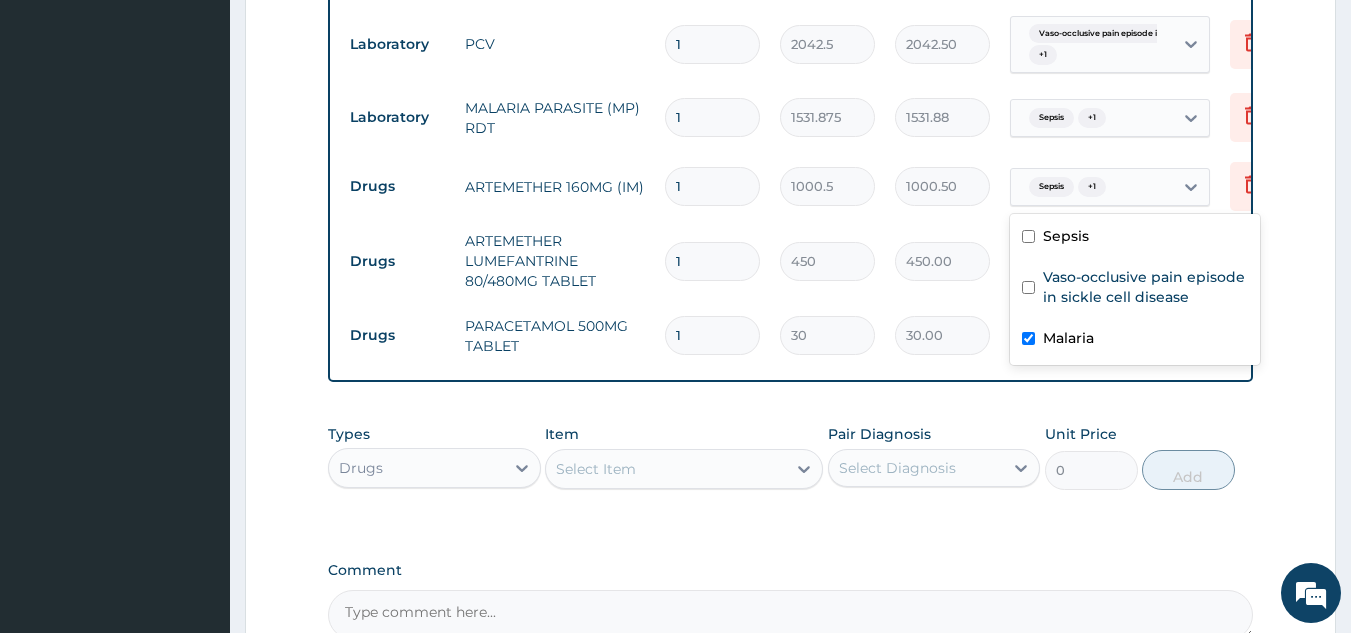 checkbox on "false" 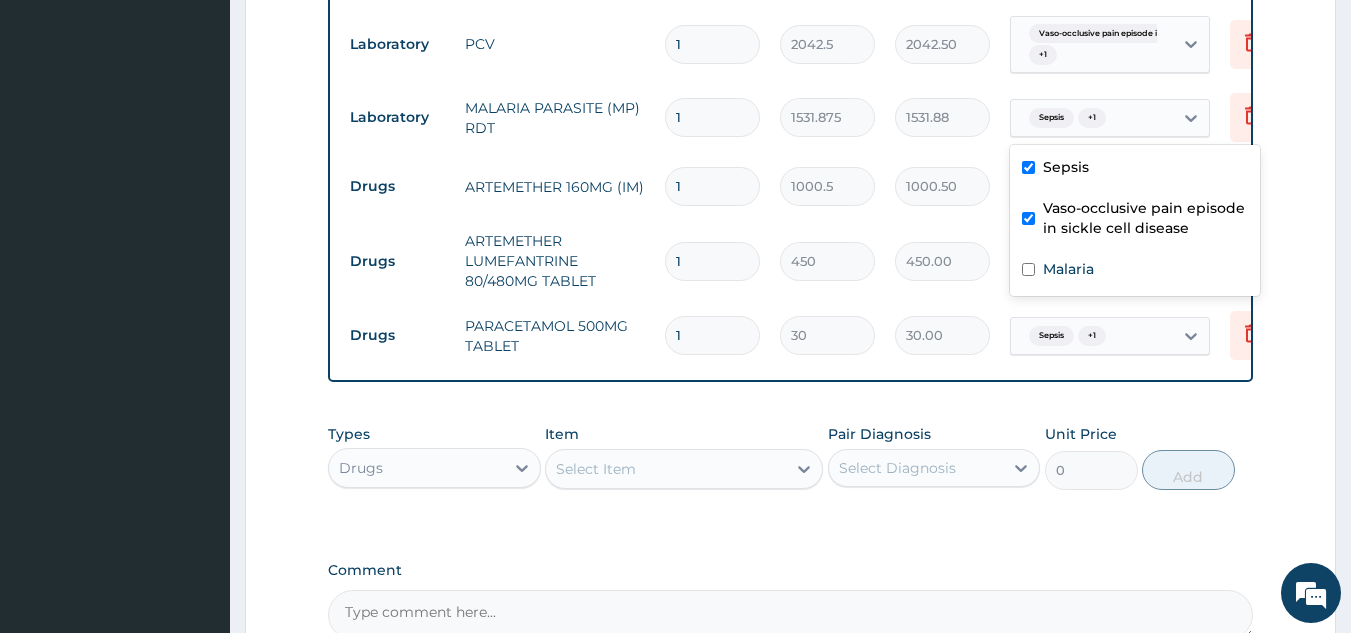 click on "Sepsis  + 1" at bounding box center (1065, 118) 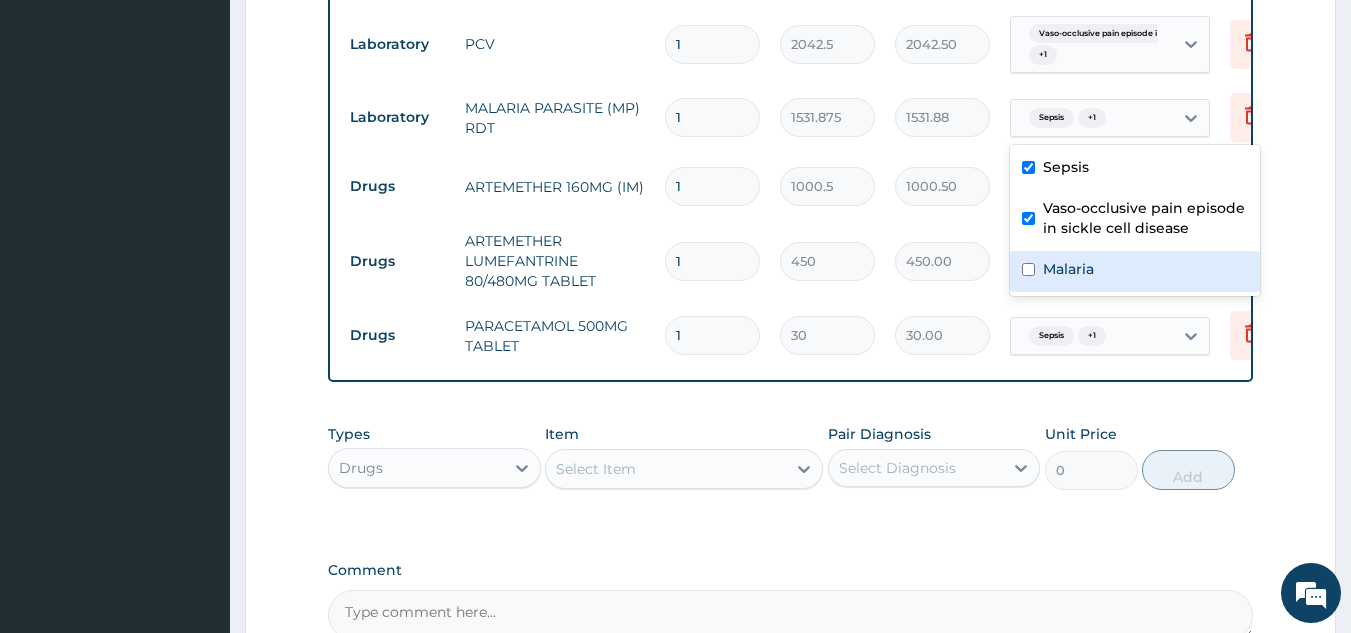 click on "Malaria" at bounding box center (1135, 271) 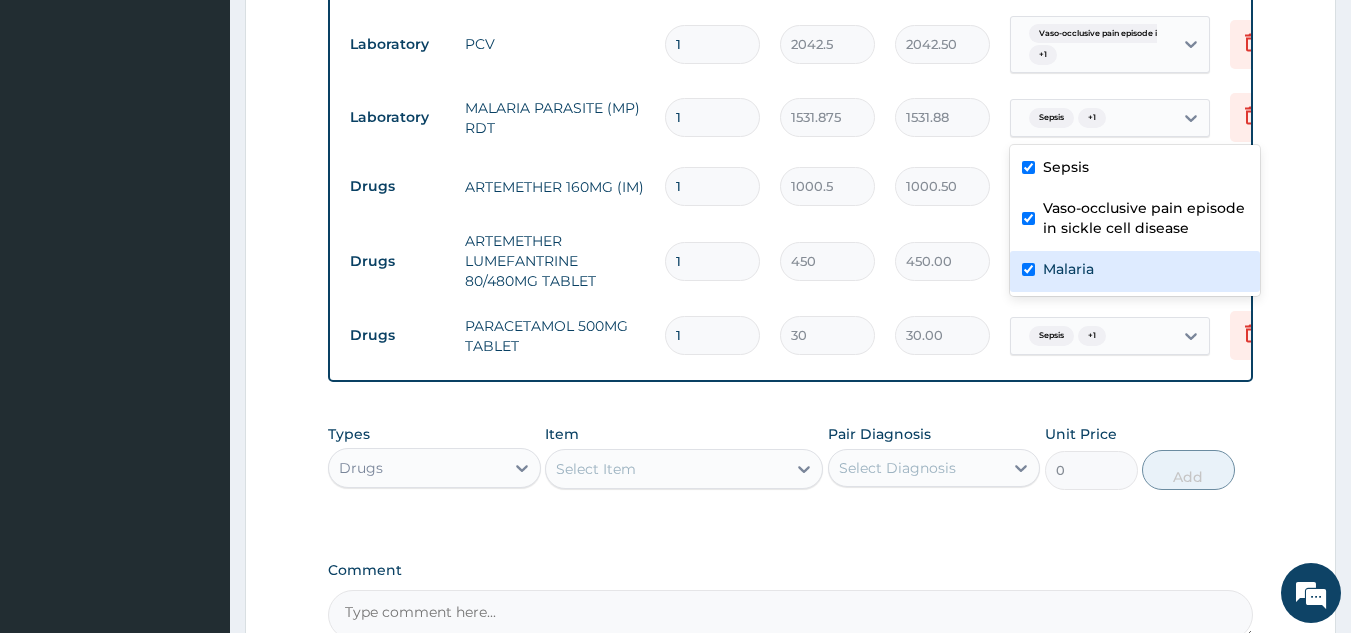 checkbox on "true" 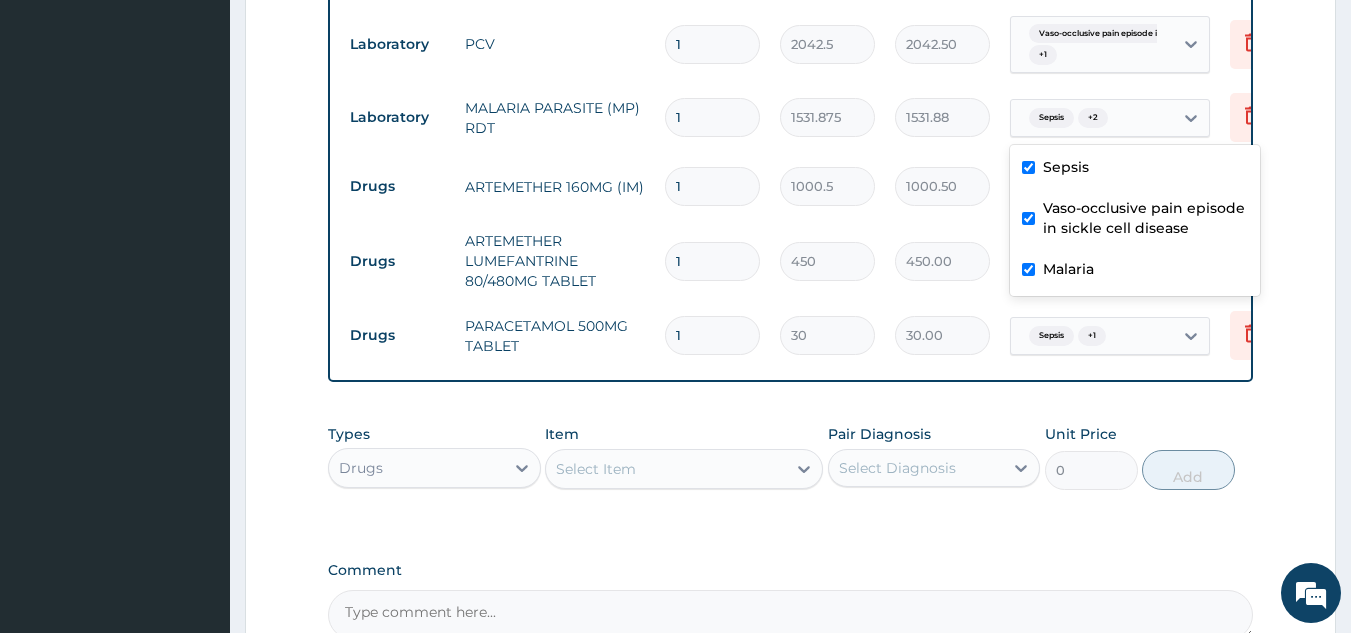 click on "Vaso-occlusive pain episode in sickle cell disease" at bounding box center [1145, 218] 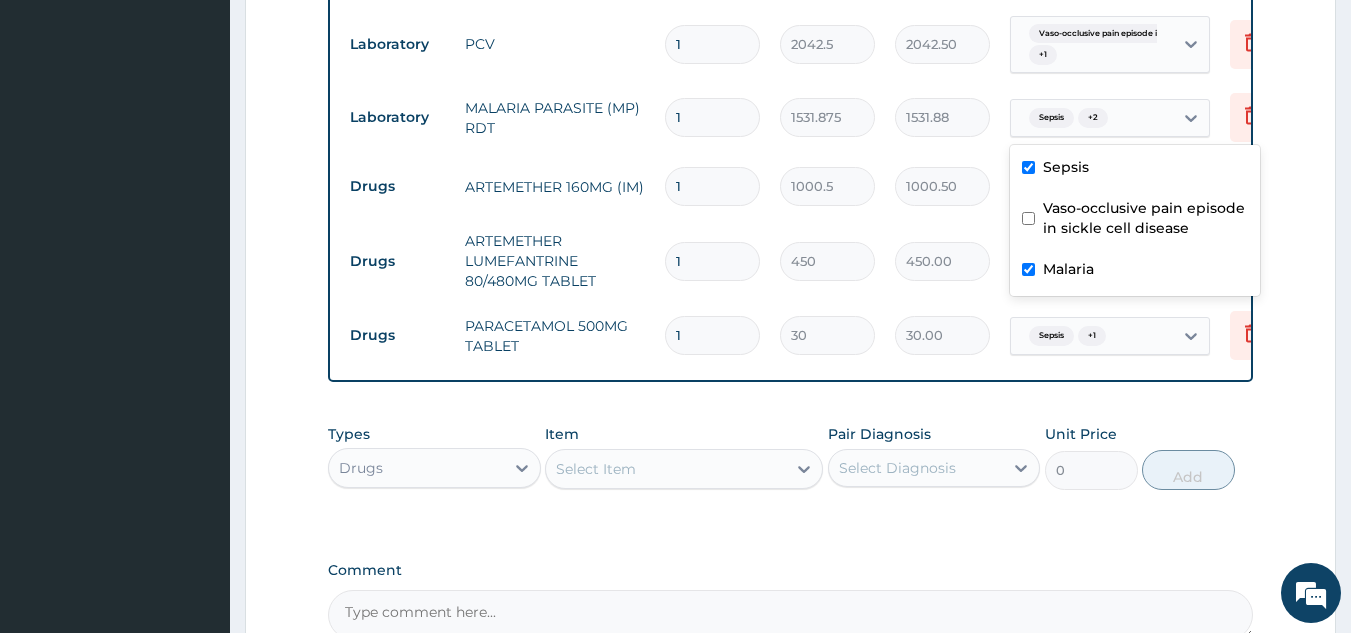 checkbox on "false" 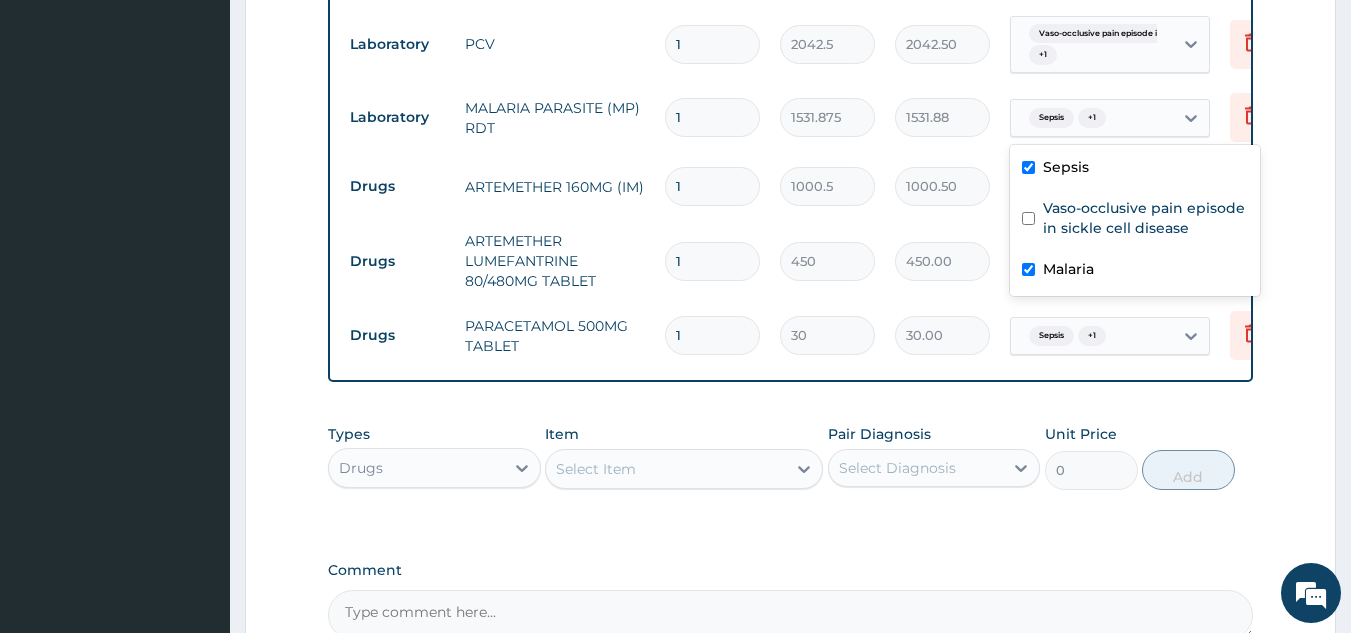 click on "Sepsis" at bounding box center [1135, 169] 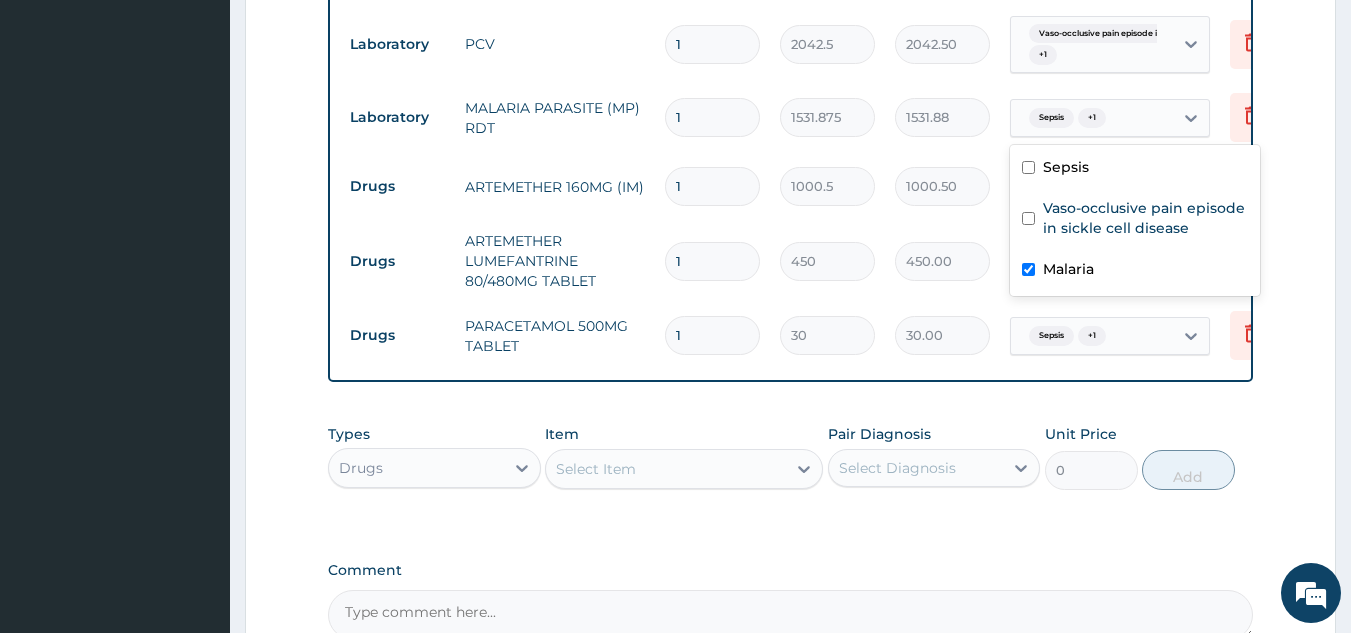 checkbox on "false" 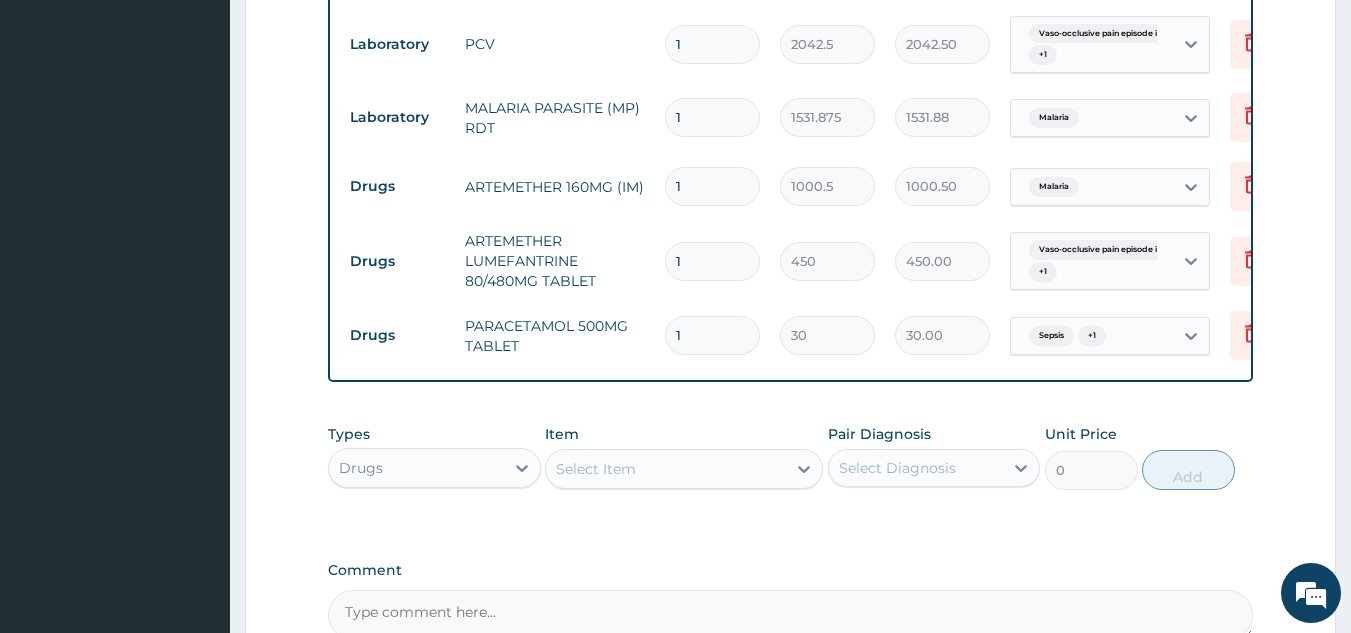 click on "450.00" at bounding box center [942, 261] 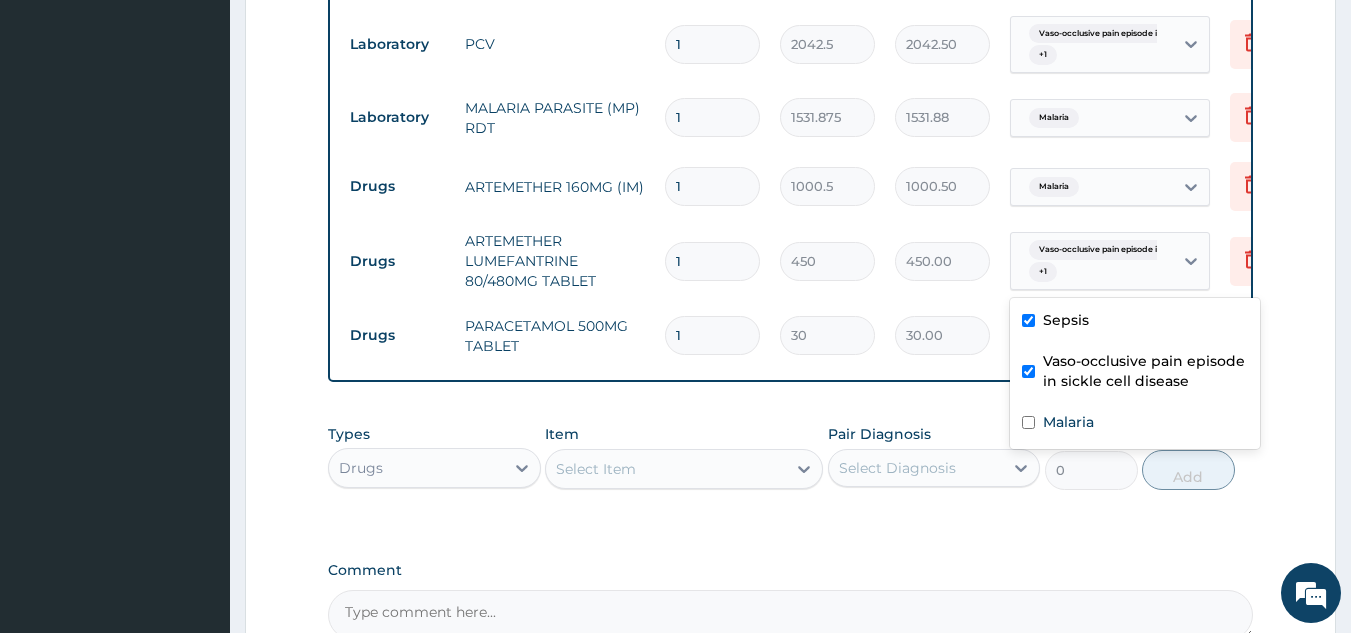 click on "Vaso-occlusive pain episode in..." at bounding box center [1103, 250] 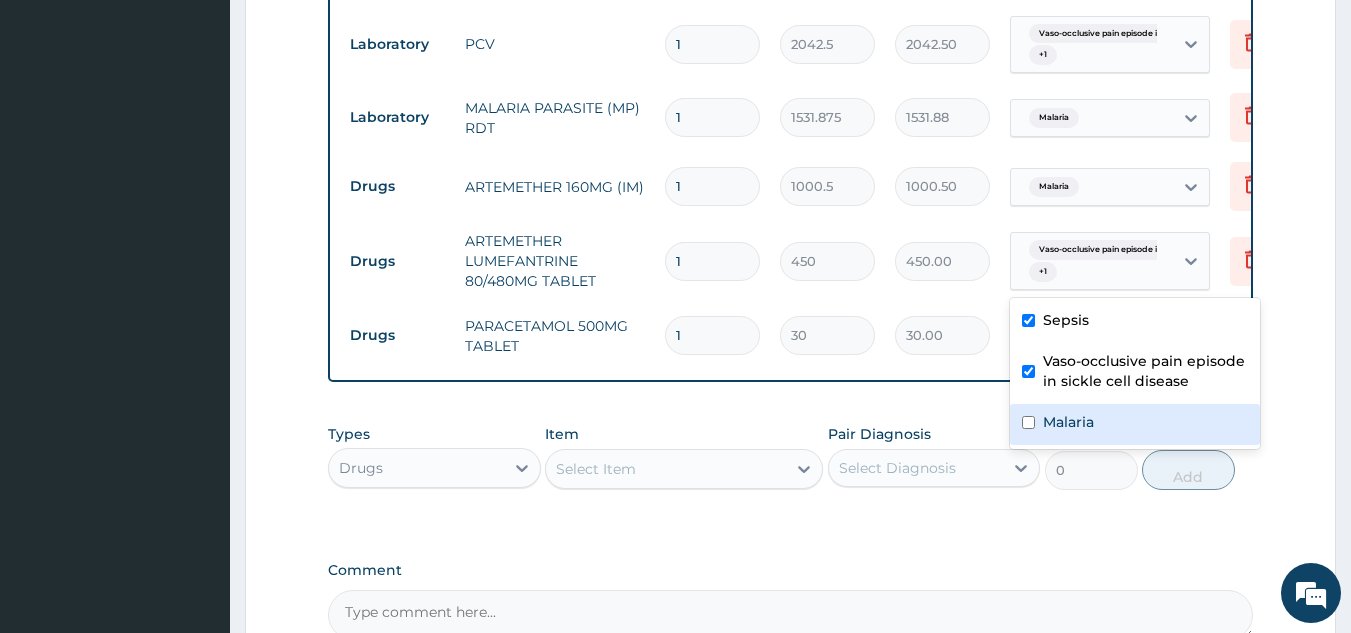 click at bounding box center (1028, 422) 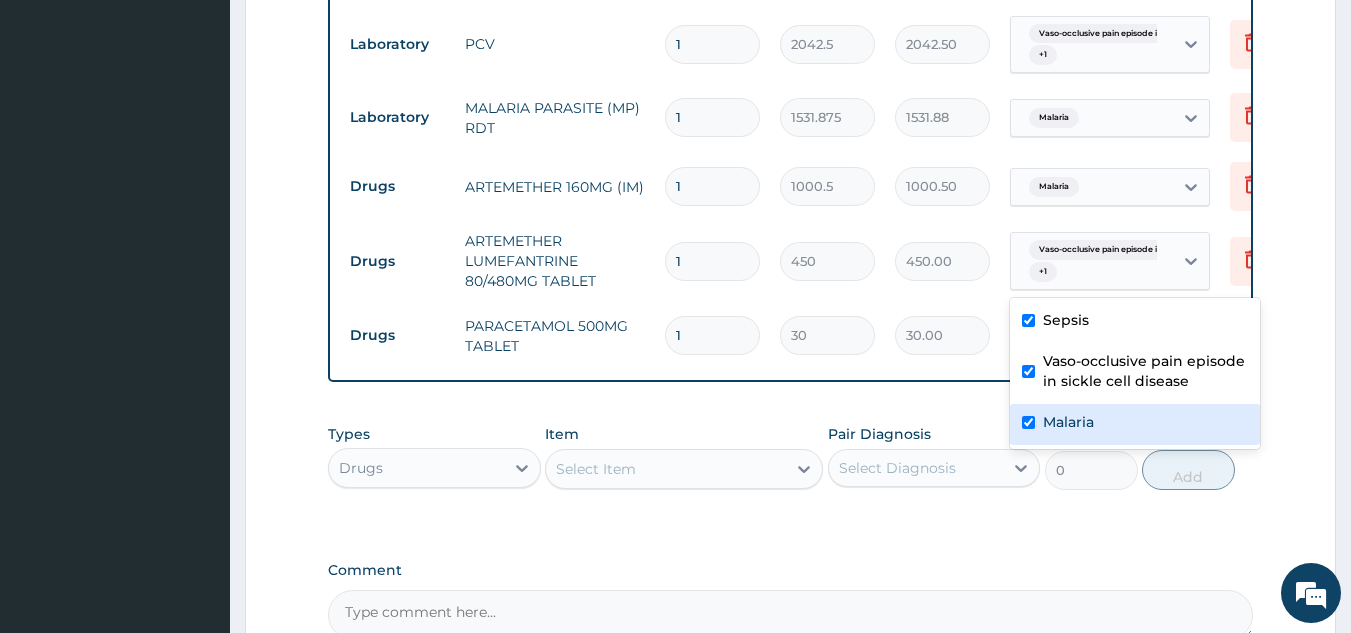 checkbox on "true" 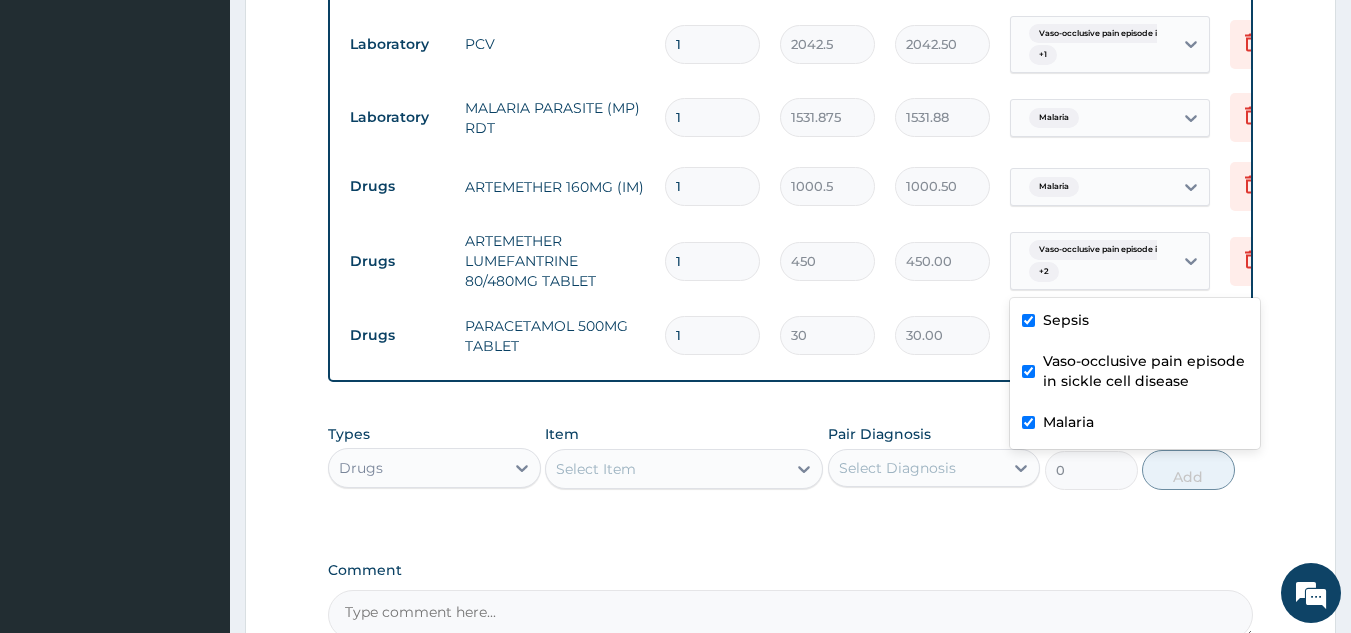 click on "Vaso-occlusive pain episode in sickle cell disease" at bounding box center [1145, 371] 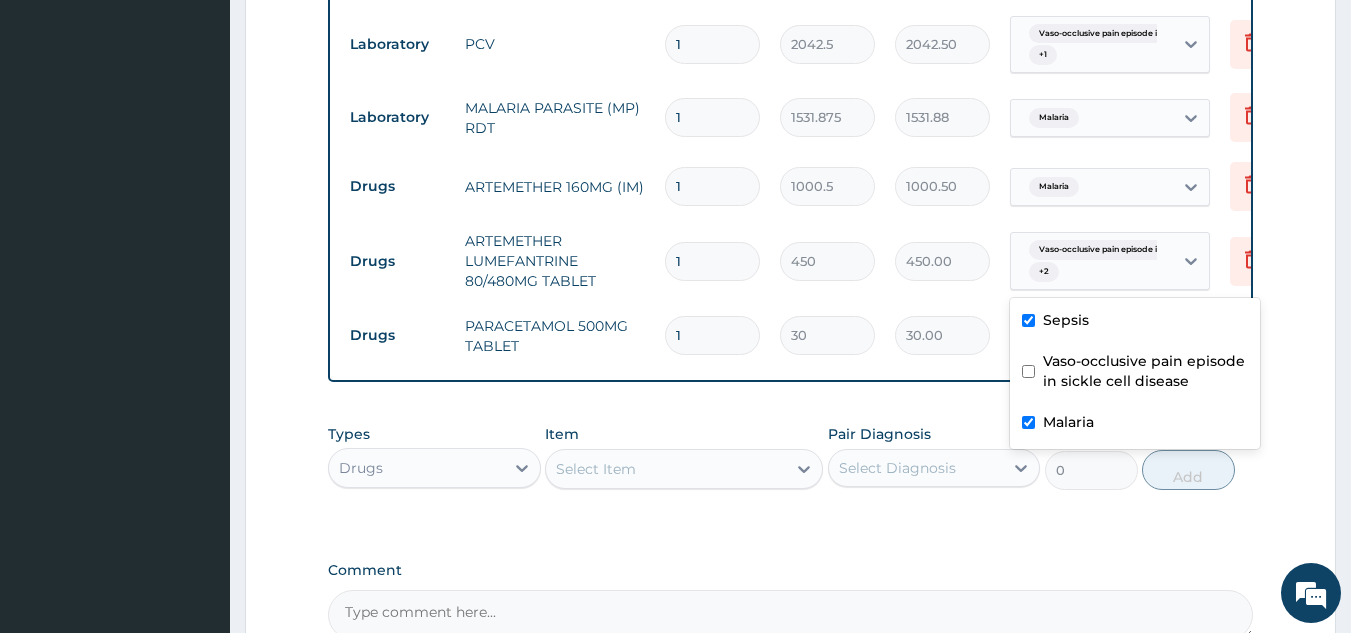 checkbox on "false" 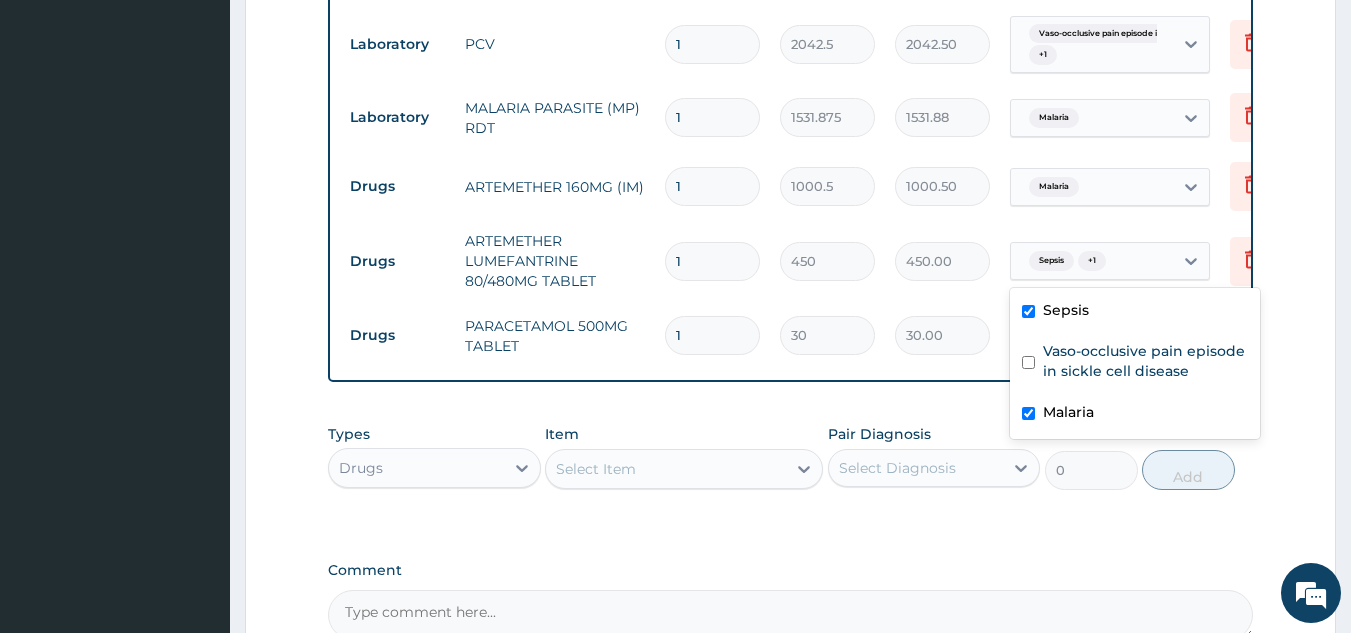 click on "Sepsis" at bounding box center [1135, 312] 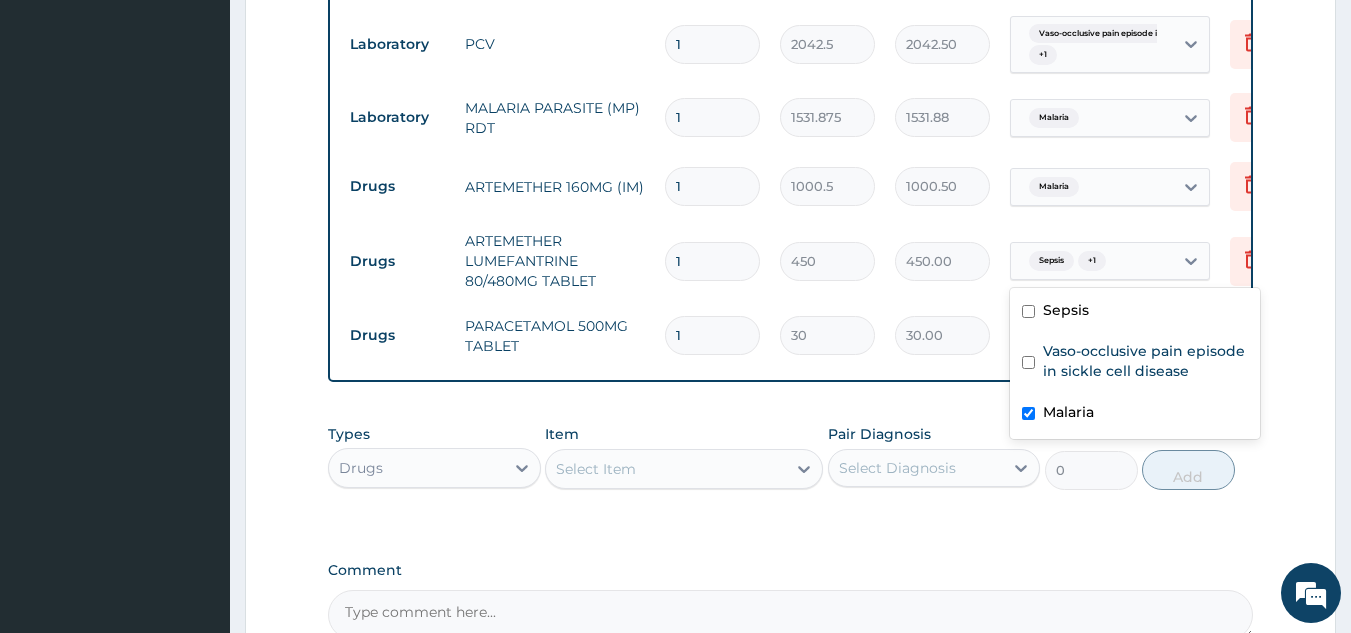 checkbox on "false" 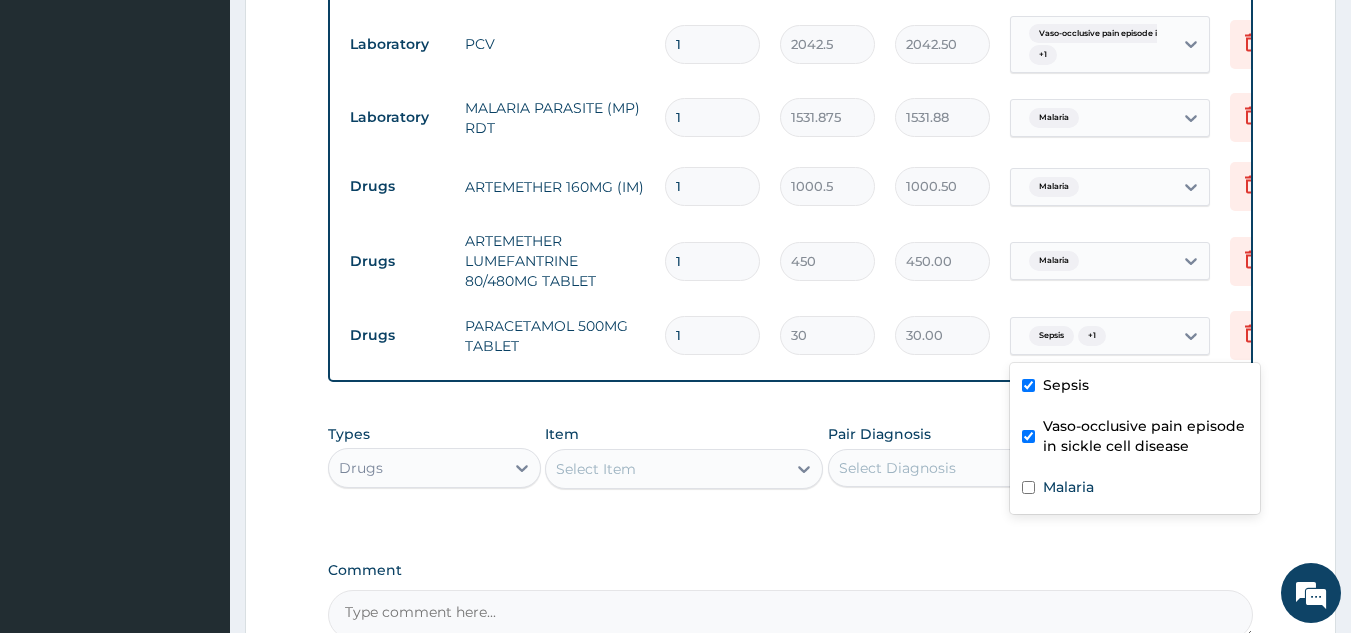 click on "Sepsis" at bounding box center [1051, 336] 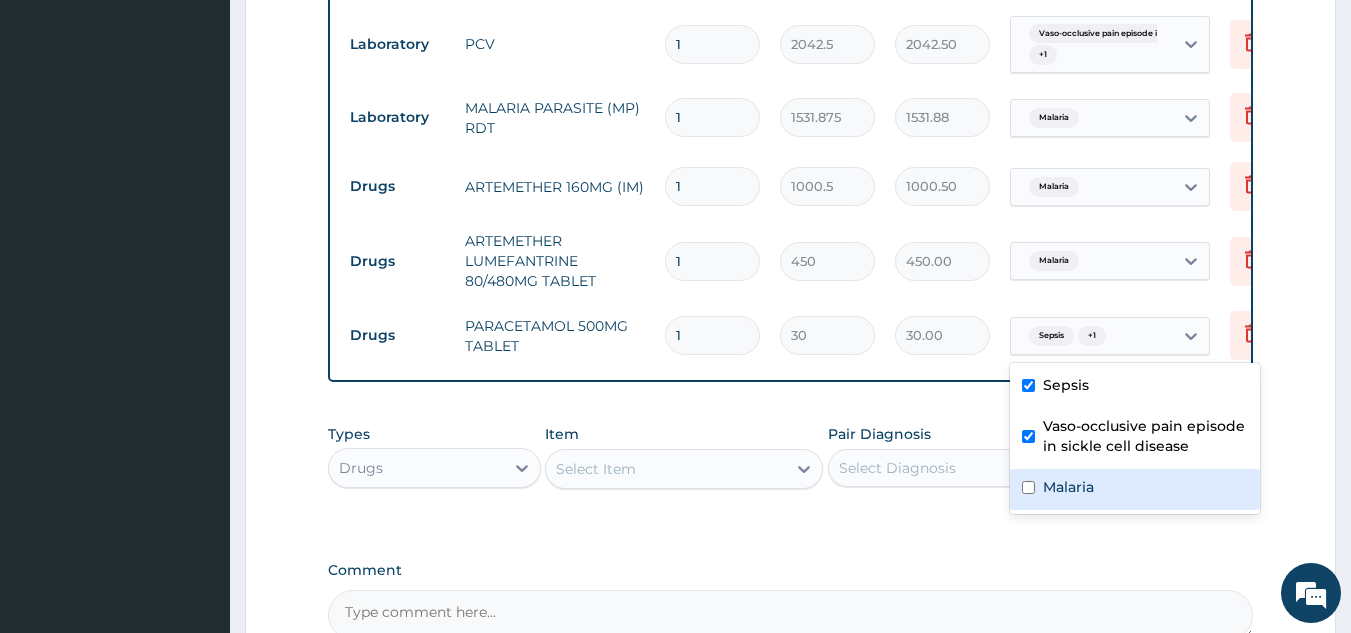 click on "Malaria" at bounding box center [1135, 489] 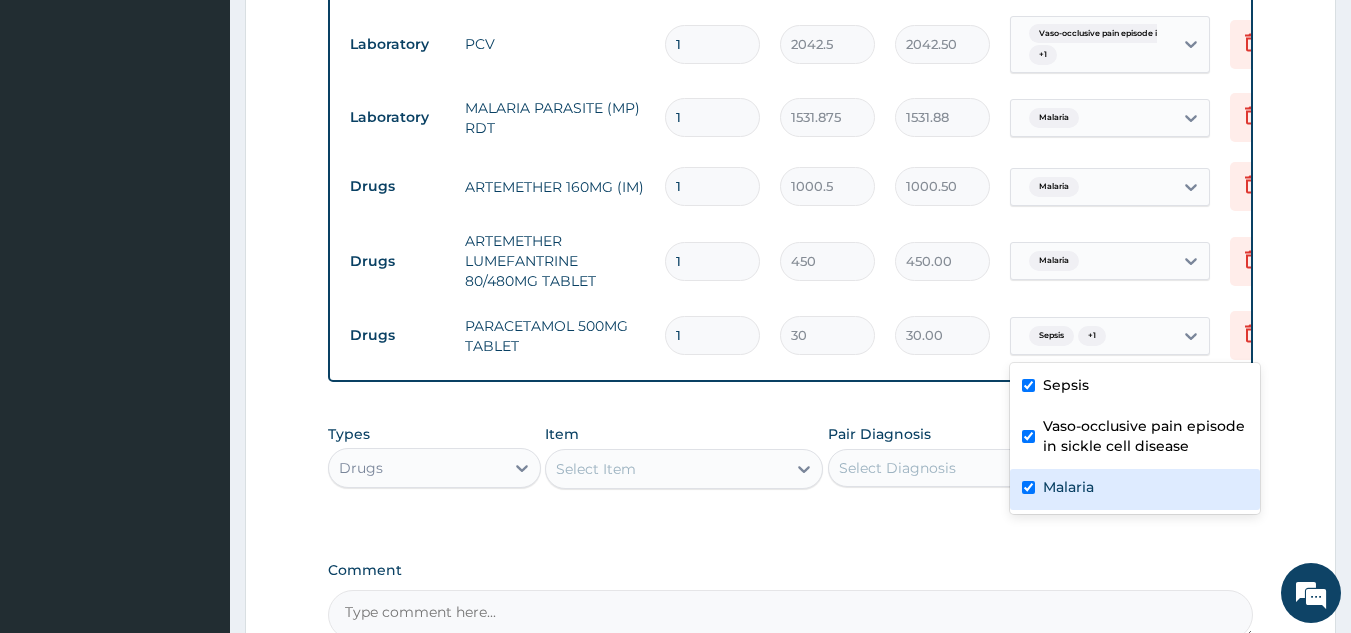 checkbox on "true" 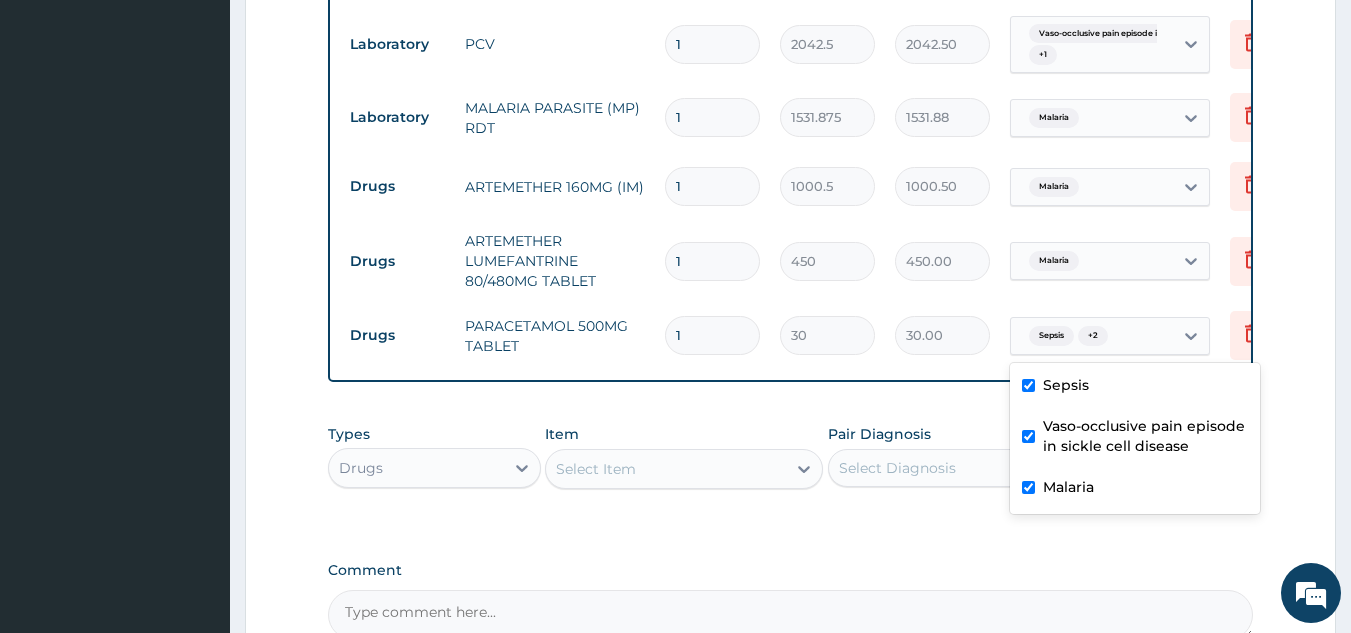 click on "Vaso-occlusive pain episode in sickle cell disease" at bounding box center (1135, 438) 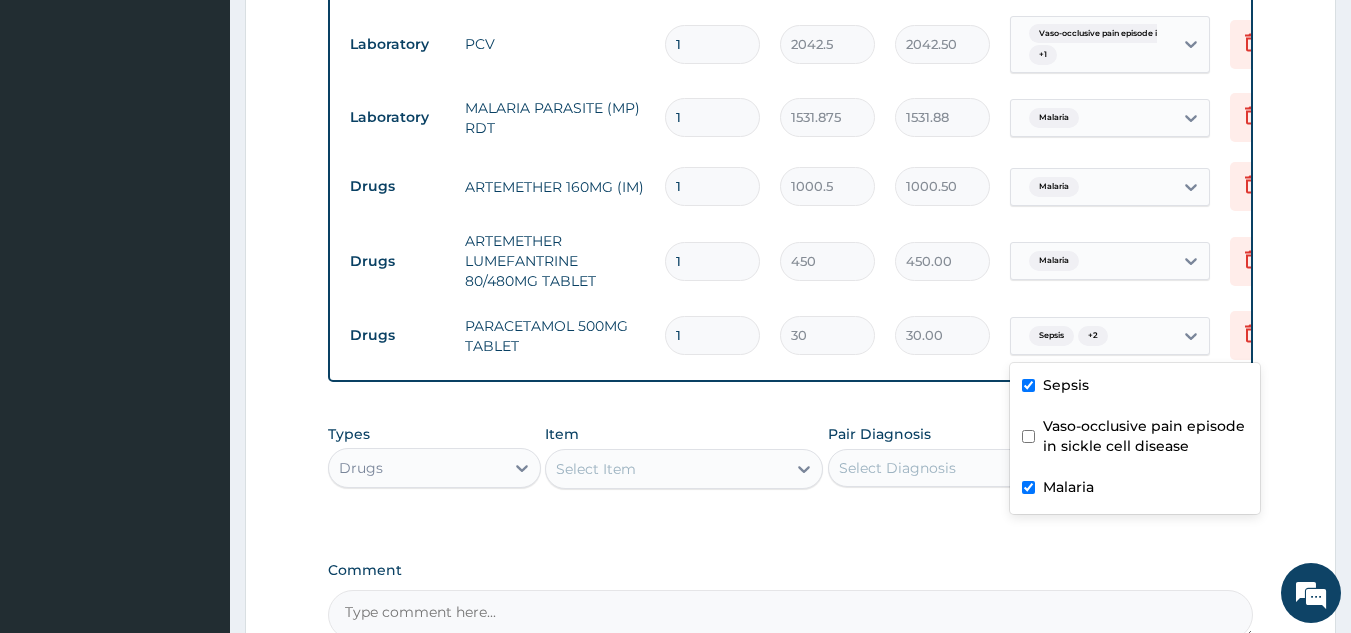 checkbox on "false" 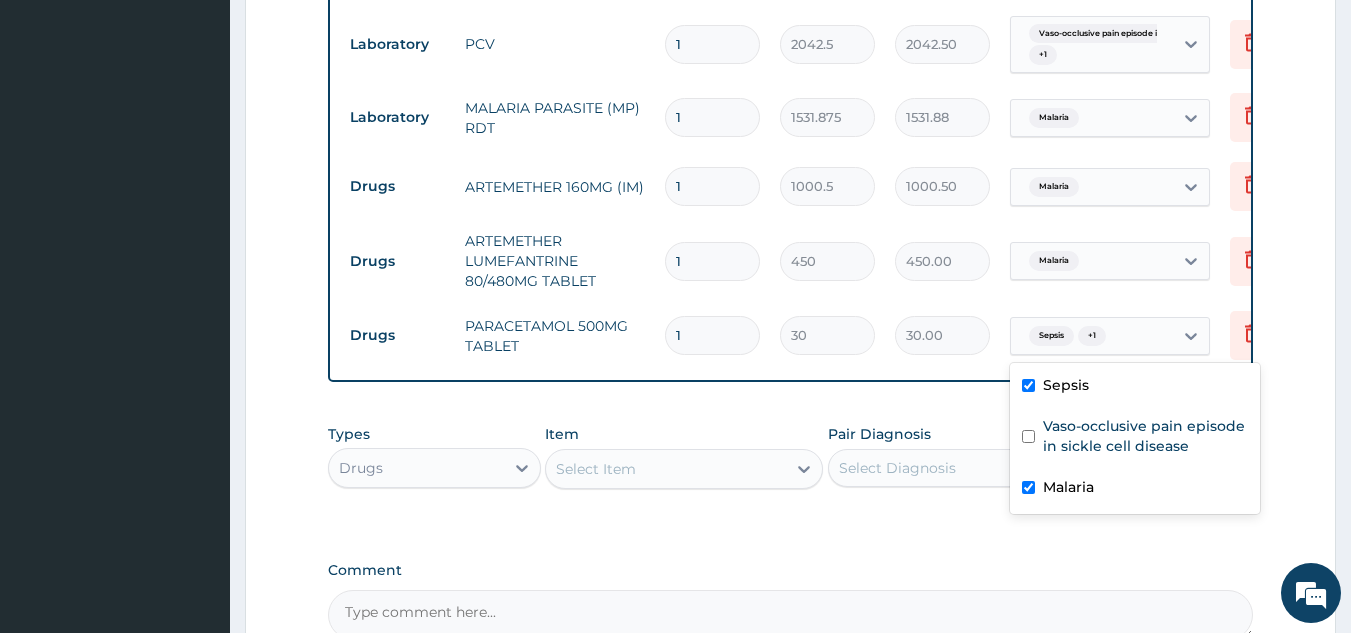 click on "Sepsis" at bounding box center [1066, 385] 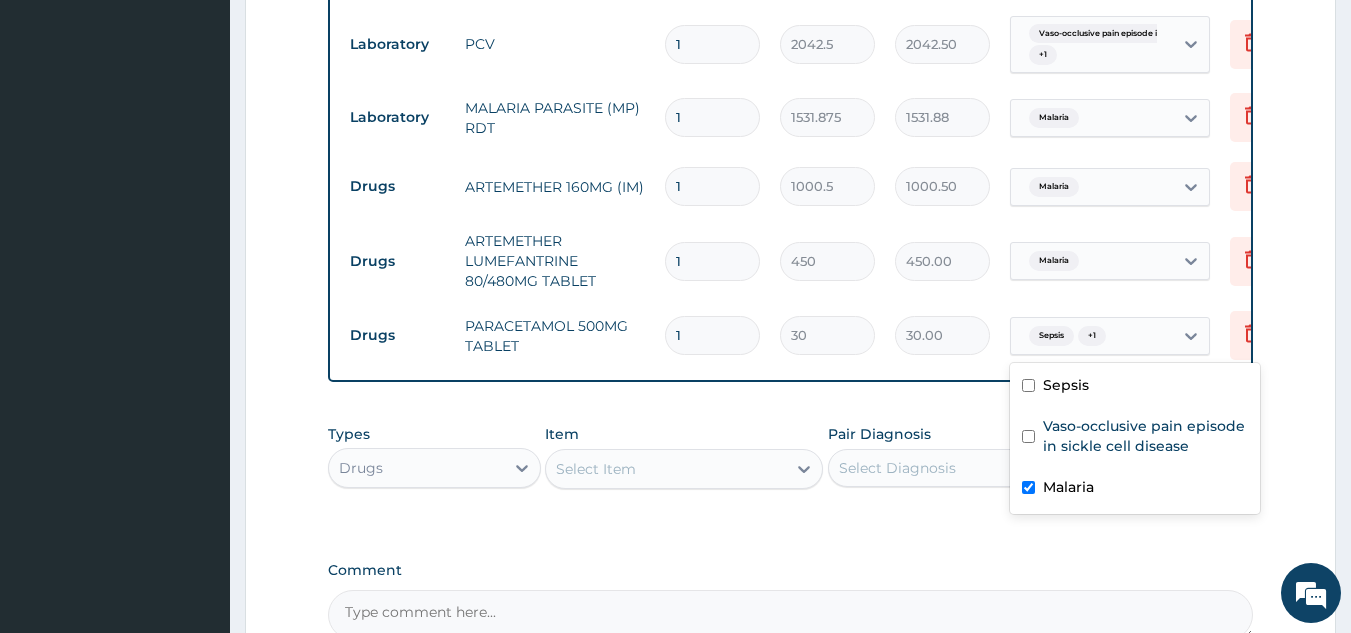 checkbox on "false" 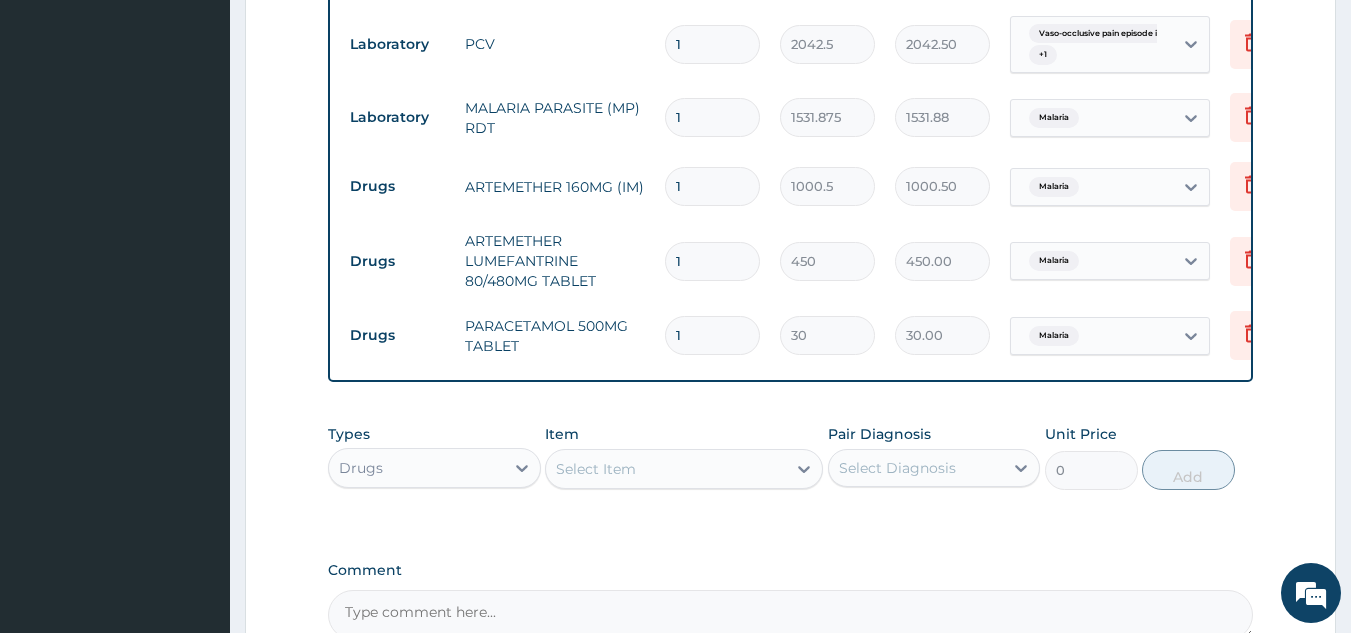 click on "PA Code / Prescription Code Enter Code(Secondary Care Only) Encounter Date 03-08-2025 Important Notice Please enter PA codes before entering items that are not attached to a PA code   All diagnoses entered must be linked to a claim item. Diagnosis & Claim Items that are visible but inactive cannot be edited because they were imported from an already approved PA code. Diagnosis Sepsis Confirmed Vaso-occlusive pain episode in sickle cell disease Confirmed Malaria Confirmed NB: All diagnosis must be linked to a claim item Claim Items Type Name Quantity Unit Price Total Price Pair Diagnosis Actions Procedures GENERAL PRACTITIONER CONSULTATION FIRST OUTPATIENT CONSULTATION 1 3370.125 3370.13 Sepsis  + 1 Delete Laboratory FBC CBC-COMPLETE BLOOD COUNT (HAEMOGRAM) - [BLOOD] 1 4085 4085.00 Vaso-occlusive pain episode in...  + 1 Delete Laboratory PCV 1 2042.5 2042.50 Vaso-occlusive pain episode in...  + 1 Delete Laboratory MALARIA PARASITE (MP) RDT 1 1531.875 1531.88 Malaria Delete Drugs ARTEMETHER 160MG (IM) 1 1000.5" at bounding box center (791, -81) 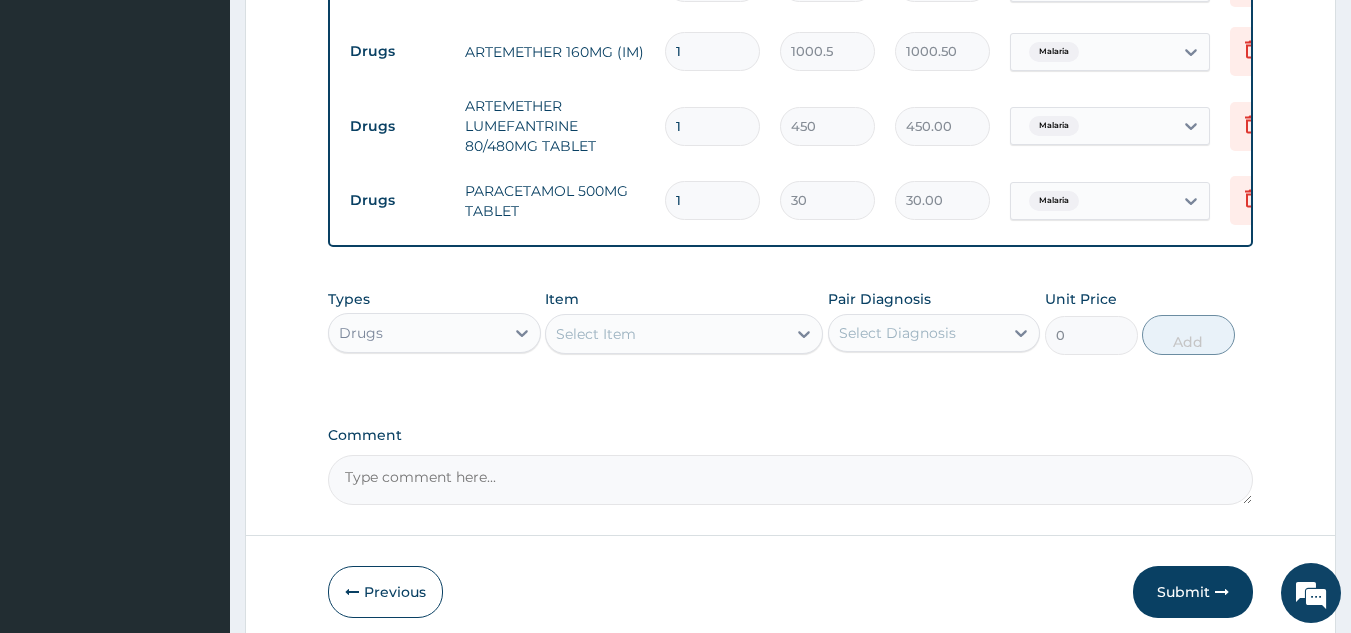 scroll, scrollTop: 1128, scrollLeft: 0, axis: vertical 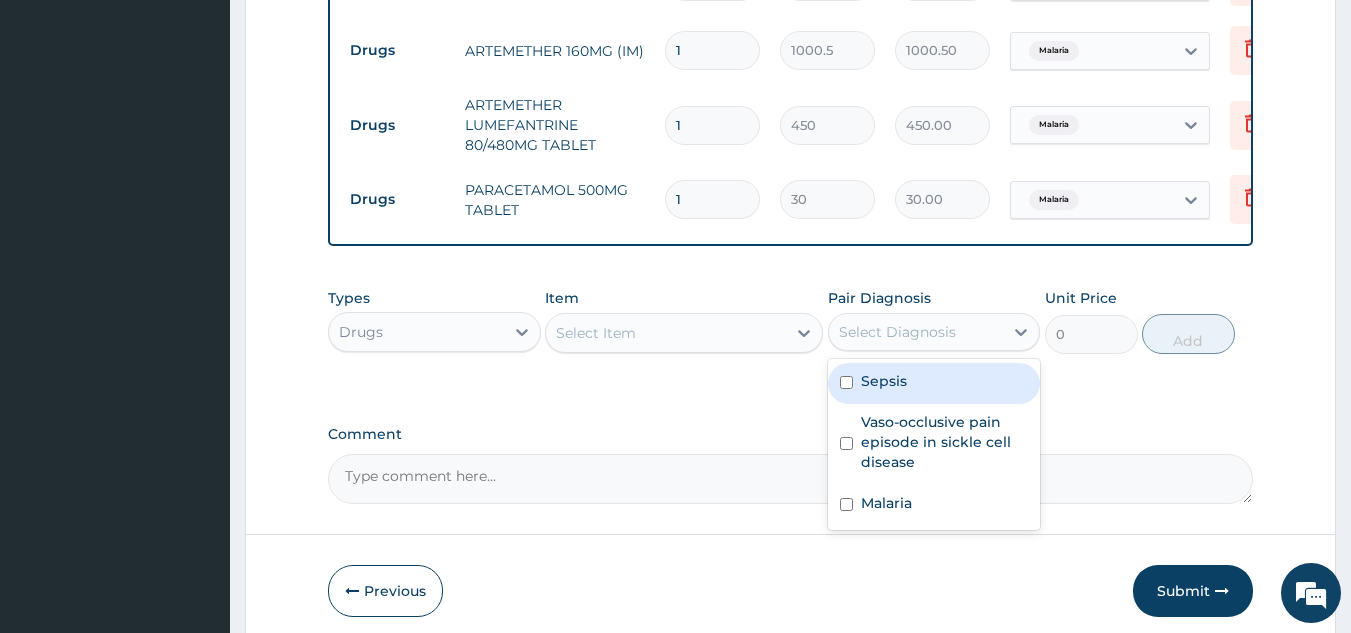 click on "Select Diagnosis" at bounding box center [897, 332] 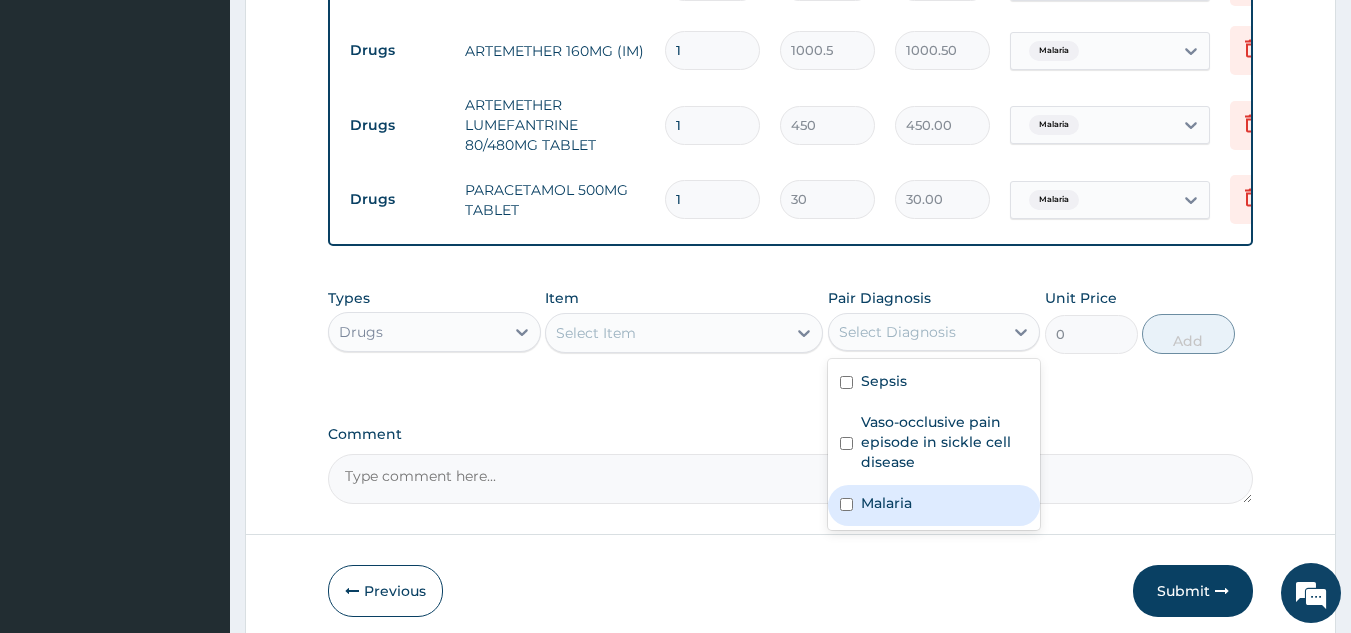 click on "Malaria" at bounding box center (934, 505) 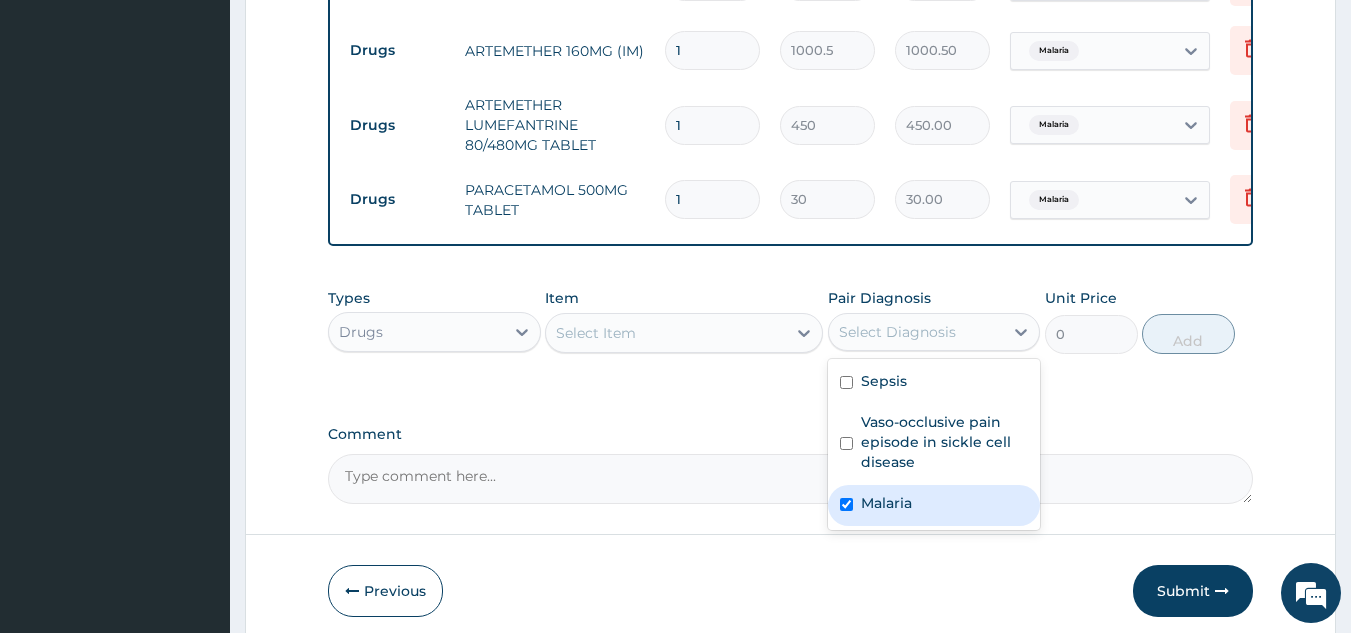 checkbox on "true" 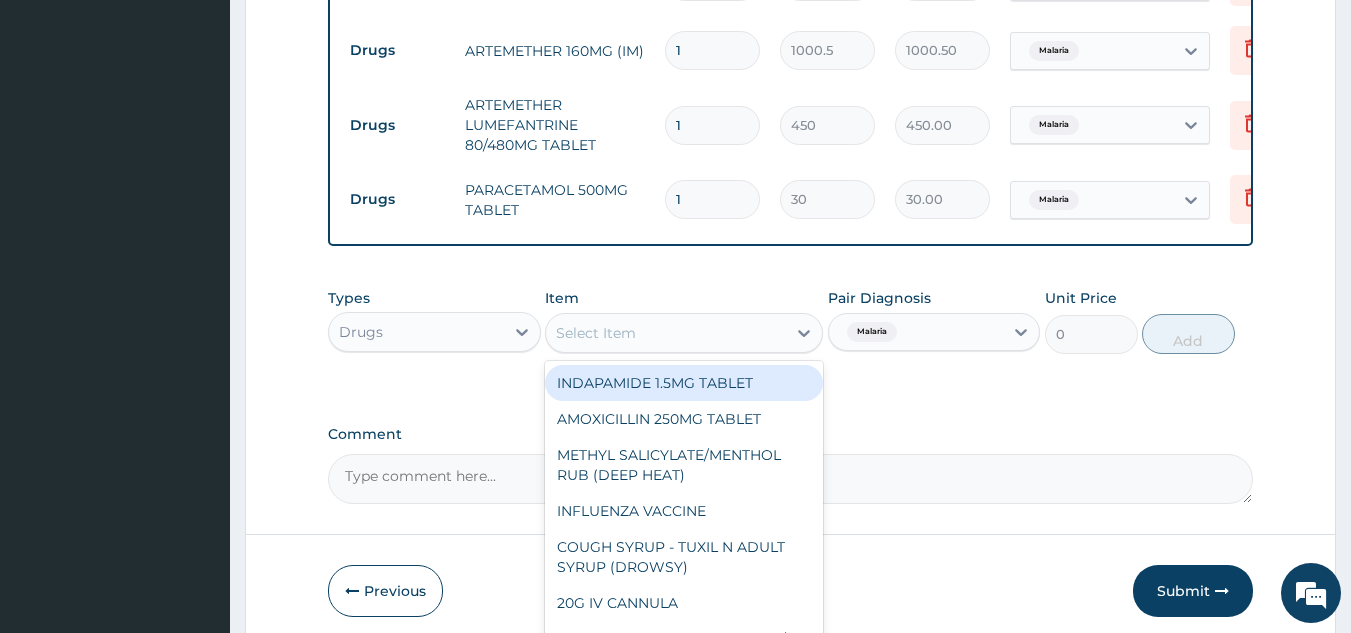 click on "Select Item" at bounding box center [666, 333] 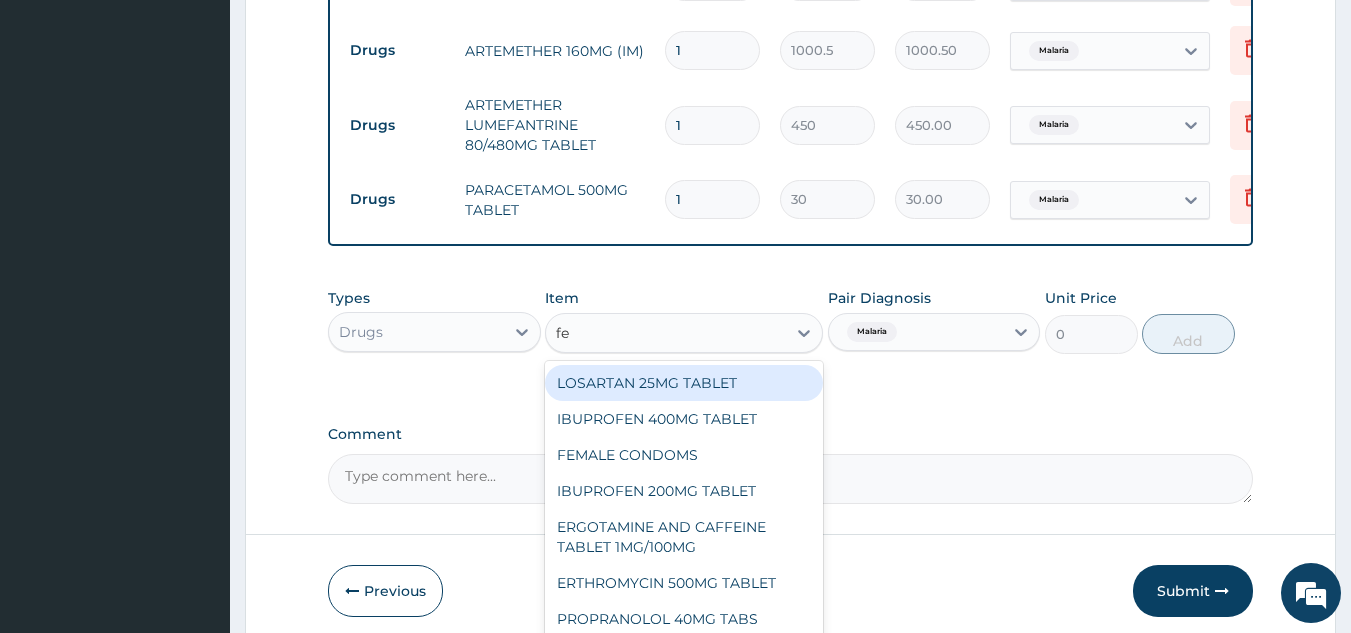 type on "fer" 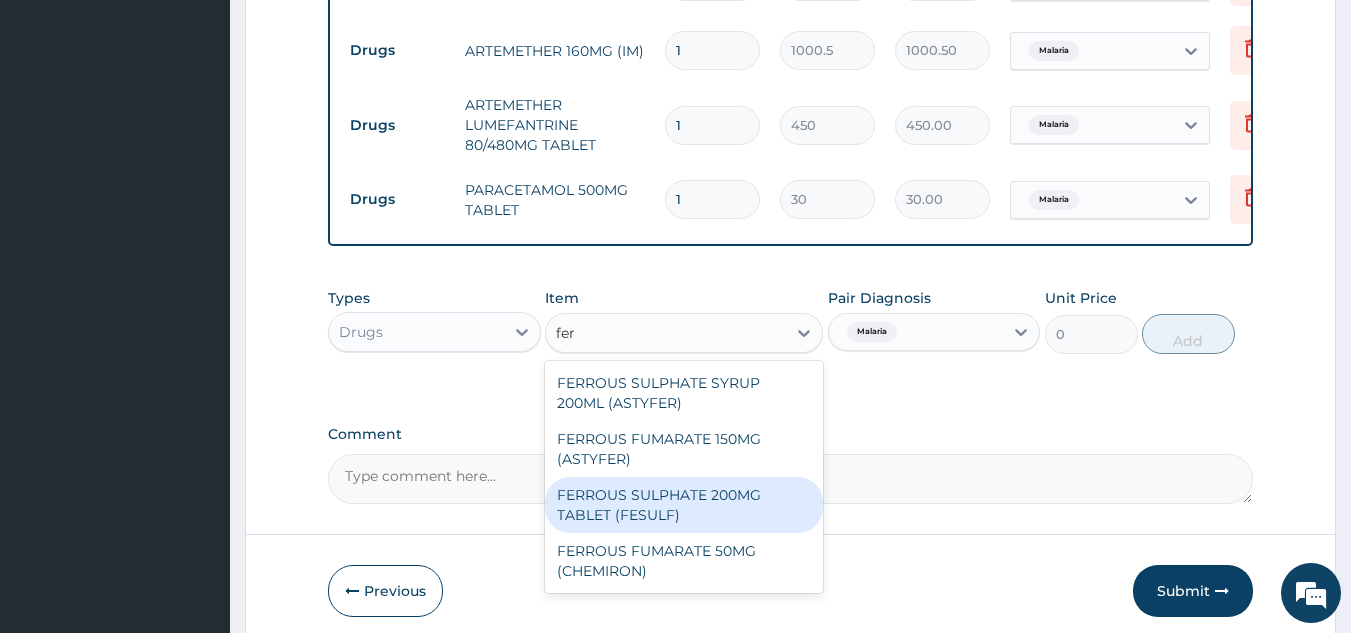 type 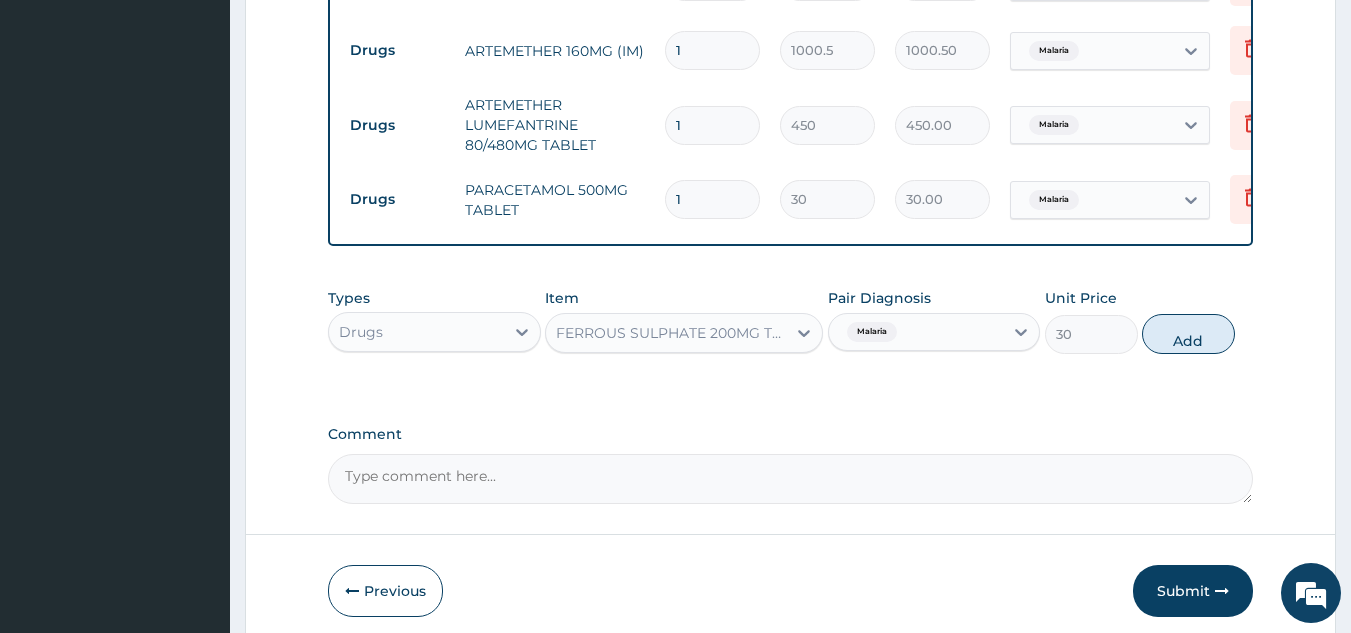 scroll, scrollTop: 1224, scrollLeft: 0, axis: vertical 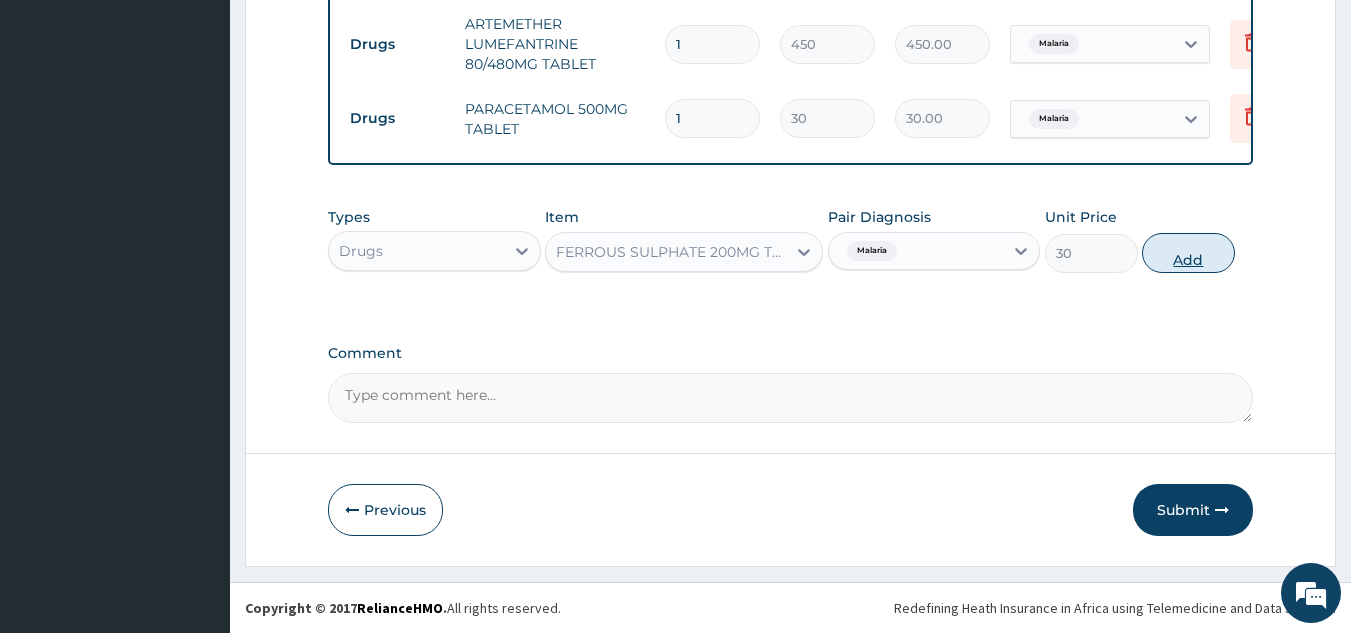click on "Add" at bounding box center (1188, 253) 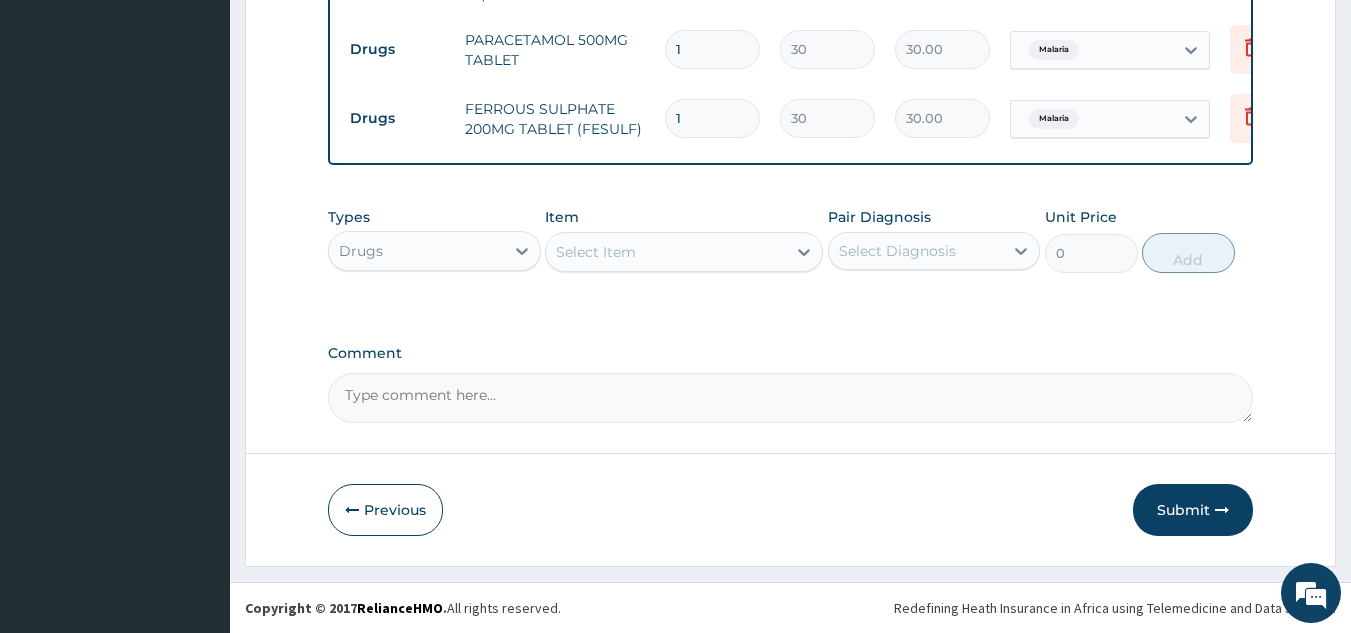 scroll, scrollTop: 1293, scrollLeft: 0, axis: vertical 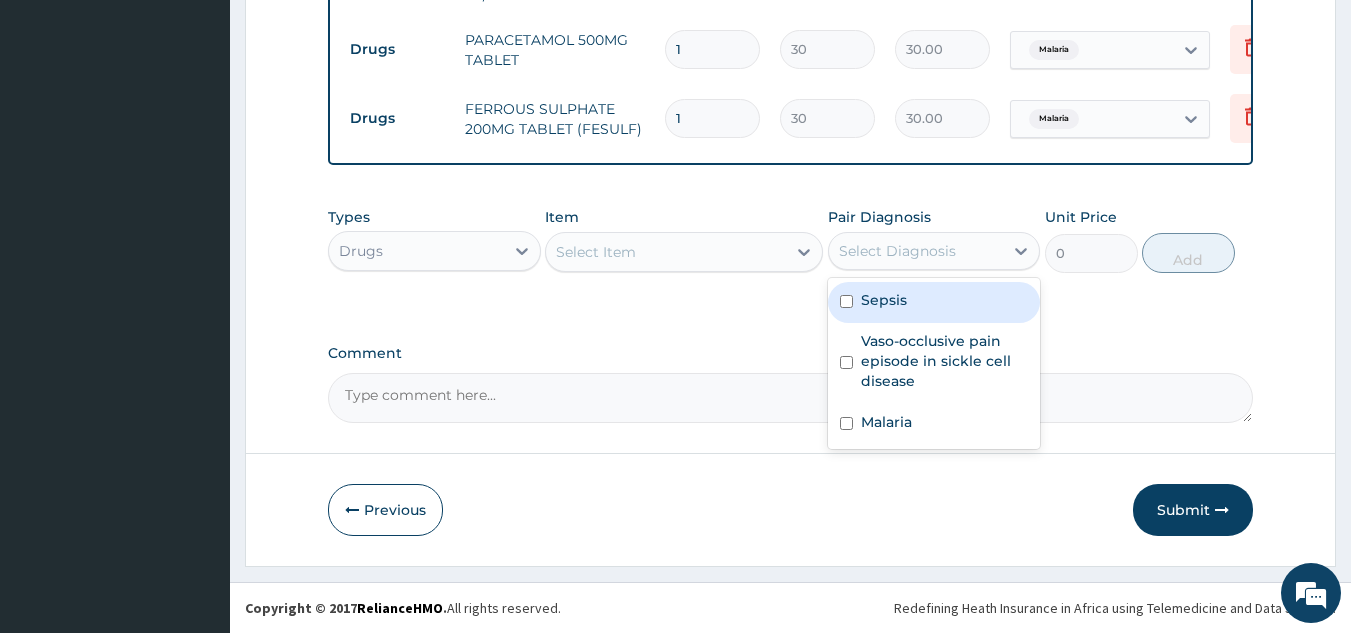 click on "Select Diagnosis" at bounding box center (897, 251) 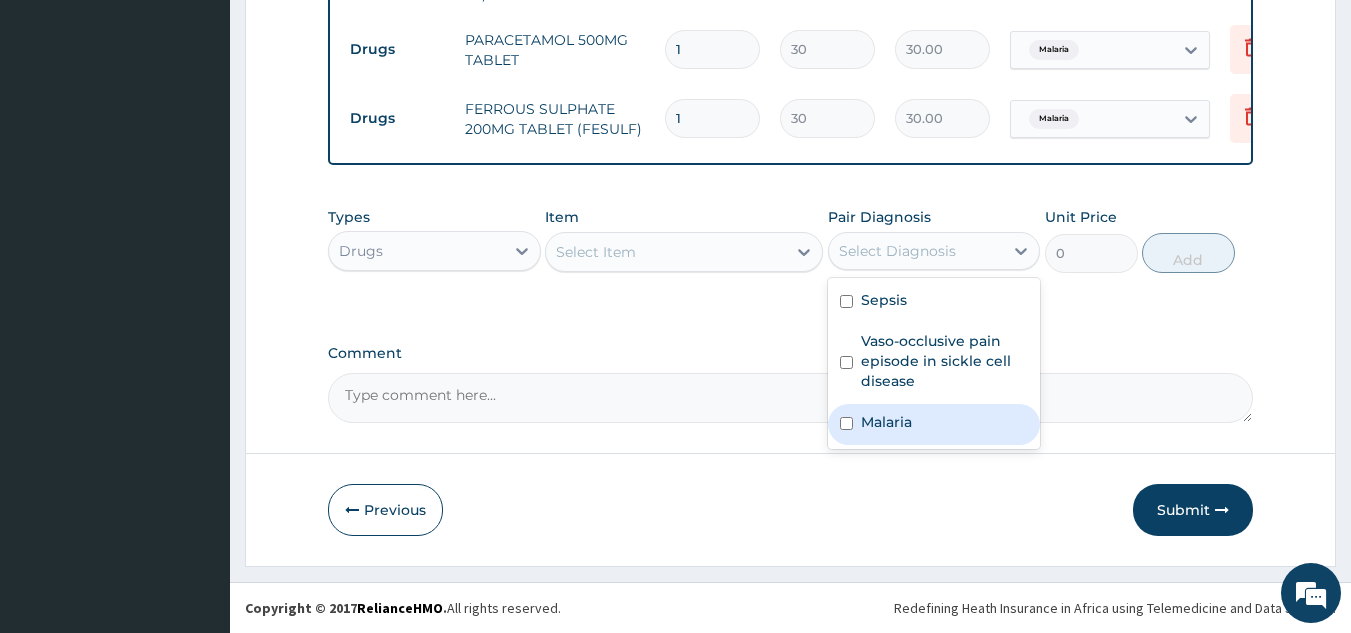 click on "Malaria" at bounding box center (886, 422) 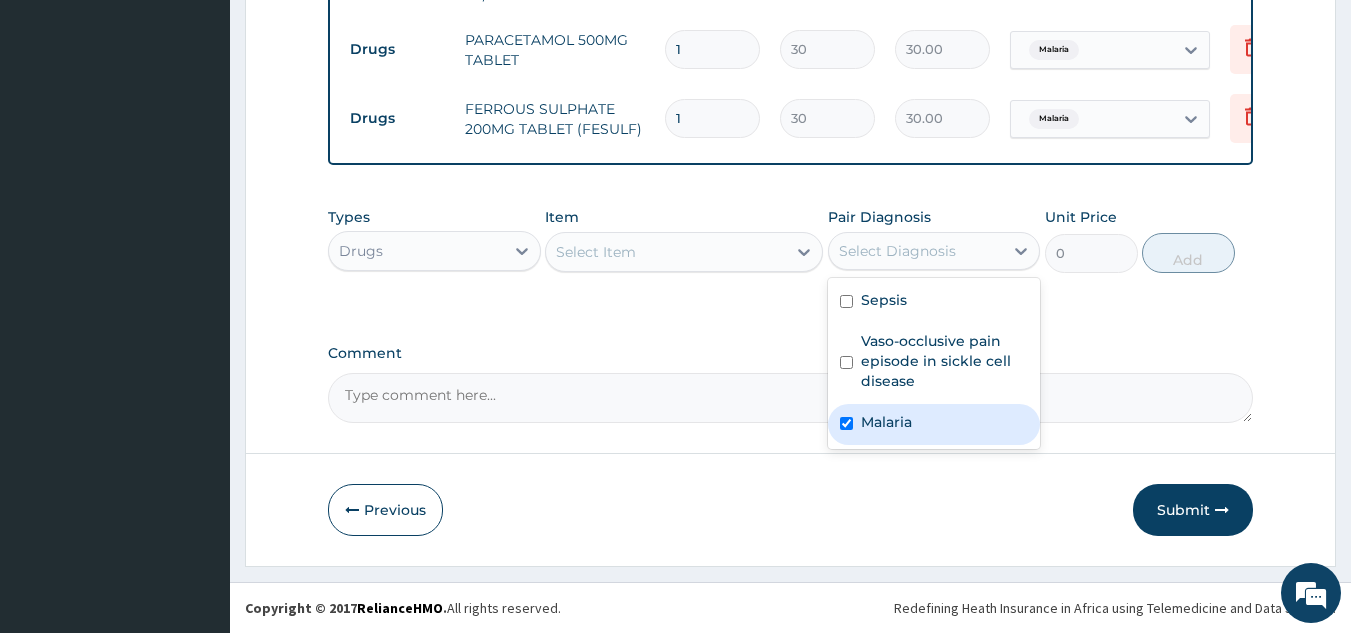 checkbox on "true" 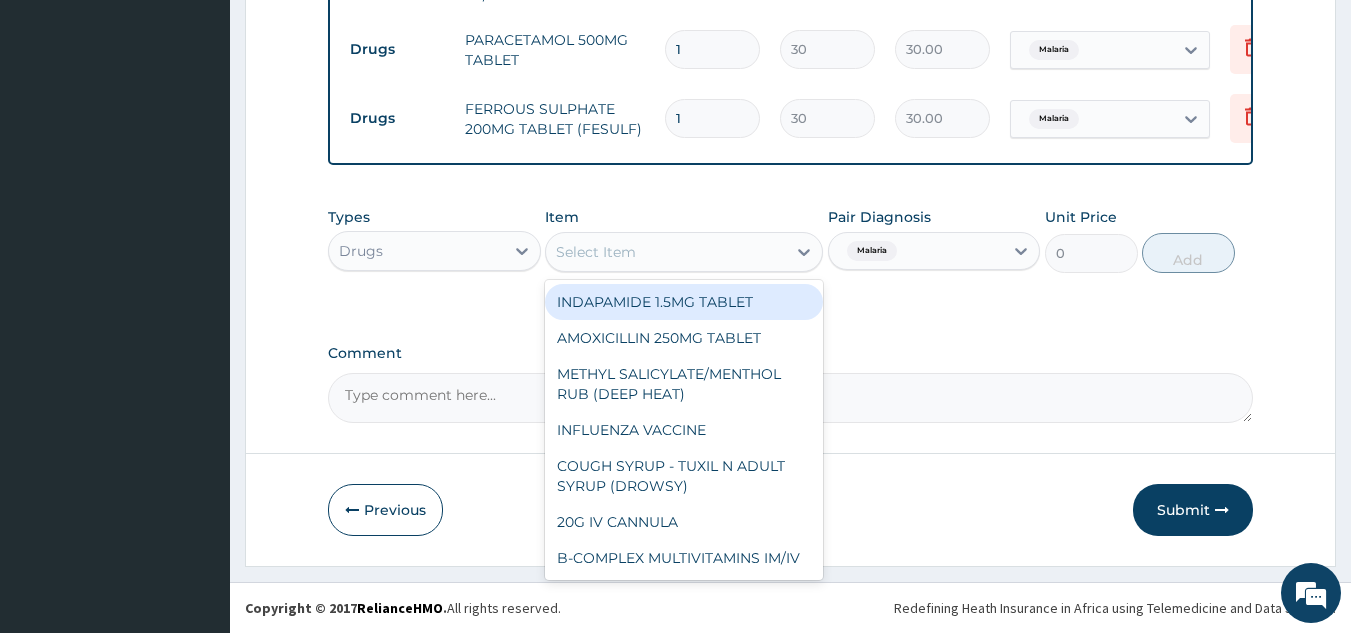 click on "Select Item" at bounding box center [666, 252] 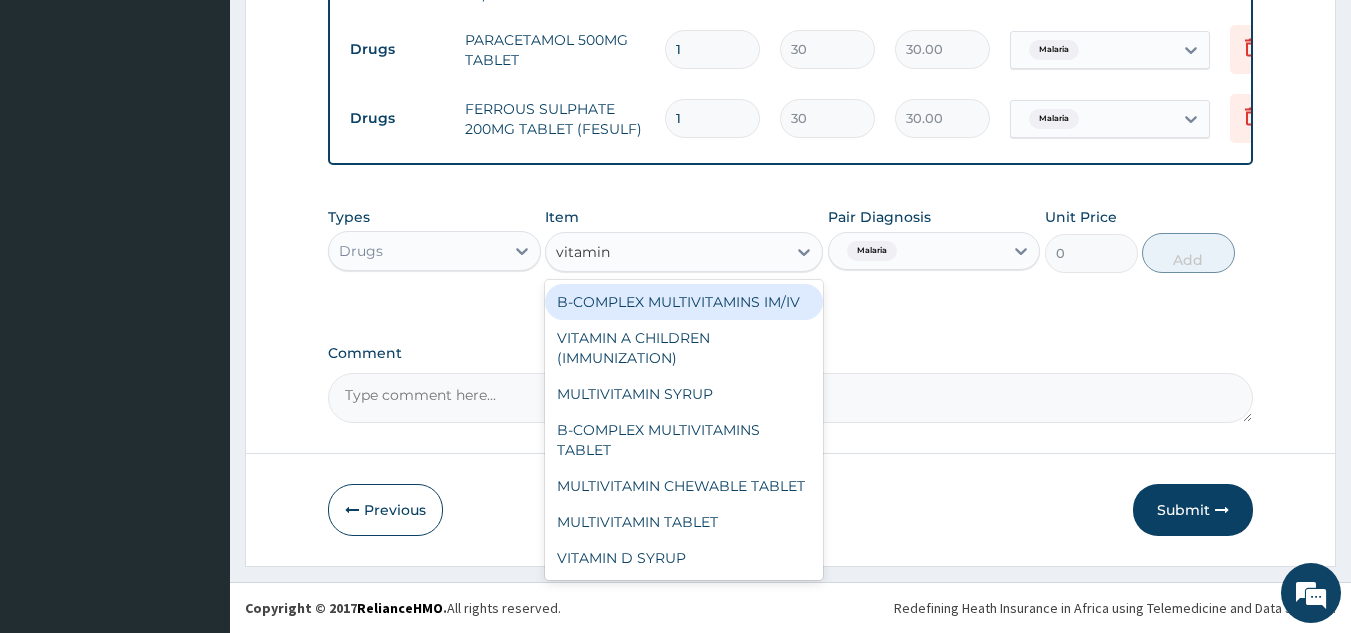 type on "vitamin c" 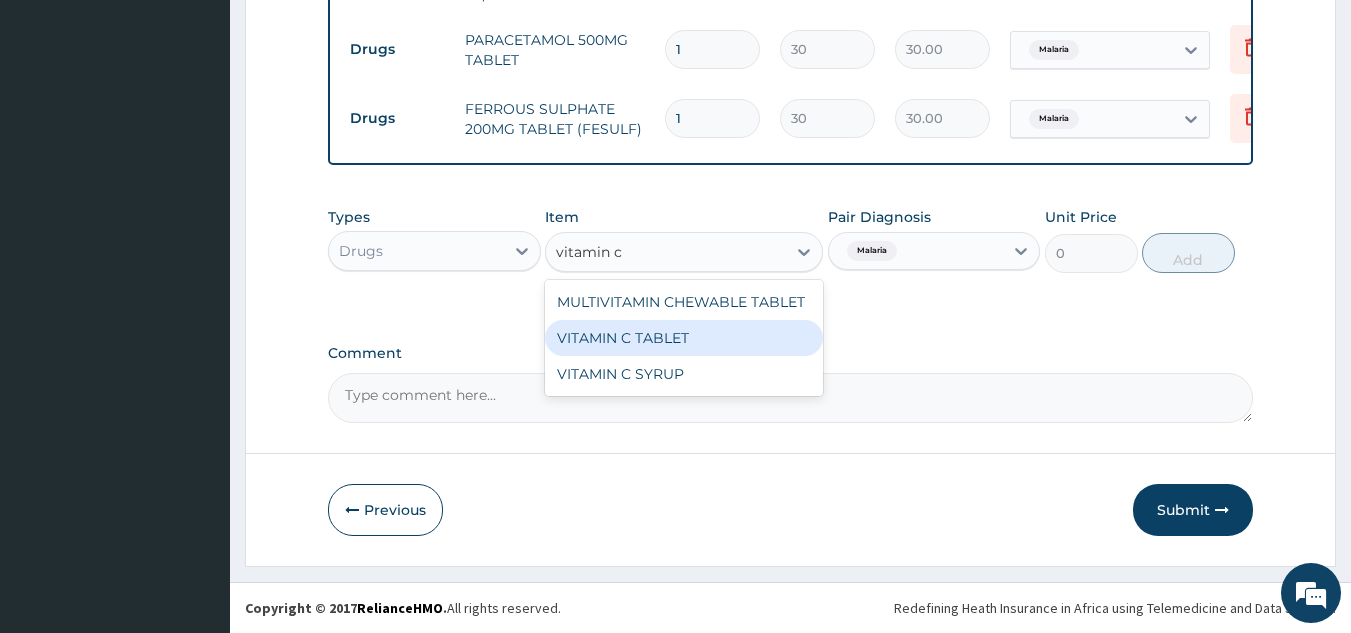 type 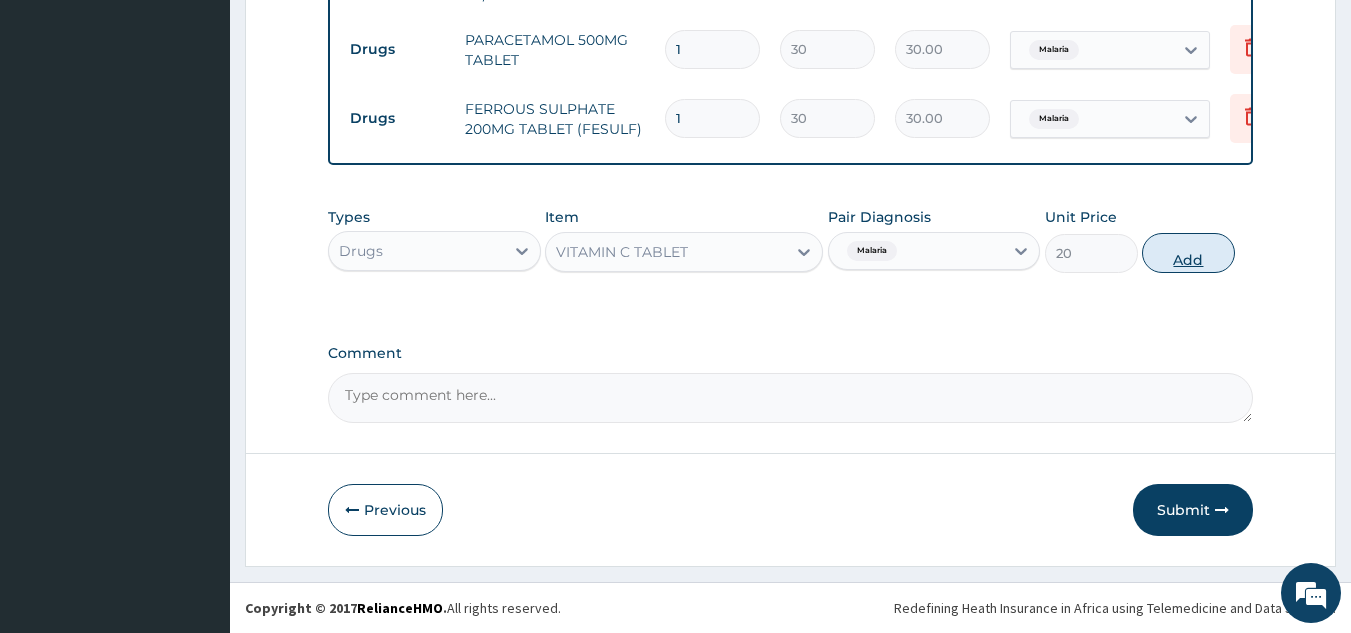 click on "Add" at bounding box center [1188, 253] 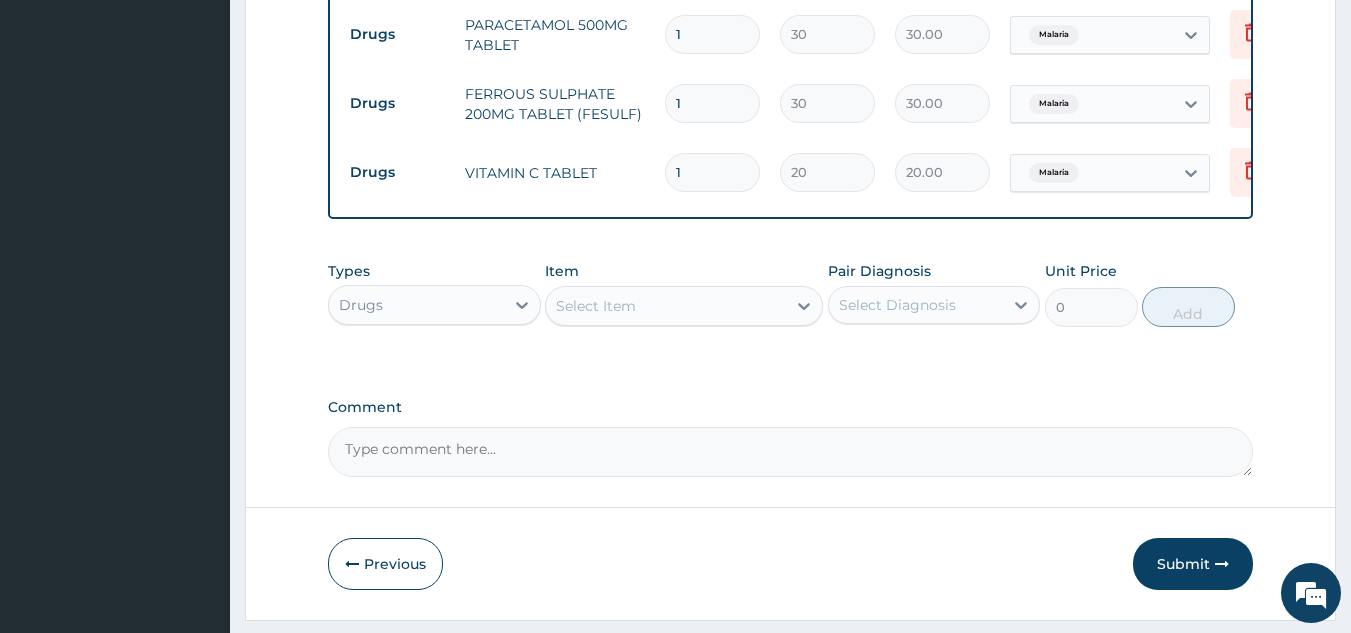 scroll, scrollTop: 1362, scrollLeft: 0, axis: vertical 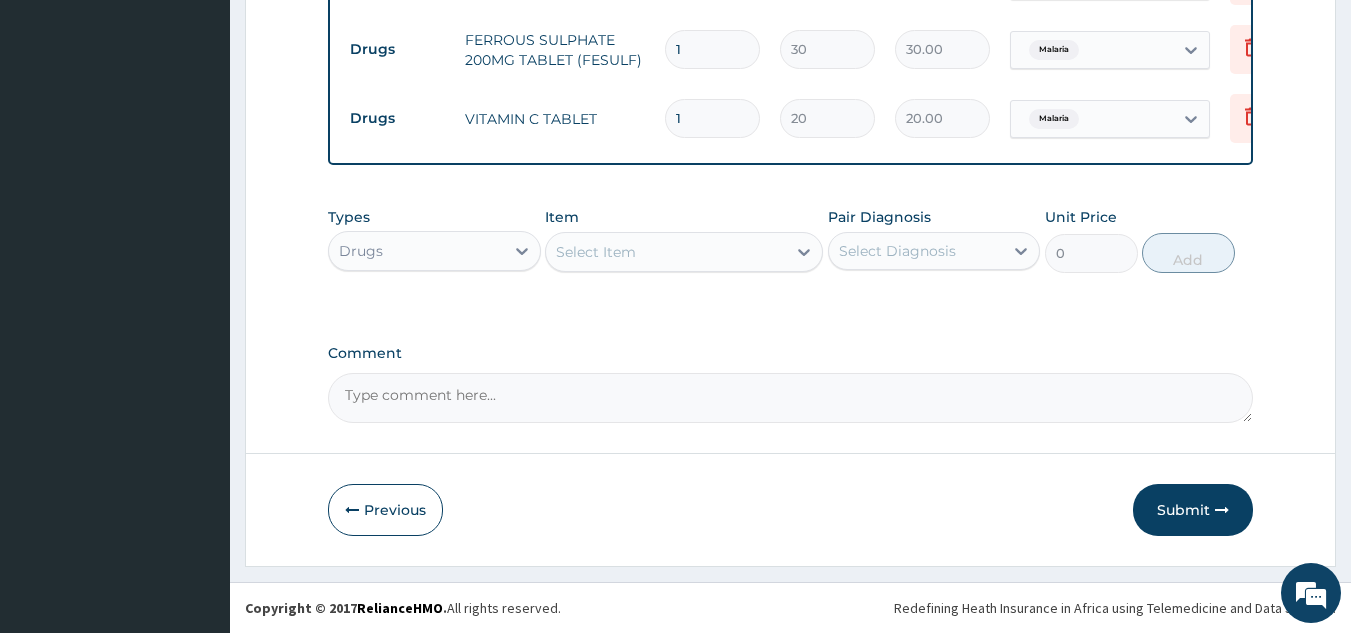 click on "Pair Diagnosis Select Diagnosis" at bounding box center [934, 240] 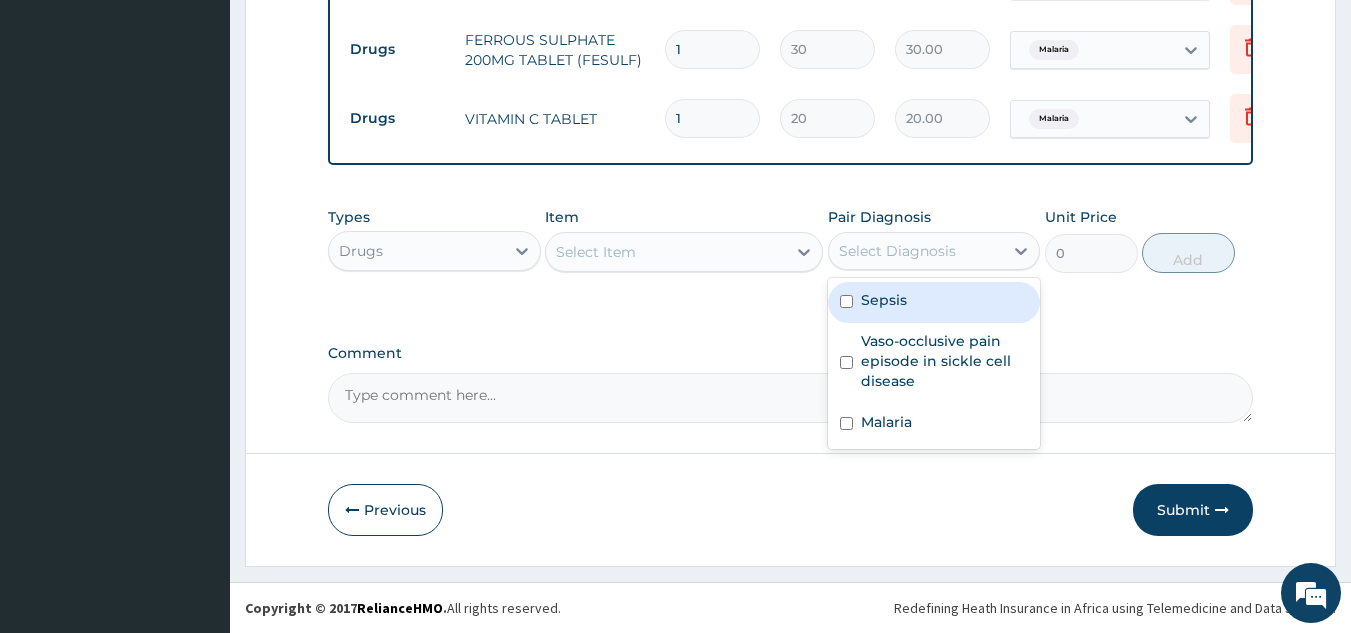 click on "Select Diagnosis" at bounding box center [916, 251] 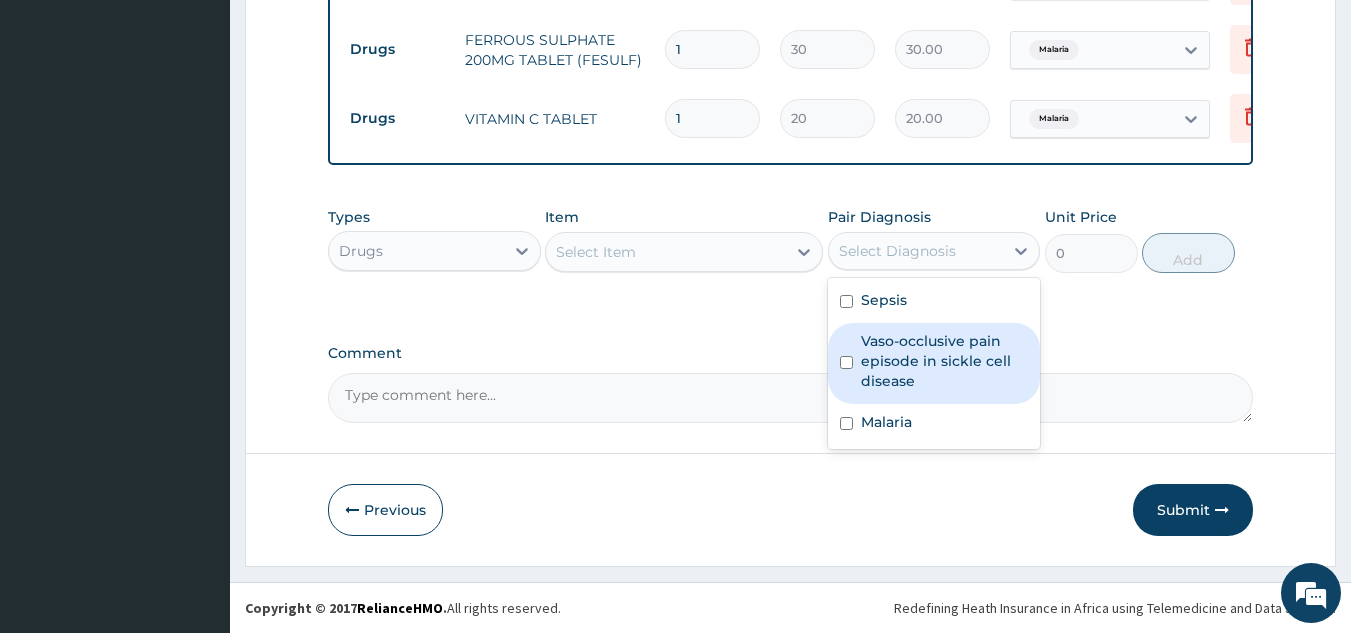 click on "Vaso-occlusive pain episode in sickle cell disease" at bounding box center (945, 361) 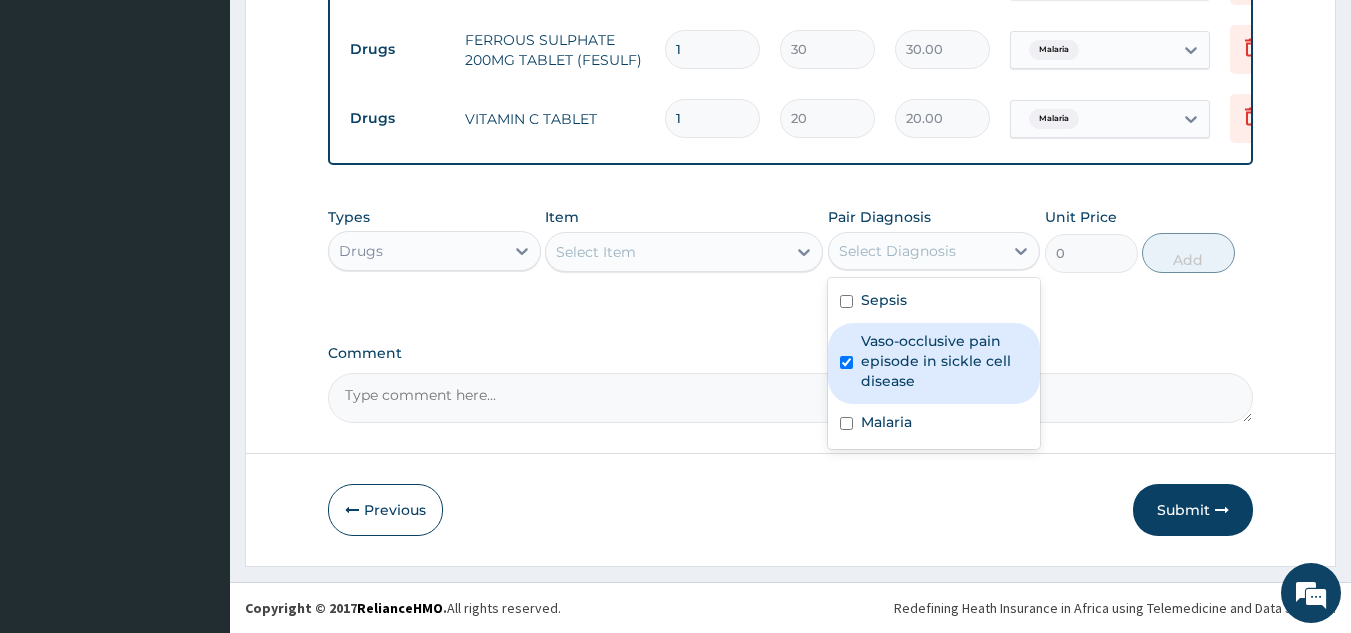 checkbox on "true" 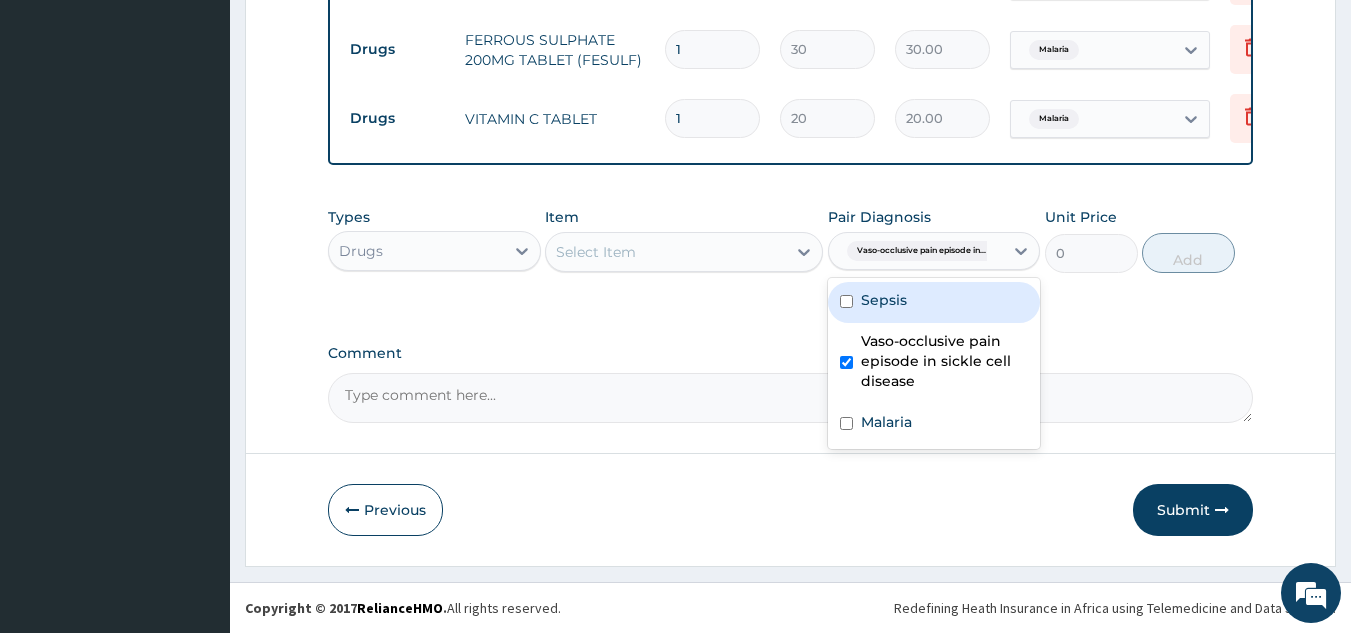 click on "Sepsis" at bounding box center [934, 302] 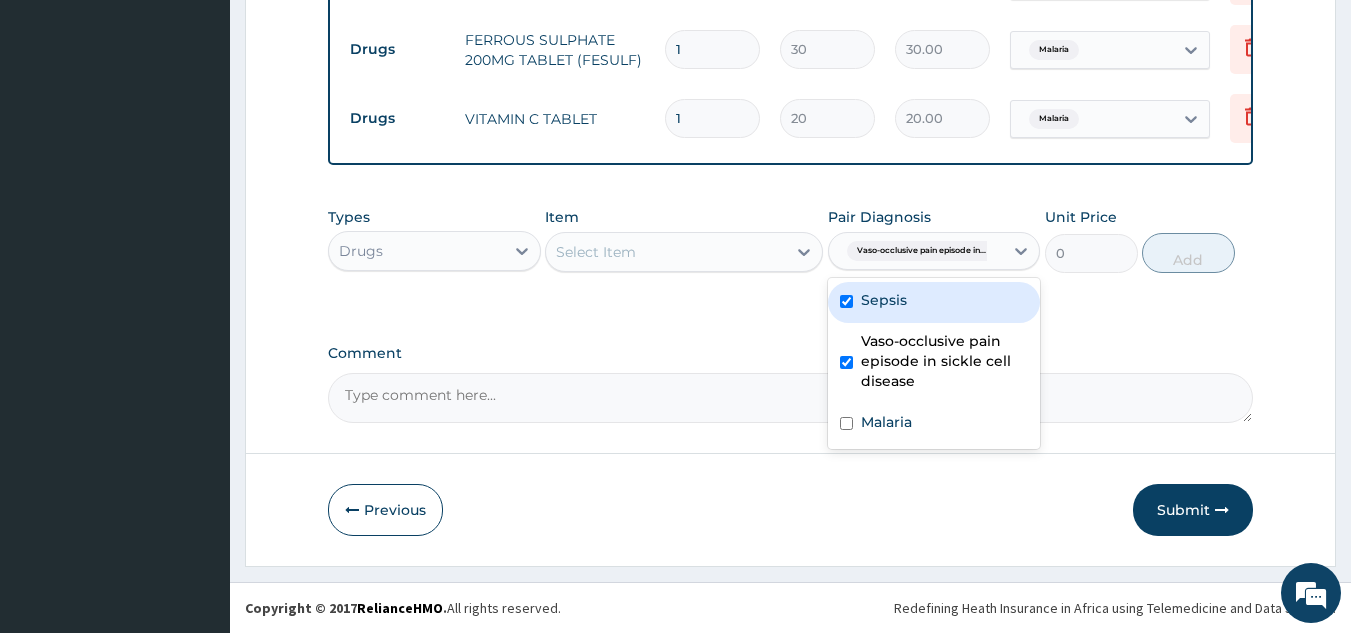 checkbox on "true" 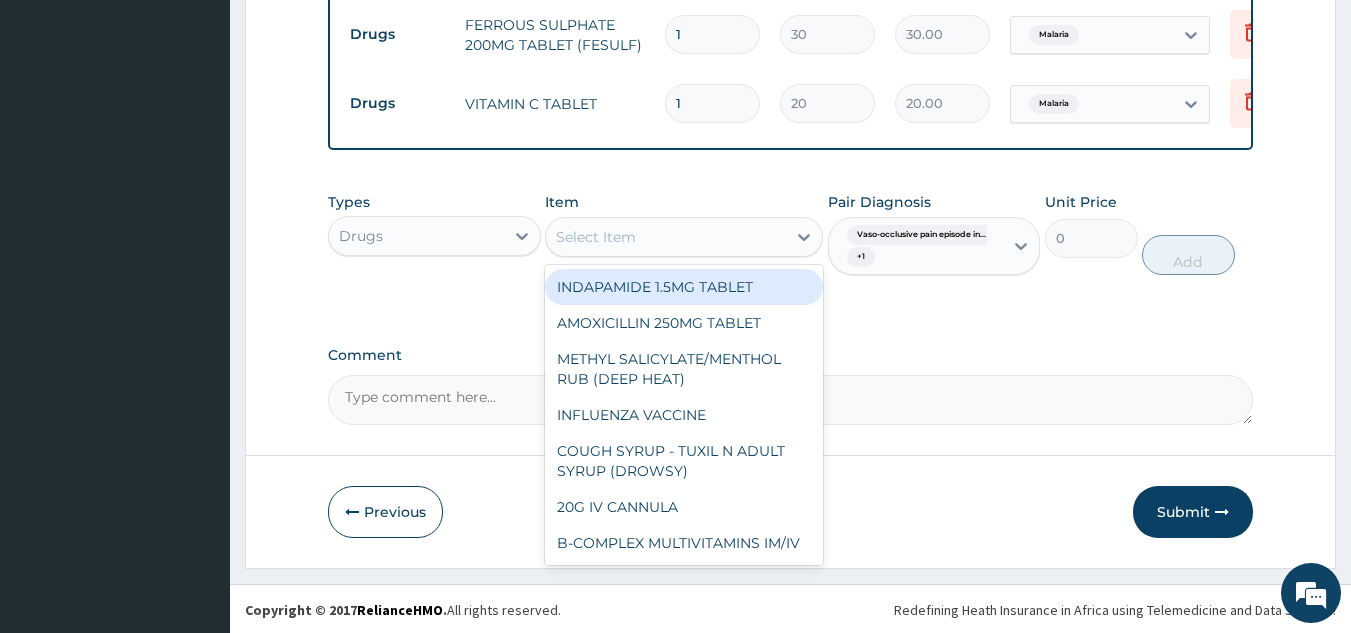 click on "Select Item" at bounding box center (666, 237) 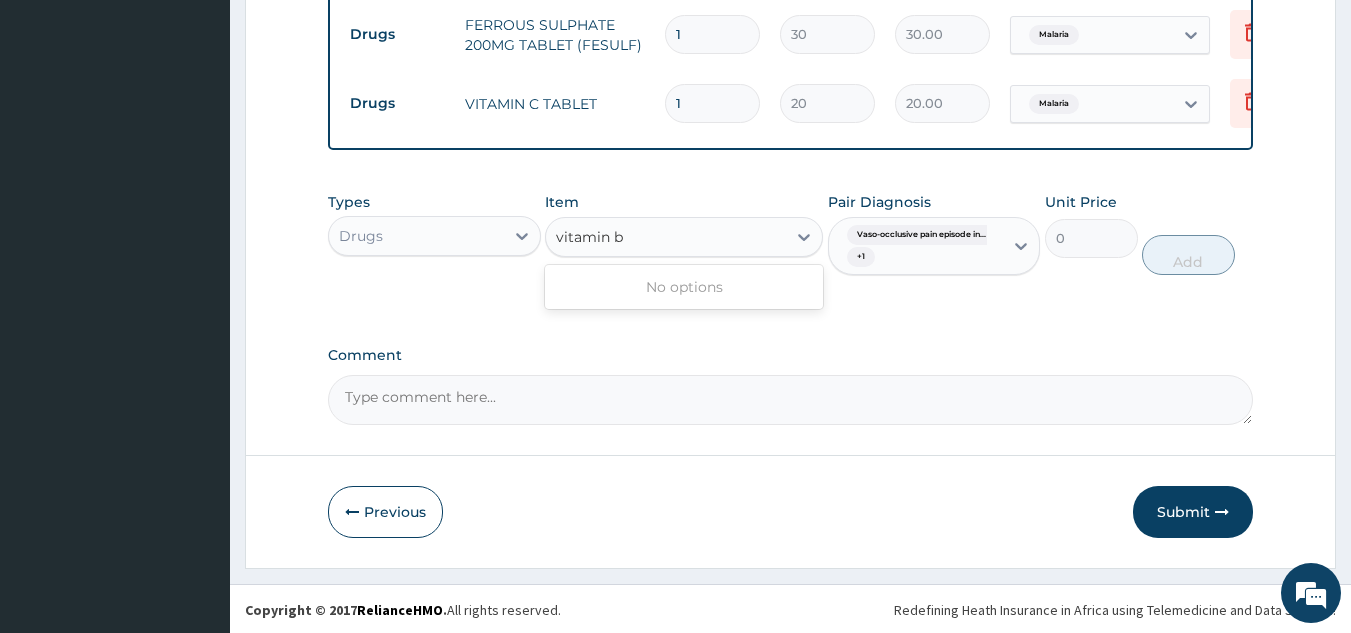 type on "vitamin" 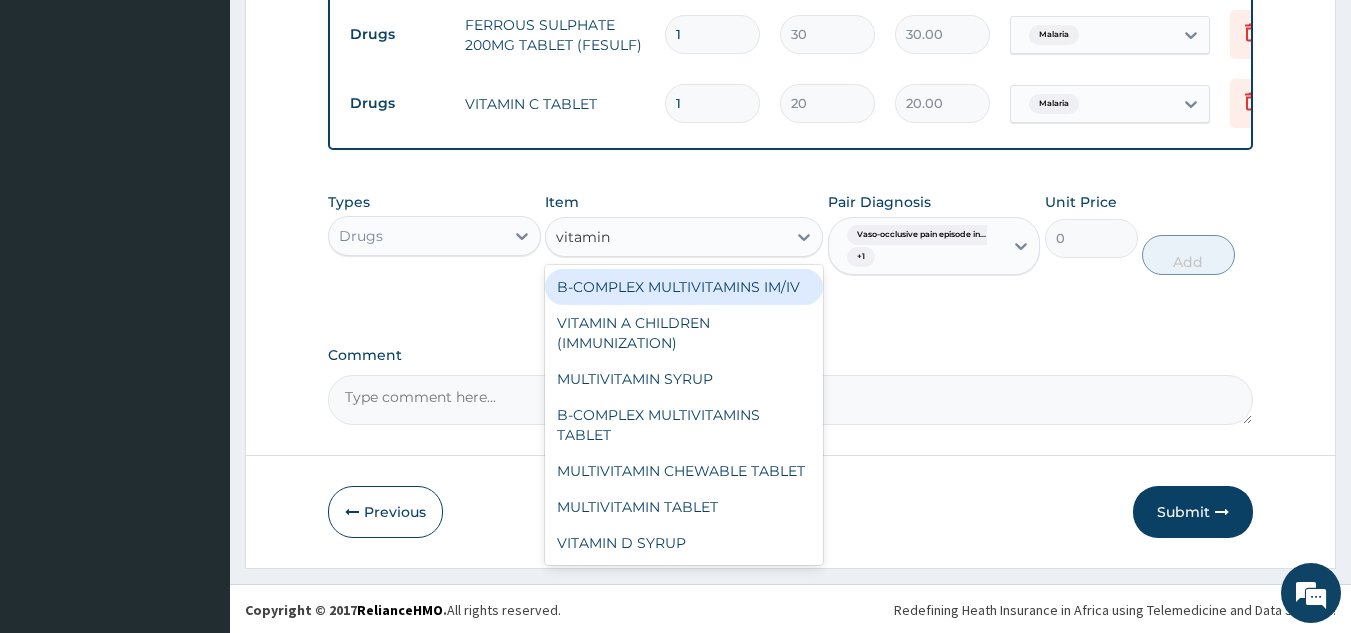 click on "B-COMPLEX MULTIVITAMINS IM/IV" at bounding box center (684, 287) 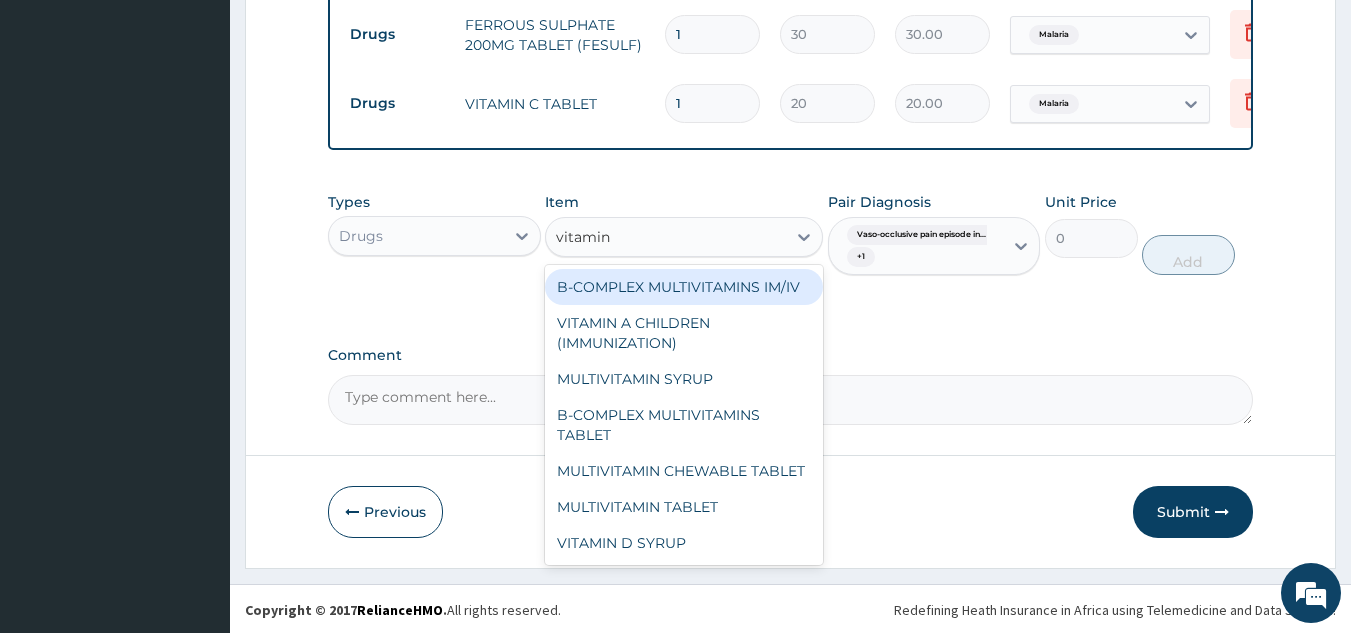 type 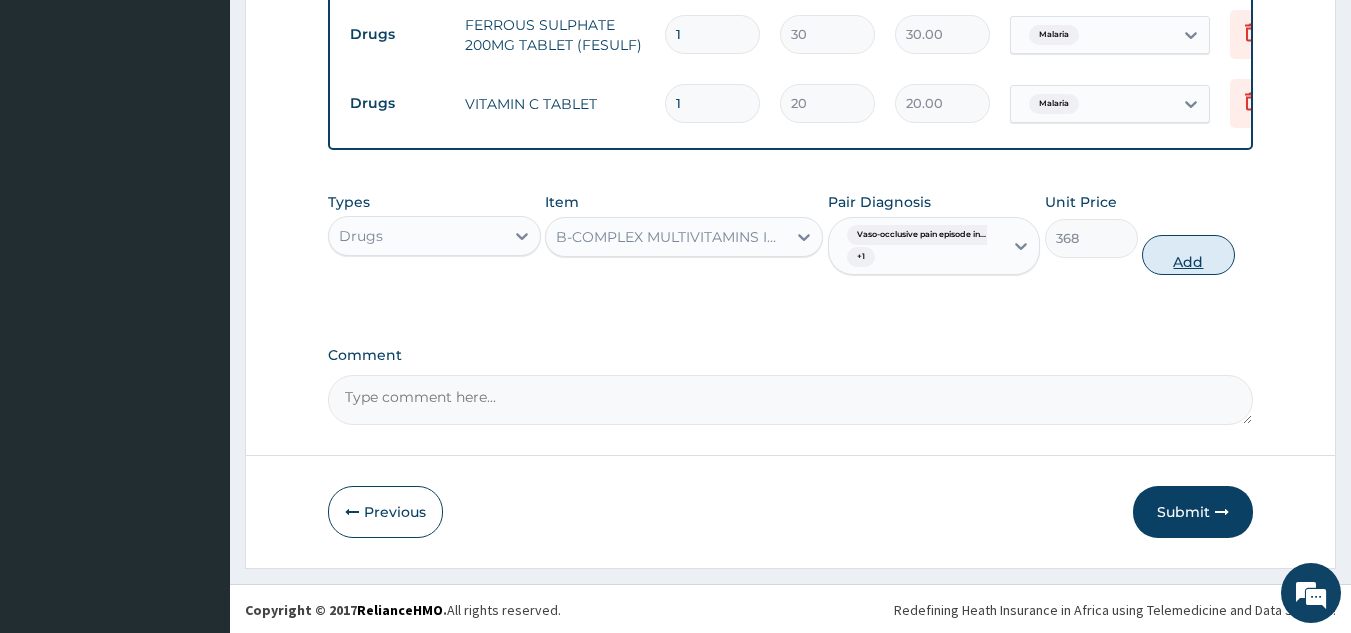 click on "Add" at bounding box center (1188, 255) 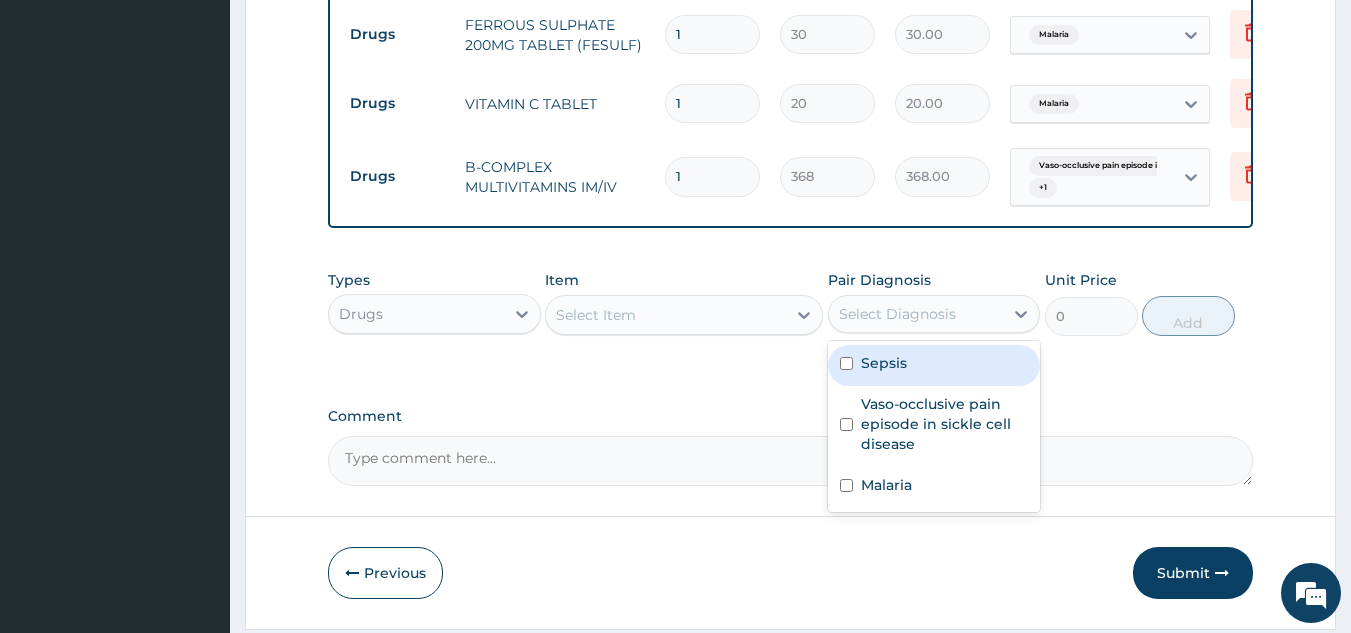 click on "Select Diagnosis" at bounding box center [897, 314] 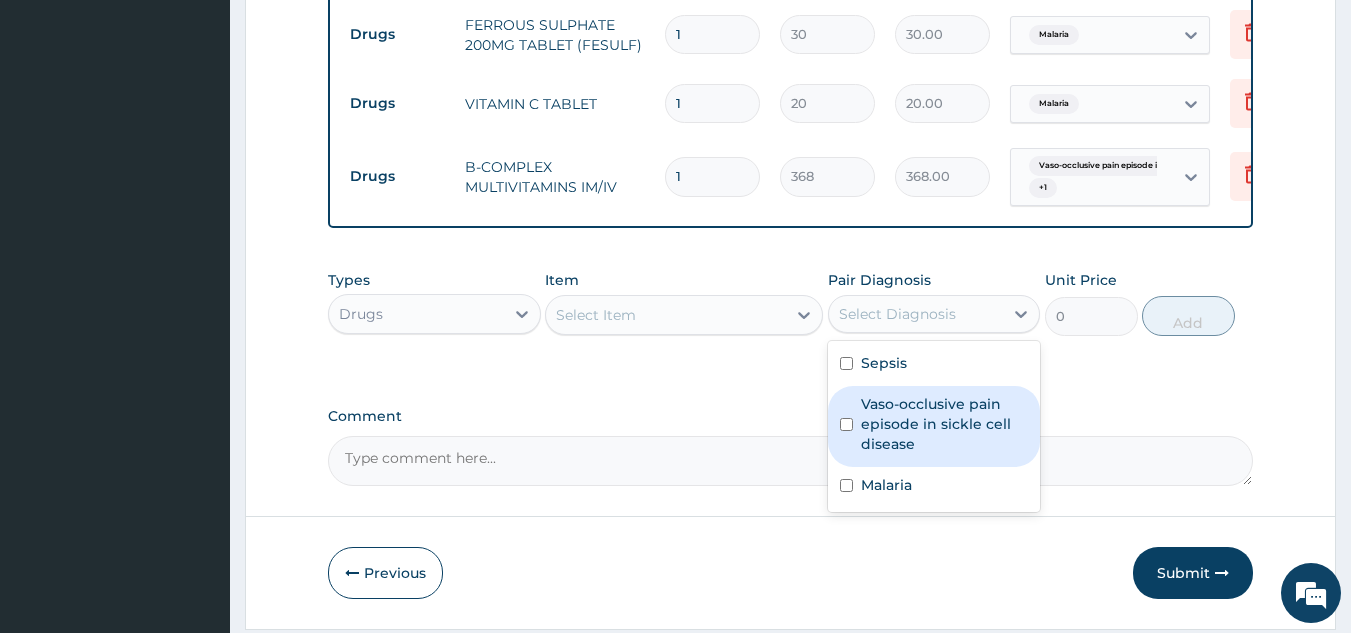 click on "Vaso-occlusive pain episode in sickle cell disease" at bounding box center (934, 426) 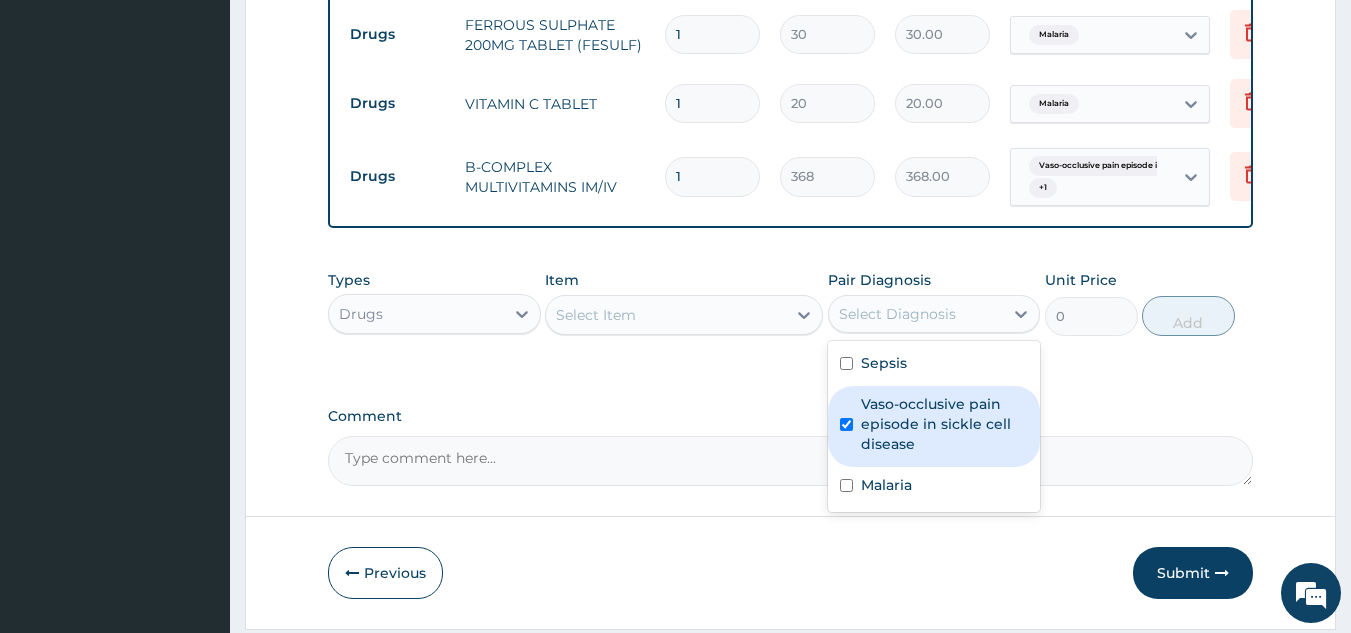 checkbox on "true" 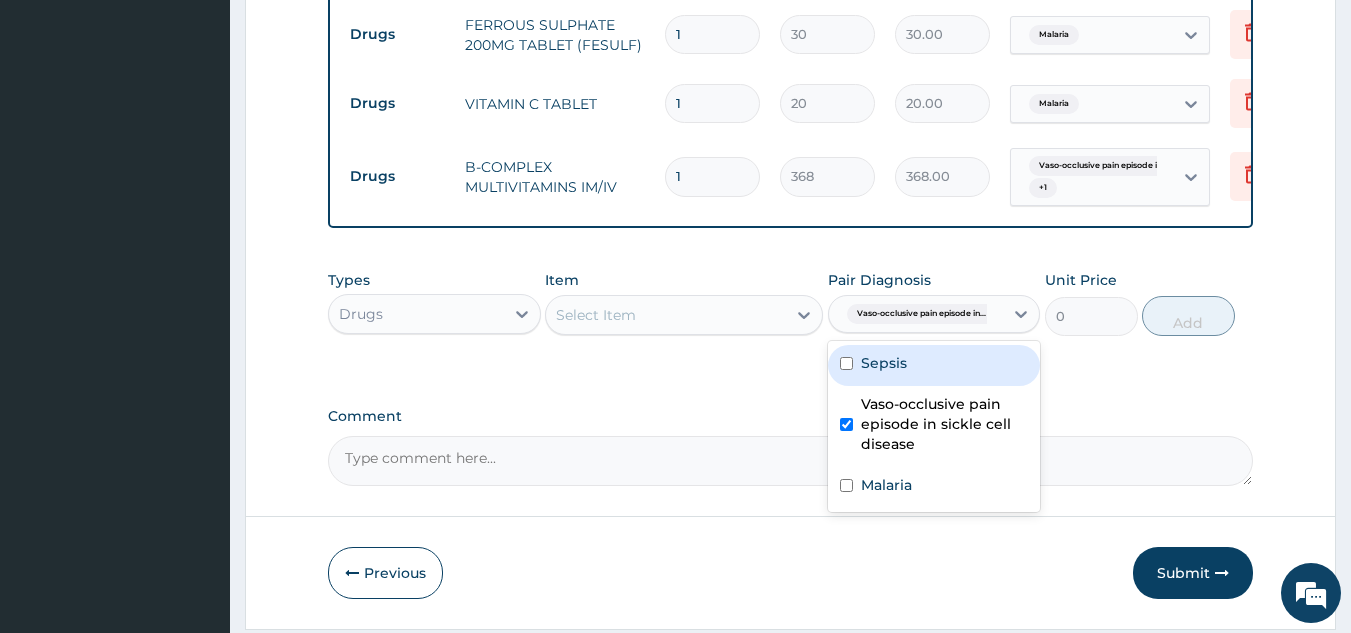 click on "Sepsis" at bounding box center [934, 365] 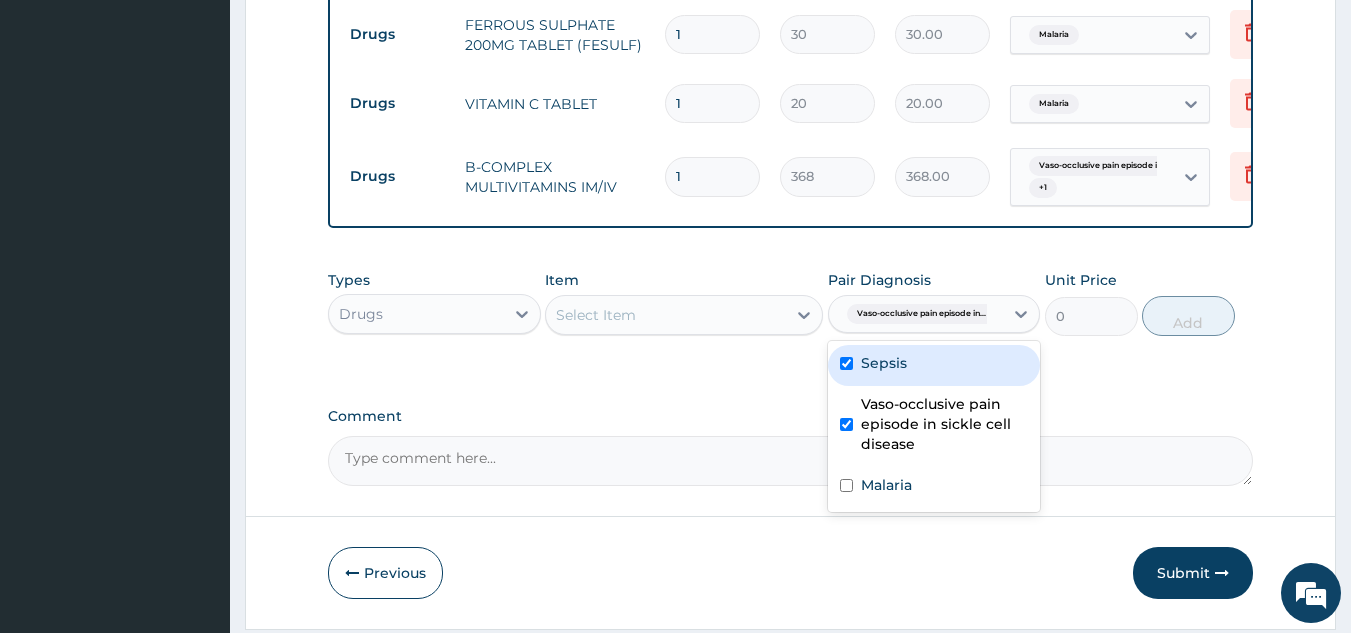checkbox on "true" 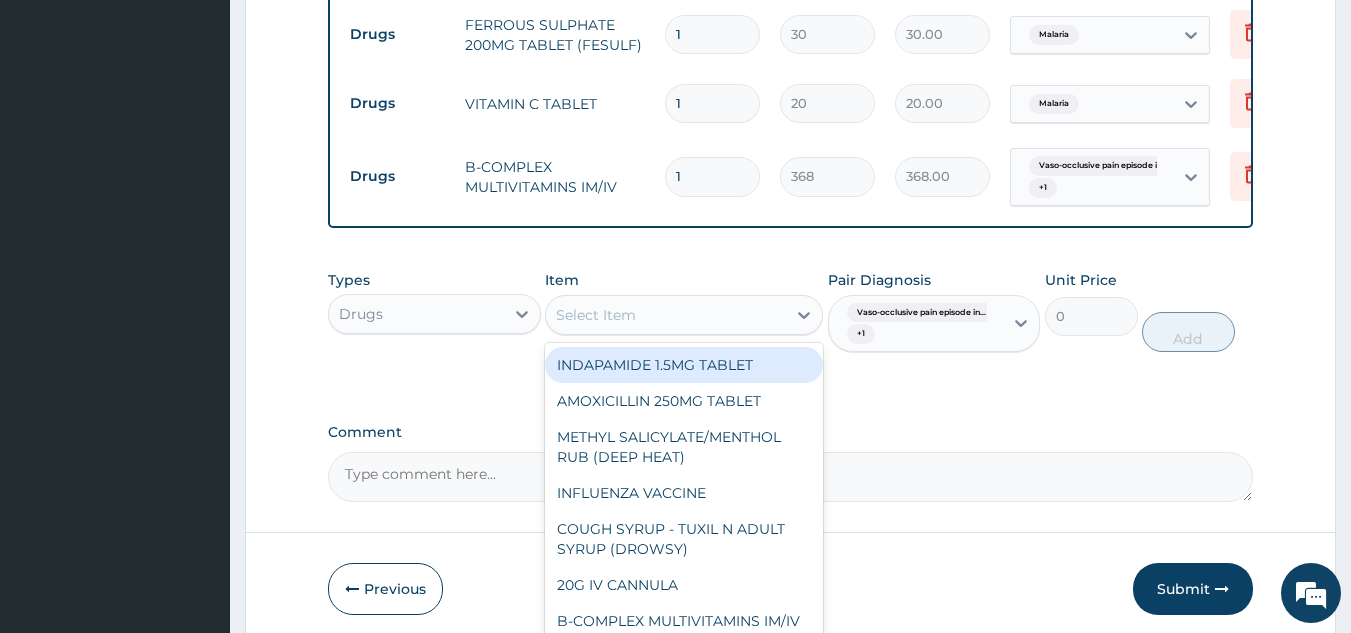 click on "Select Item" at bounding box center (666, 315) 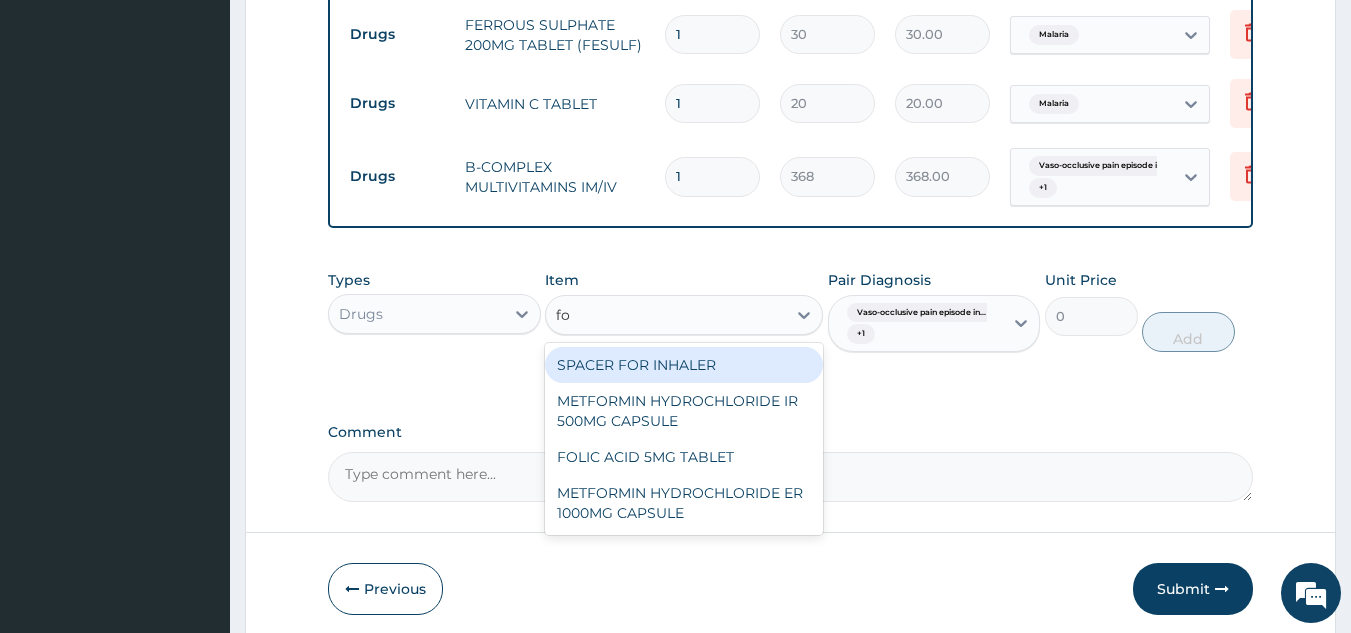 type on "foli" 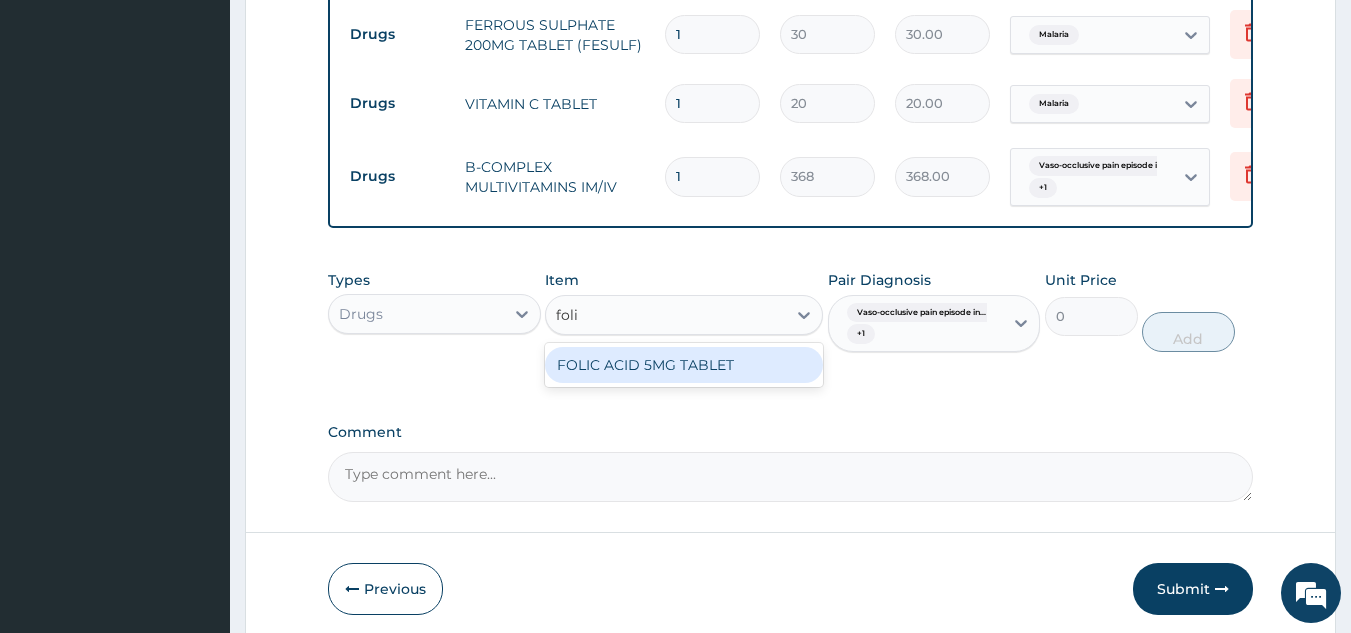 type 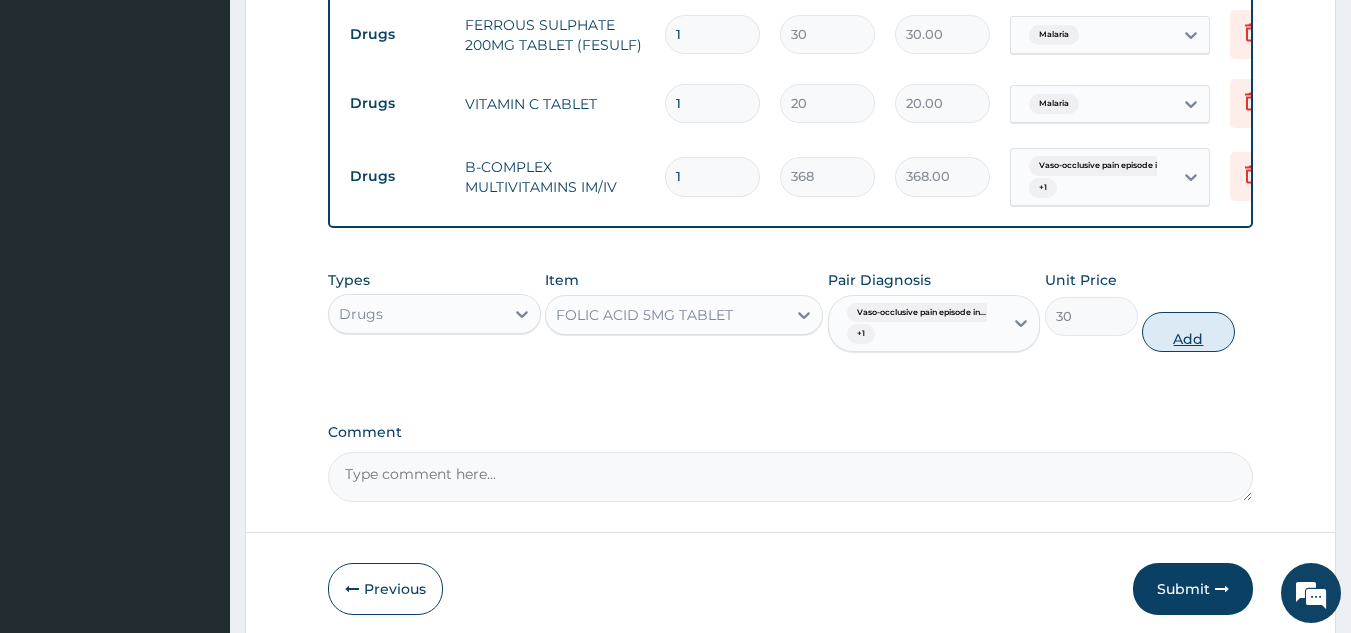 click on "Add" at bounding box center (1188, 332) 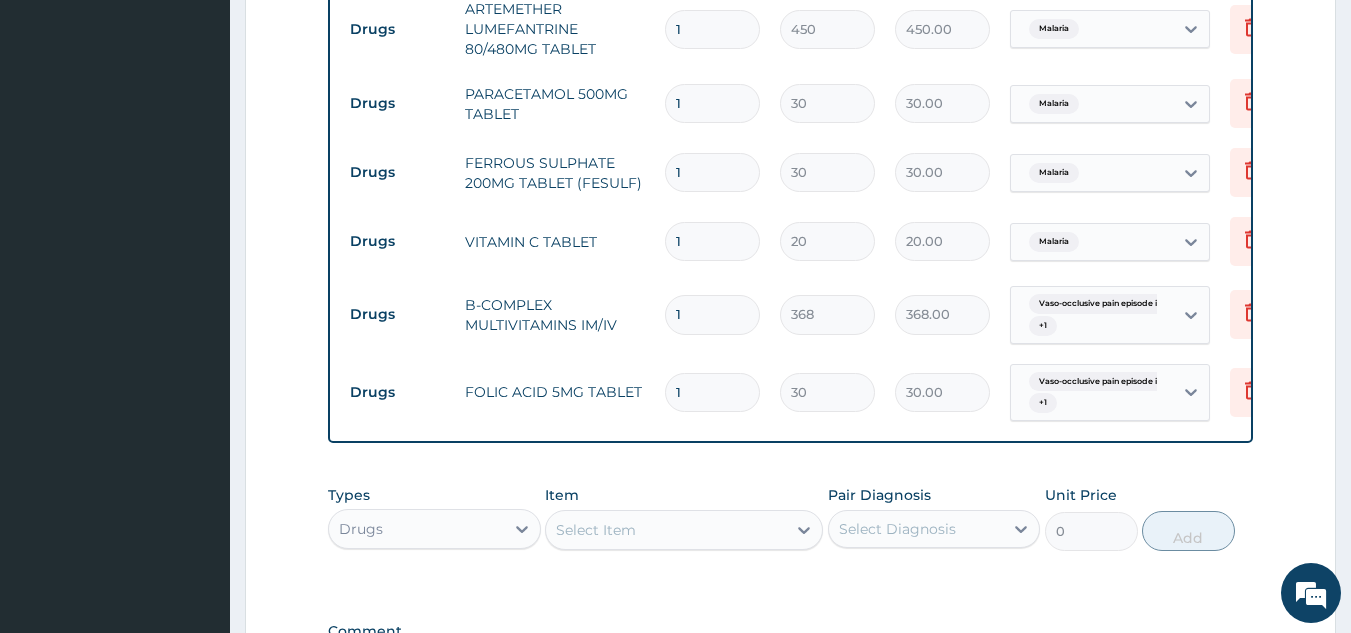 scroll, scrollTop: 1157, scrollLeft: 0, axis: vertical 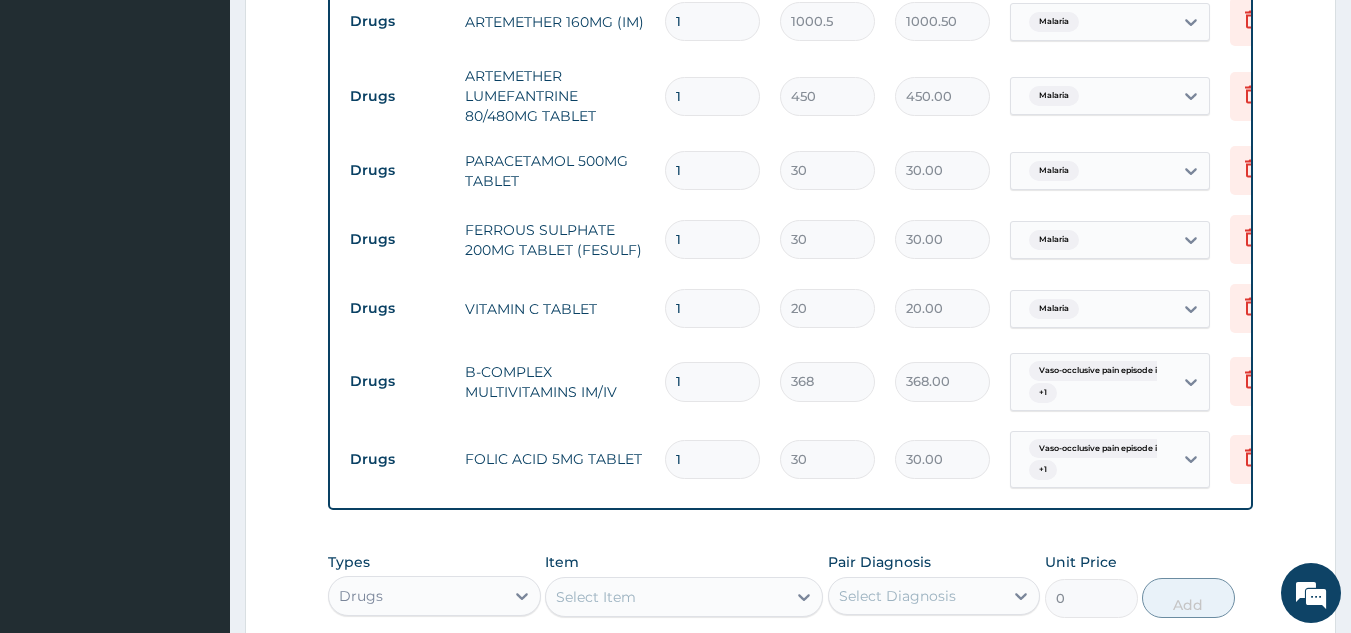 click on "1" at bounding box center (712, 96) 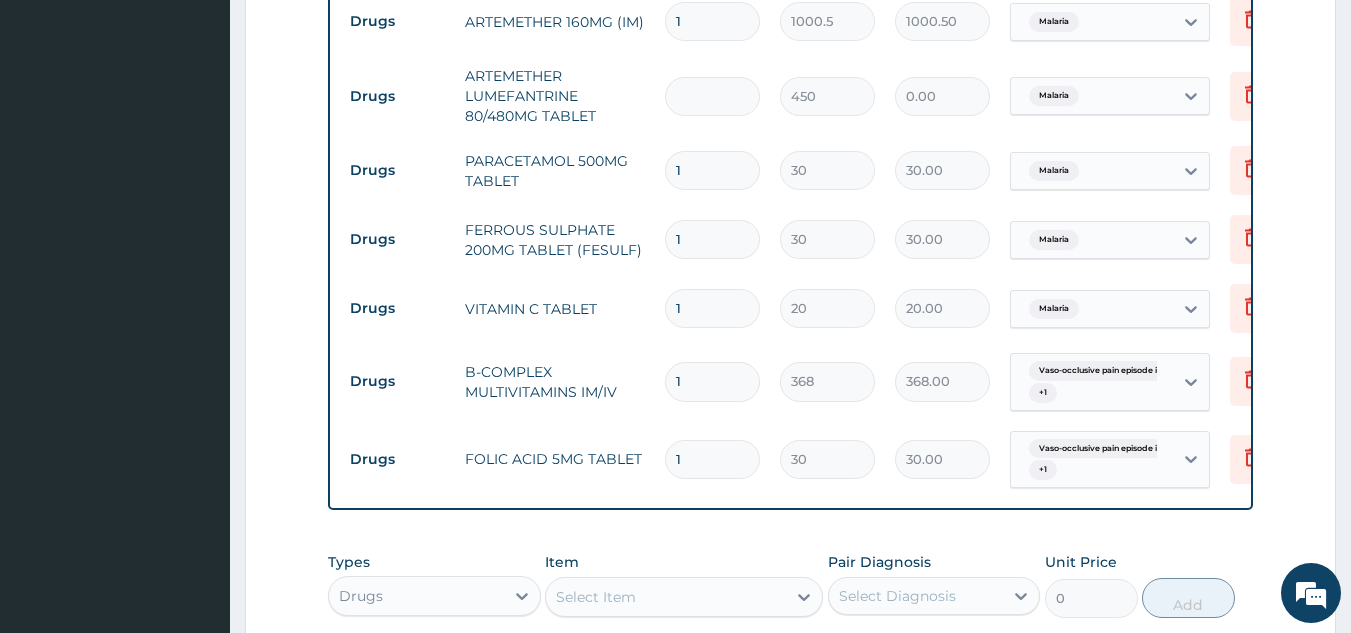 type on "6" 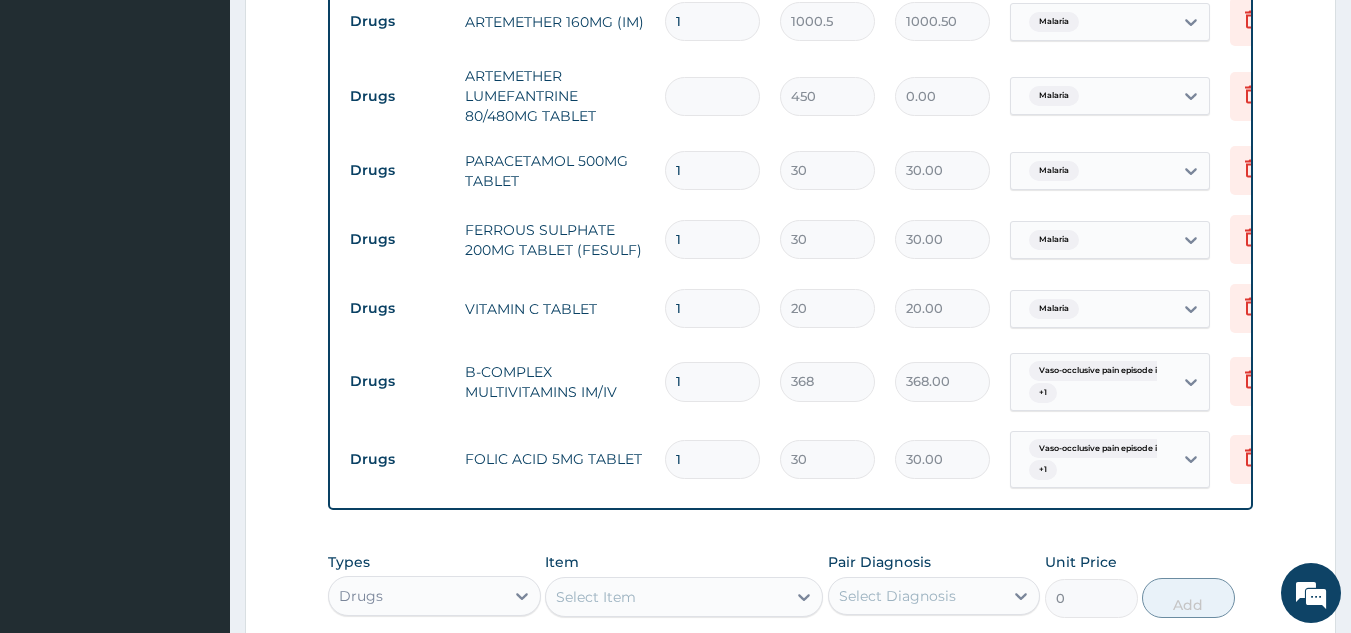 type on "2700.00" 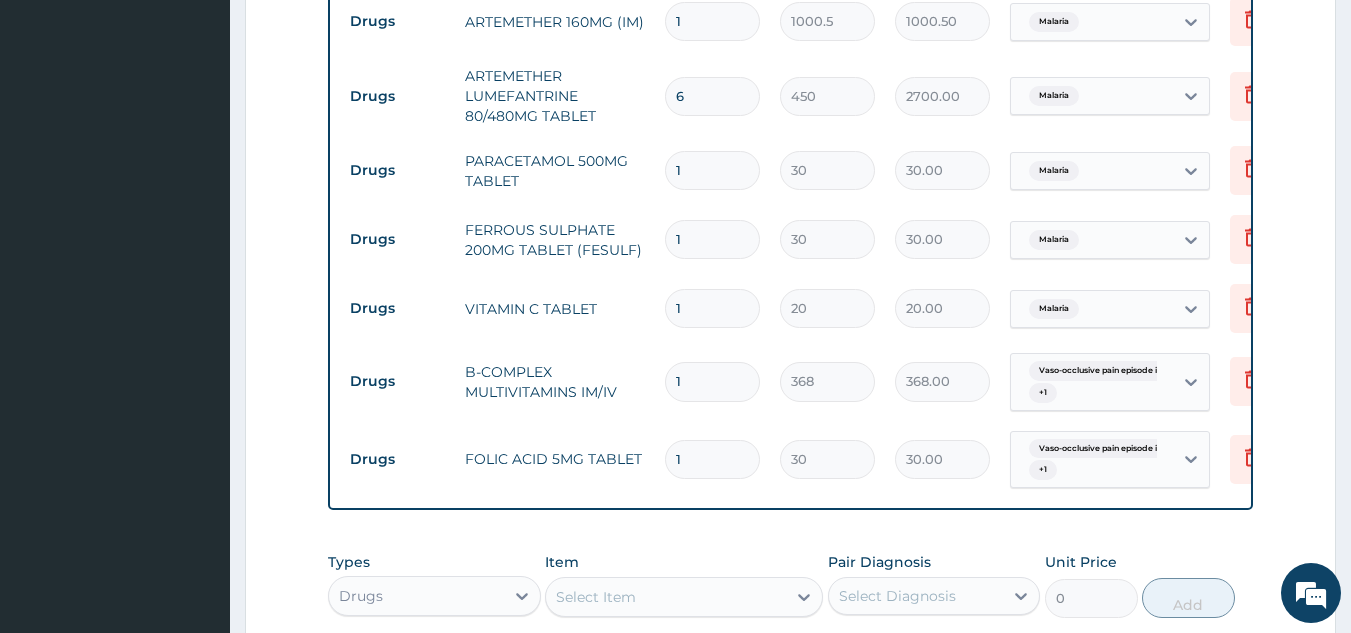 type on "6" 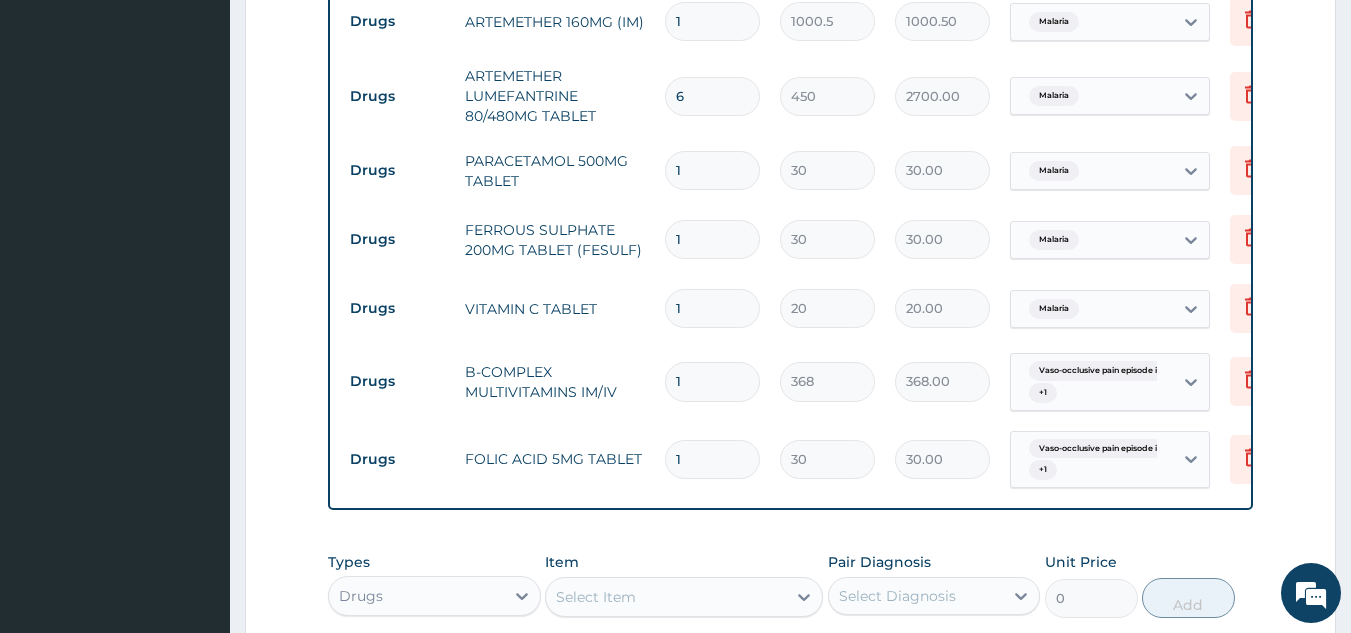 click on "1" at bounding box center [712, 170] 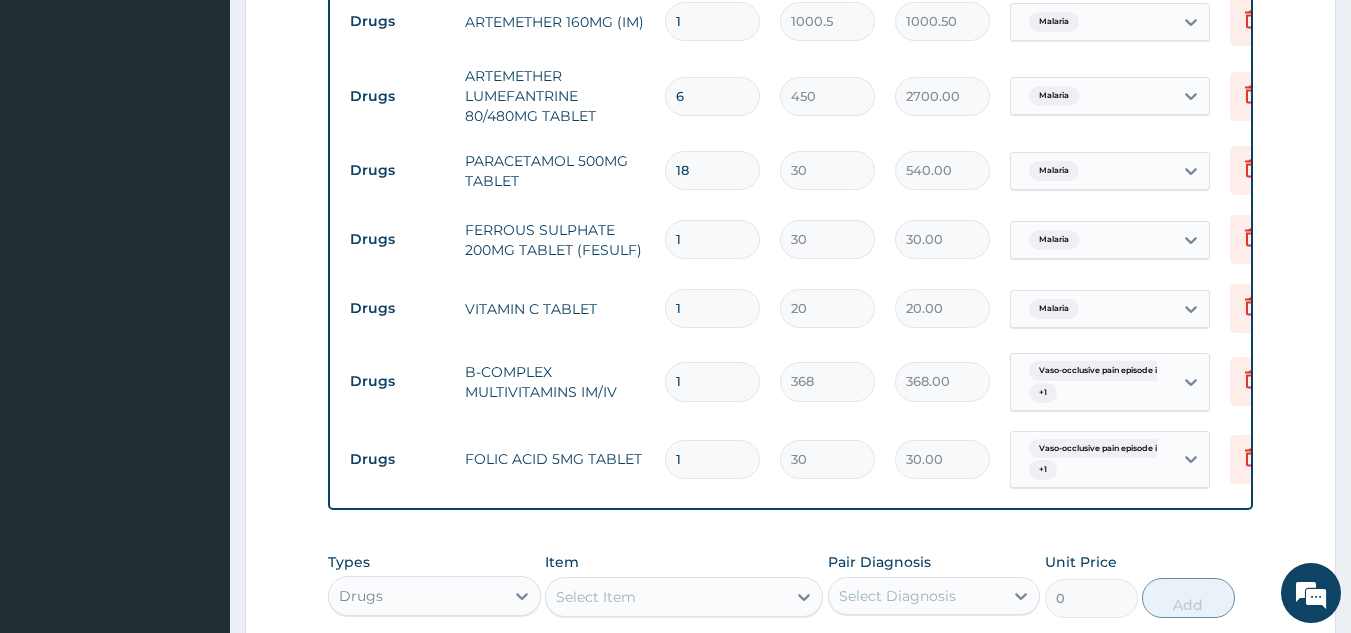 type on "18" 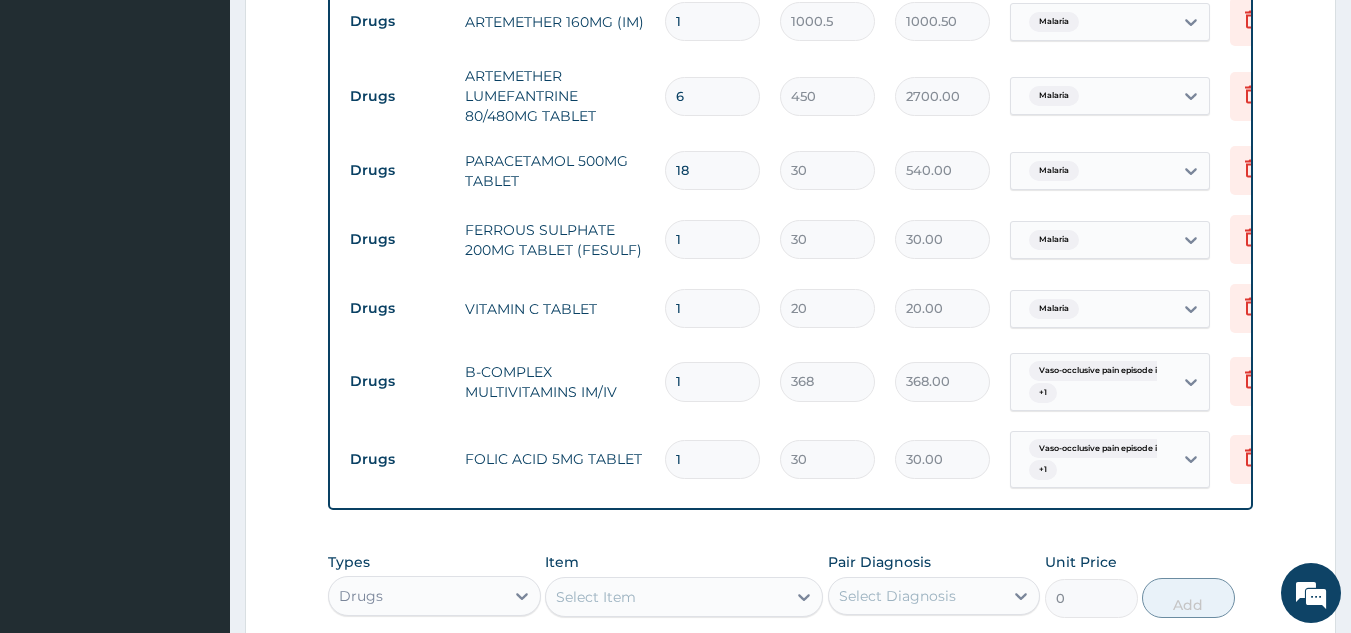 click on "1" at bounding box center (712, 239) 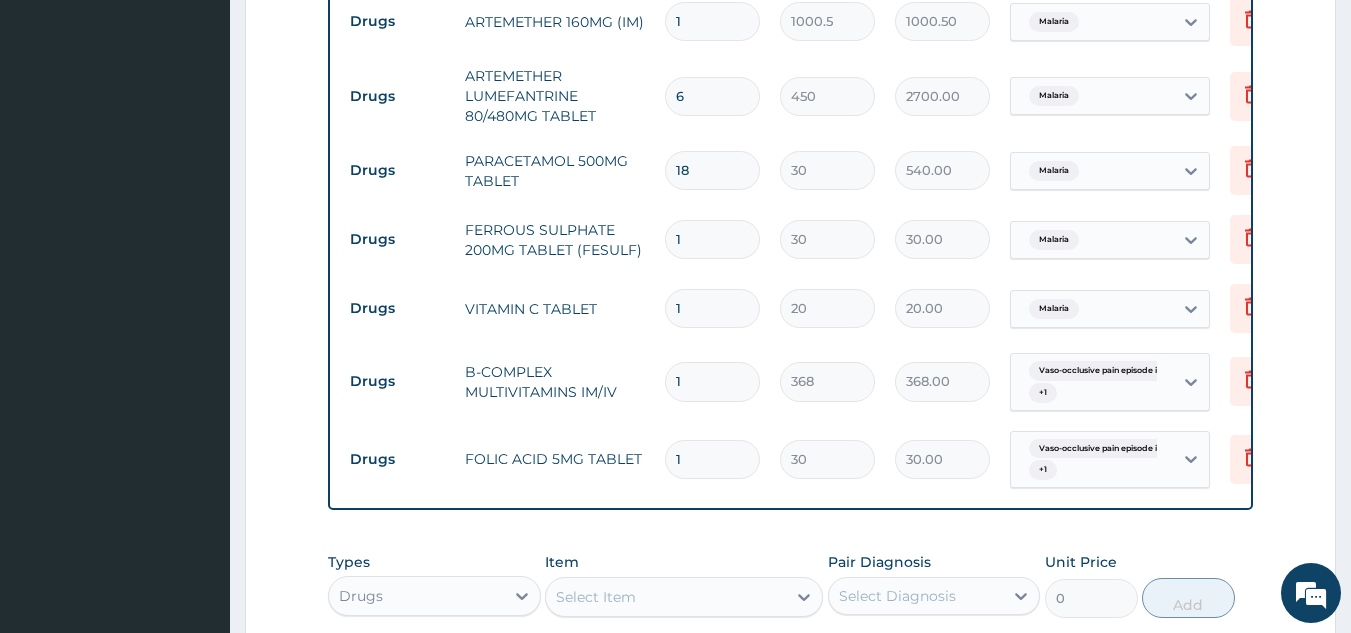 type 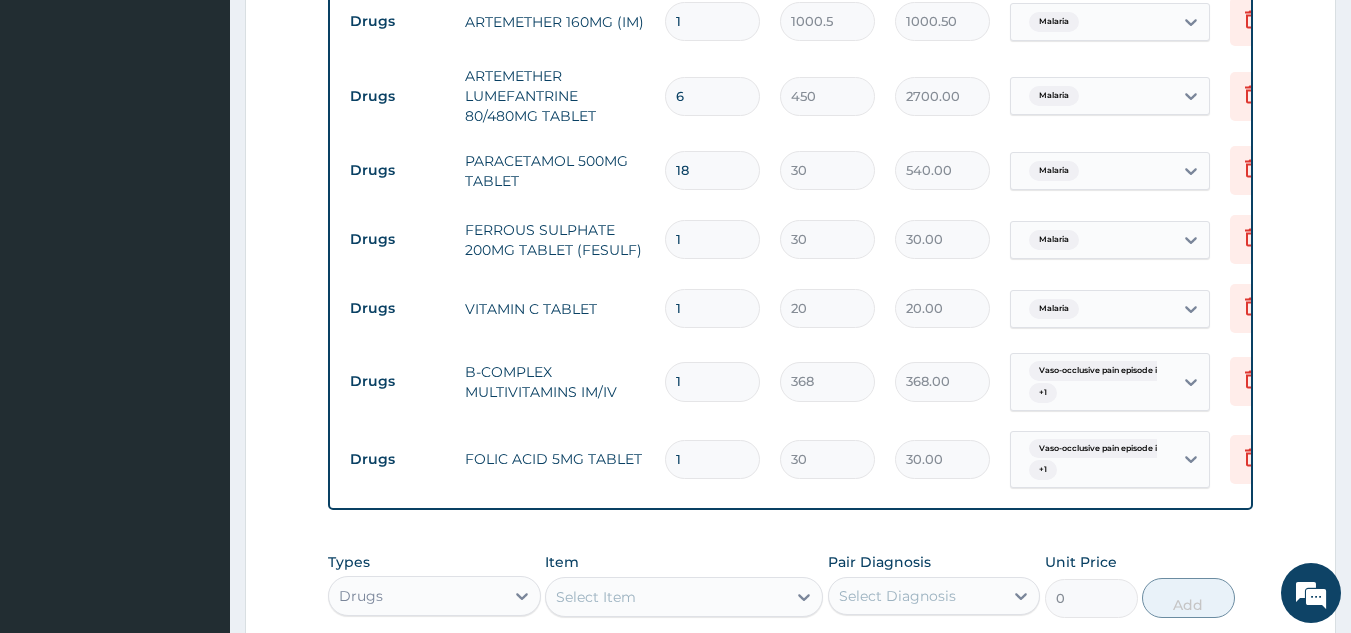 type on "0.00" 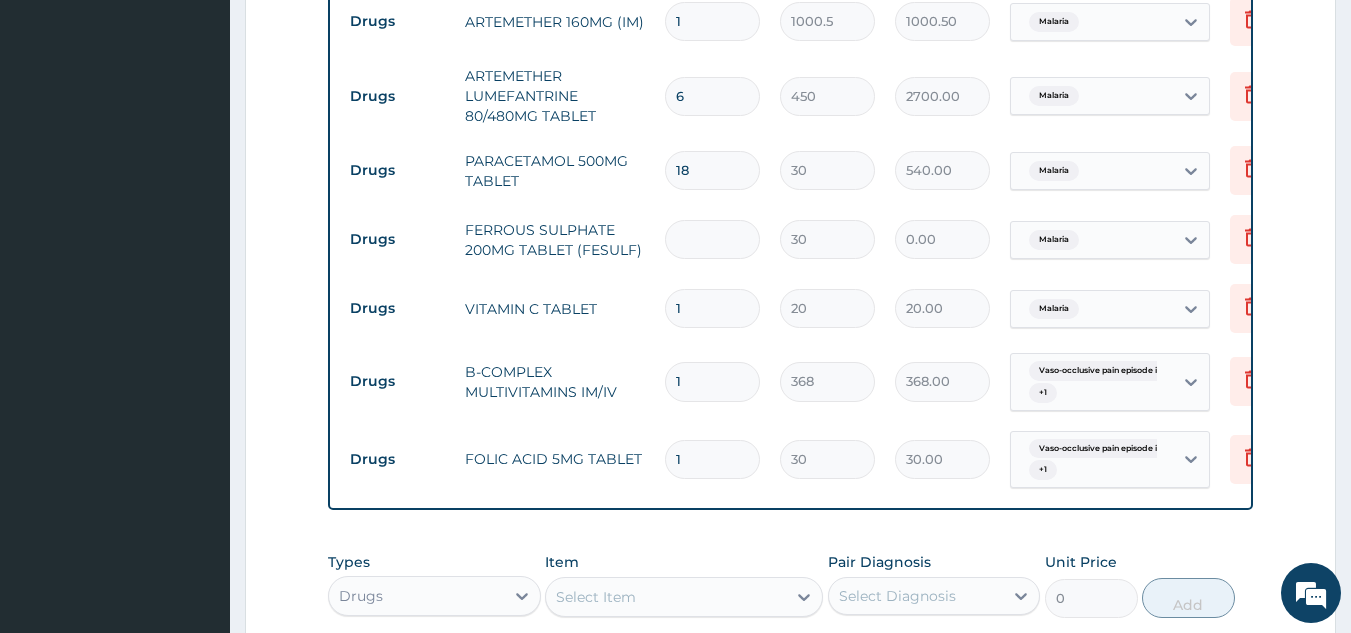 type on "8" 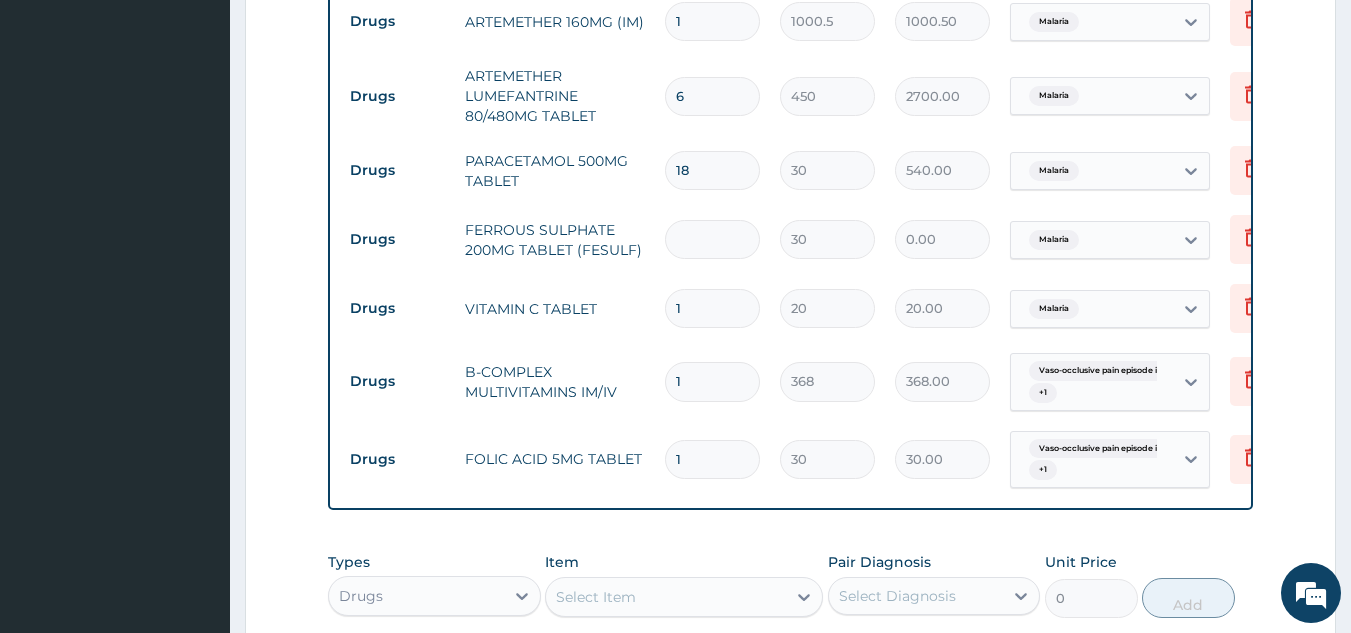 type on "240.00" 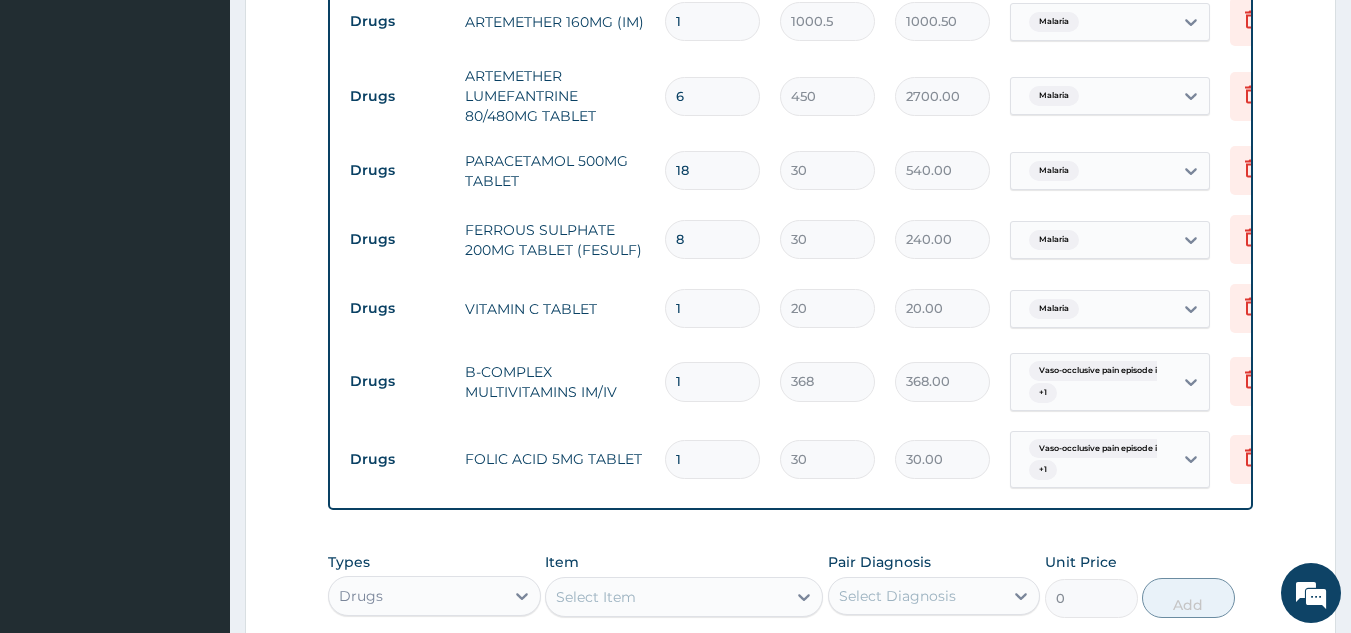 type on "84" 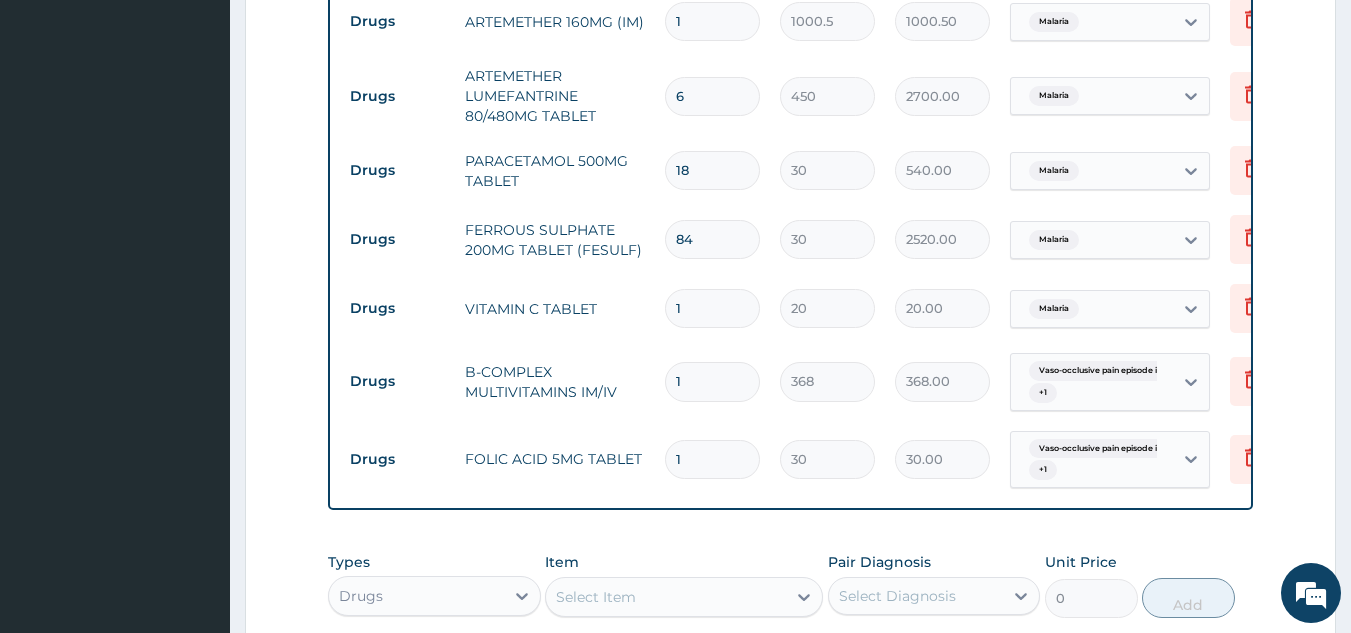 type on "84" 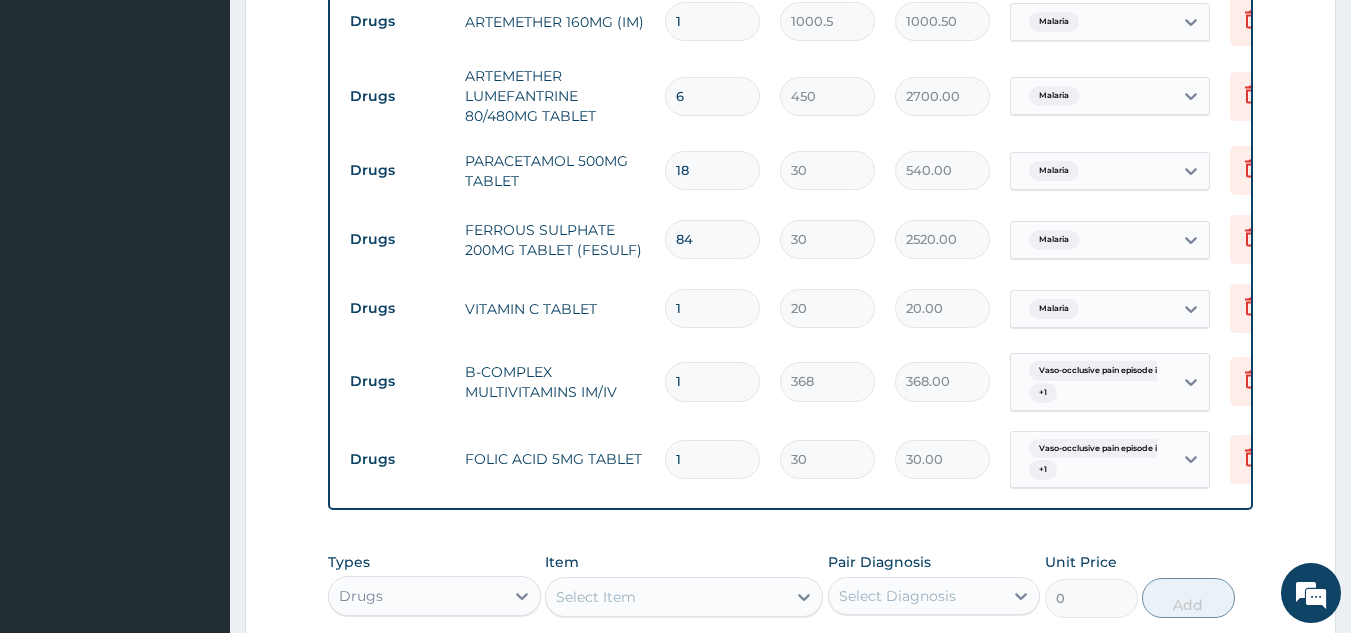 type on "14" 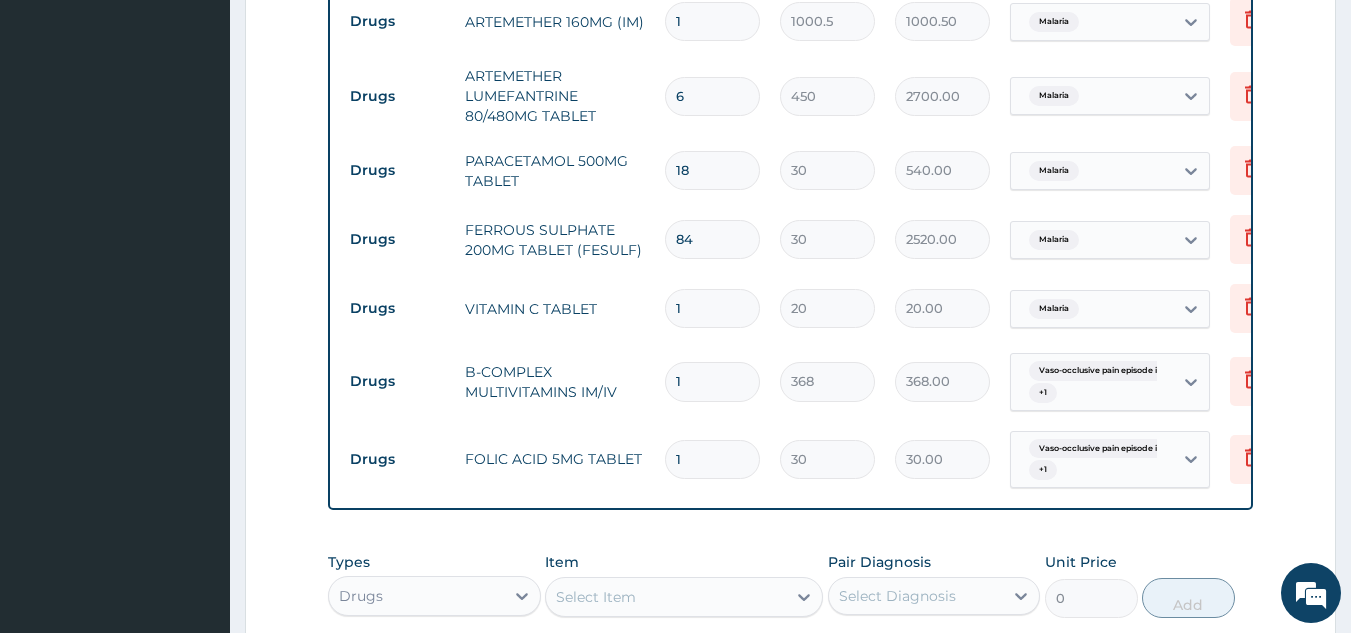 type on "280.00" 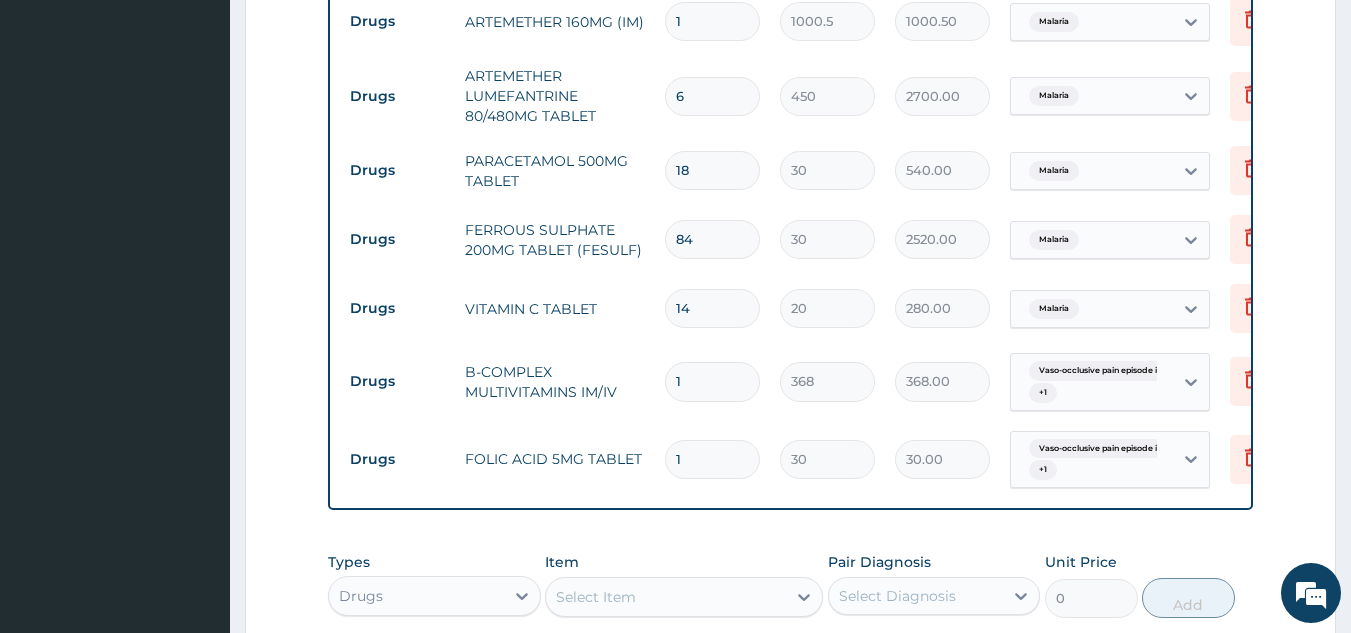 type on "14" 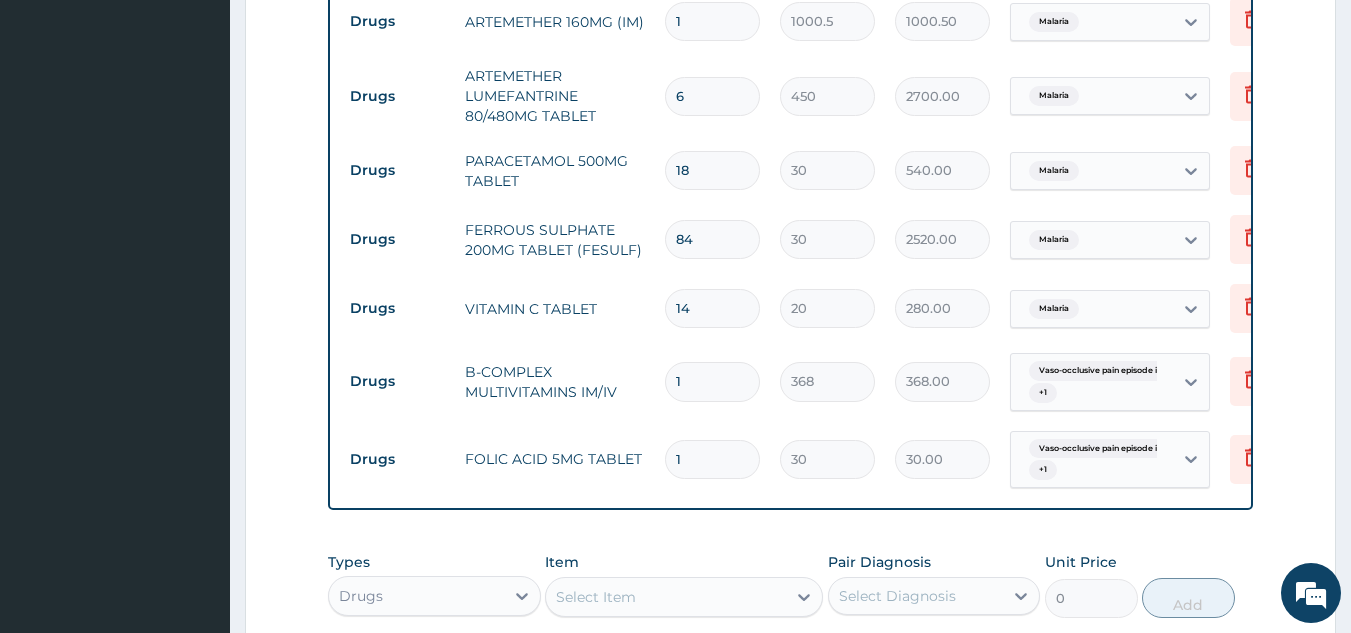 type on "14" 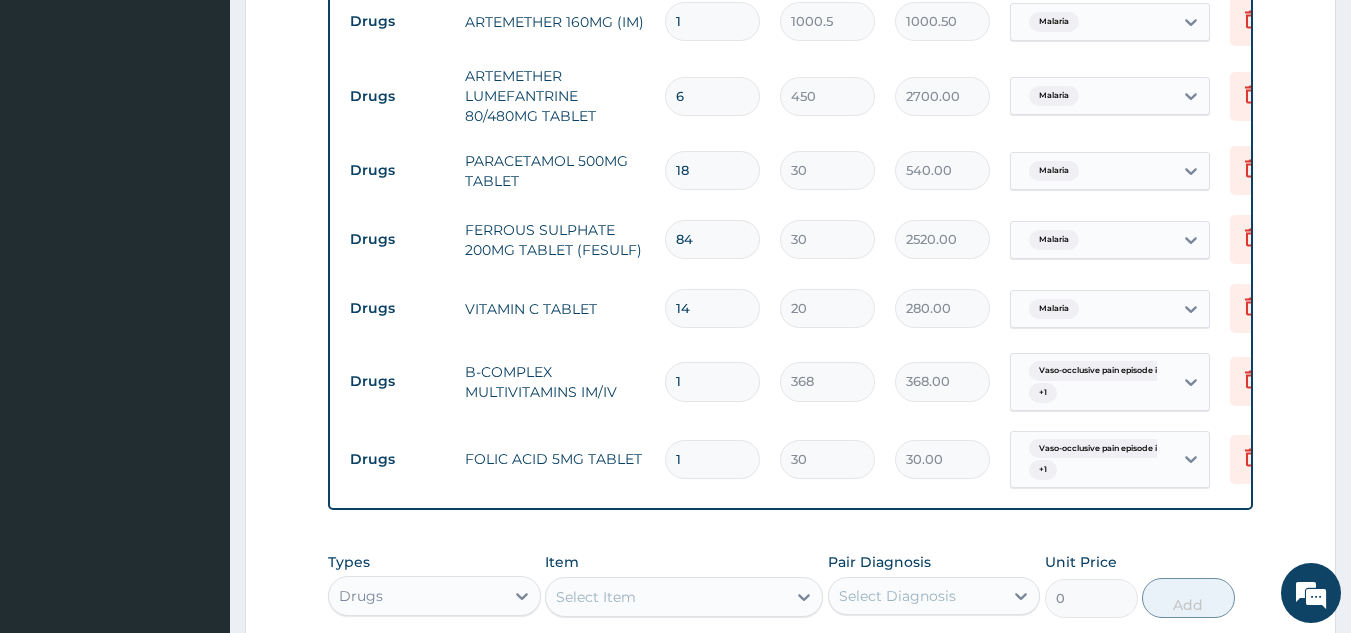 type on "5152.00" 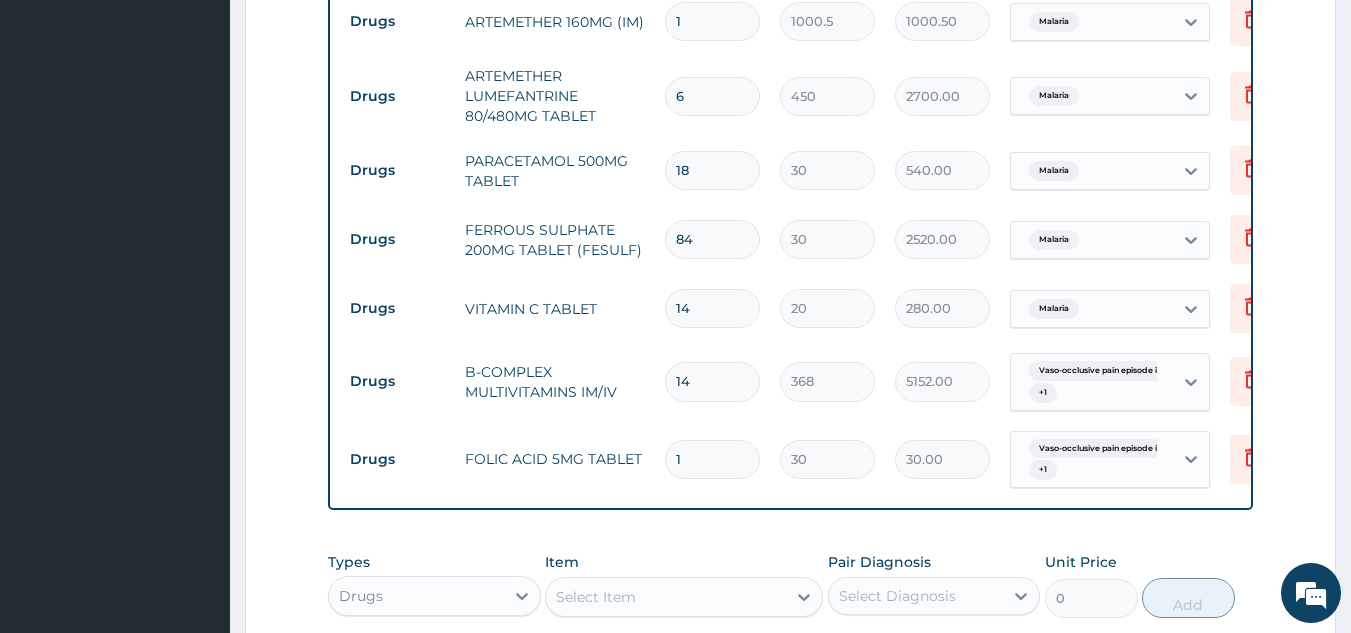 type on "14" 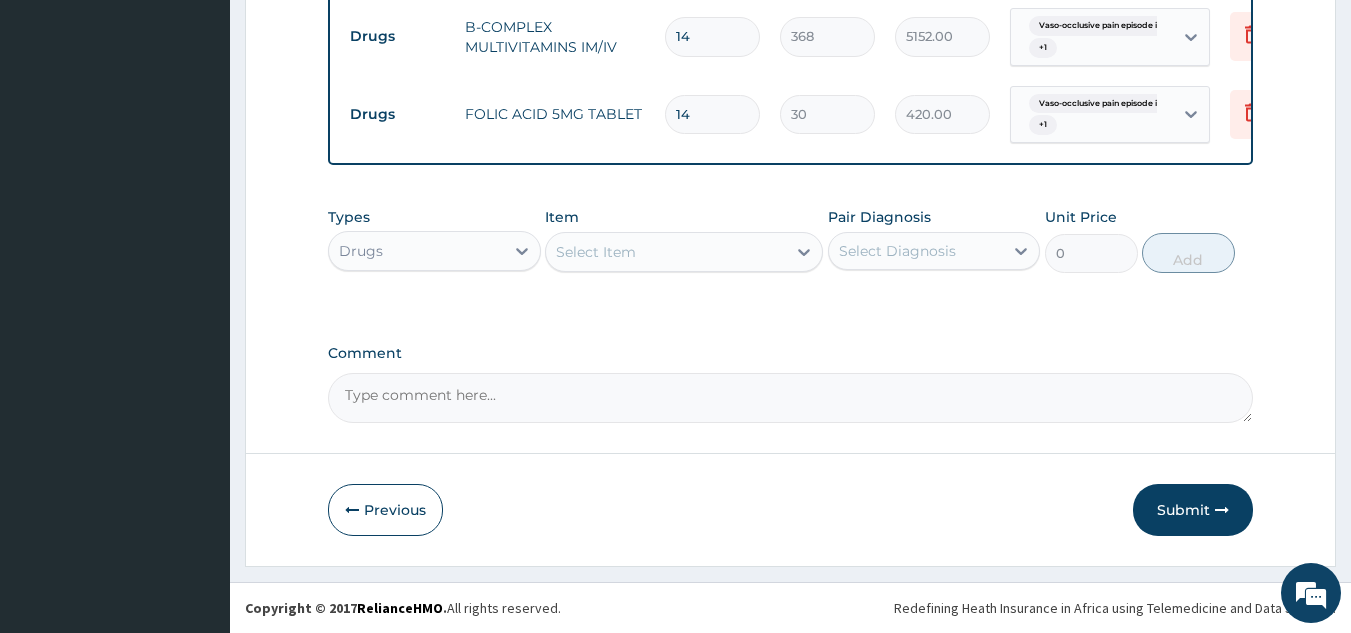 scroll, scrollTop: 1517, scrollLeft: 0, axis: vertical 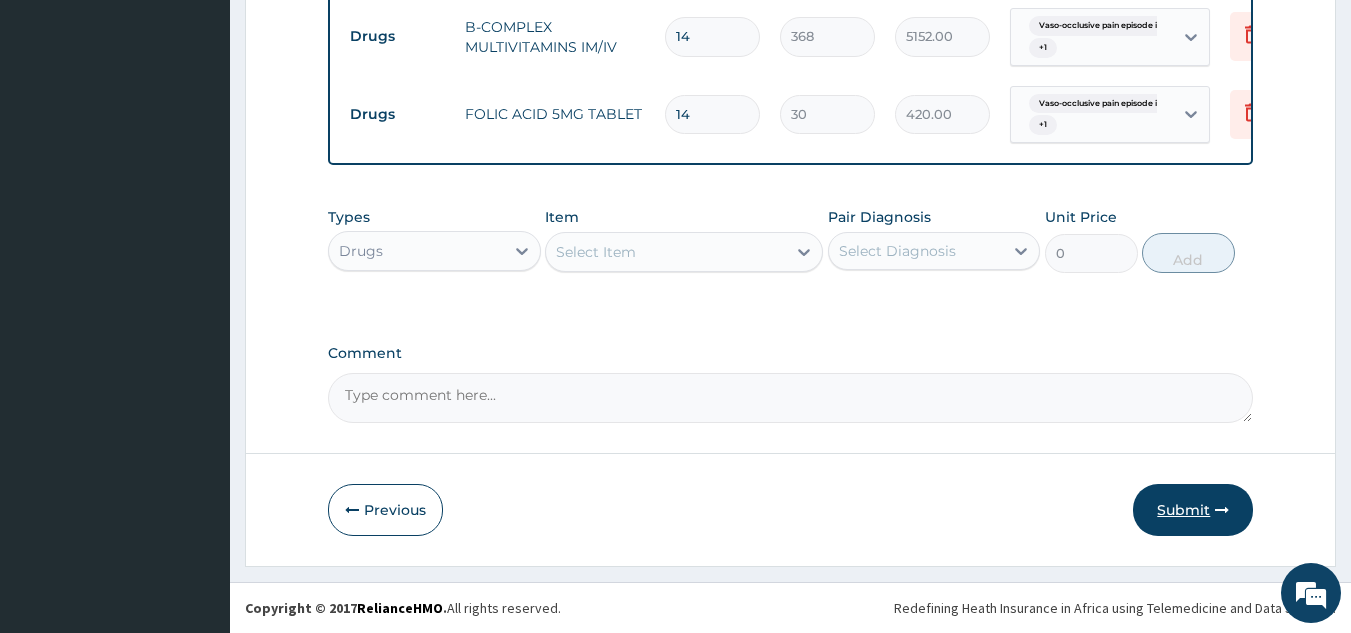 type on "14" 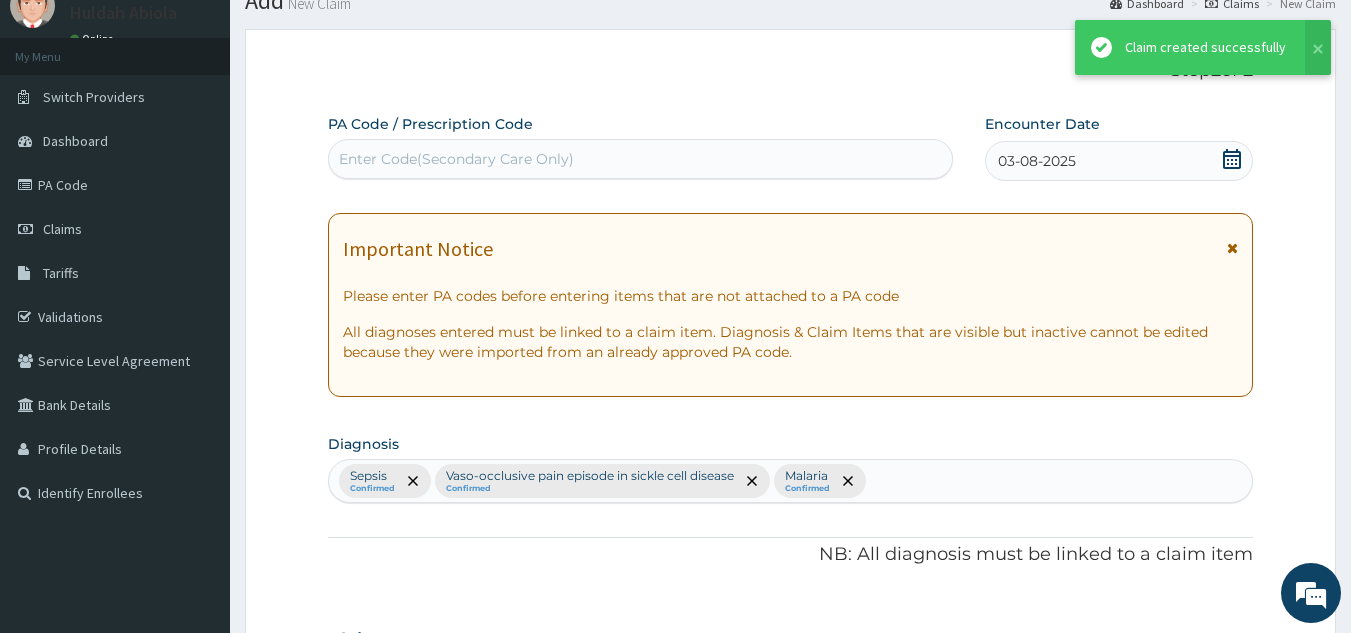 scroll, scrollTop: 1517, scrollLeft: 0, axis: vertical 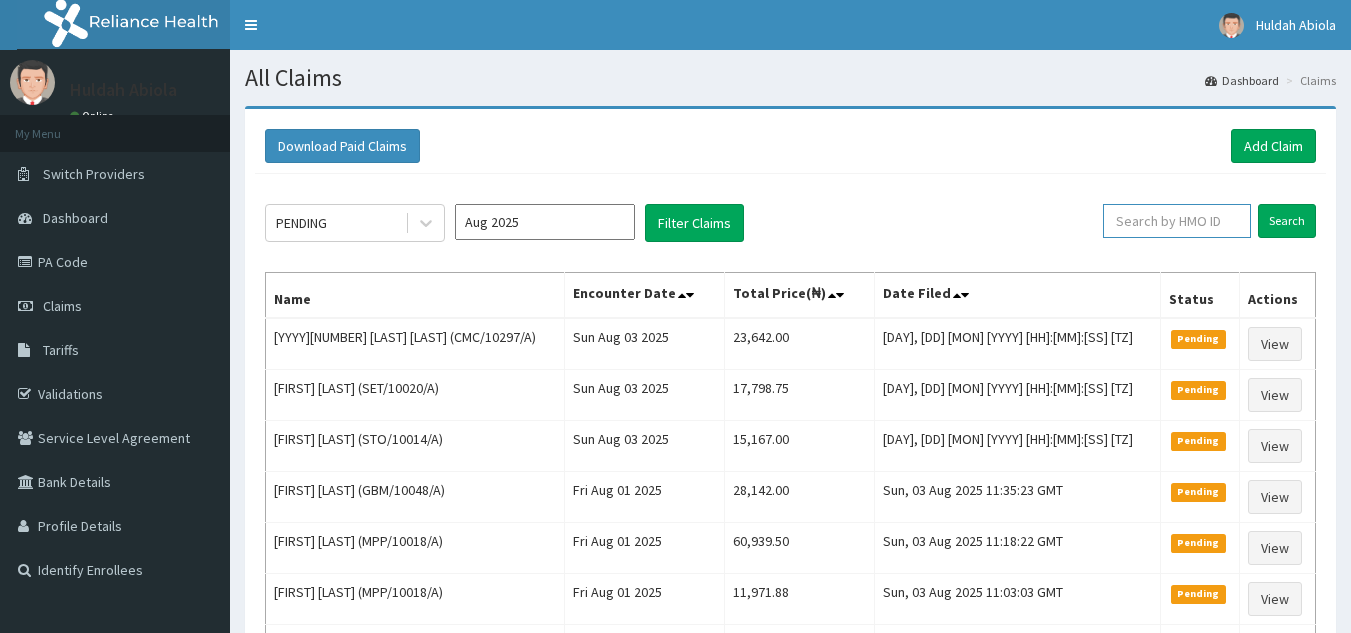 click at bounding box center (1177, 221) 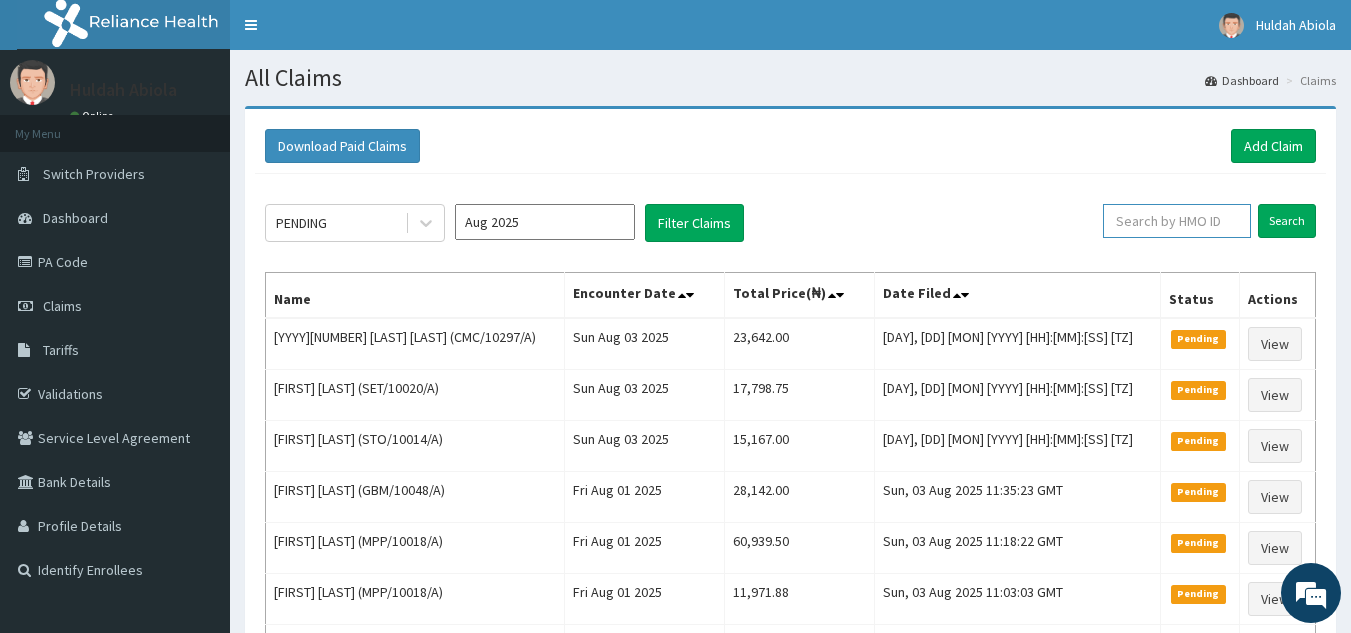 paste on "[PRODUCT_CODE]" 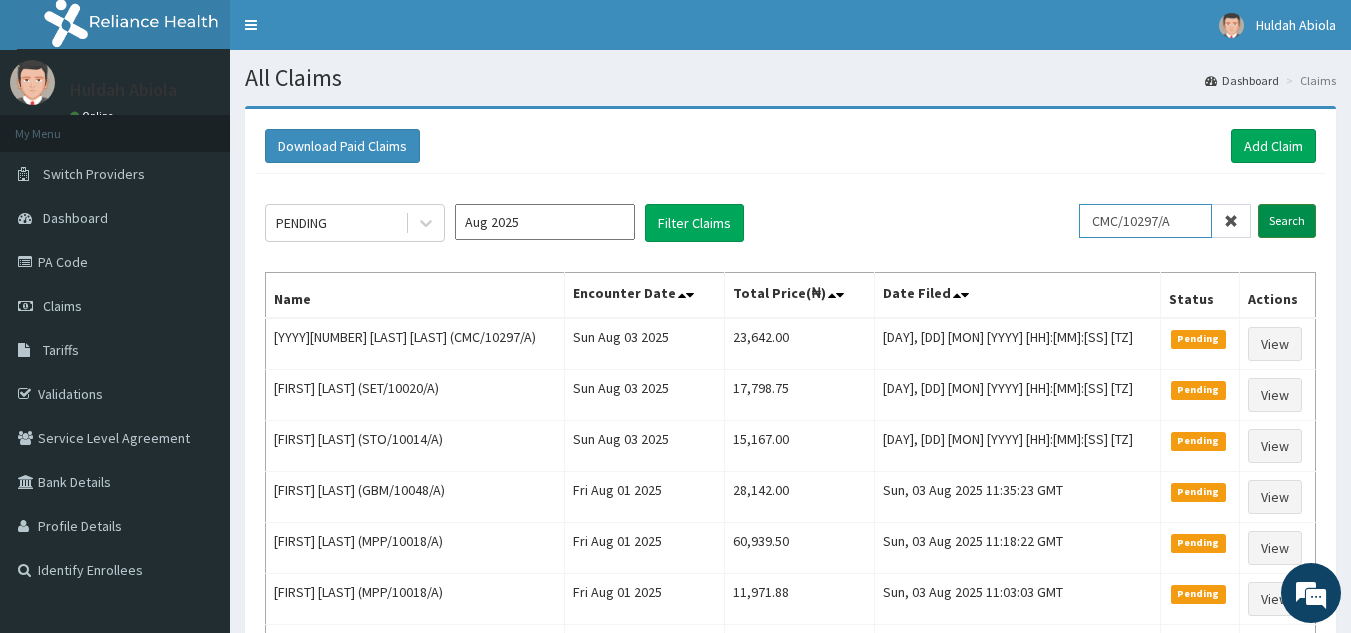 type on "[PRODUCT_CODE]" 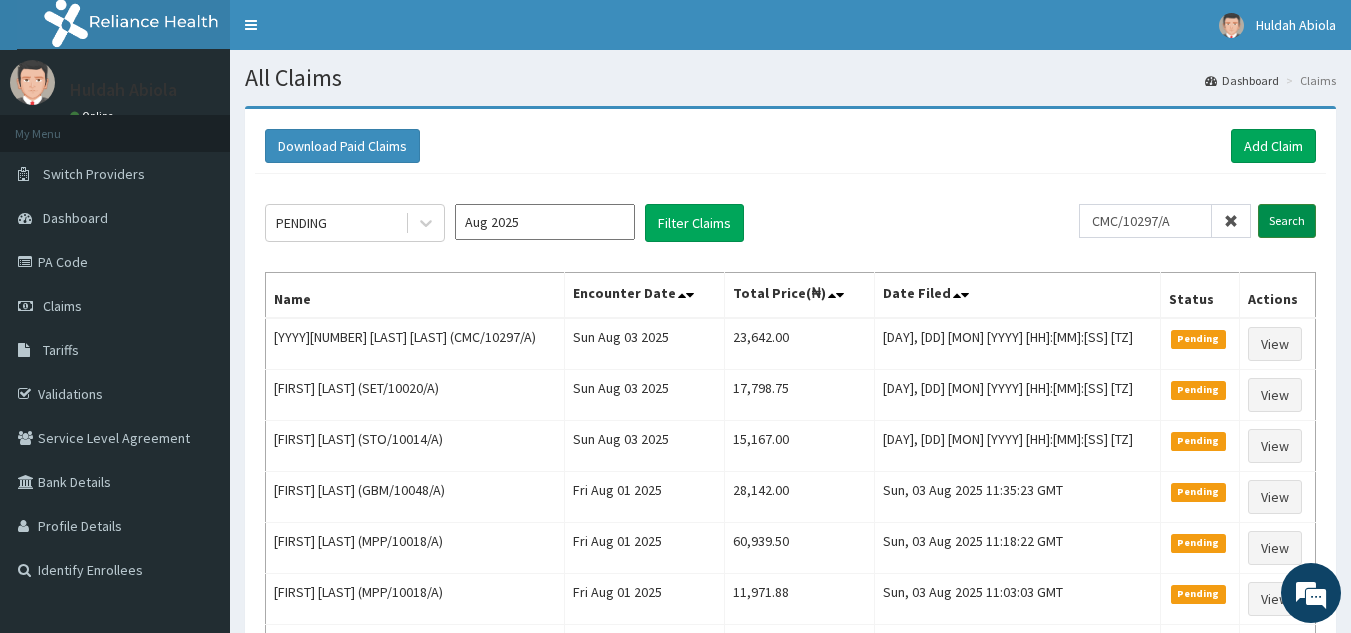click on "Search" at bounding box center (1287, 221) 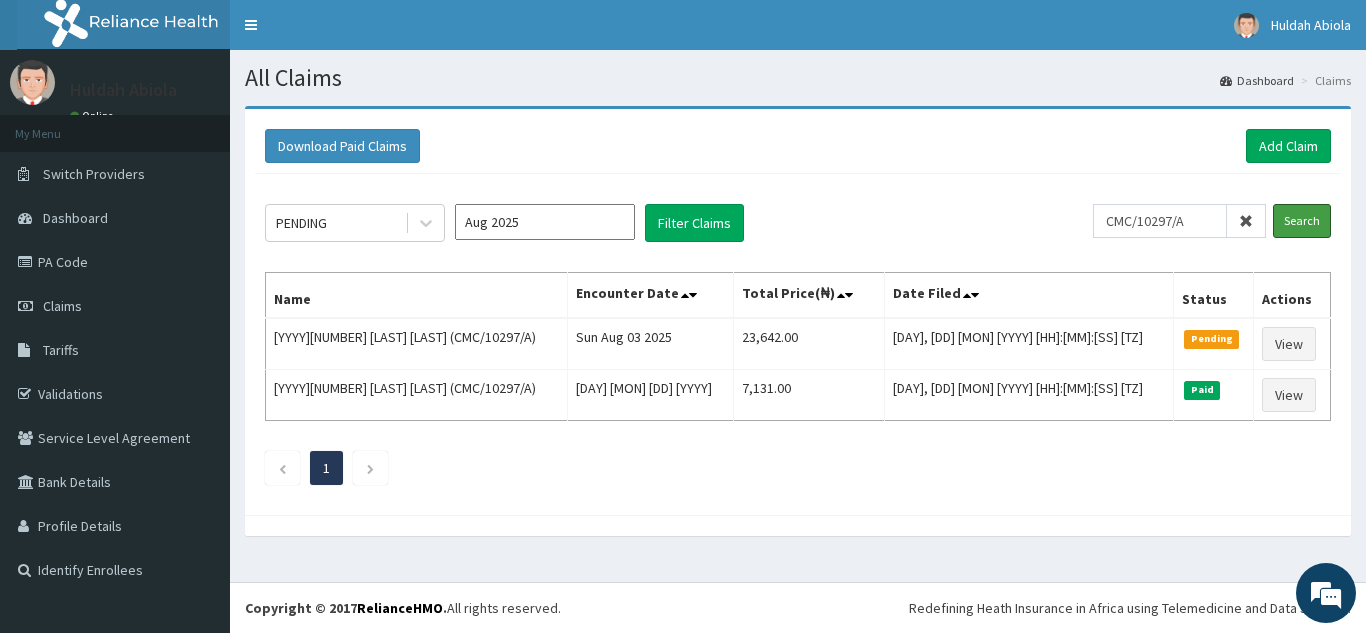 scroll, scrollTop: 0, scrollLeft: 0, axis: both 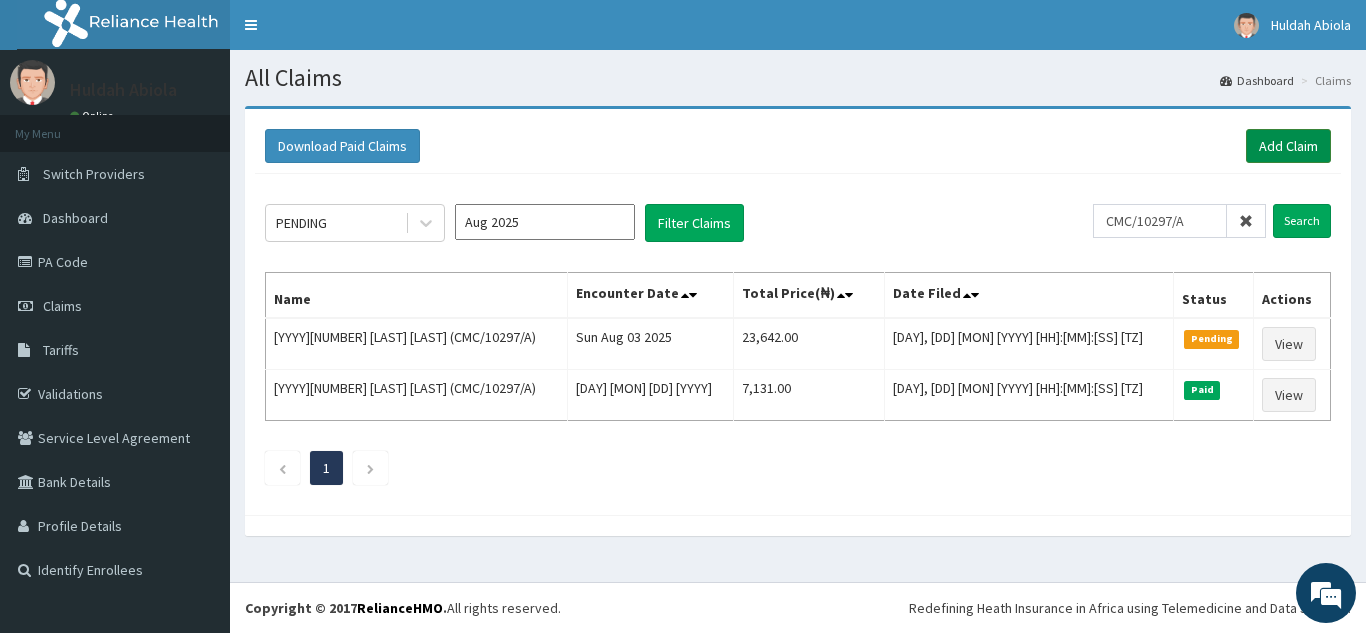 click on "Add Claim" at bounding box center (1288, 146) 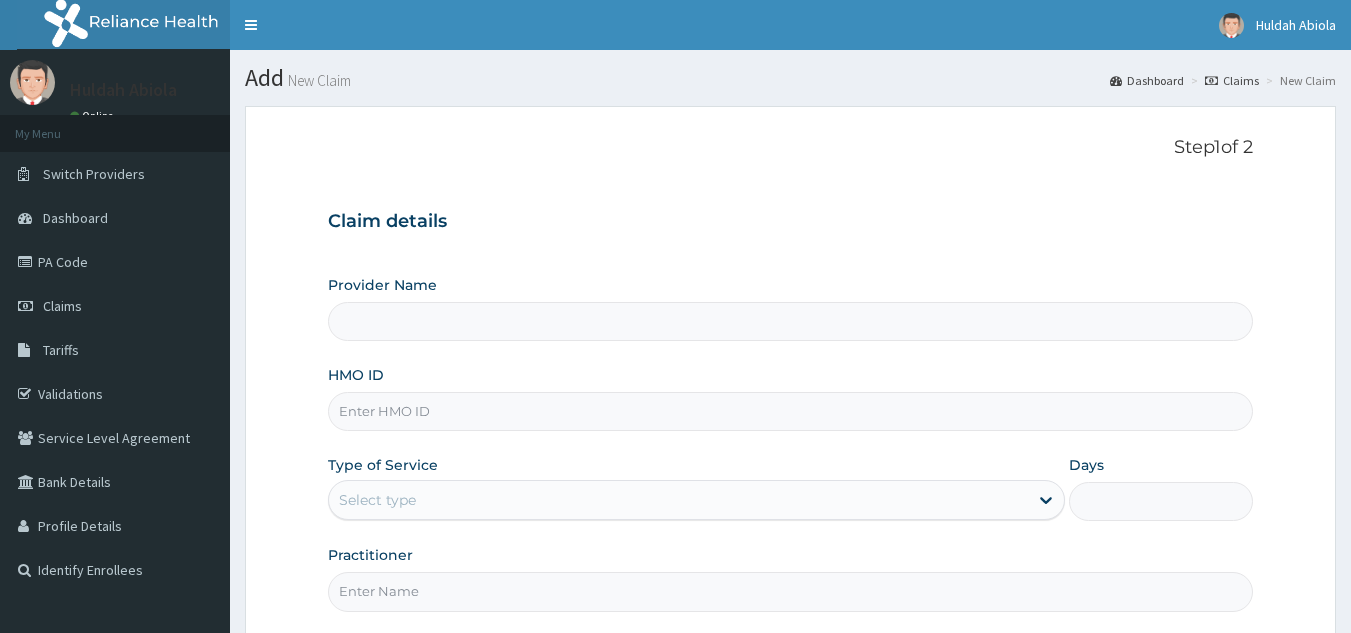 scroll, scrollTop: 0, scrollLeft: 0, axis: both 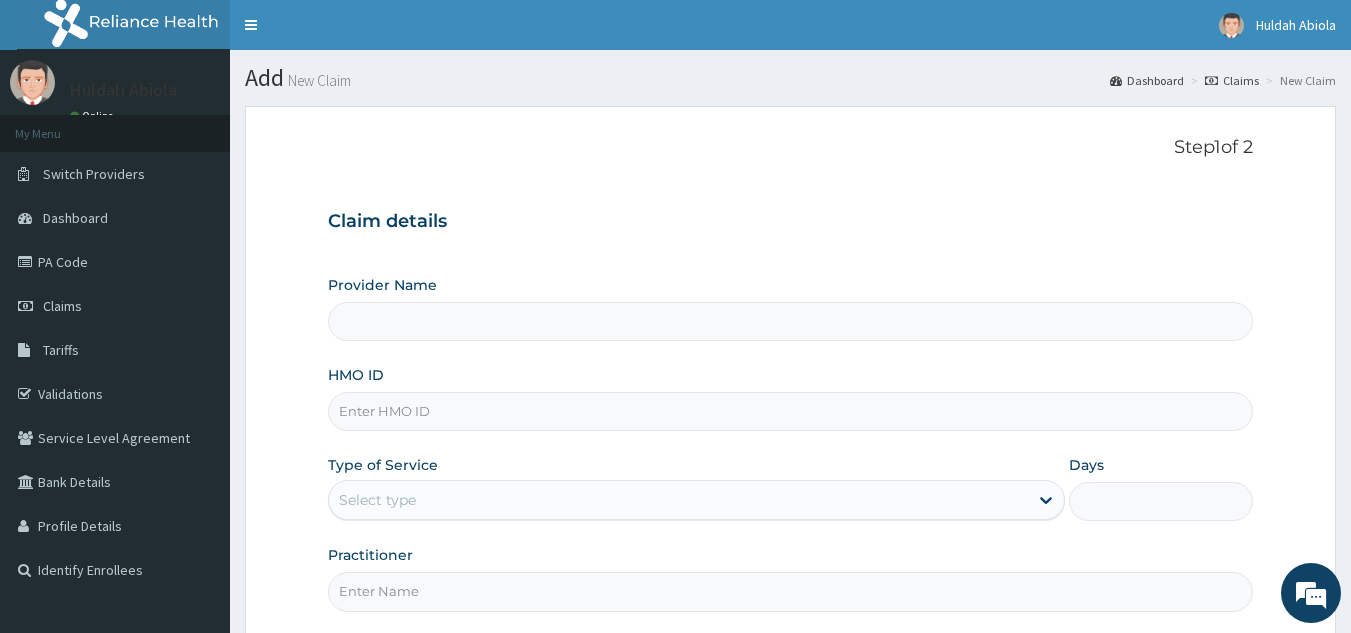 click on "HMO ID" at bounding box center (791, 411) 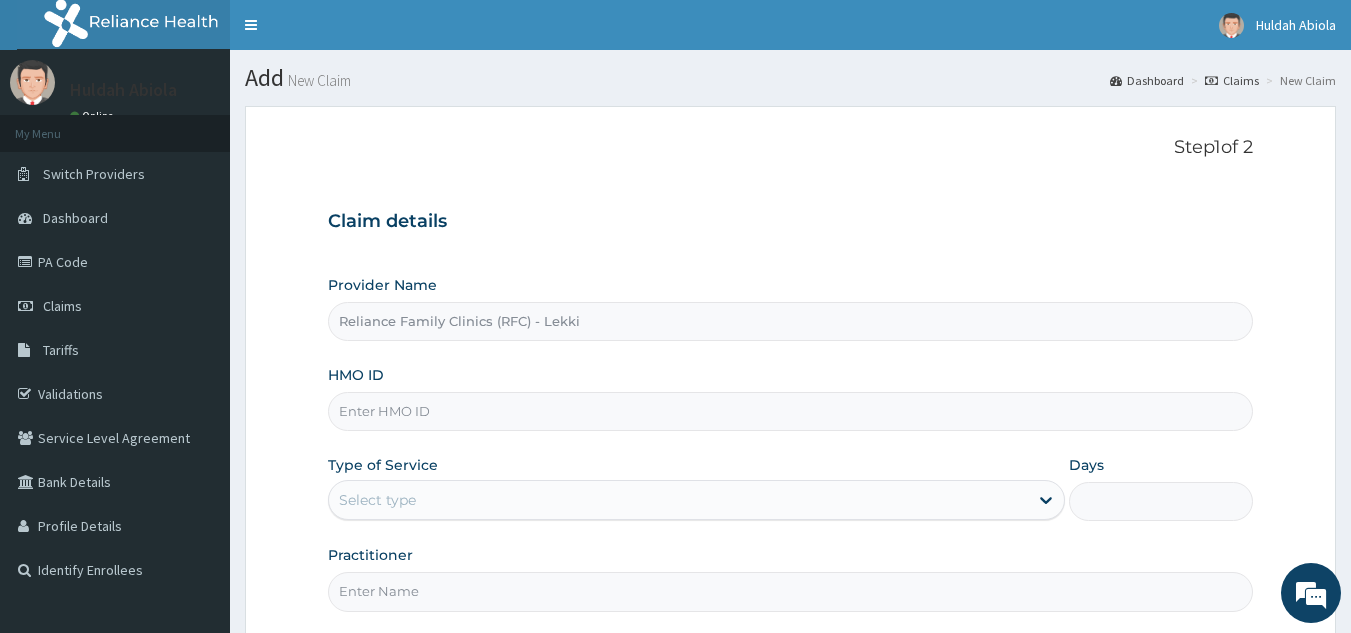 paste on "BZY/10006/A" 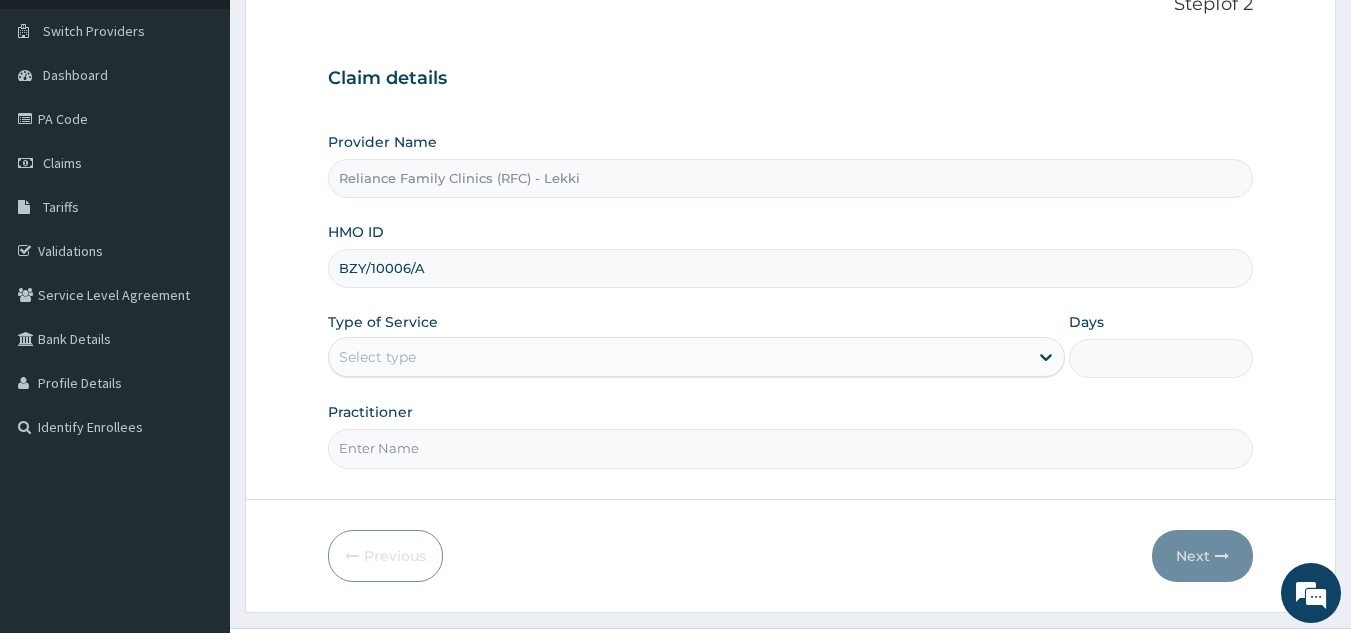 scroll, scrollTop: 145, scrollLeft: 0, axis: vertical 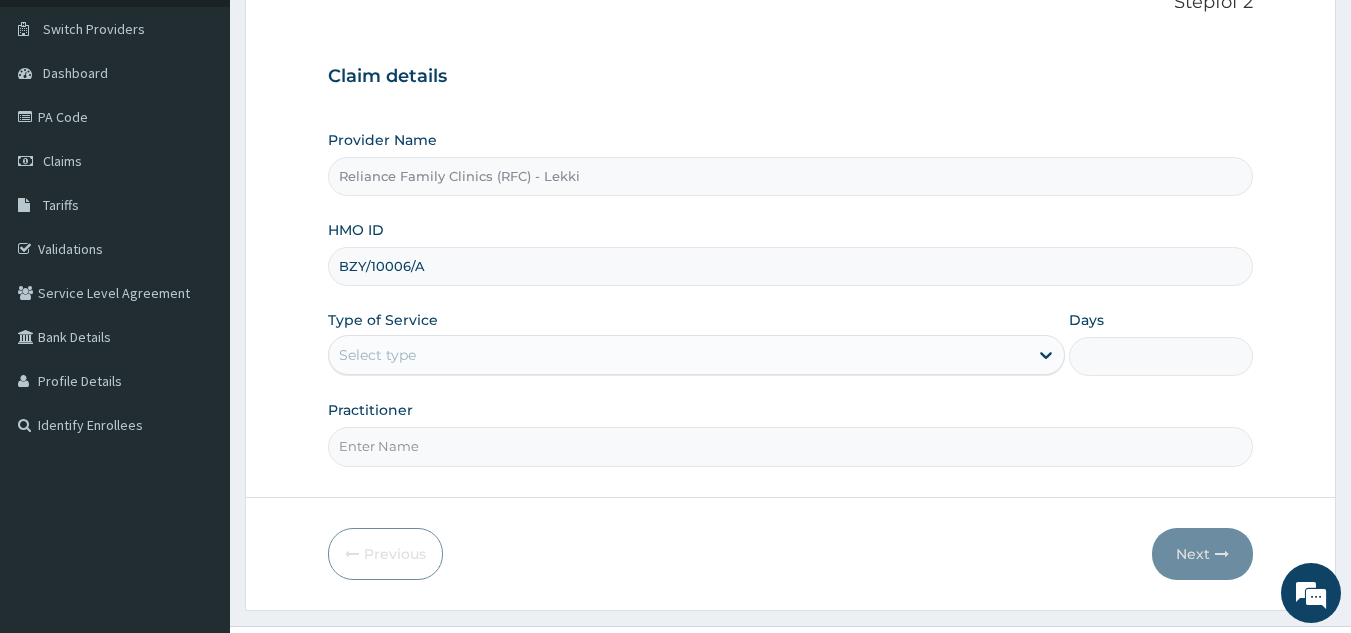 type on "BZY/10006/A" 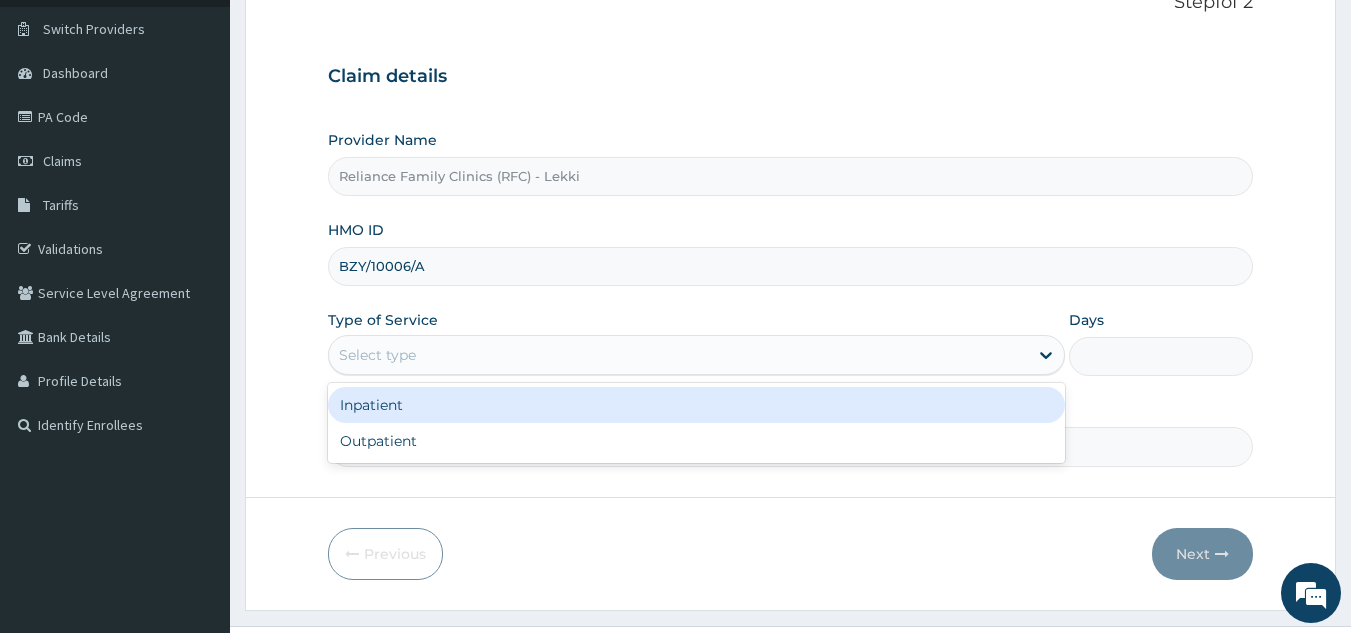 click on "Select type" at bounding box center [678, 355] 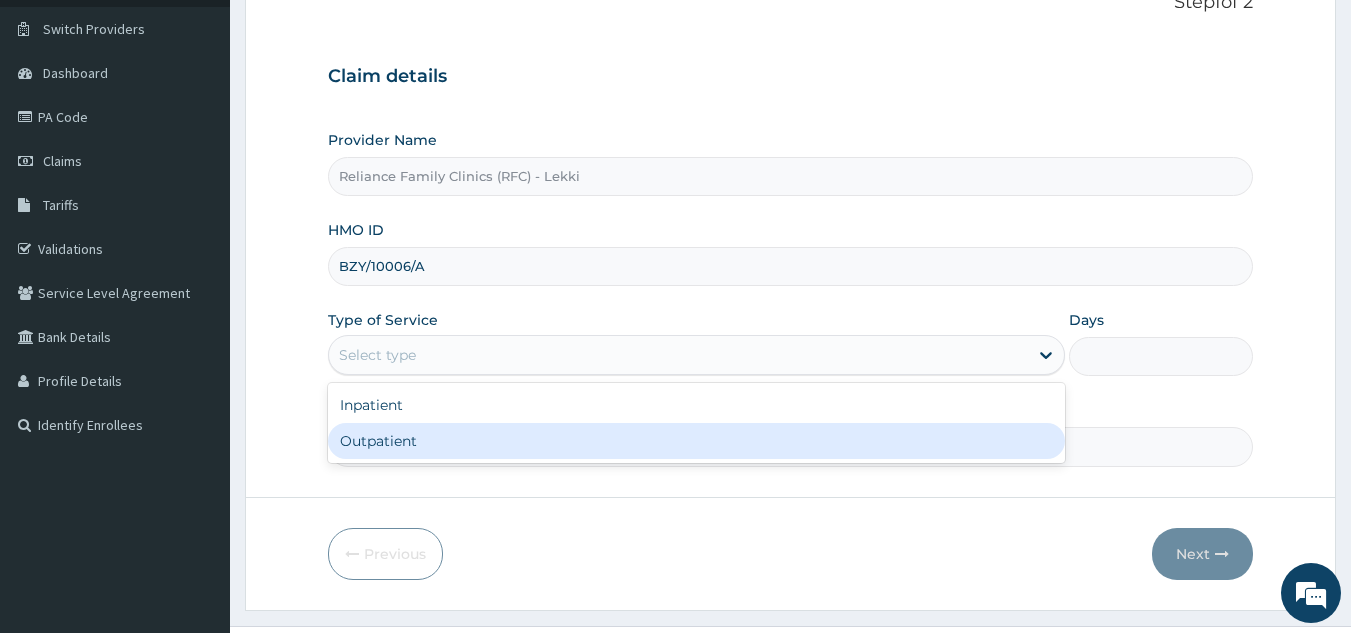 click on "Inpatient Outpatient" at bounding box center (696, 423) 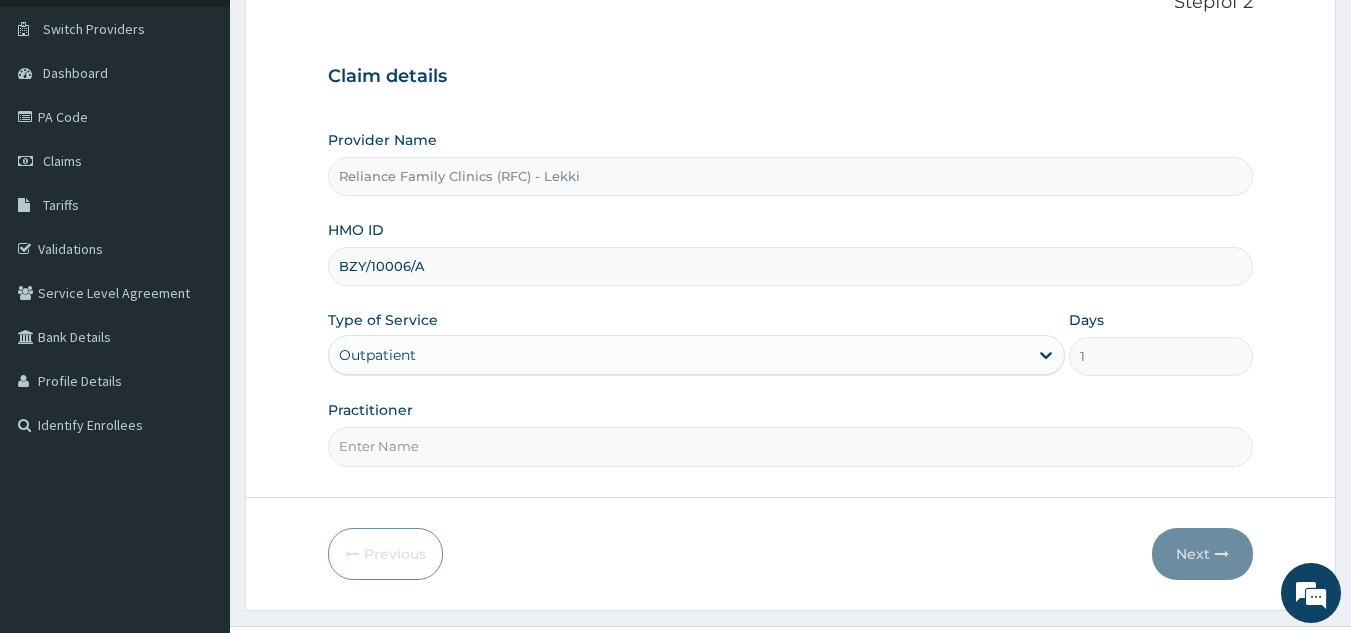 click on "Practitioner" at bounding box center (791, 446) 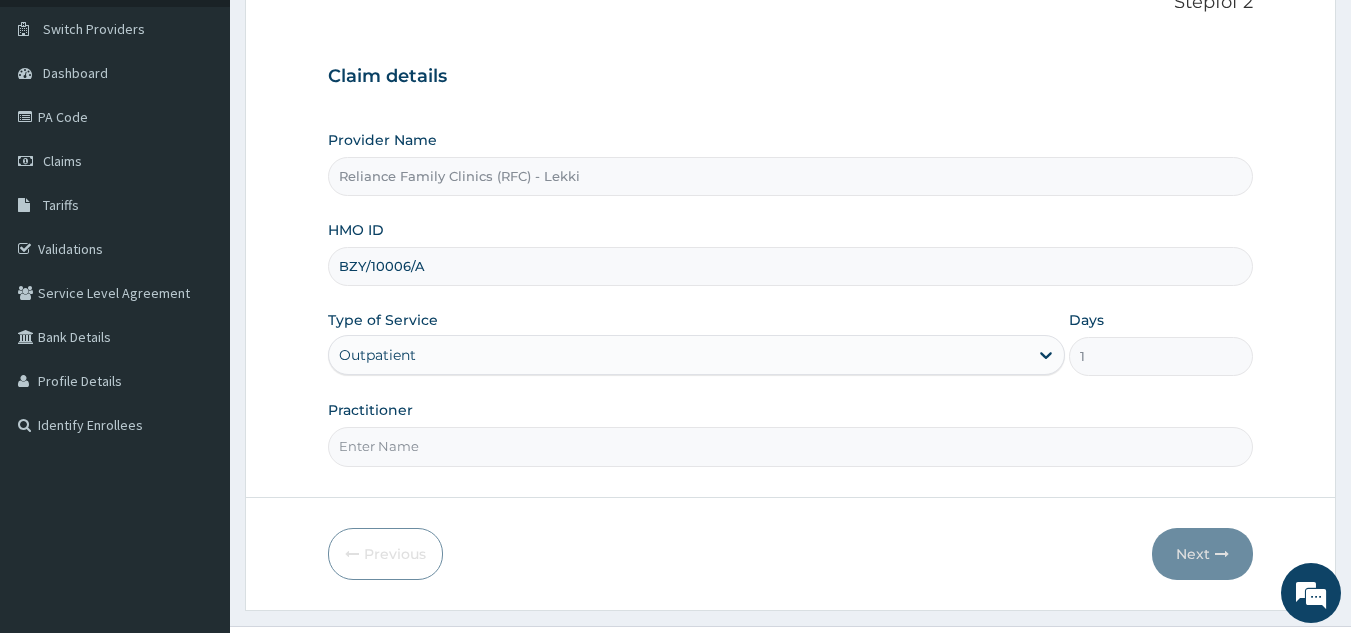 type on "Locum" 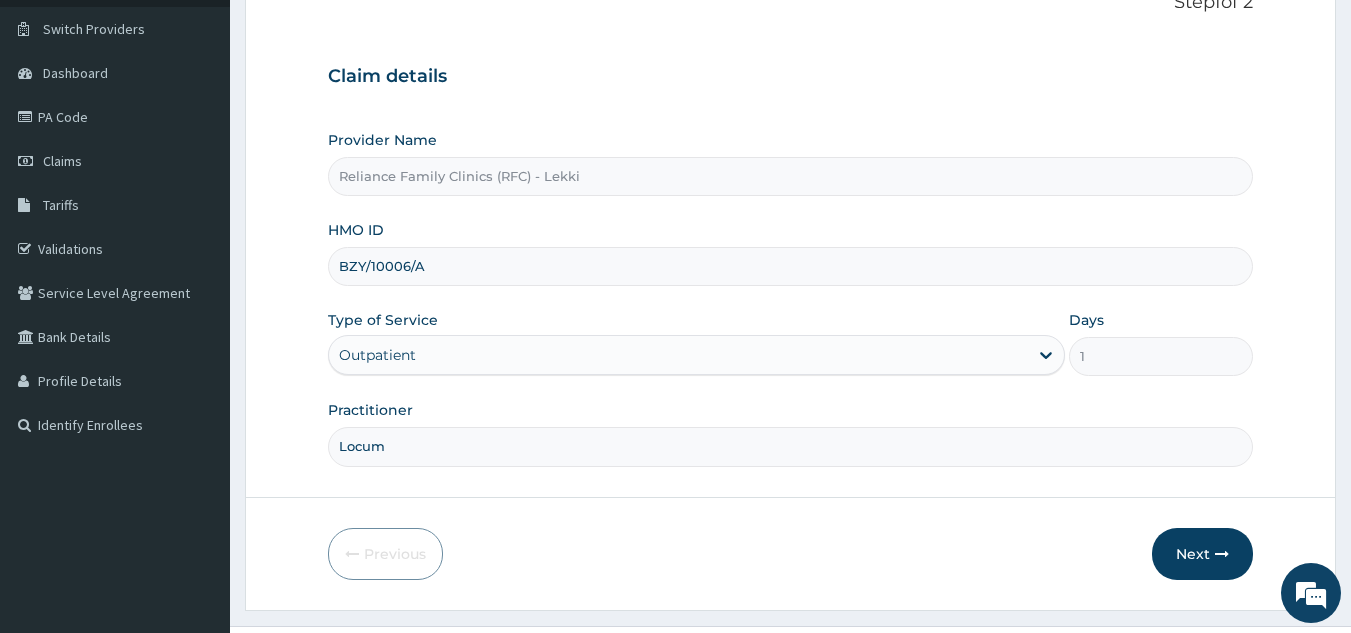 scroll, scrollTop: 189, scrollLeft: 0, axis: vertical 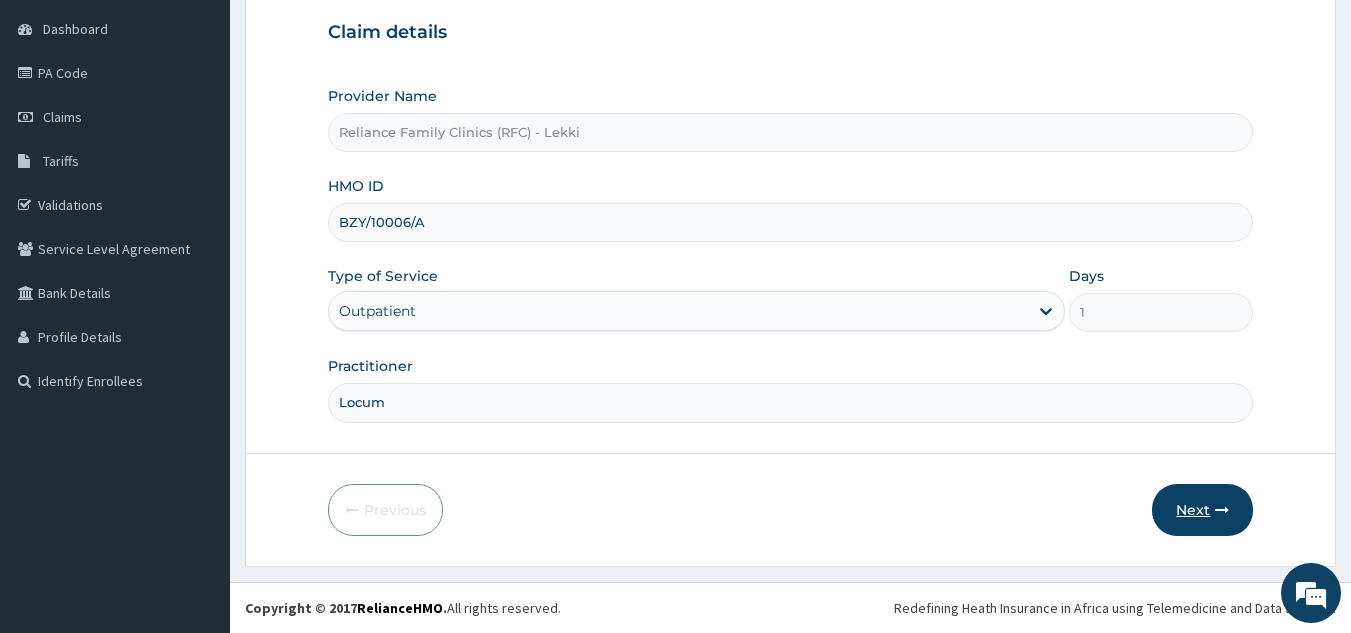 click on "Next" at bounding box center [1202, 510] 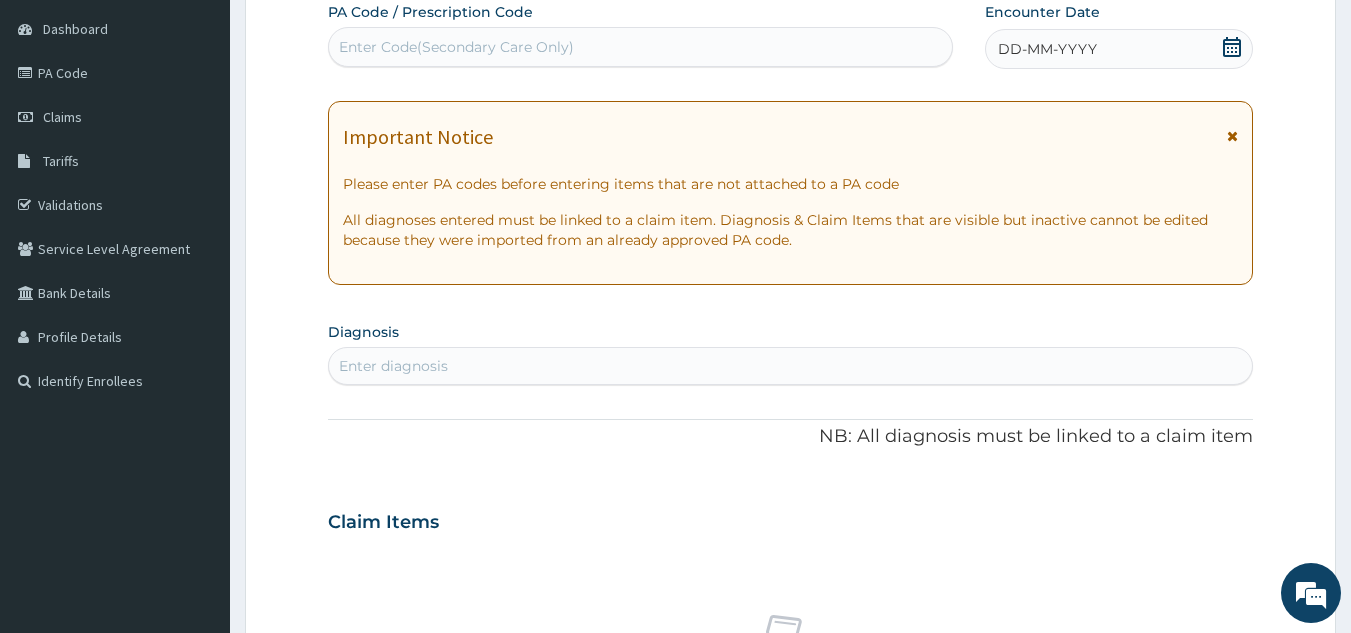 click on "DD-MM-YYYY" at bounding box center (1119, 49) 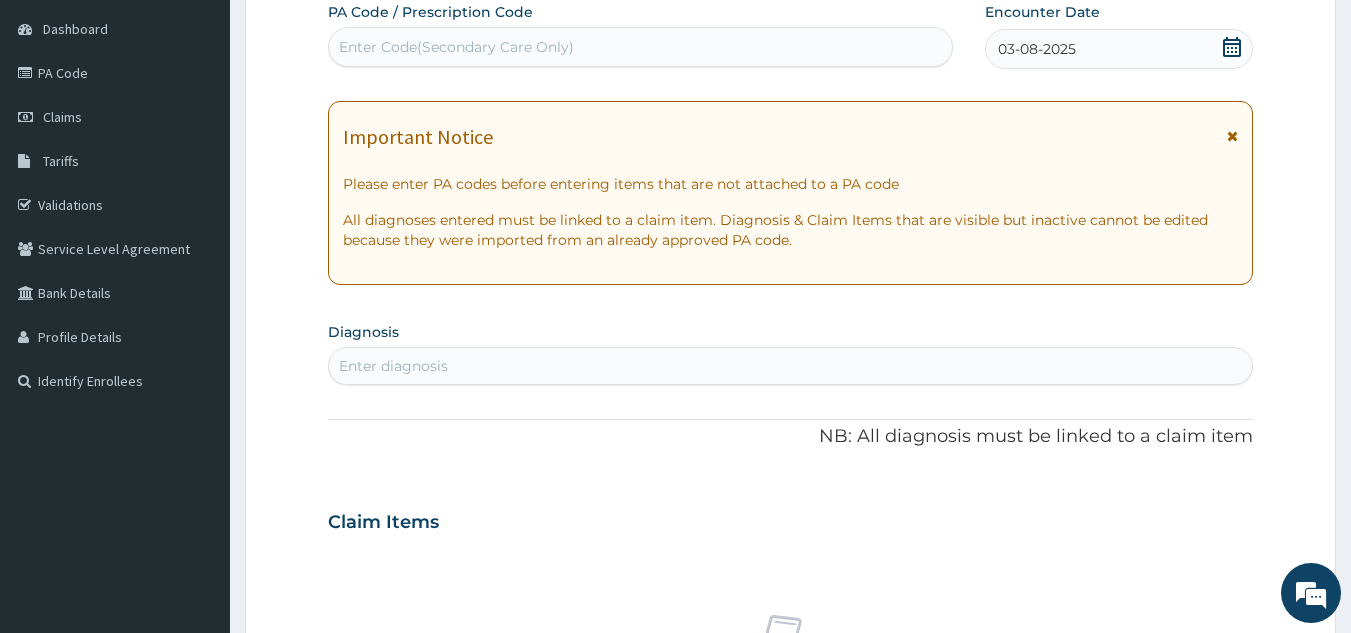 click on "Enter diagnosis" at bounding box center [393, 366] 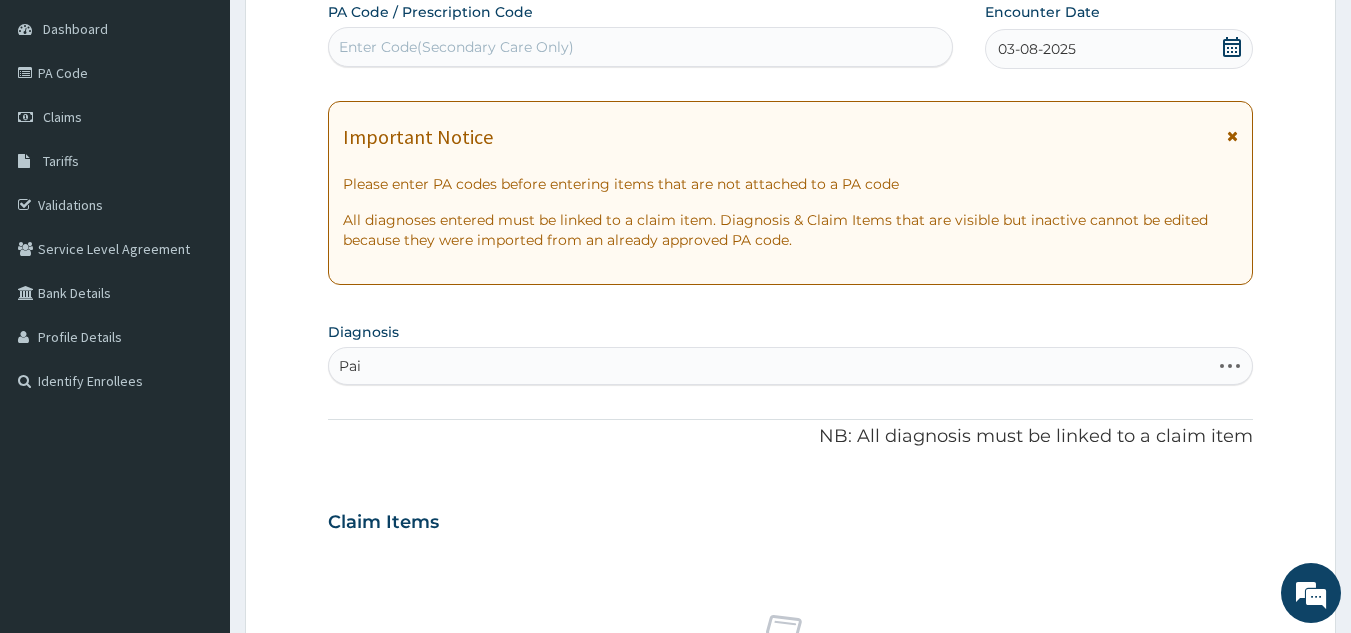 type on "Pain" 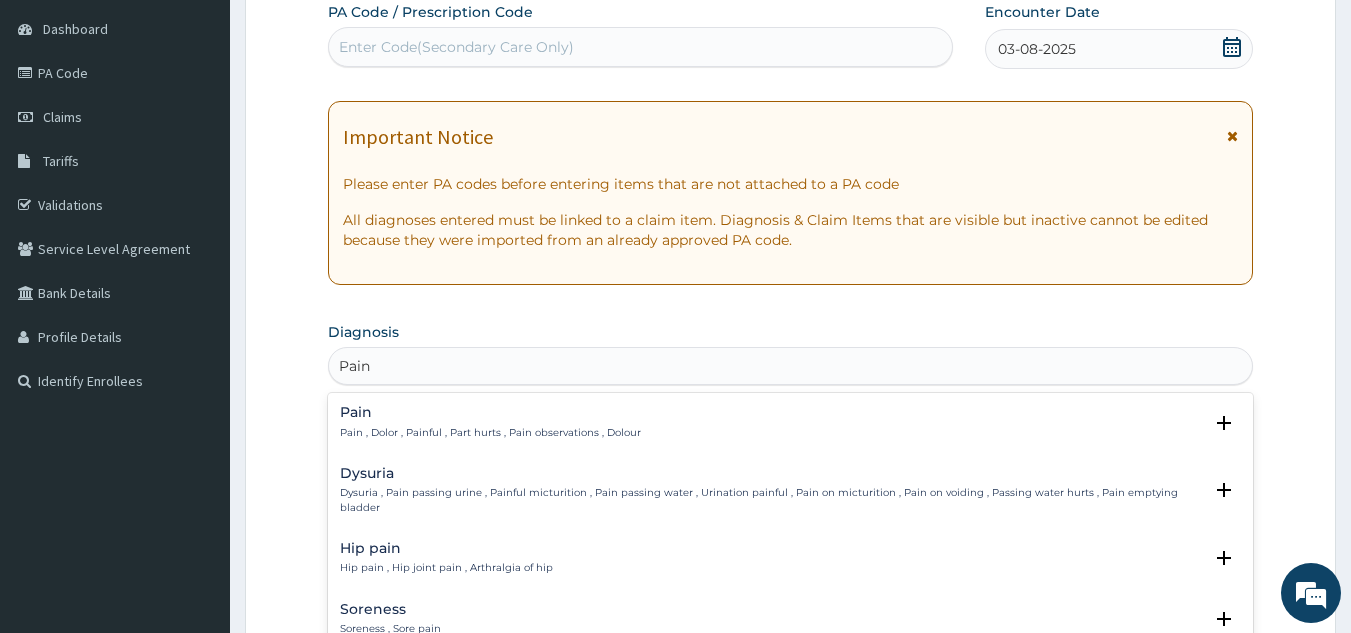 click on "Pain" at bounding box center [490, 412] 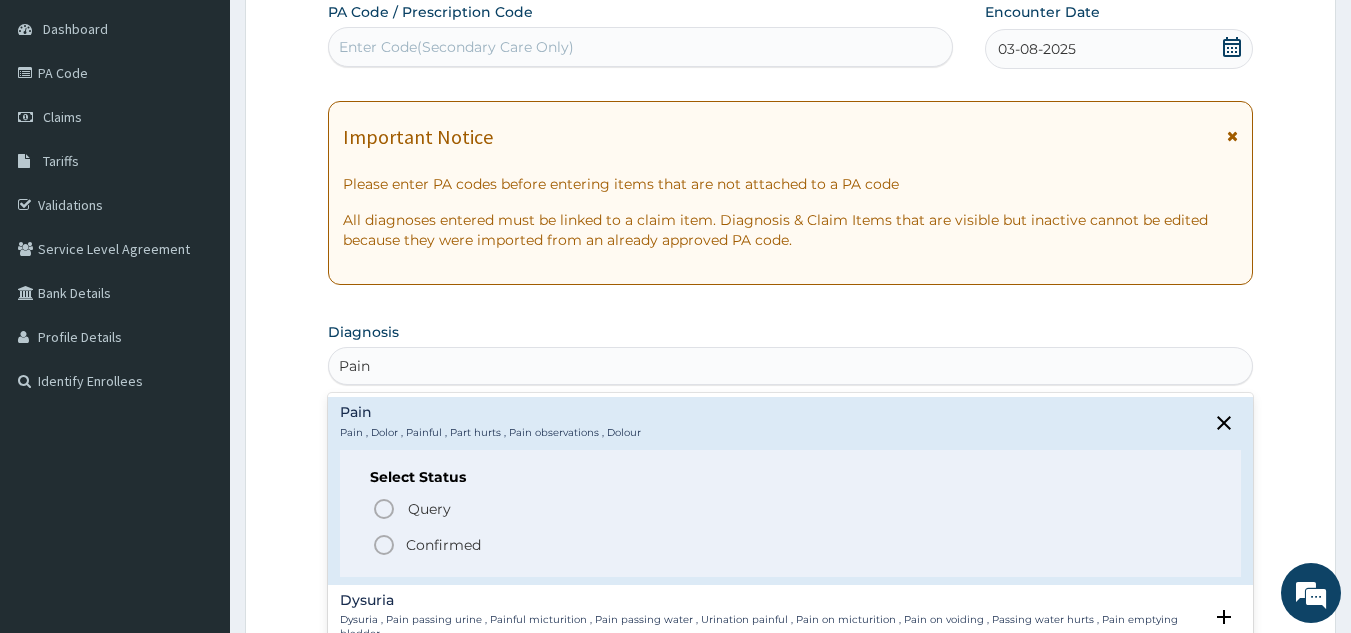 click 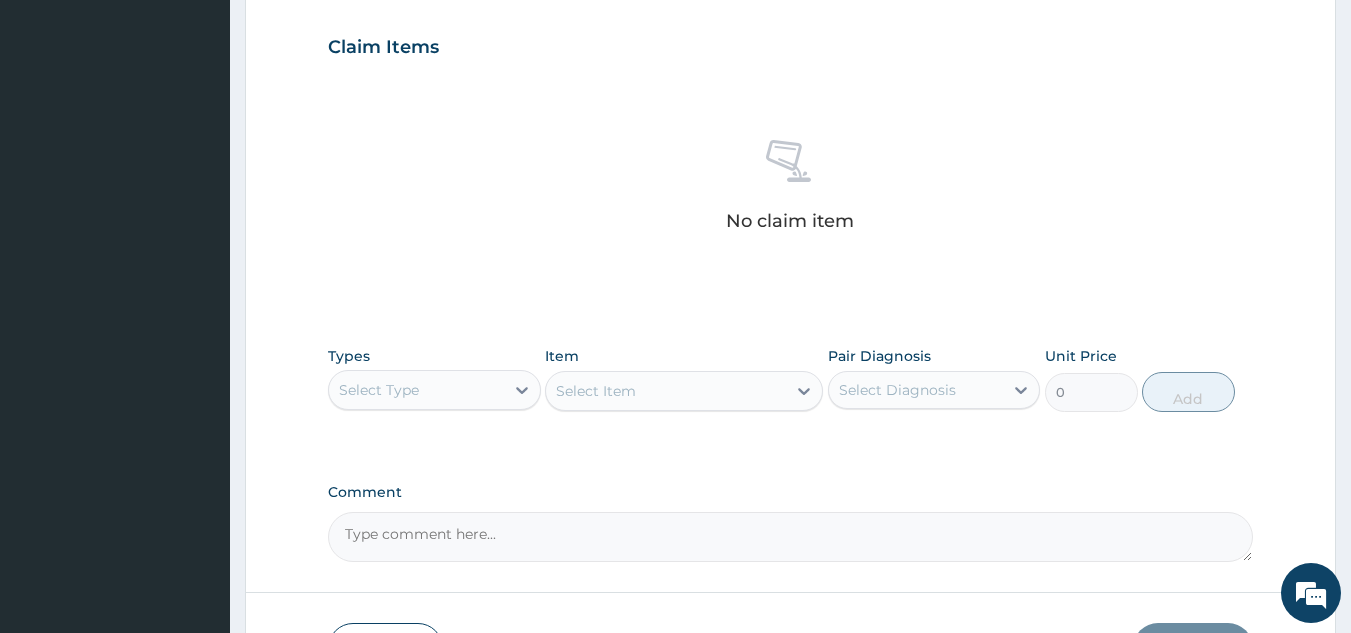 scroll, scrollTop: 689, scrollLeft: 0, axis: vertical 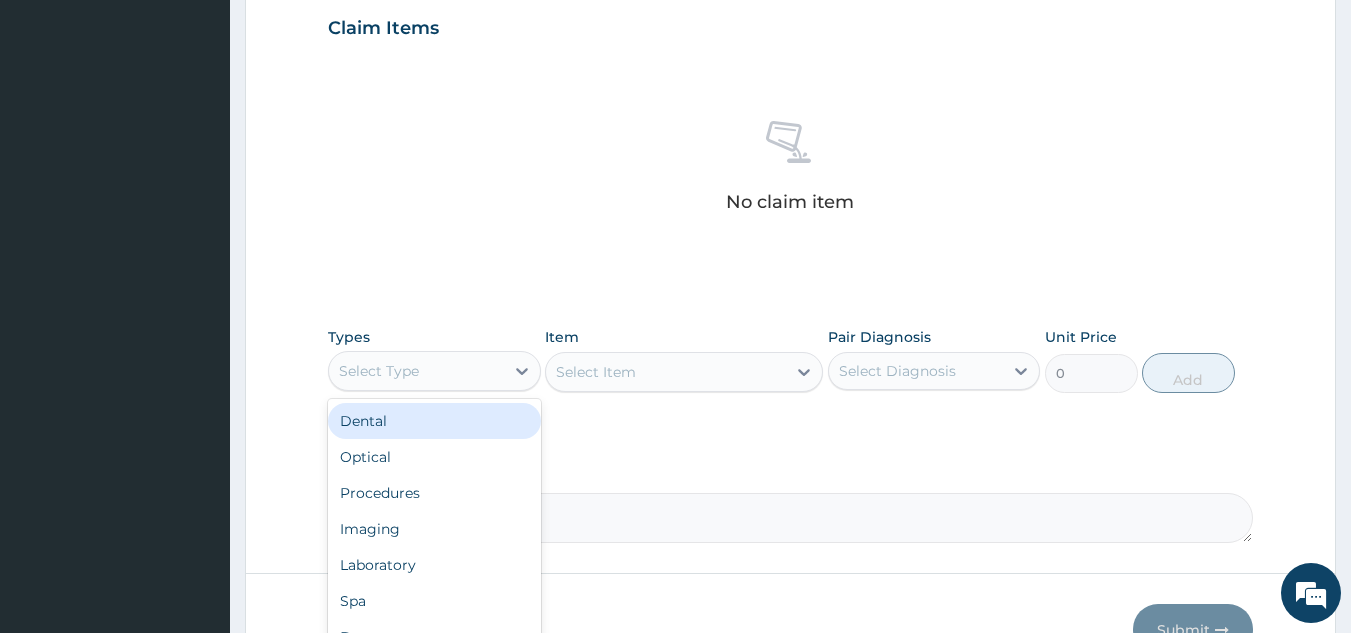 click on "Select Type" at bounding box center [416, 371] 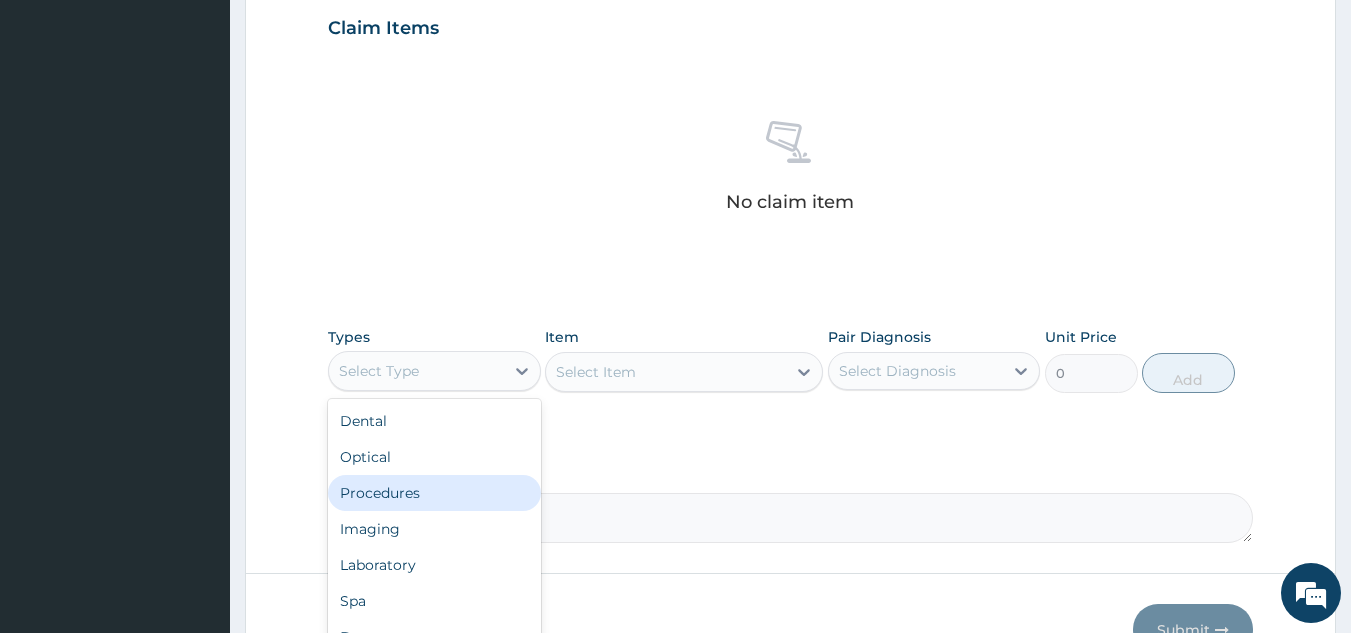 click on "Procedures" at bounding box center [434, 493] 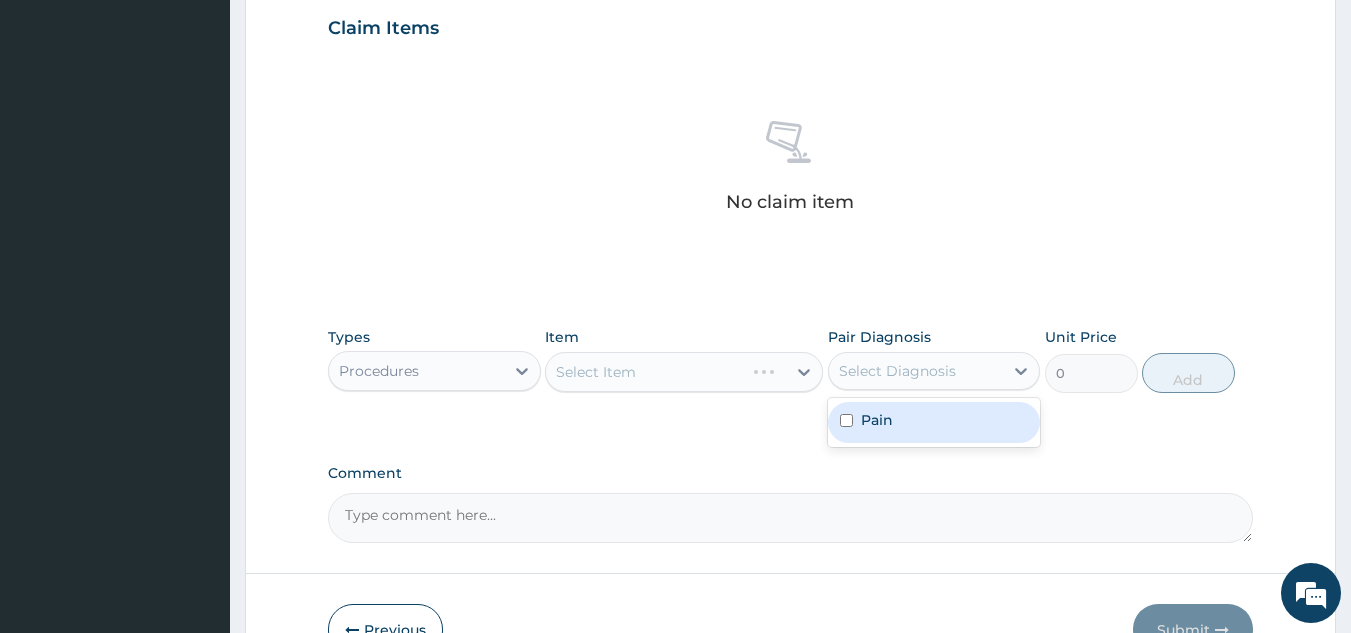 click on "Select Diagnosis" at bounding box center [897, 371] 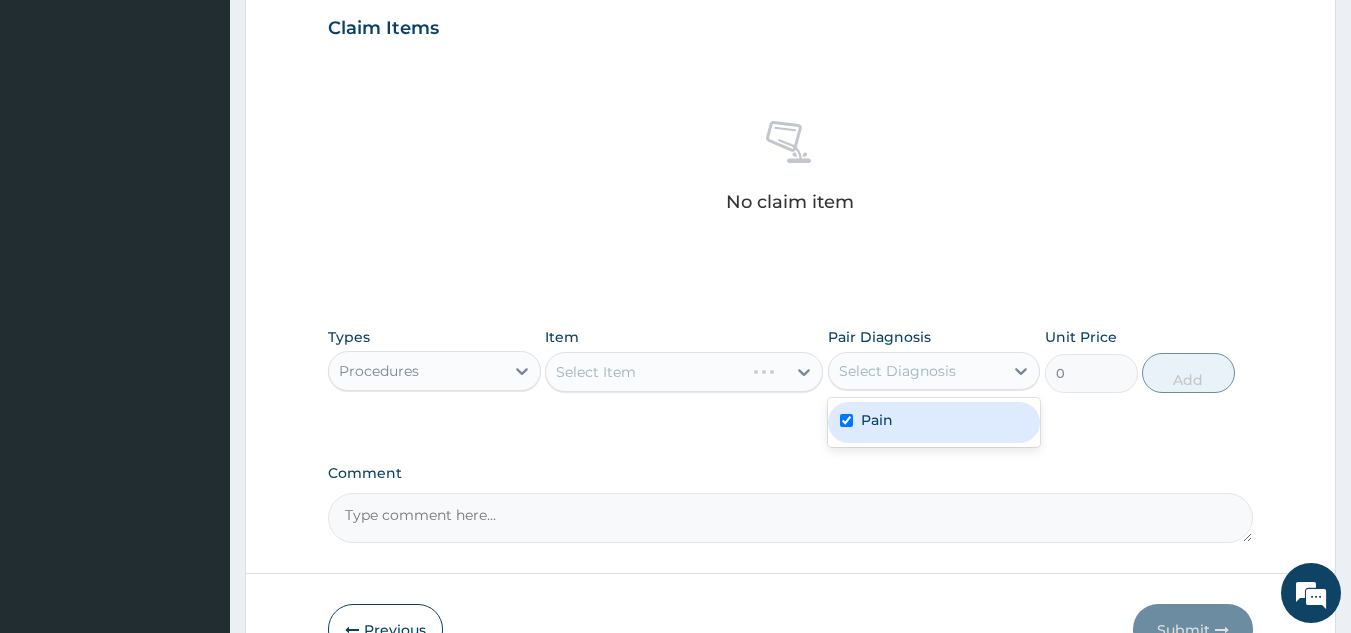 checkbox on "true" 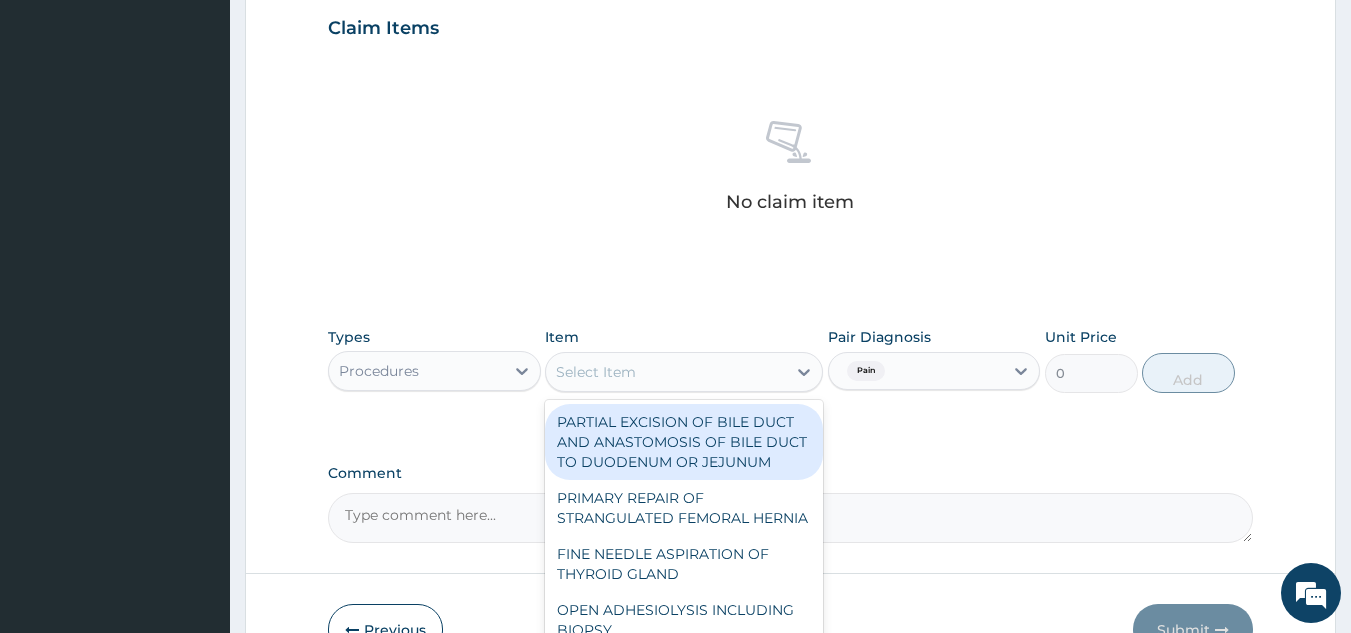 click on "Select Item" at bounding box center [666, 372] 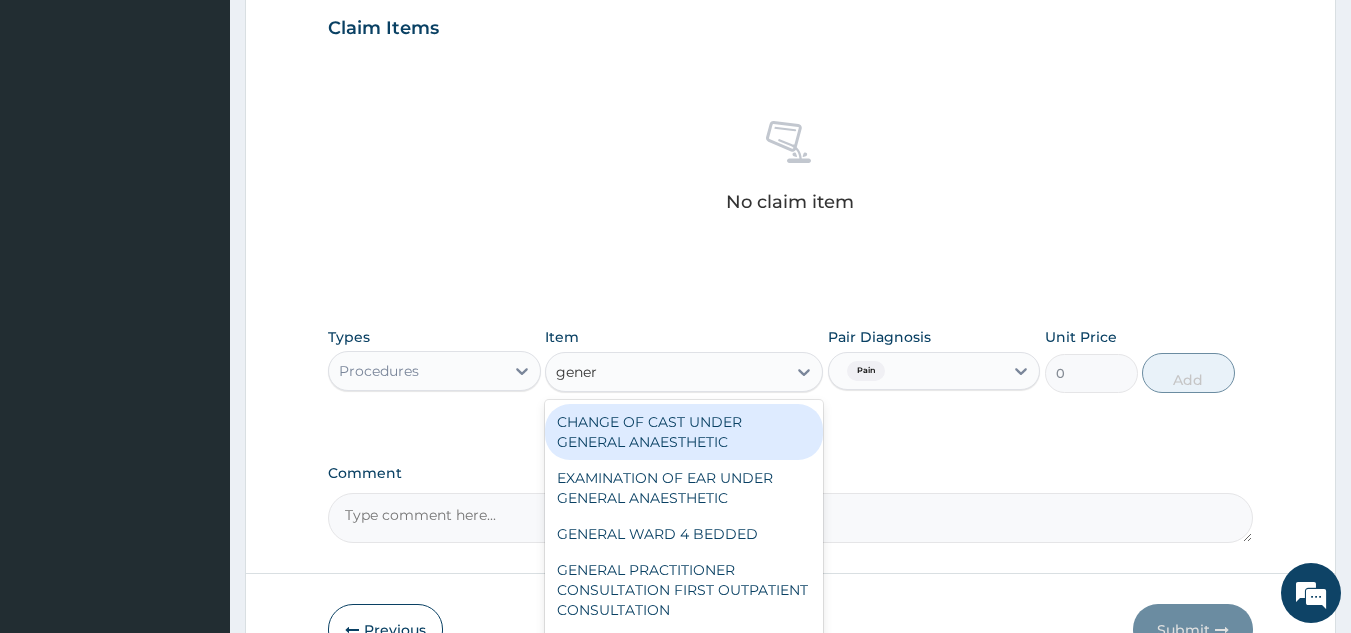 type on "genera" 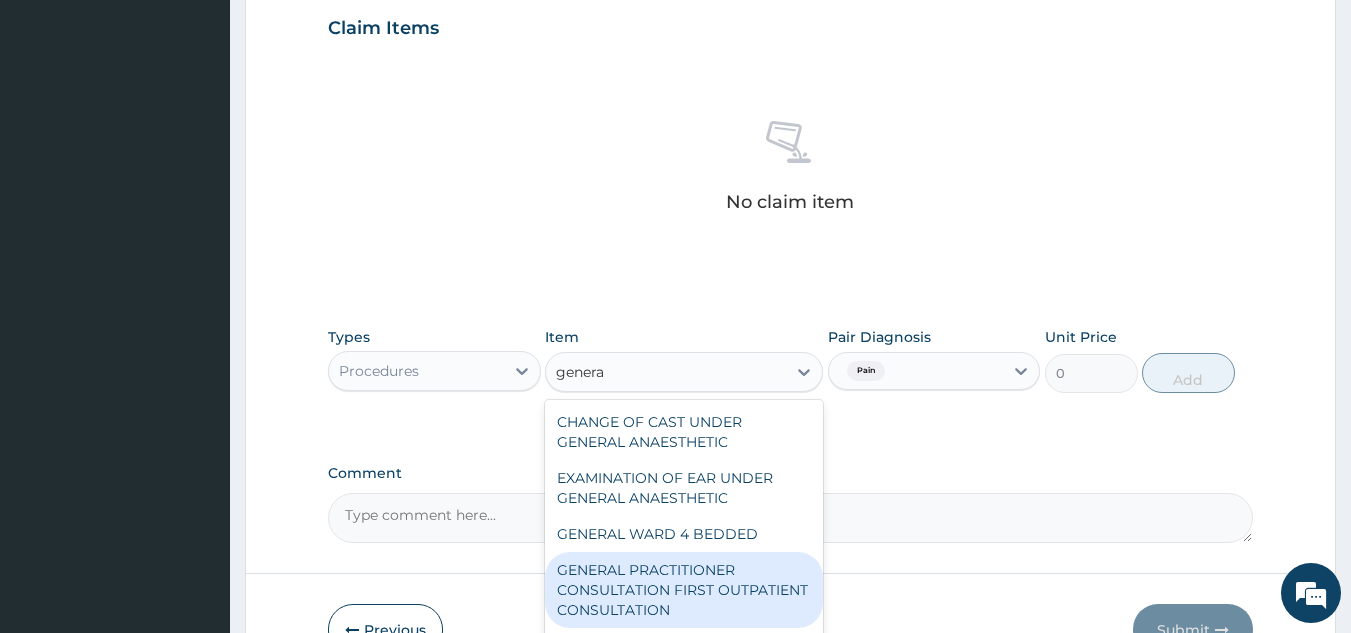 type 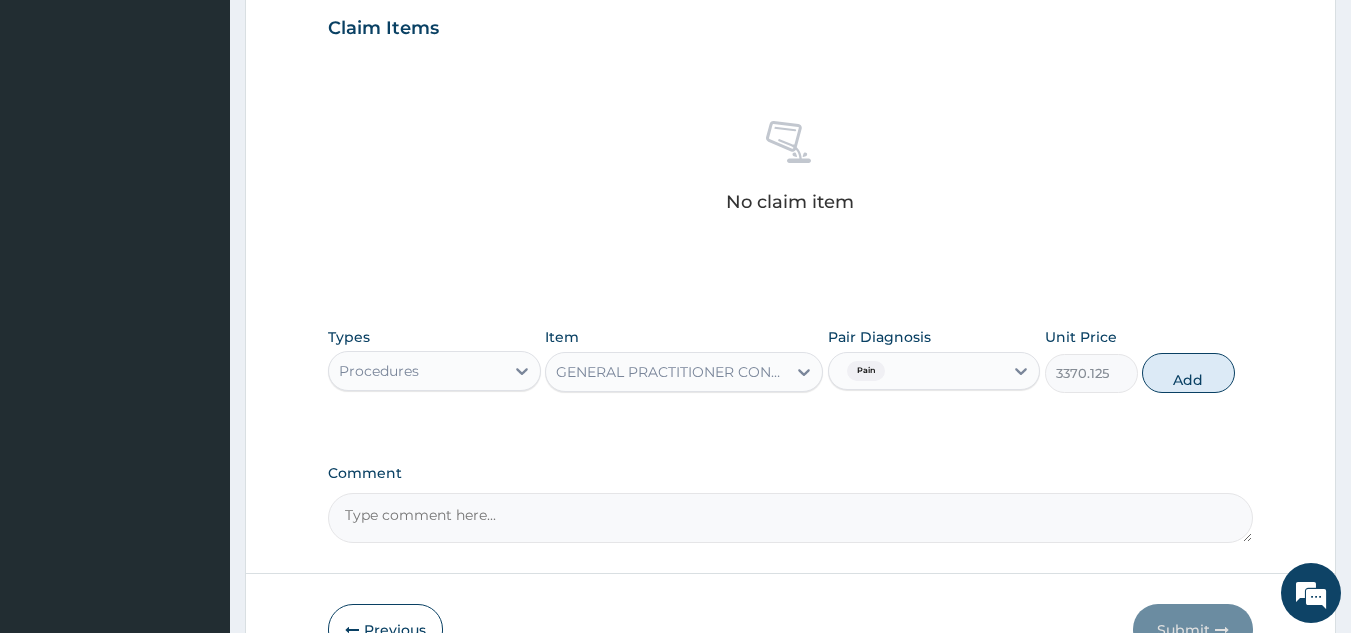 scroll, scrollTop: 809, scrollLeft: 0, axis: vertical 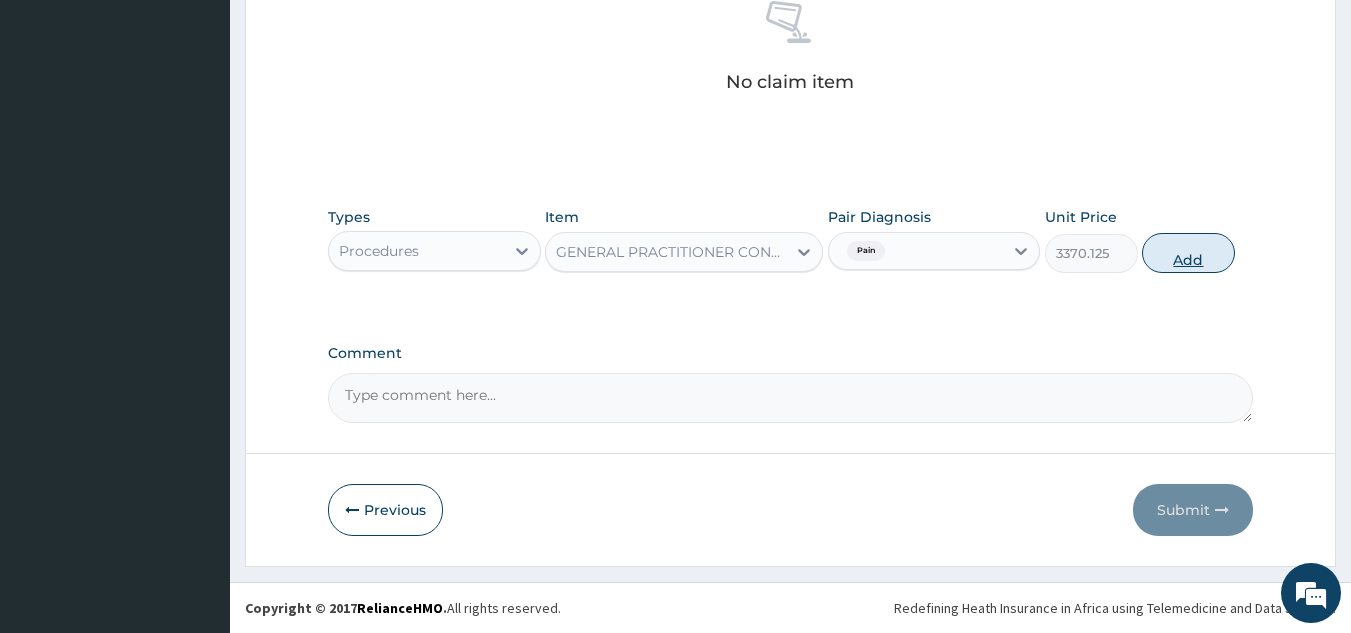 click on "Add" at bounding box center [1188, 253] 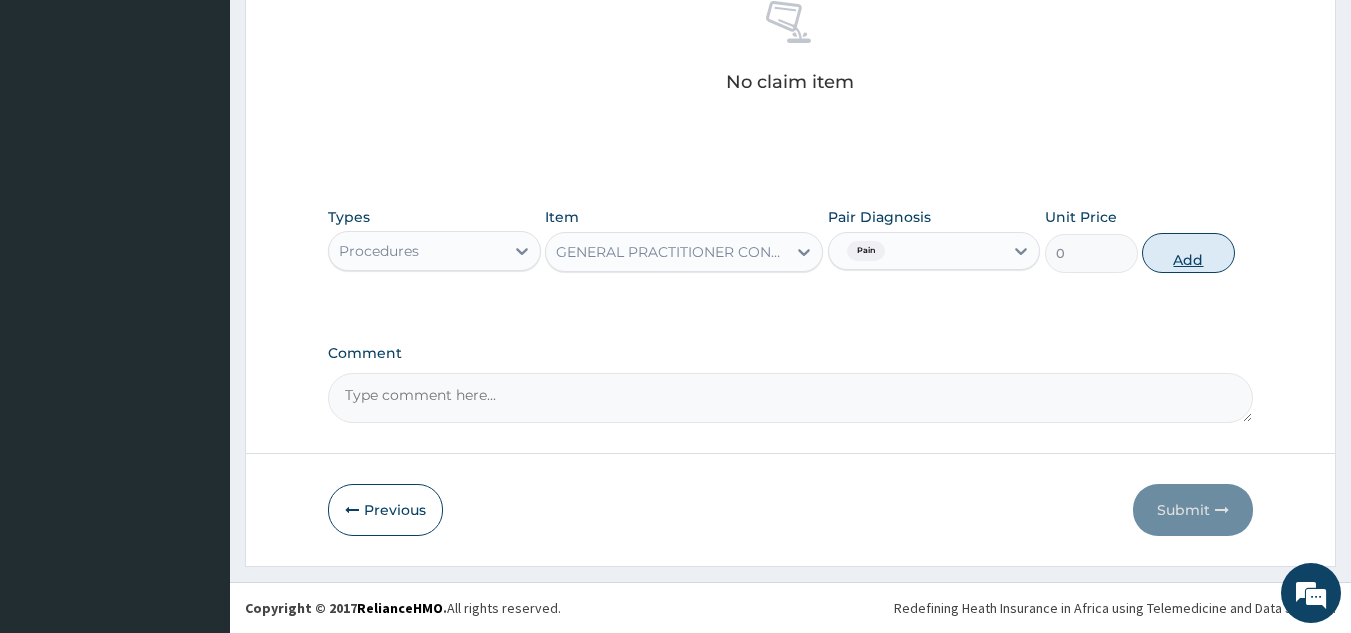 scroll, scrollTop: 760, scrollLeft: 0, axis: vertical 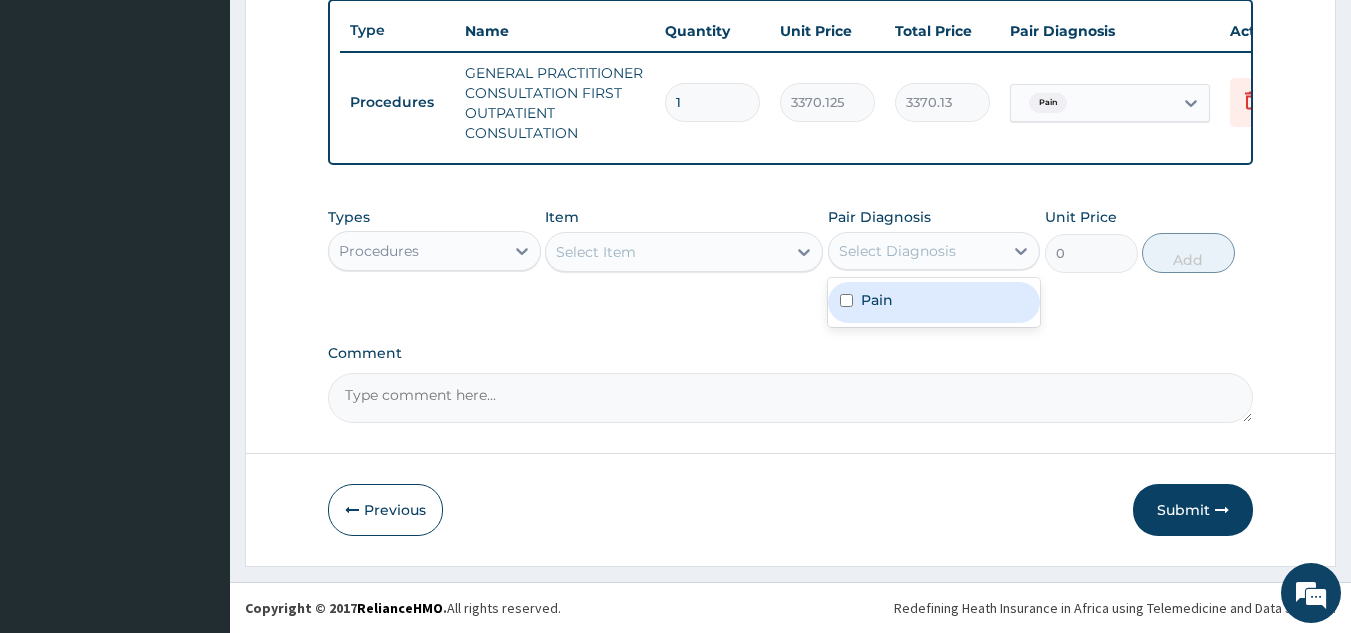 drag, startPoint x: 916, startPoint y: 257, endPoint x: 896, endPoint y: 300, distance: 47.423622 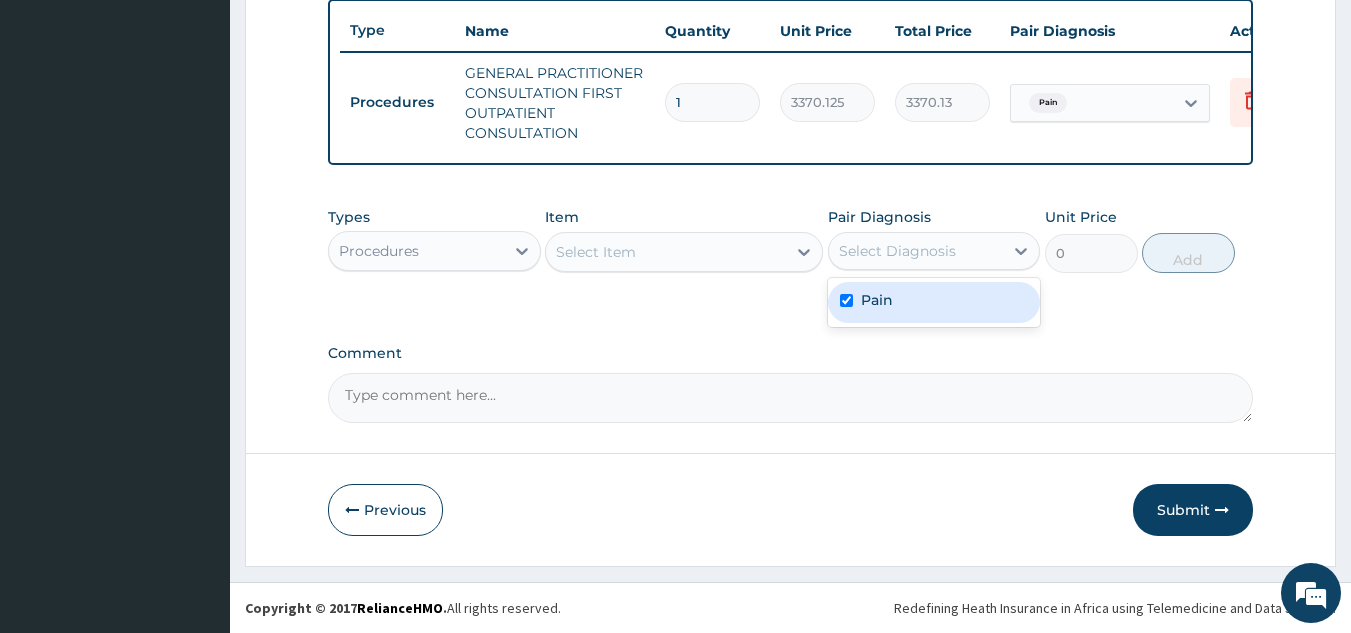 checkbox on "true" 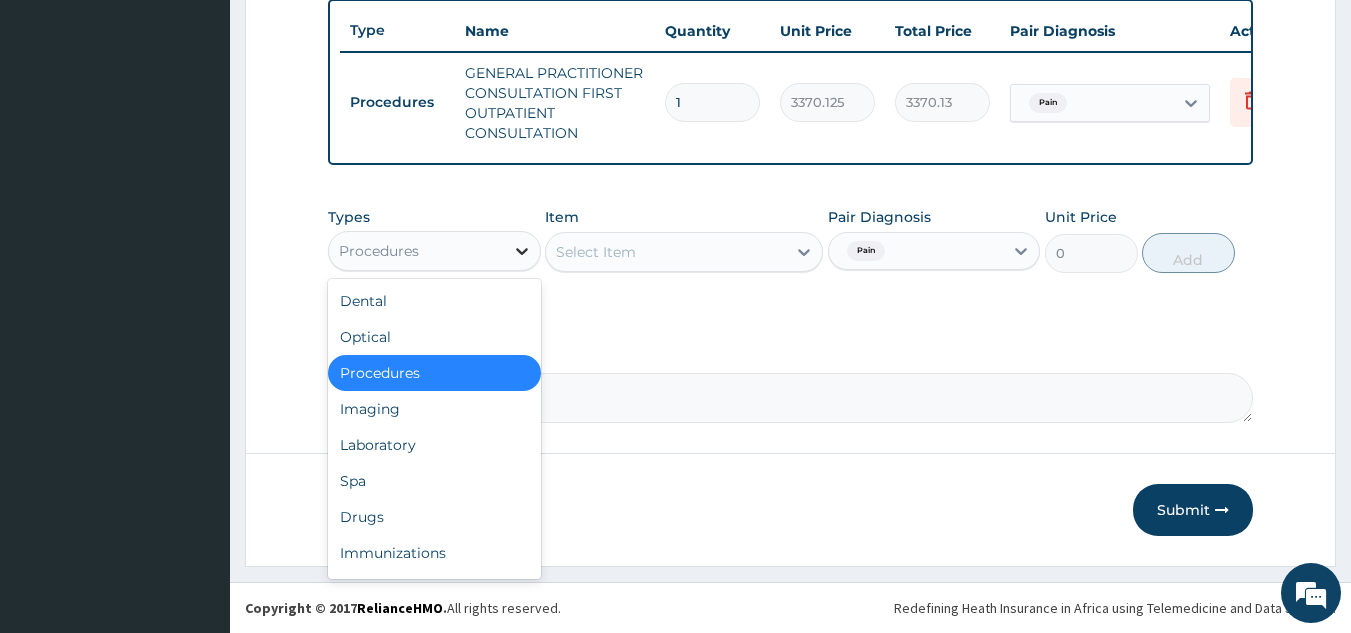 click at bounding box center (522, 251) 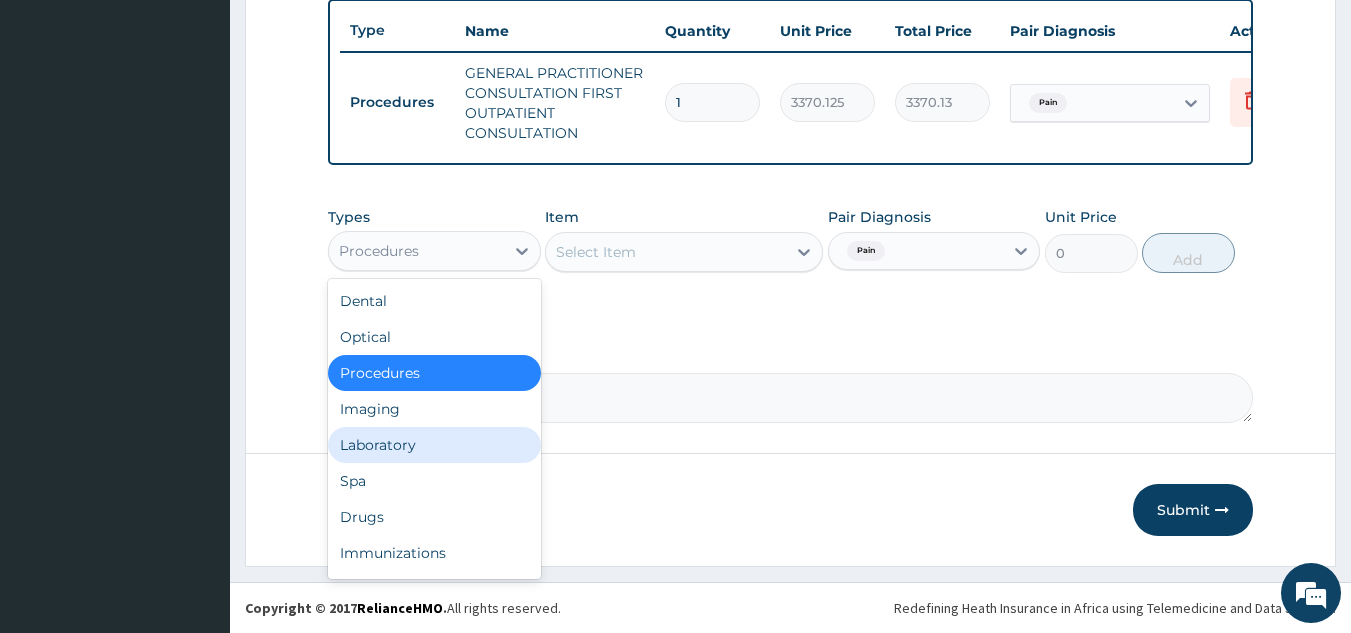click on "Laboratory" at bounding box center (434, 445) 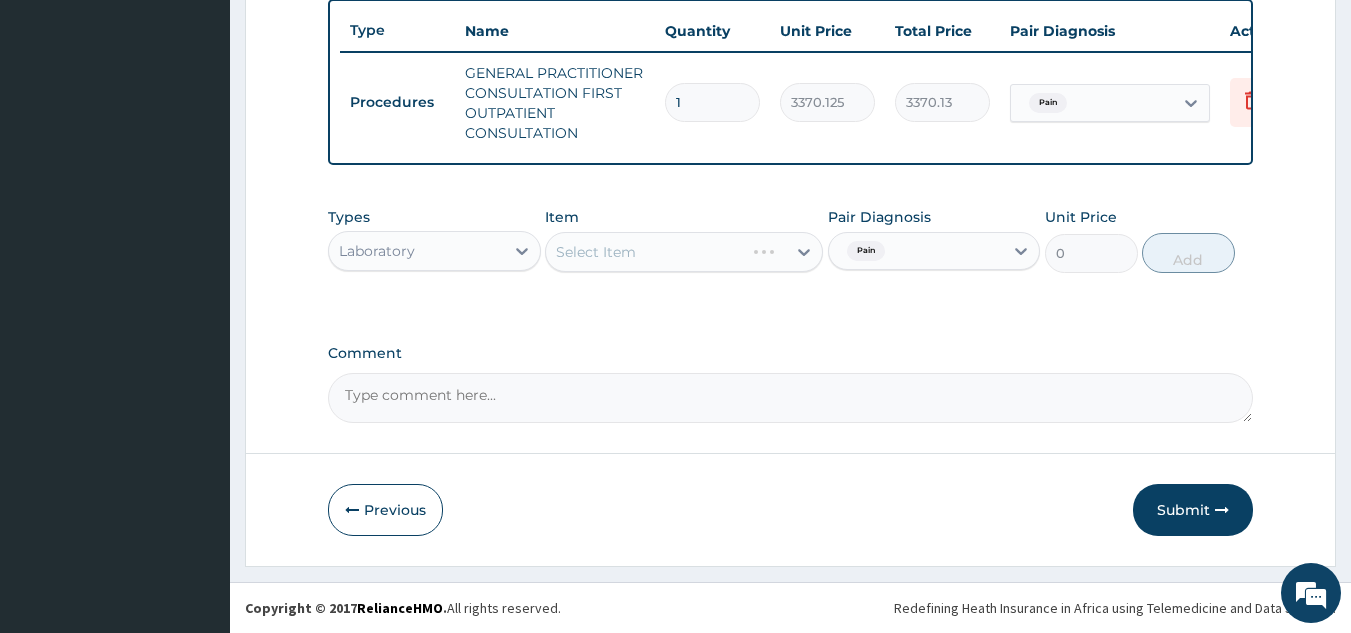 click on "Select Item" at bounding box center (684, 252) 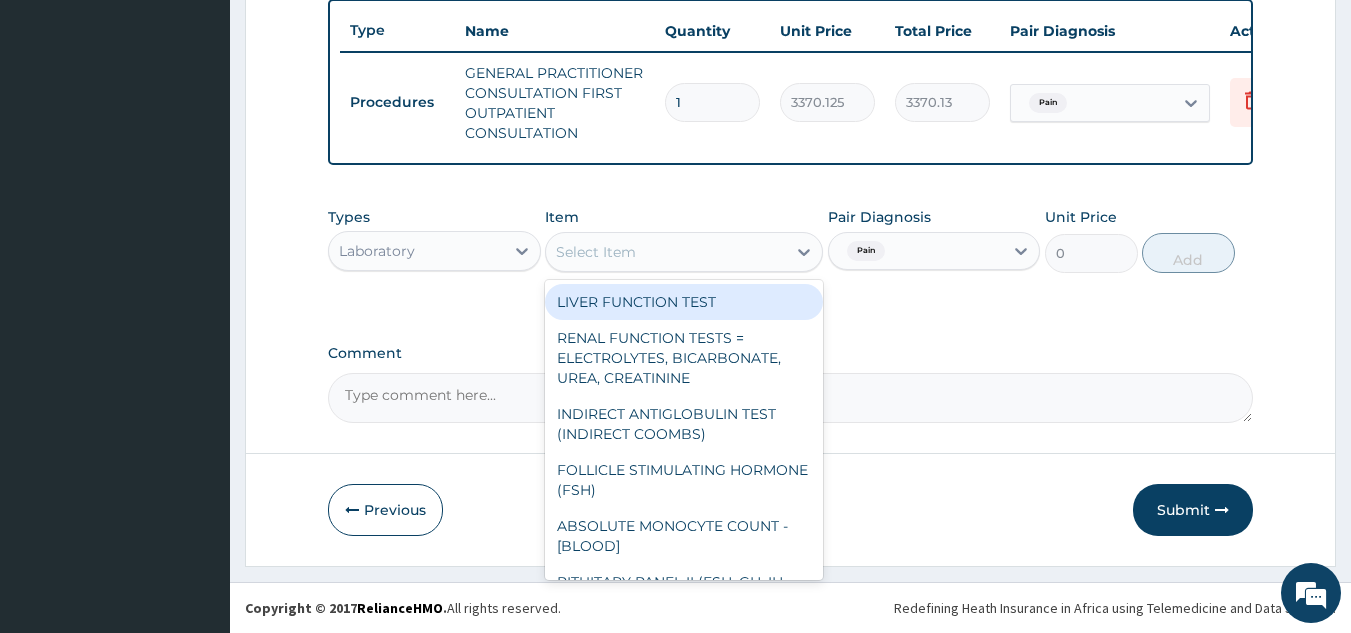 click on "Select Item" at bounding box center (666, 252) 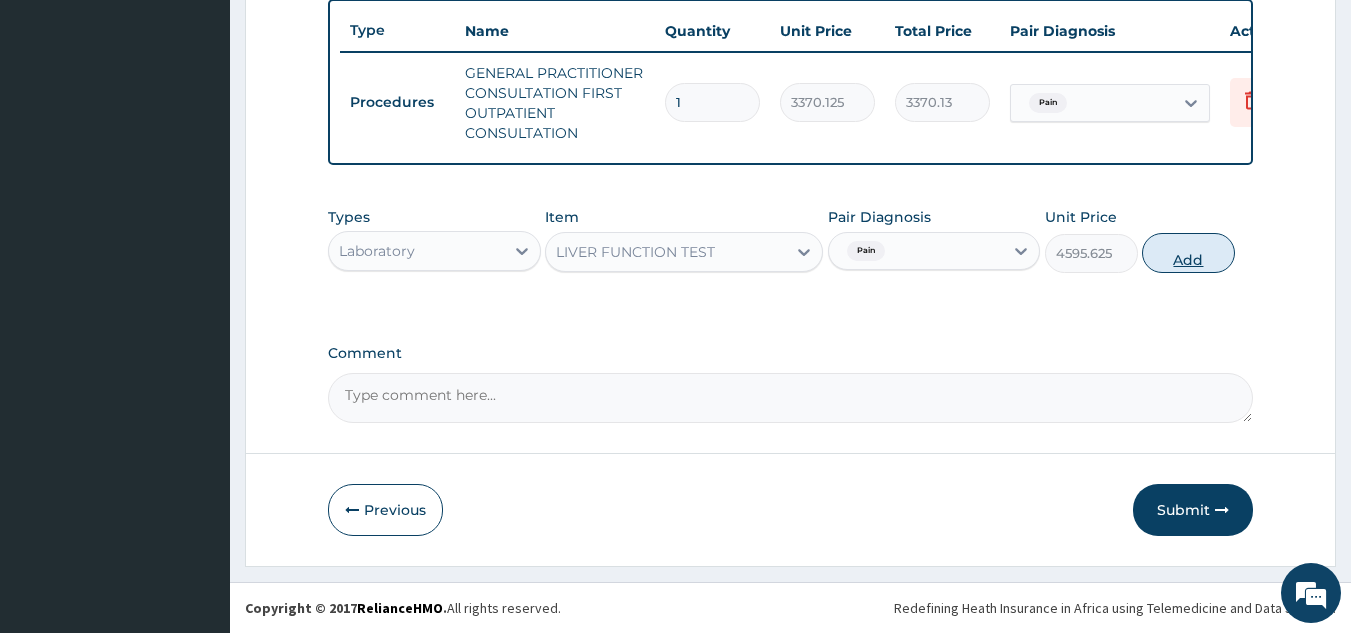 click on "Add" at bounding box center [1188, 253] 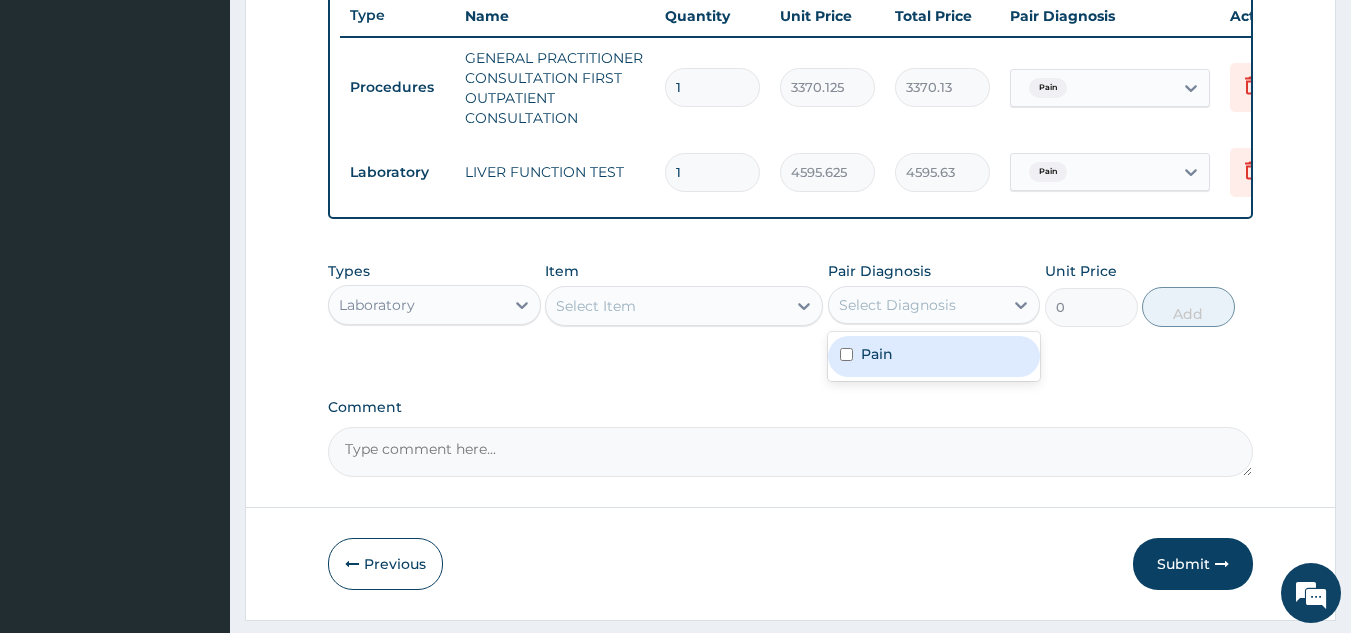 click on "Select Diagnosis" at bounding box center [916, 305] 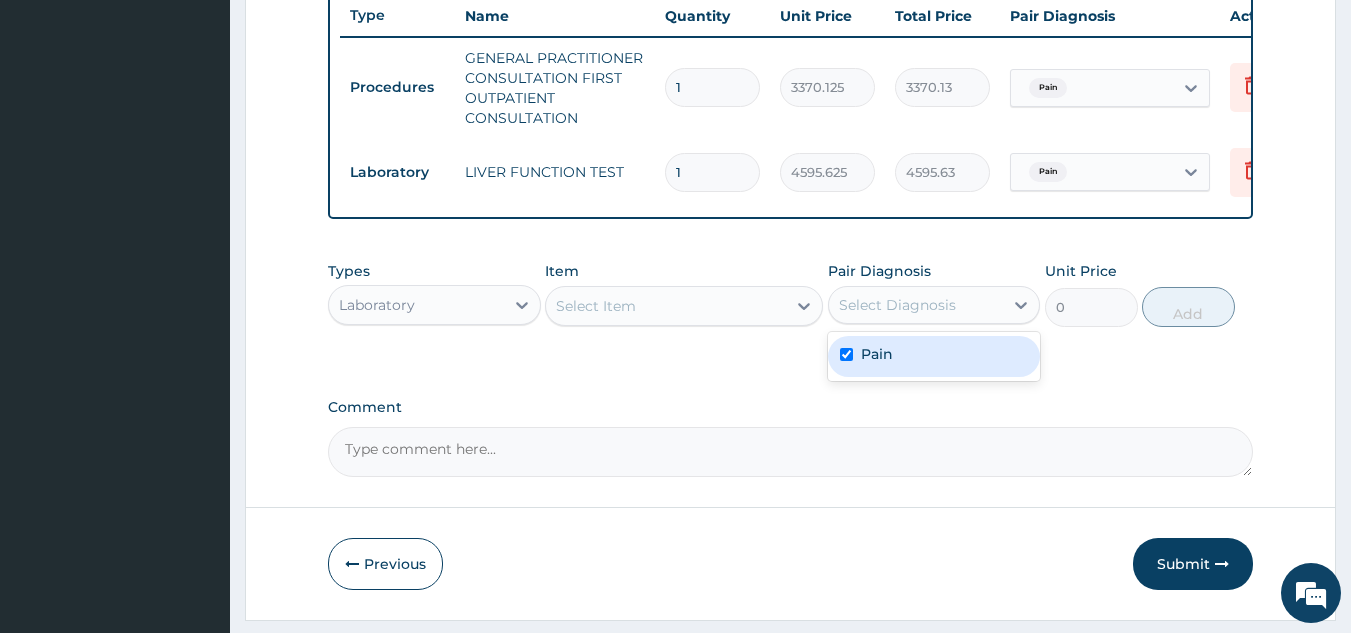 checkbox on "true" 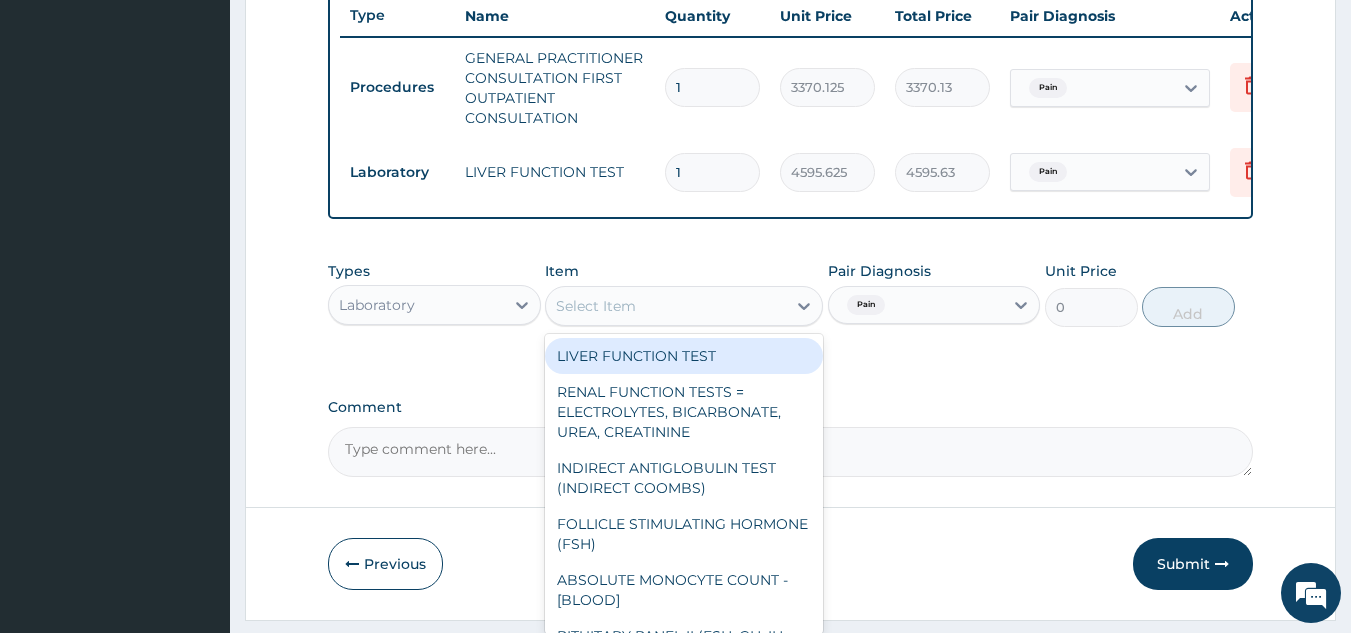 click on "Select Item" at bounding box center [666, 306] 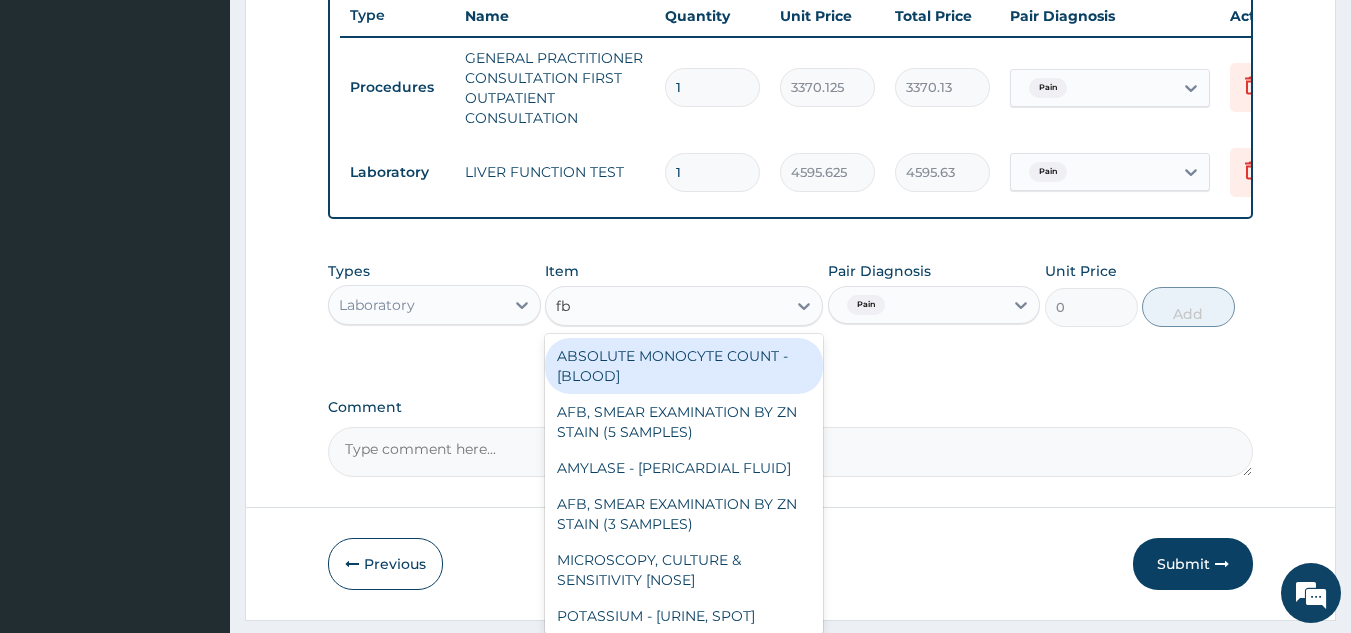 type on "fbc" 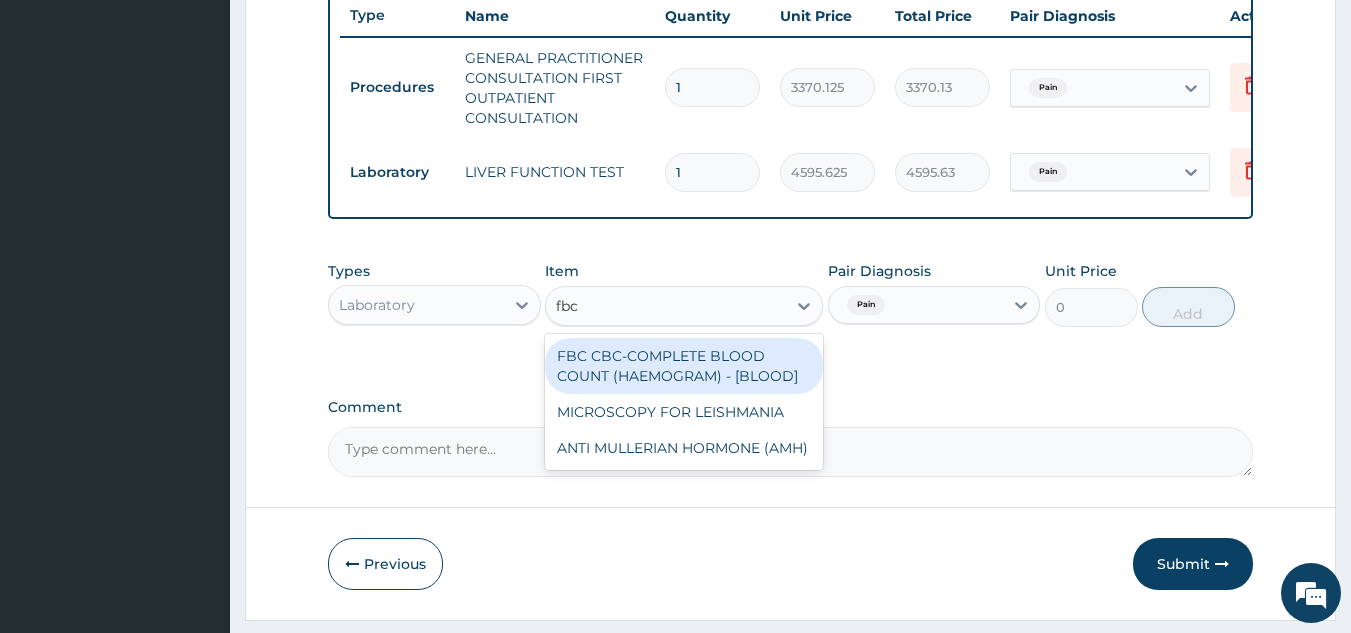 type 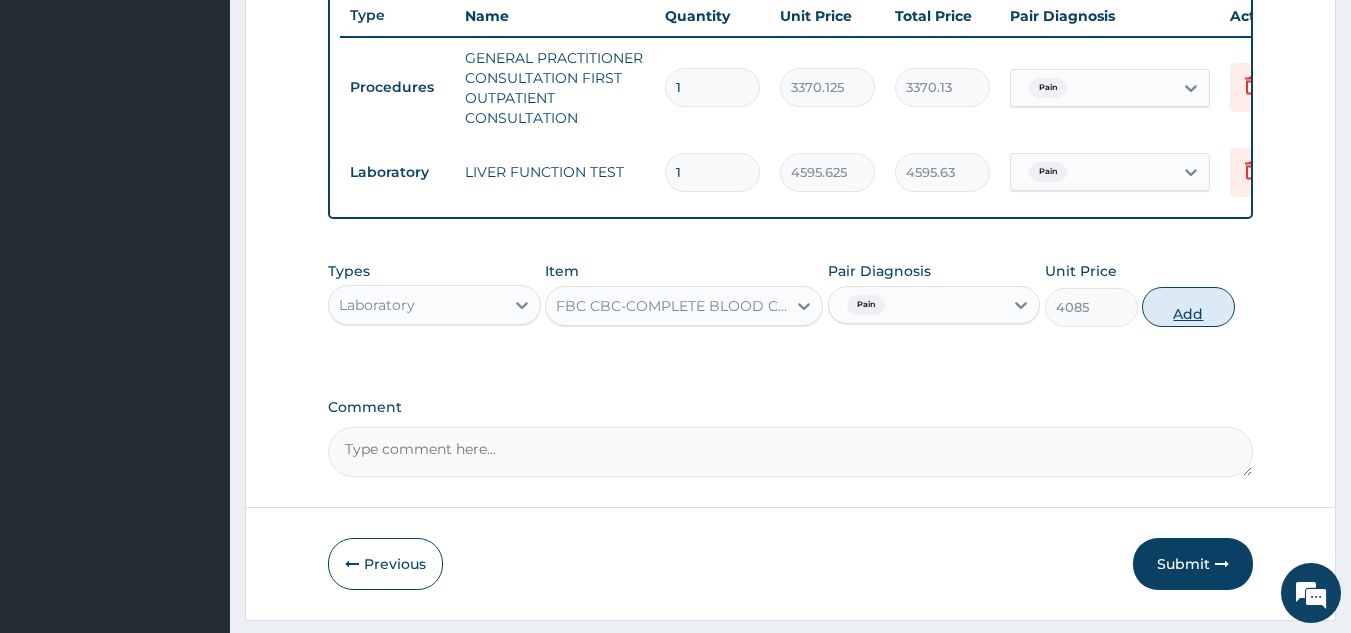 click on "Add" at bounding box center [1188, 307] 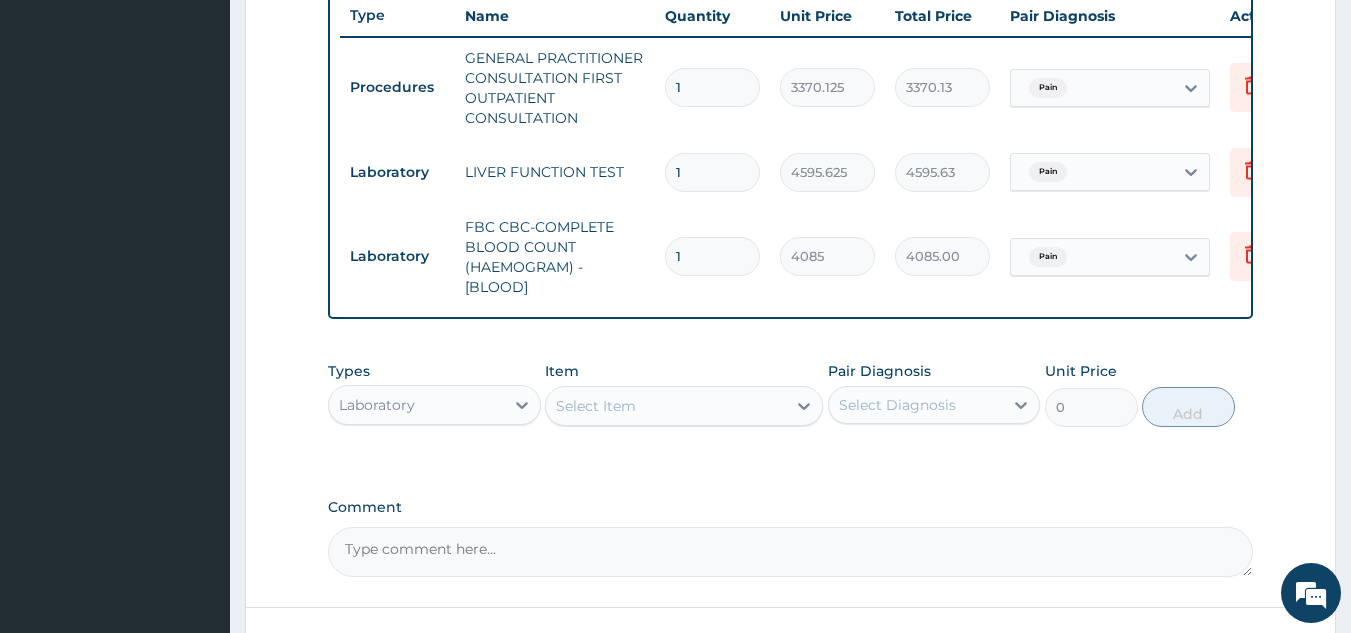 scroll, scrollTop: 929, scrollLeft: 0, axis: vertical 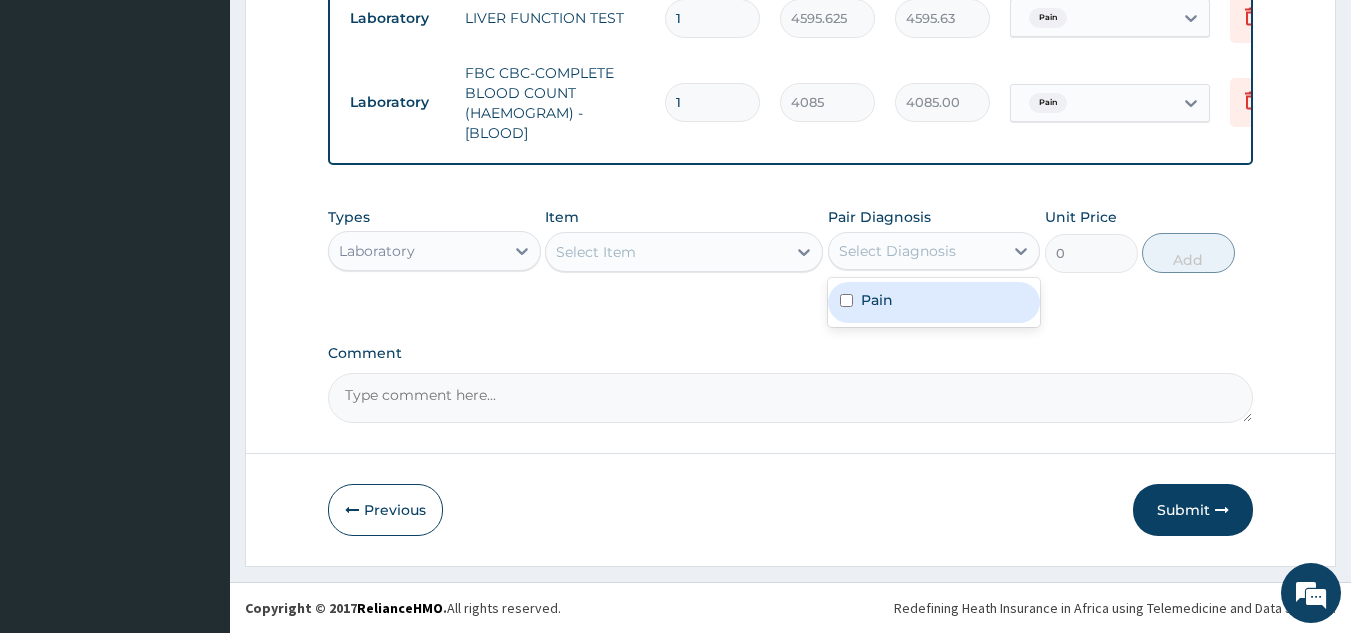 drag, startPoint x: 951, startPoint y: 262, endPoint x: 947, endPoint y: 301, distance: 39.20459 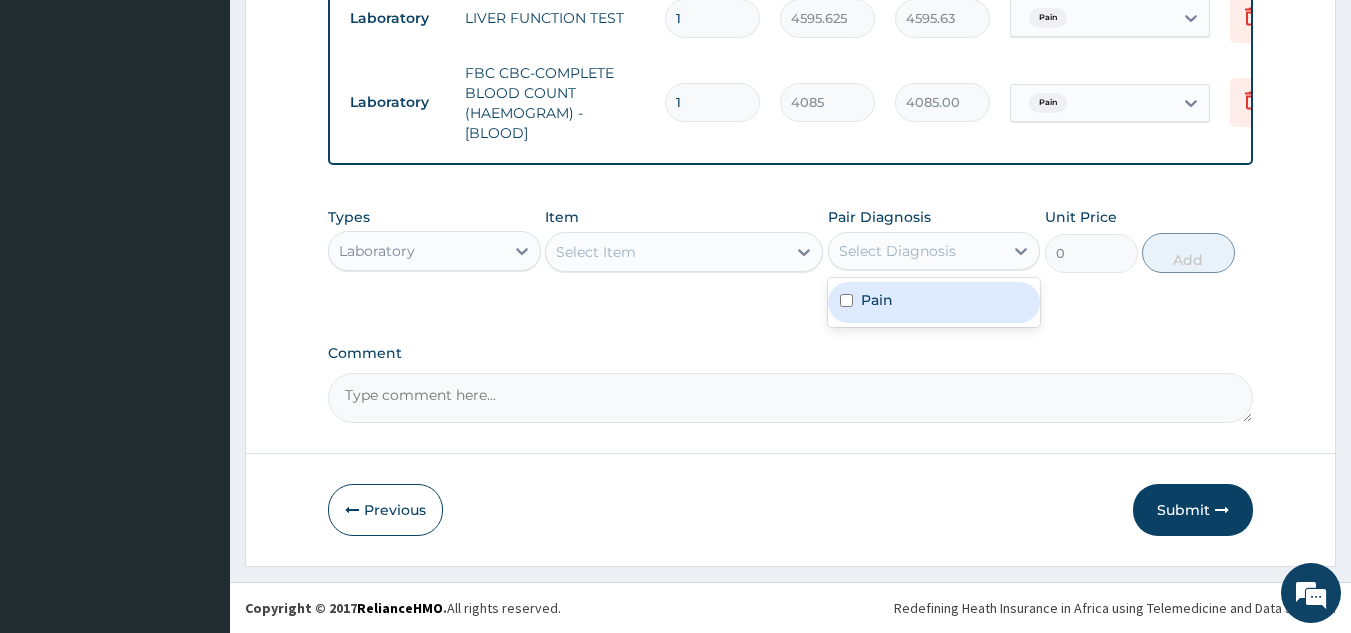 click on "option Pain, selected. option Pain focused, 1 of 1. 1 result available. Use Up and Down to choose options, press Enter to select the currently focused option, press Escape to exit the menu, press Tab to select the option and exit the menu. Select Diagnosis Pain" at bounding box center [934, 251] 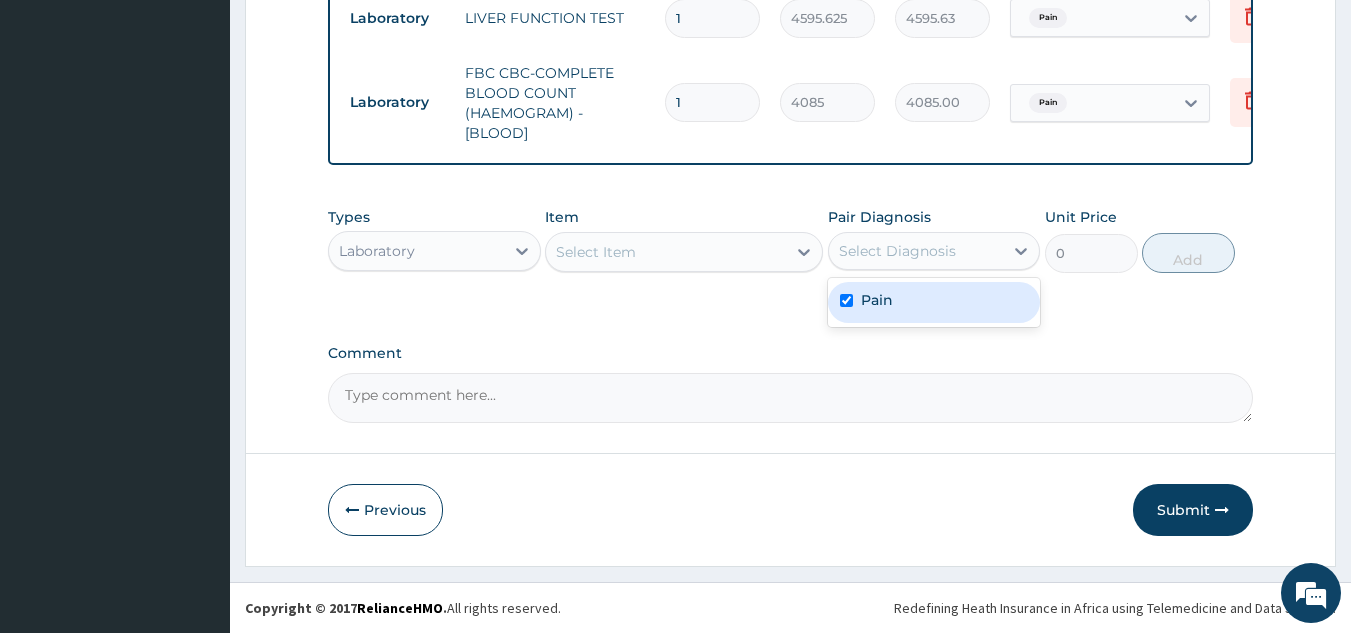 checkbox on "true" 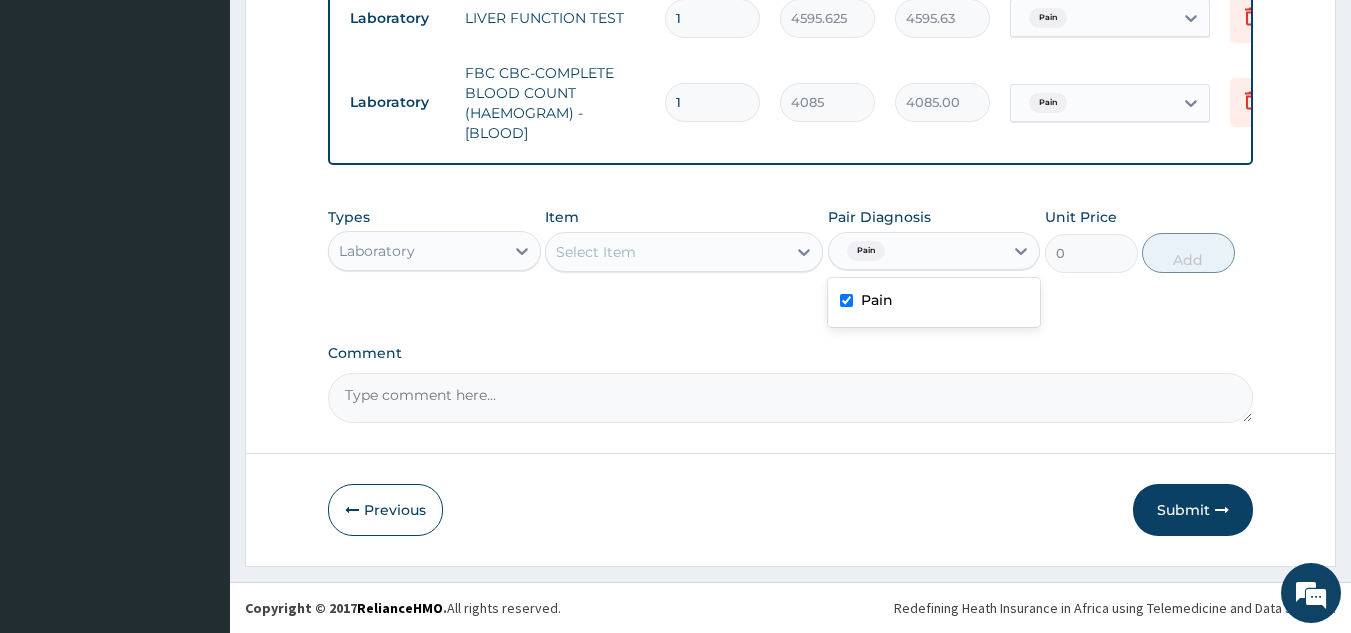 click on "Laboratory" at bounding box center (416, 251) 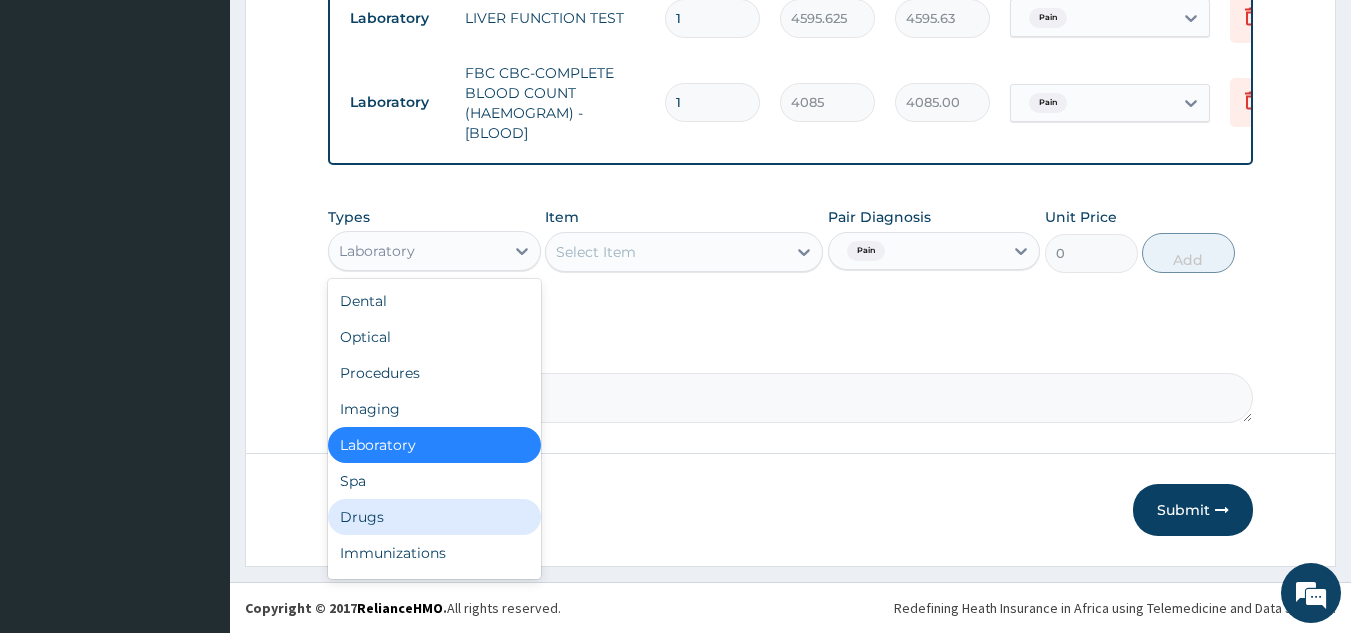 click on "Drugs" at bounding box center [434, 517] 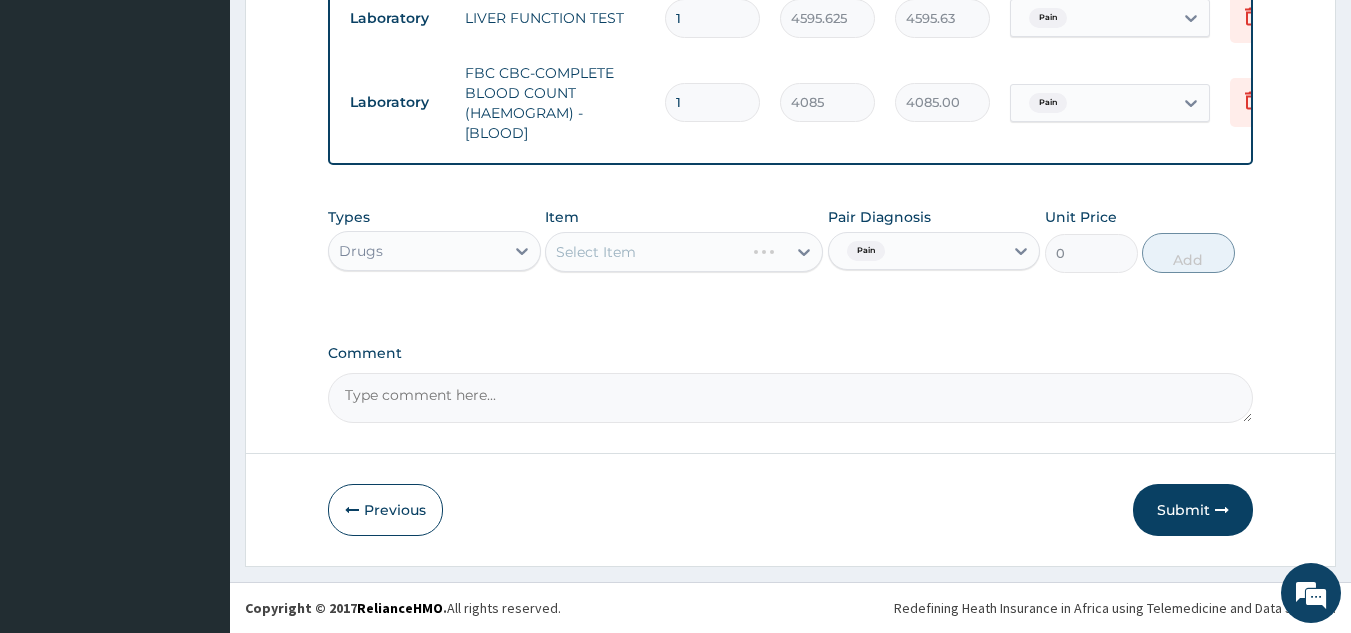 click on "PA Code / Prescription Code Enter Code(Secondary Care Only) Encounter Date 03-08-2025 Important Notice Please enter PA codes before entering items that are not attached to a PA code   All diagnoses entered must be linked to a claim item. Diagnosis & Claim Items that are visible but inactive cannot be edited because they were imported from an already approved PA code. Diagnosis Pain Confirmed NB: All diagnosis must be linked to a claim item Claim Items Type Name Quantity Unit Price Total Price Pair Diagnosis Actions Procedures GENERAL PRACTITIONER CONSULTATION FIRST OUTPATIENT CONSULTATION 1 3370.125 3370.13 Pain Delete Laboratory LIVER FUNCTION TEST 1 4595.625 4595.63 Pain Delete Laboratory FBC CBC-COMPLETE BLOOD COUNT (HAEMOGRAM) - [BLOOD] 1 4085 4085.00 Pain Delete Types Drugs Item Select Item Pair Diagnosis Pain Unit Price 0 Add Comment" at bounding box center (791, -150) 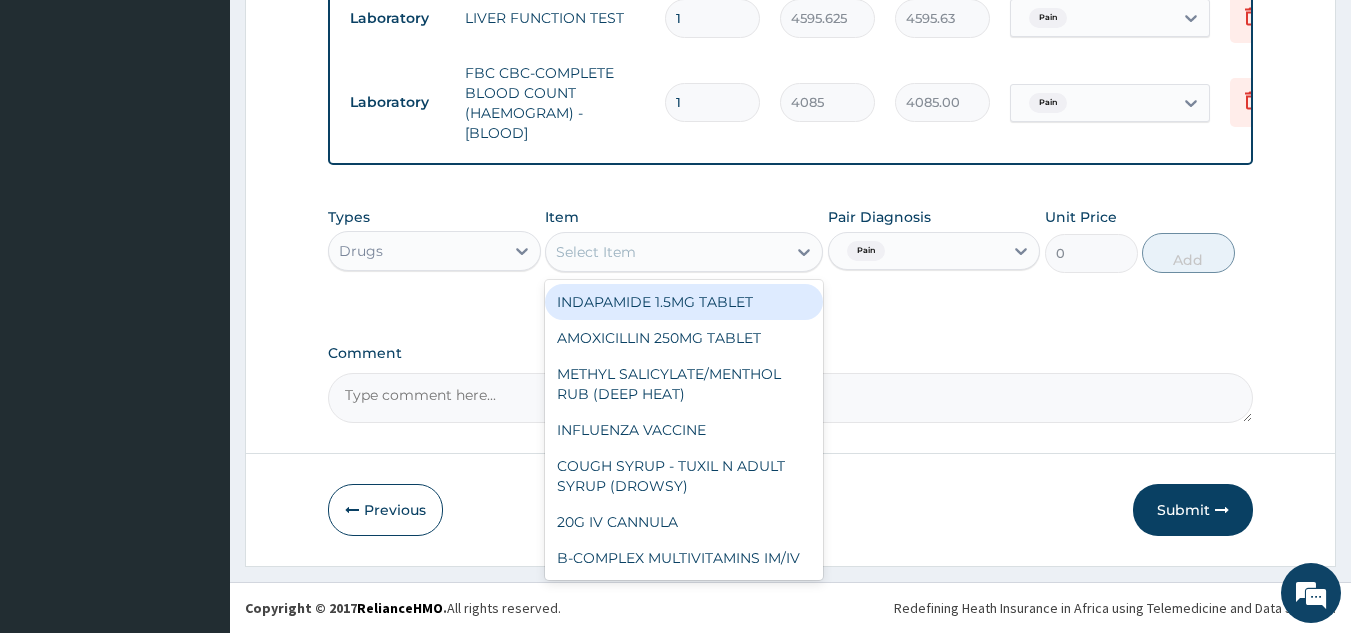 click on "Select Item" at bounding box center (666, 252) 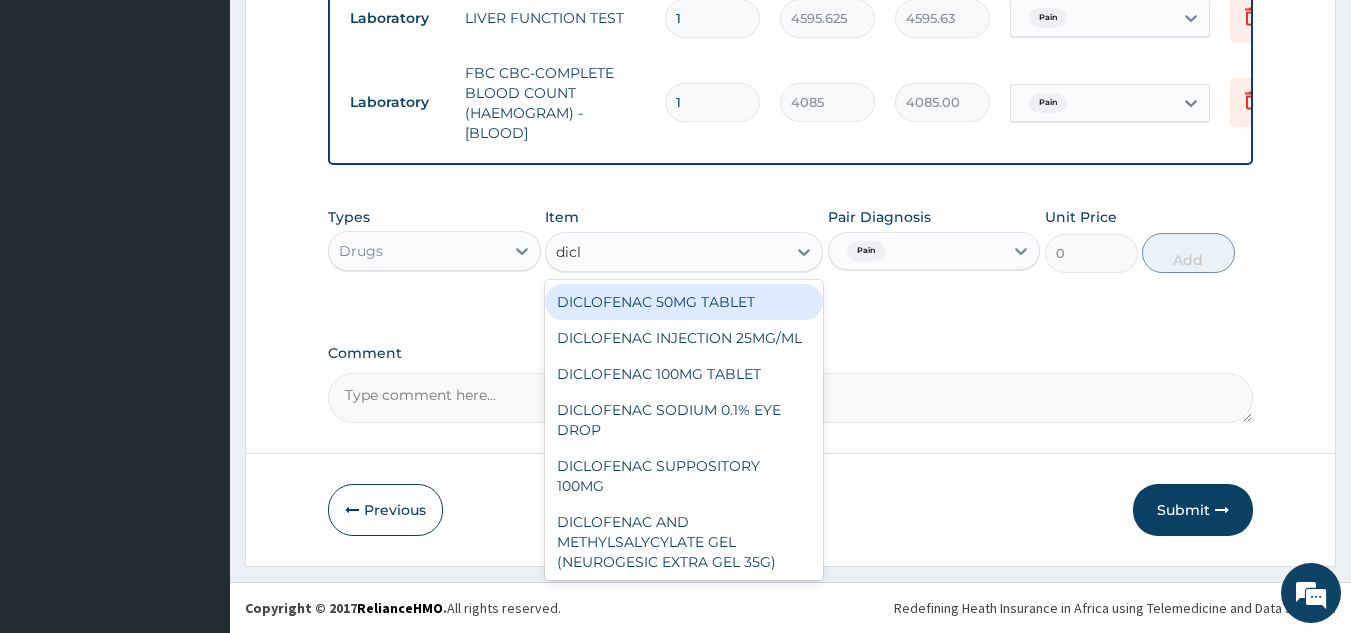 type on "diclo" 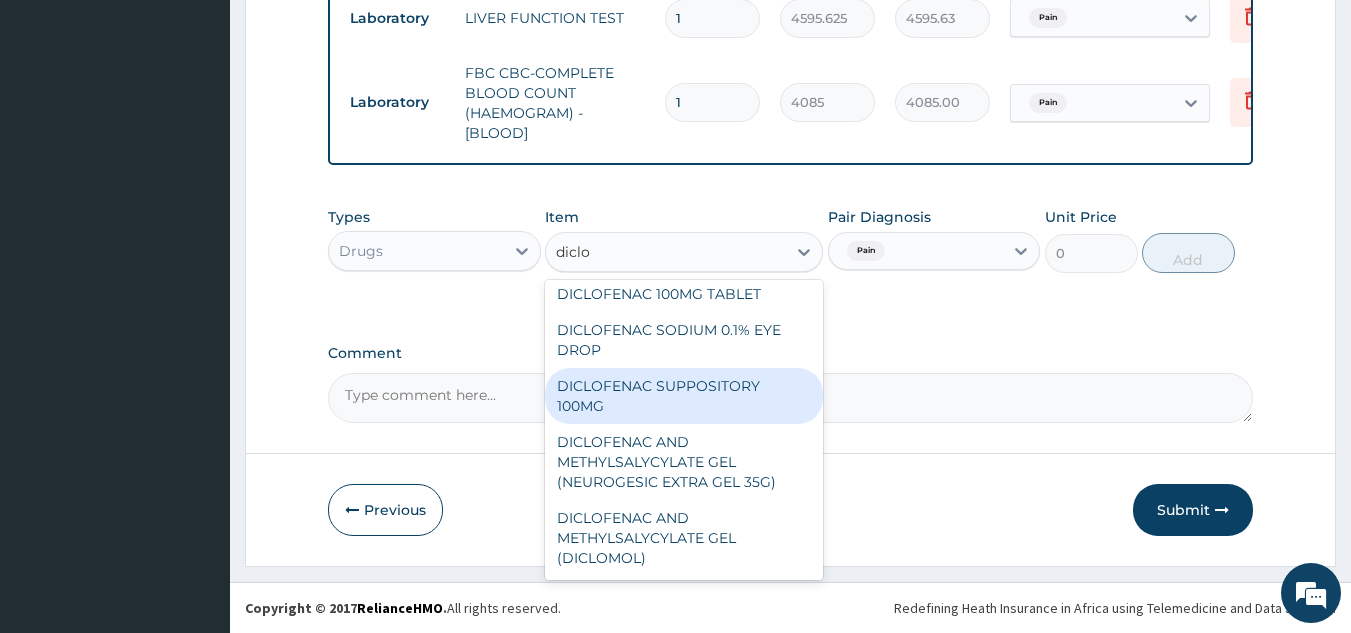 scroll, scrollTop: 0, scrollLeft: 0, axis: both 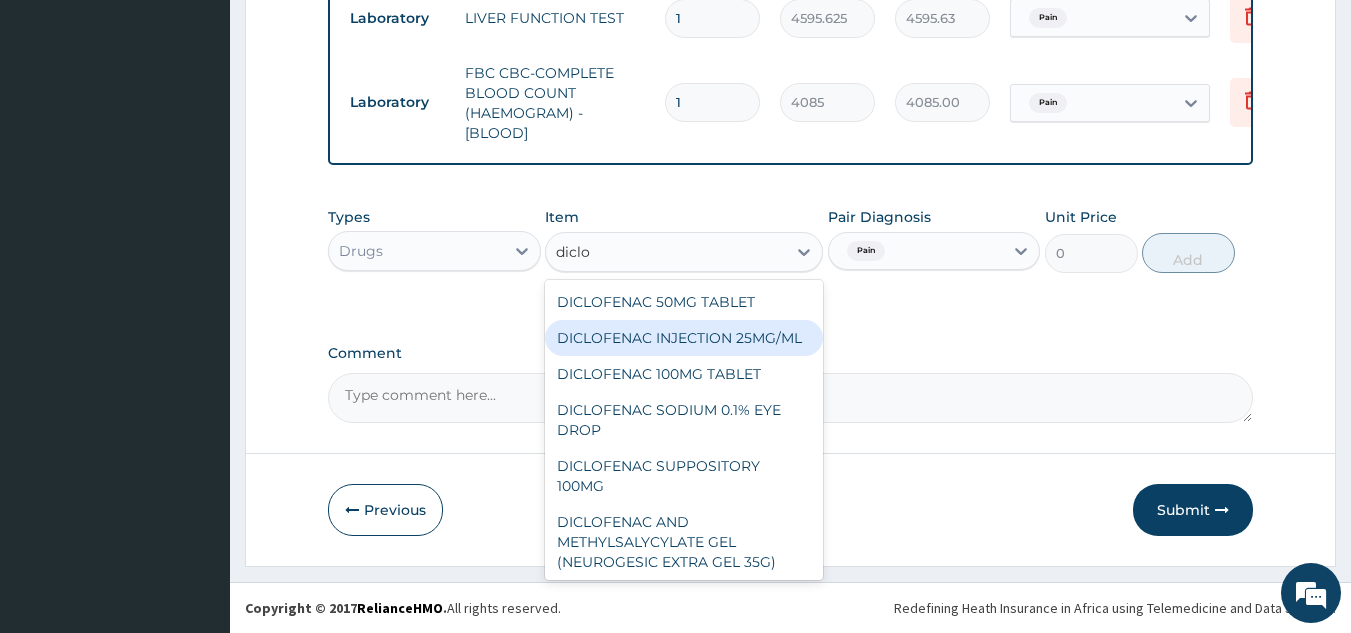 click on "DICLOFENAC INJECTION 25MG/ML" at bounding box center (684, 338) 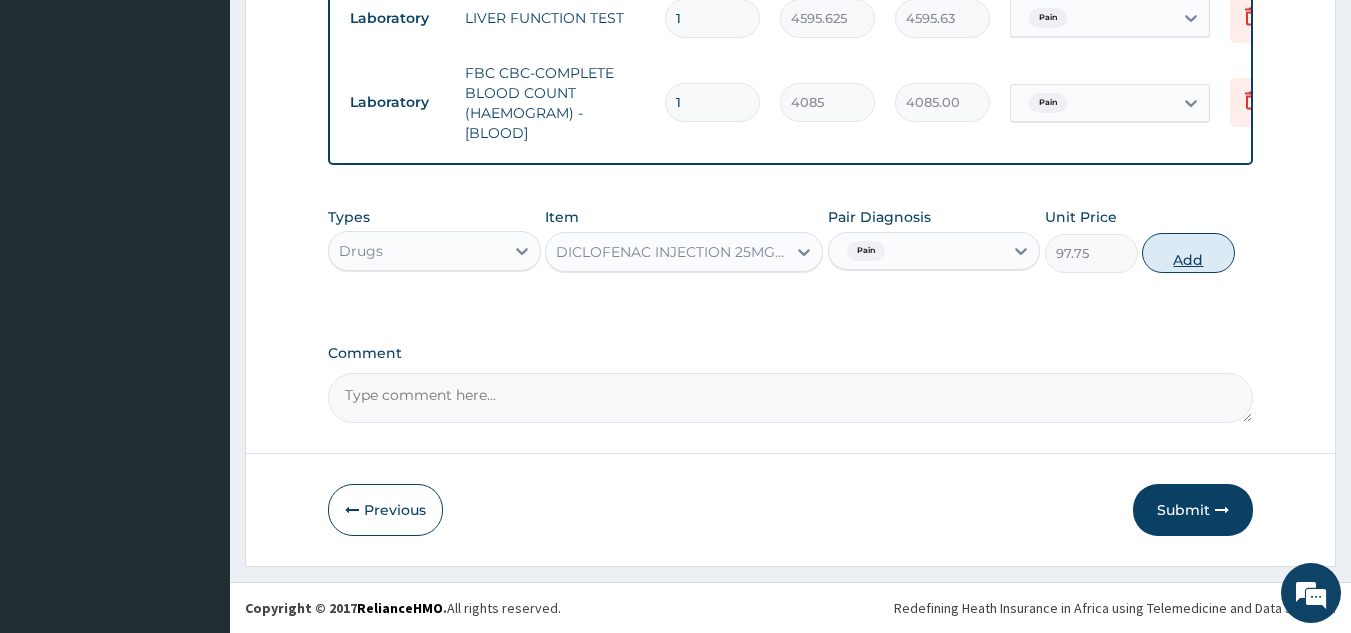 click on "Add" at bounding box center [1188, 253] 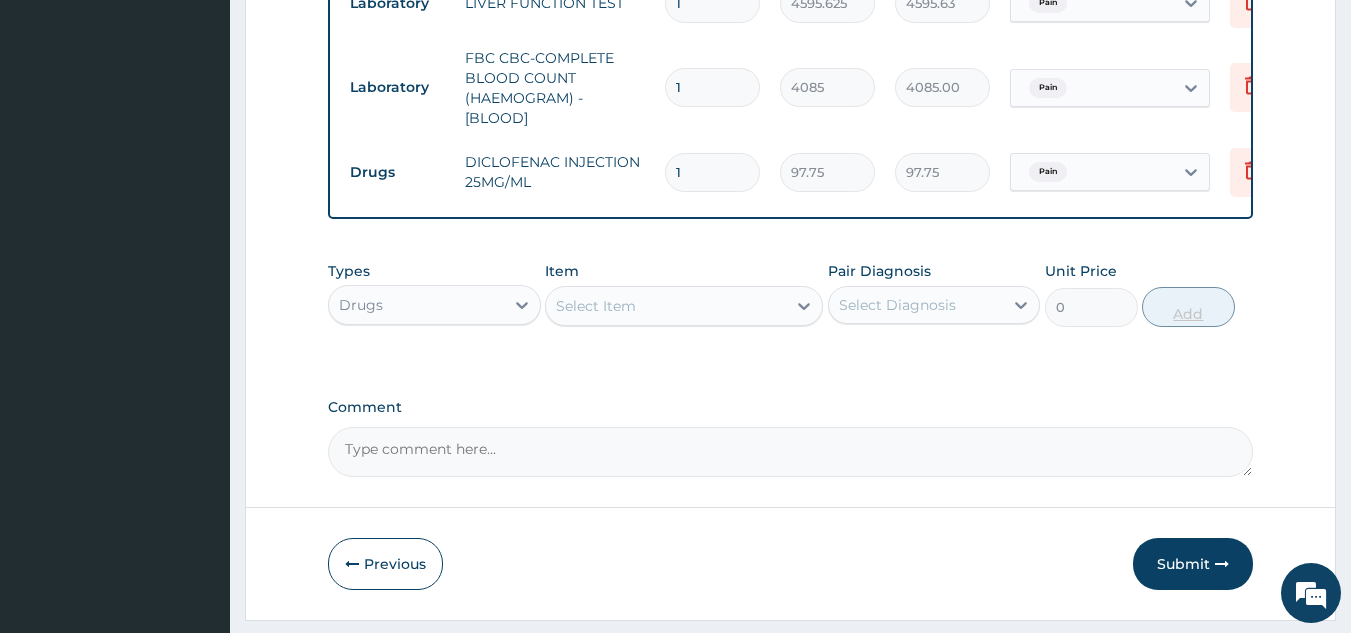 type 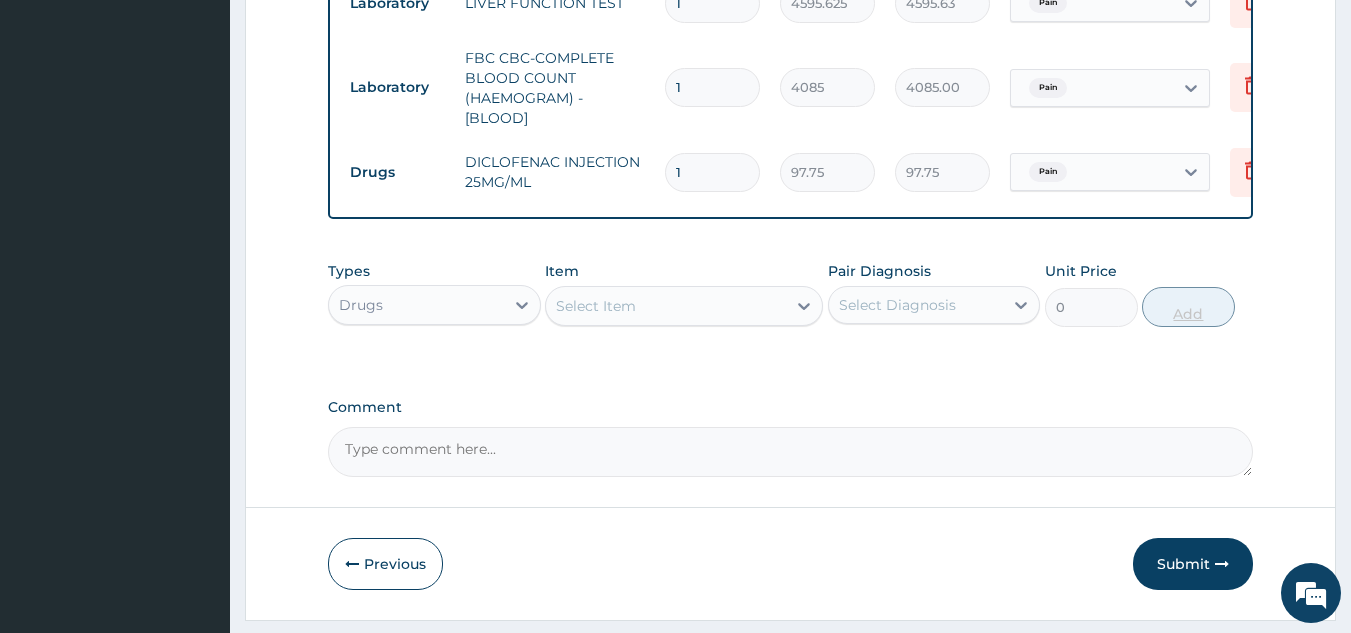 type on "0.00" 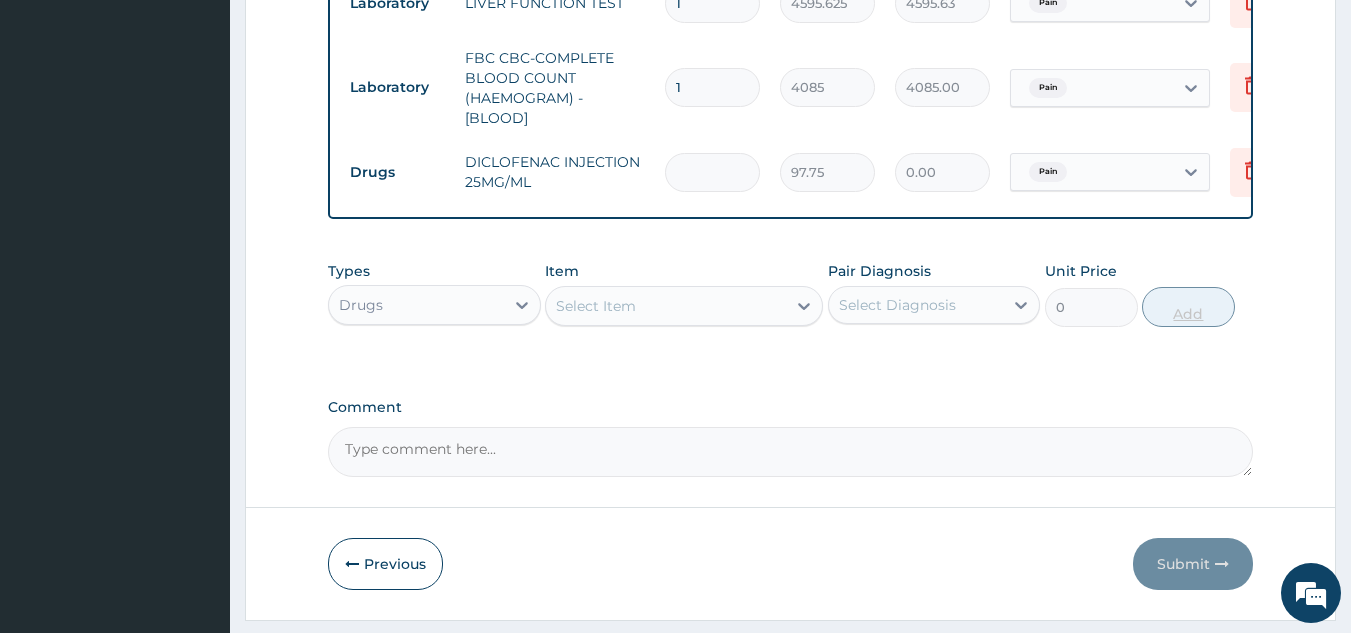 type on "3" 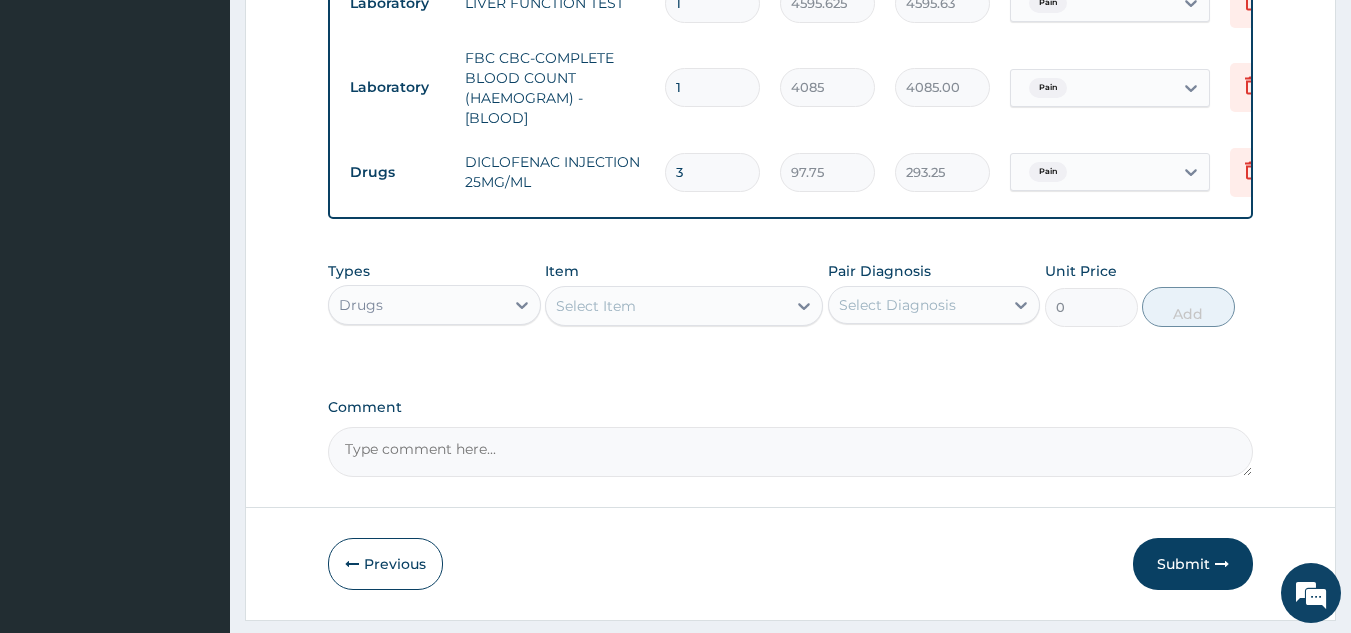 type on "3" 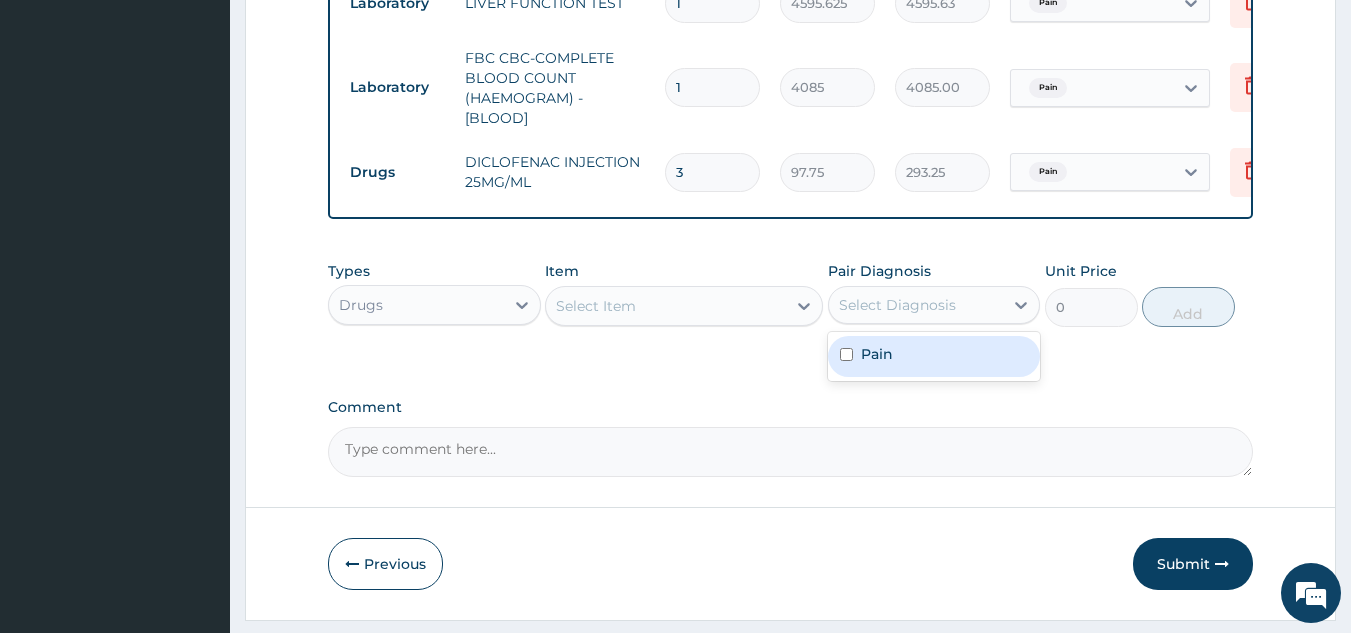 click on "Select Diagnosis" at bounding box center [916, 305] 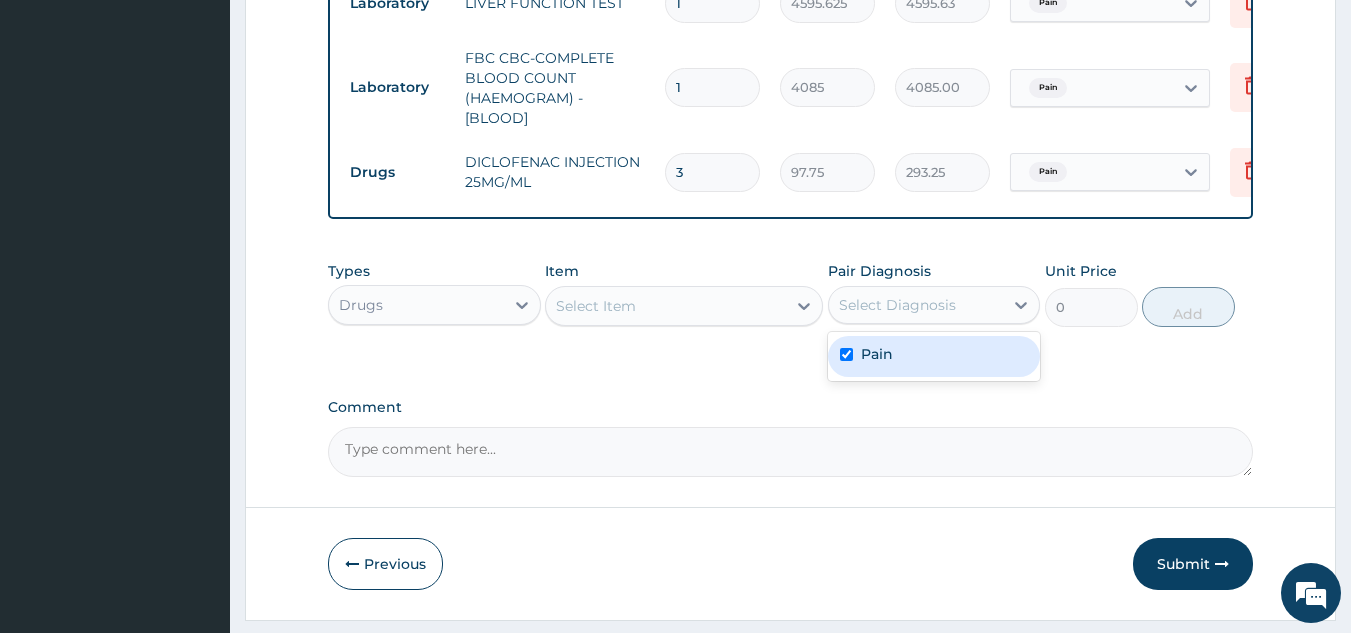 checkbox on "true" 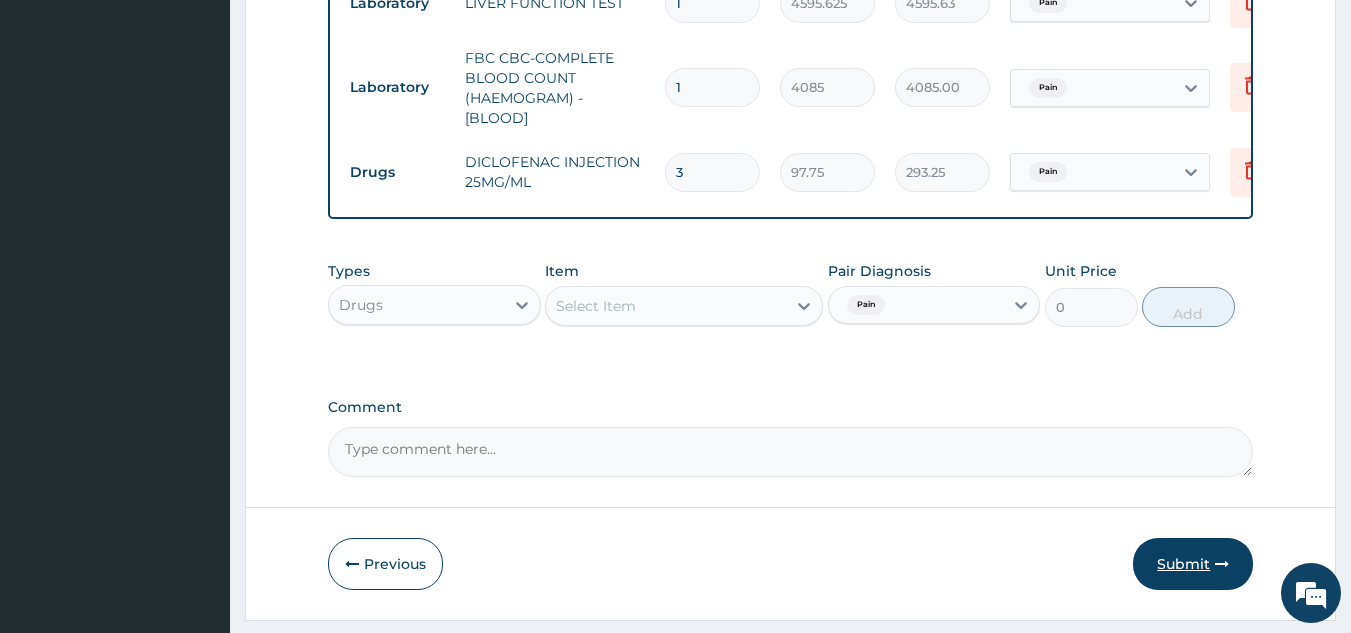 click on "Submit" at bounding box center [1193, 564] 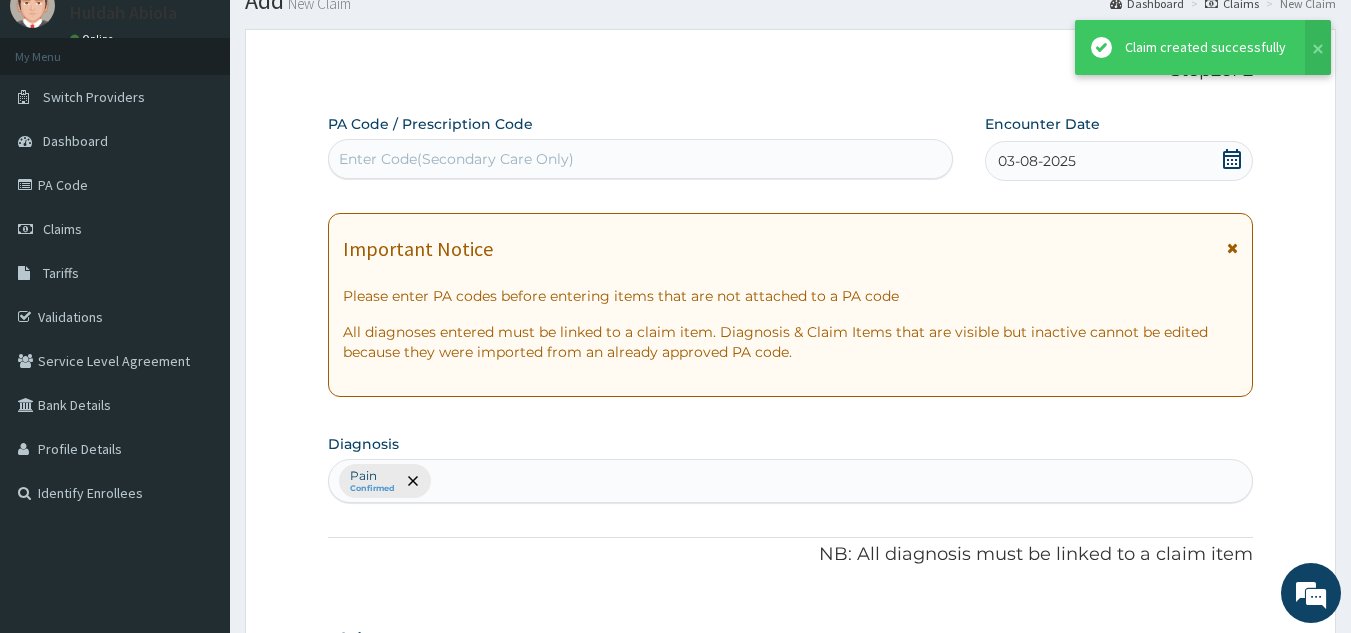 scroll, scrollTop: 929, scrollLeft: 0, axis: vertical 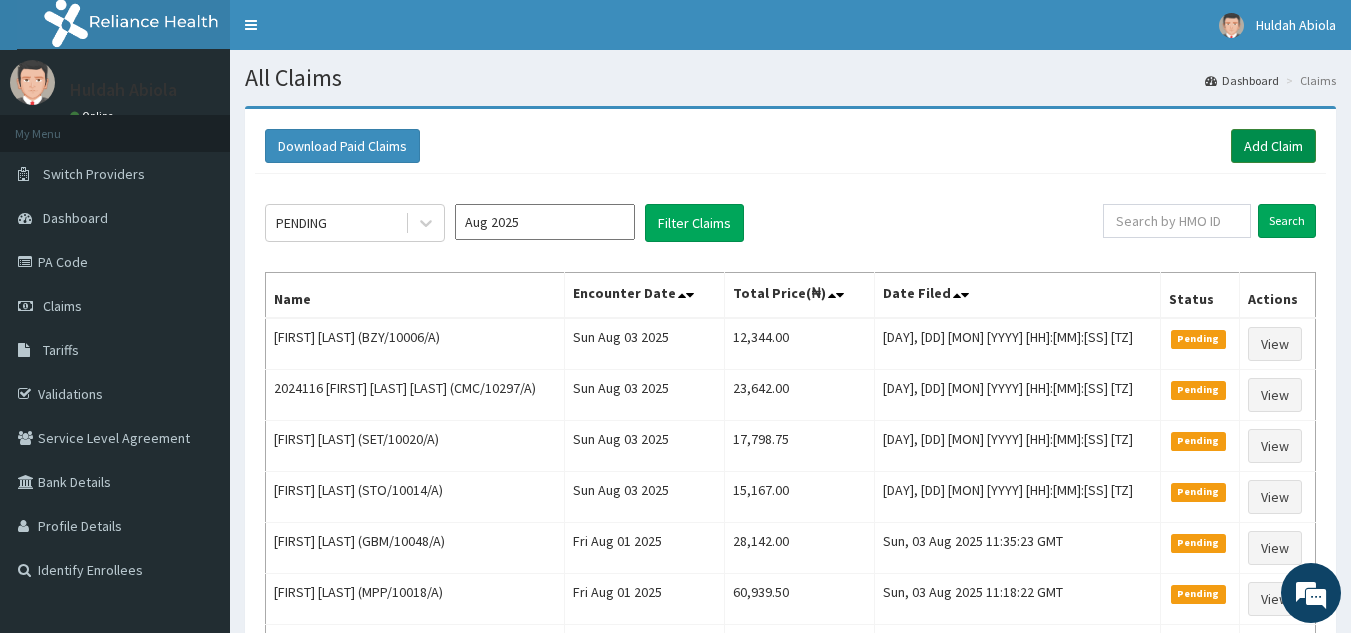 click on "Add Claim" at bounding box center [1273, 146] 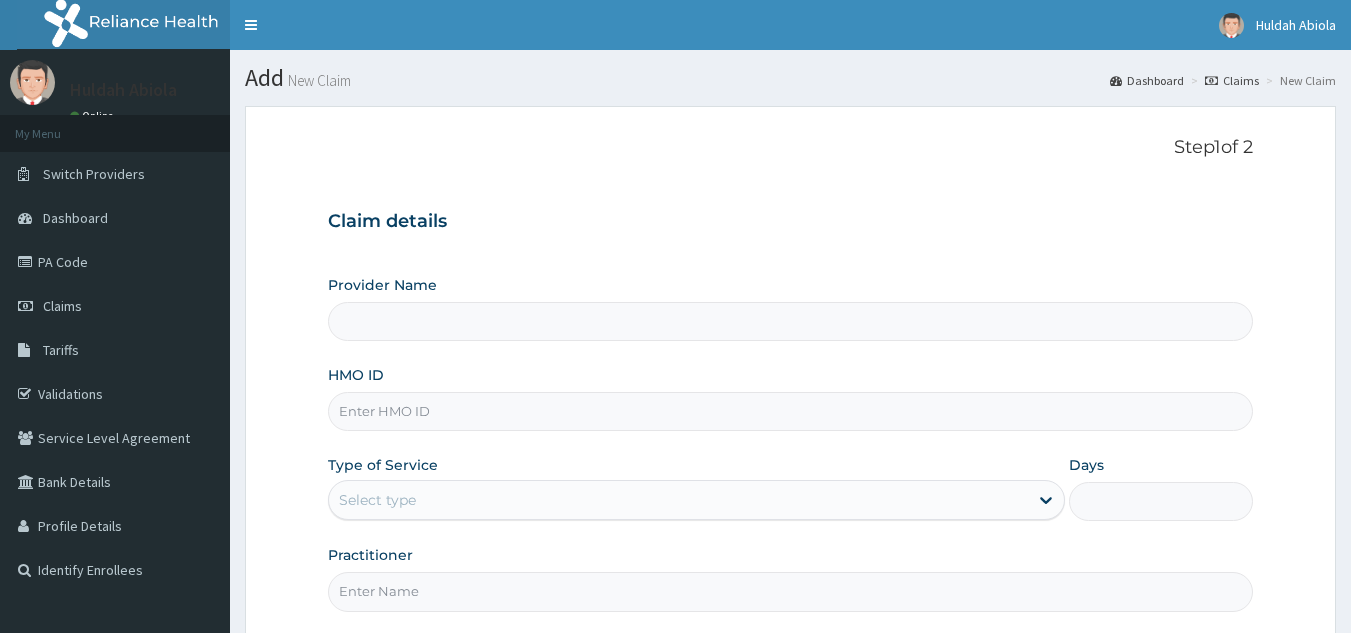 scroll, scrollTop: 0, scrollLeft: 0, axis: both 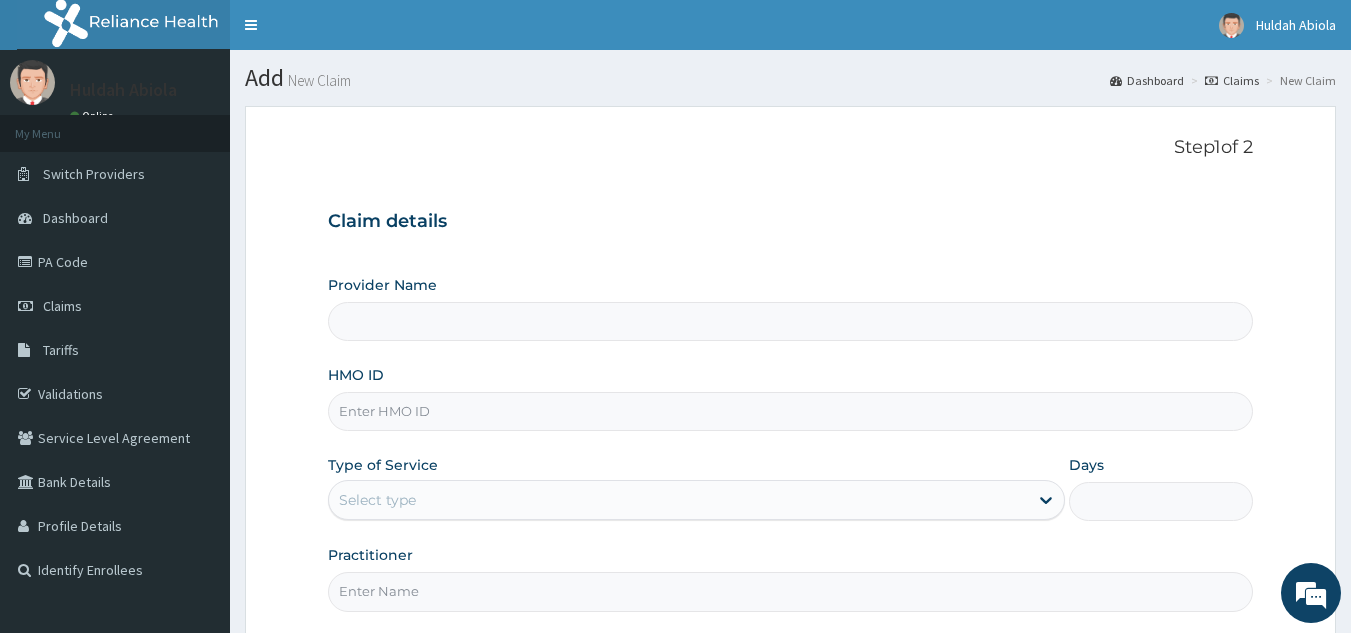 click on "HMO ID" at bounding box center (791, 411) 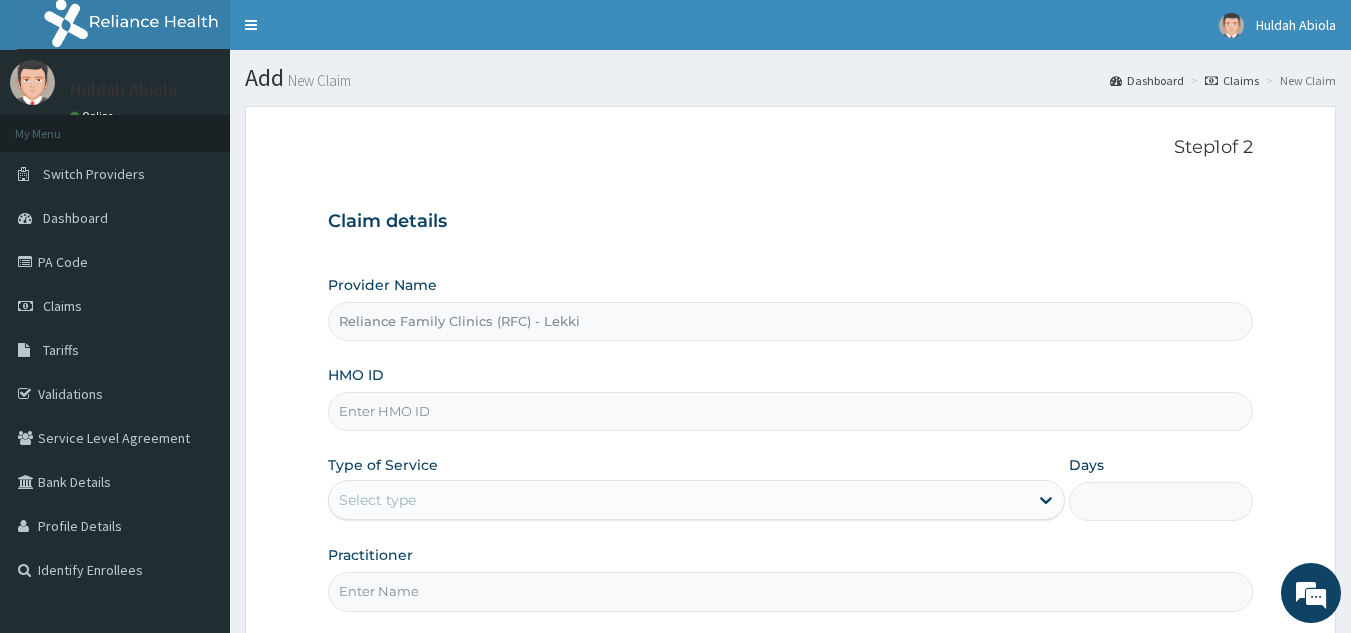 paste on "[DOCUMENT_ID]" 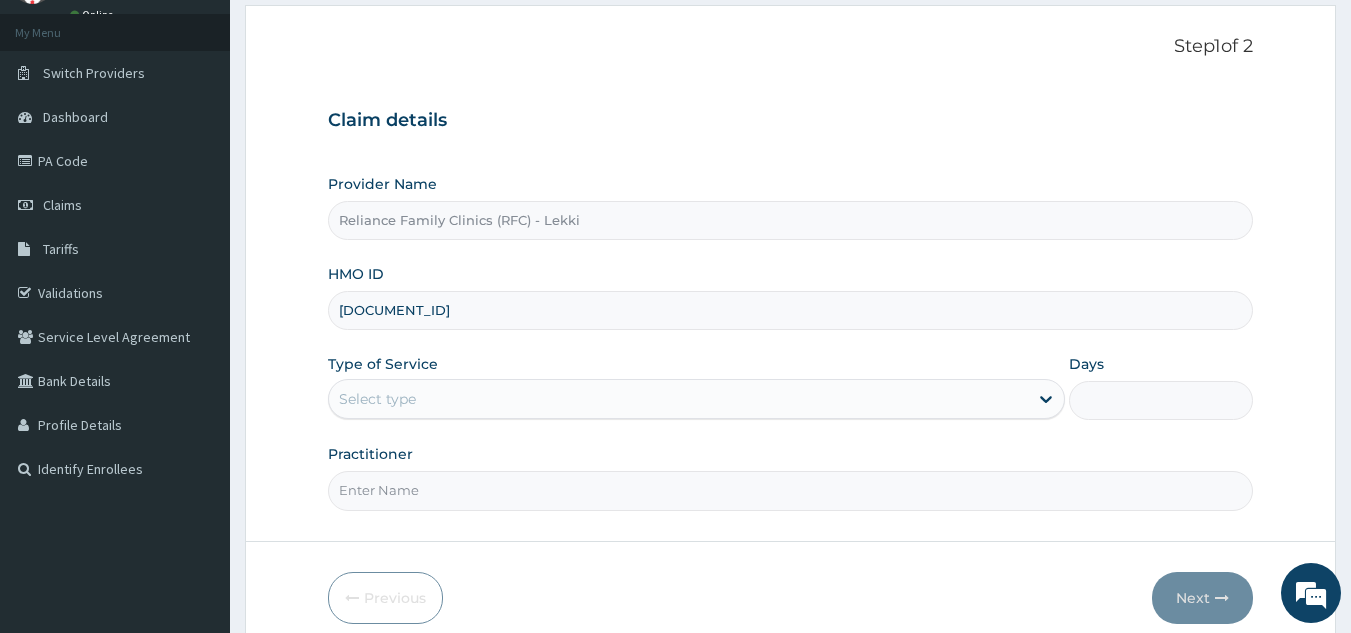 scroll, scrollTop: 102, scrollLeft: 0, axis: vertical 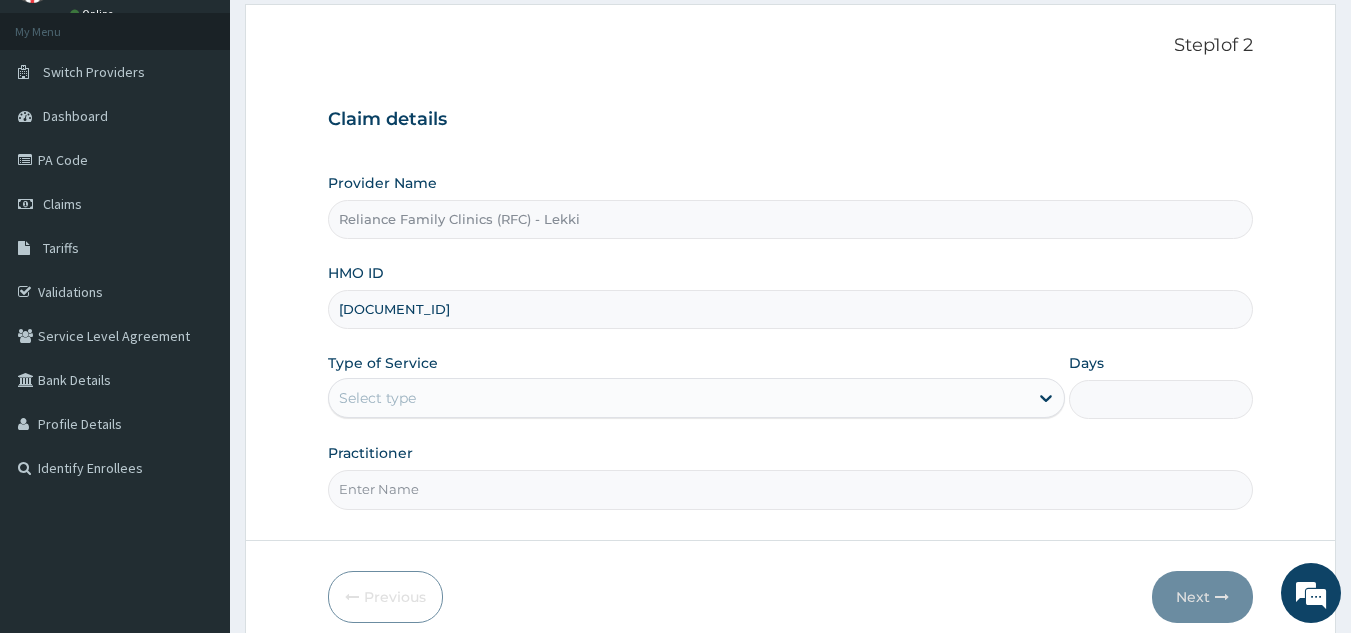type on "[DOCUMENT_ID]" 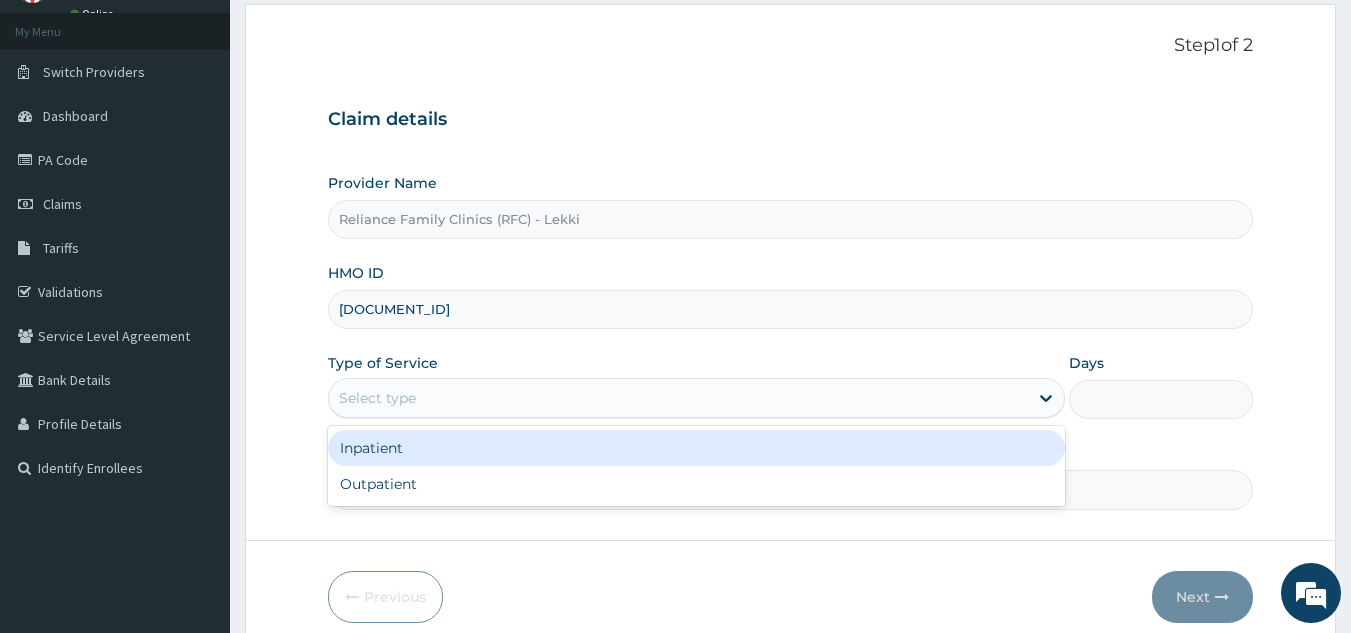 click on "Select type" at bounding box center (678, 398) 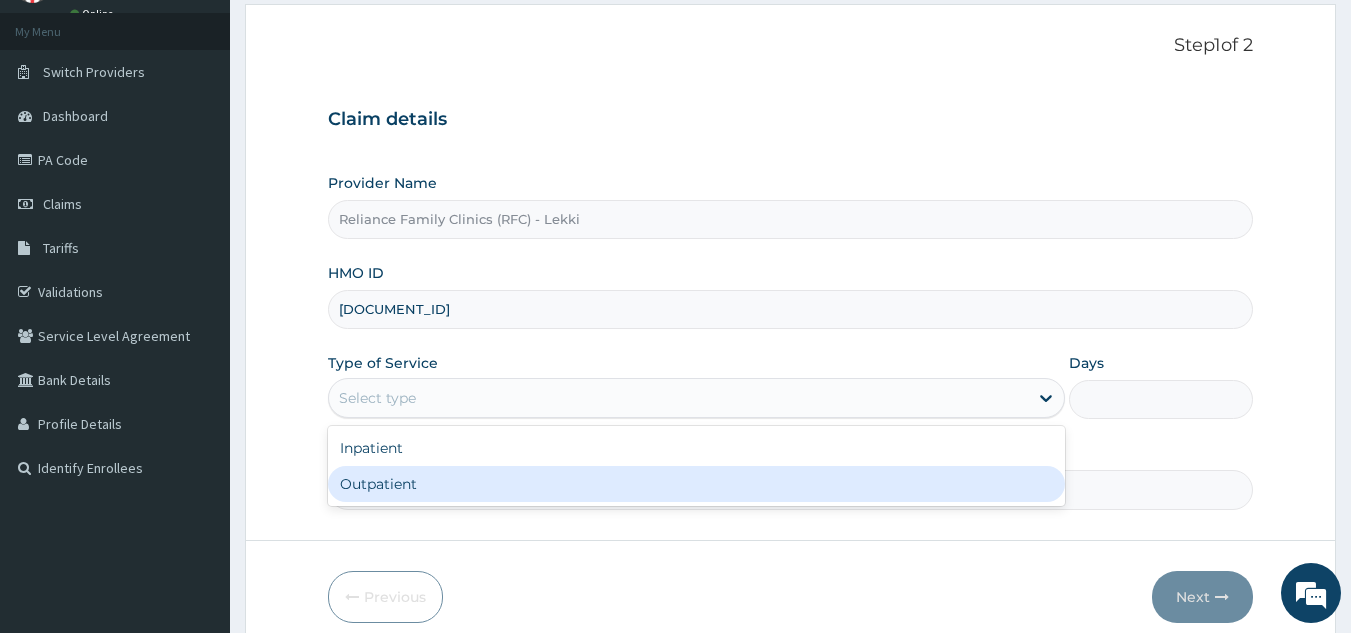 click on "Outpatient" at bounding box center [696, 484] 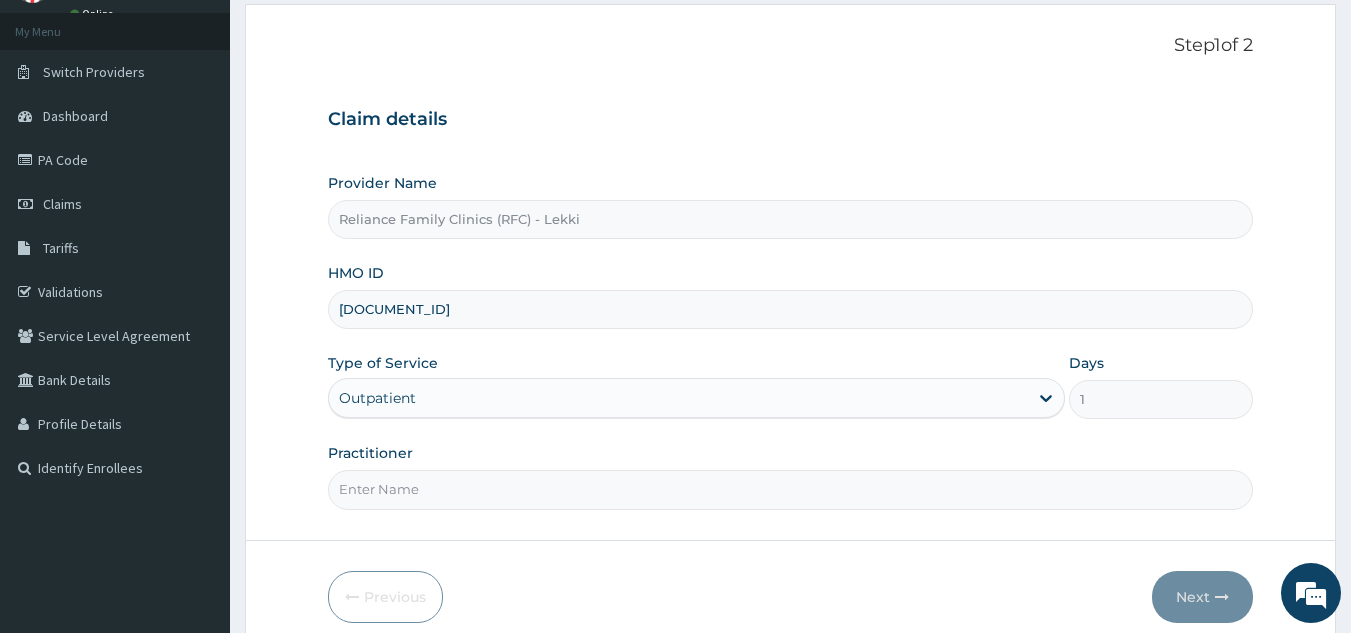 click on "Practitioner" at bounding box center (791, 489) 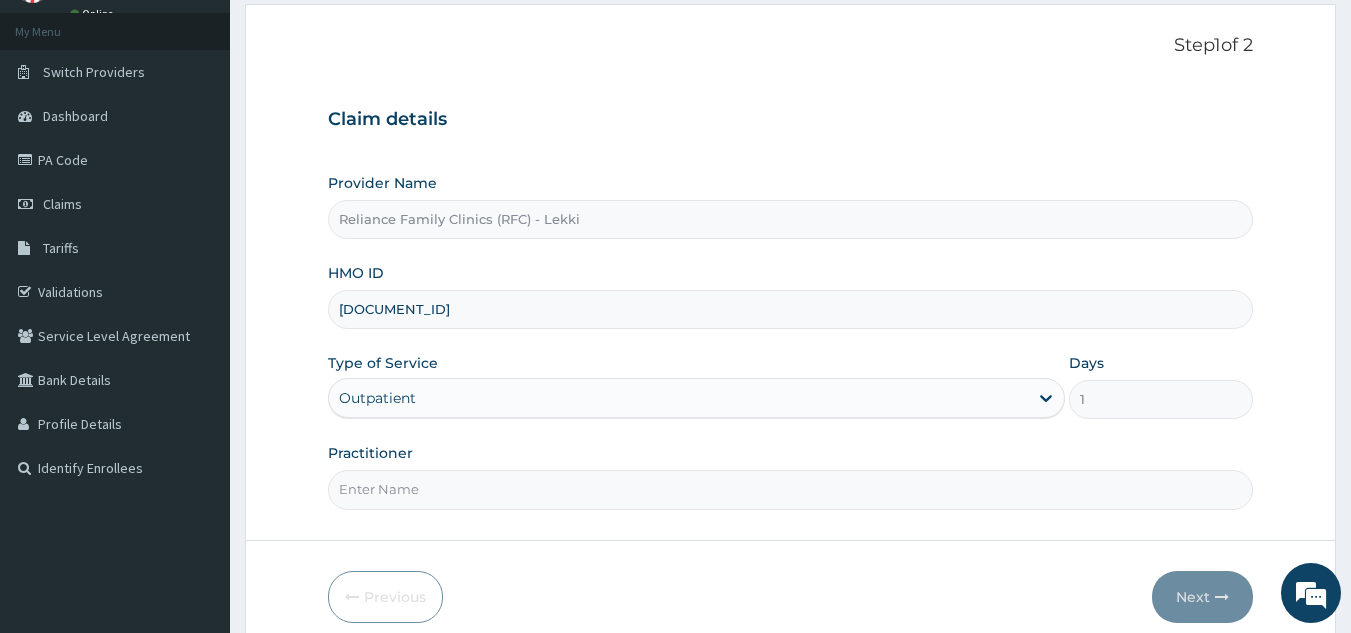 type on "Locum" 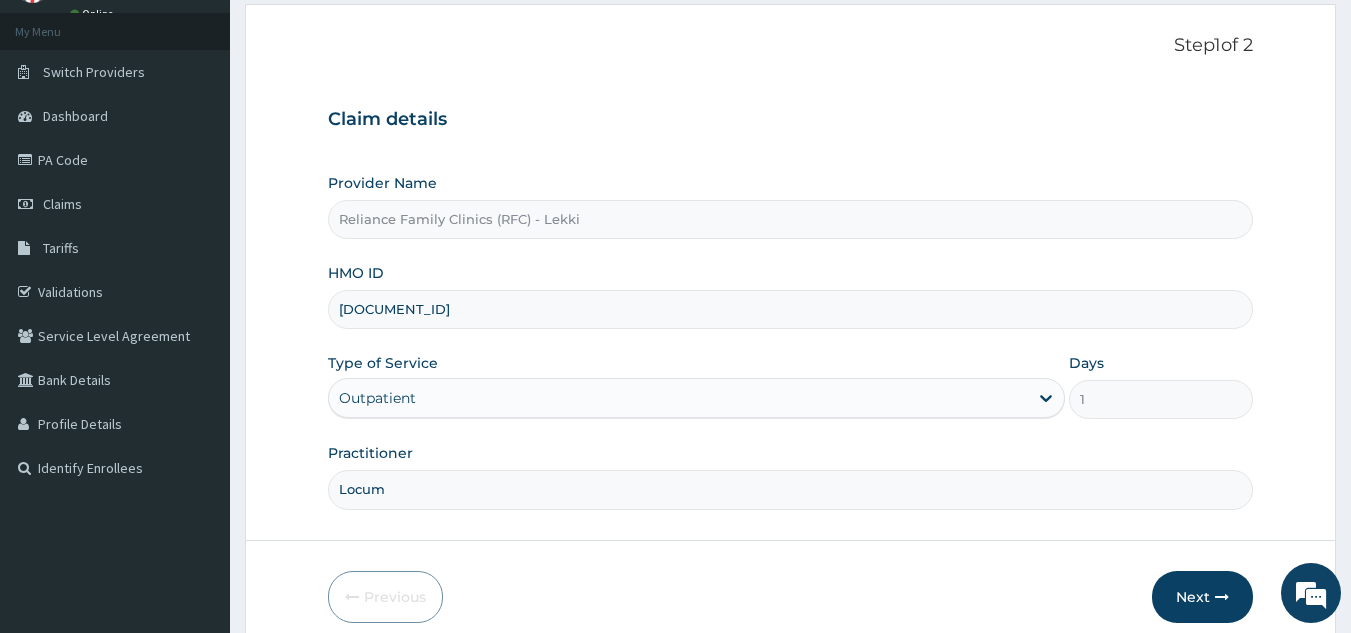 scroll, scrollTop: 189, scrollLeft: 0, axis: vertical 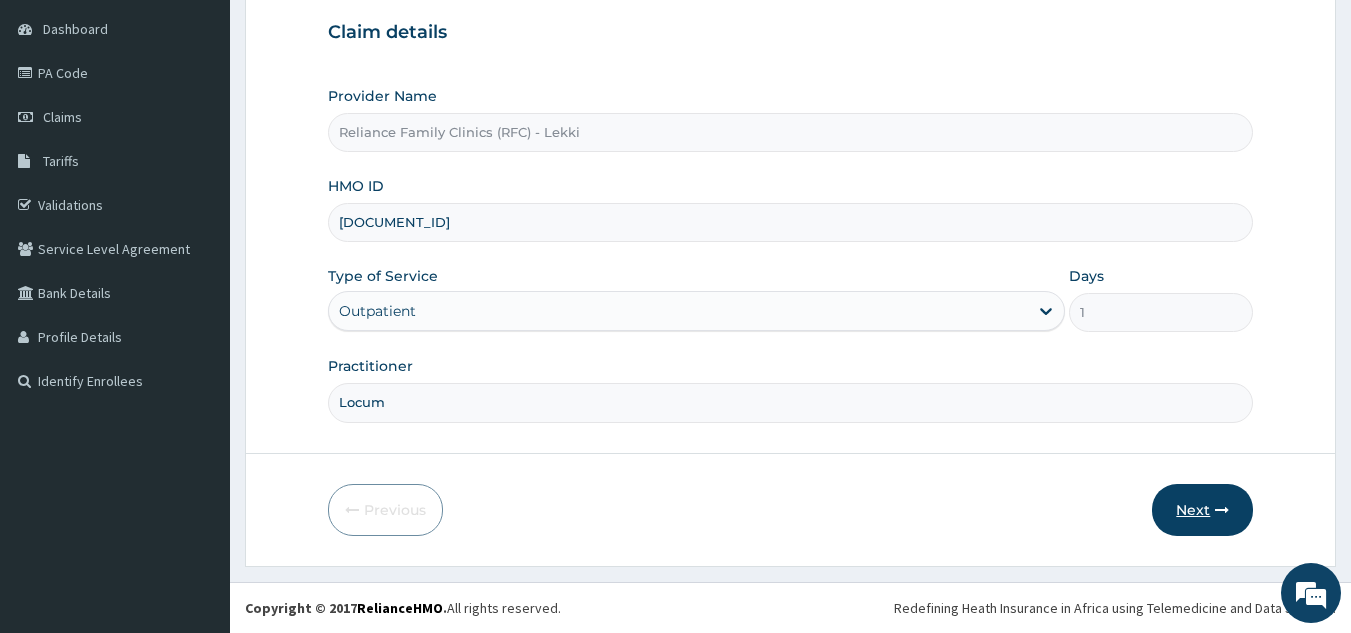 click on "Next" at bounding box center [1202, 510] 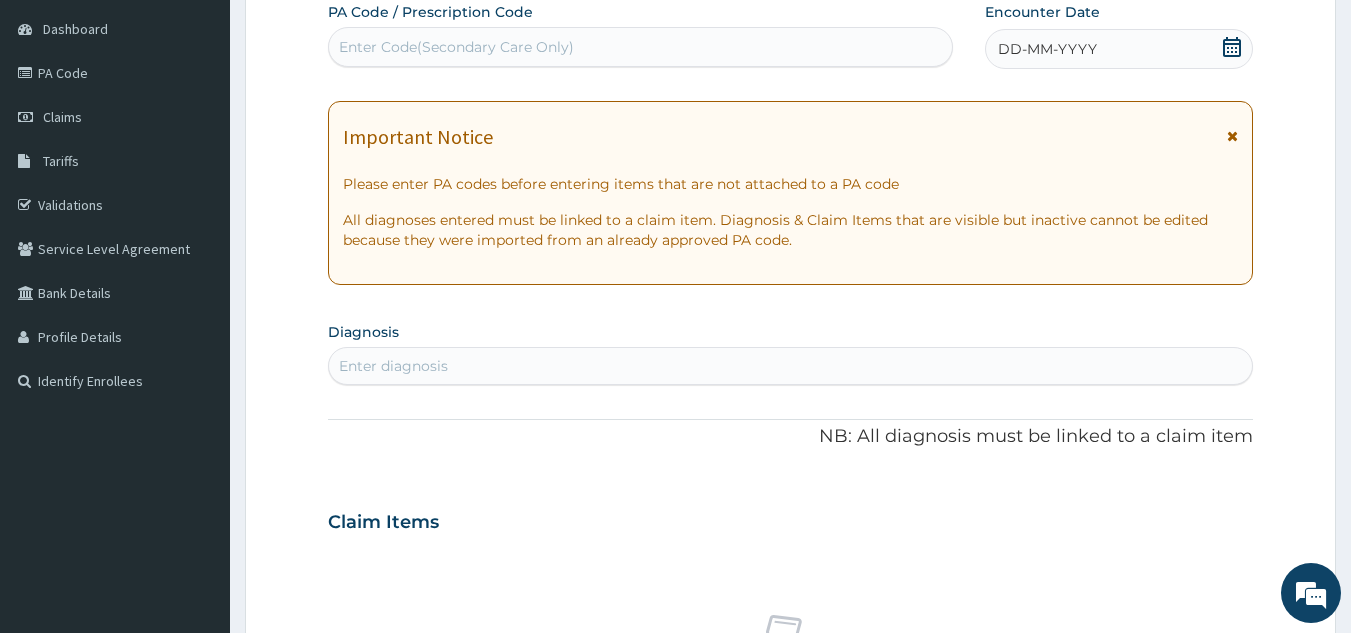 click on "DD-MM-YYYY" at bounding box center [1047, 49] 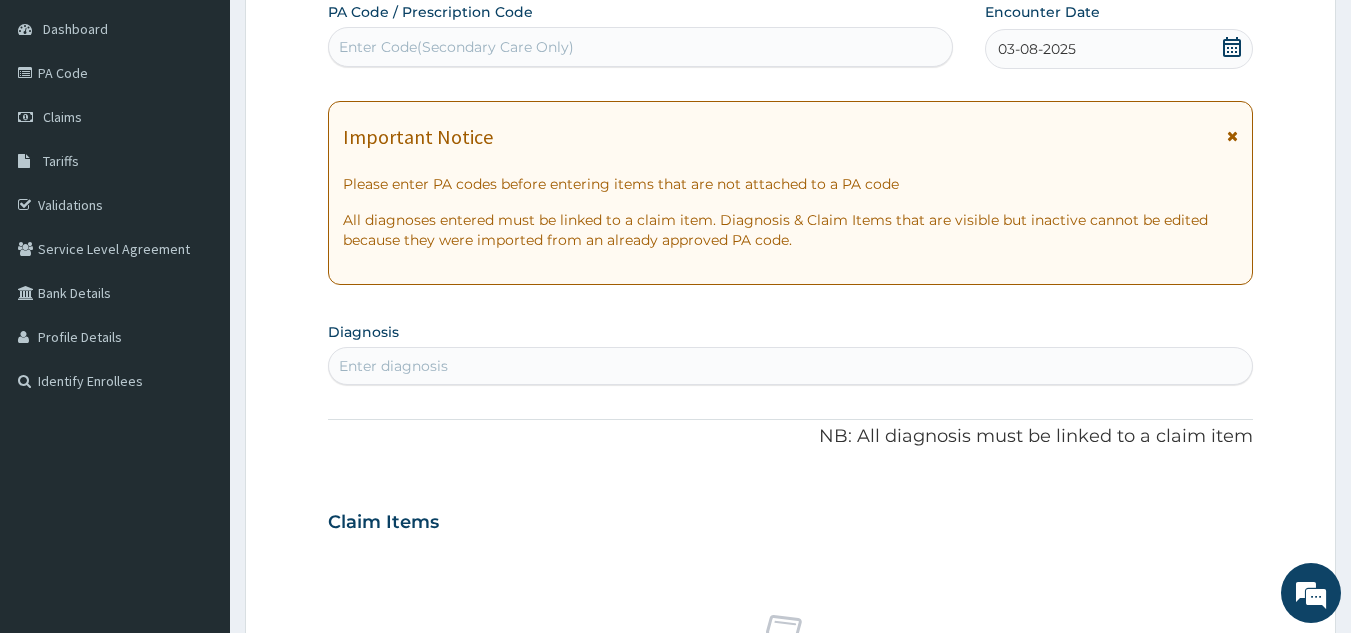 click on "Enter diagnosis" at bounding box center (791, 366) 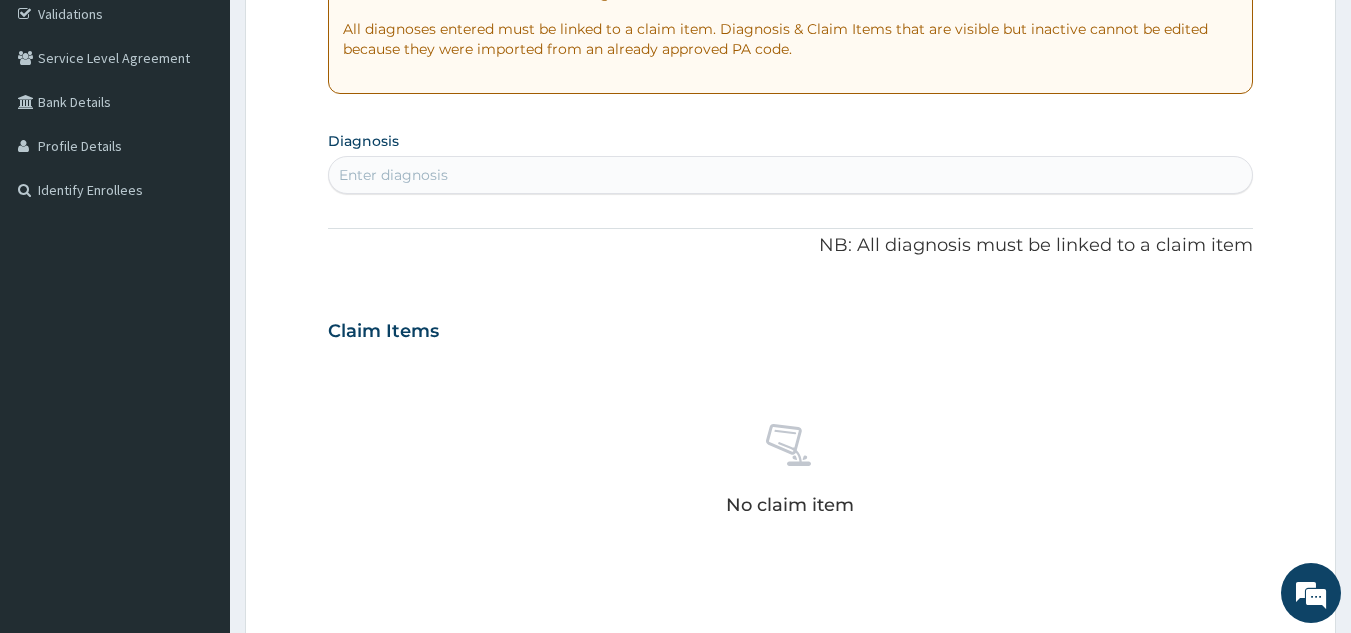 scroll, scrollTop: 386, scrollLeft: 0, axis: vertical 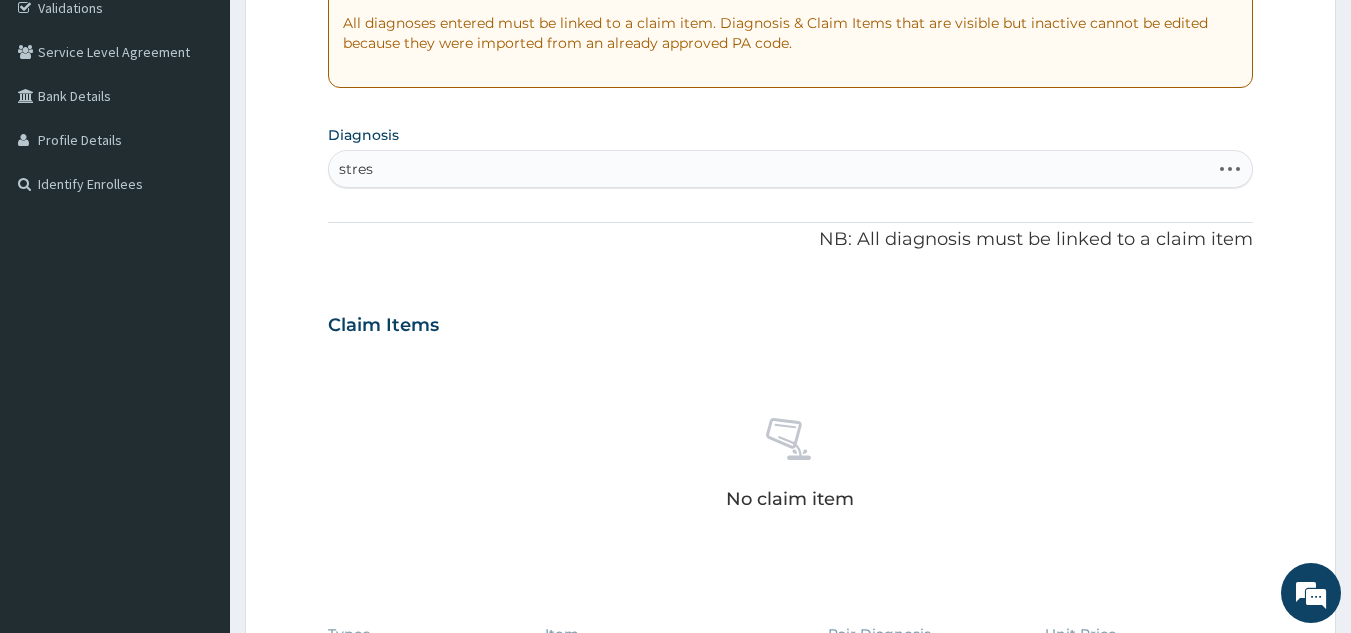 type on "stress" 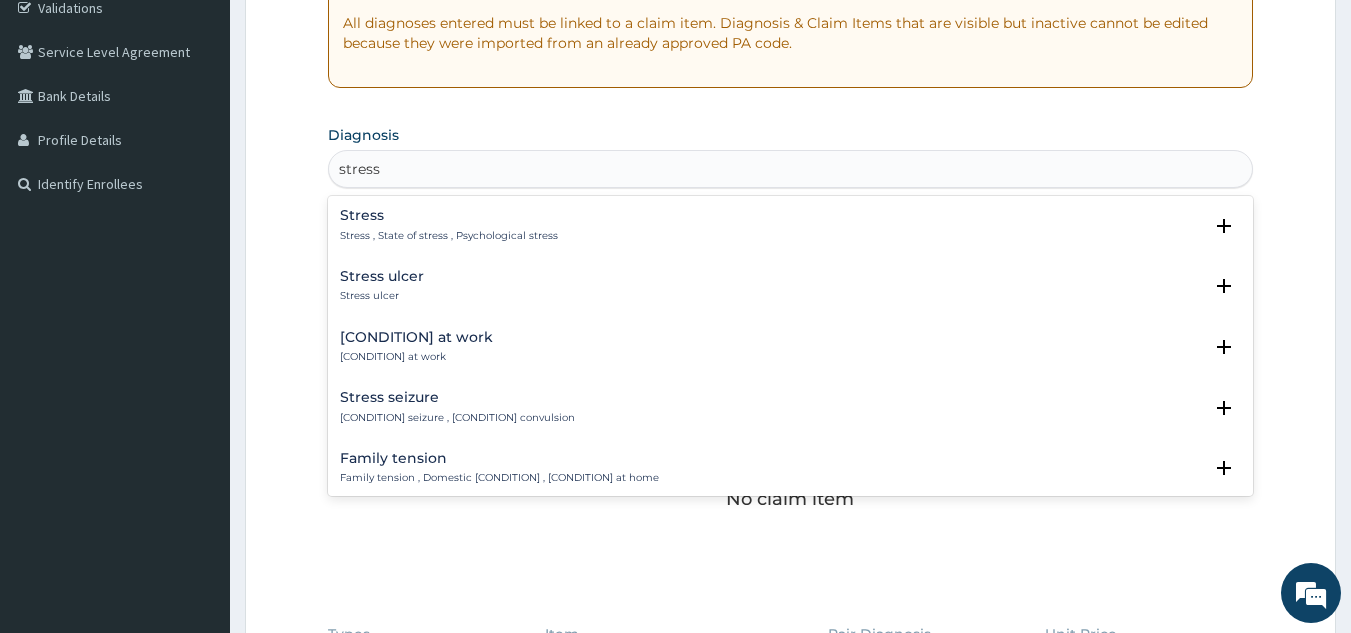 click on "Stress" at bounding box center [449, 215] 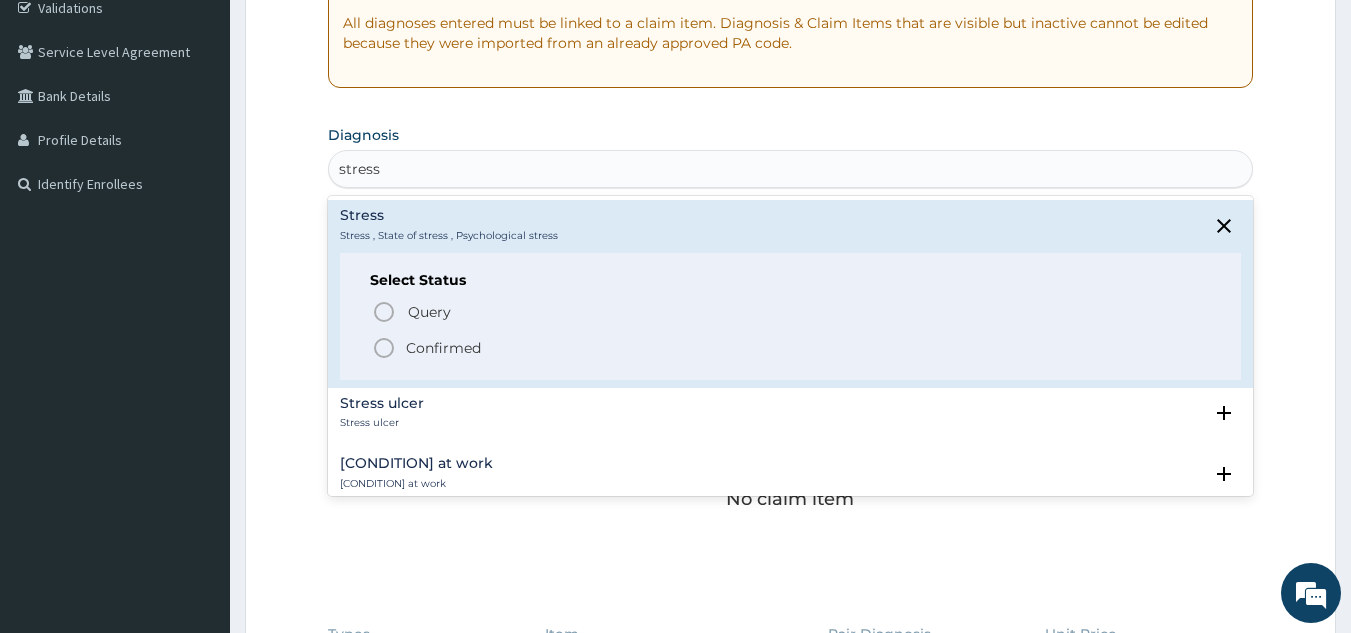 click 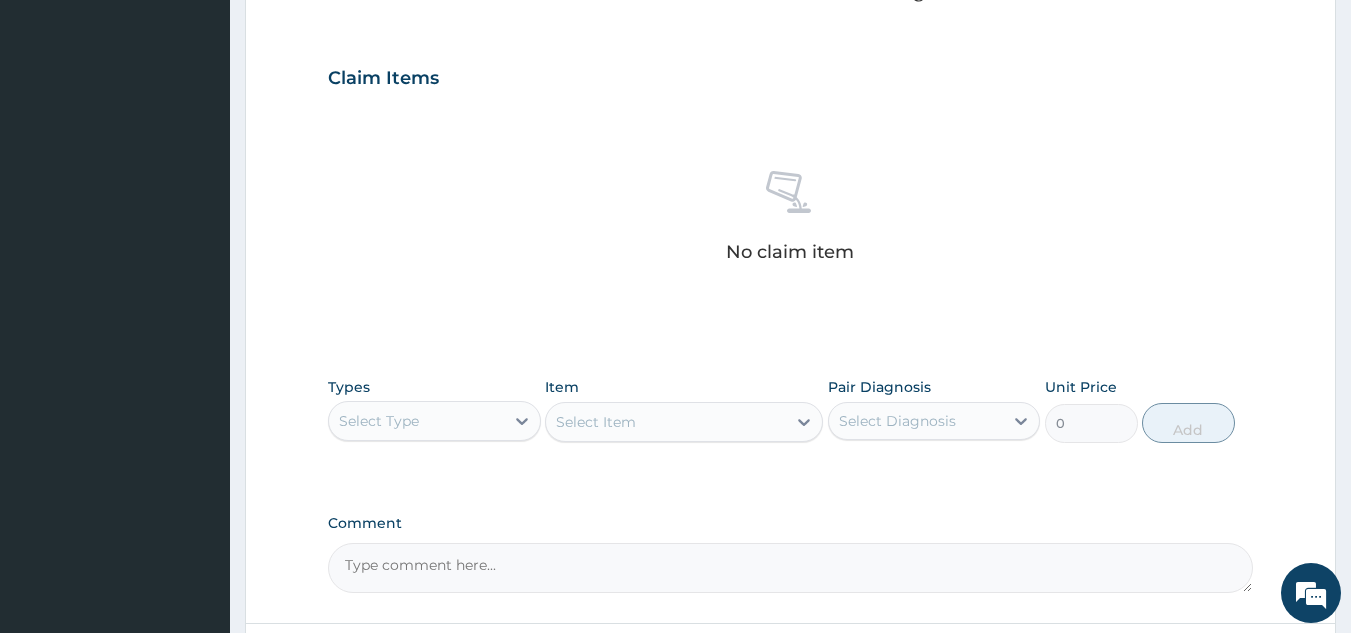 scroll, scrollTop: 809, scrollLeft: 0, axis: vertical 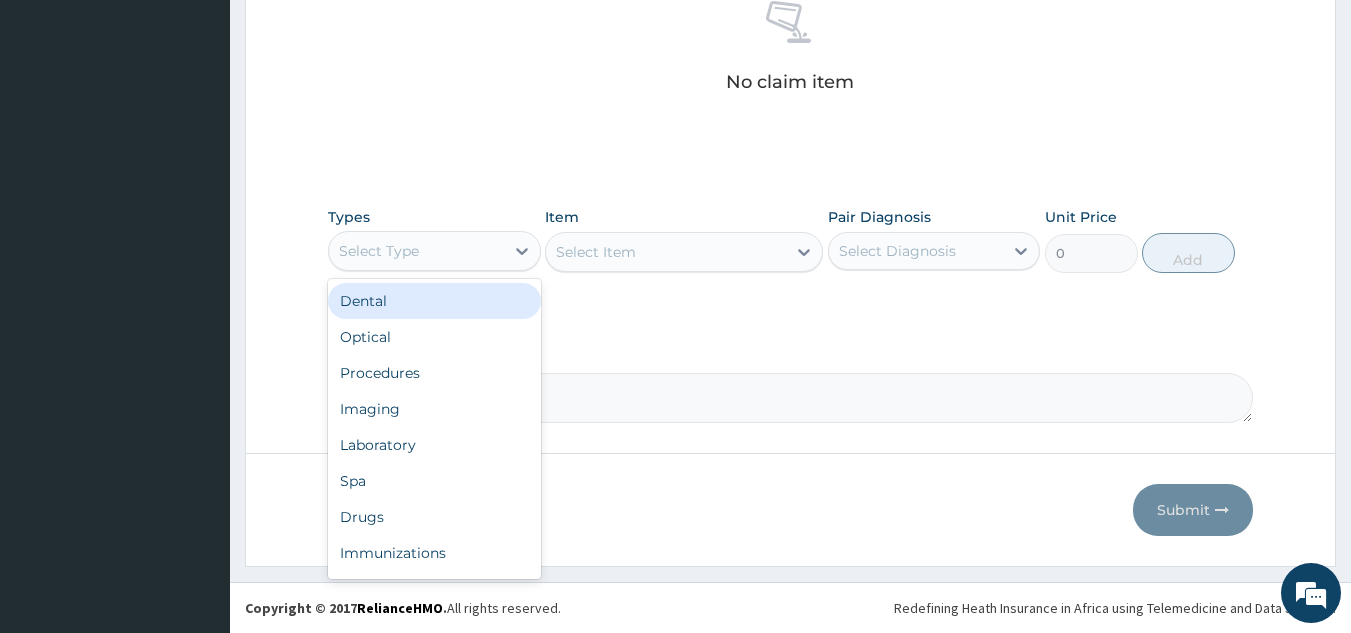 click on "Select Type" at bounding box center (379, 251) 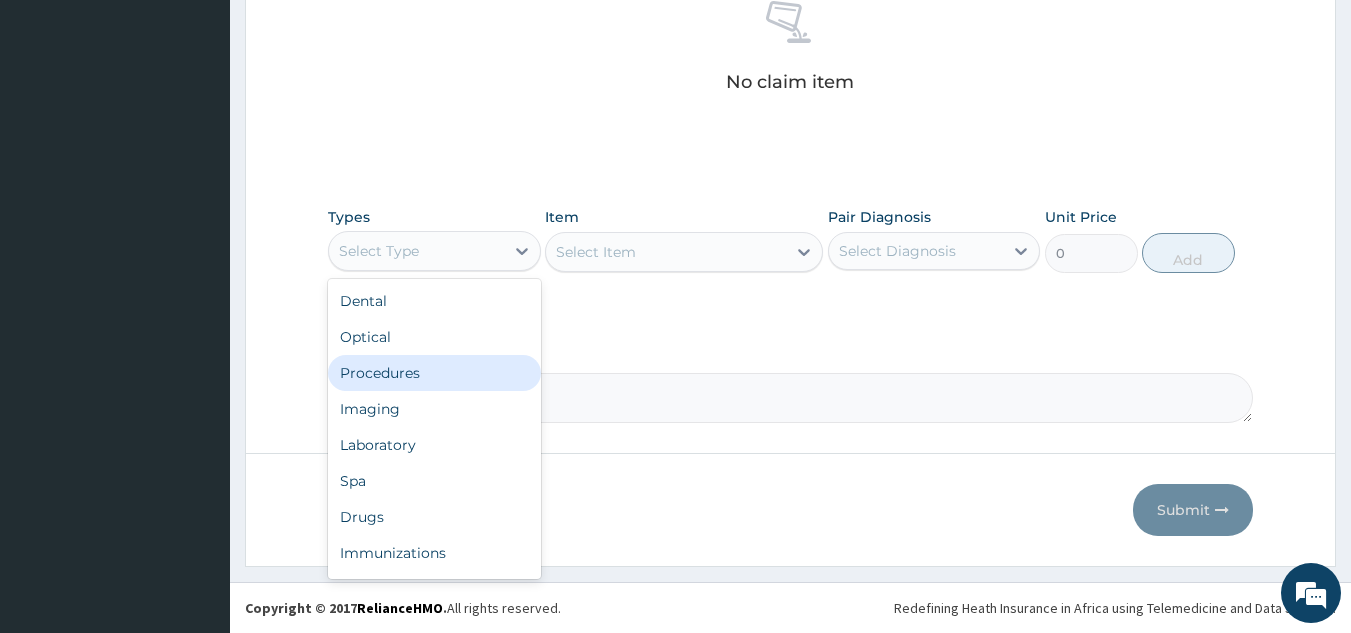 click on "Procedures" at bounding box center (434, 373) 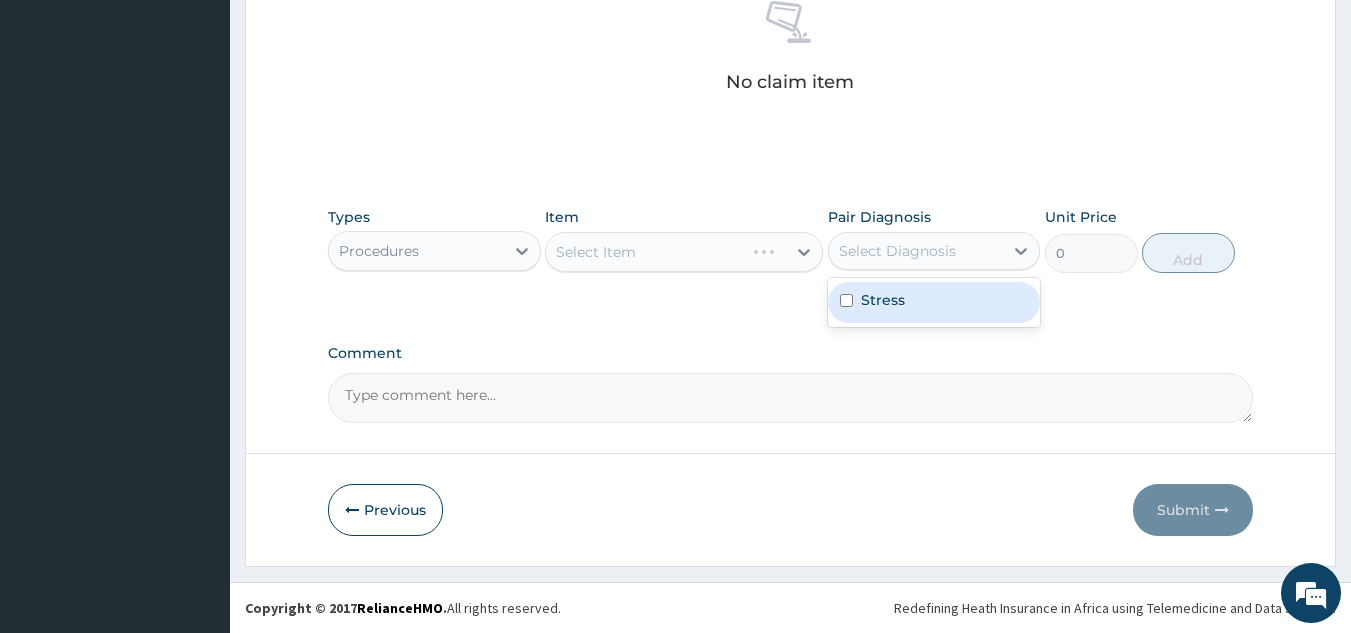 click on "Select Diagnosis" at bounding box center [916, 251] 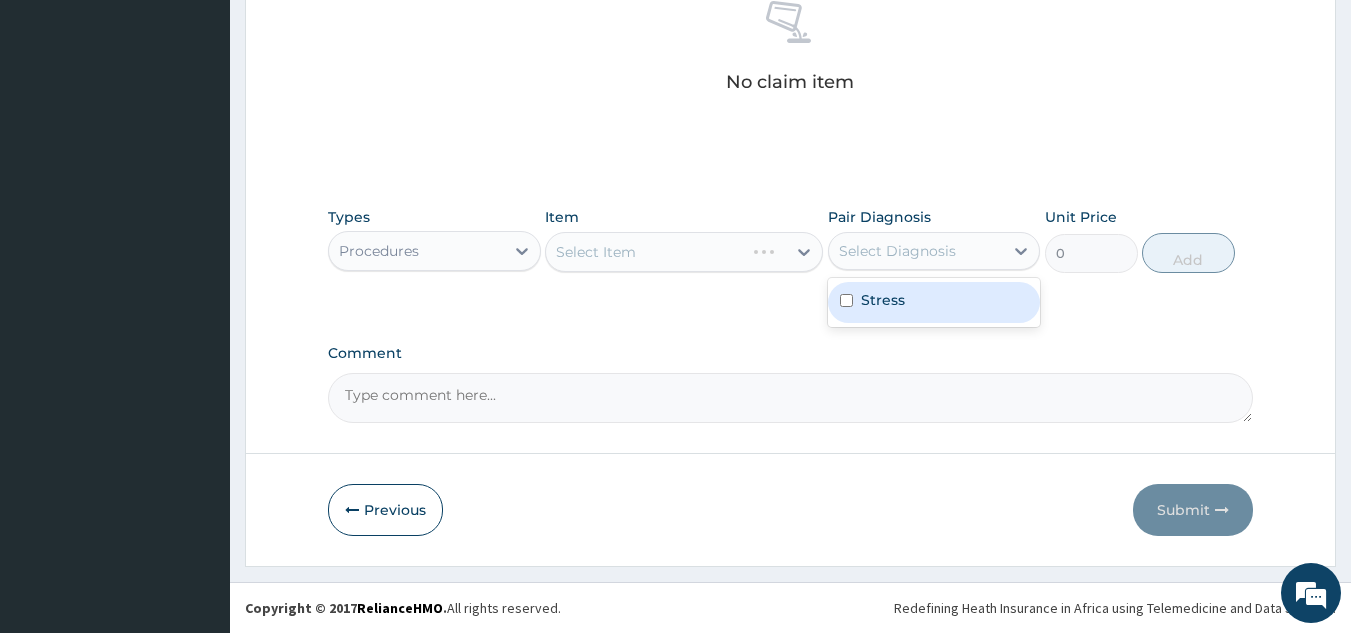click on "Stress" at bounding box center [883, 300] 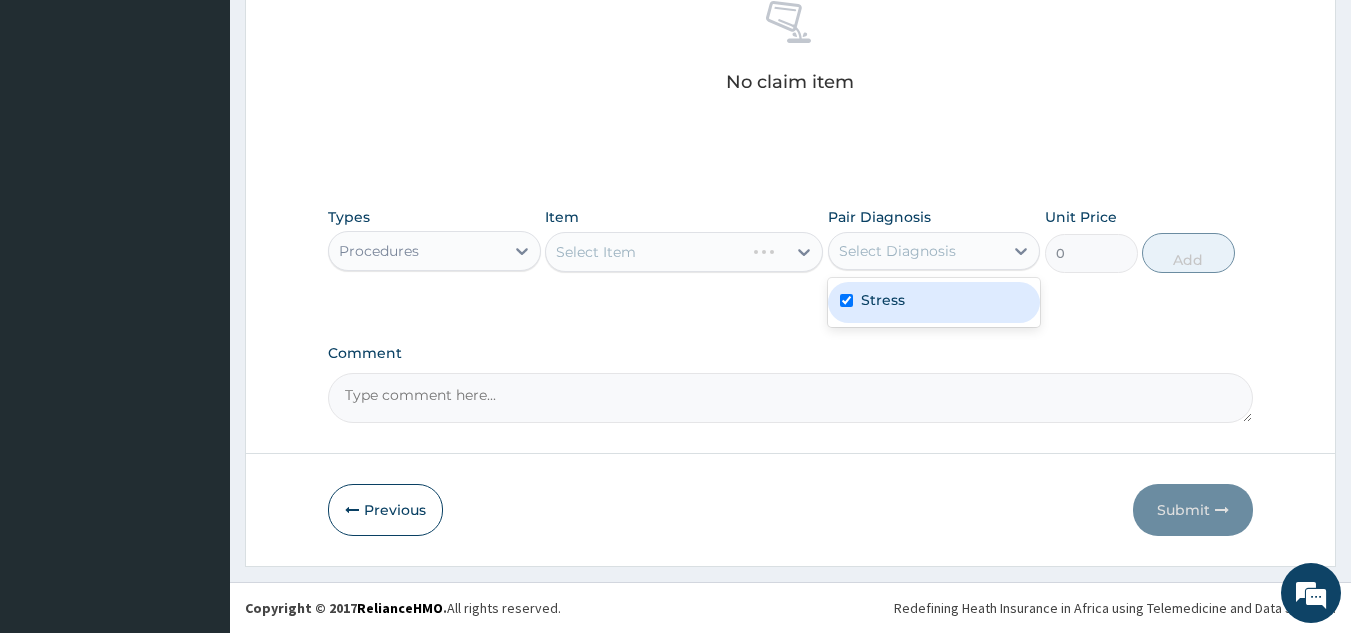 checkbox on "true" 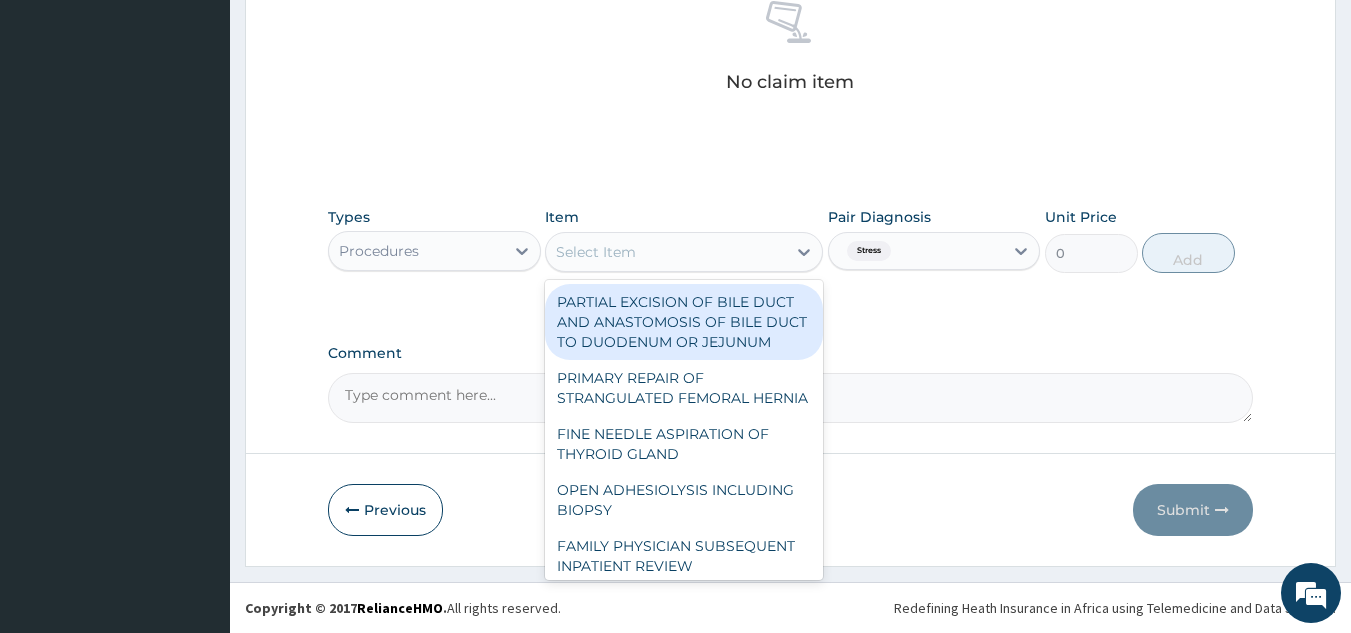 click on "Select Item" at bounding box center (666, 252) 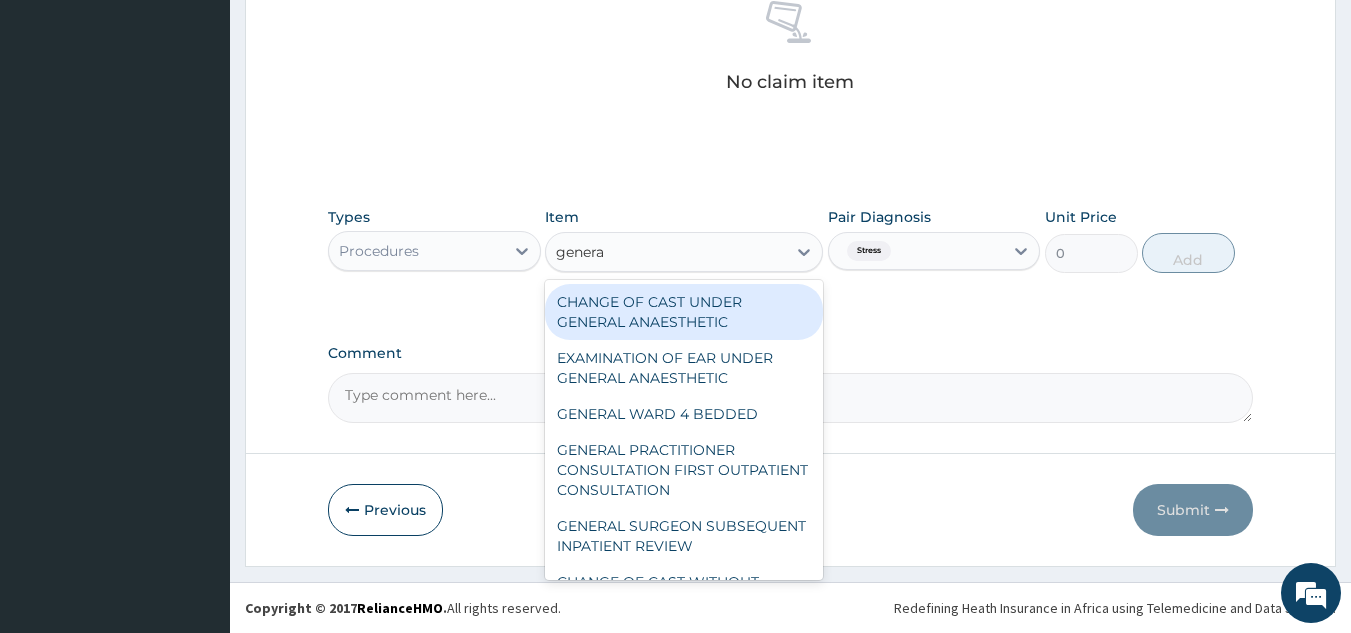 type on "general" 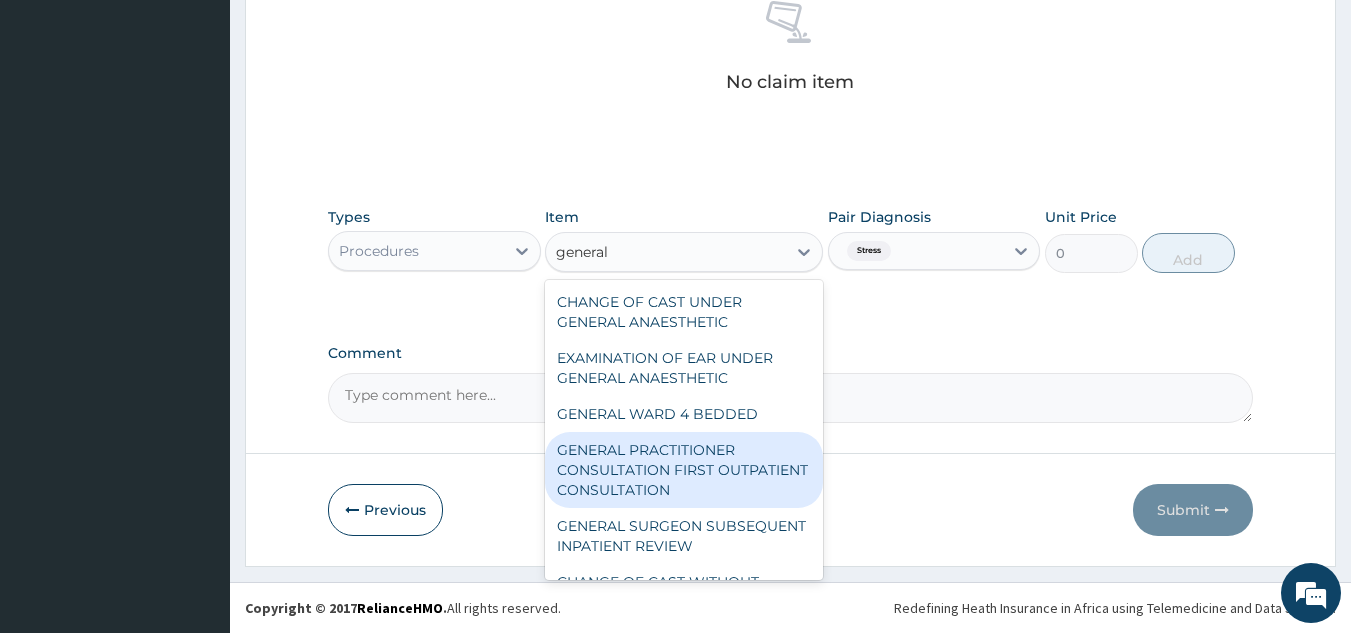 type 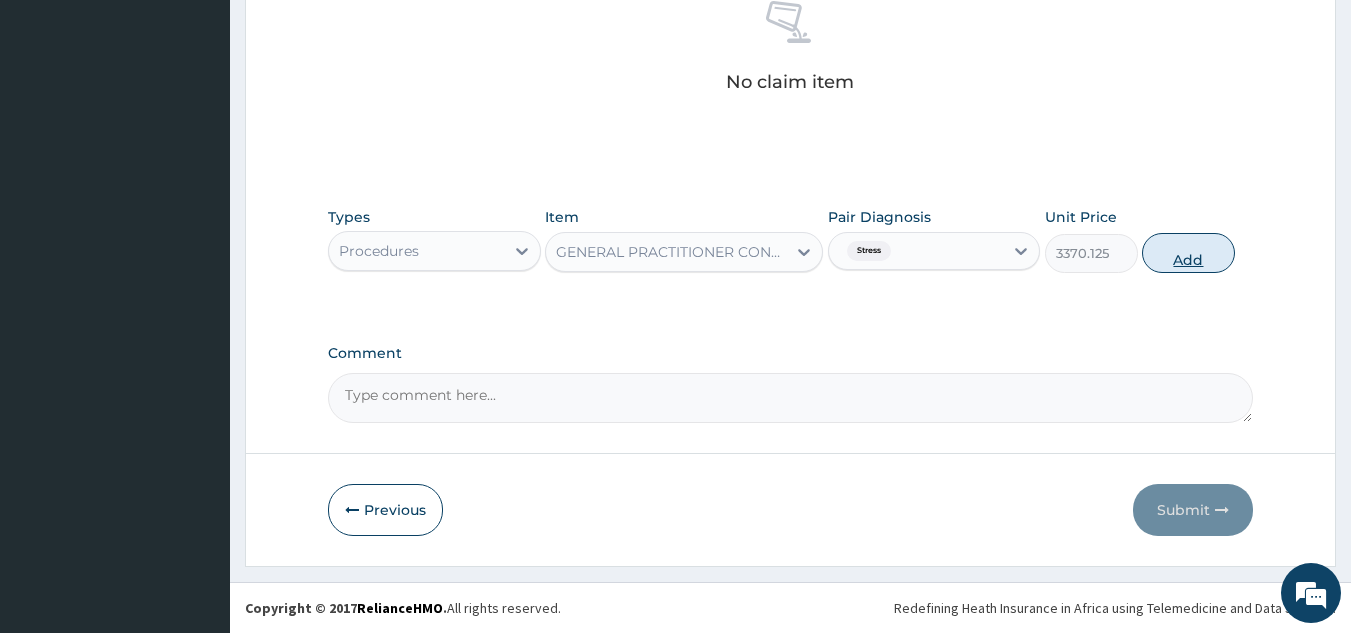 click on "Add" at bounding box center [1188, 253] 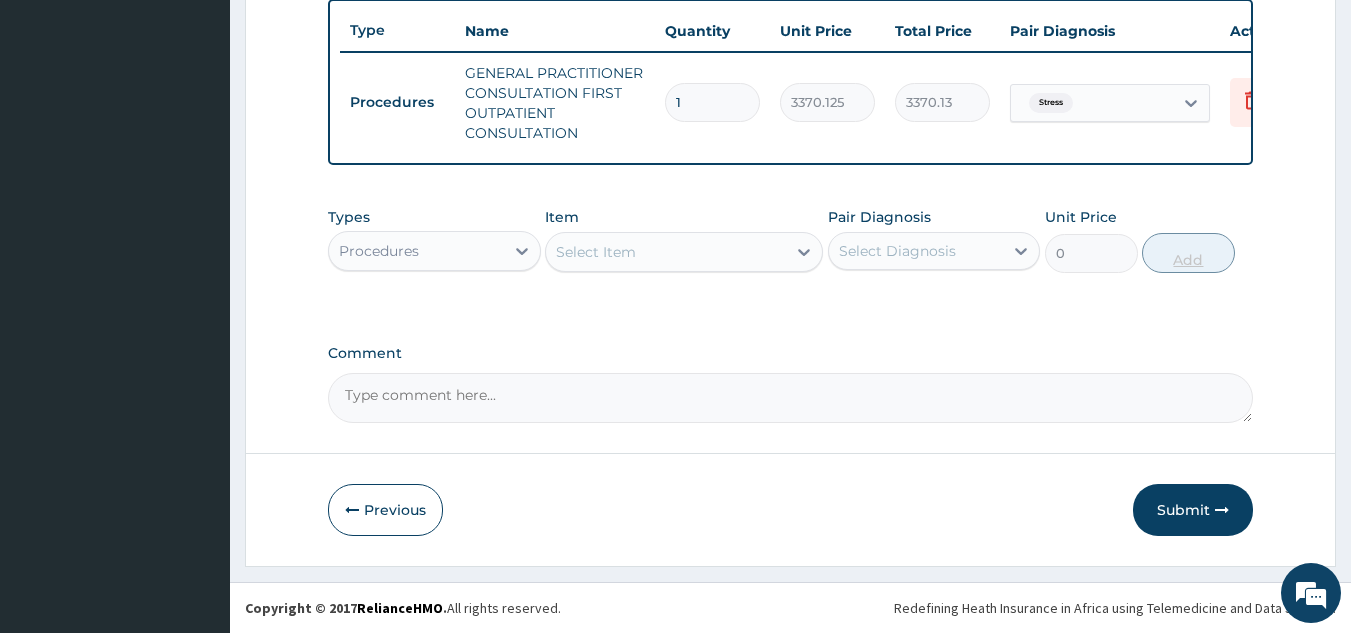 scroll, scrollTop: 760, scrollLeft: 0, axis: vertical 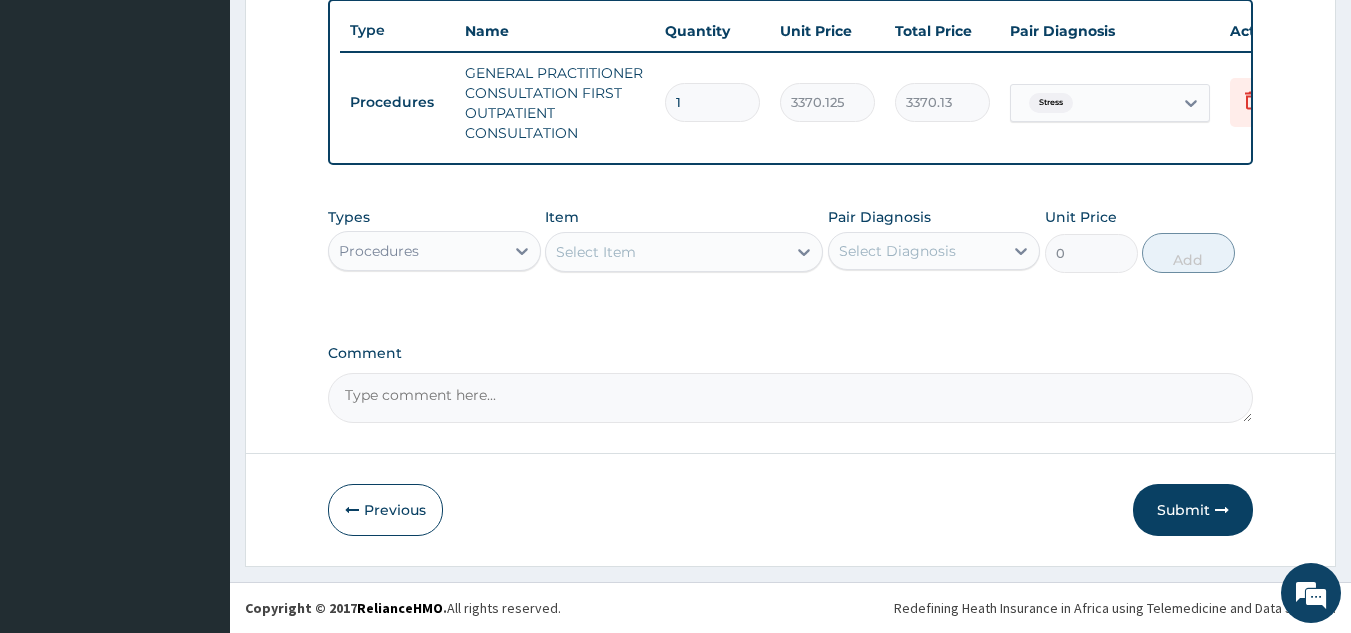 click on "Select Diagnosis" at bounding box center [916, 251] 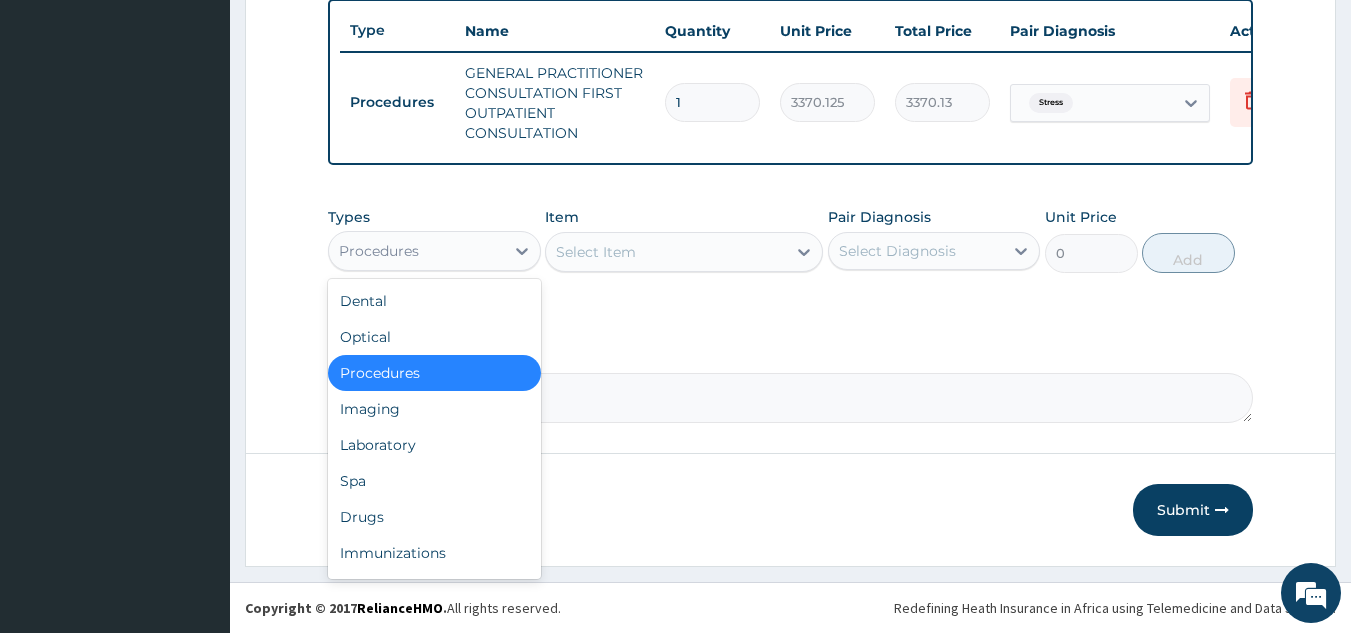click on "Procedures" at bounding box center (416, 251) 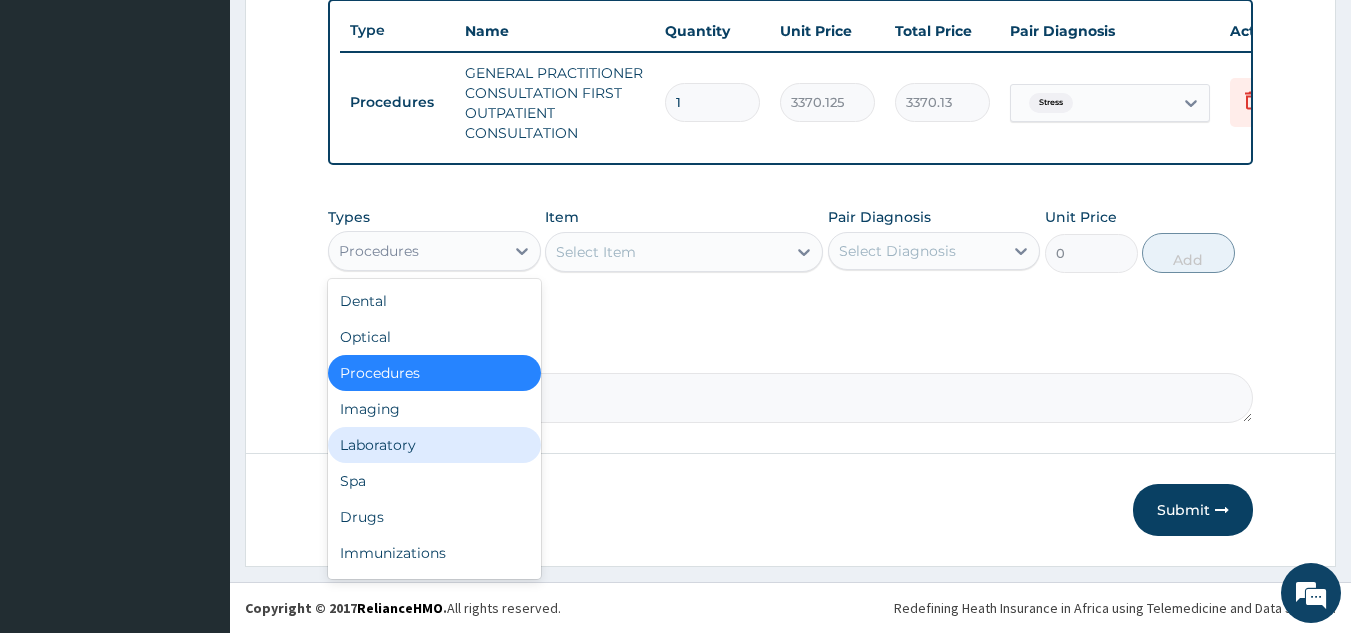 click on "Laboratory" at bounding box center [434, 445] 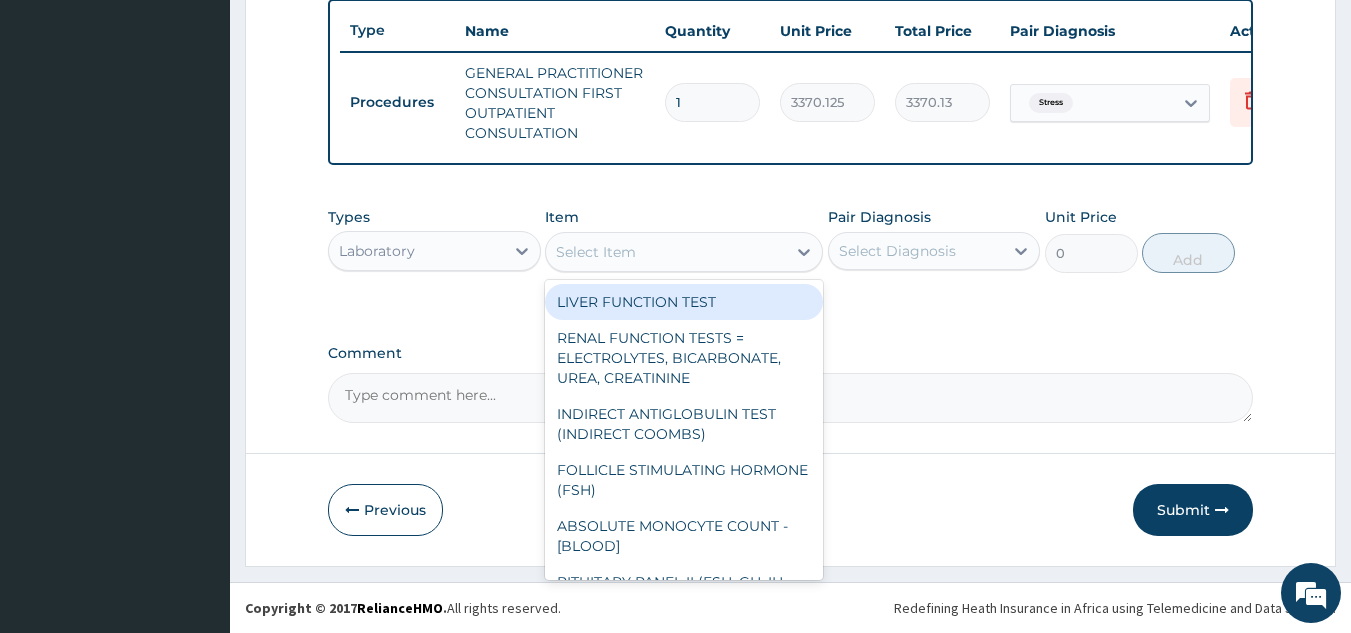 click on "Select Item" at bounding box center [596, 252] 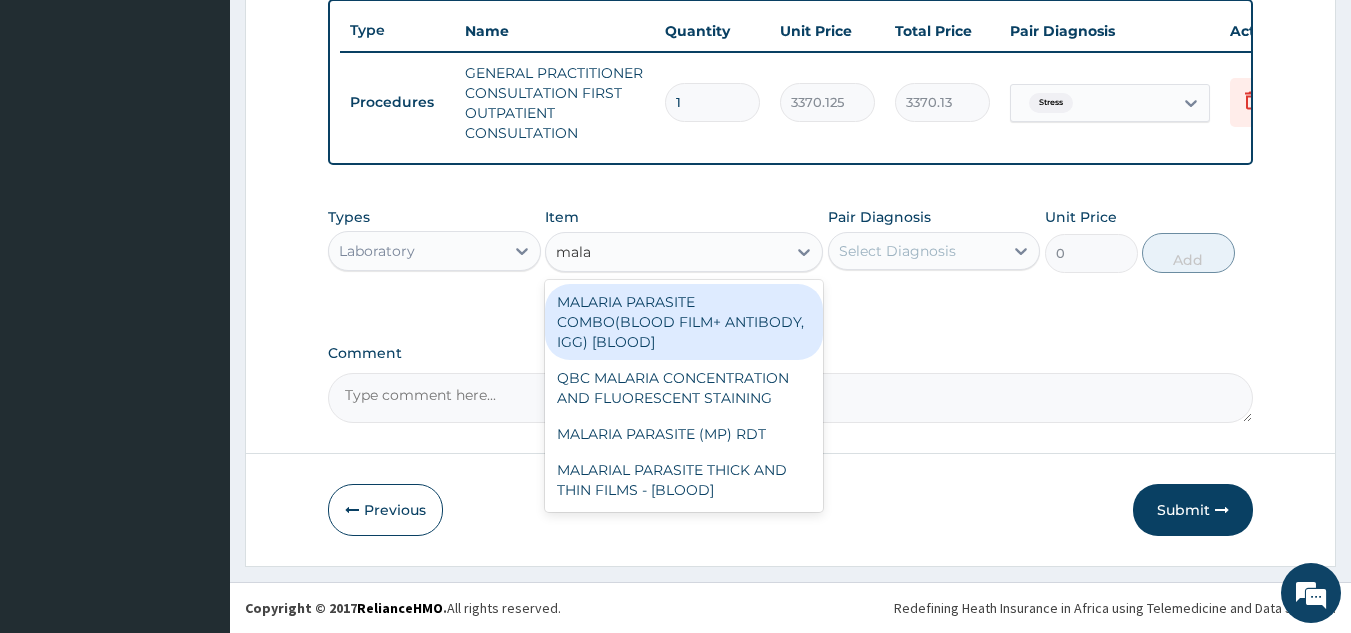 type on "malar" 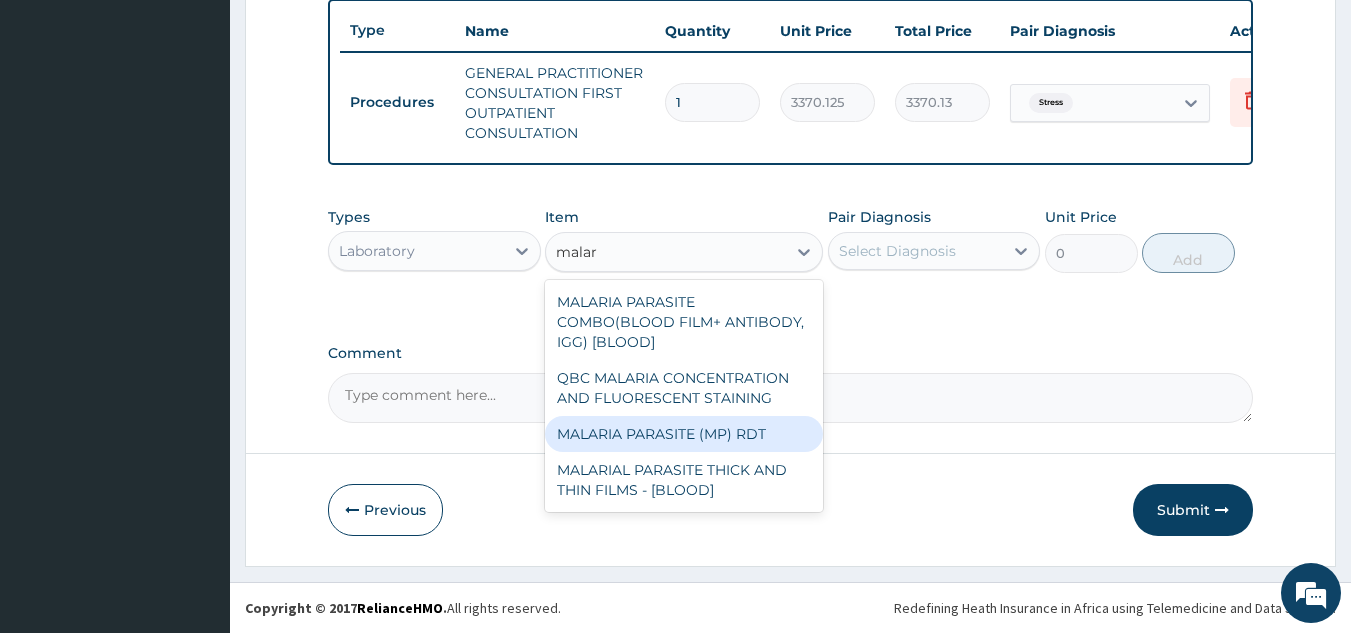 type 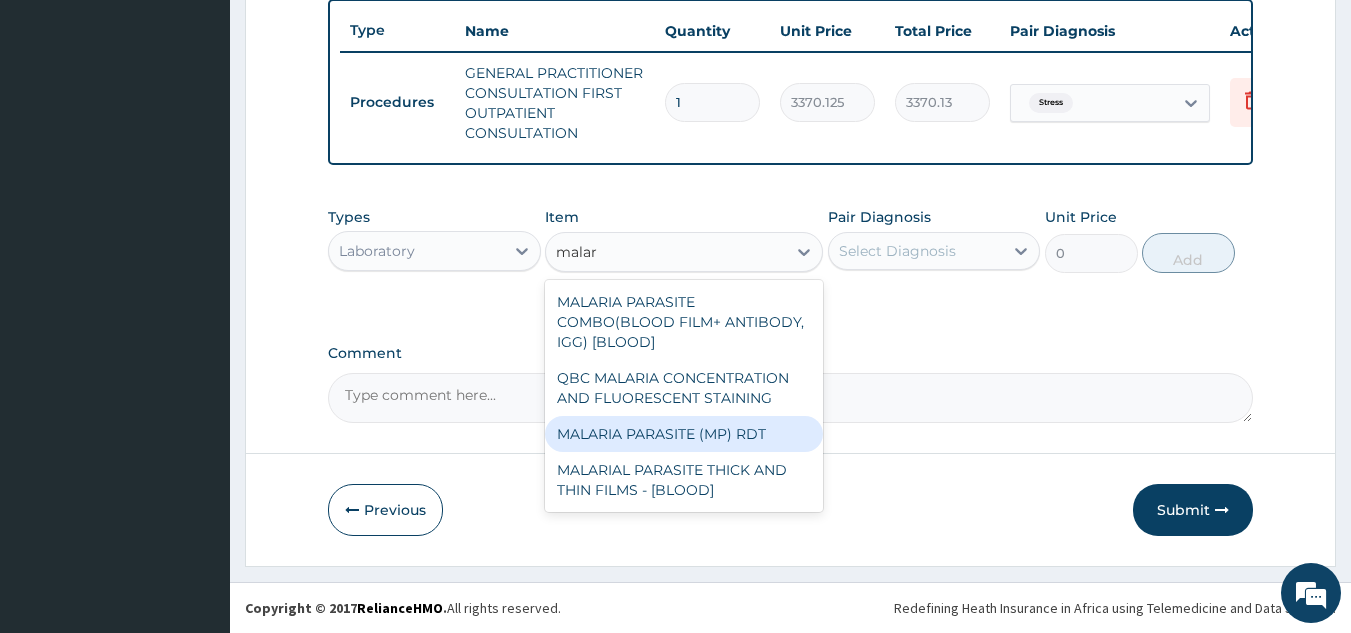 type on "1531.875" 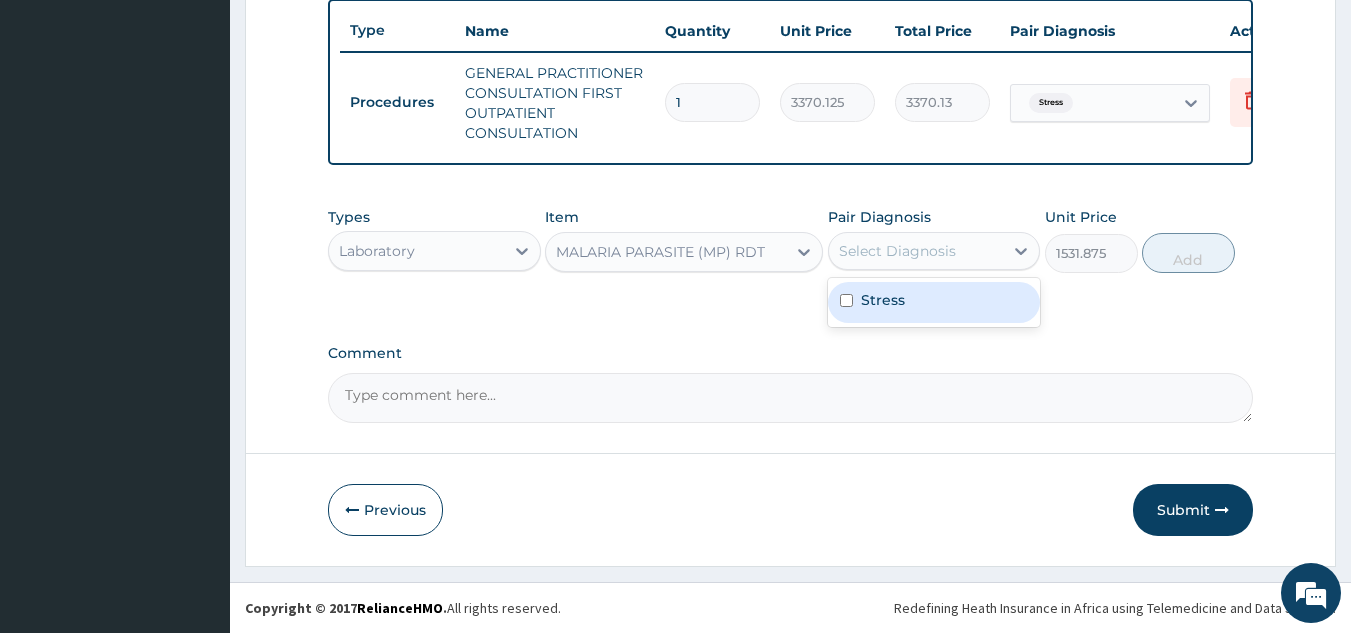 drag, startPoint x: 865, startPoint y: 239, endPoint x: 859, endPoint y: 300, distance: 61.294373 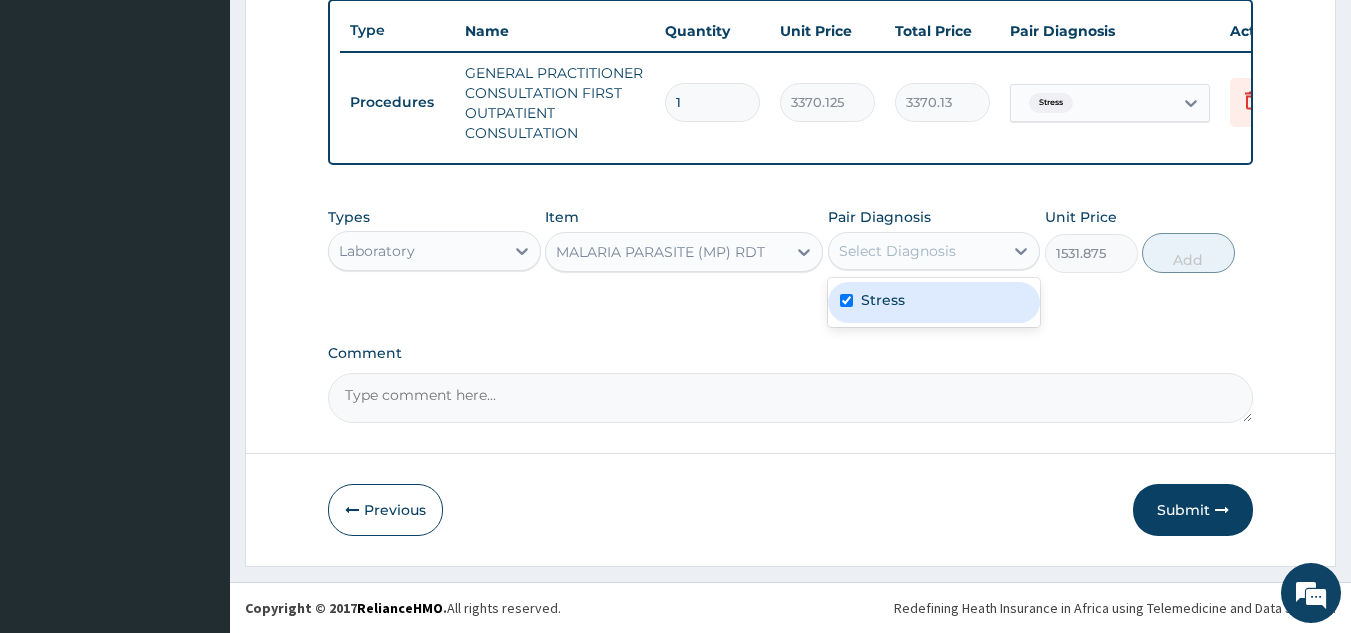 checkbox on "true" 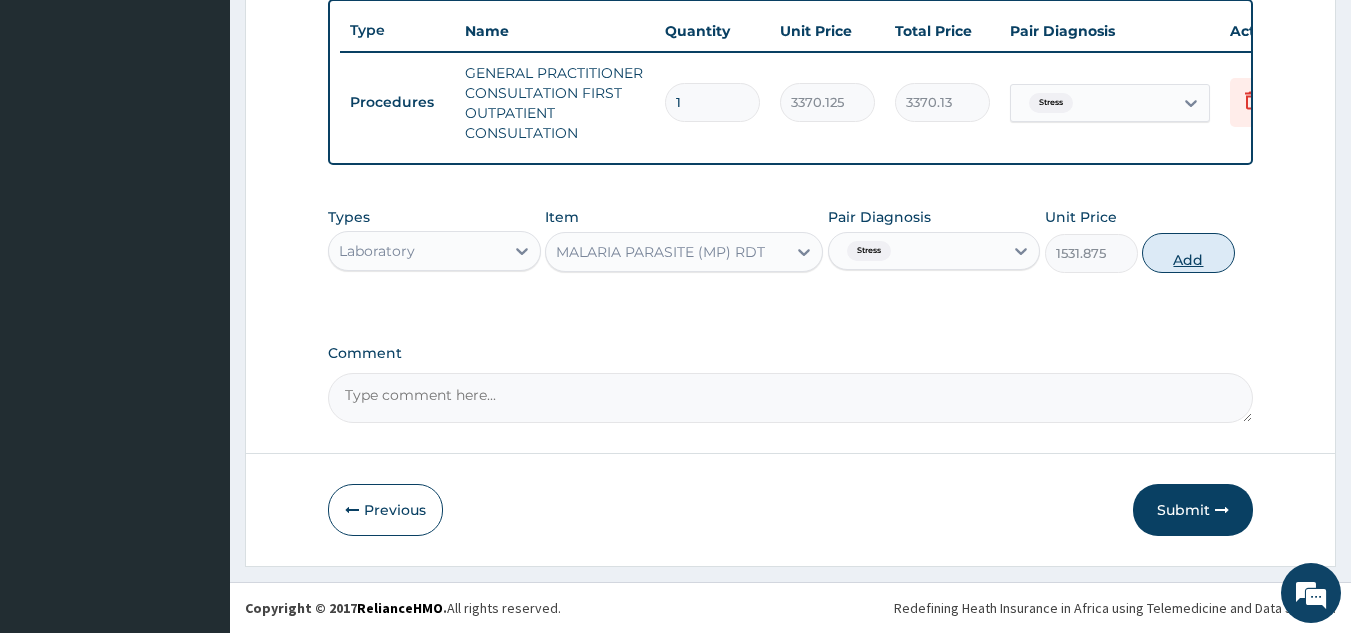 click on "Add" at bounding box center (1188, 253) 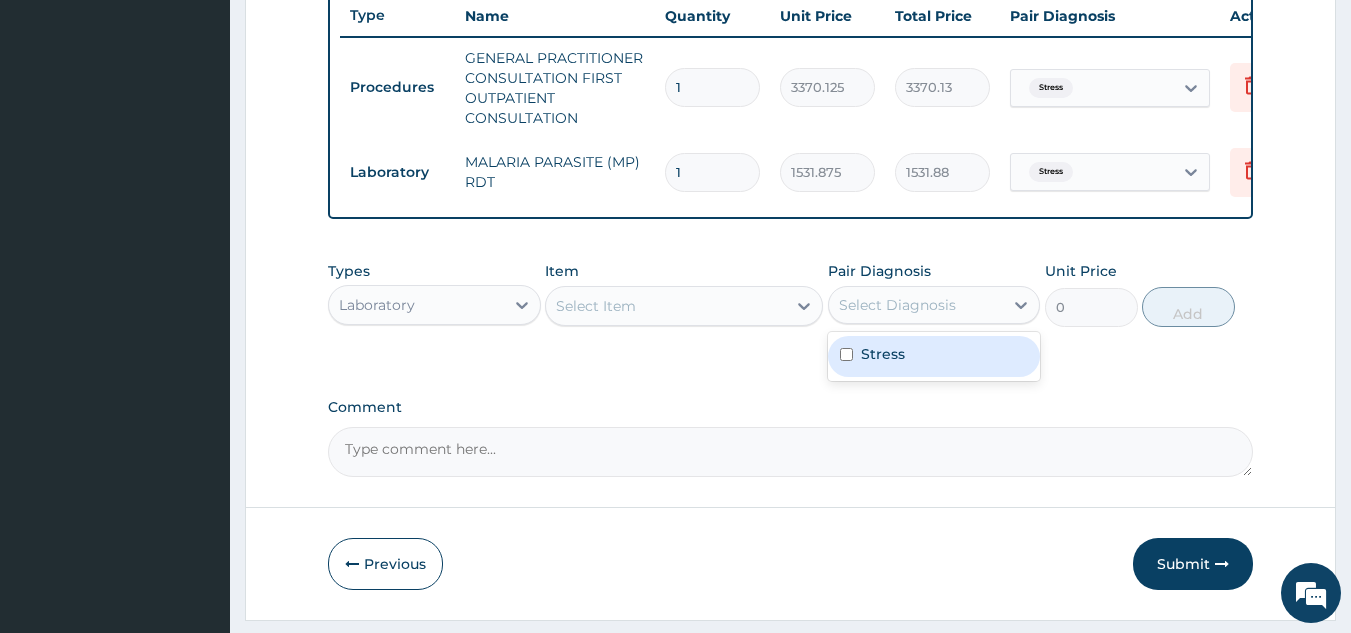 drag, startPoint x: 941, startPoint y: 316, endPoint x: 910, endPoint y: 372, distance: 64.00781 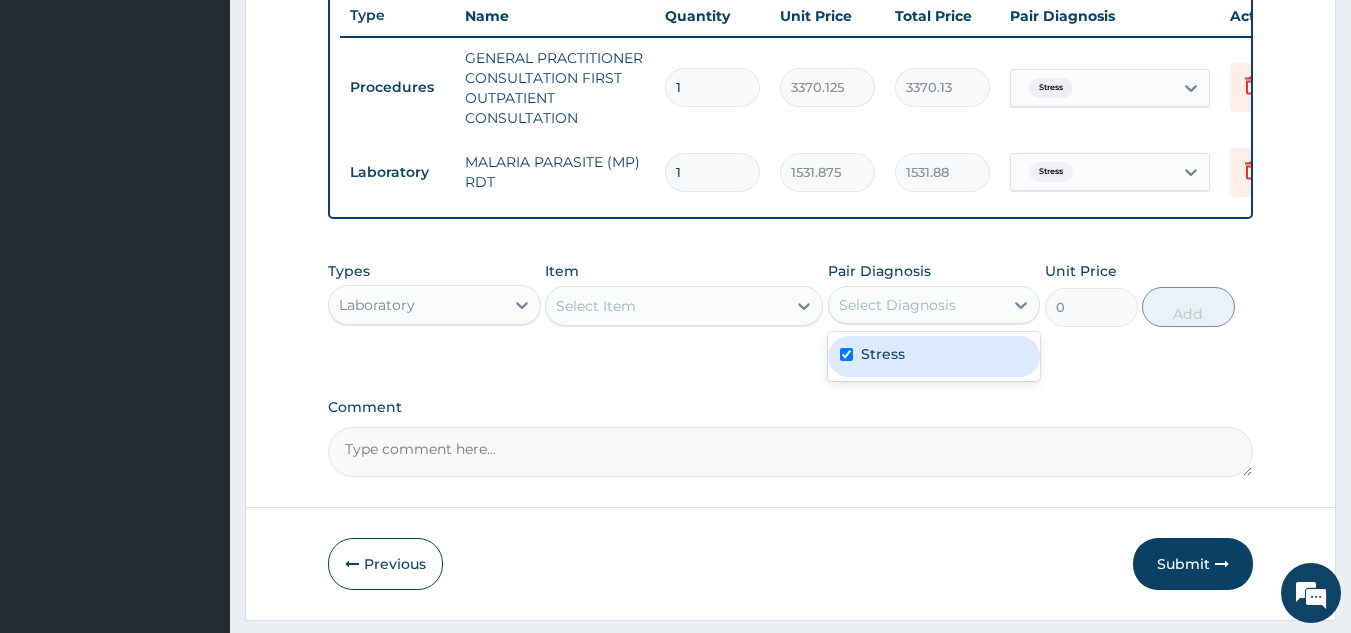 checkbox on "true" 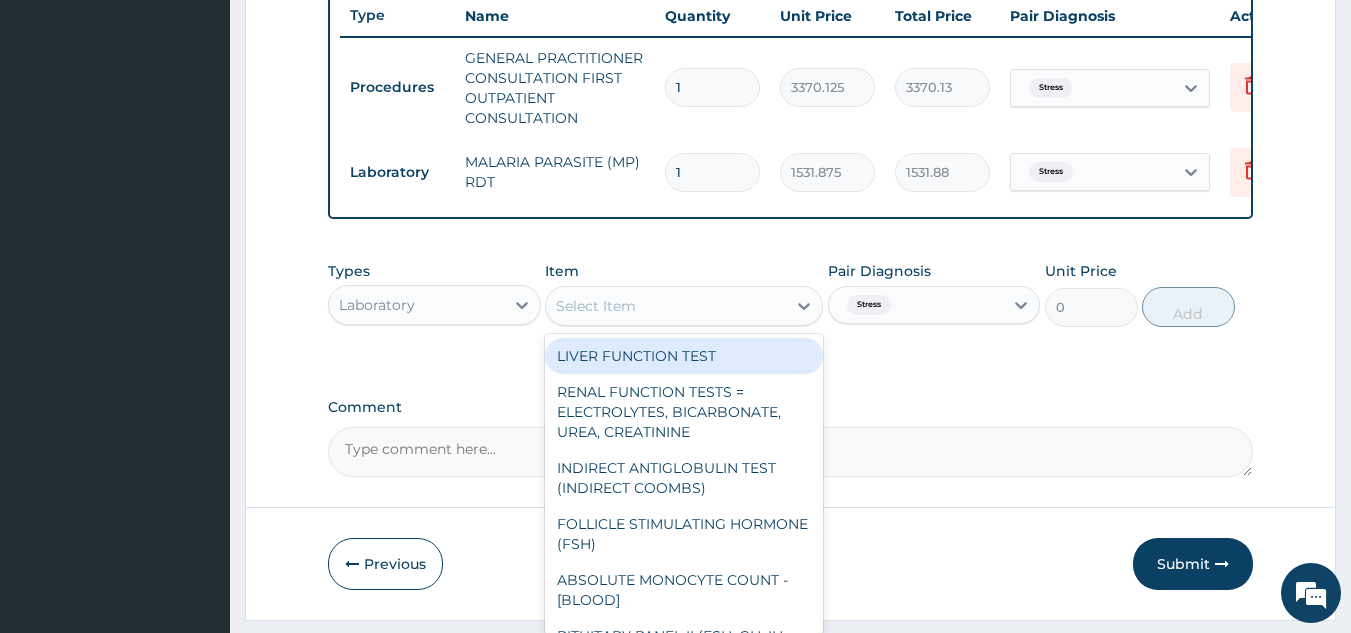 click on "Select Item" at bounding box center (666, 306) 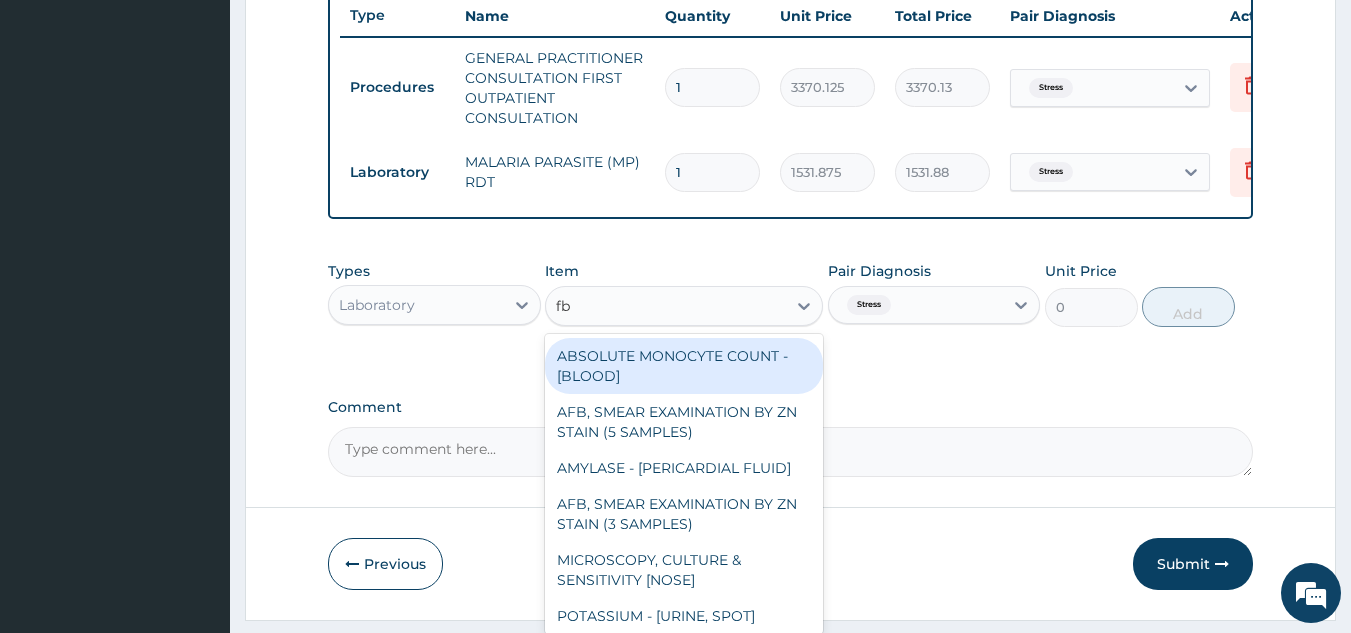 type on "fbc" 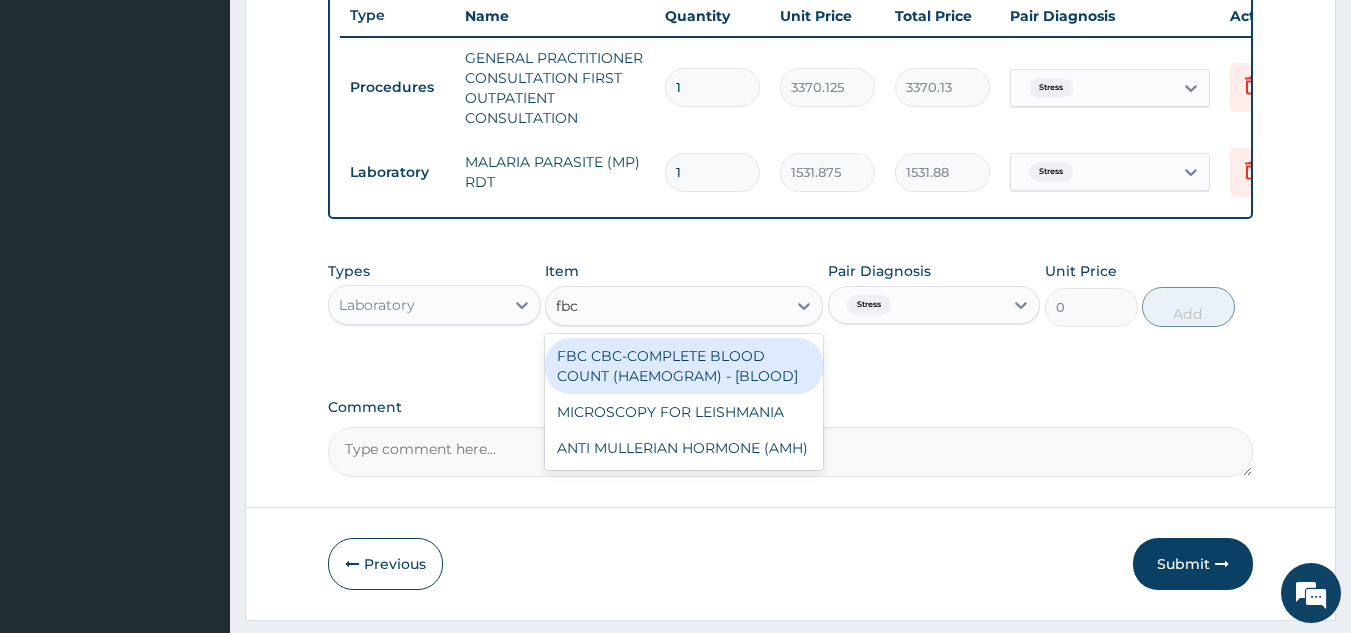 type 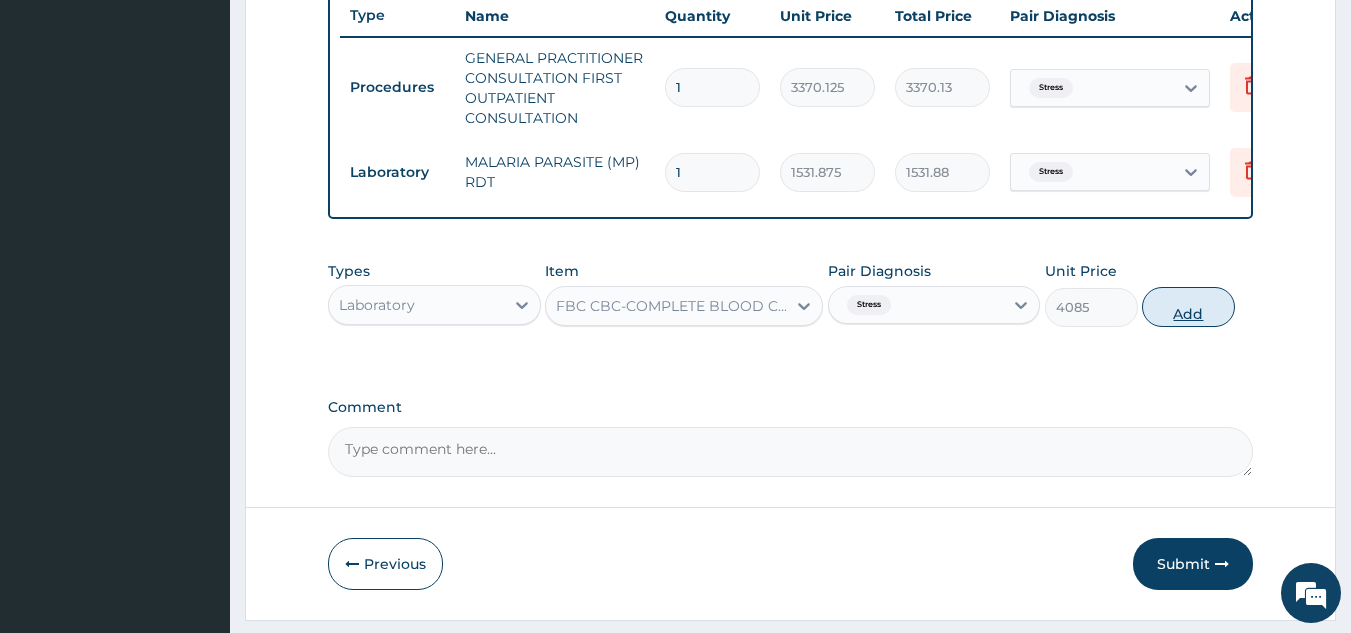 click on "Add" at bounding box center (1188, 307) 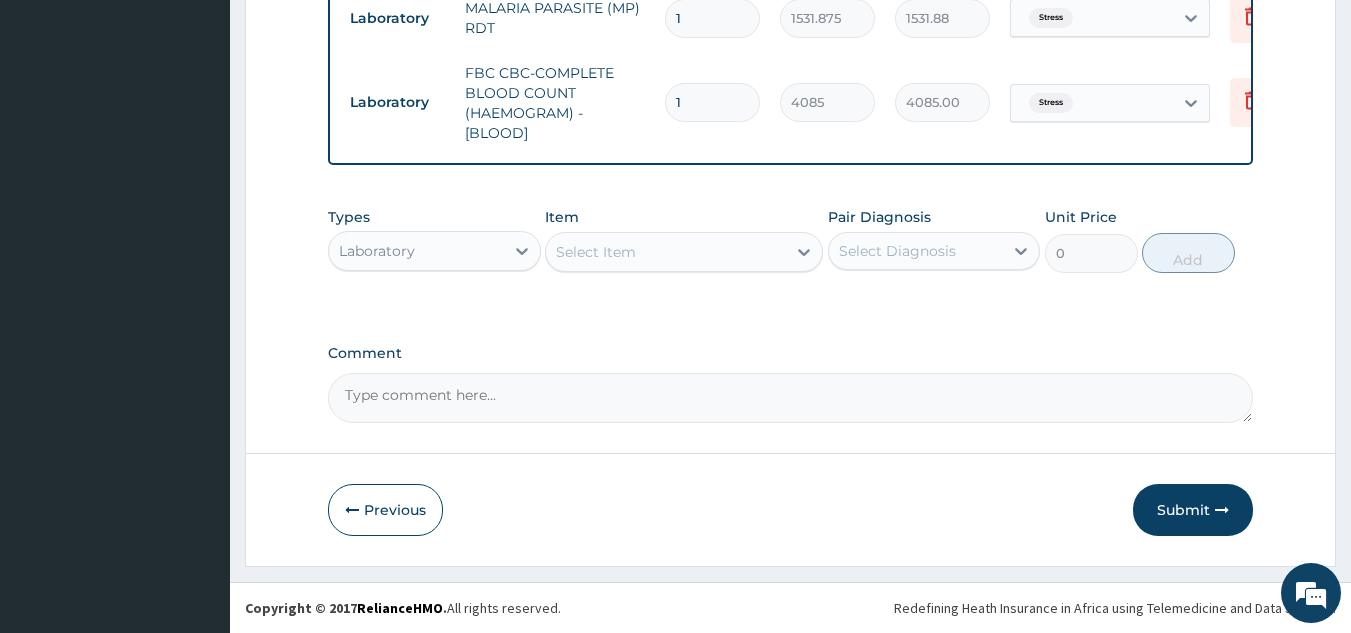 scroll, scrollTop: 920, scrollLeft: 0, axis: vertical 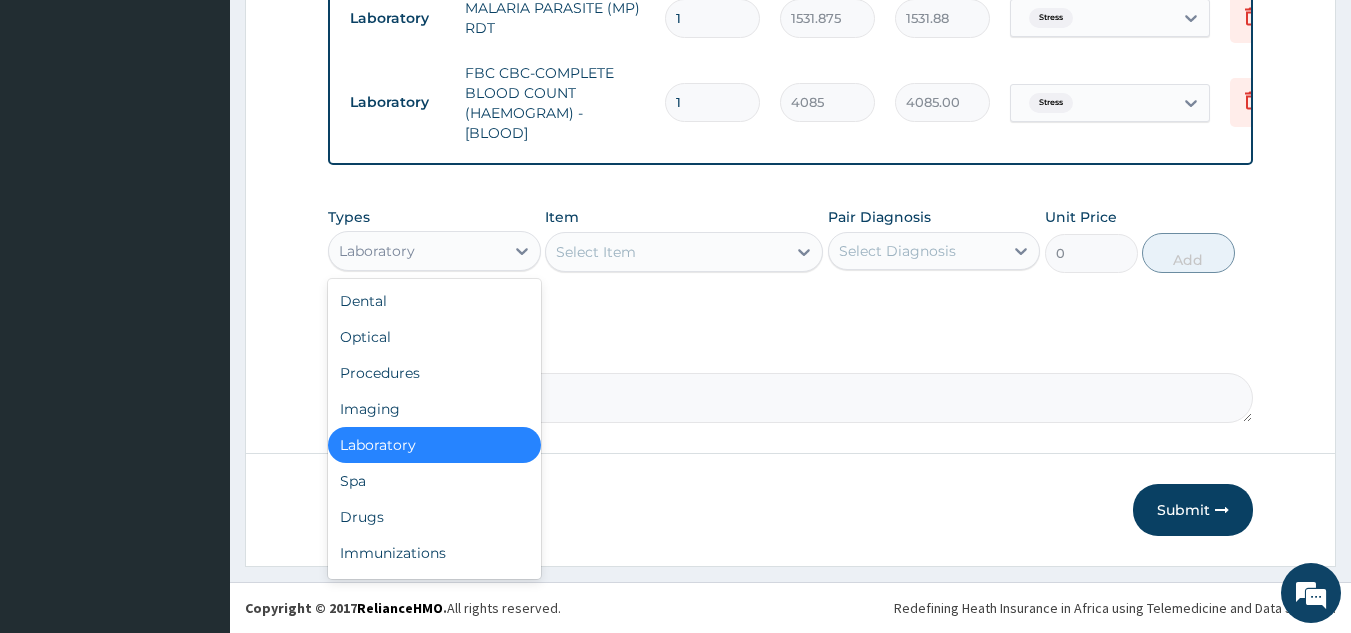 click on "Laboratory" at bounding box center [416, 251] 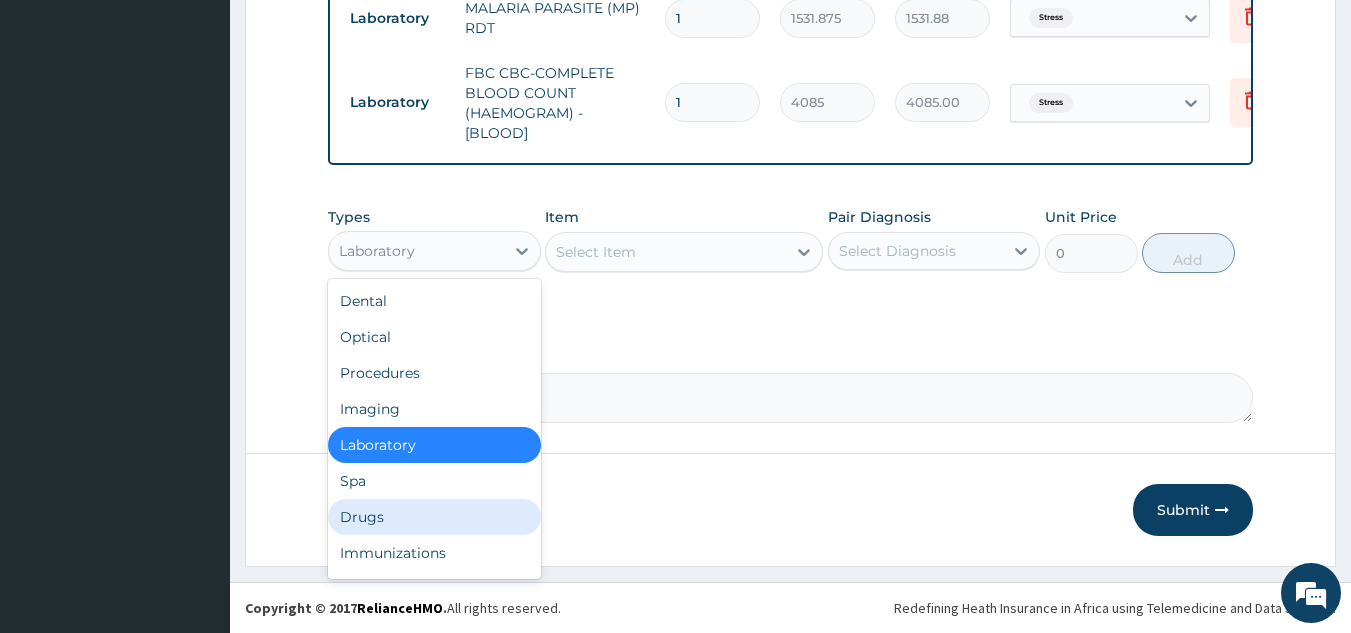 click on "Drugs" at bounding box center [434, 517] 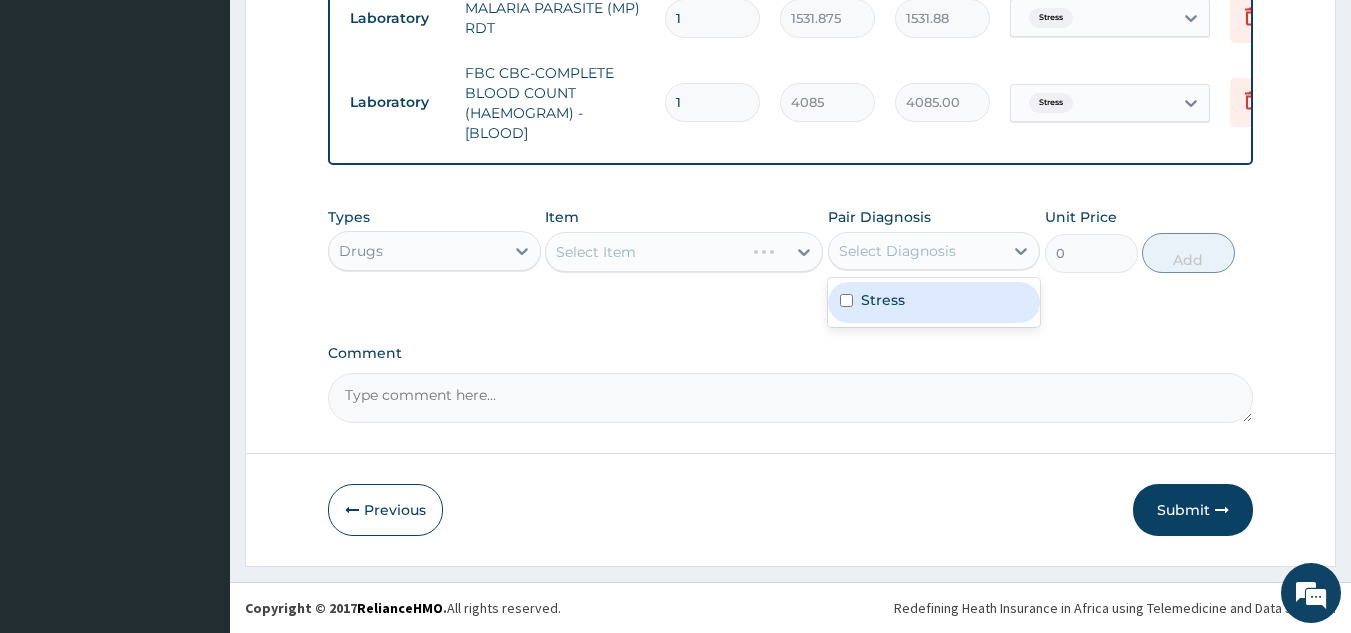 drag, startPoint x: 943, startPoint y: 266, endPoint x: 928, endPoint y: 311, distance: 47.434166 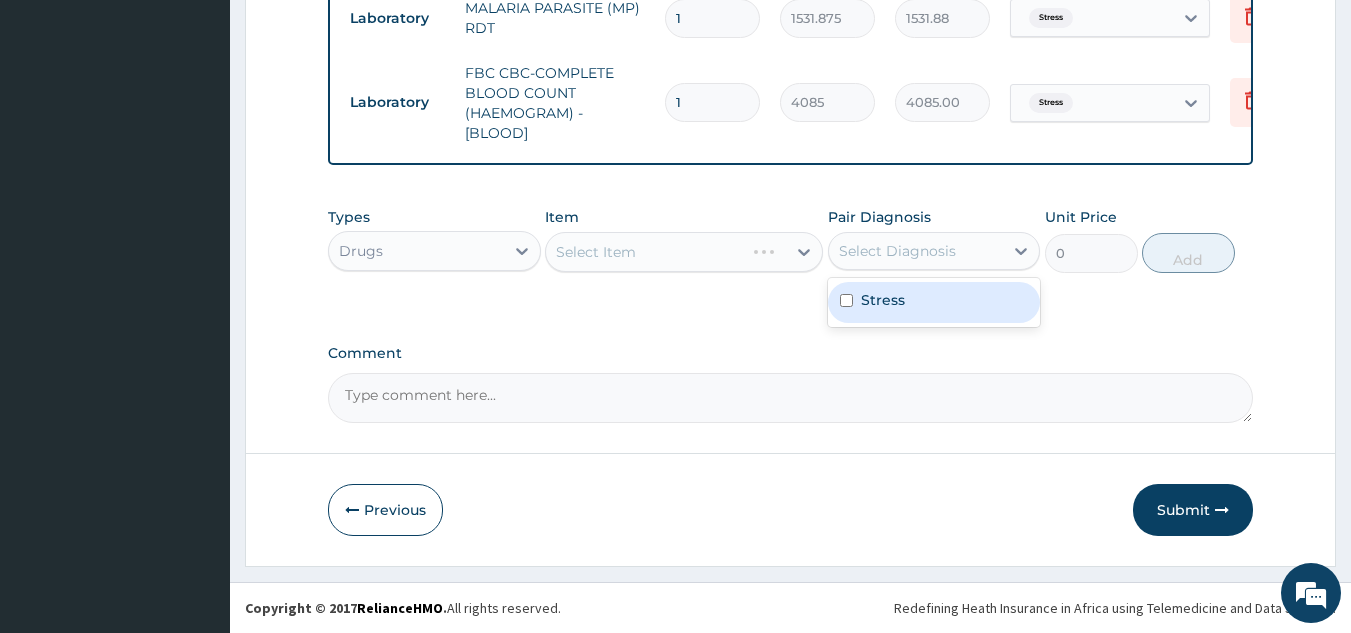 click on "option Stress, selected. option Stress focused, 1 of 1. 1 result available. Use Up and Down to choose options, press Enter to select the currently focused option, press Escape to exit the menu, press Tab to select the option and exit the menu. Select Diagnosis Stress" at bounding box center [934, 251] 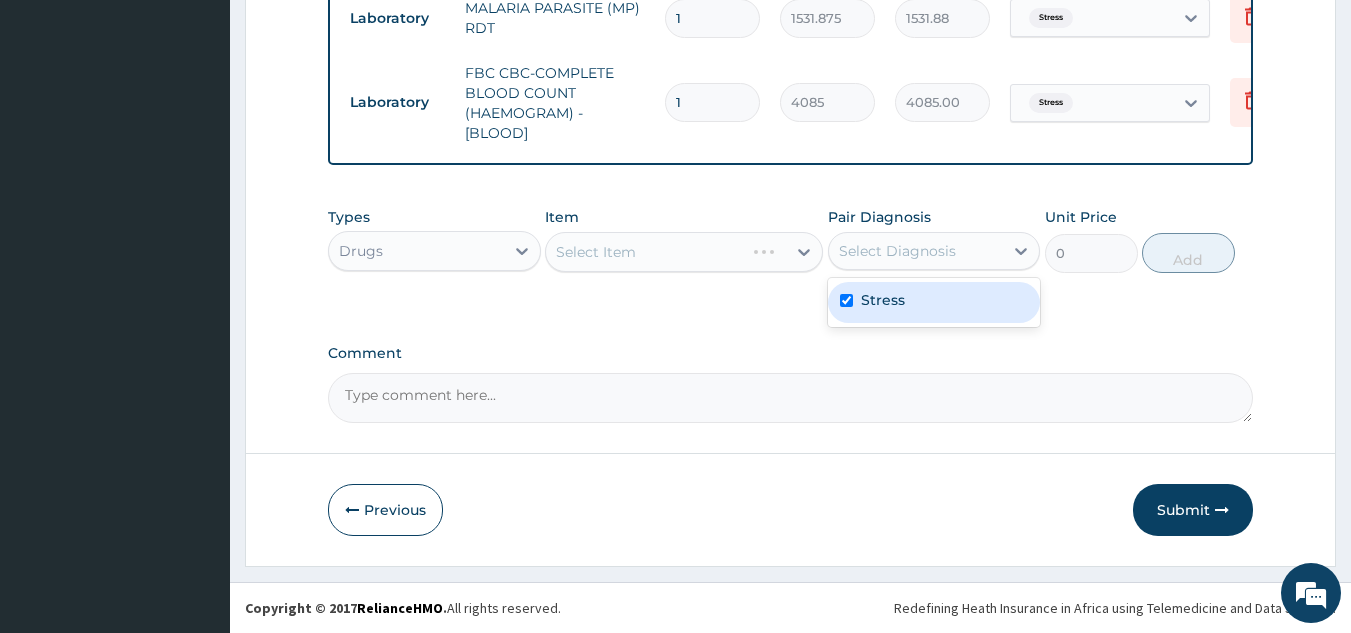 checkbox on "true" 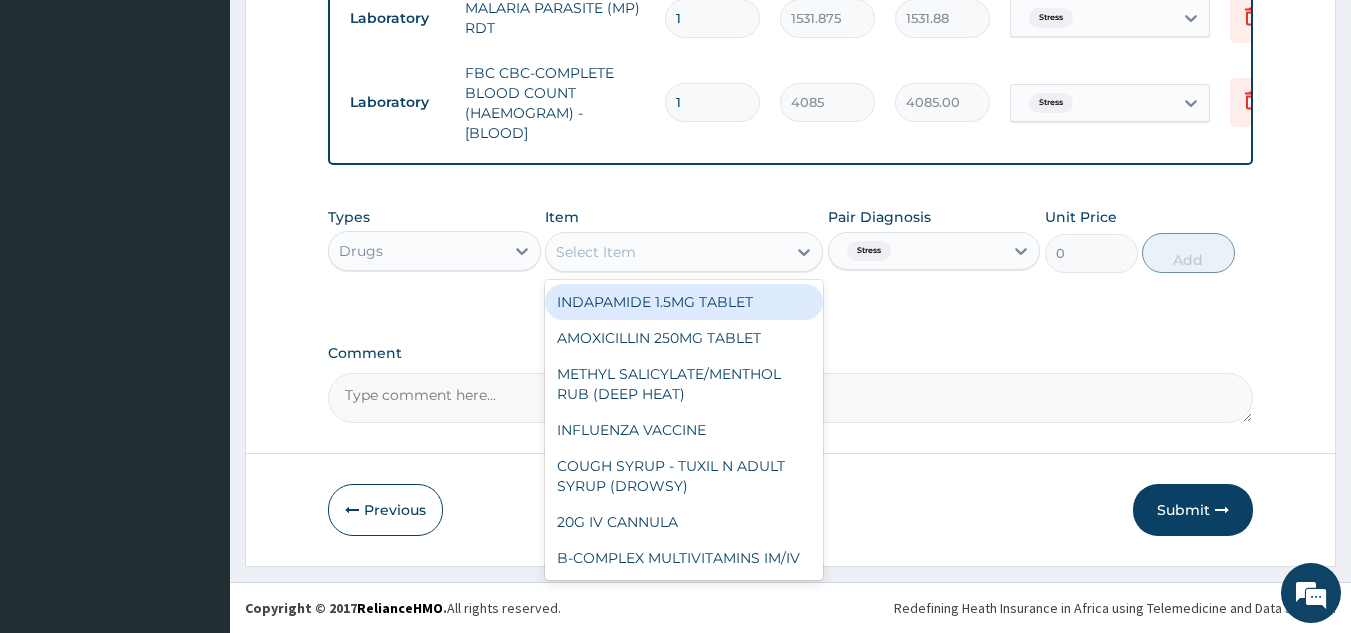 click on "Select Item" at bounding box center (596, 252) 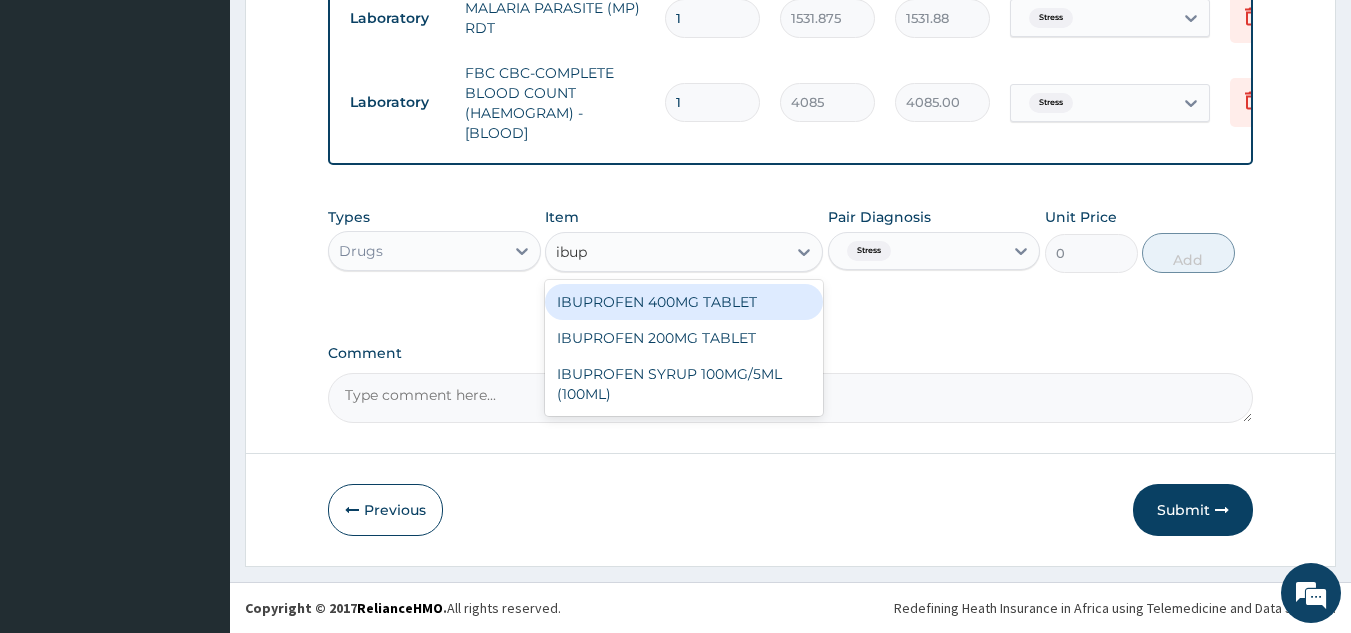 type on "ibupr" 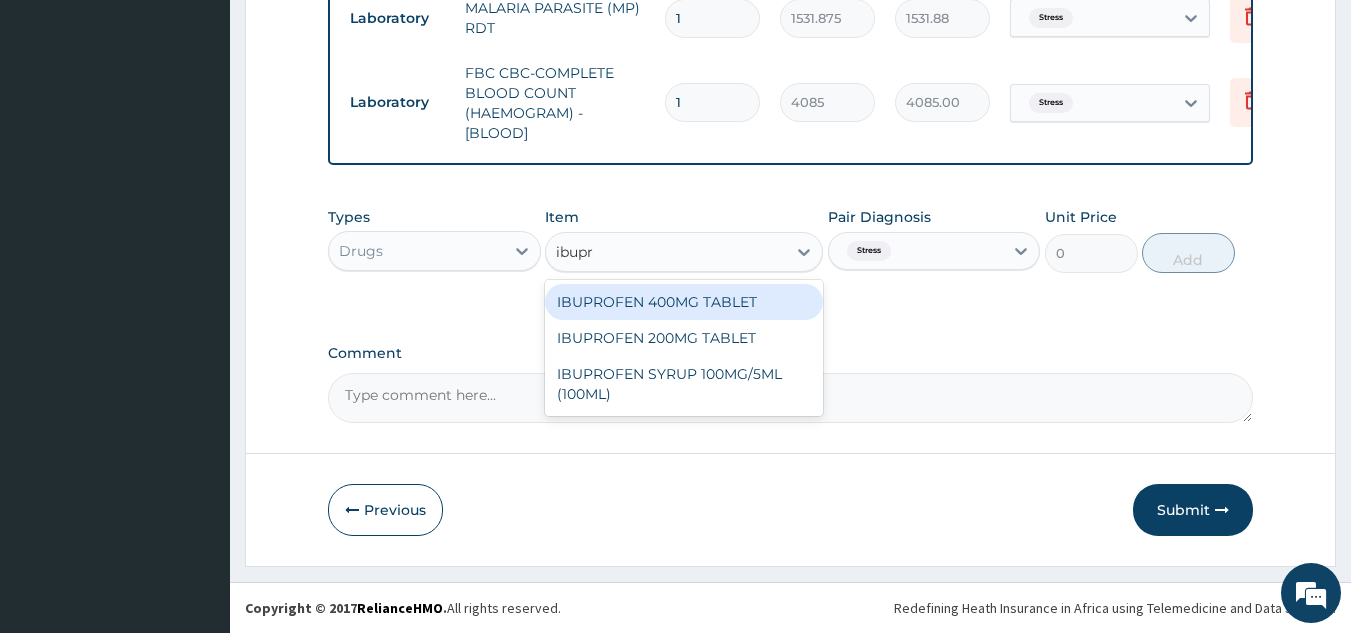 type 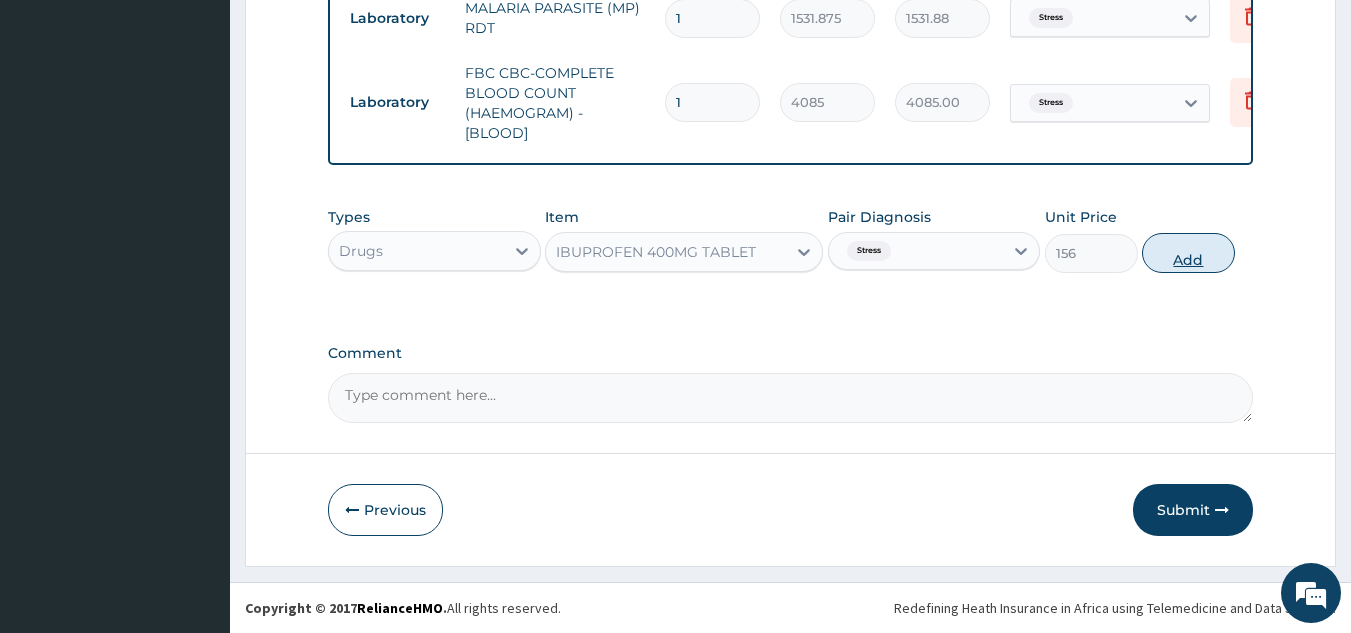 click on "Add" at bounding box center [1188, 253] 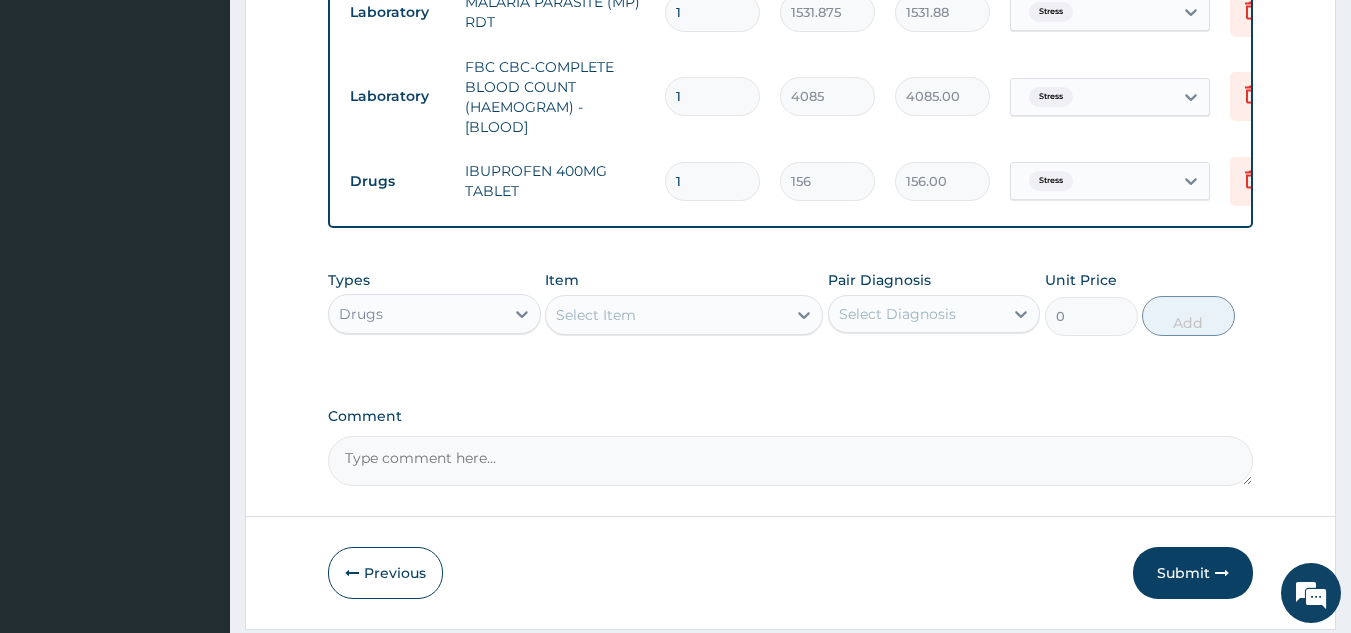 scroll, scrollTop: 998, scrollLeft: 0, axis: vertical 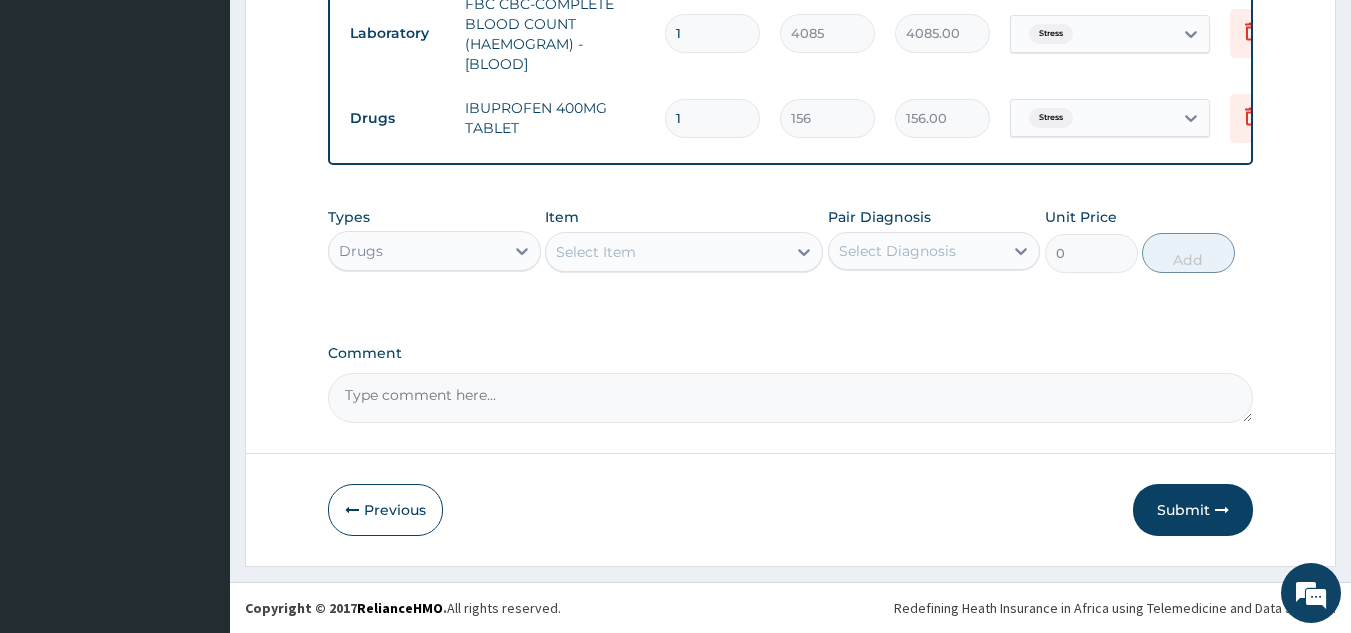 type on "10" 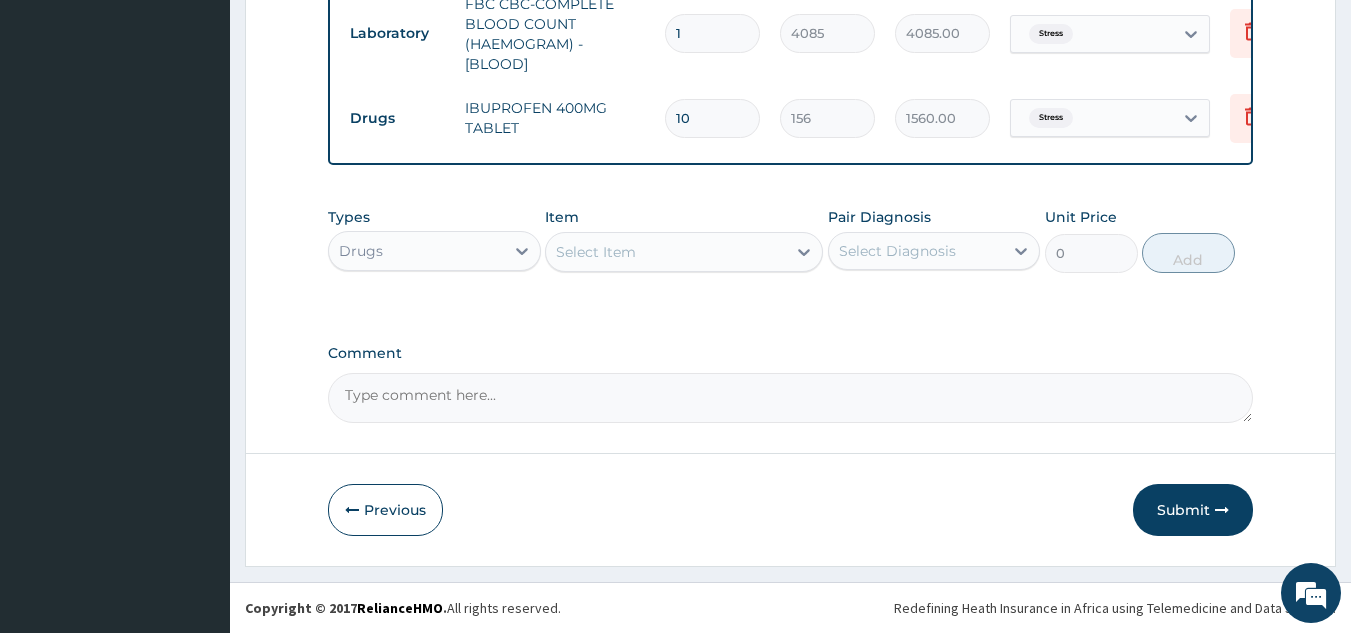 type on "10" 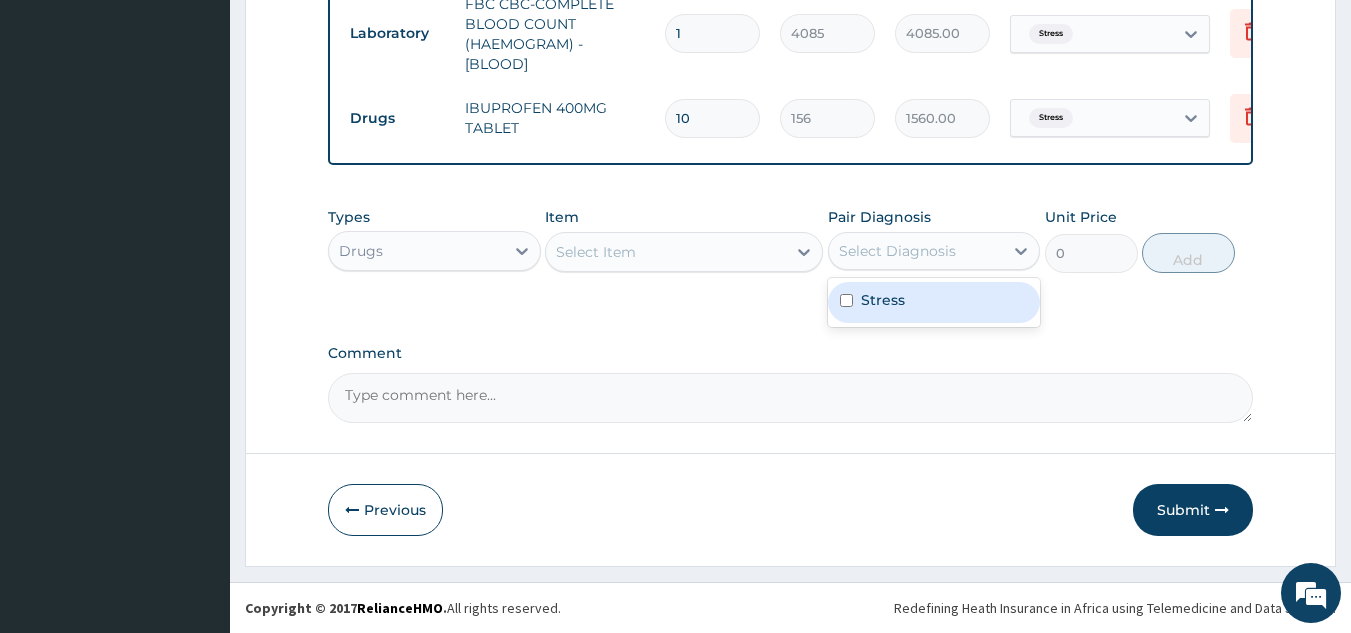 drag, startPoint x: 907, startPoint y: 252, endPoint x: 891, endPoint y: 331, distance: 80.60397 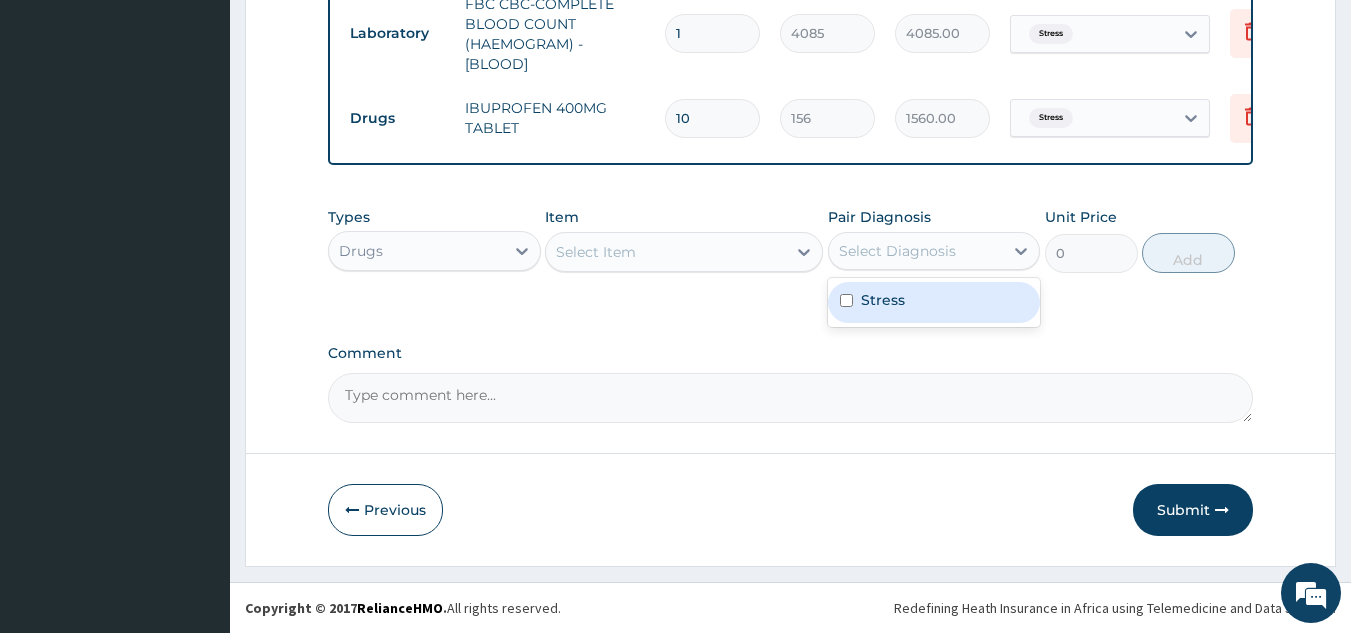 click on "PA Code / Prescription Code Enter Code(Secondary Care Only) Encounter Date 03-08-2025 Important Notice Please enter PA codes before entering items that are not attached to a PA code   All diagnoses entered must be linked to a claim item. Diagnosis & Claim Items that are visible but inactive cannot be edited because they were imported from an already approved PA code. Diagnosis Stress Confirmed NB: All diagnosis must be linked to a claim item Claim Items Type Name Quantity Unit Price Total Price Pair Diagnosis Actions Procedures GENERAL PRACTITIONER CONSULTATION FIRST OUTPATIENT CONSULTATION 1 3370.125 3370.13 Stress Delete Laboratory MALARIA PARASITE (MP) RDT 1 1531.875 1531.88 Stress Delete Laboratory FBC CBC-COMPLETE BLOOD COUNT (HAEMOGRAM) - [BLOOD] 1 4085 4085.00 Stress Delete Drugs IBUPROFEN 400MG TABLET 10 156 1560.00 Stress Delete Types Drugs Item Select Item Pair Diagnosis option Stress, selected. Select Diagnosis Stress Unit Price 0 Add Comment" at bounding box center [791, -185] 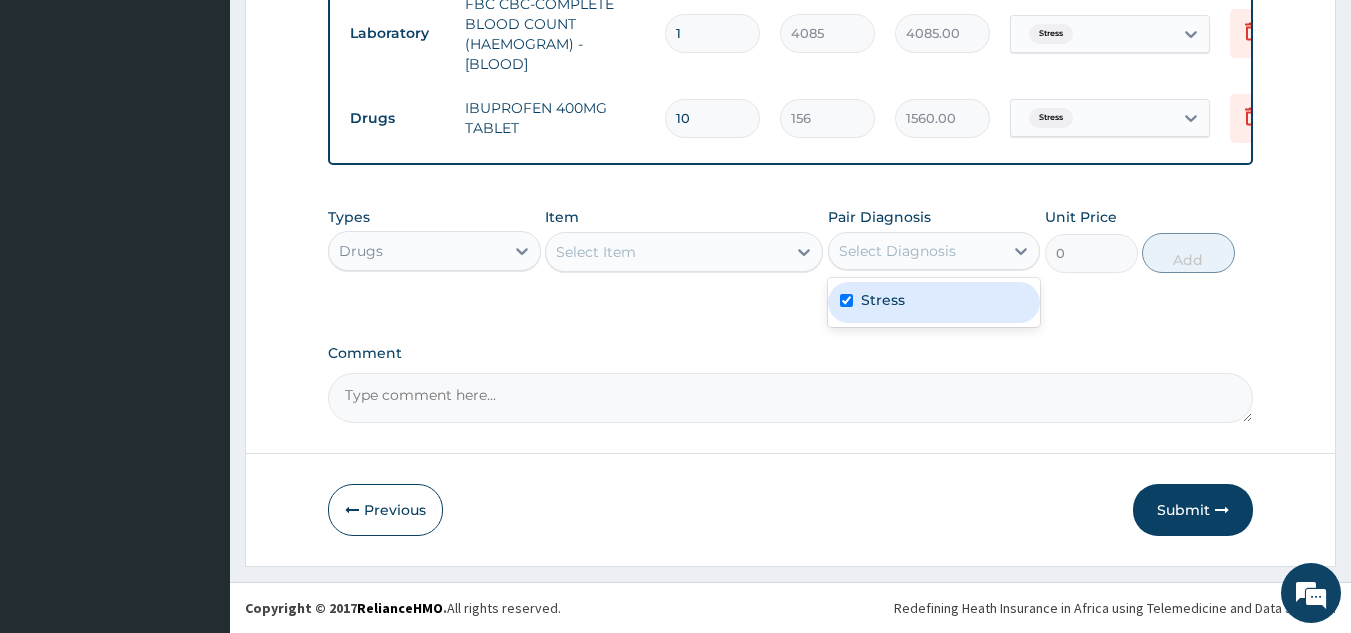 checkbox on "true" 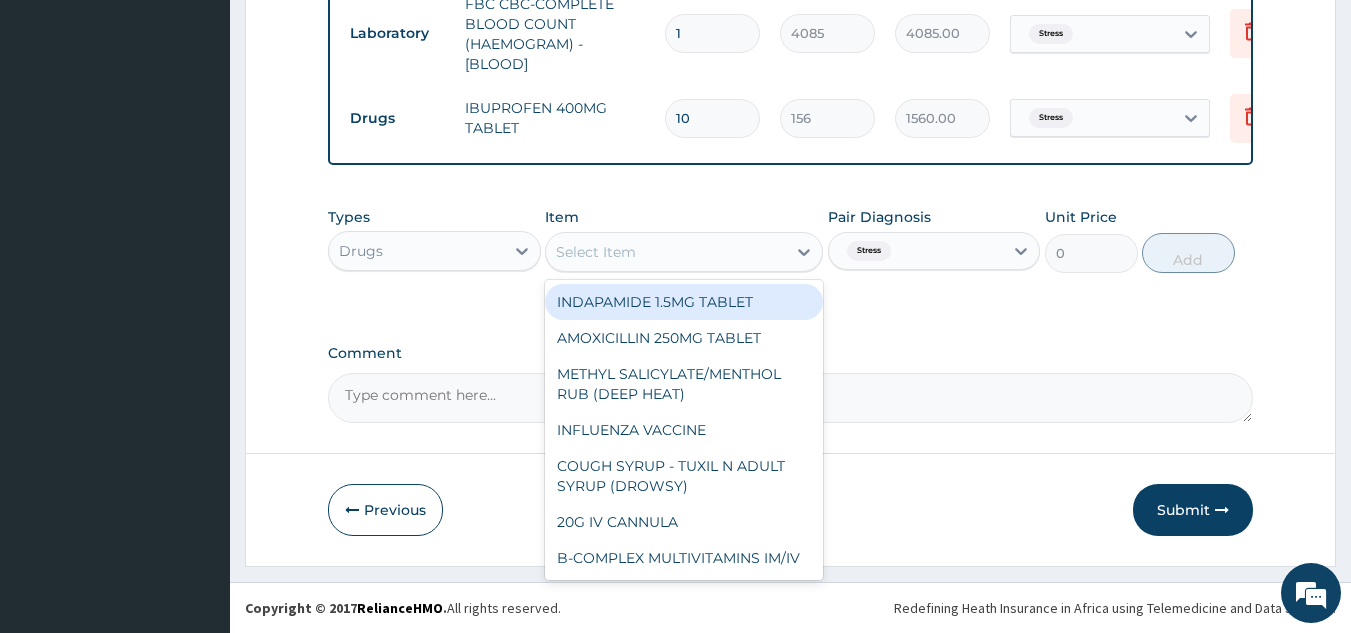 click on "Select Item" at bounding box center [596, 252] 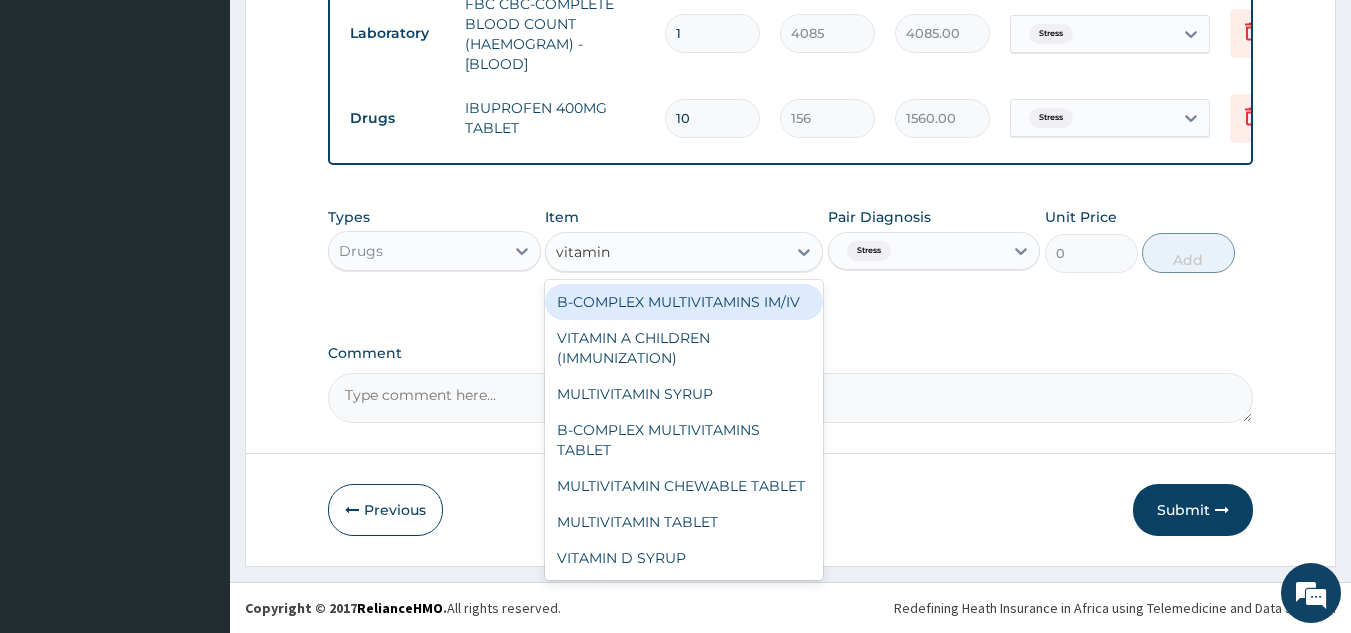 type on "vitamin c" 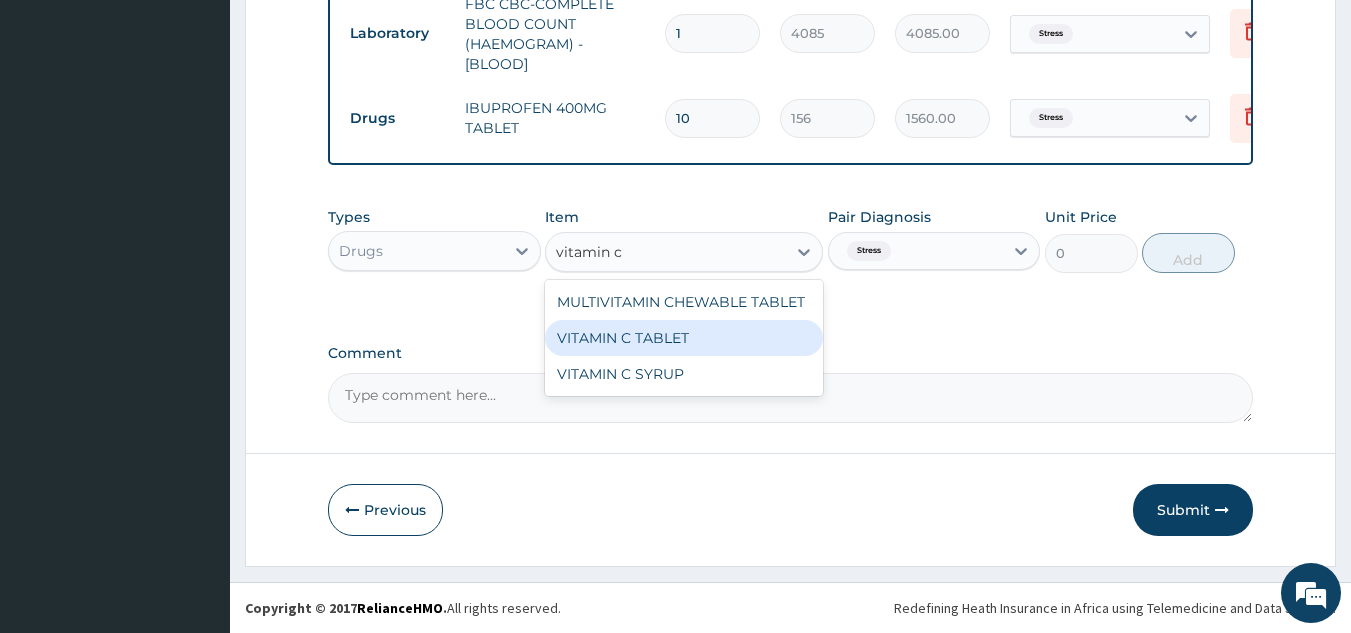 type 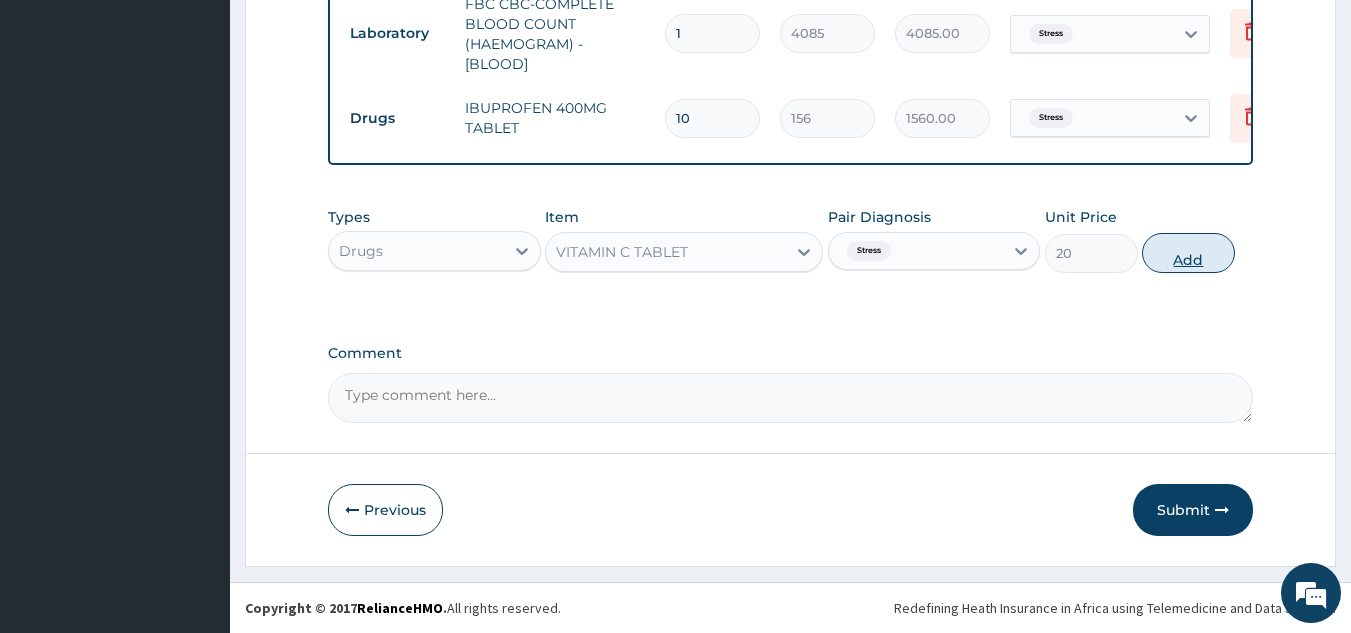 click on "Add" at bounding box center [1188, 253] 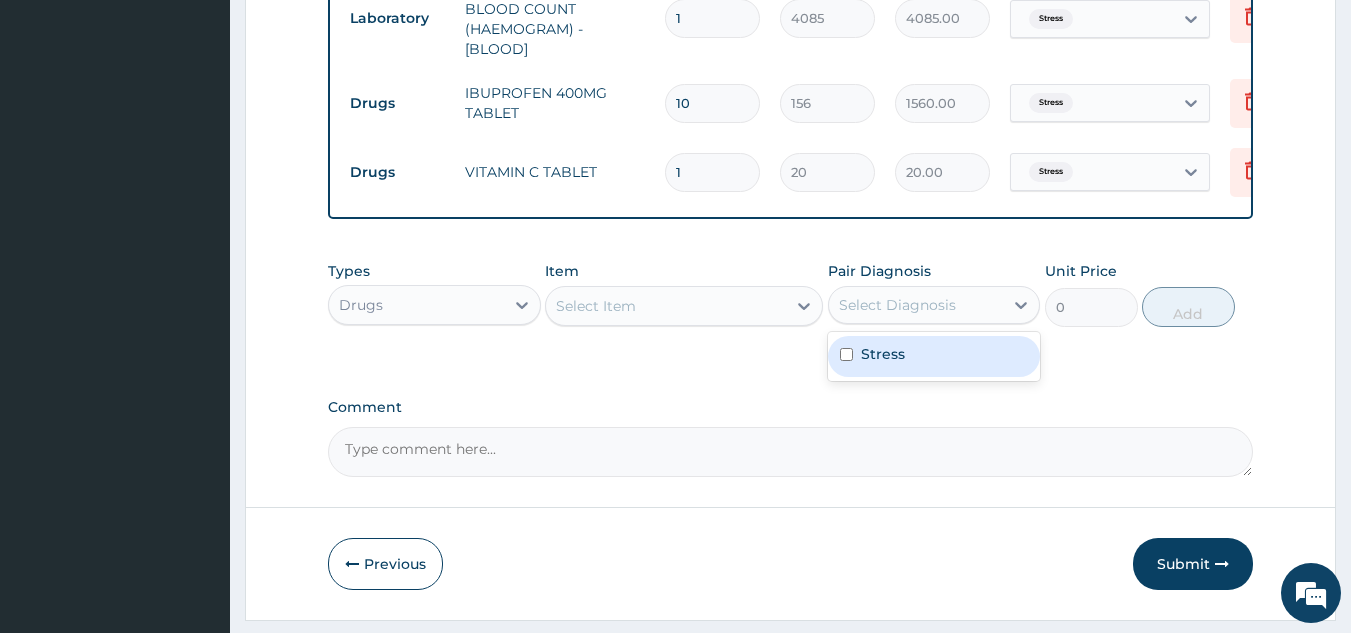 click on "Select Diagnosis" at bounding box center (897, 305) 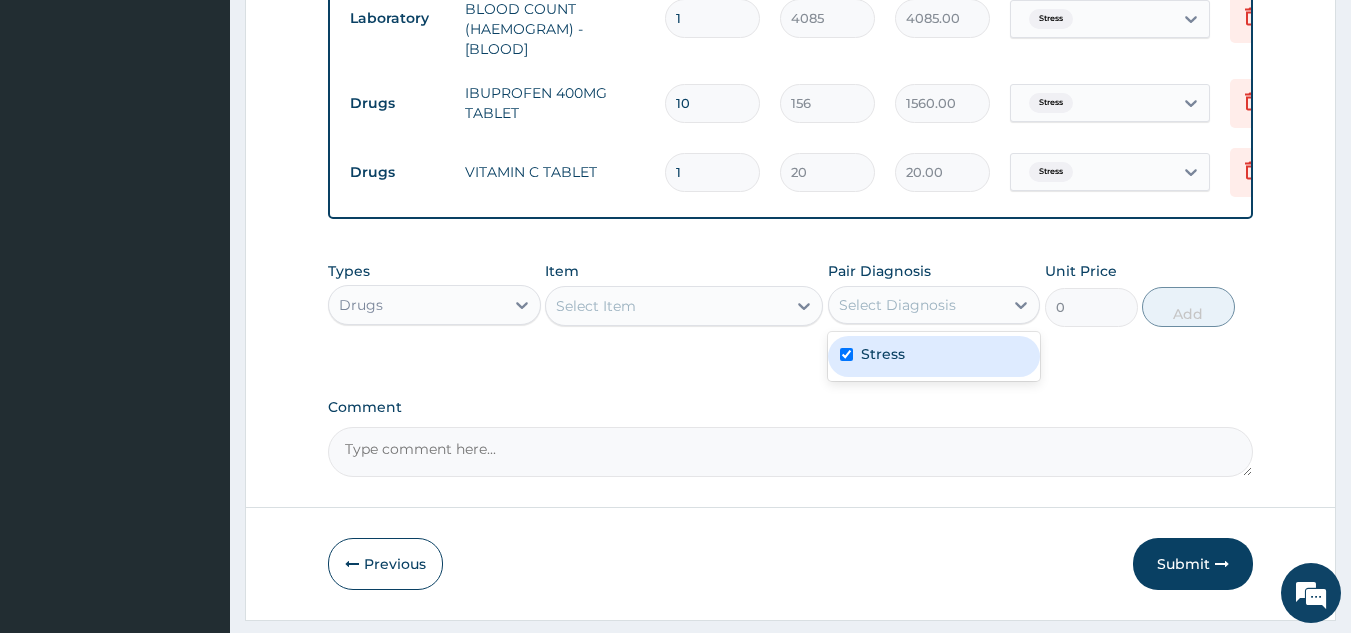 checkbox on "true" 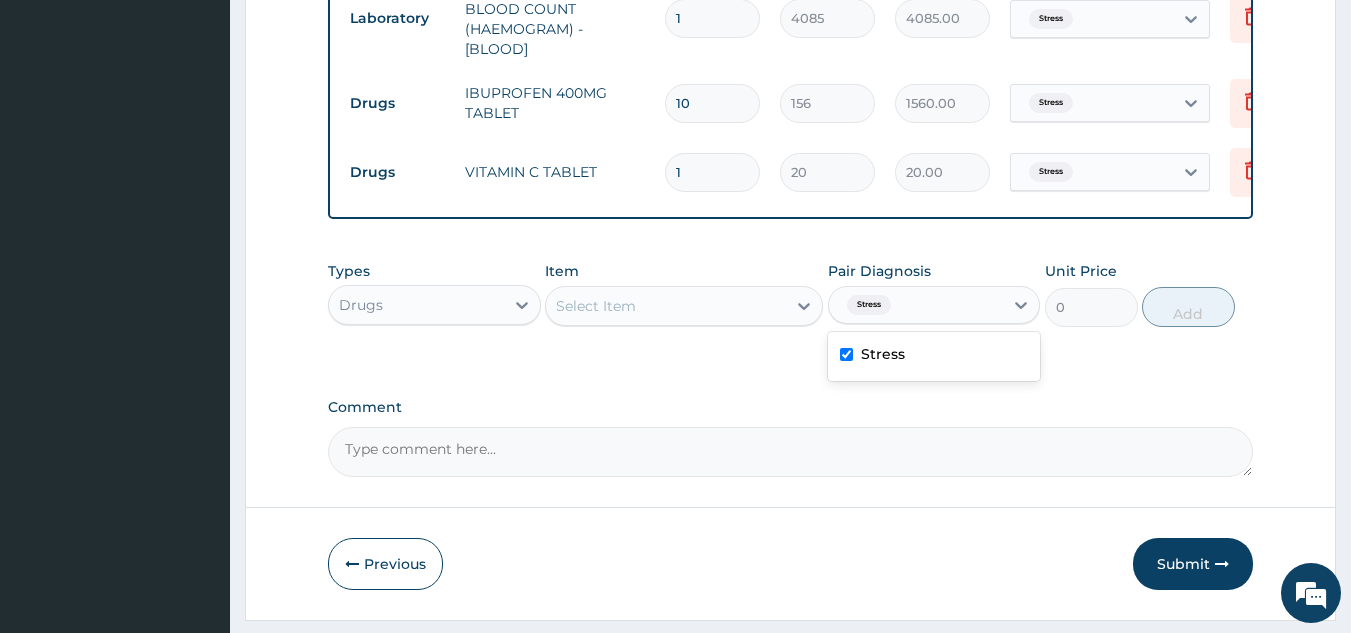 scroll, scrollTop: 1067, scrollLeft: 0, axis: vertical 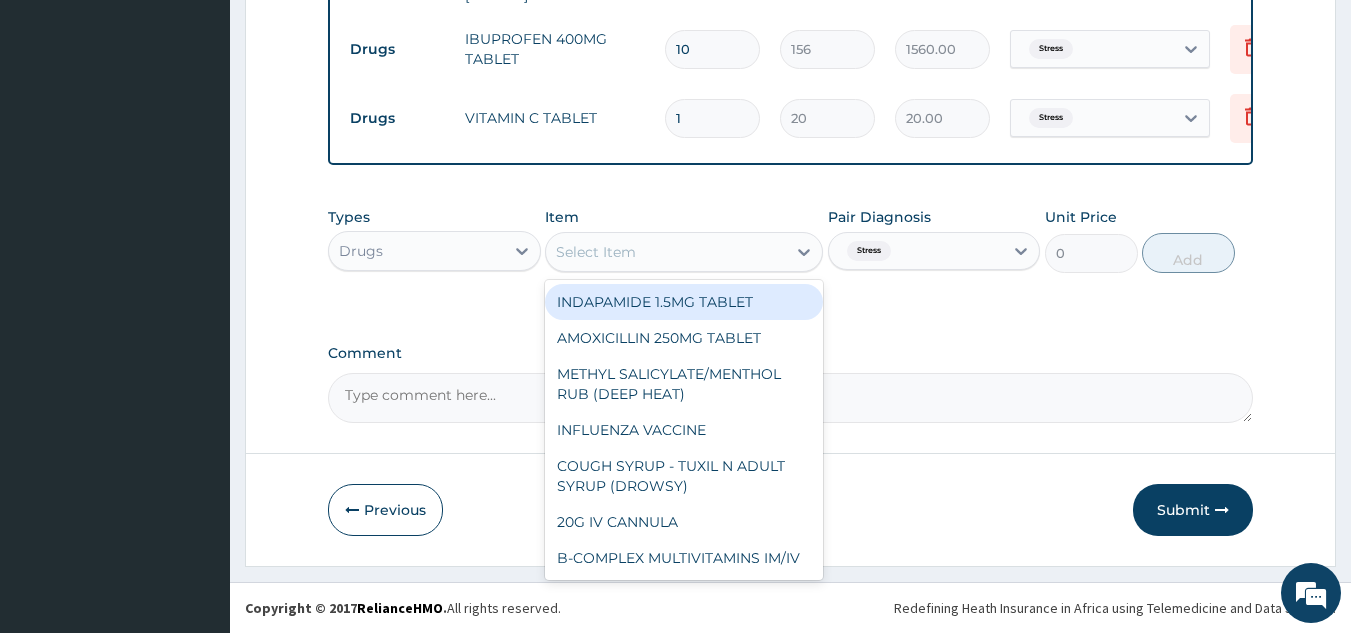 click on "Select Item" at bounding box center (596, 252) 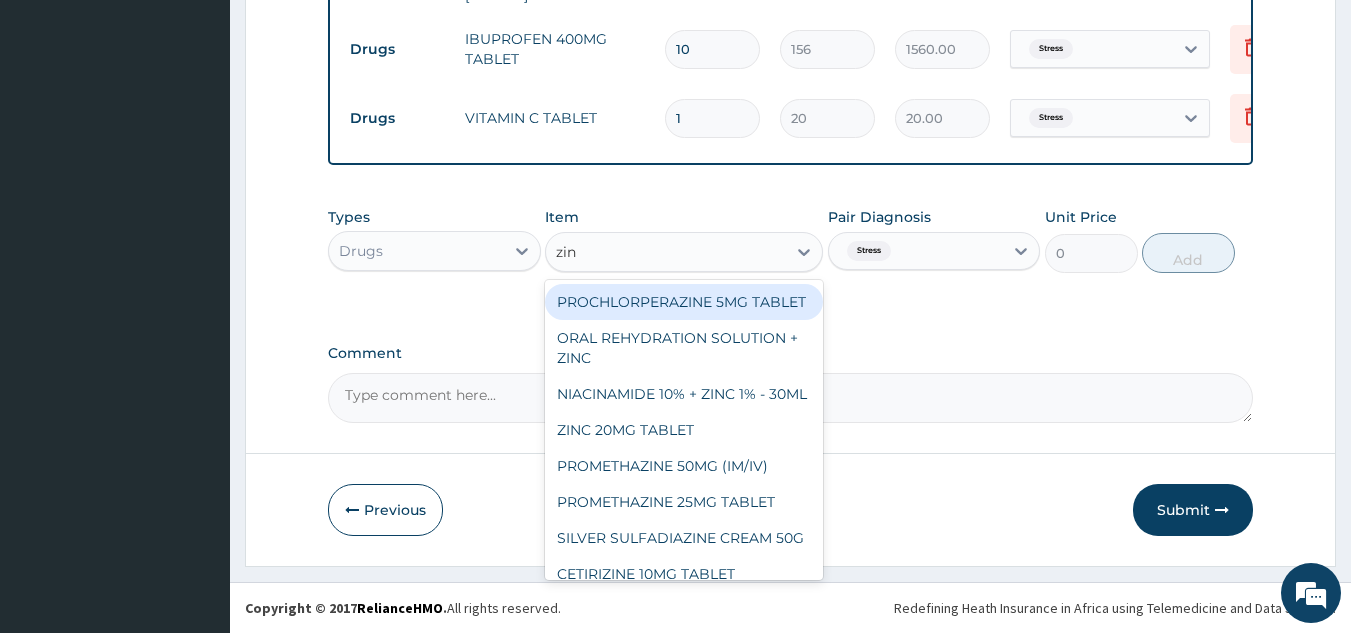 type on "zinc" 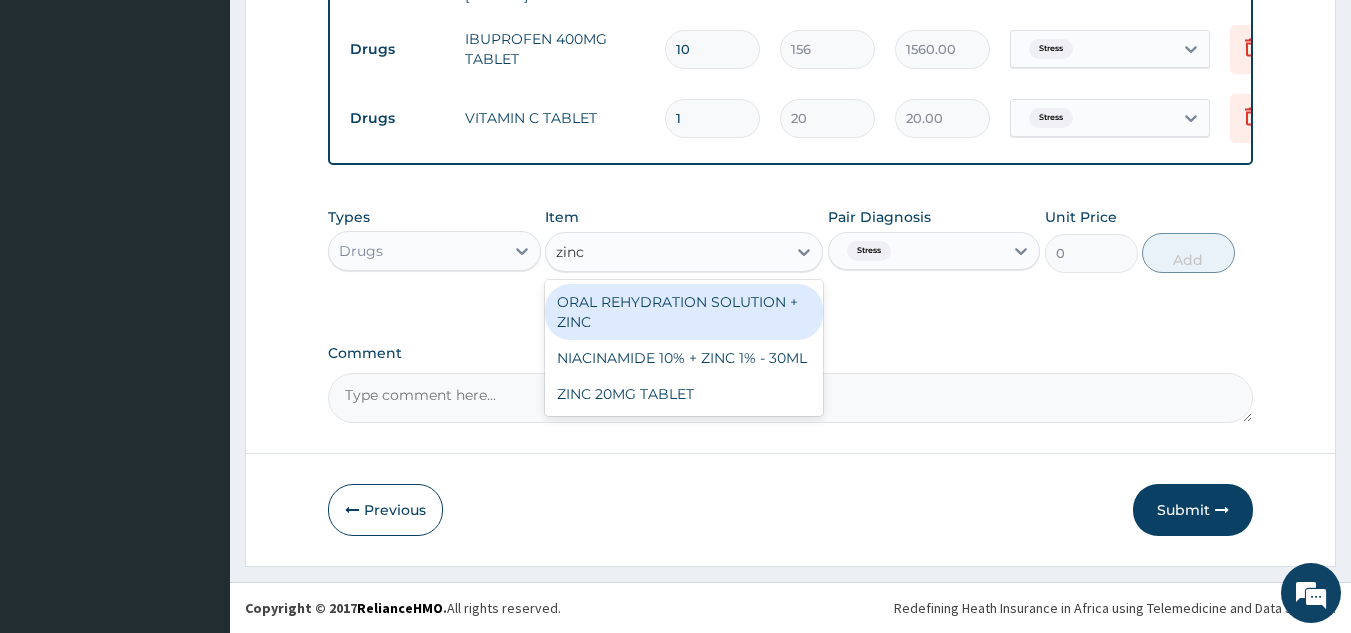 type 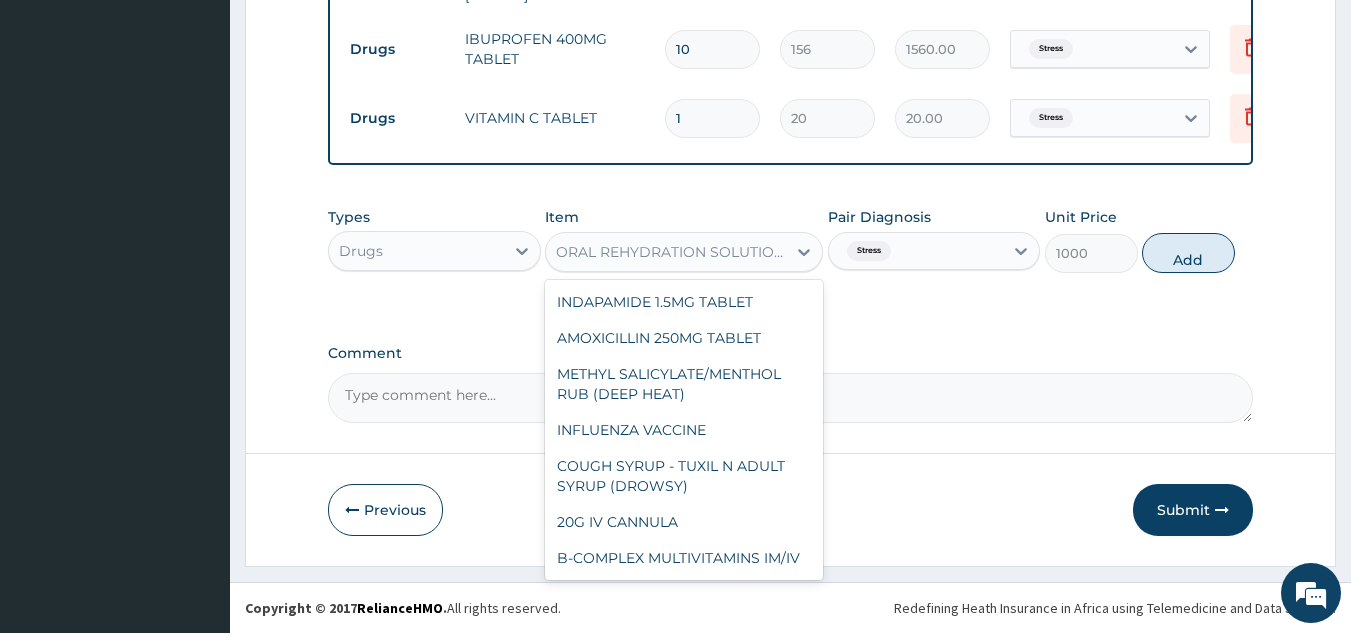 scroll, scrollTop: 4719, scrollLeft: 0, axis: vertical 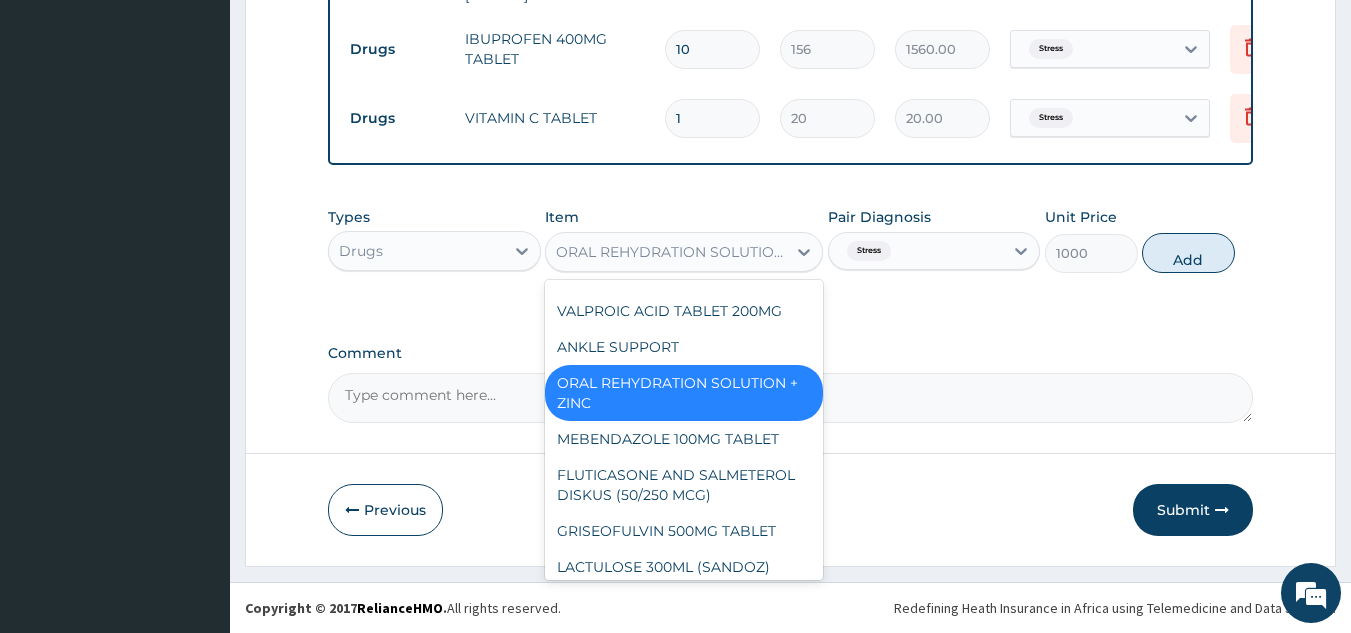 click on "ORAL REHYDRATION SOLUTION + ZINC" at bounding box center (672, 252) 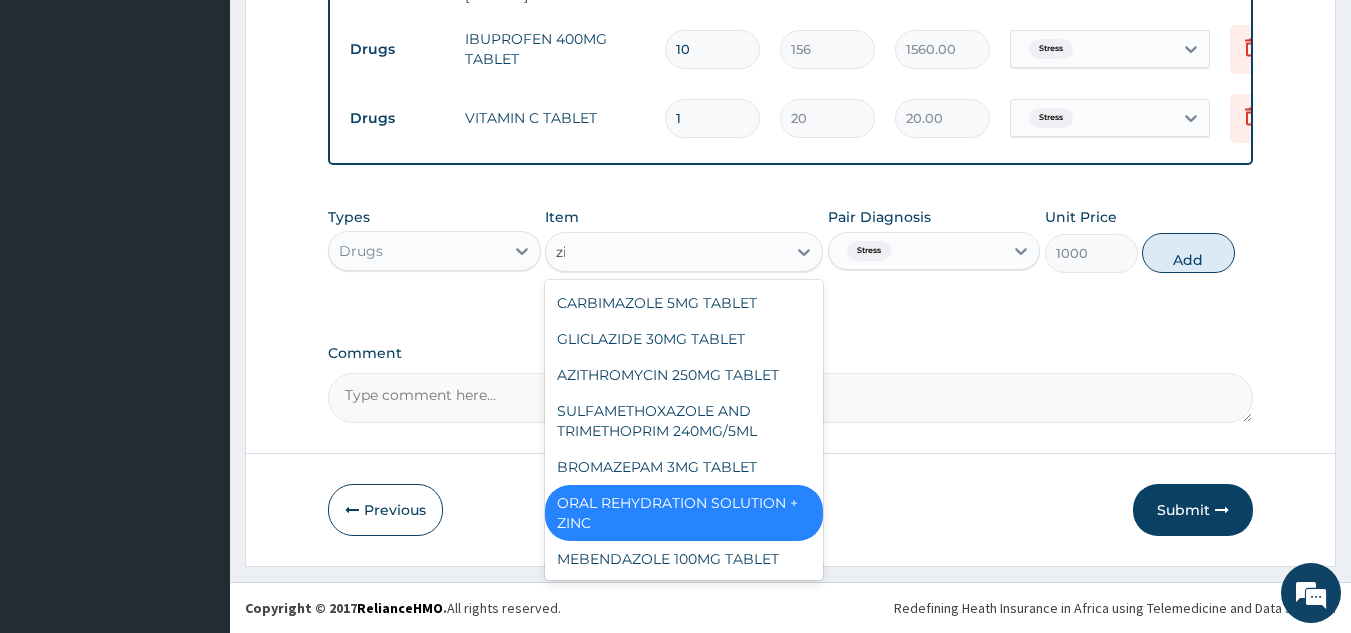 scroll, scrollTop: 0, scrollLeft: 0, axis: both 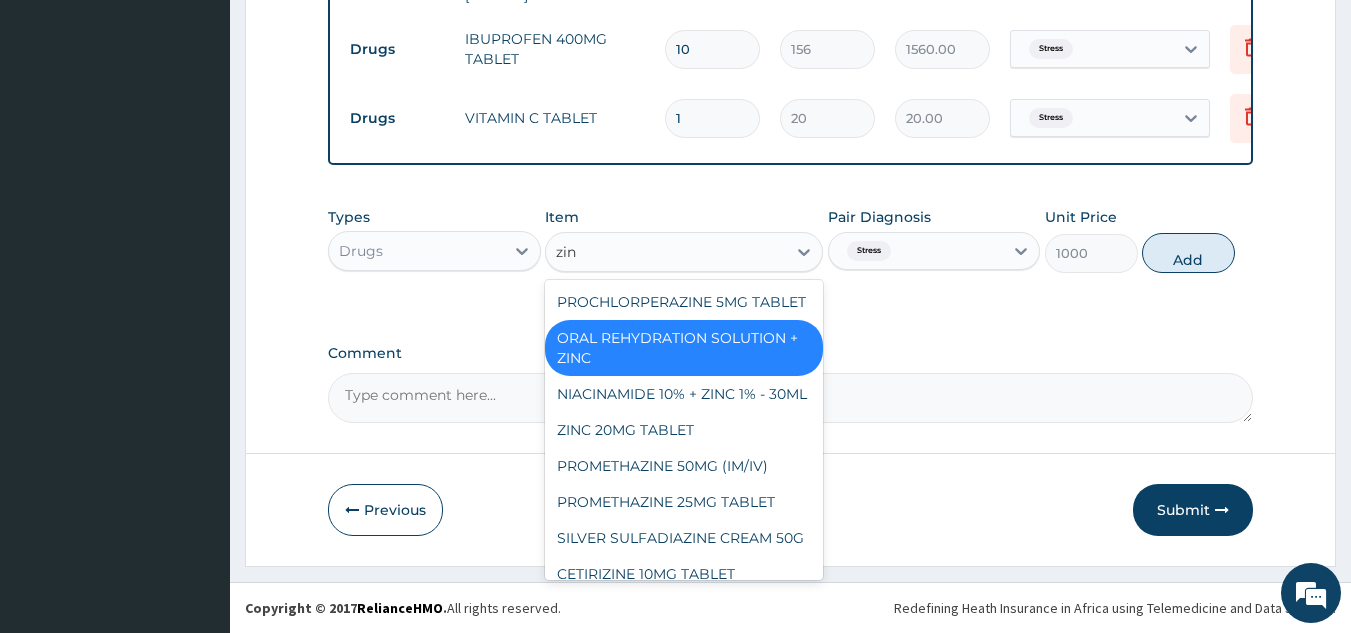 type on "zinc" 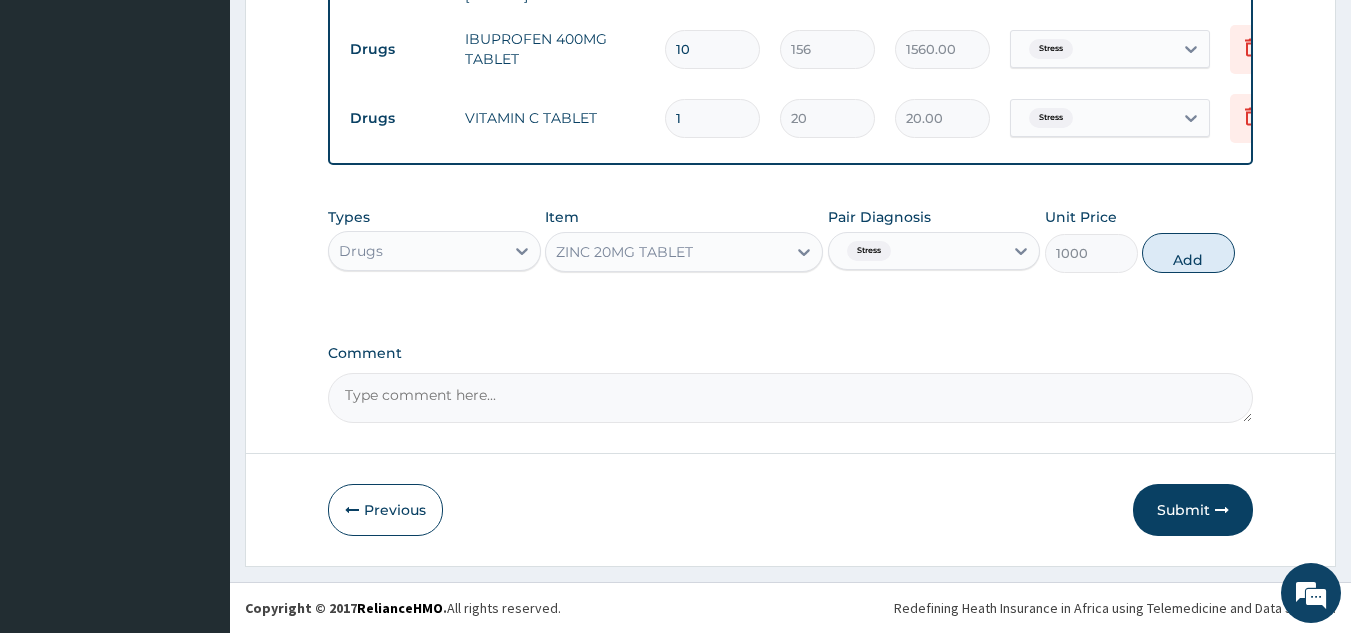 type 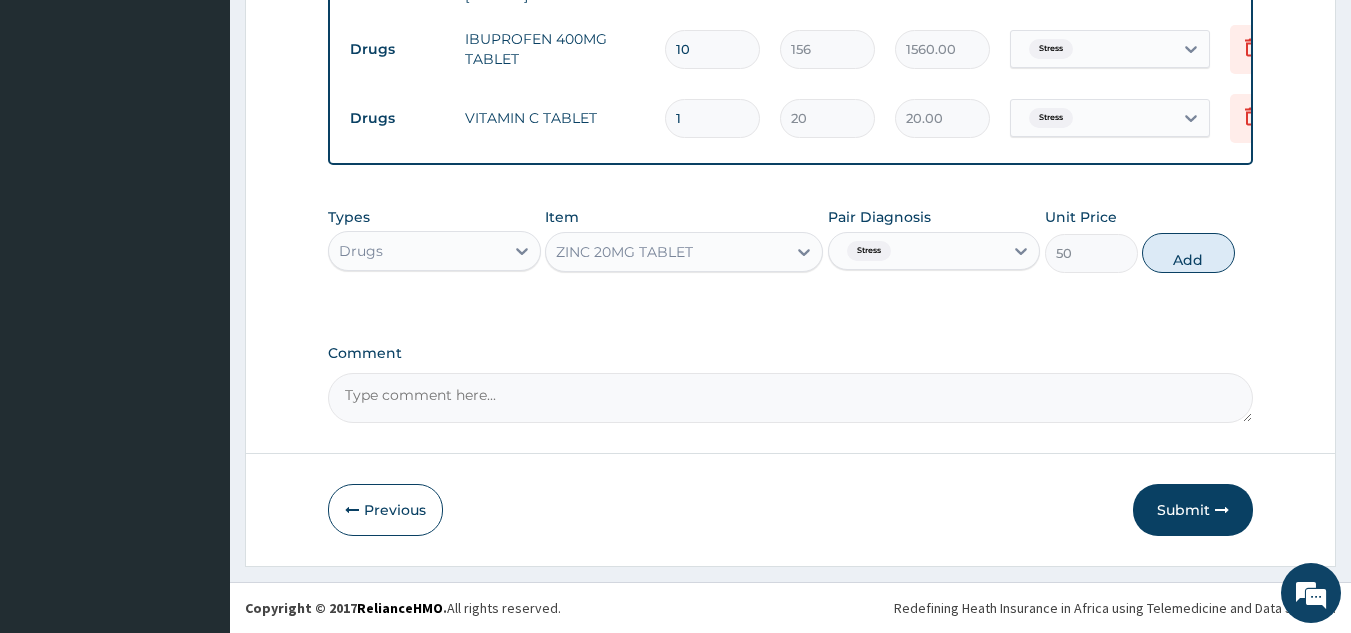 click on "Types Drugs Item ZINC 20MG TABLET Pair Diagnosis Stress Unit Price 50 Add" at bounding box center [791, 240] 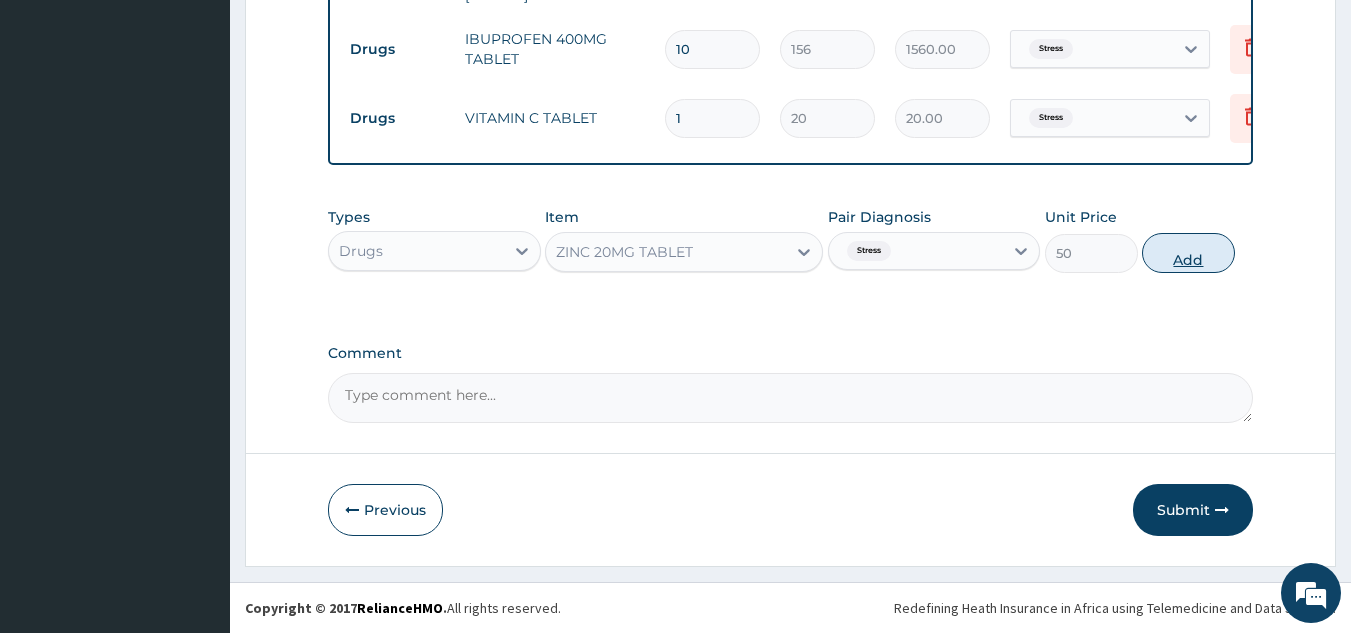 click on "Add" at bounding box center [1188, 253] 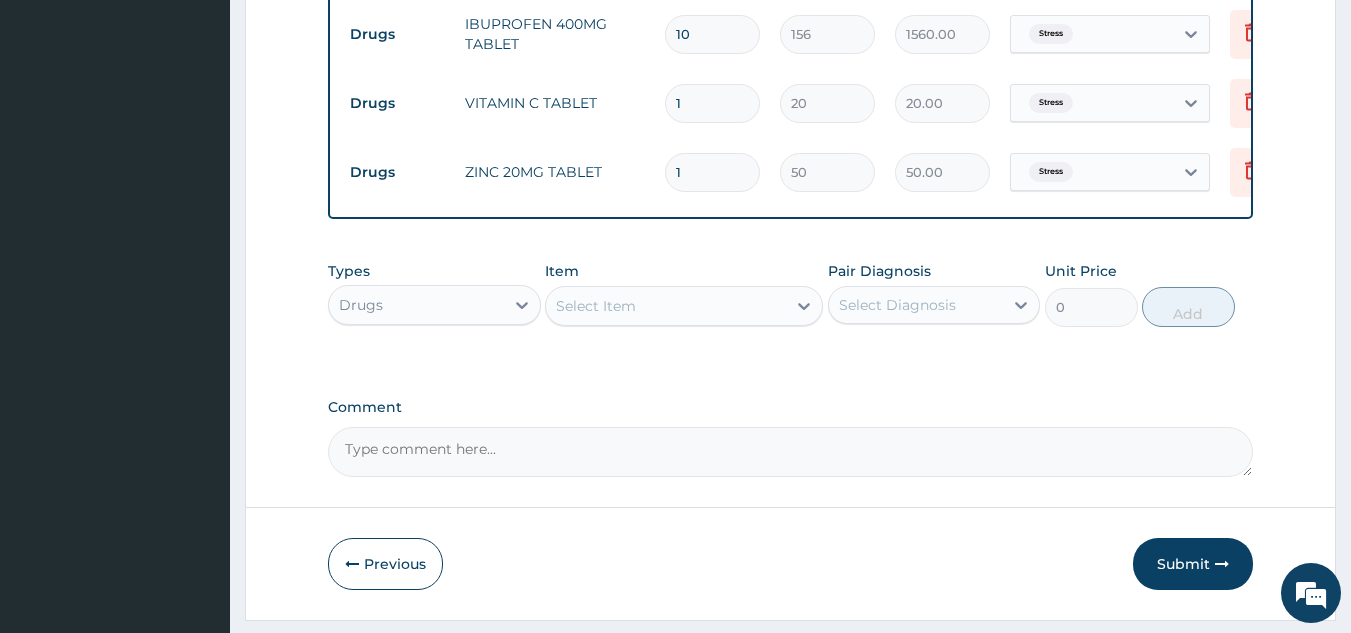 scroll, scrollTop: 1136, scrollLeft: 0, axis: vertical 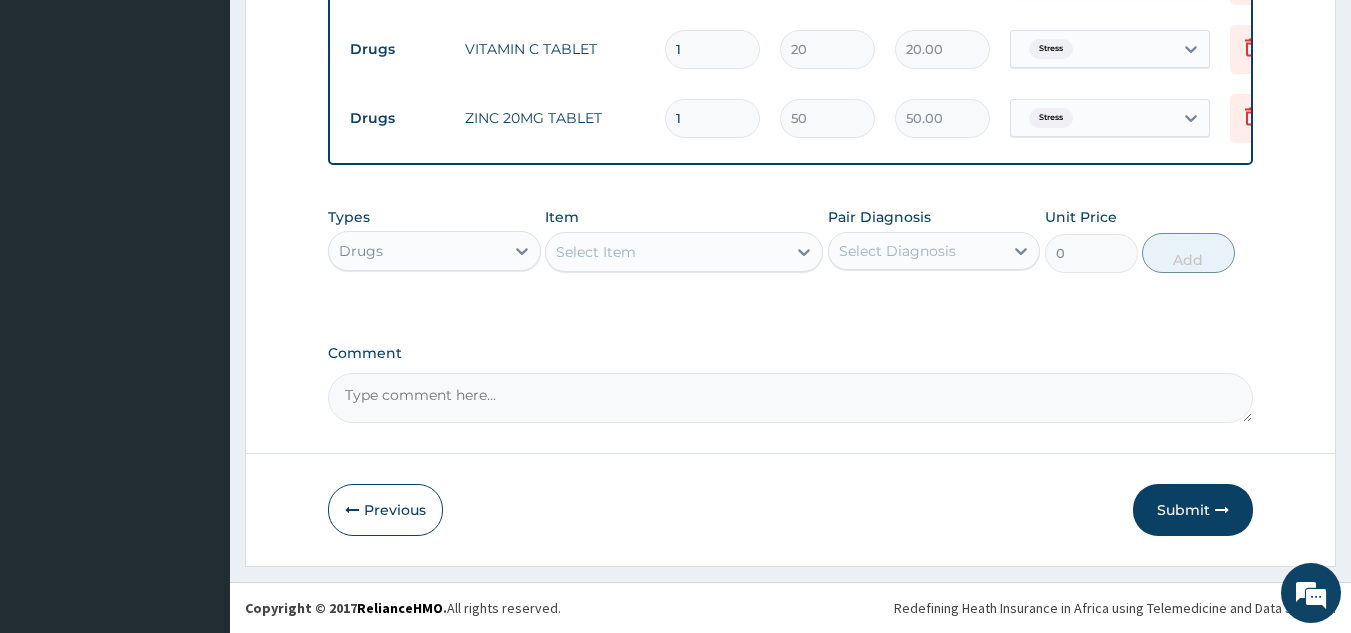 type on "14" 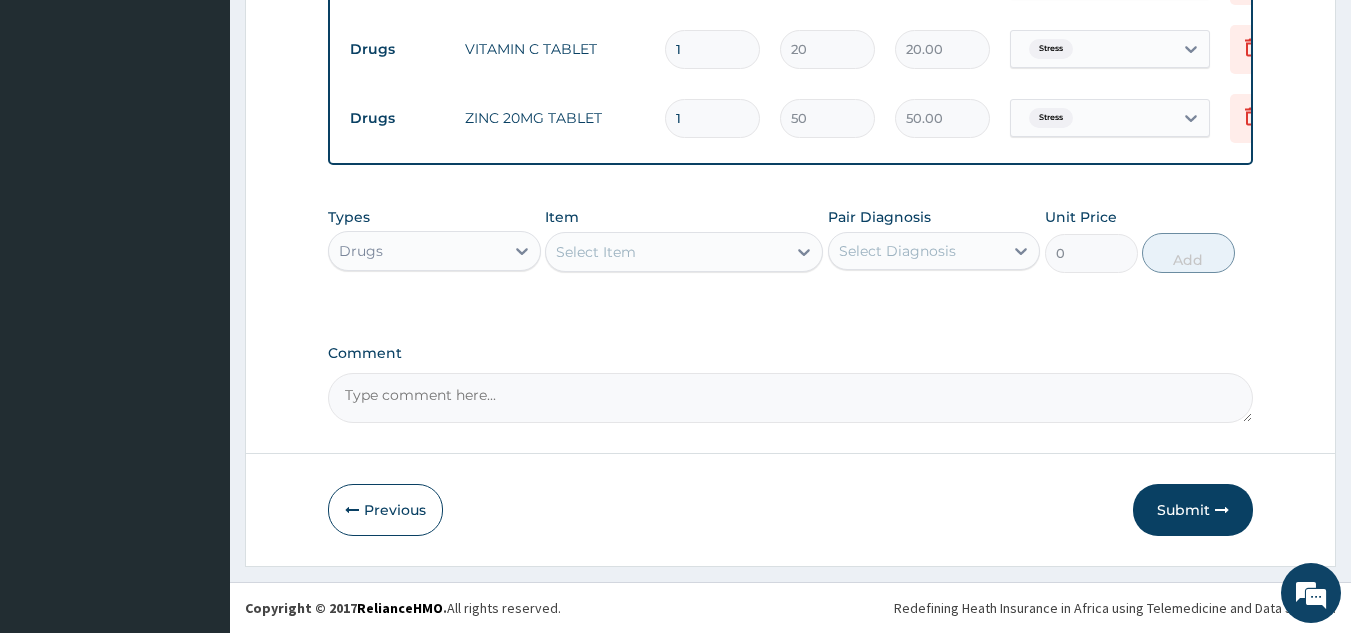 type on "700.00" 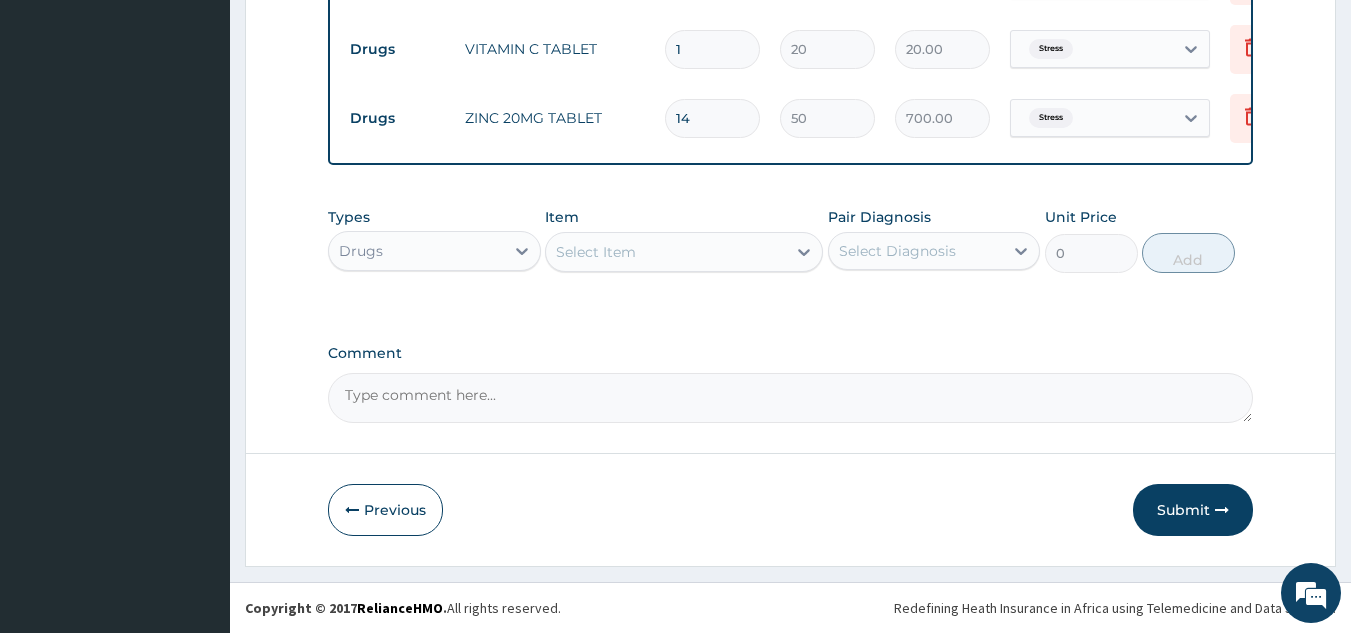 type on "14" 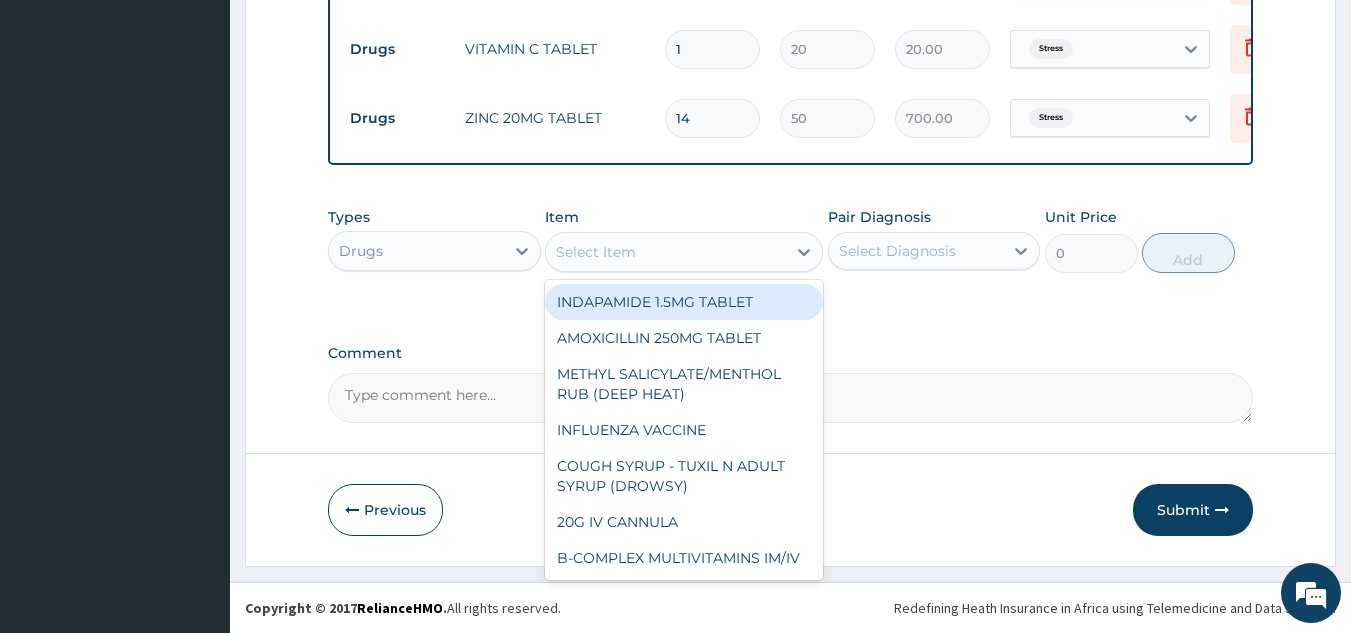 click on "Select Item" at bounding box center [666, 252] 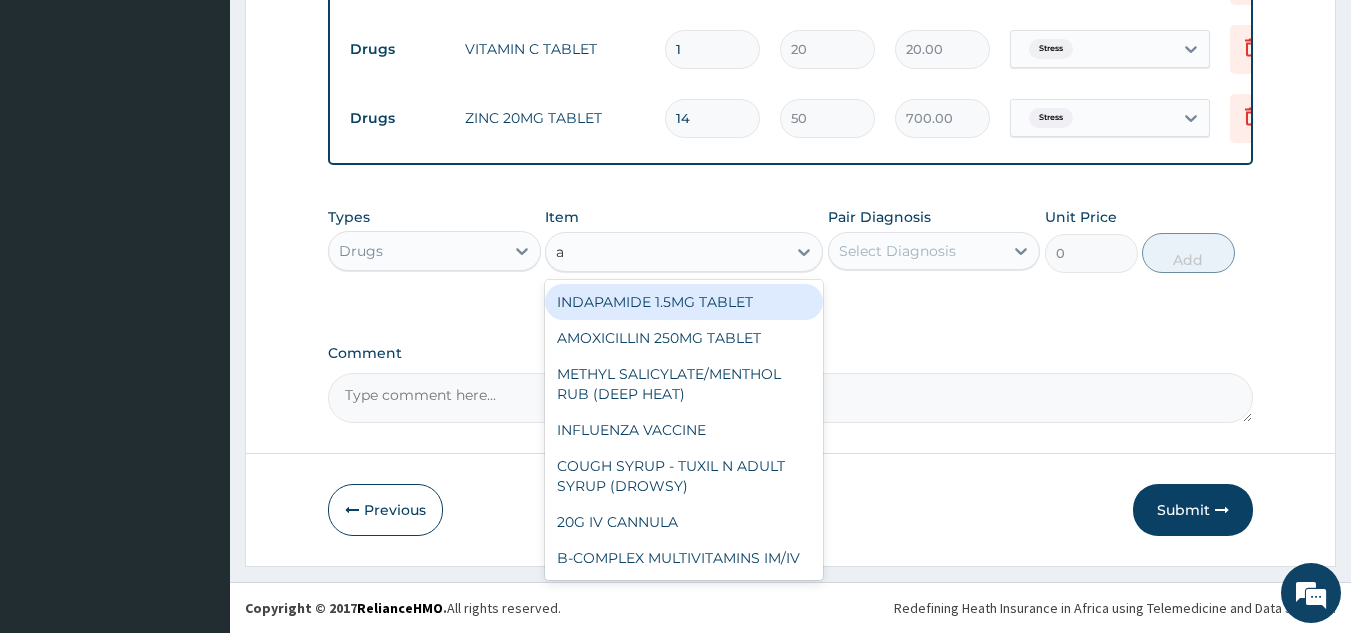 type on "a" 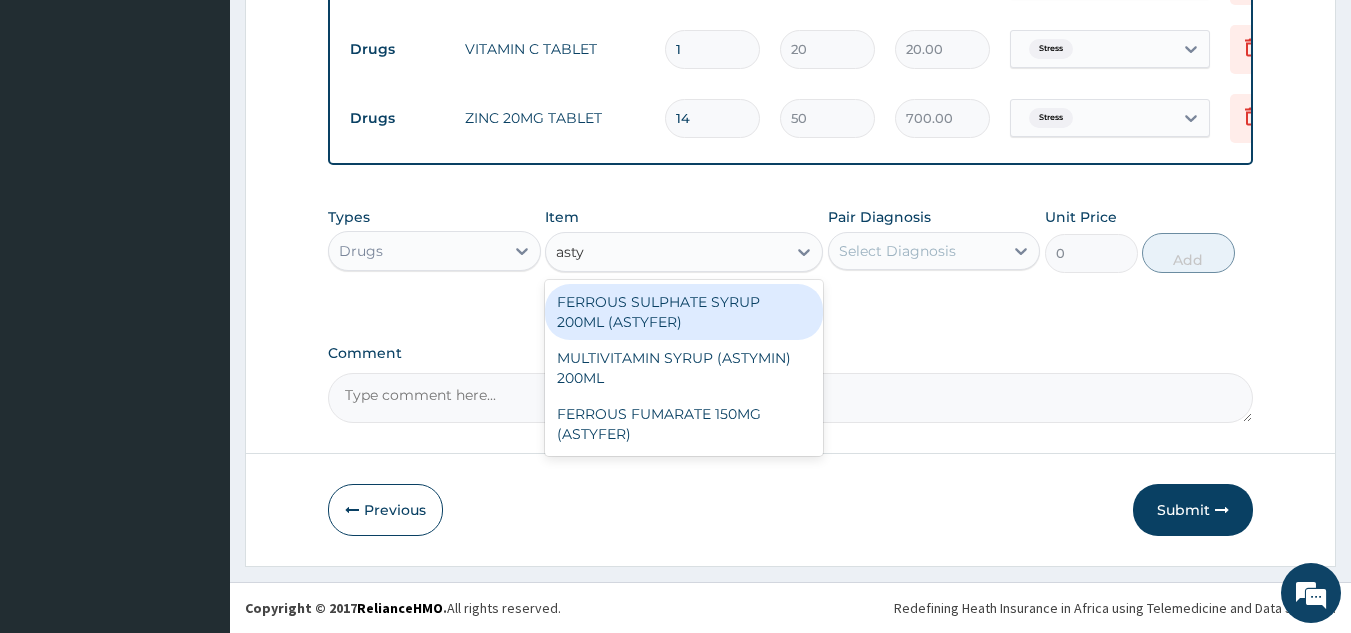 type on "asty" 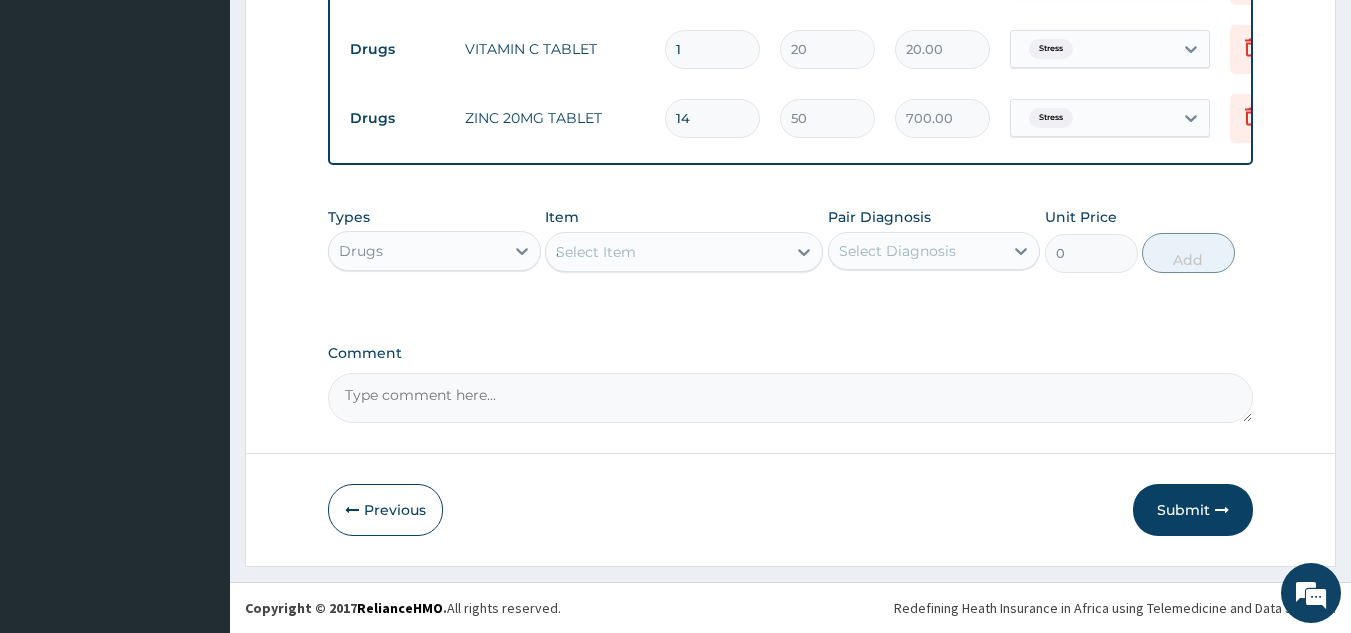type 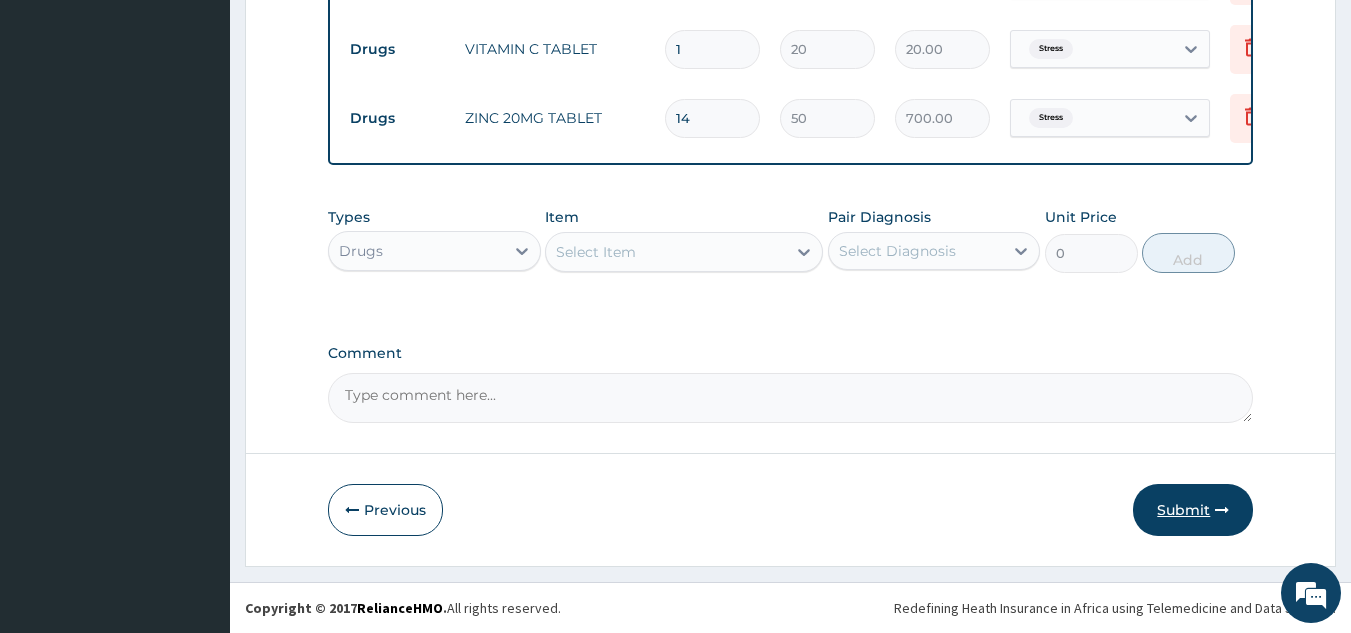 click on "Submit" at bounding box center [1193, 510] 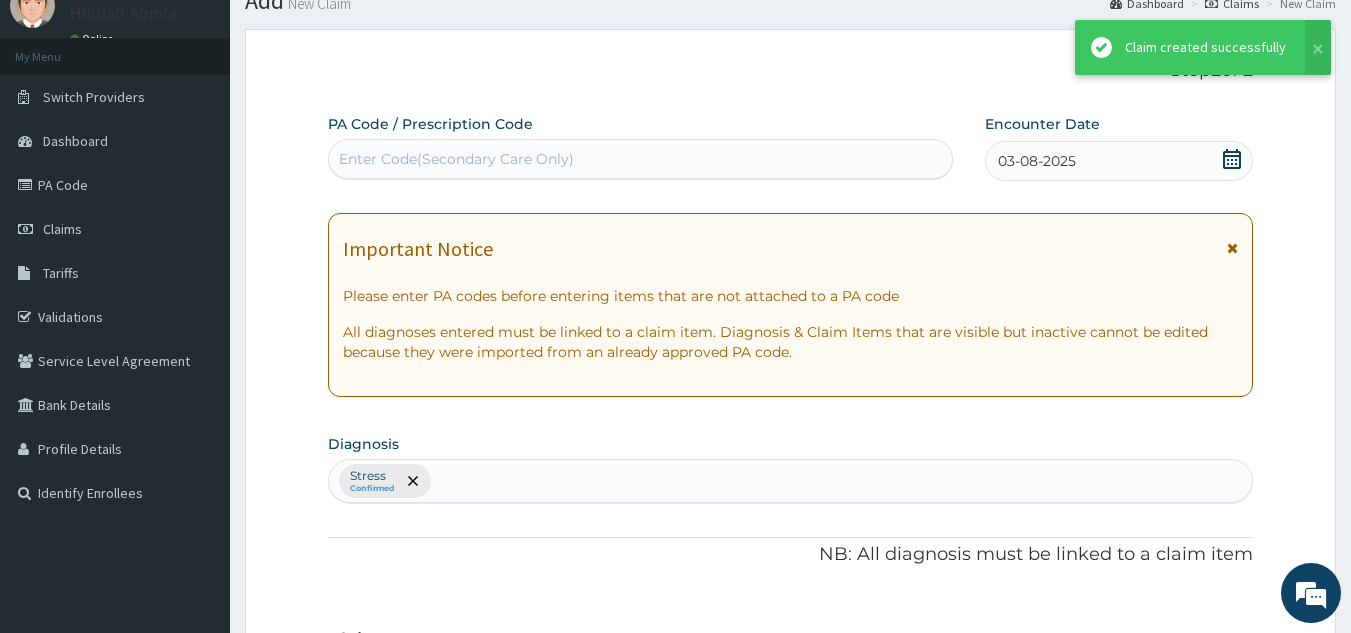 scroll, scrollTop: 1136, scrollLeft: 0, axis: vertical 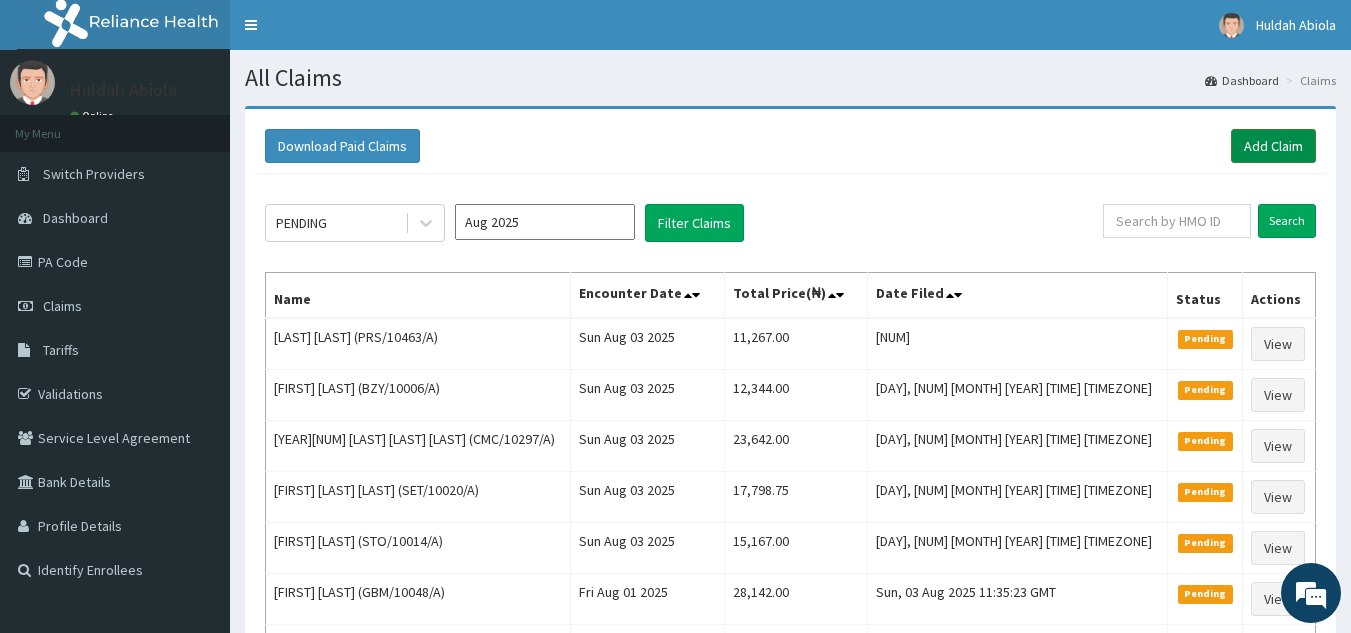 click on "Add Claim" at bounding box center (1273, 146) 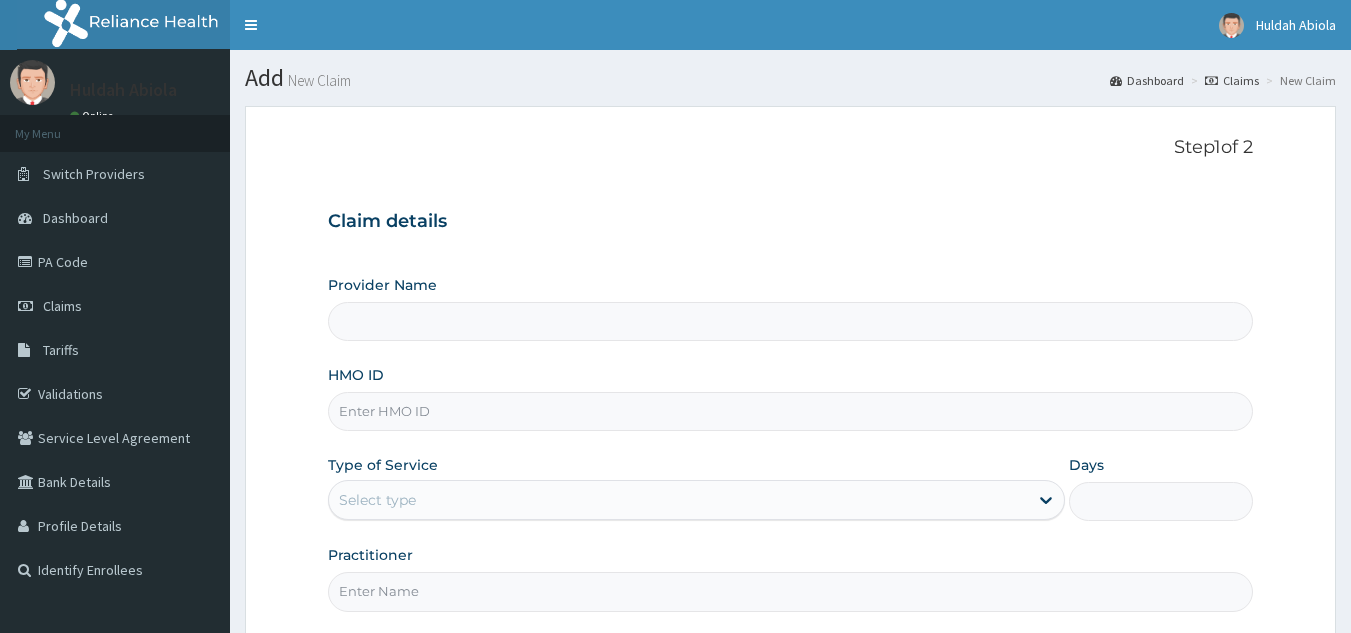 scroll, scrollTop: 0, scrollLeft: 0, axis: both 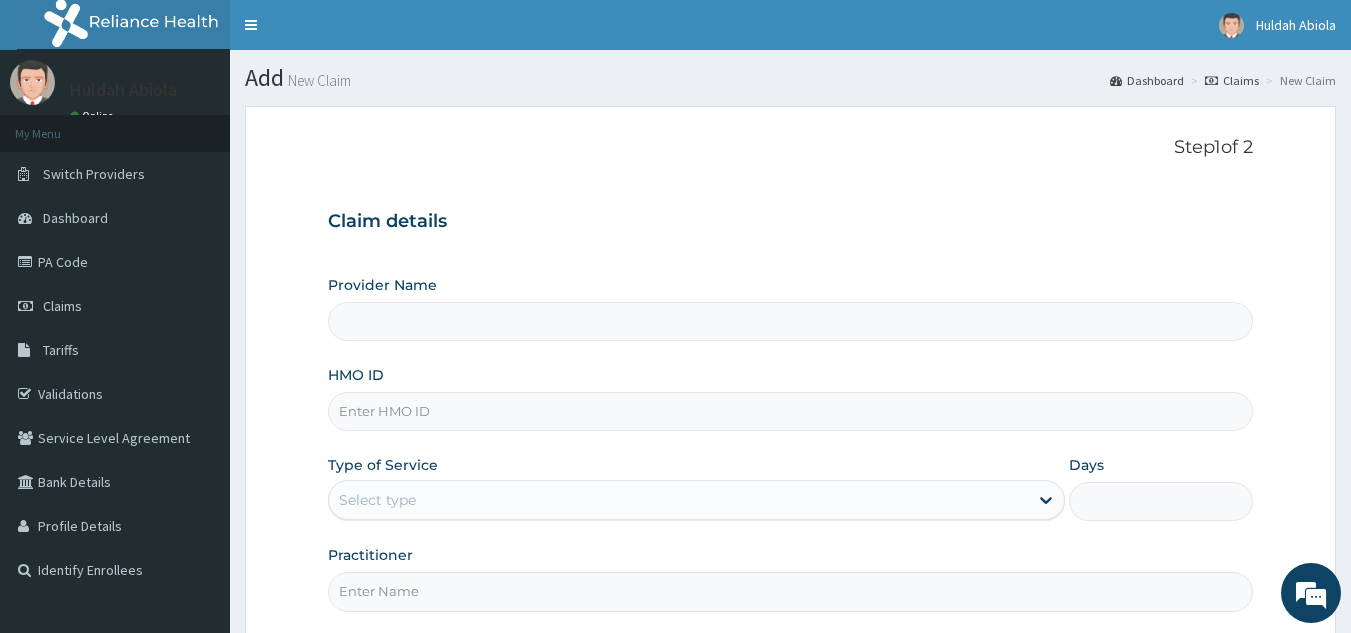 click on "HMO ID" at bounding box center [791, 411] 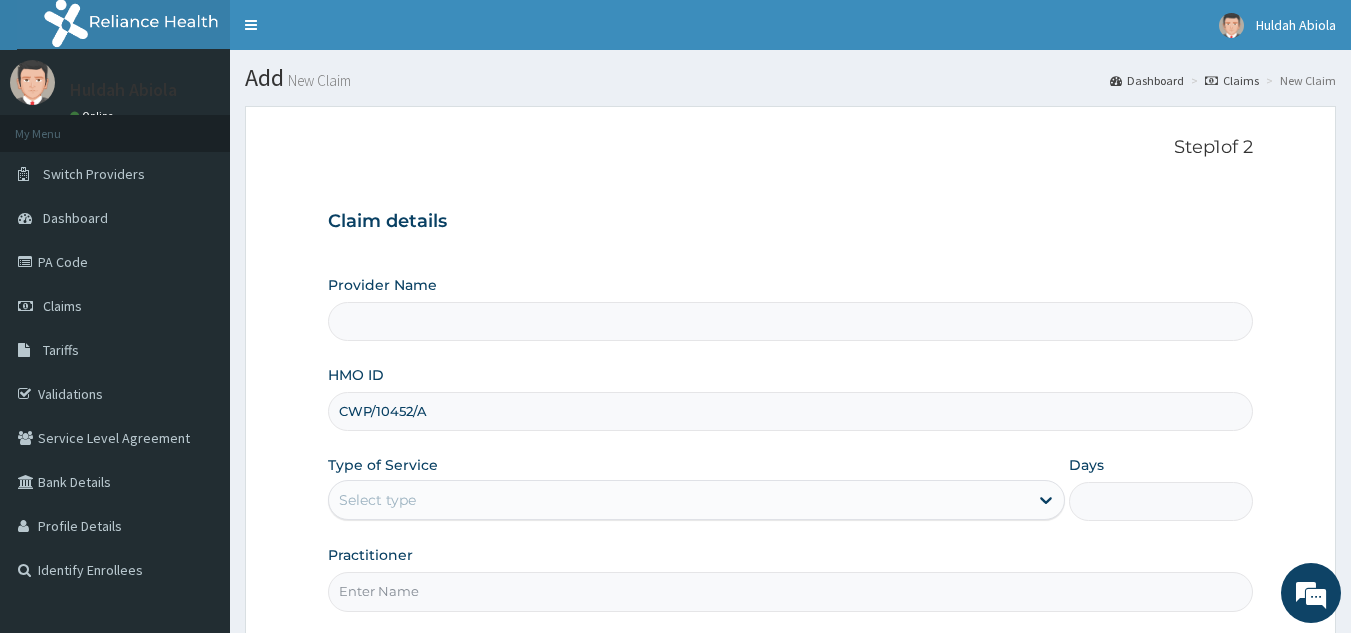 type on "Reliance Family Clinics (RFC) - Lekki" 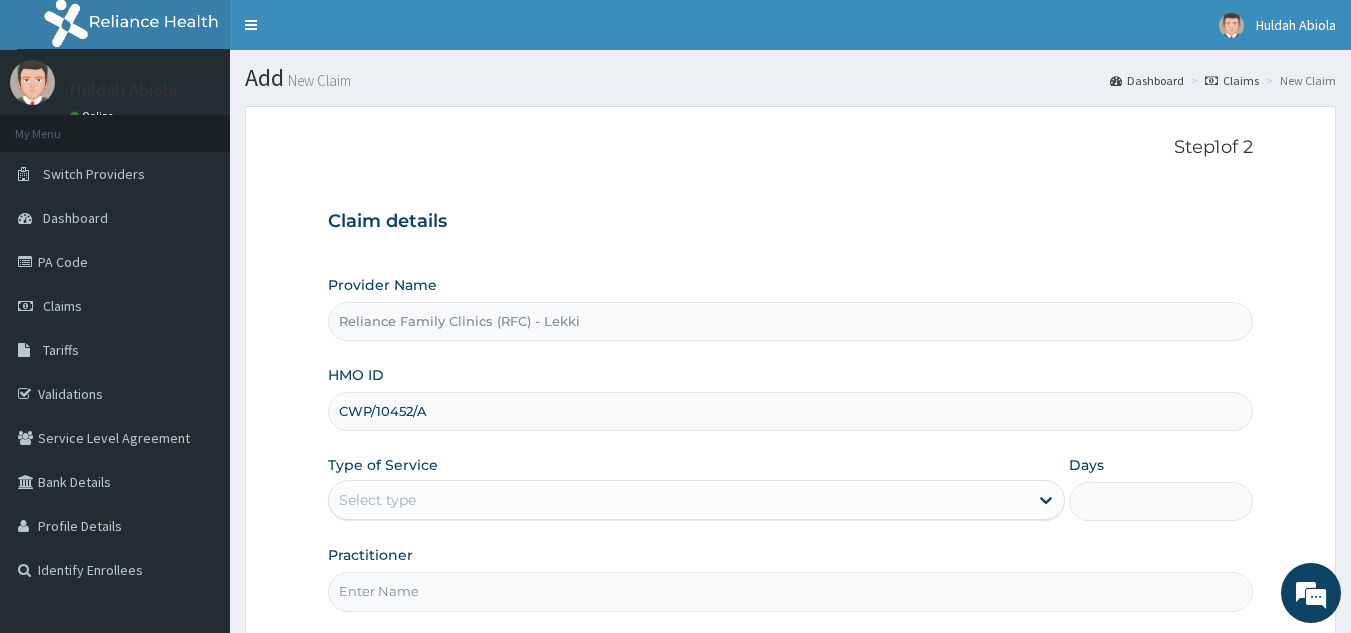 scroll, scrollTop: 189, scrollLeft: 0, axis: vertical 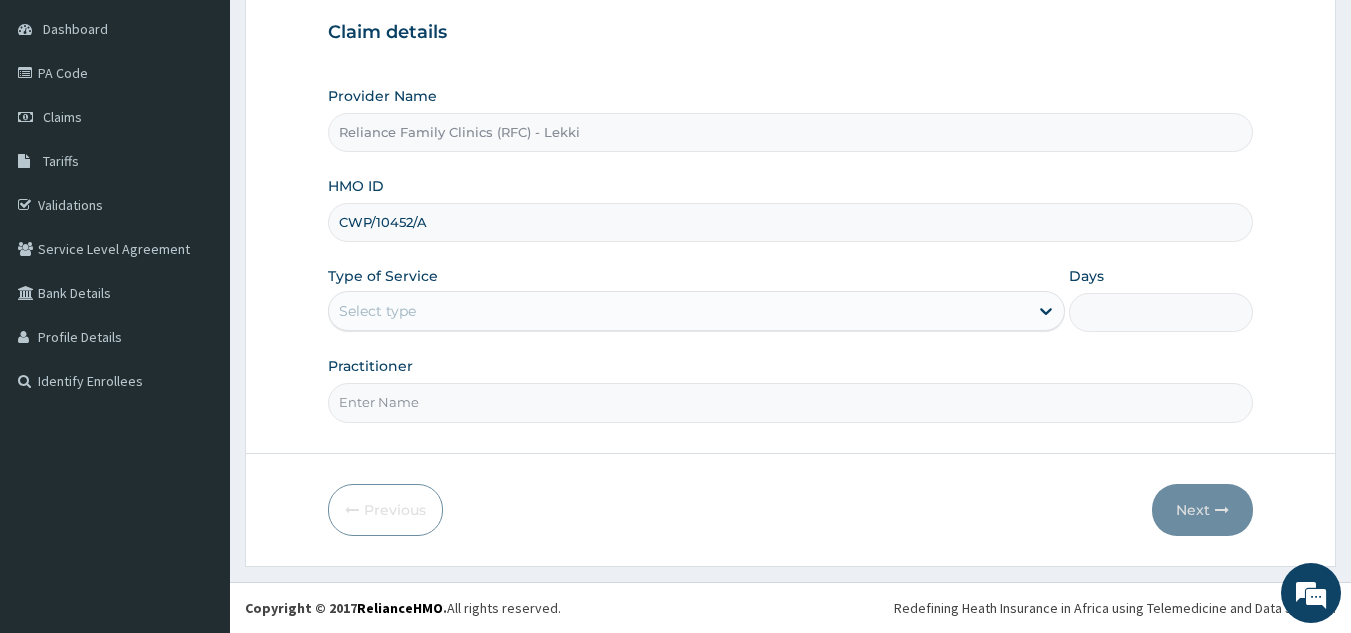 type on "CWP/10452/A" 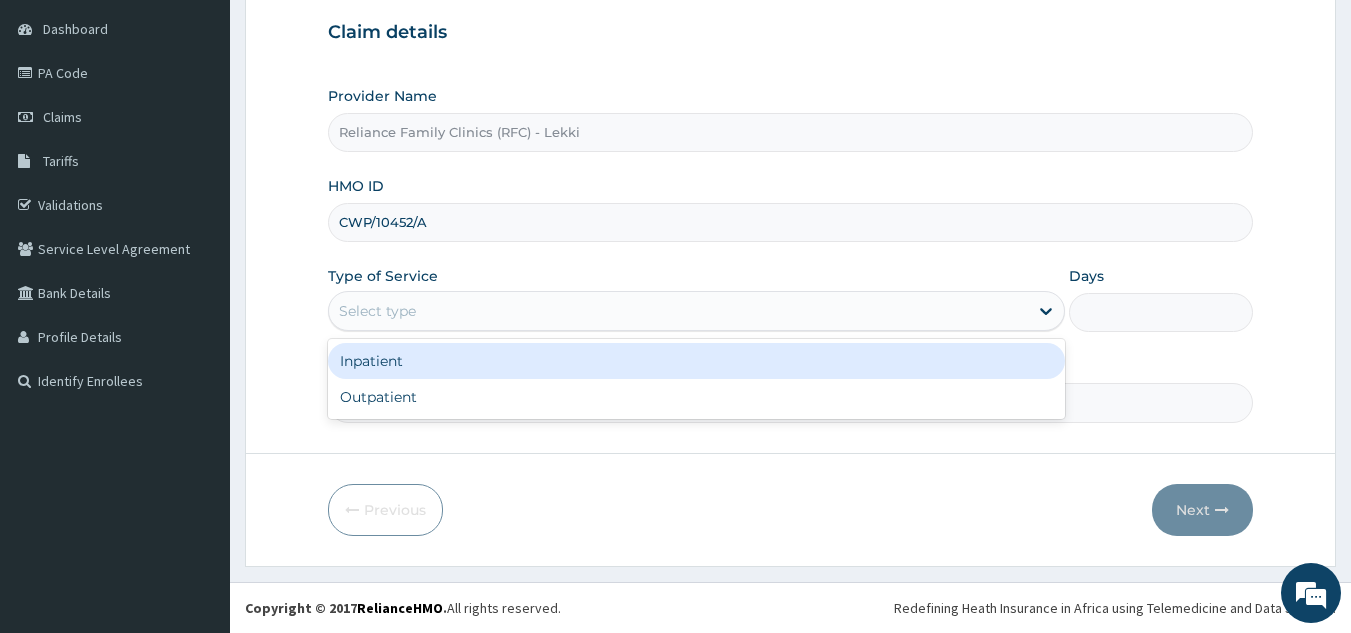 click on "Select type" at bounding box center [678, 311] 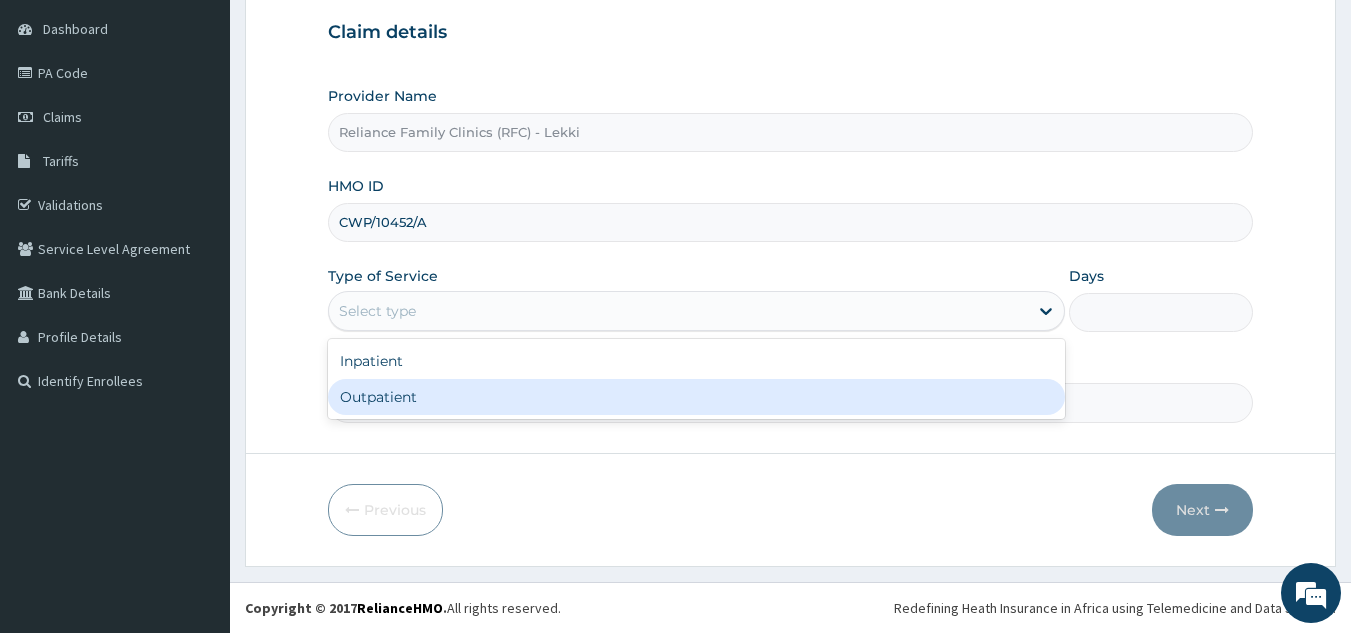 click on "Outpatient" at bounding box center [696, 397] 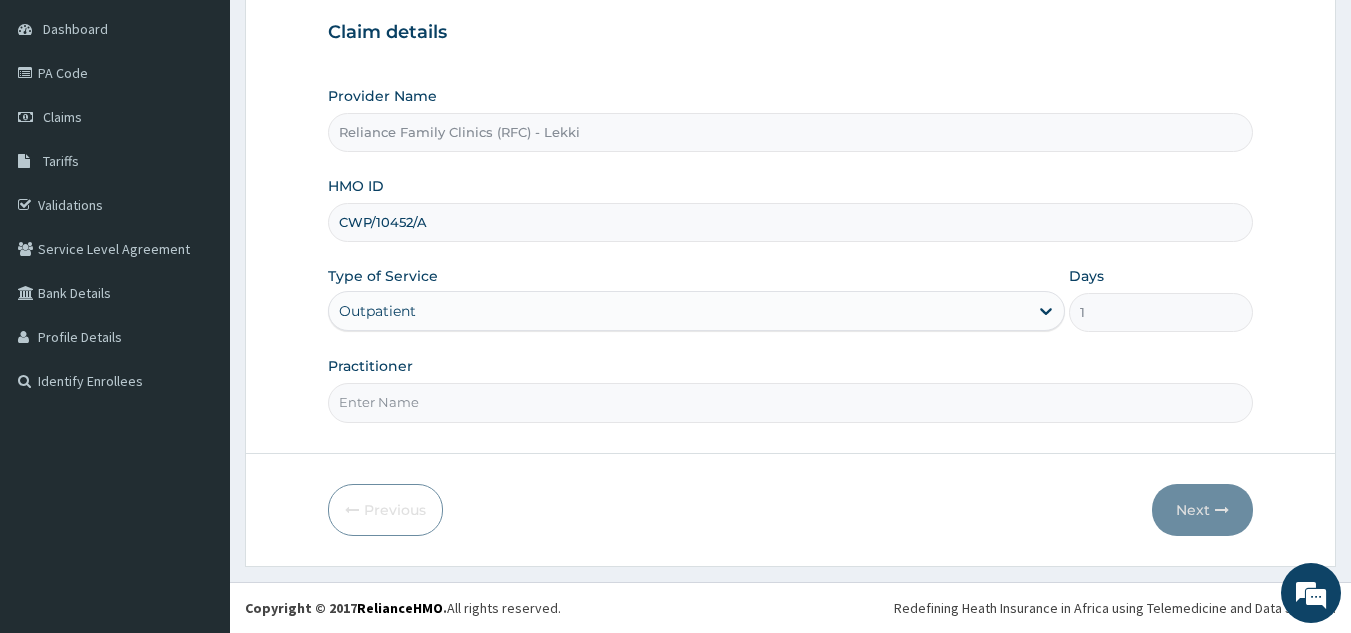 click on "Practitioner" at bounding box center (791, 402) 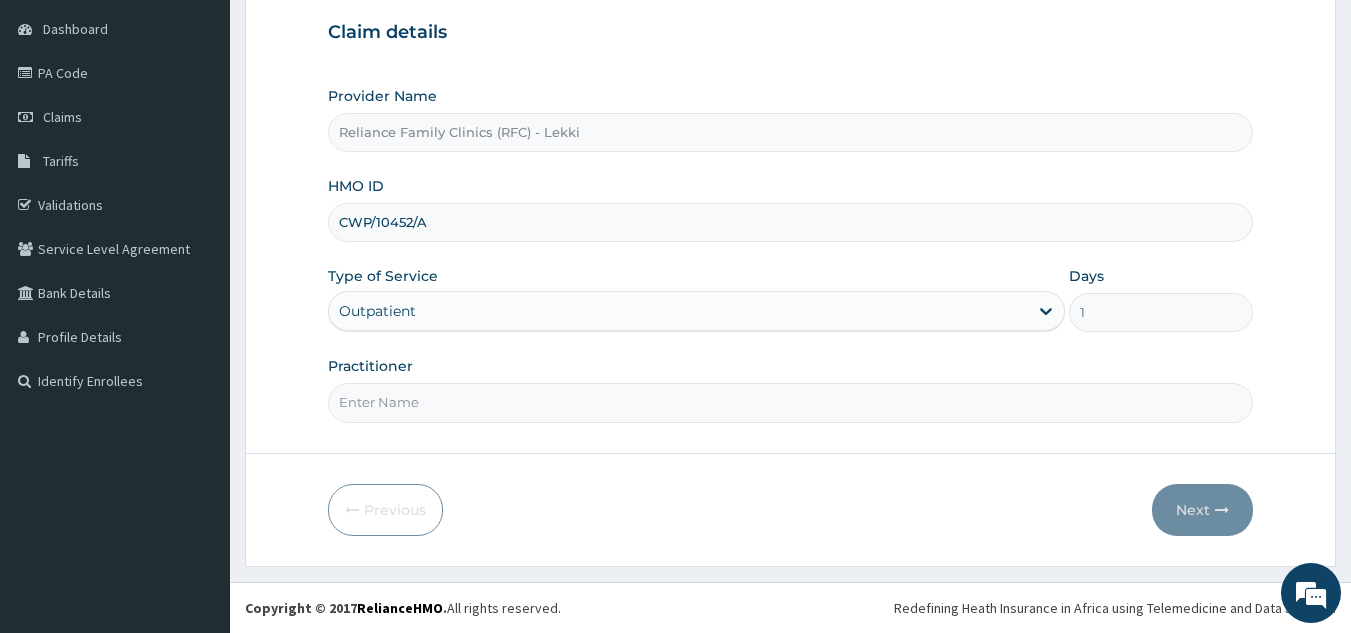 type on "Locum" 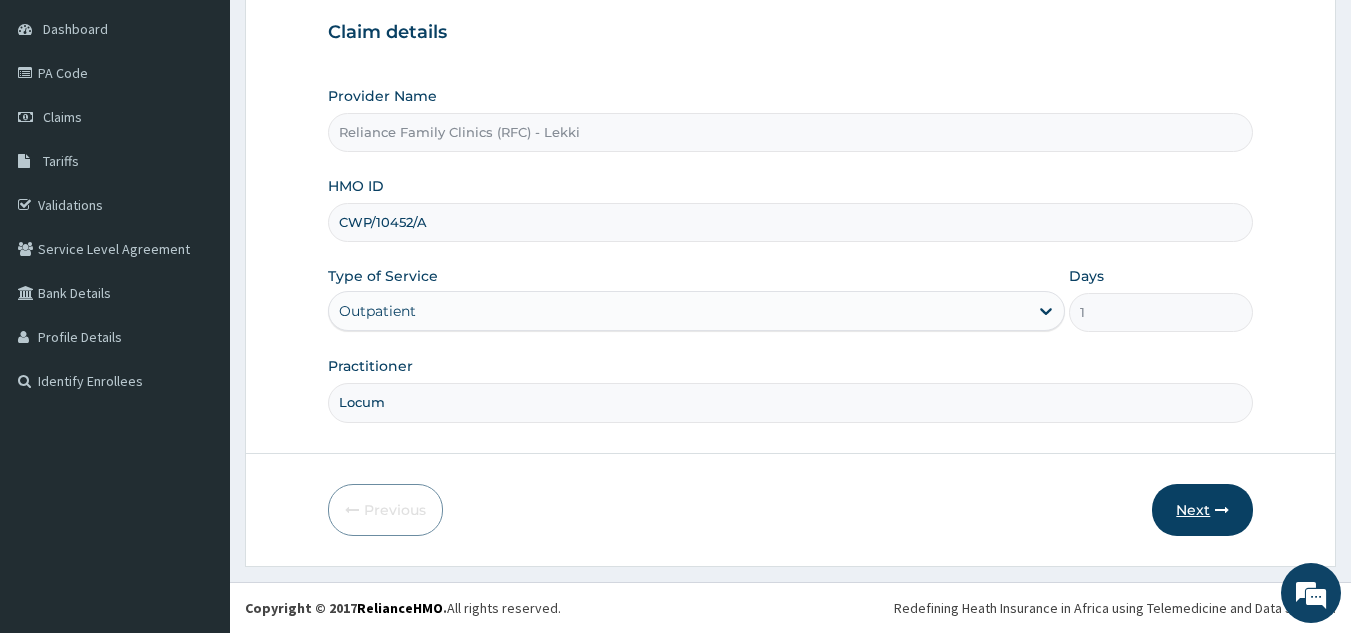 click on "Next" at bounding box center [1202, 510] 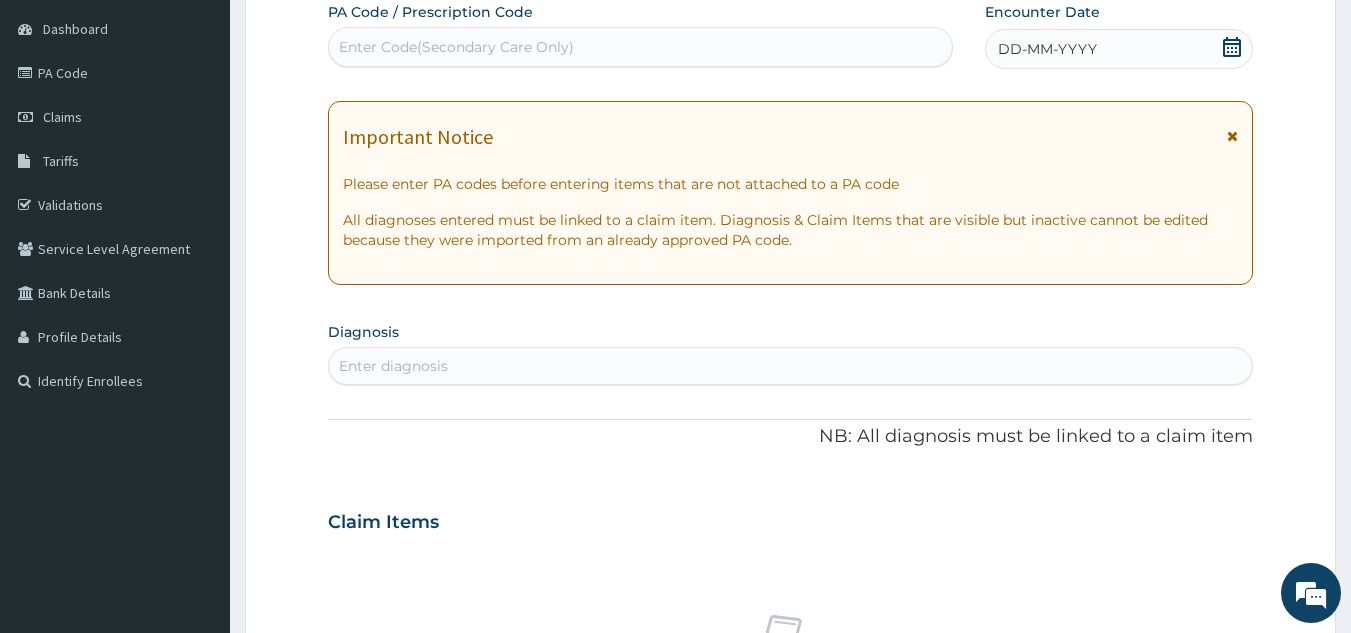 scroll, scrollTop: 0, scrollLeft: 0, axis: both 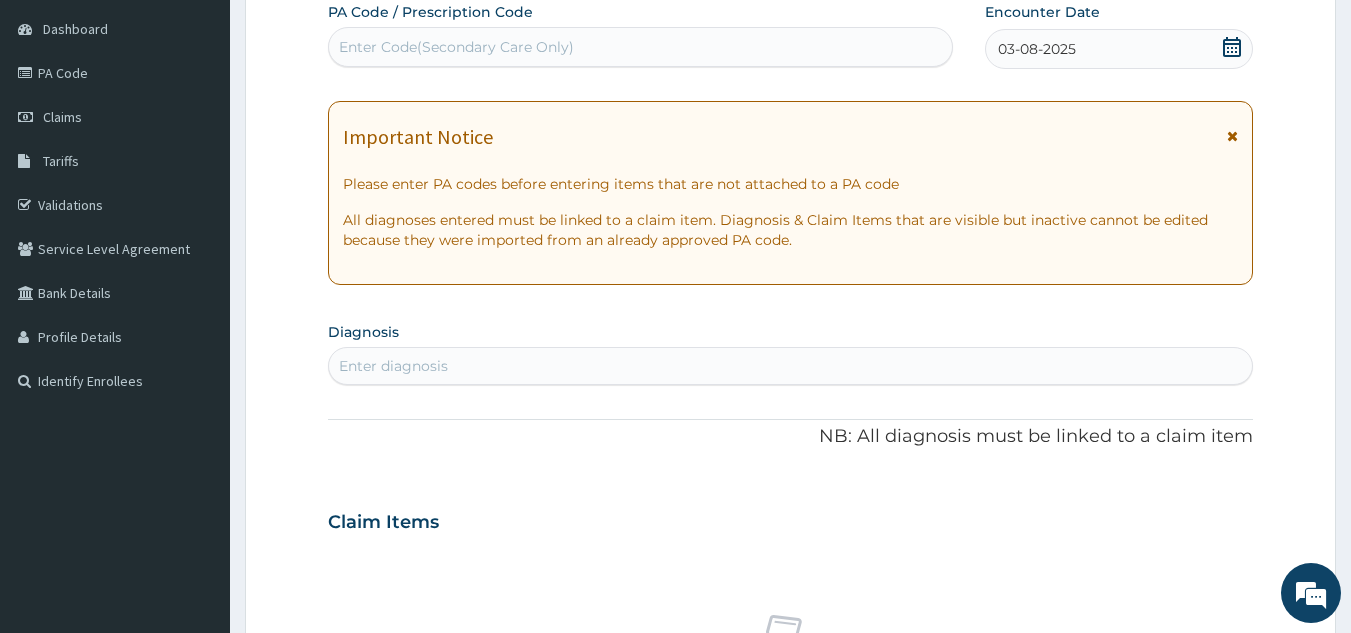 click on "Enter diagnosis" at bounding box center [393, 366] 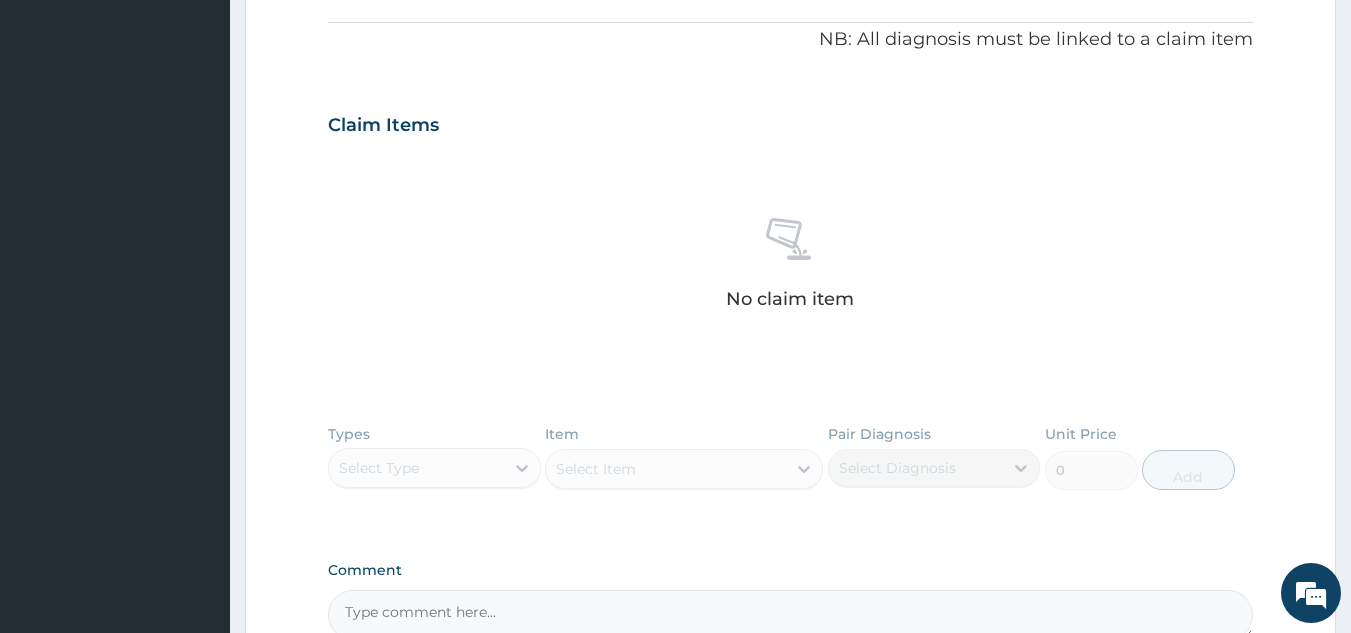 scroll, scrollTop: 803, scrollLeft: 0, axis: vertical 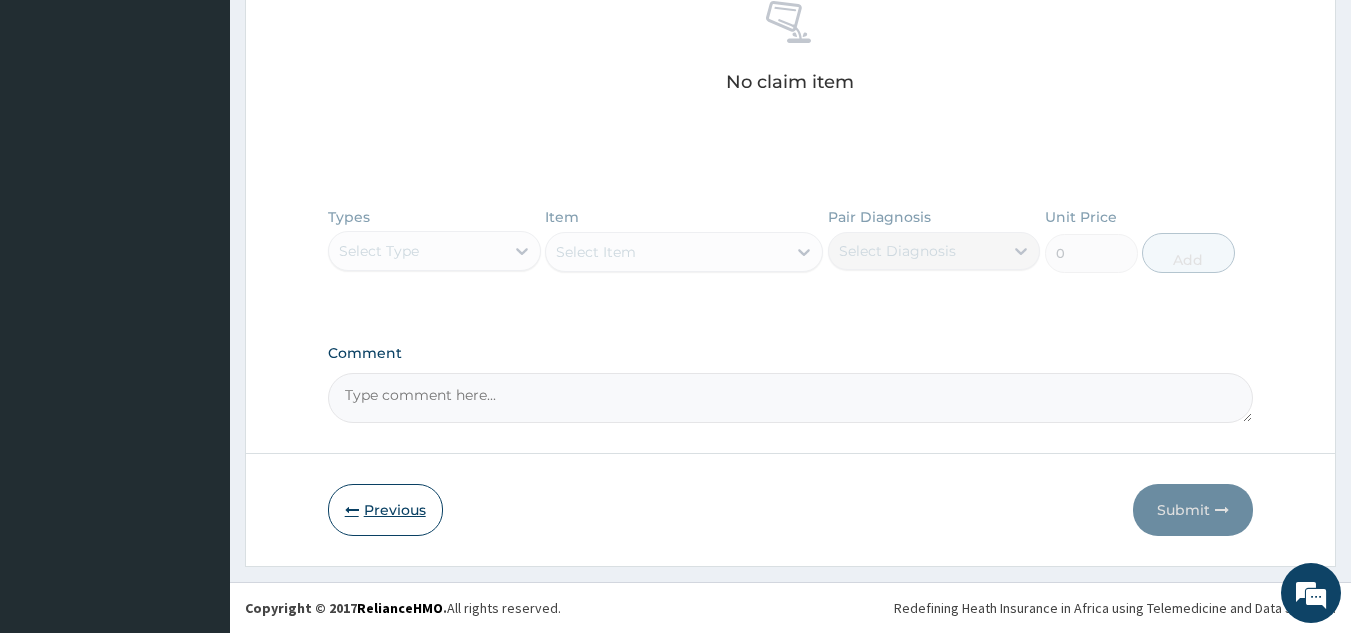 click on "Previous" at bounding box center (385, 510) 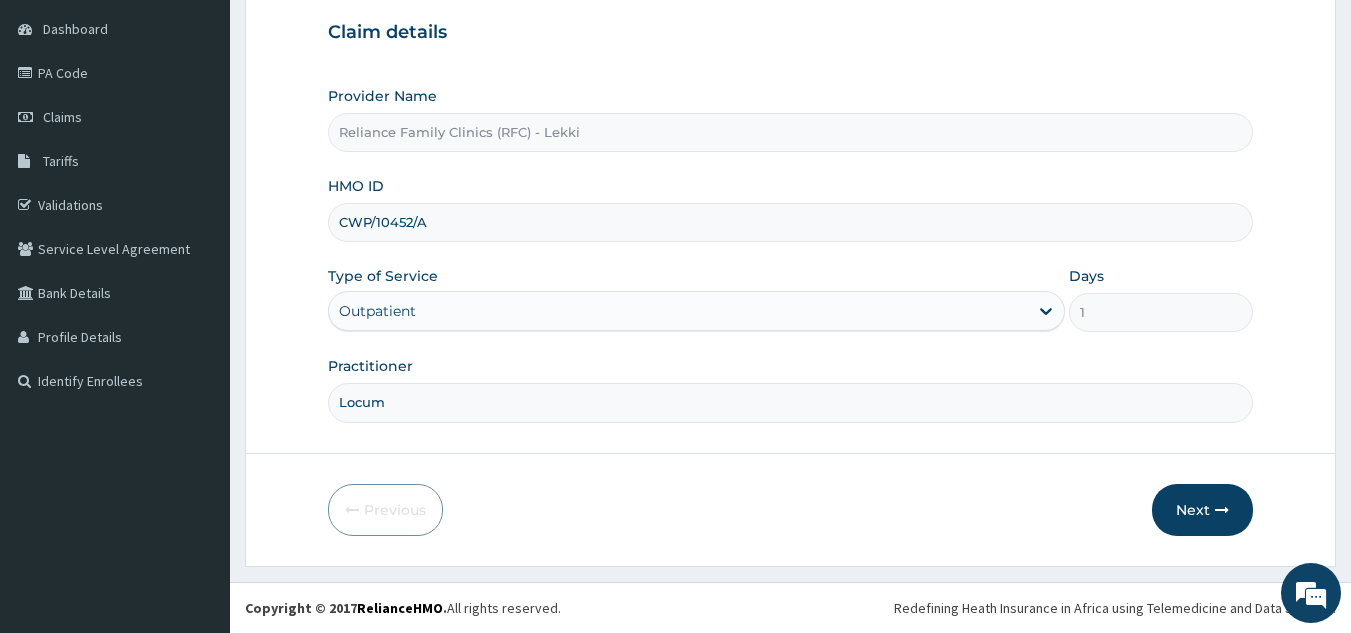 drag, startPoint x: 482, startPoint y: 219, endPoint x: 273, endPoint y: 255, distance: 212.07782 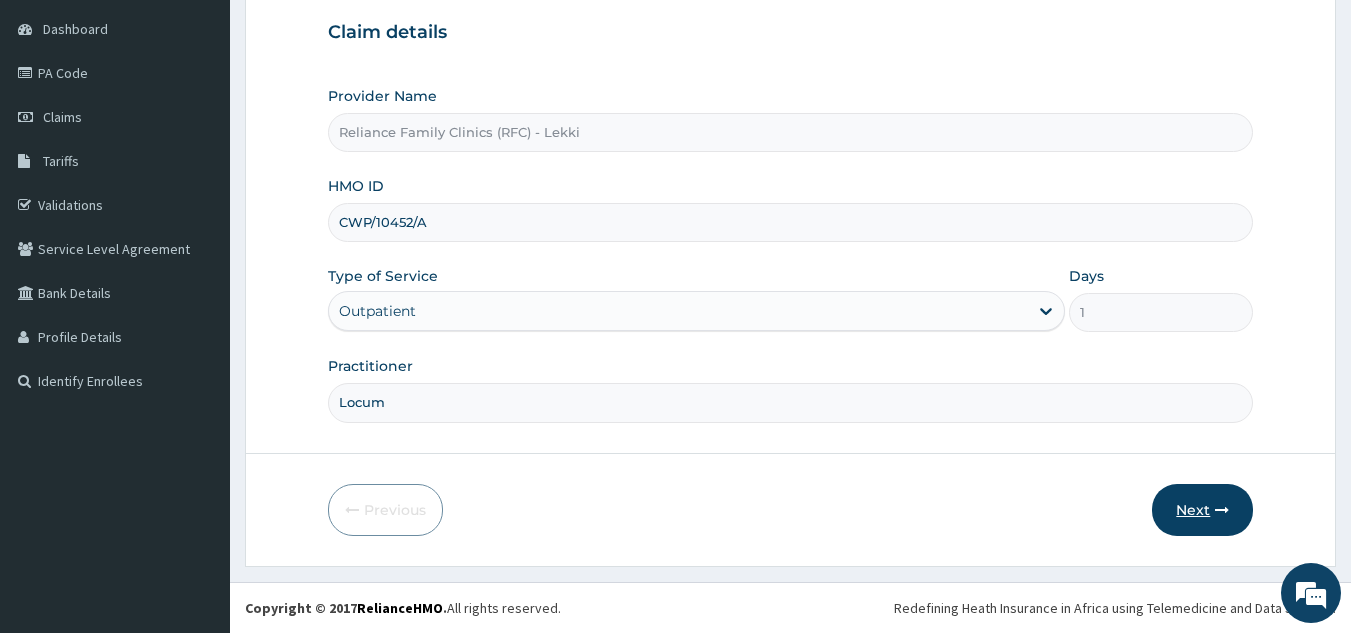 click on "Next" at bounding box center [1202, 510] 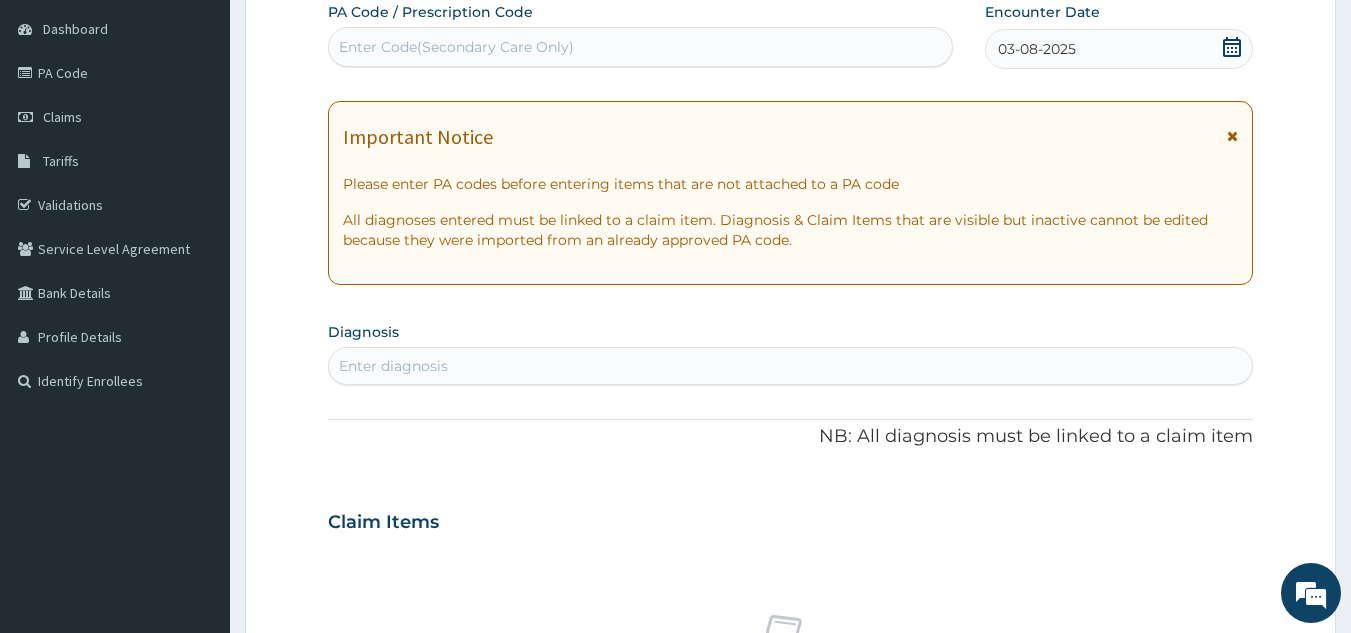 click on "Enter diagnosis" at bounding box center (791, 366) 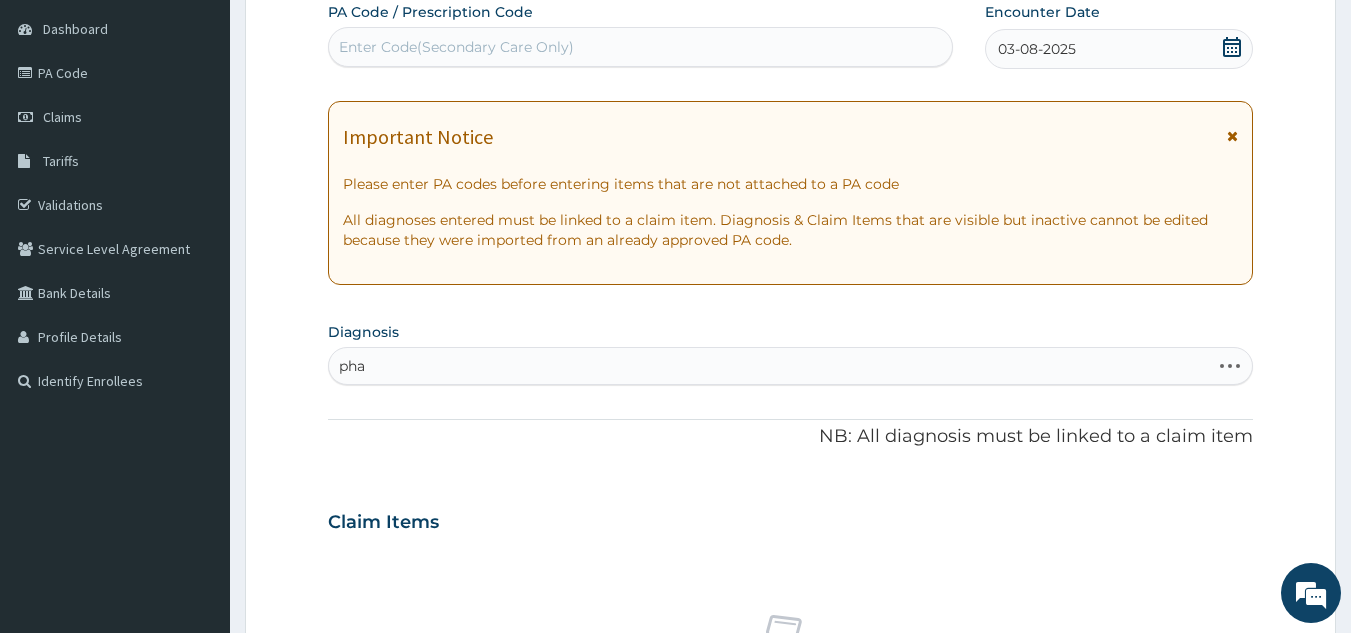 type on "phar" 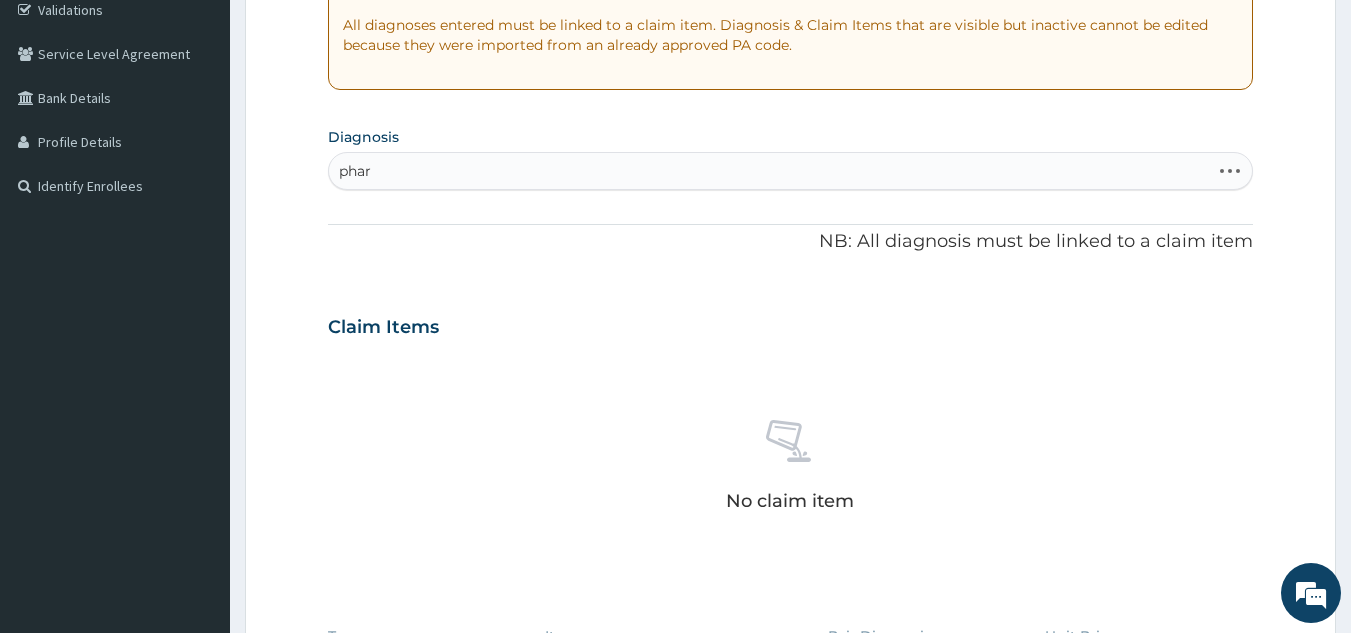 scroll, scrollTop: 388, scrollLeft: 0, axis: vertical 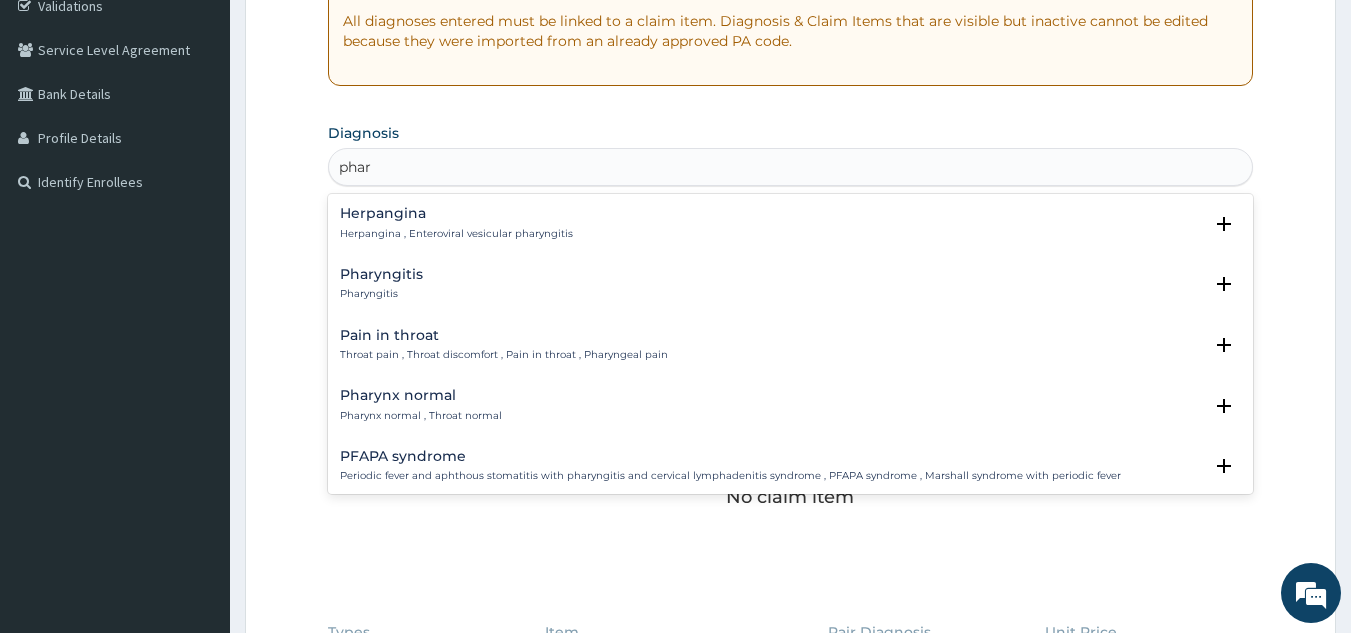 click on "Pharyngitis" at bounding box center (381, 274) 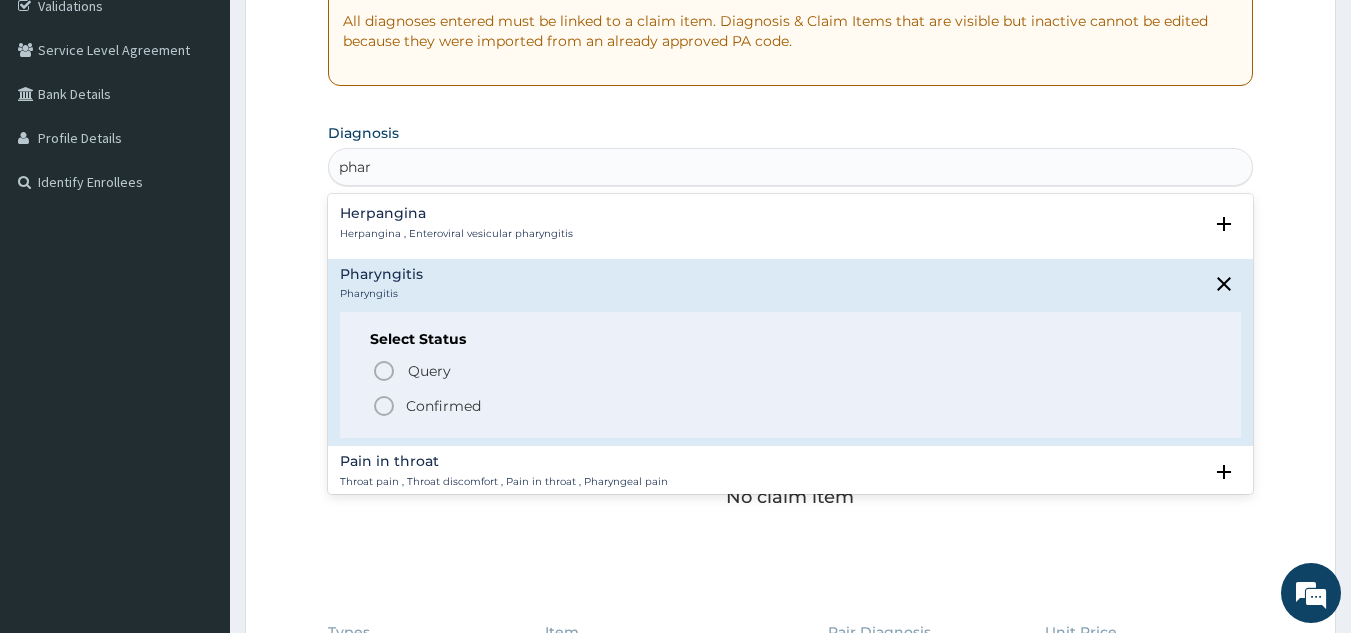 click 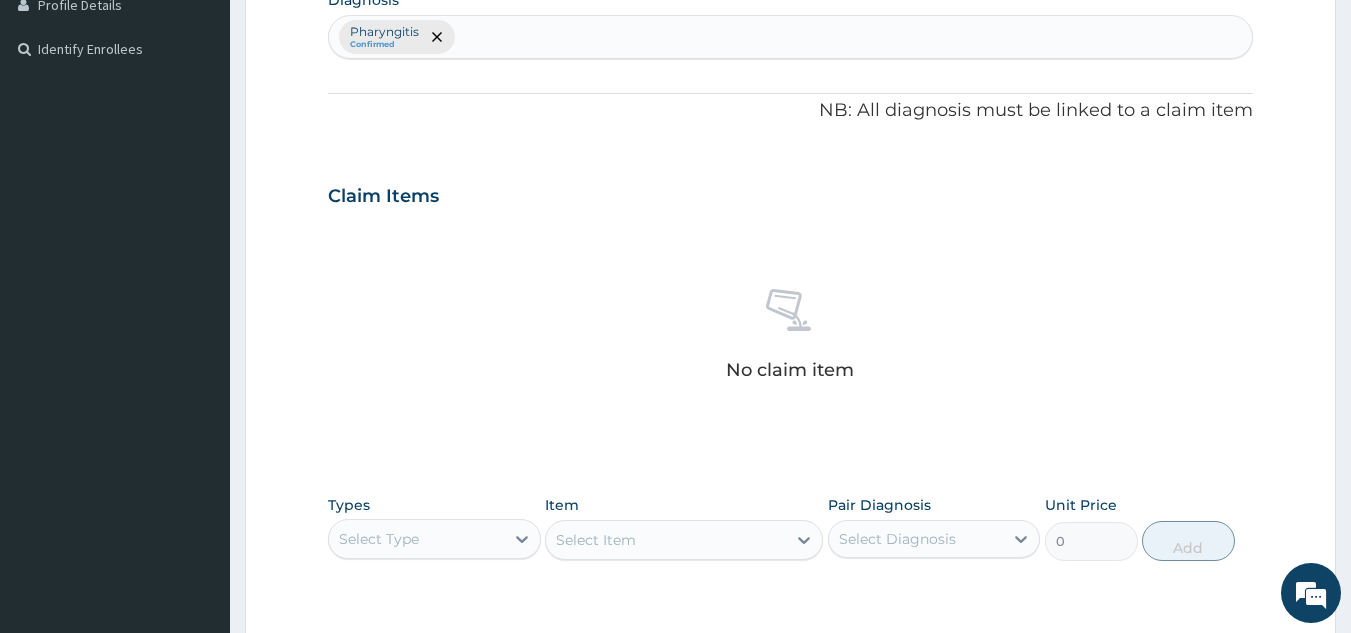 scroll, scrollTop: 513, scrollLeft: 0, axis: vertical 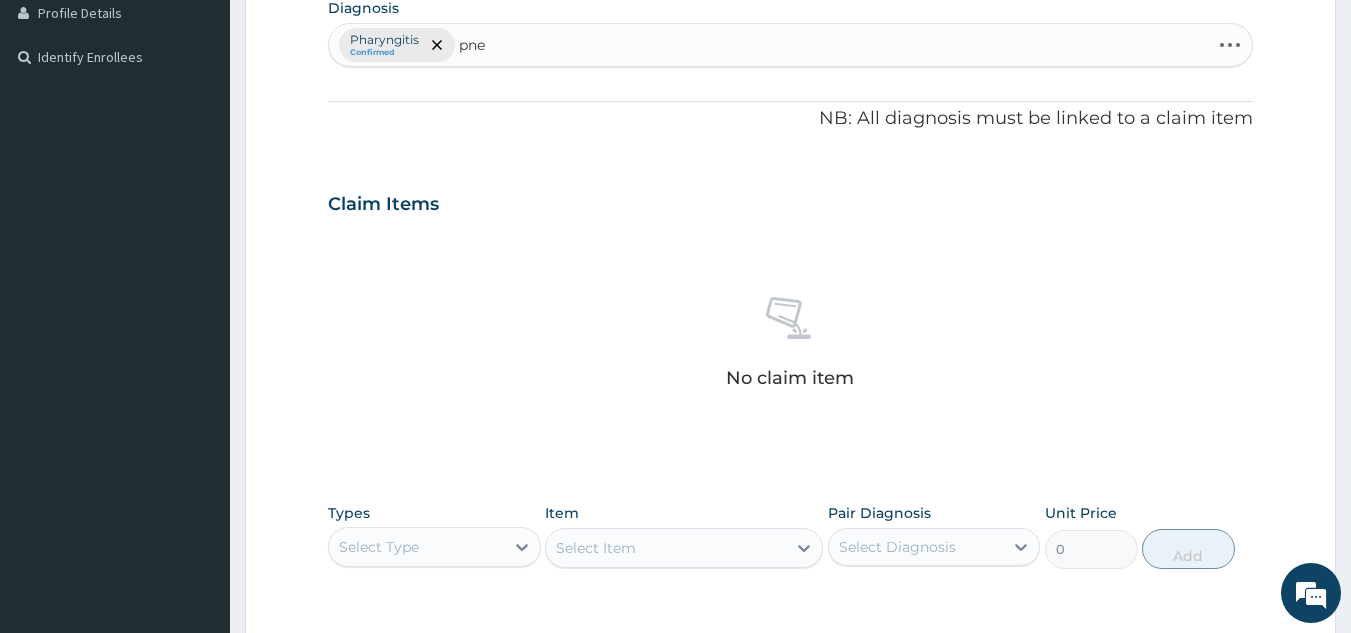 type on "pneu" 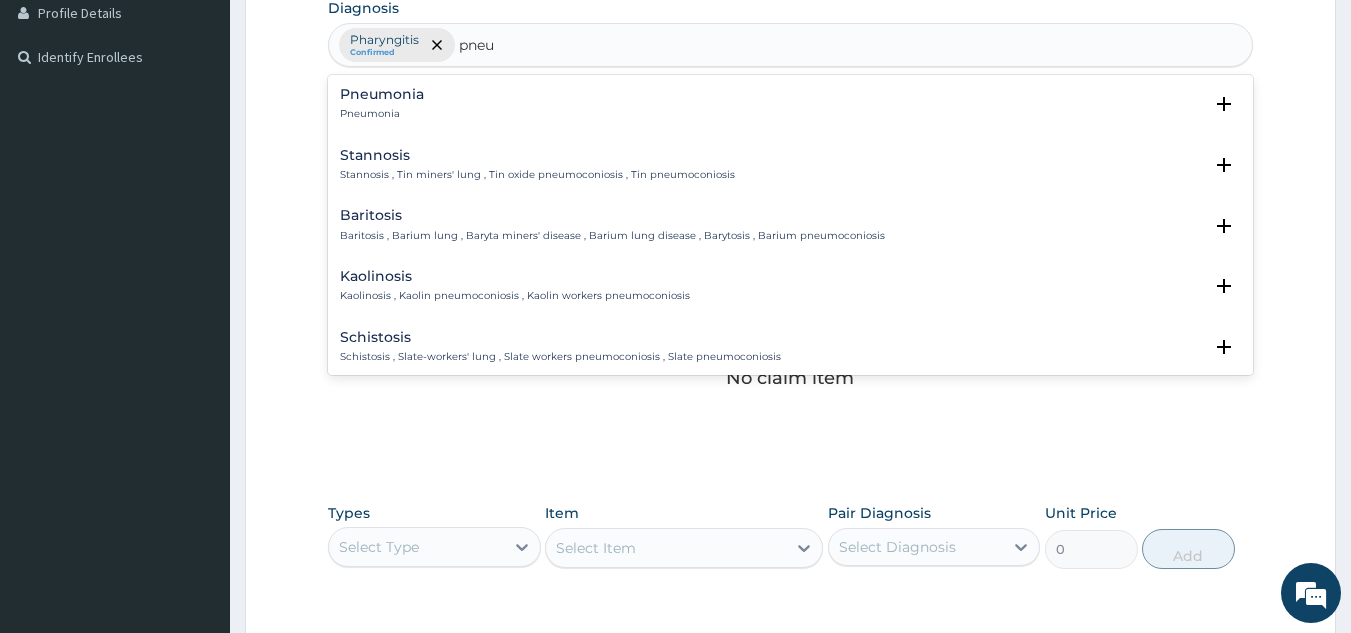 click on "Pneumonia Pneumonia" at bounding box center [791, 104] 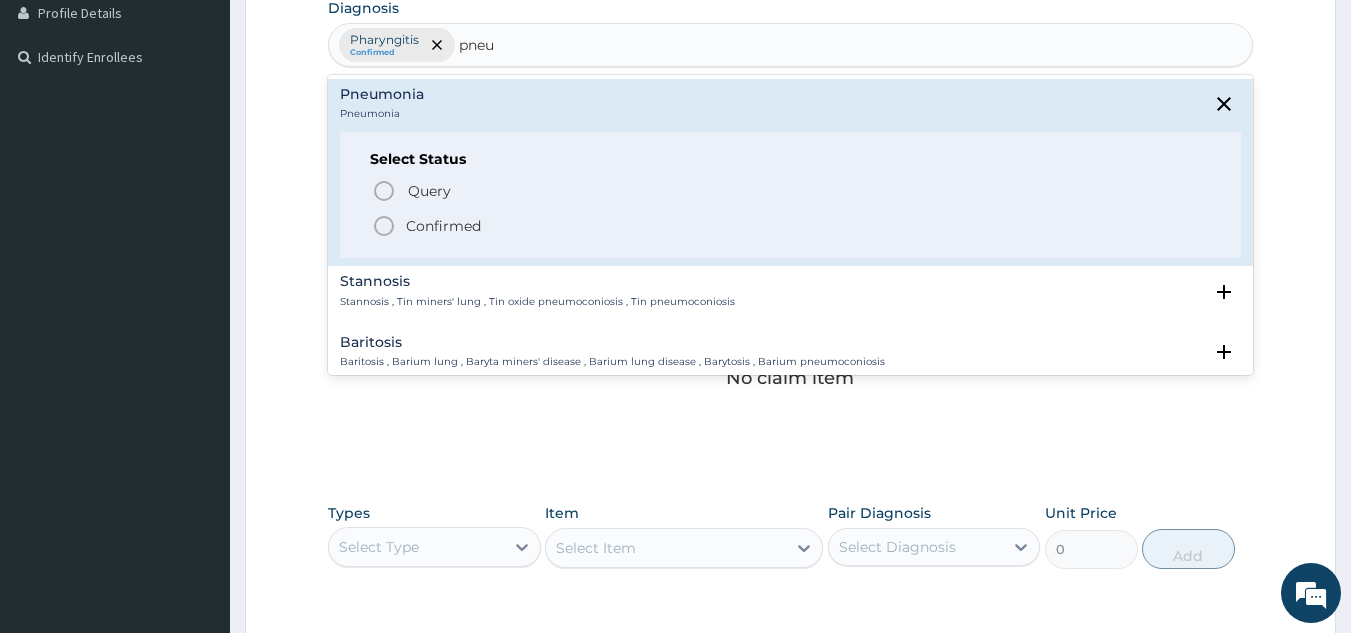 click 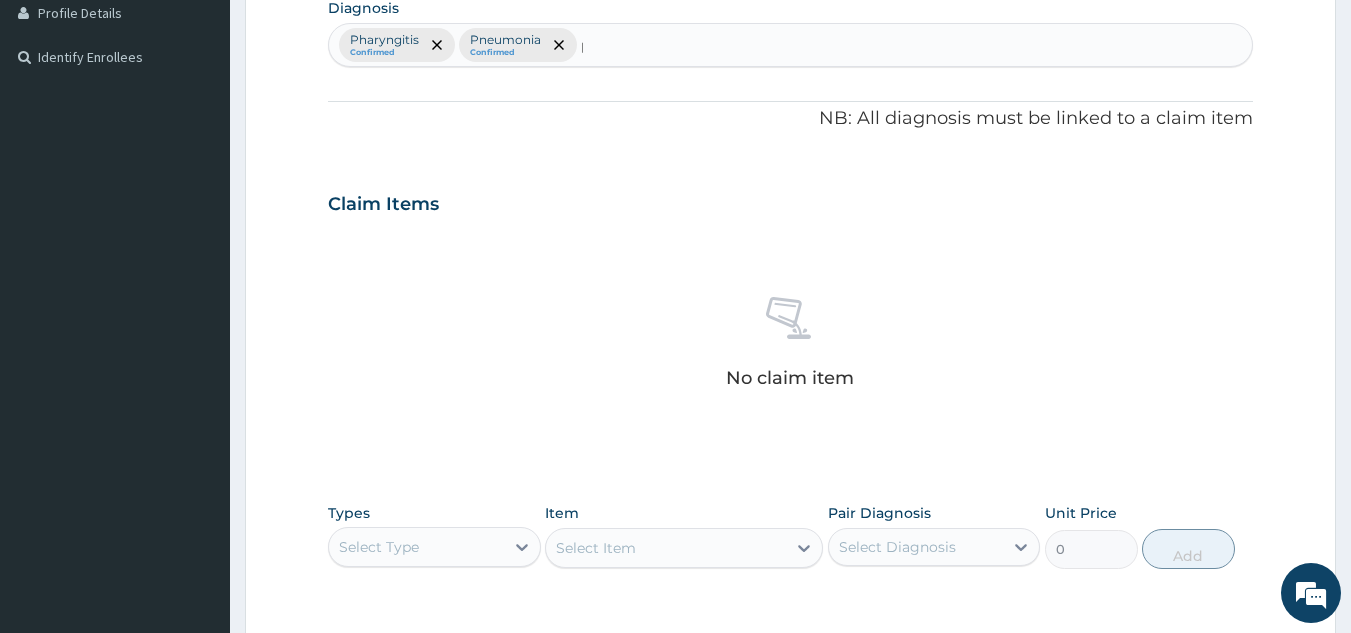 type 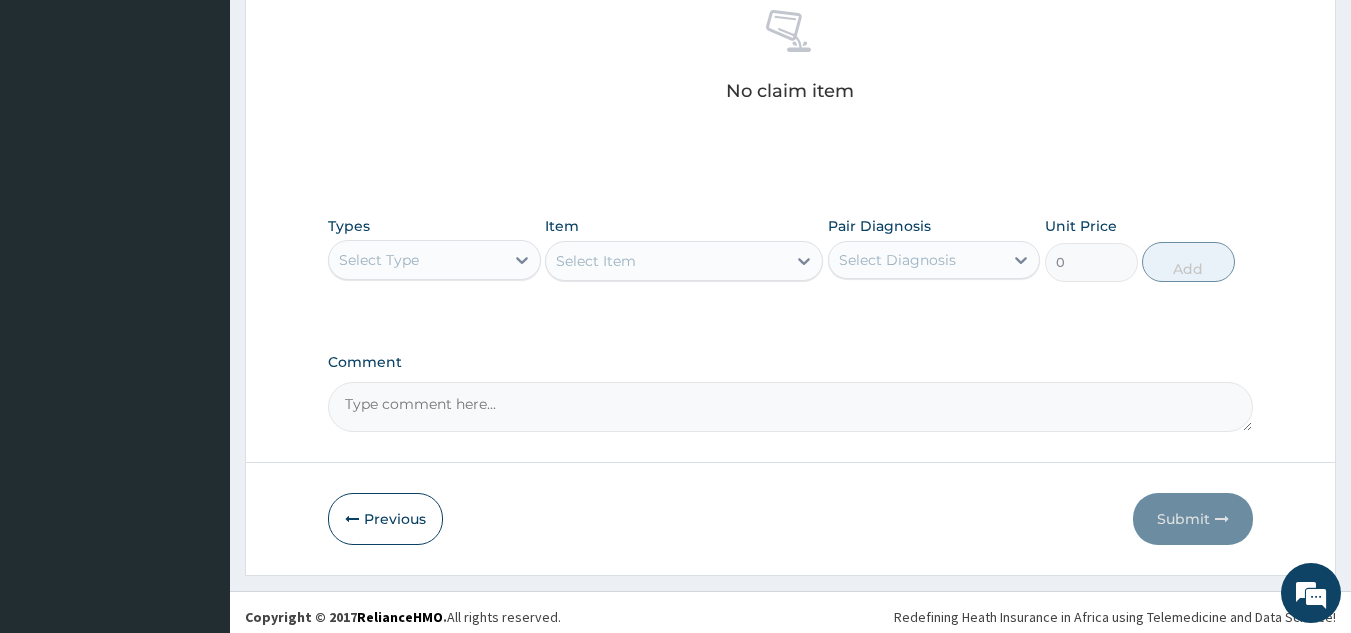 scroll, scrollTop: 809, scrollLeft: 0, axis: vertical 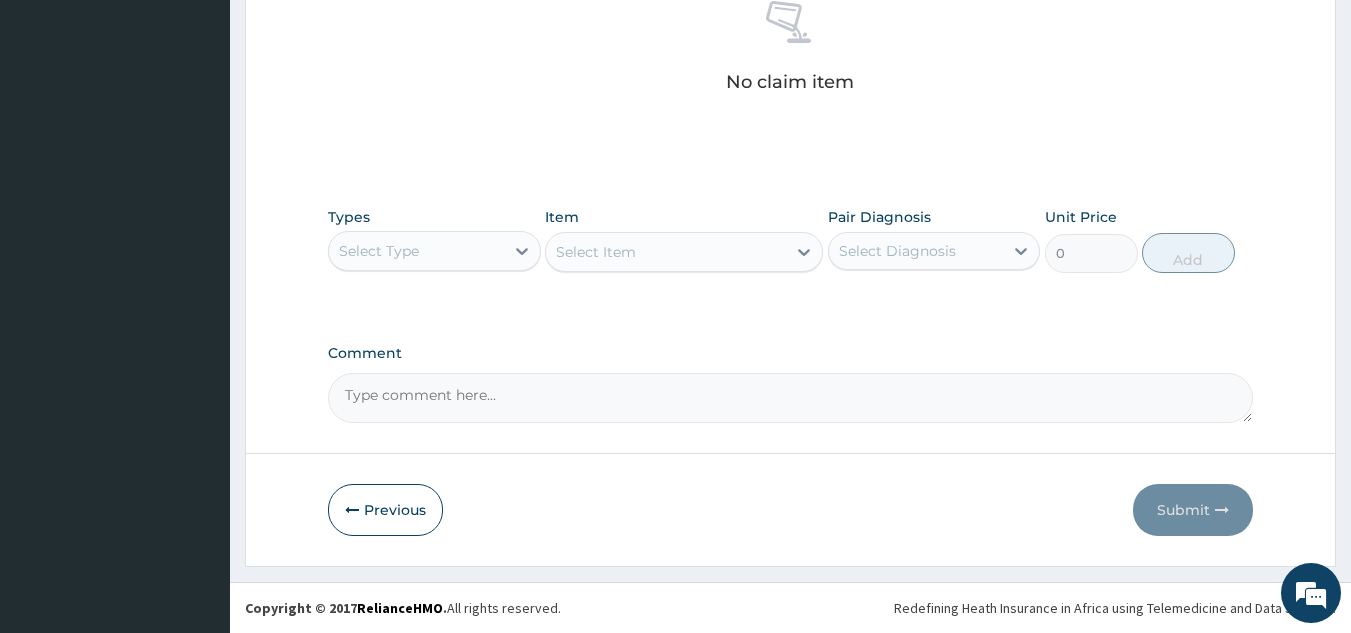 click on "Types Select Type" at bounding box center (434, 240) 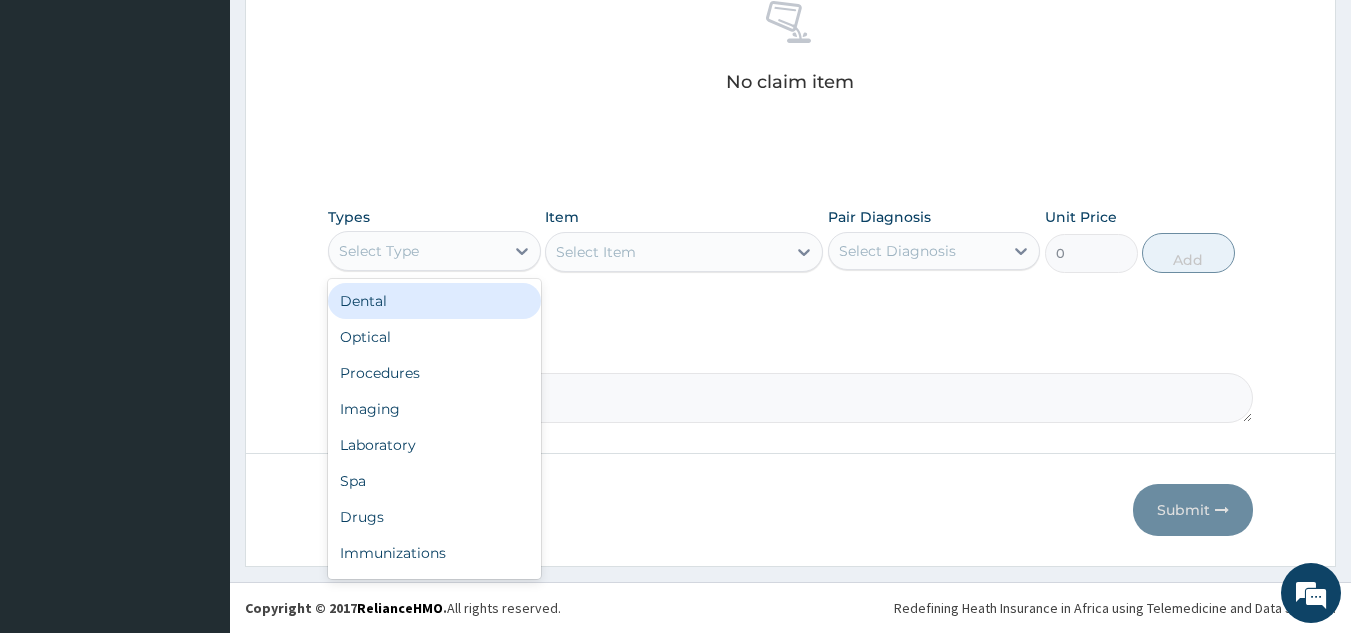 click on "Select Type" at bounding box center (434, 251) 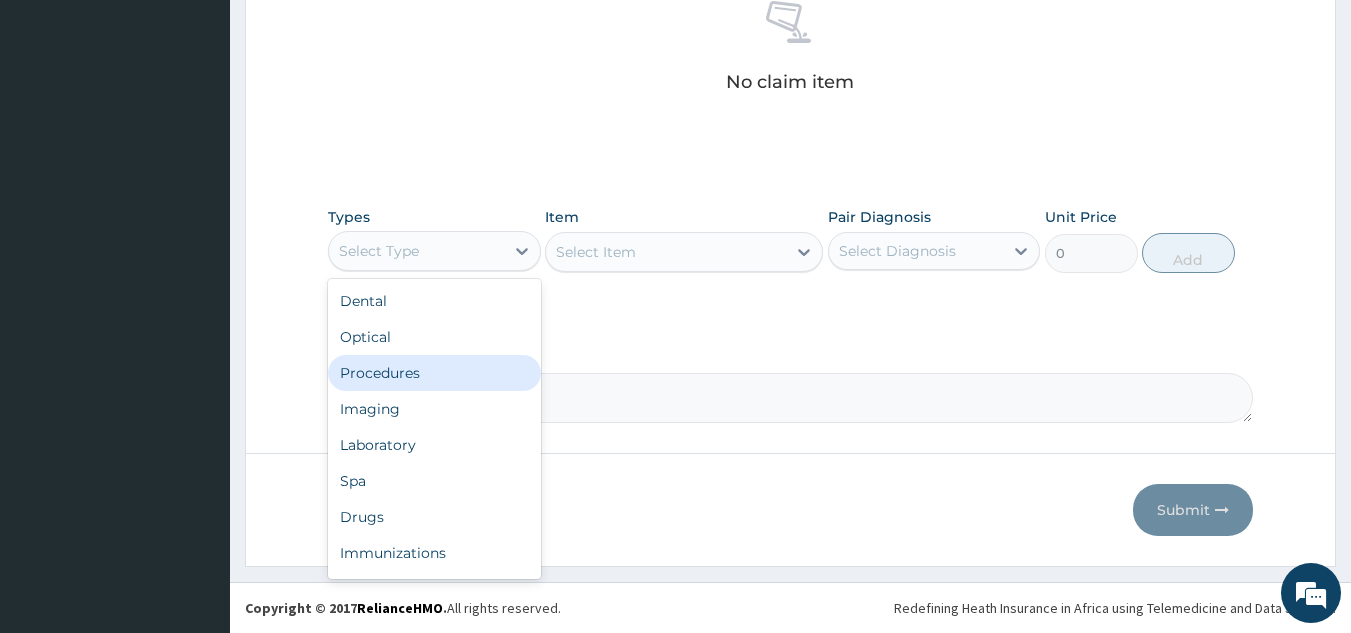 click on "Procedures" at bounding box center [434, 373] 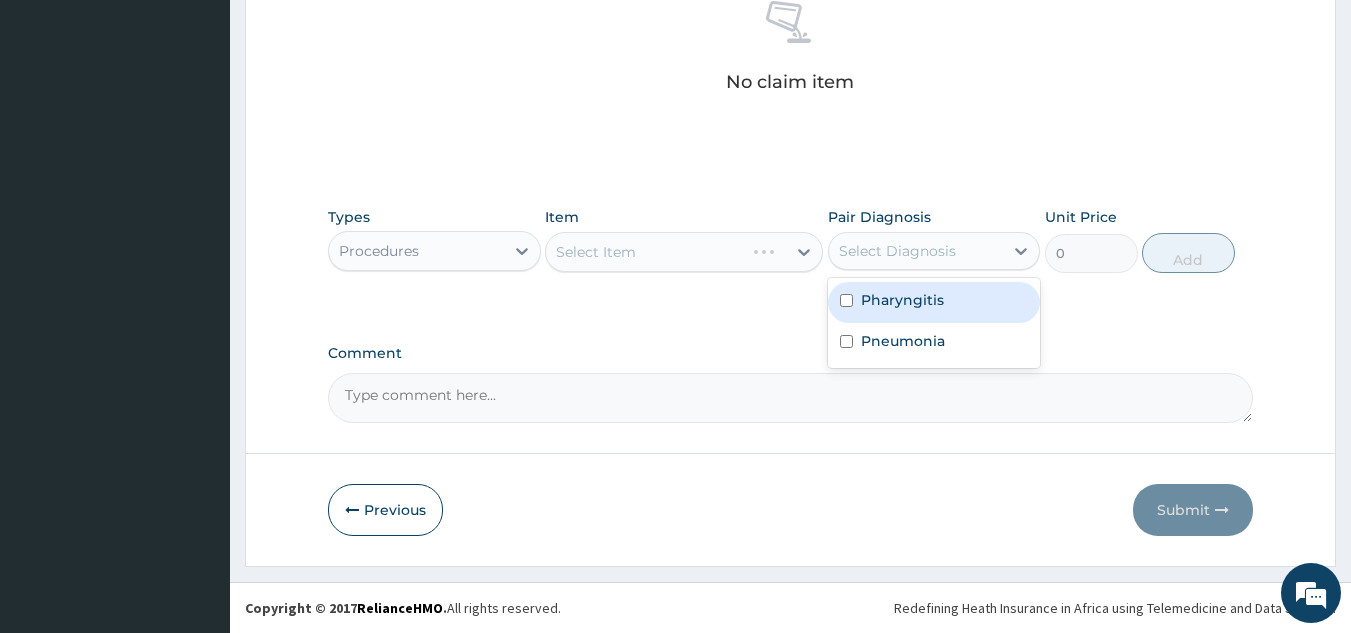 click on "Select Diagnosis" at bounding box center [897, 251] 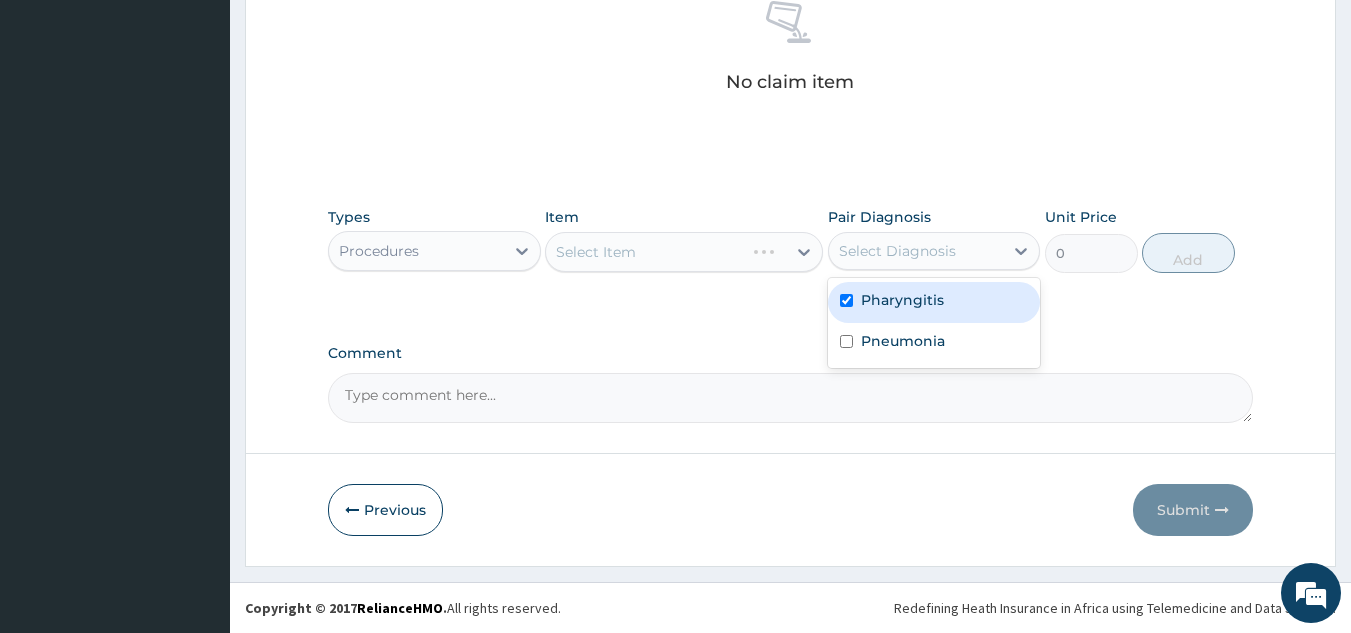 checkbox on "true" 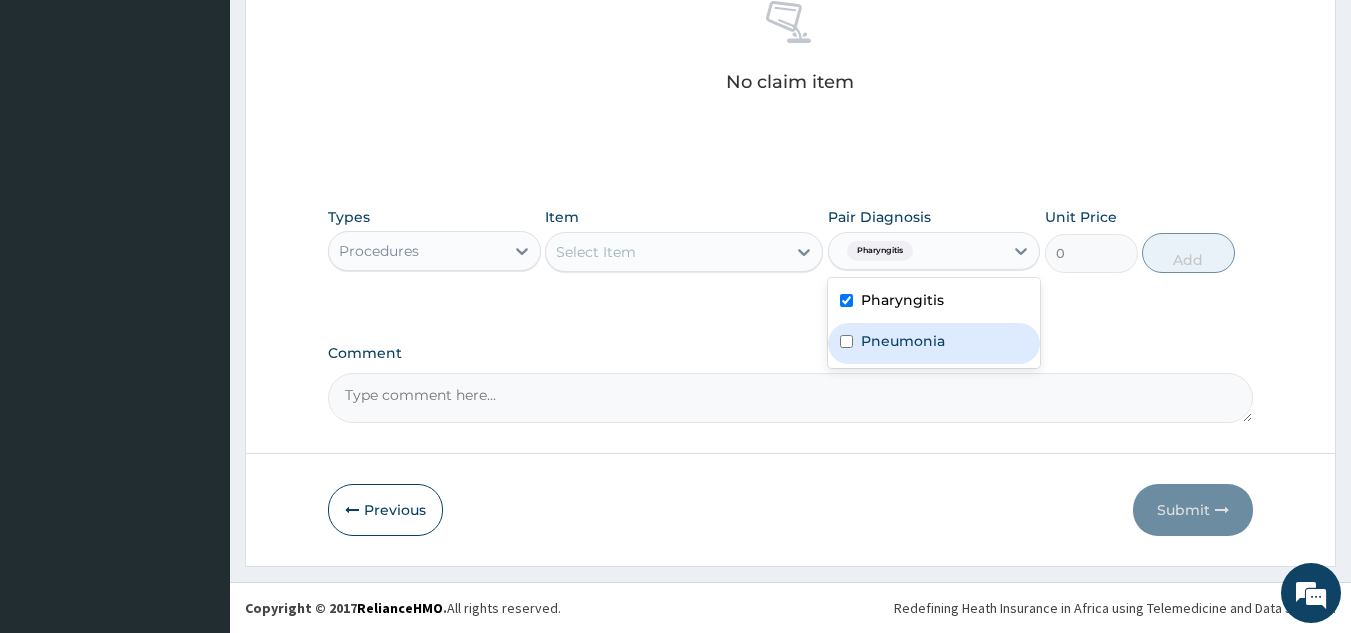 click on "Pneumonia" at bounding box center (903, 341) 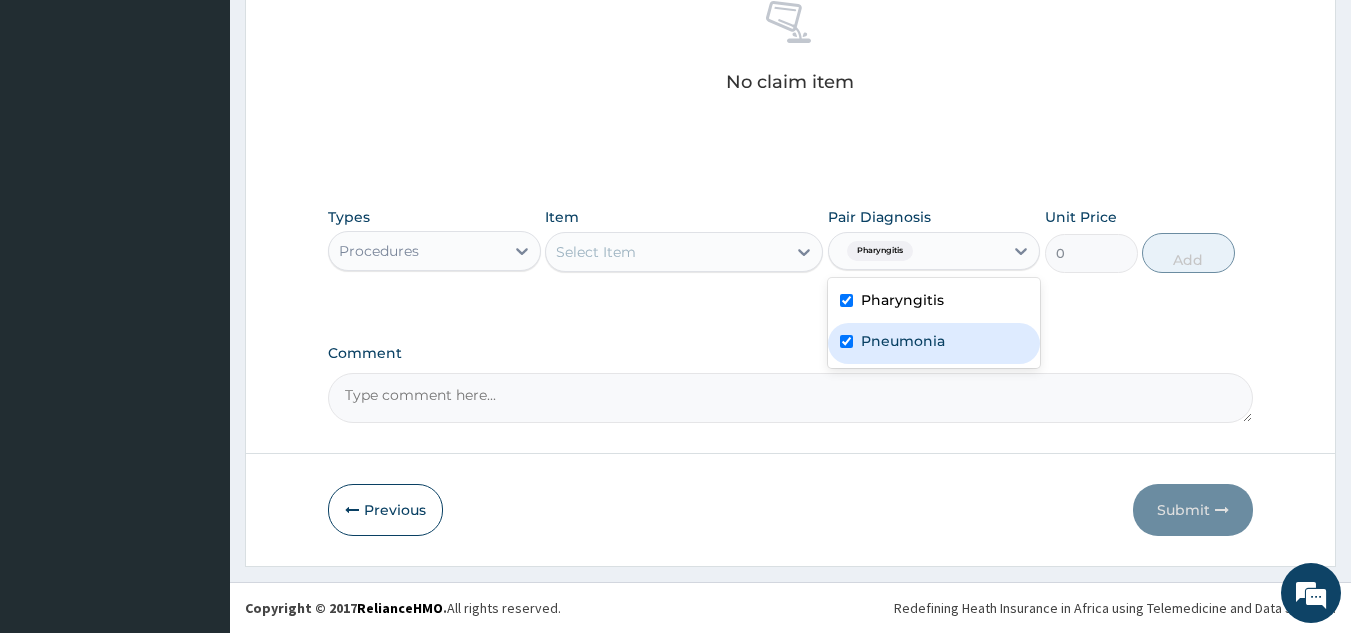checkbox on "true" 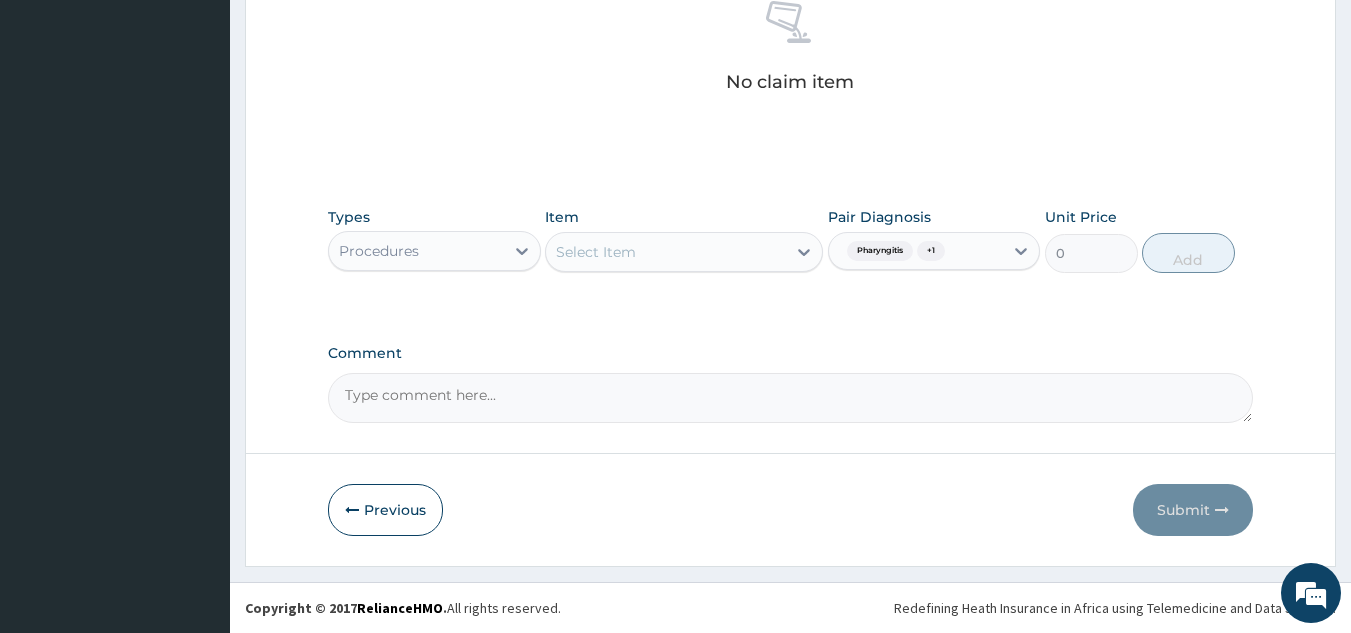click on "PA Code / Prescription Code Enter Code(Secondary Care Only) Encounter Date 03-08-2025 Important Notice Please enter PA codes before entering items that are not attached to a PA code   All diagnoses entered must be linked to a claim item. Diagnosis & Claim Items that are visible but inactive cannot be edited because they were imported from an already approved PA code. Diagnosis Pharyngitis Confirmed Pneumonia Confirmed NB: All diagnosis must be linked to a claim item Claim Items No claim item Types Procedures Item Select Item Pair Diagnosis Pharyngitis  + 1 Unit Price 0 Add Comment" at bounding box center [791, -98] 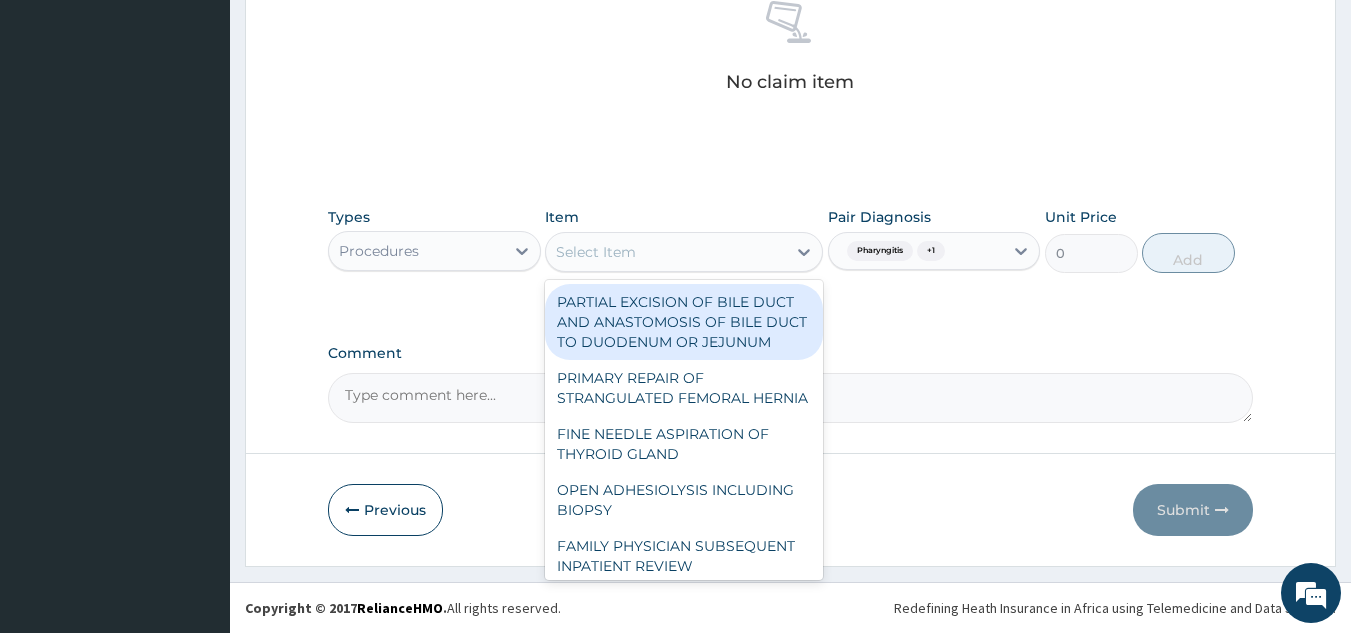 click on "Select Item" at bounding box center (666, 252) 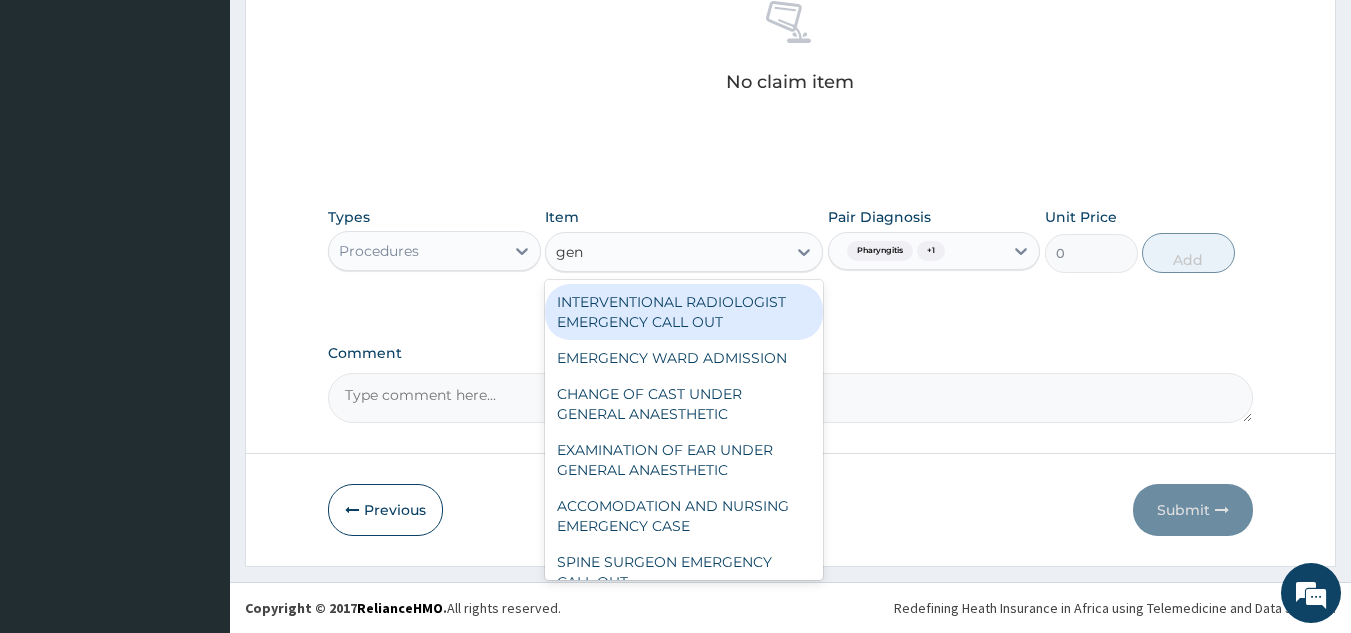 type on "gene" 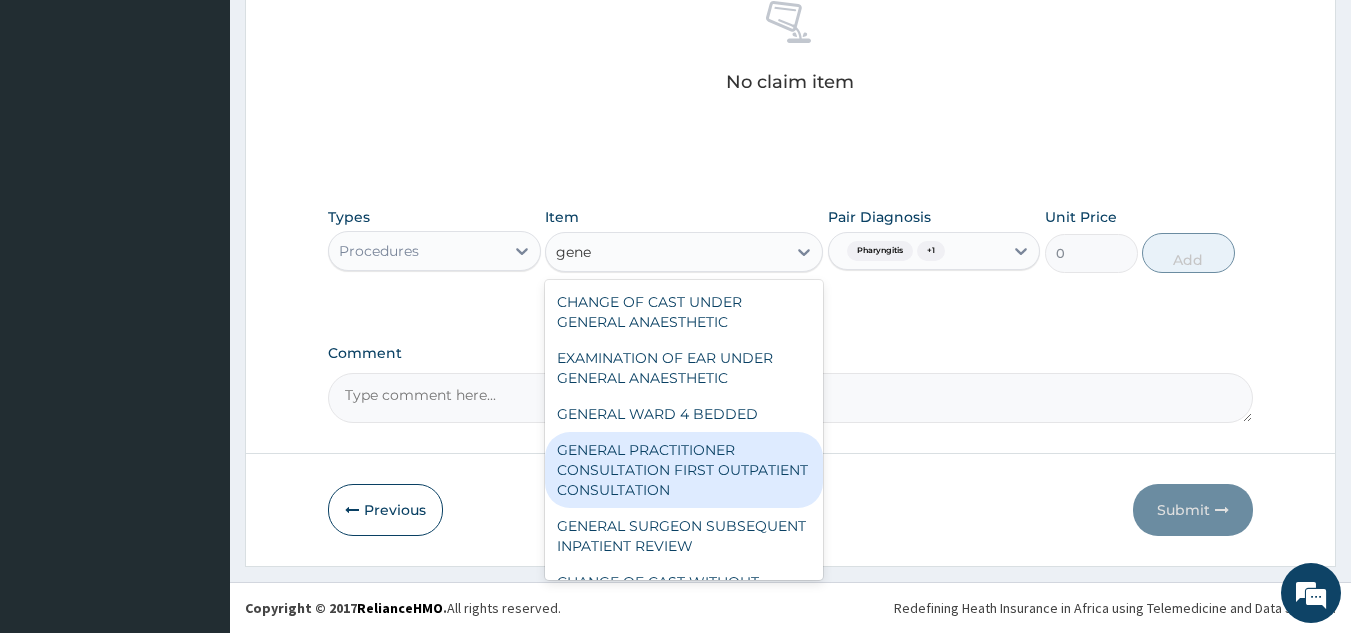 type 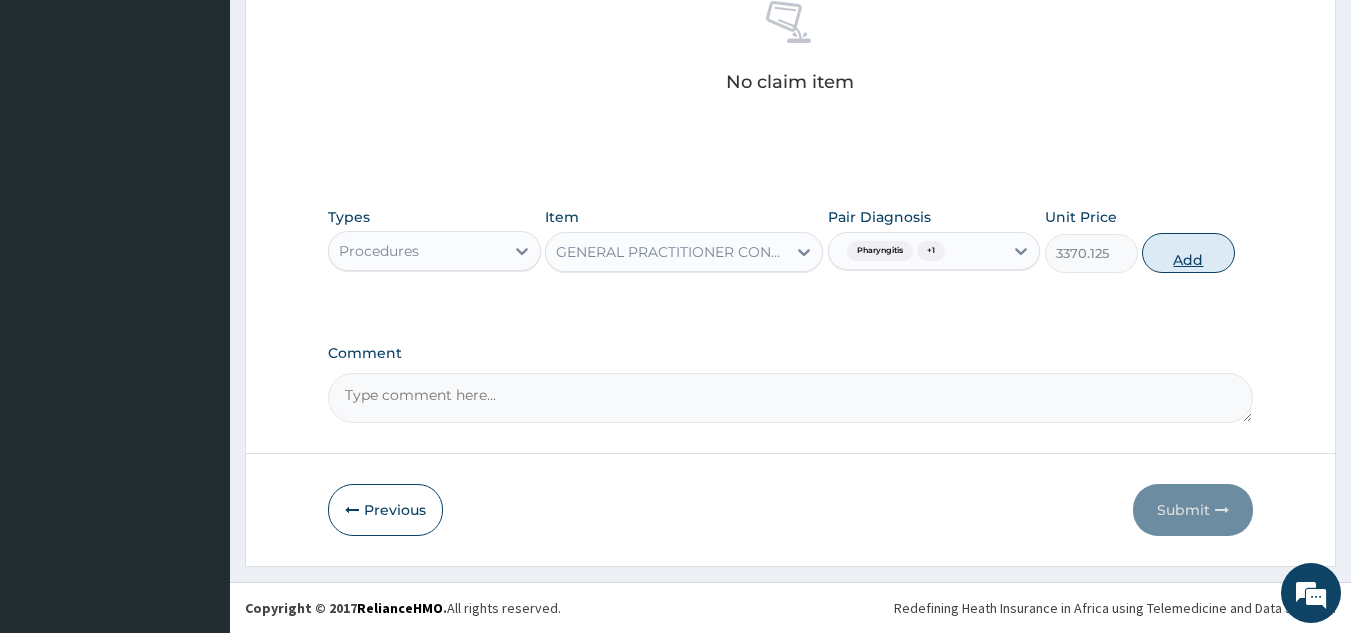 click on "Add" at bounding box center (1188, 253) 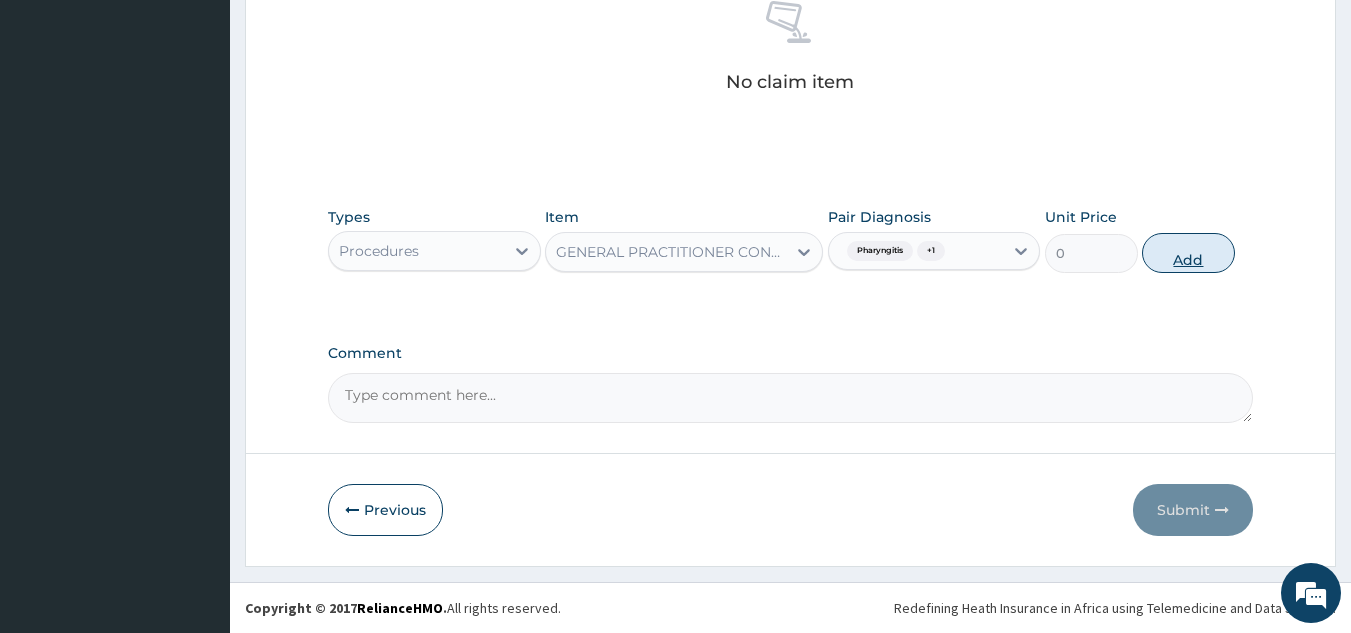 scroll, scrollTop: 760, scrollLeft: 0, axis: vertical 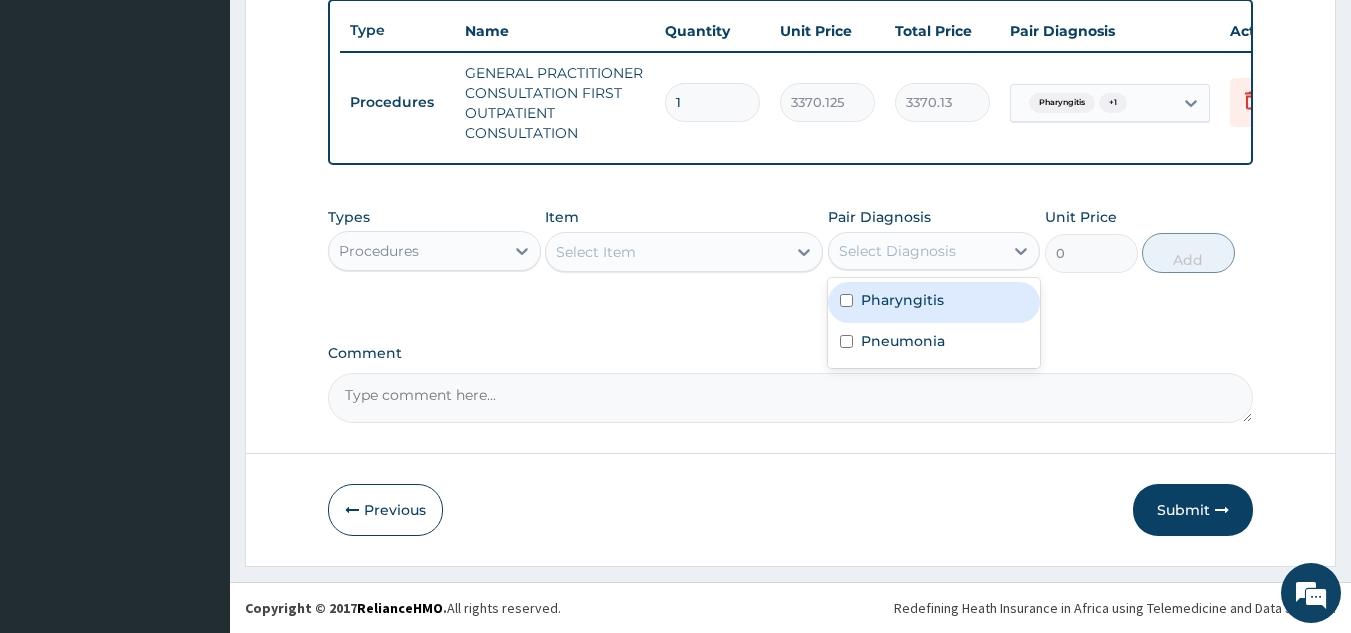 click on "Select Diagnosis" at bounding box center (897, 251) 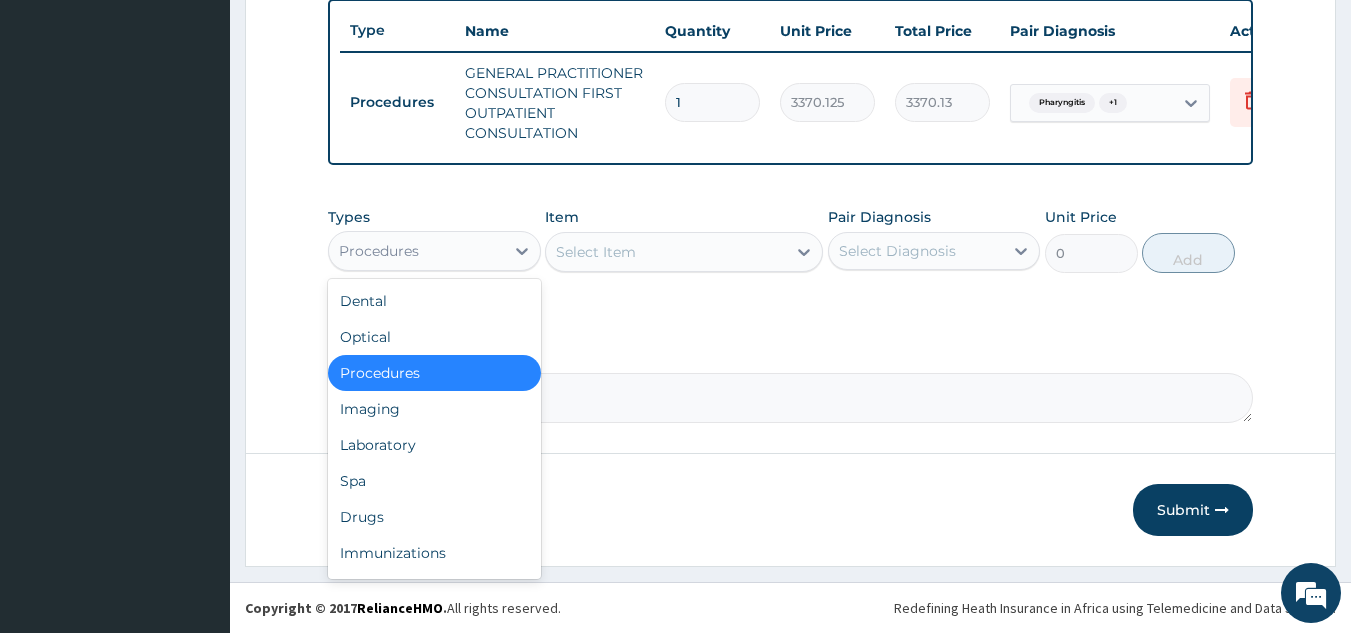 click on "Procedures" at bounding box center [416, 251] 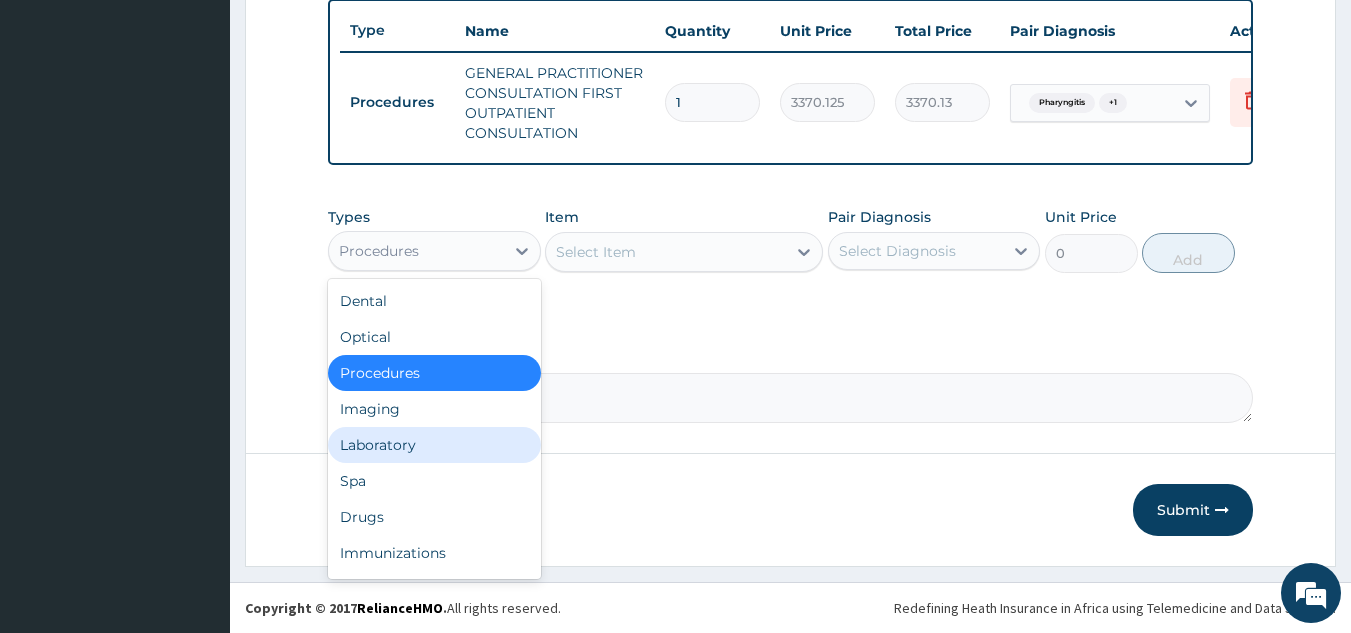 click on "Laboratory" at bounding box center [434, 445] 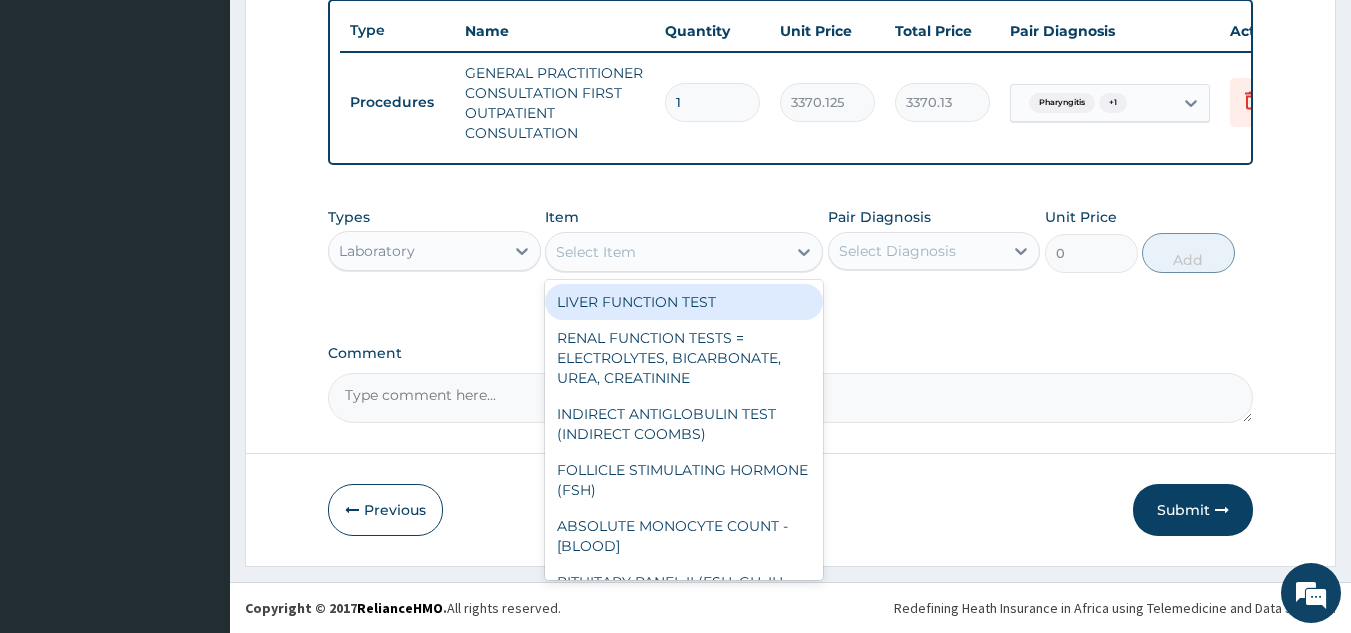 click on "Select Item" at bounding box center (666, 252) 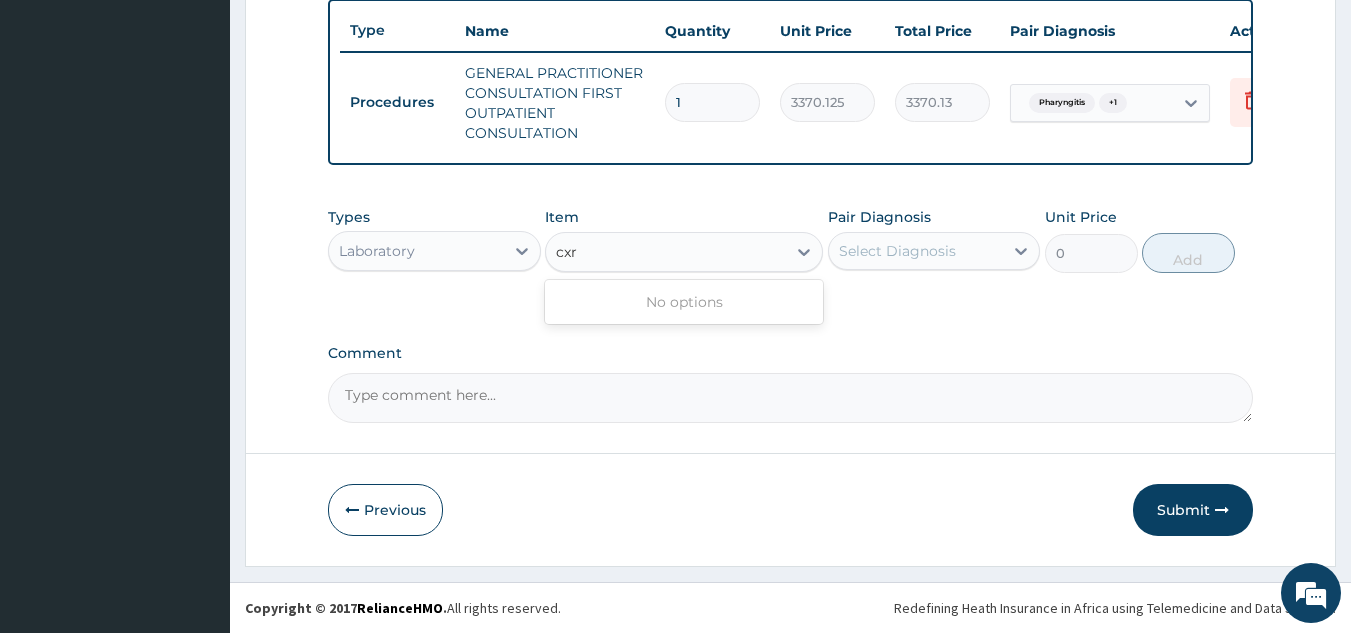 type on "cxr" 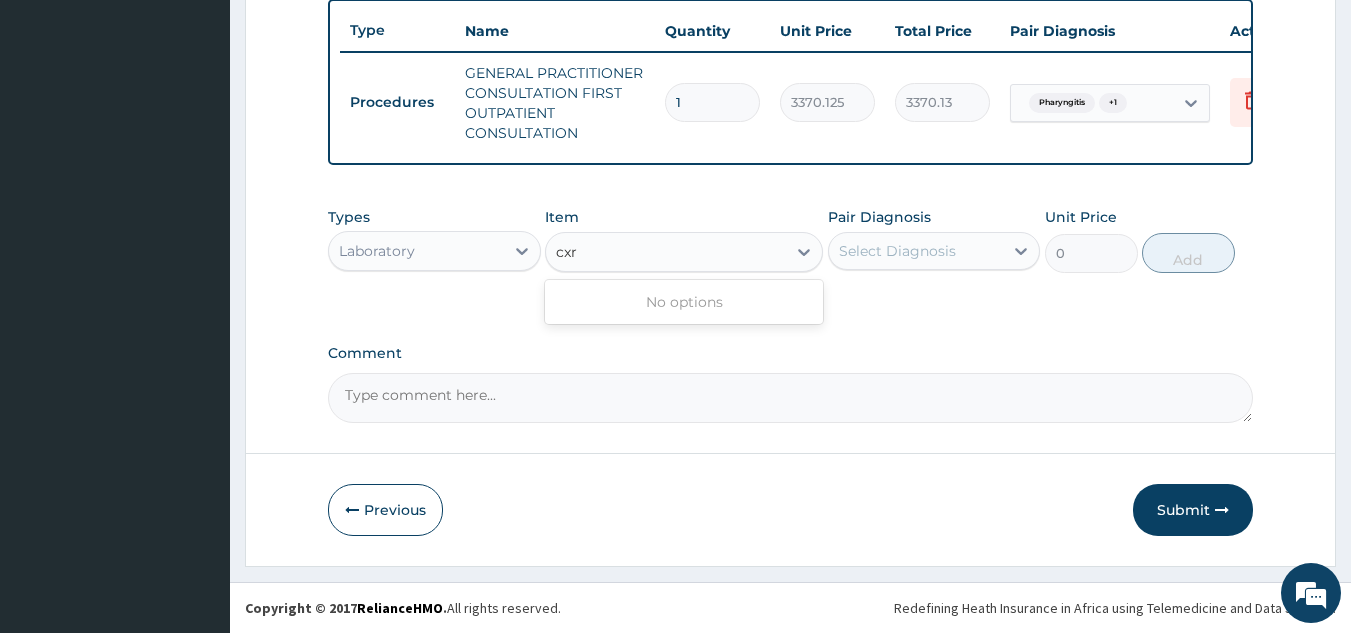 type 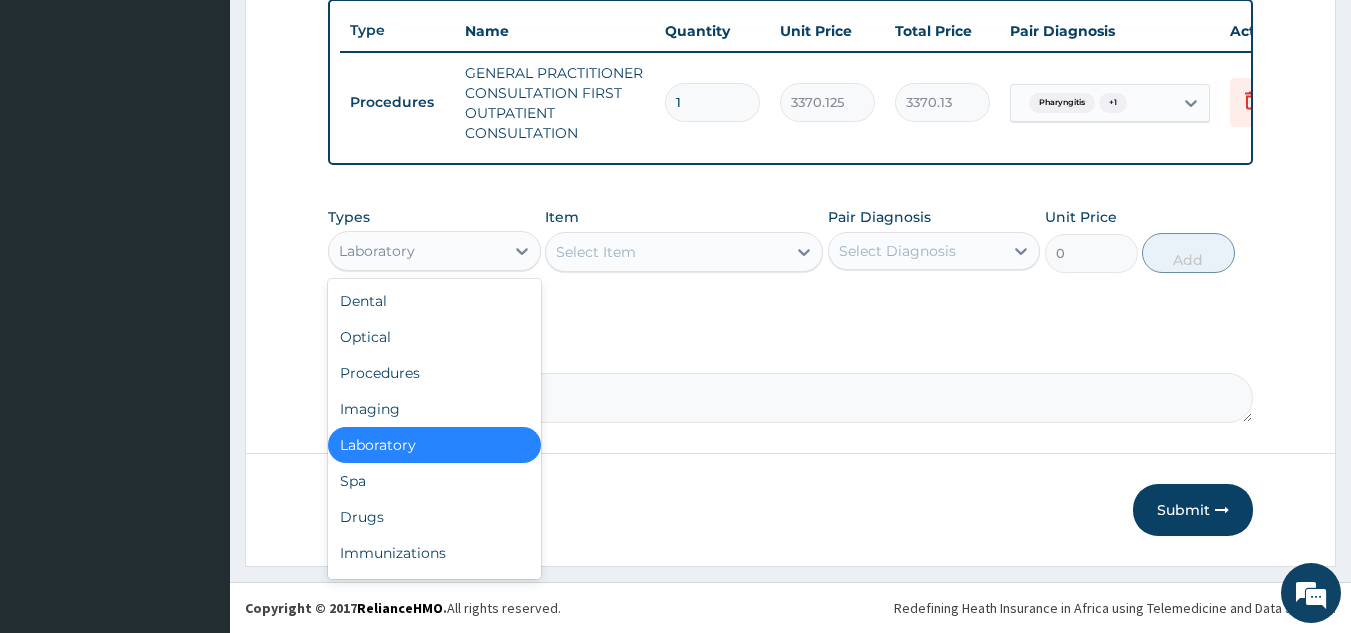 click on "Laboratory" at bounding box center [416, 251] 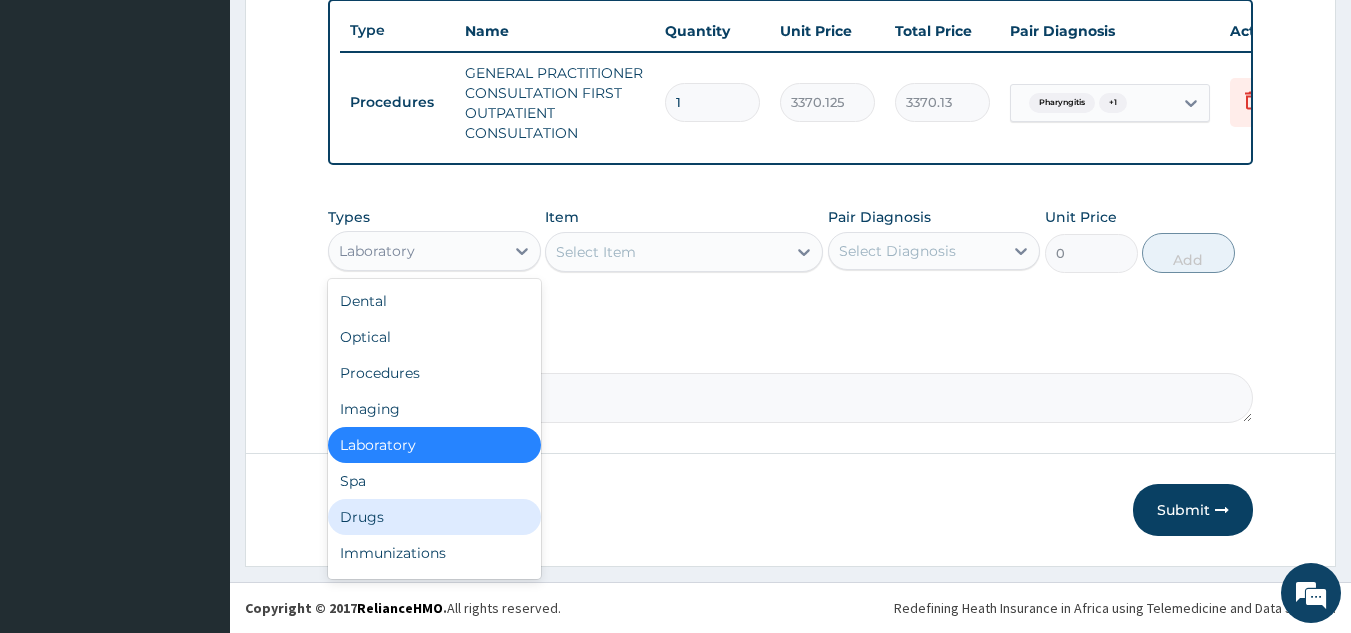 click on "Drugs" at bounding box center (434, 517) 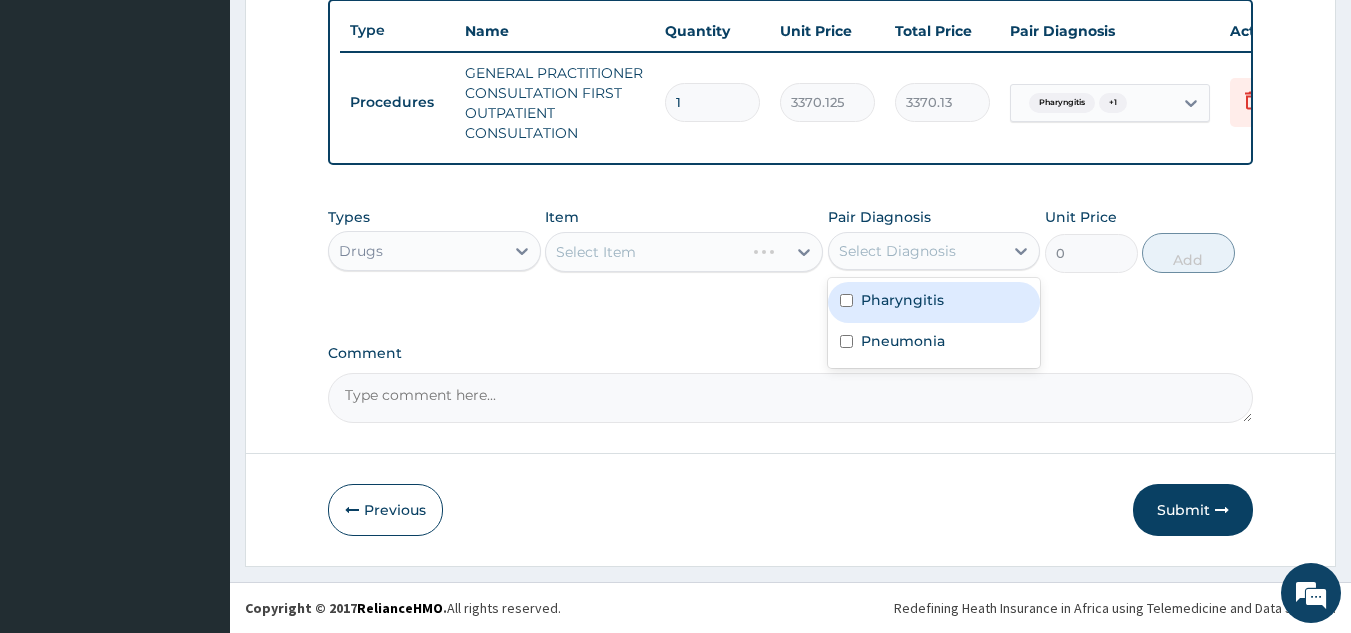 click on "Select Diagnosis" at bounding box center [897, 251] 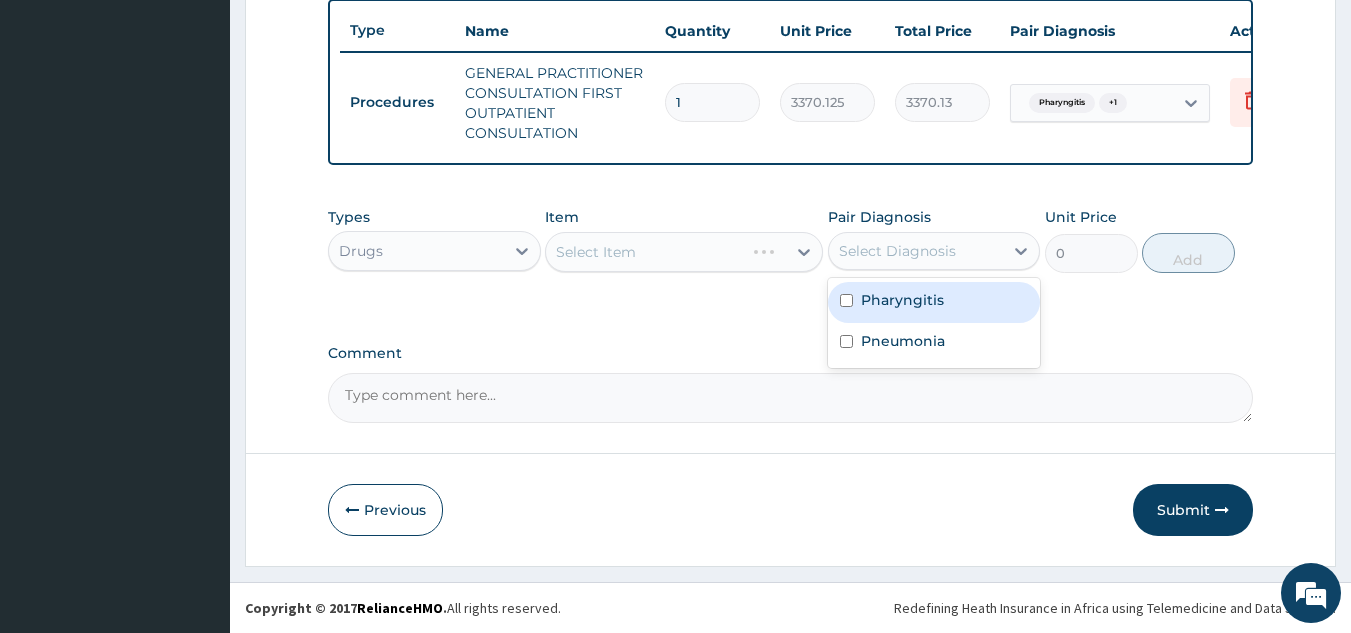click on "Pharyngitis" at bounding box center [934, 302] 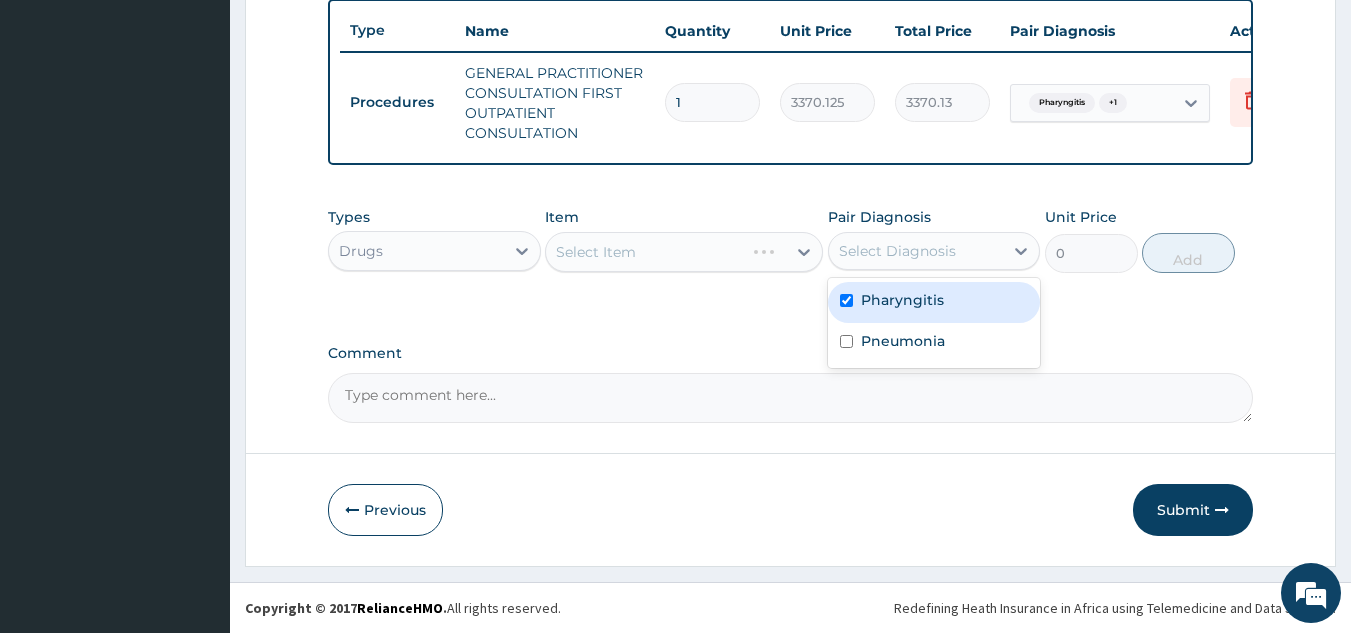 checkbox on "true" 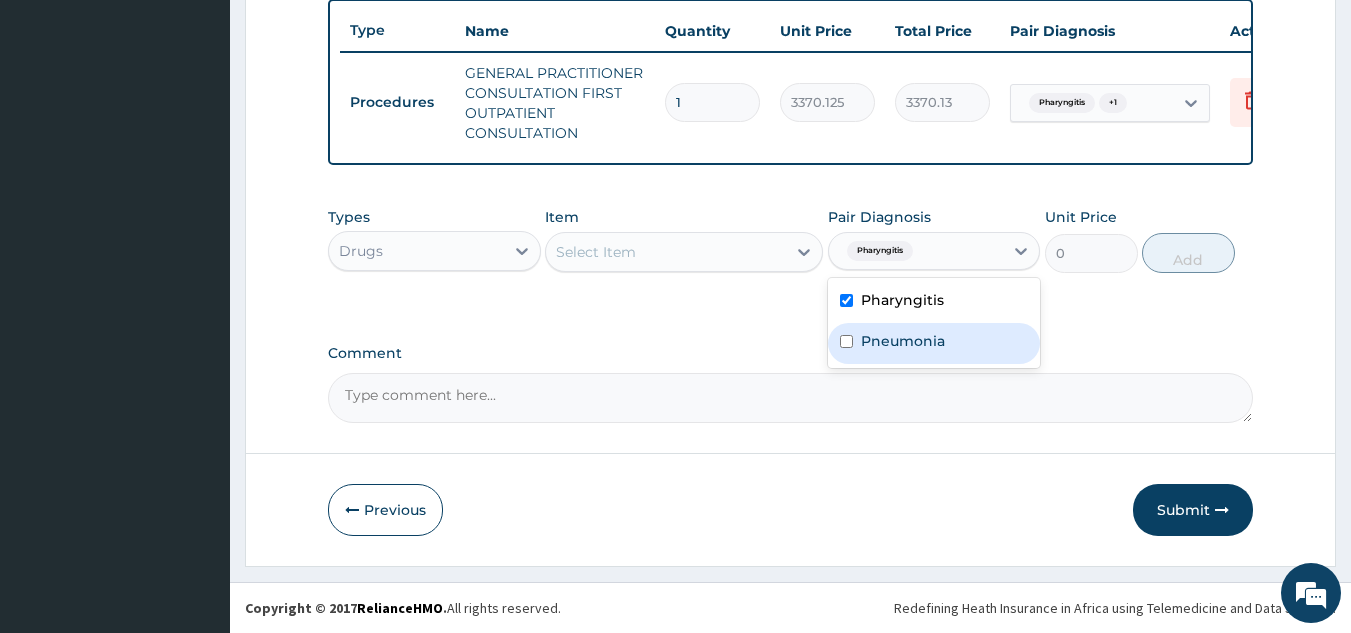 click on "Pneumonia" at bounding box center [903, 341] 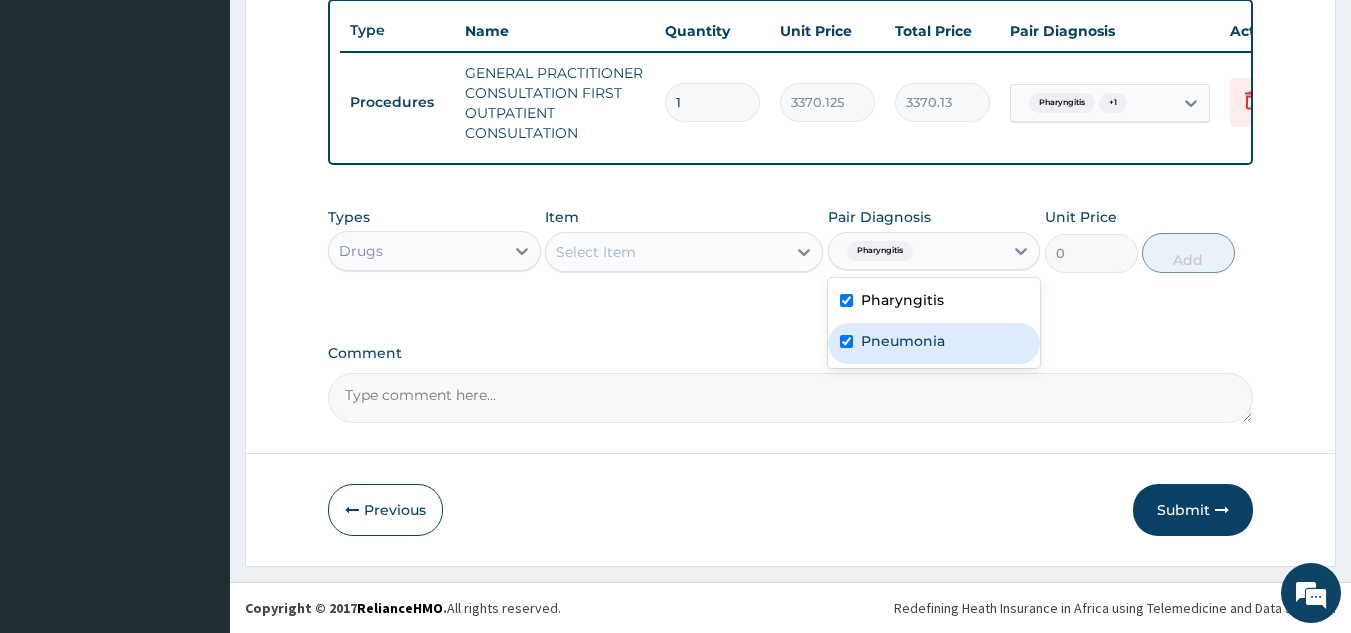 checkbox on "true" 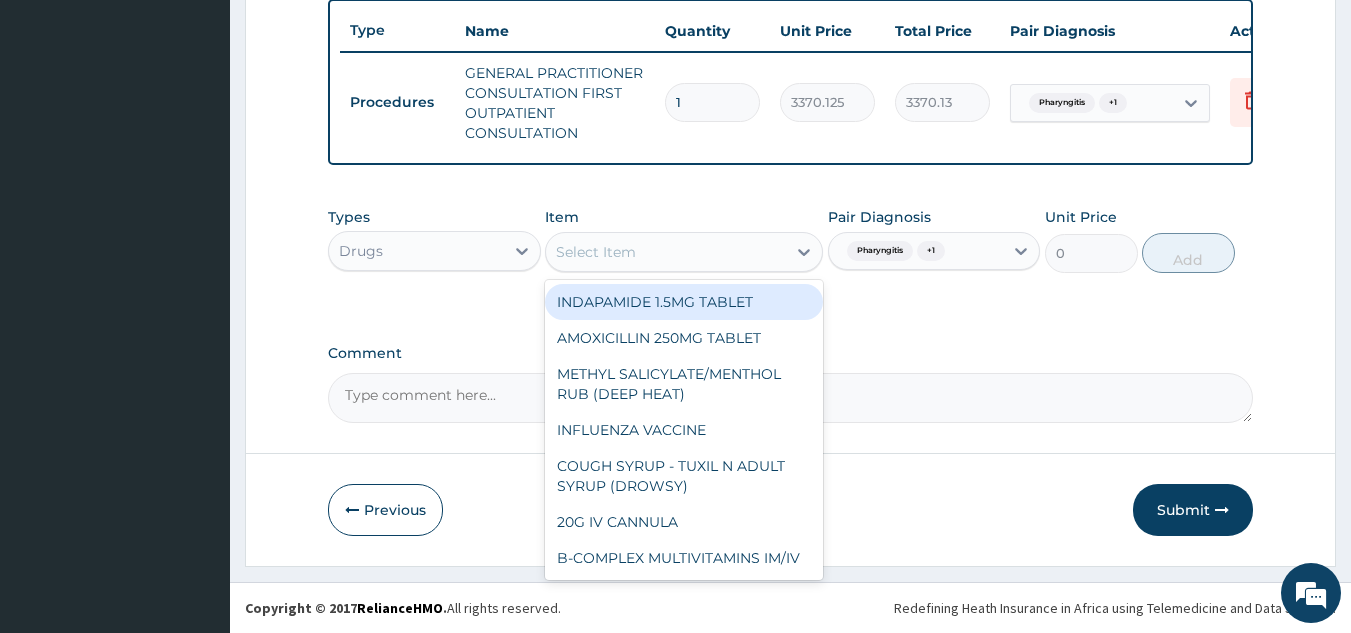 click on "Select Item" at bounding box center (666, 252) 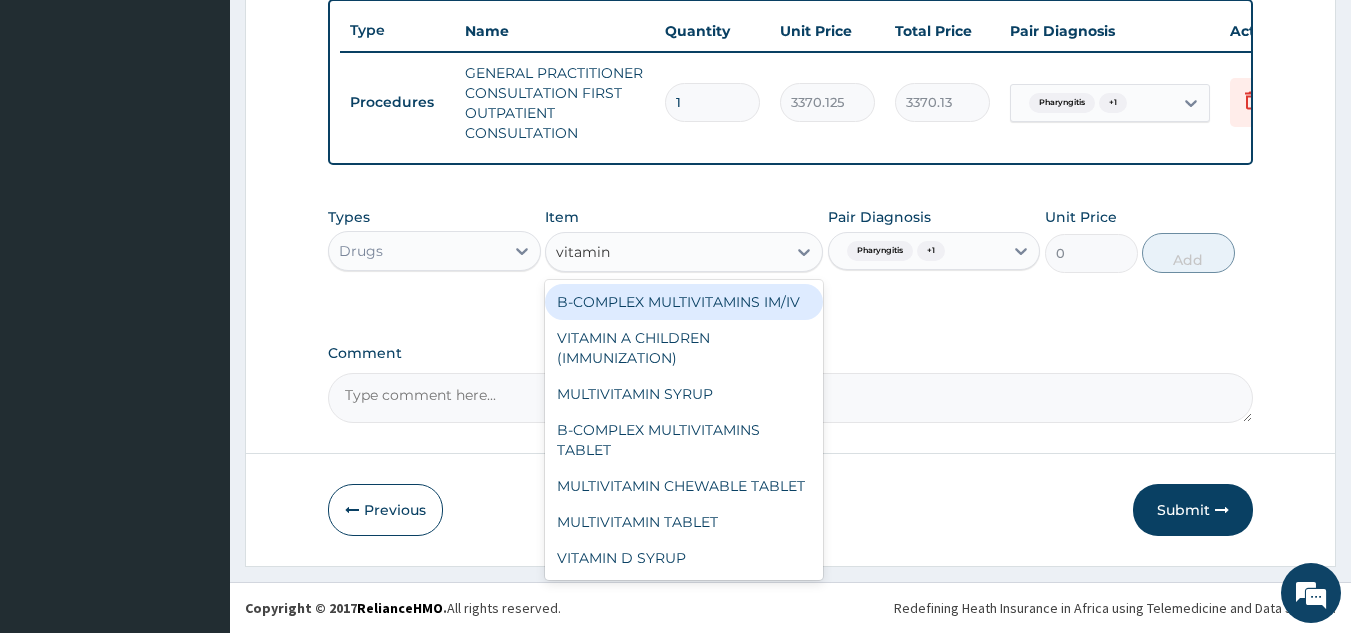 type on "vitamin c" 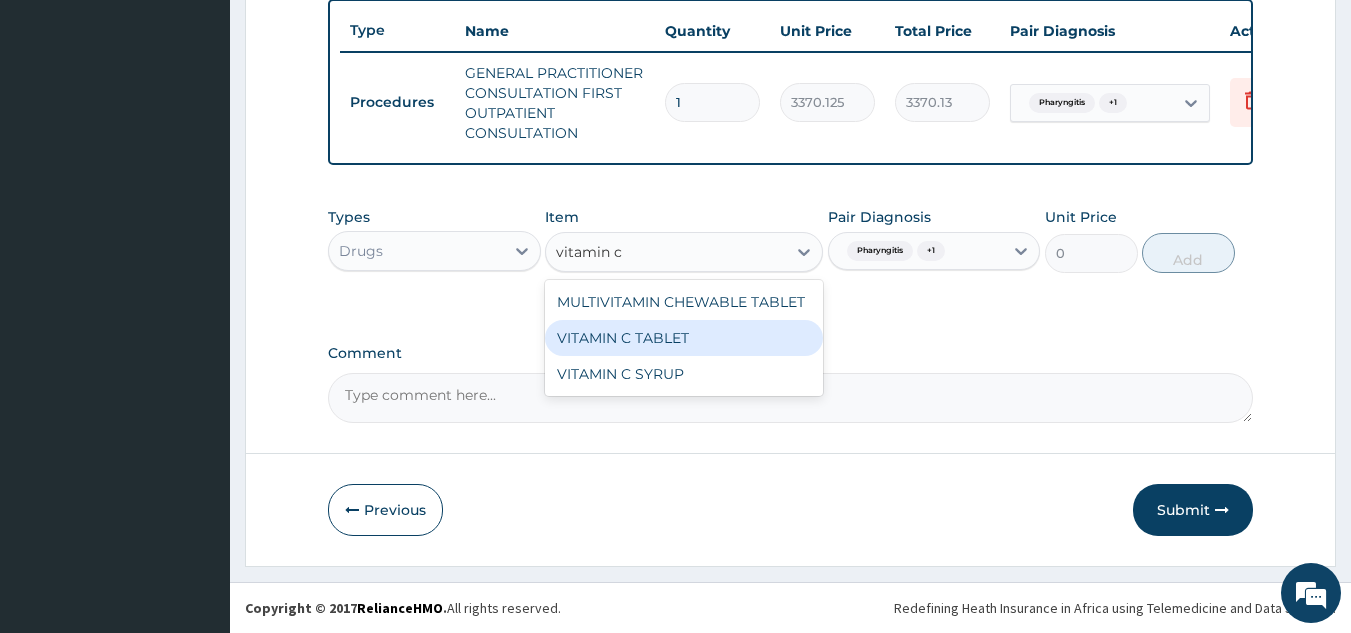 type 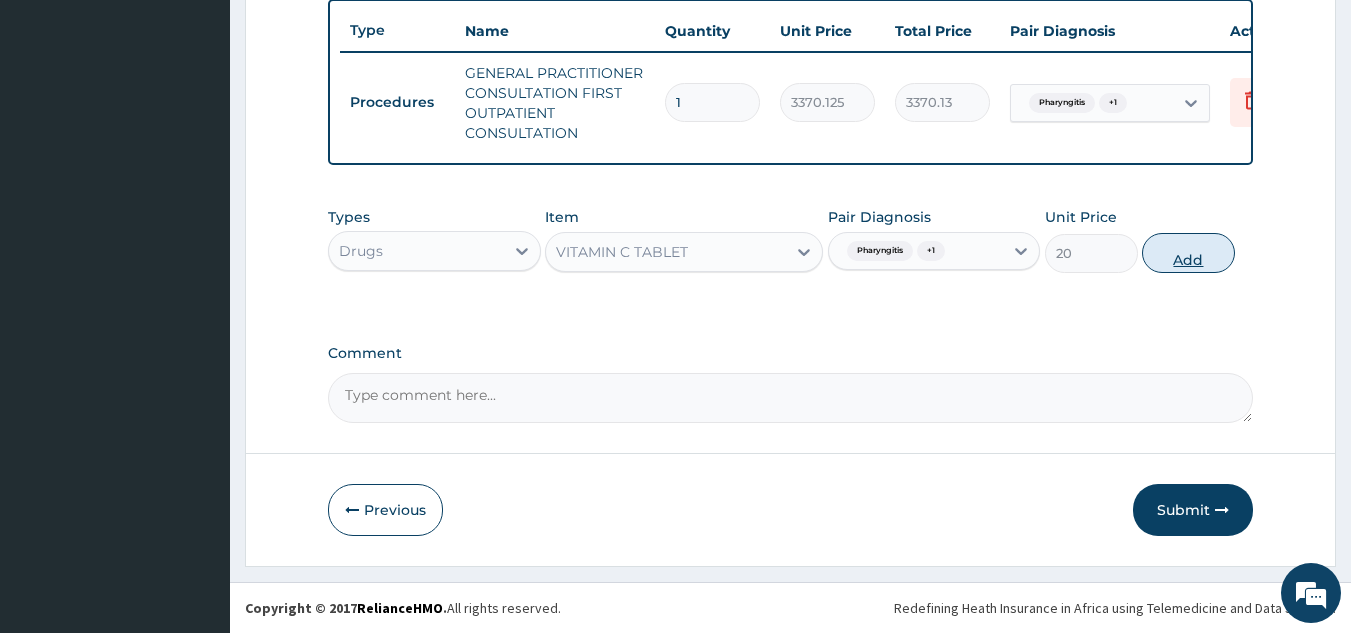 click on "Add" at bounding box center [1188, 253] 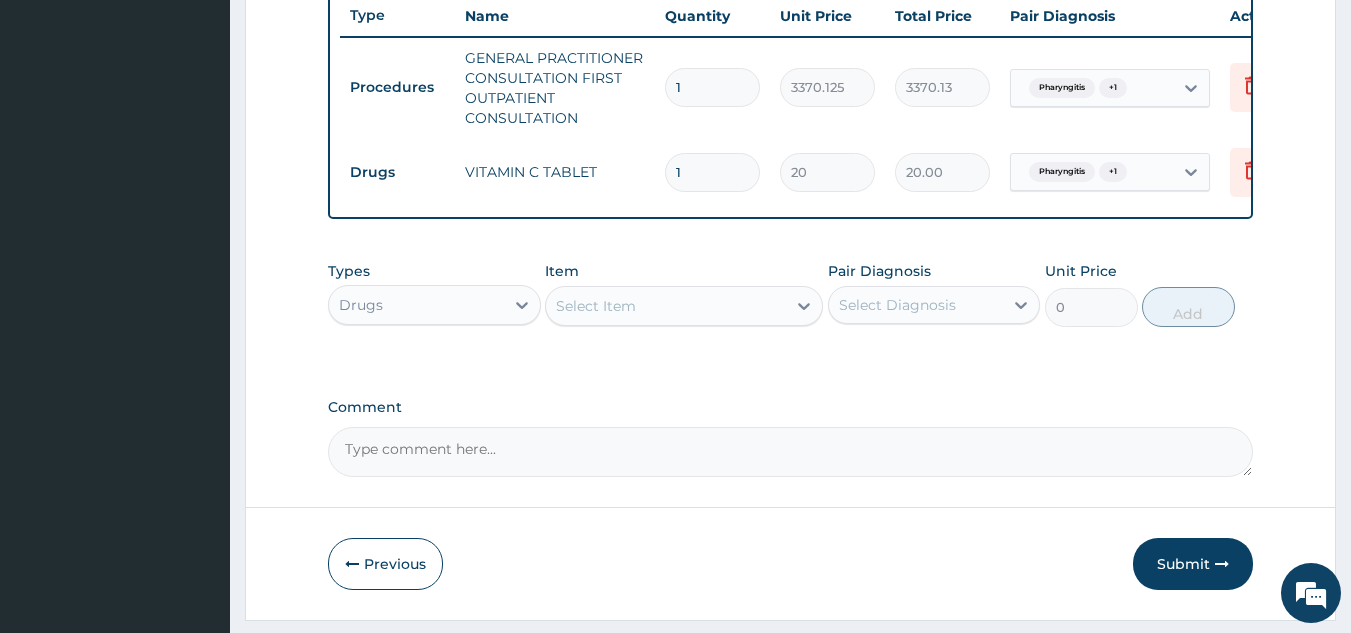 type 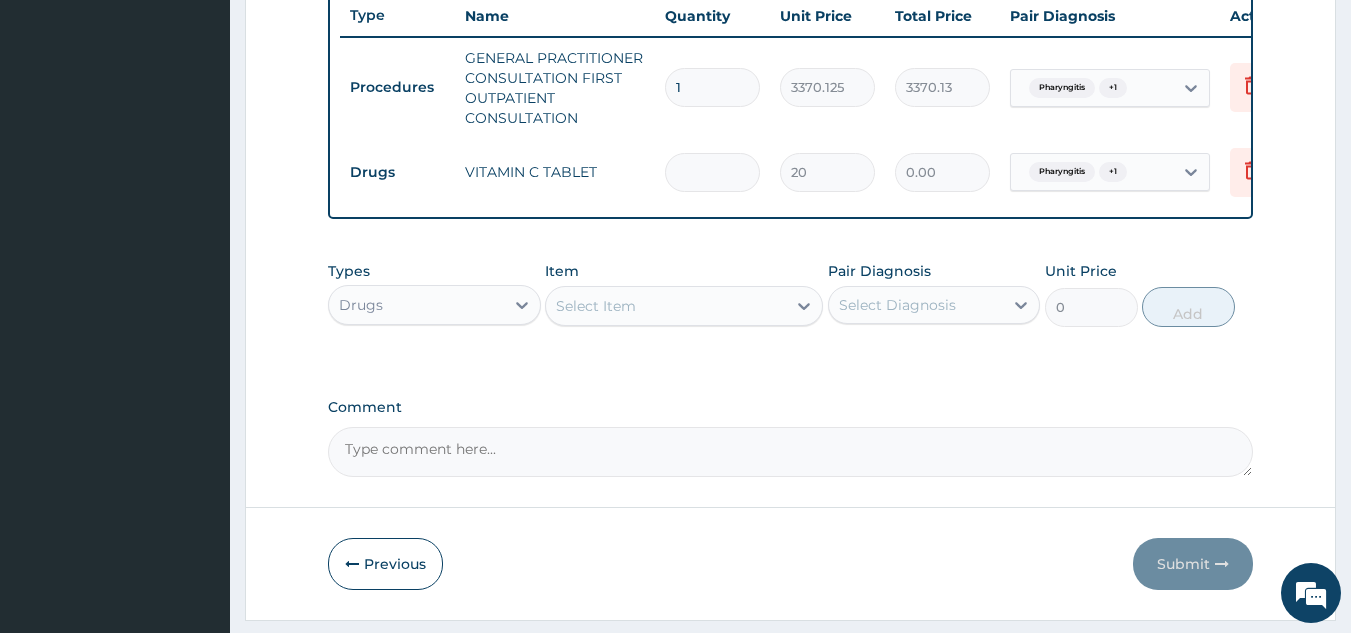 type on "7" 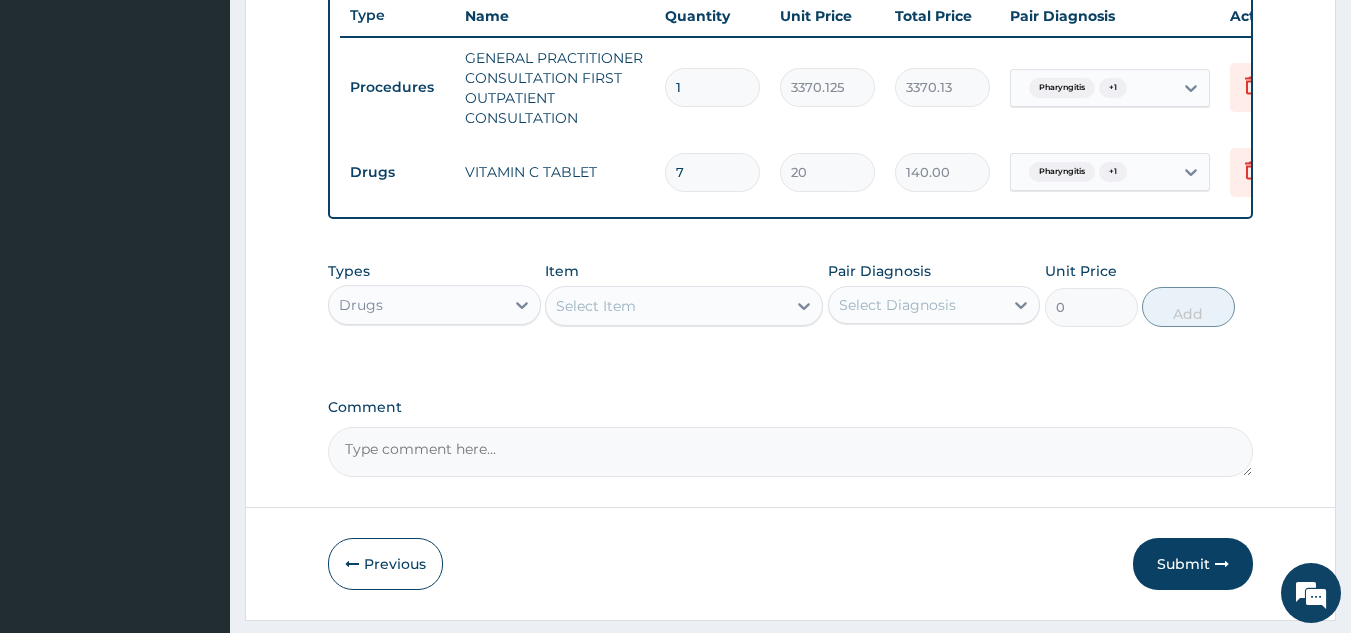 type on "7" 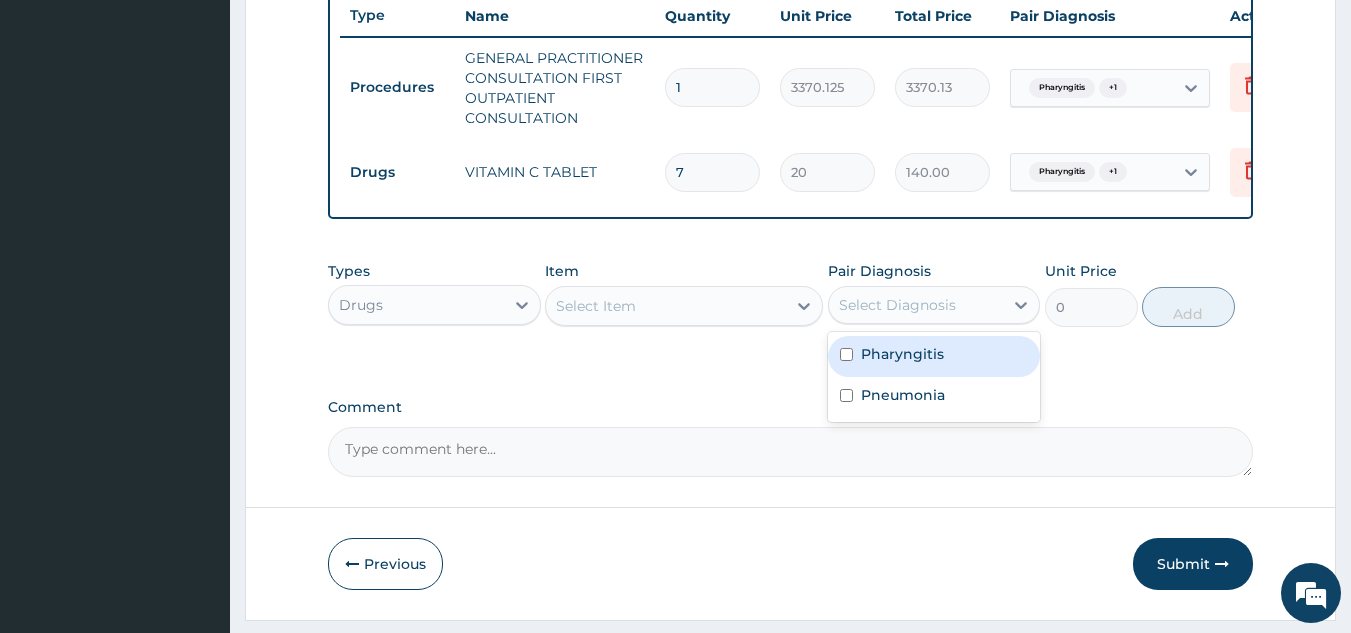 click on "Select Diagnosis" at bounding box center (897, 305) 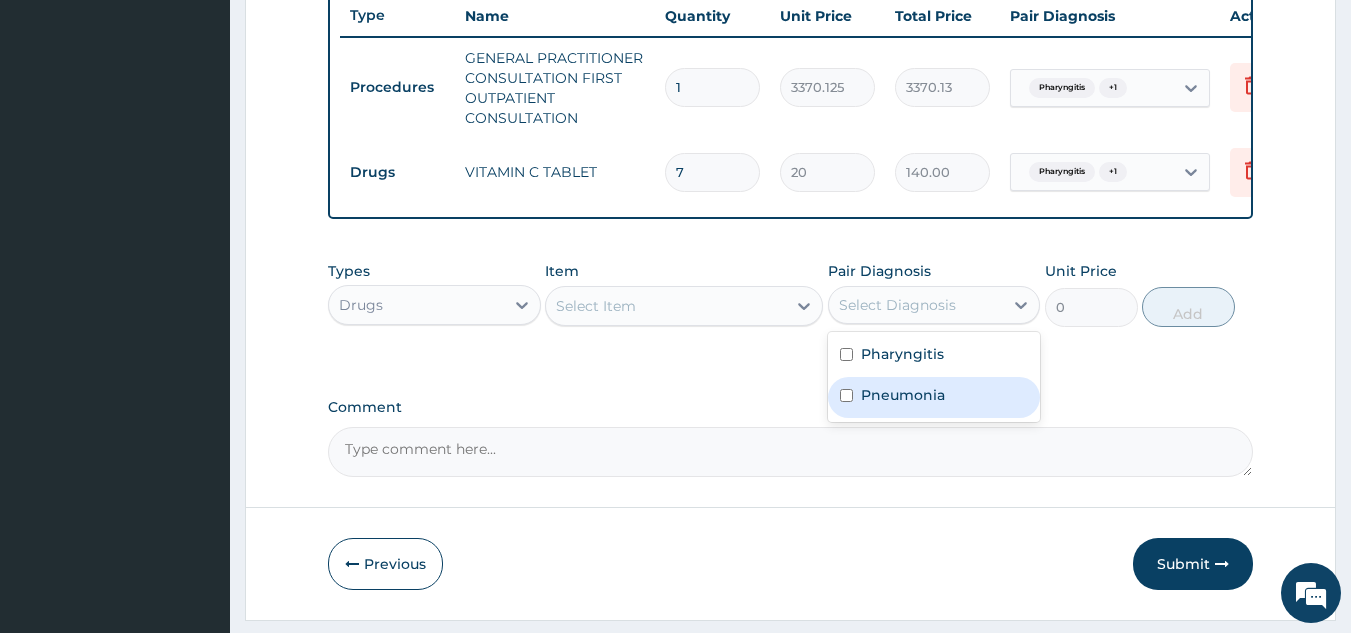 click on "Pneumonia" at bounding box center [934, 397] 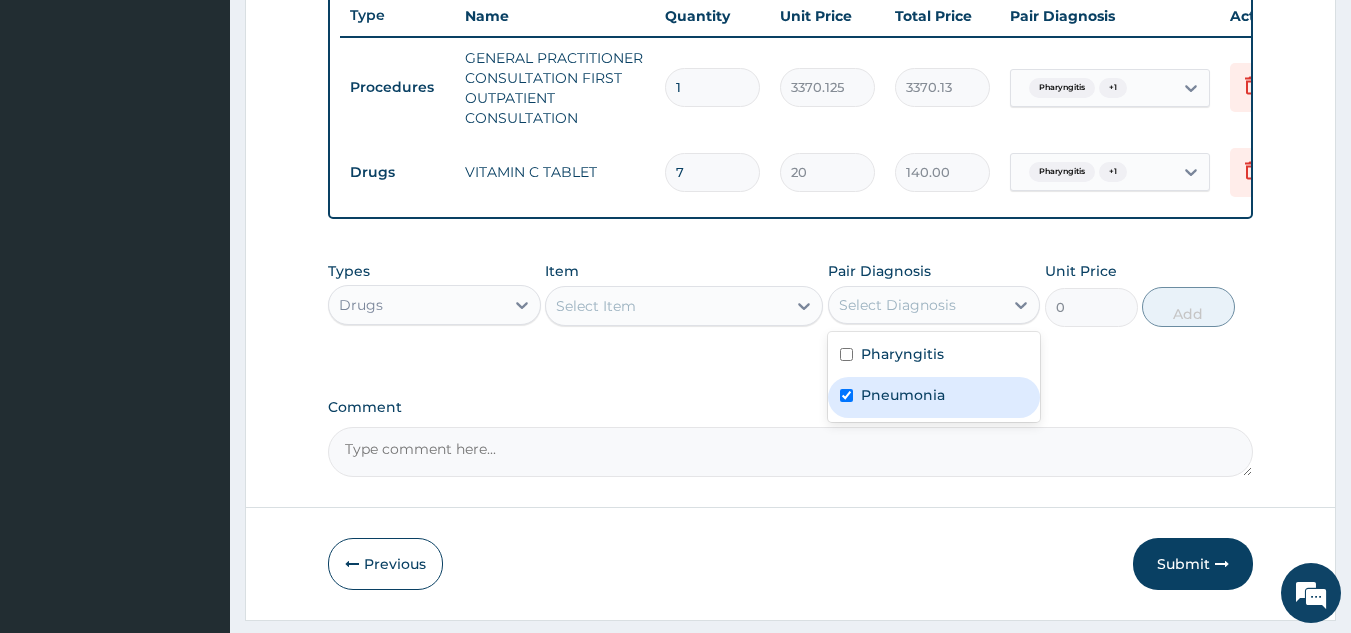 checkbox on "true" 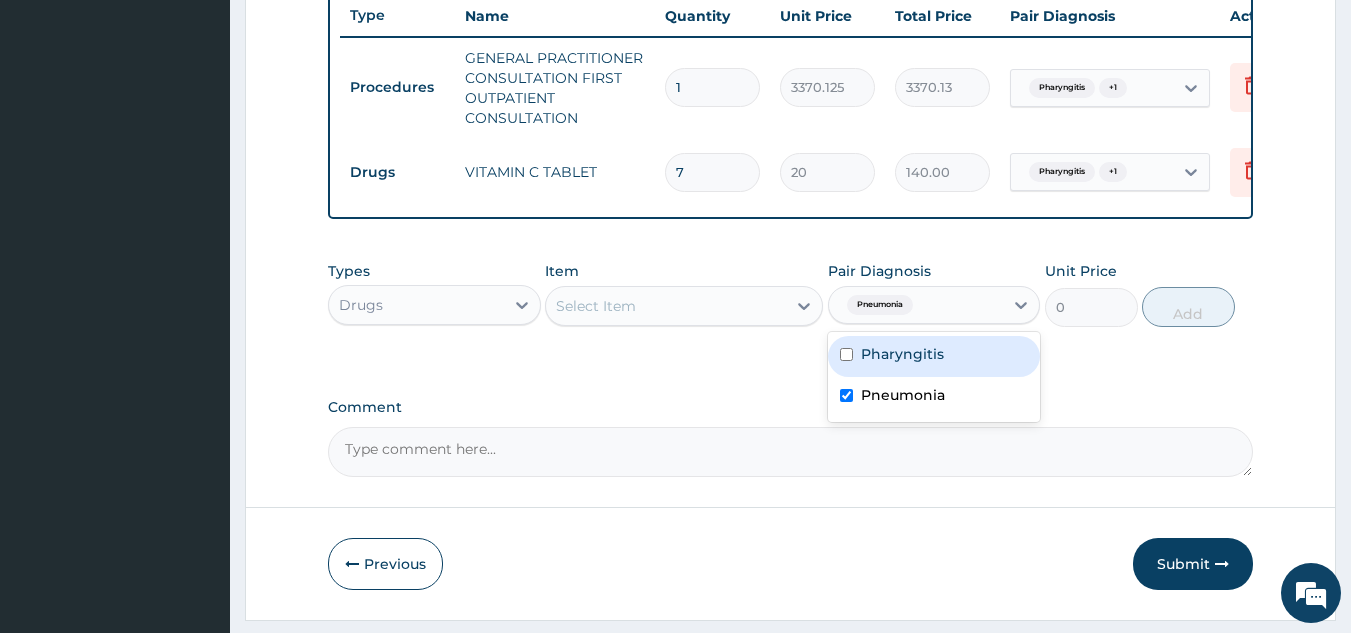 click on "Pharyngitis" at bounding box center (934, 356) 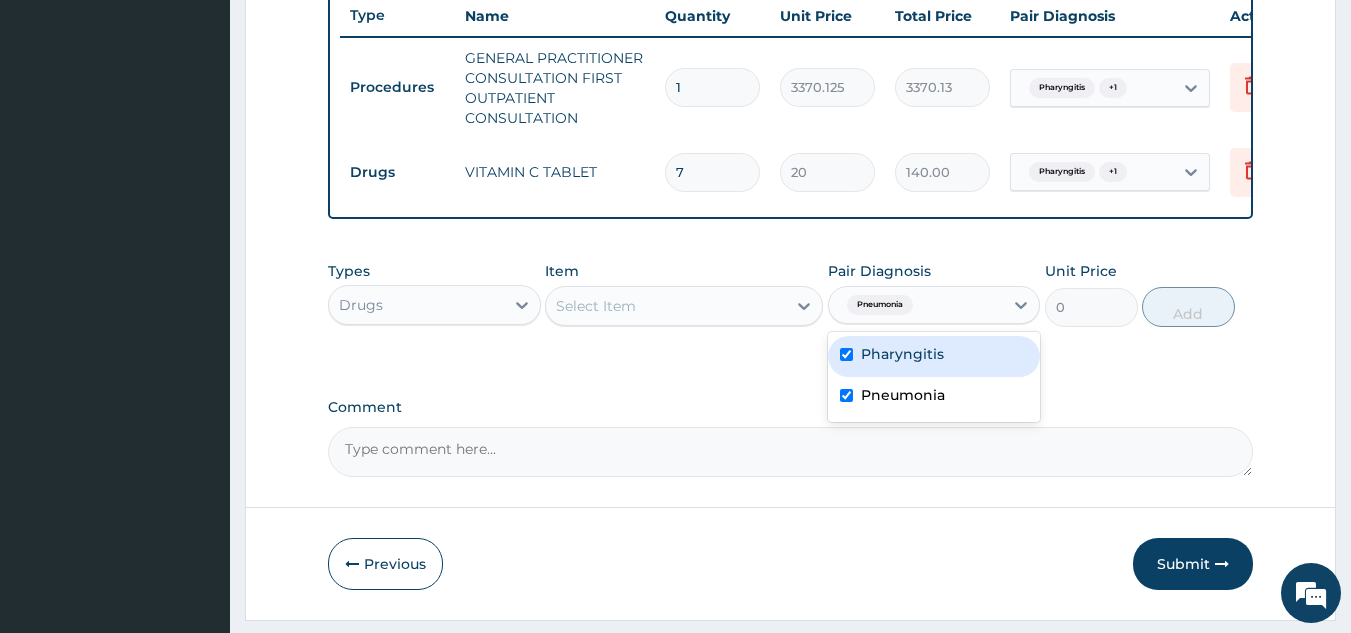 checkbox on "true" 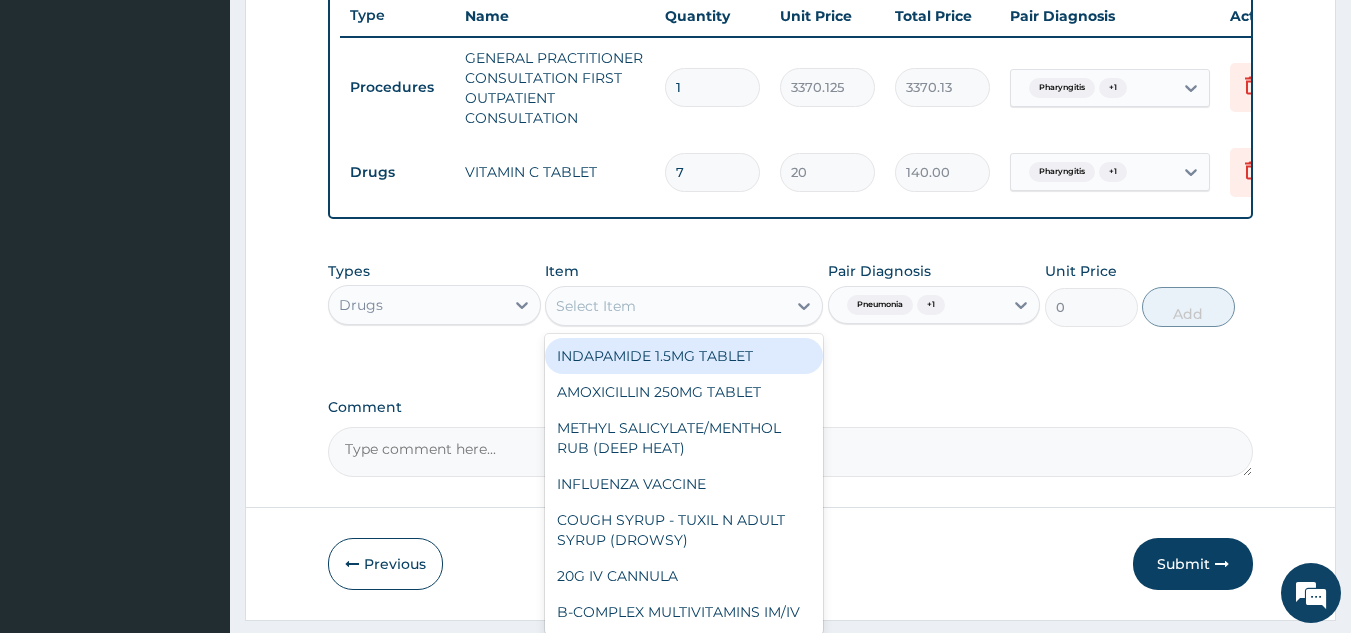 click on "Select Item" at bounding box center [666, 306] 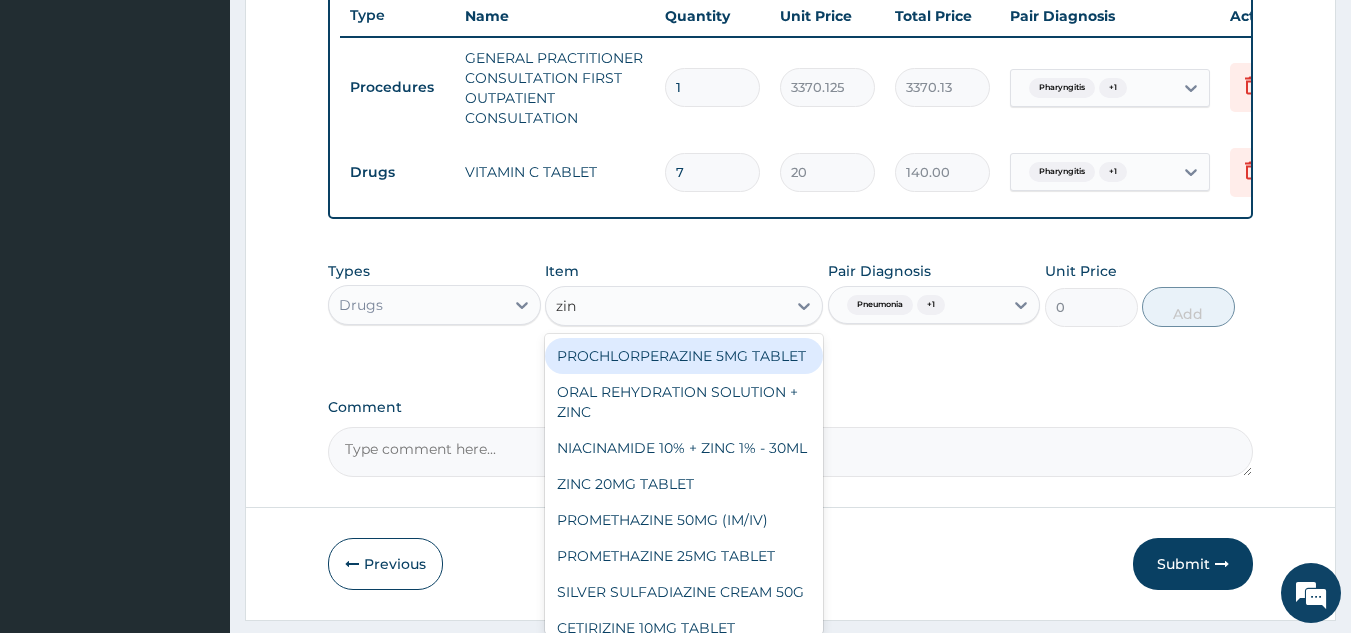type on "zinc" 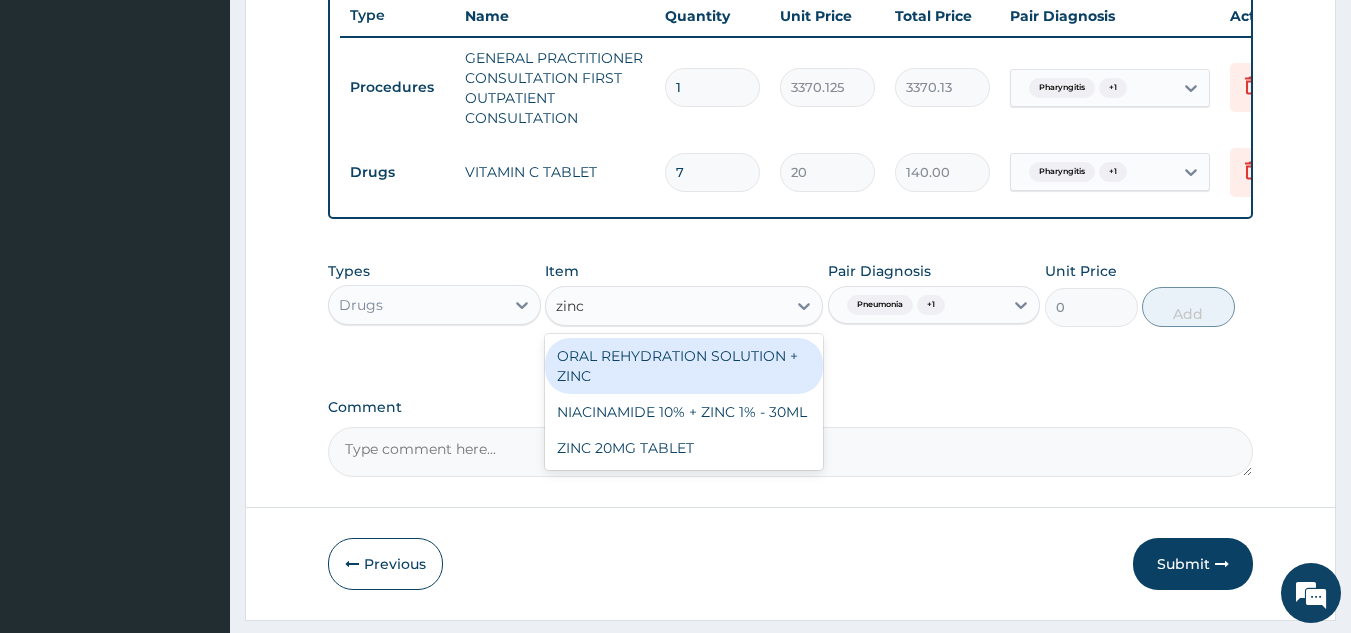 type 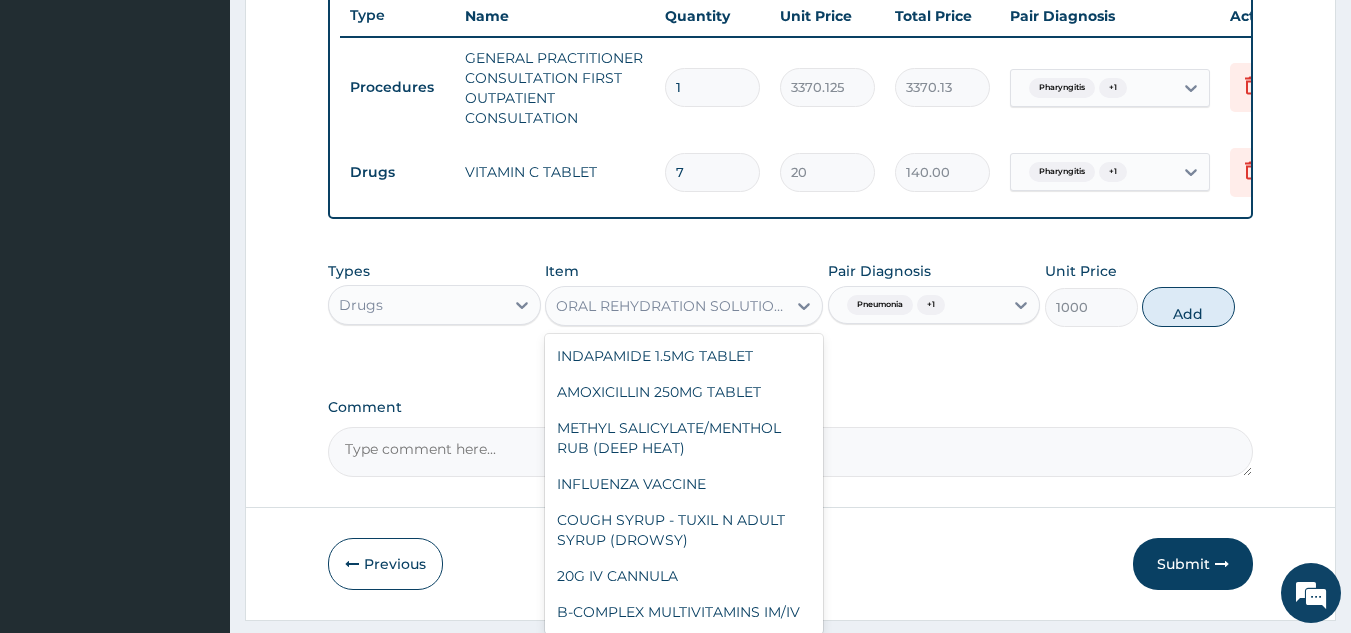 click on "ORAL REHYDRATION SOLUTION + ZINC" at bounding box center (672, 306) 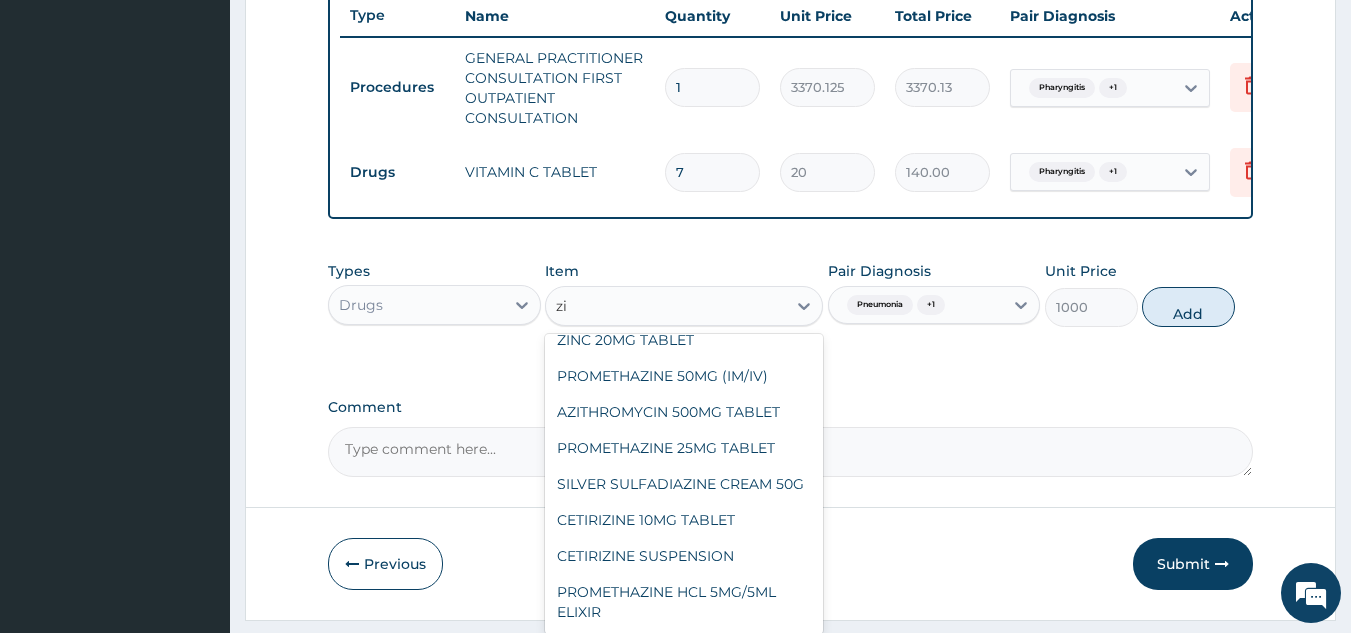 scroll, scrollTop: 0, scrollLeft: 0, axis: both 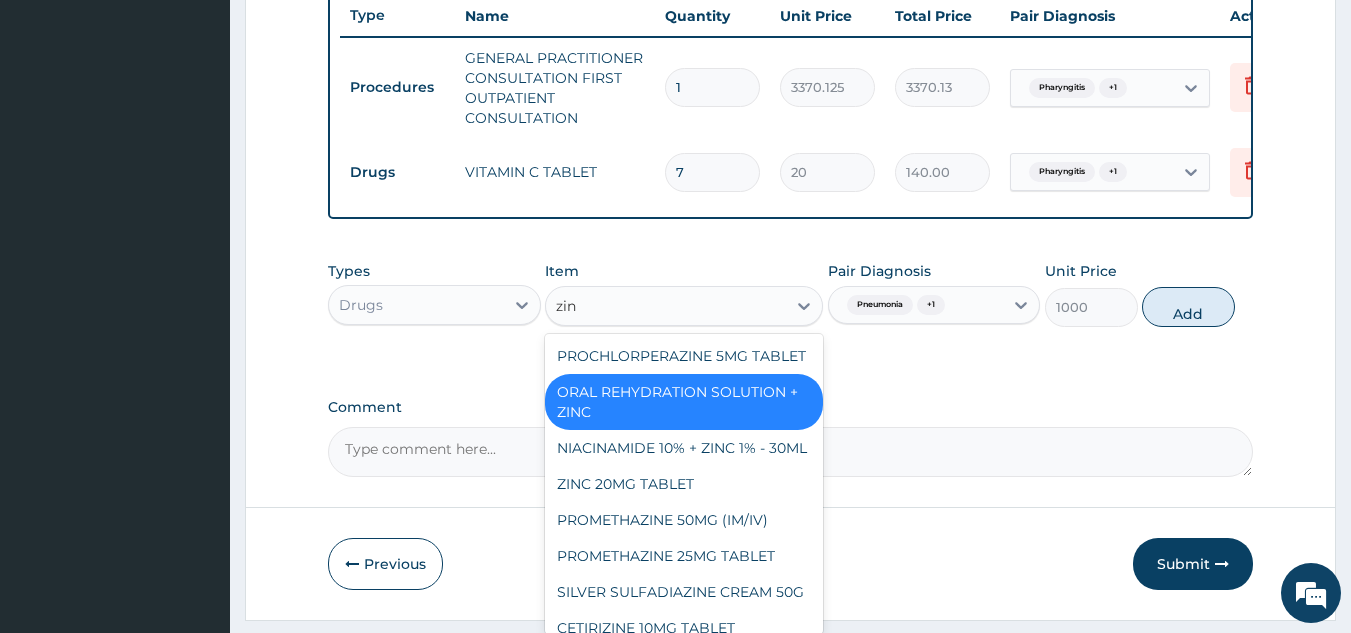 type on "zinc" 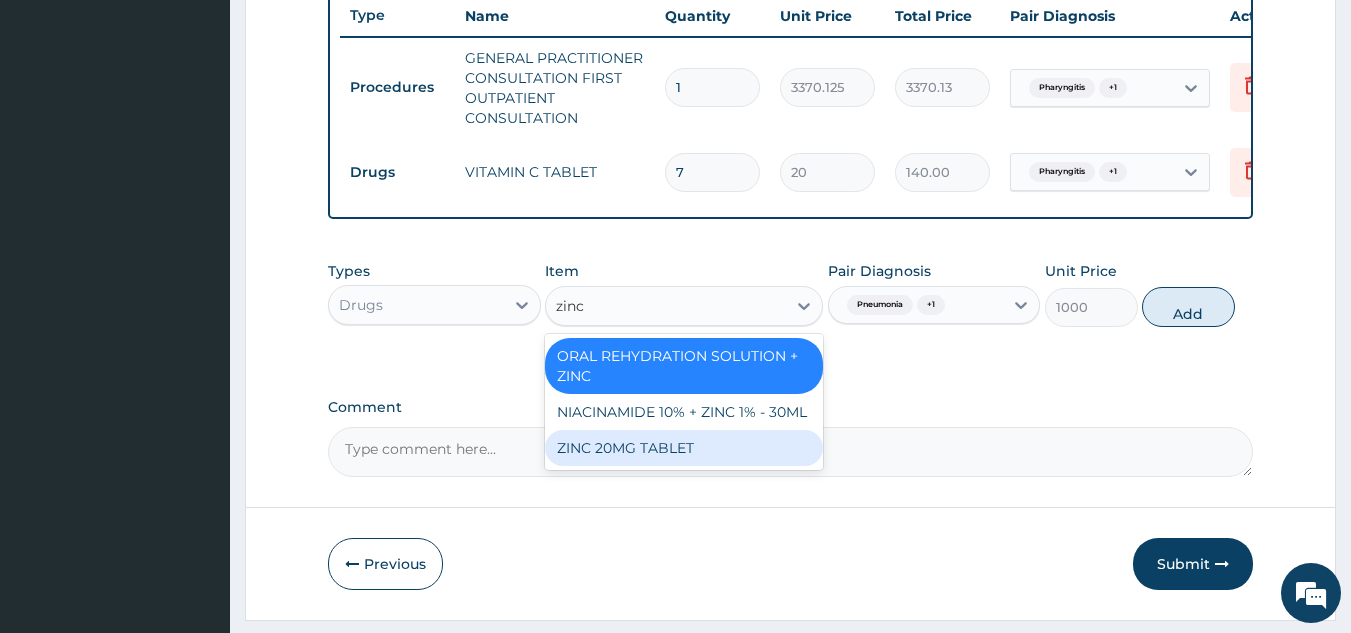 type 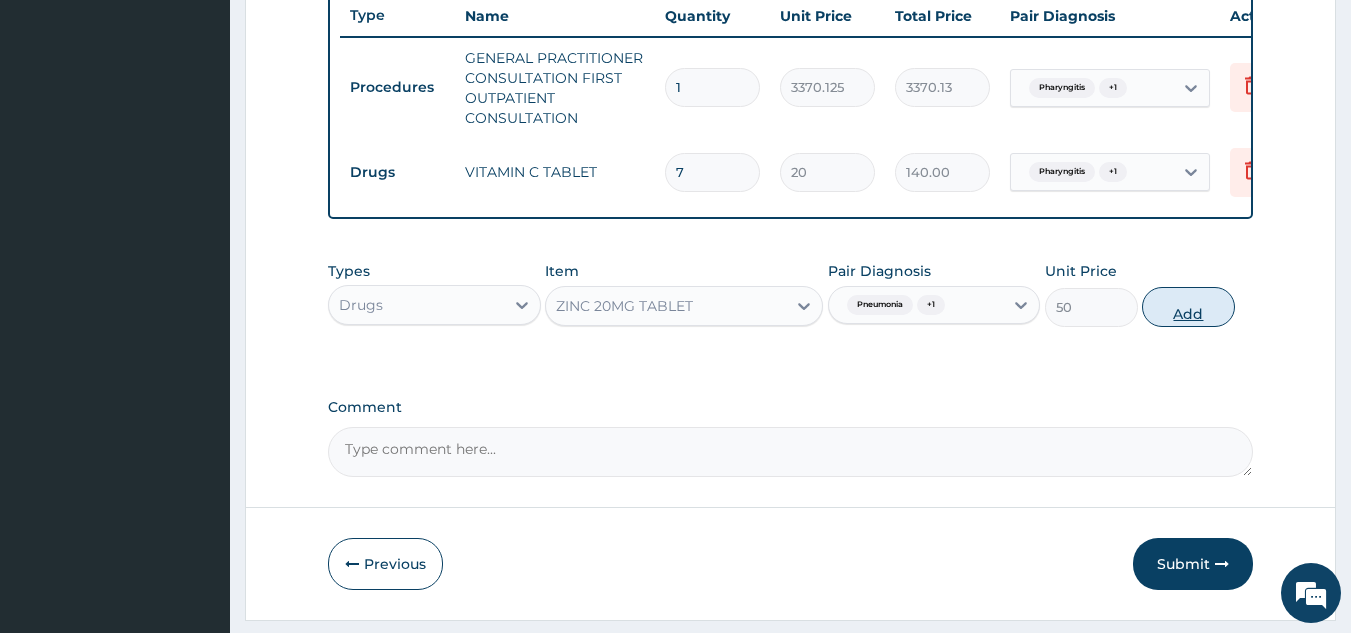 click on "Add" at bounding box center [1188, 307] 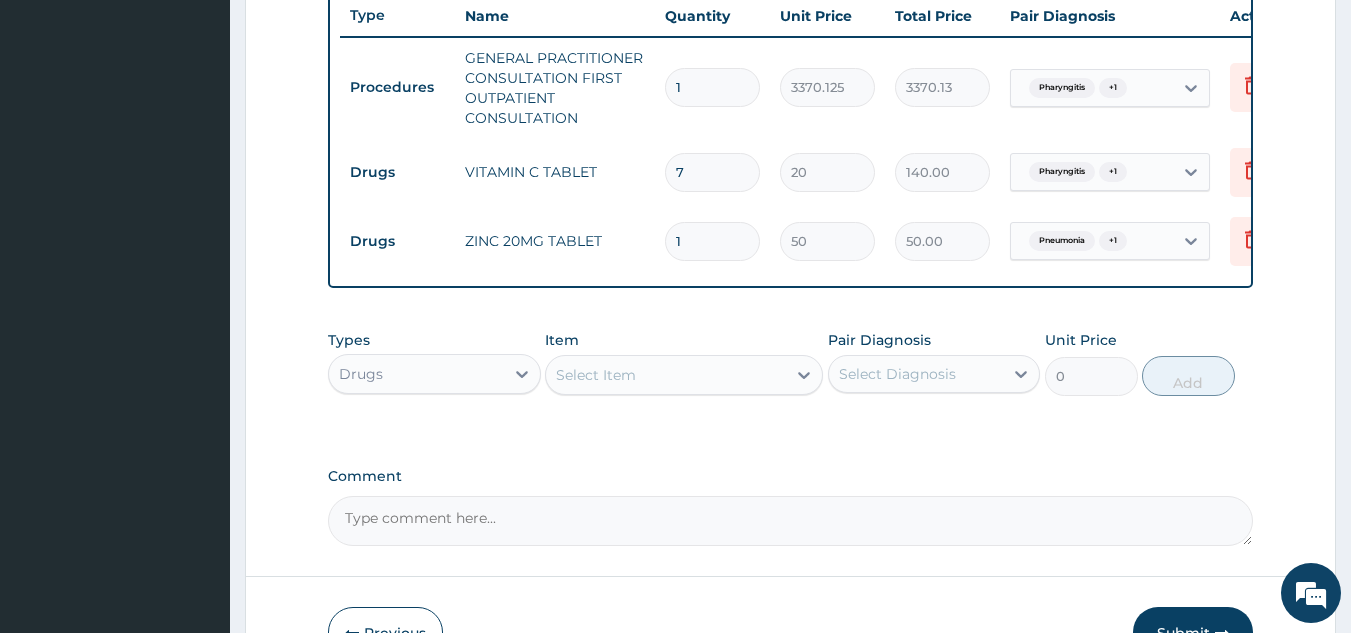 scroll, scrollTop: 898, scrollLeft: 0, axis: vertical 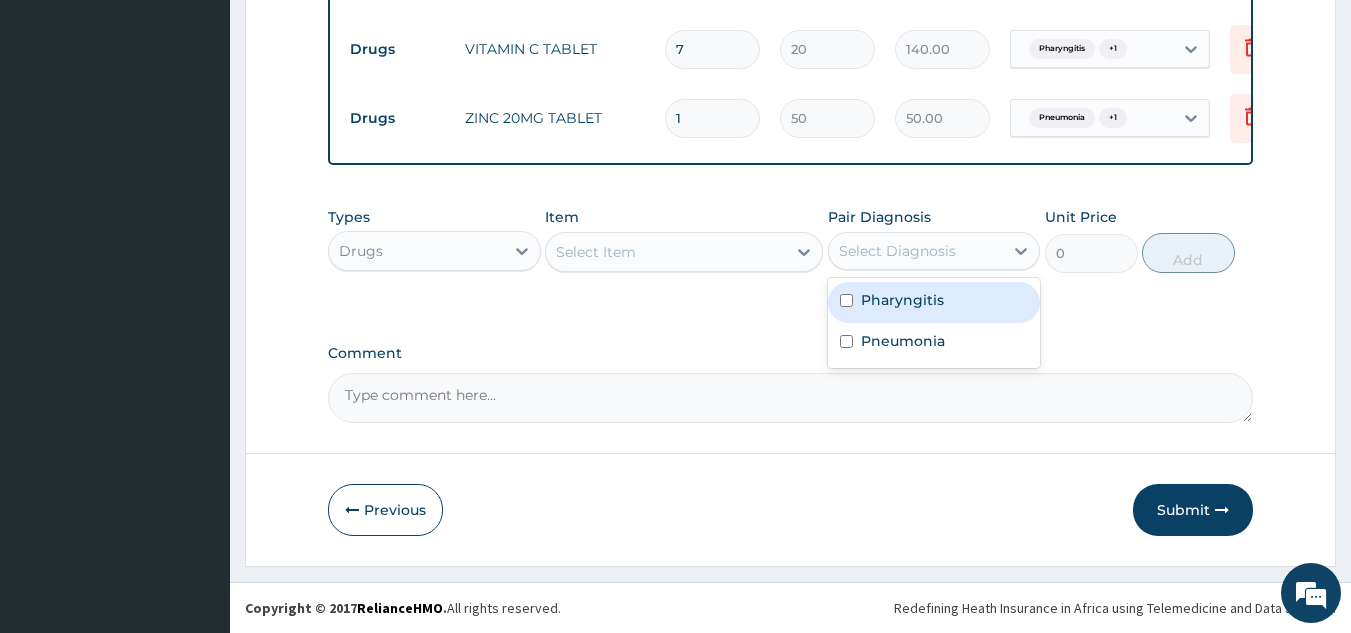 click on "Select Diagnosis" at bounding box center [916, 251] 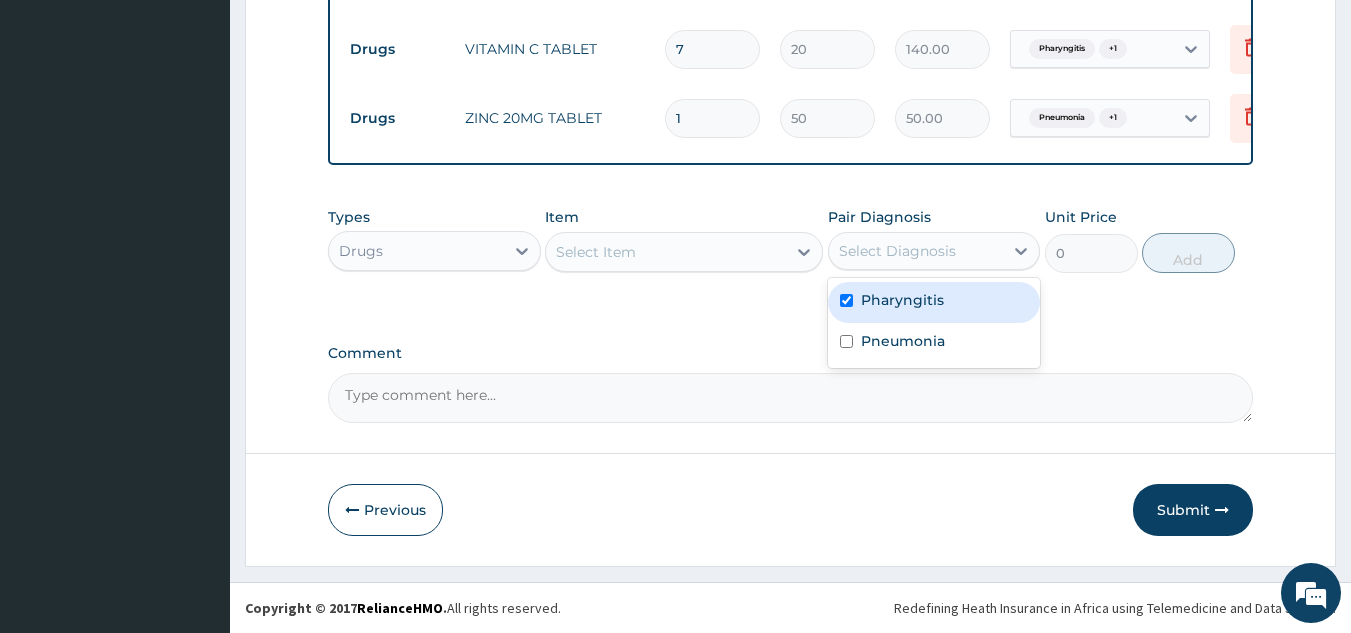 checkbox on "true" 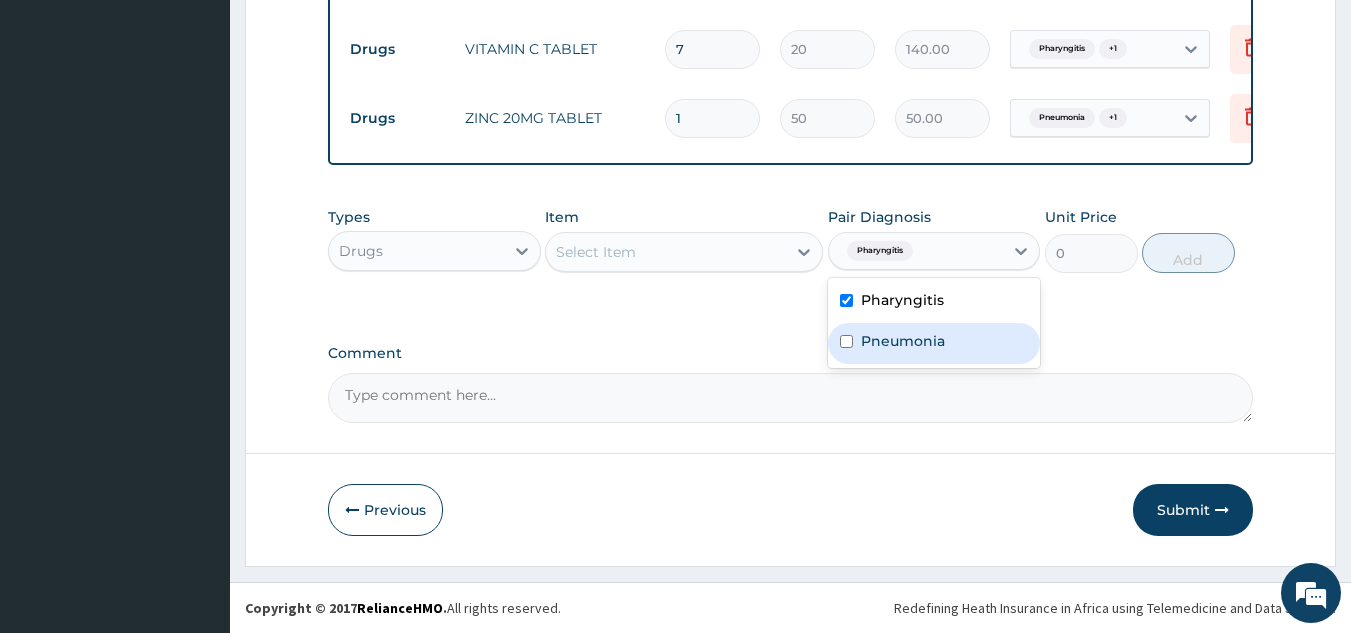 click on "Pneumonia" at bounding box center [934, 343] 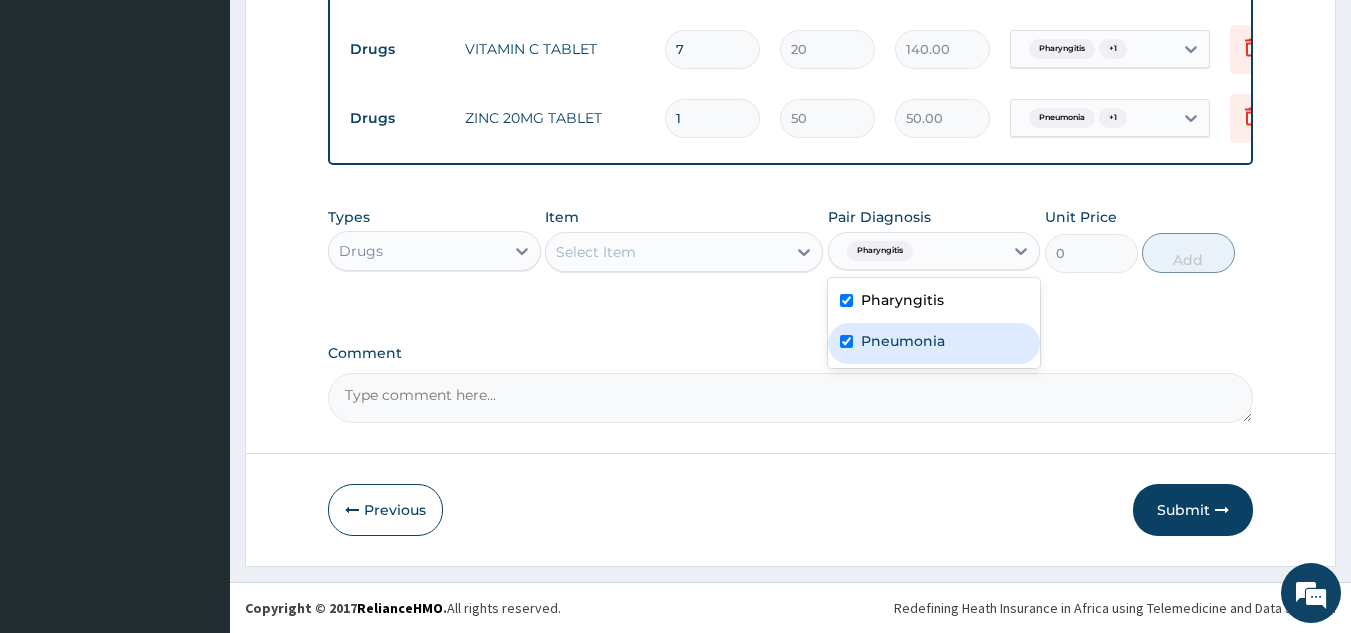 checkbox on "true" 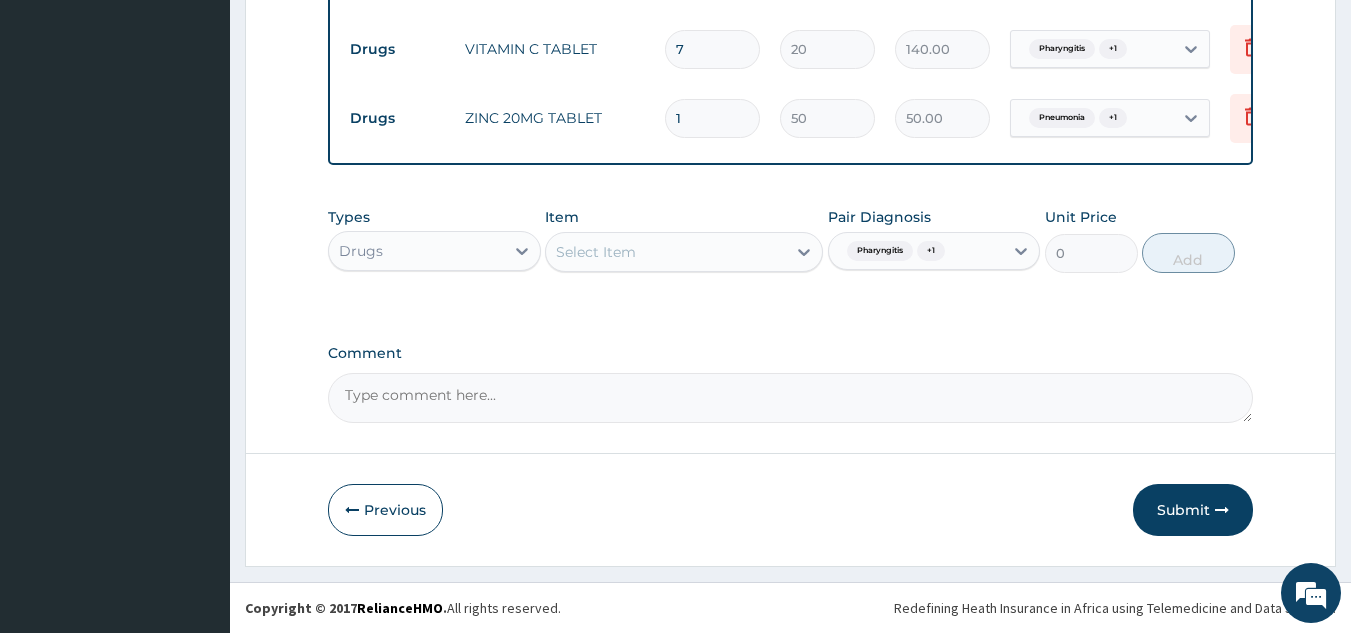 click on "PA Code / Prescription Code Enter Code(Secondary Care Only) Encounter Date 03-08-2025 Important Notice Please enter PA codes before entering items that are not attached to a PA code   All diagnoses entered must be linked to a claim item. Diagnosis & Claim Items that are visible but inactive cannot be edited because they were imported from an already approved PA code. Diagnosis Pharyngitis Confirmed Pneumonia Confirmed NB: All diagnosis must be linked to a claim item Claim Items Type Name Quantity Unit Price Total Price Pair Diagnosis Actions Procedures GENERAL PRACTITIONER CONSULTATION FIRST OUTPATIENT CONSULTATION 1 3370.125 3370.13 Pharyngitis  + 1 Delete Drugs VITAMIN C TABLET 7 20 140.00 Pharyngitis  + 1 Delete Drugs ZINC 20MG TABLET 1 50 50.00 Pneumonia  + 1 Delete Types Drugs Item Select Item Pair Diagnosis Pharyngitis  + 1 Unit Price 0 Add Comment" at bounding box center (791, -135) 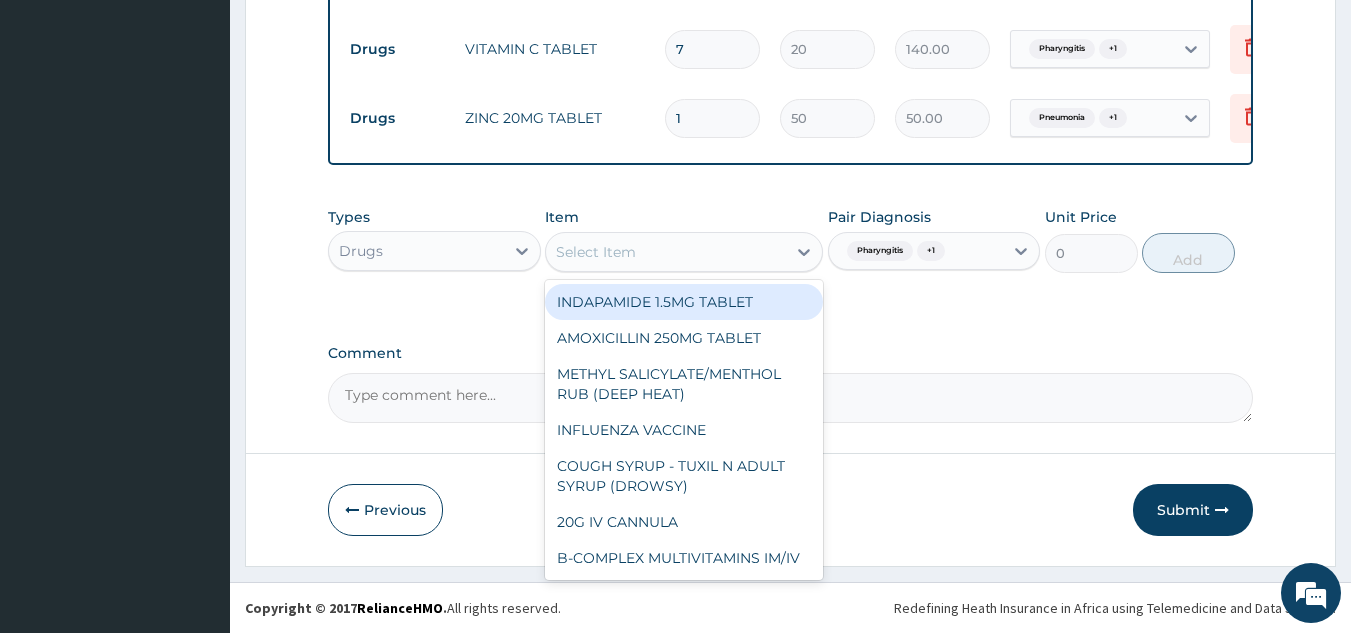 click on "Select Item" at bounding box center (596, 252) 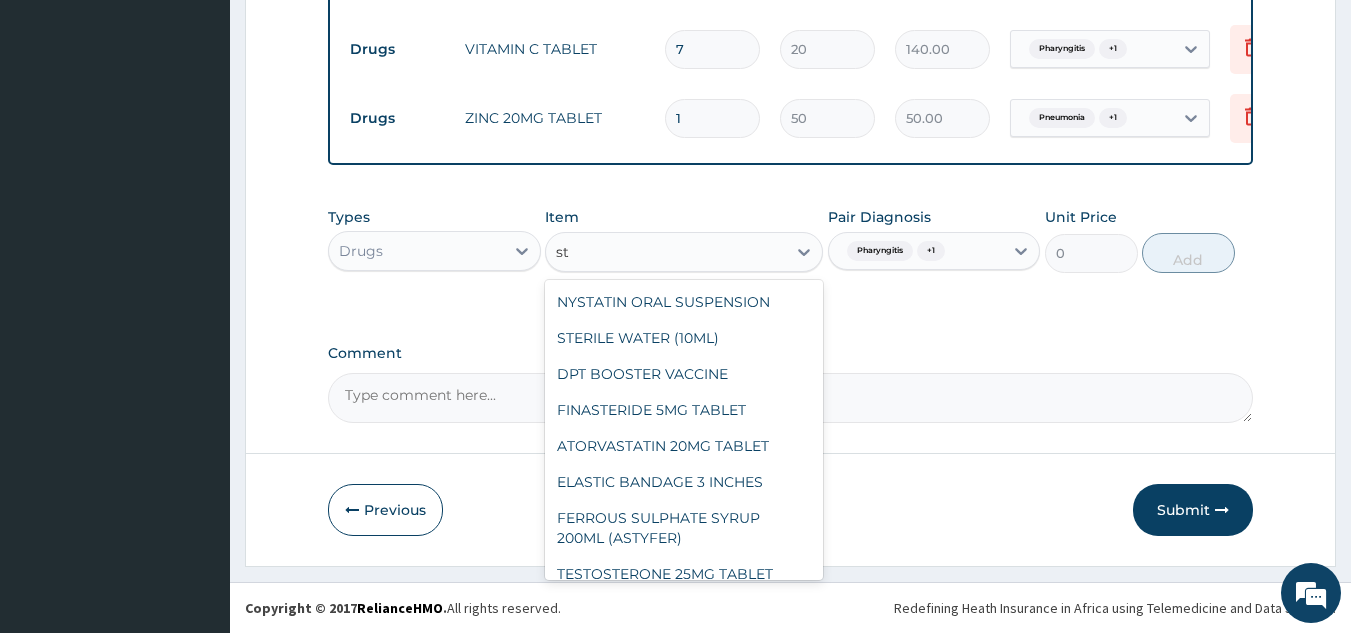 type on "s" 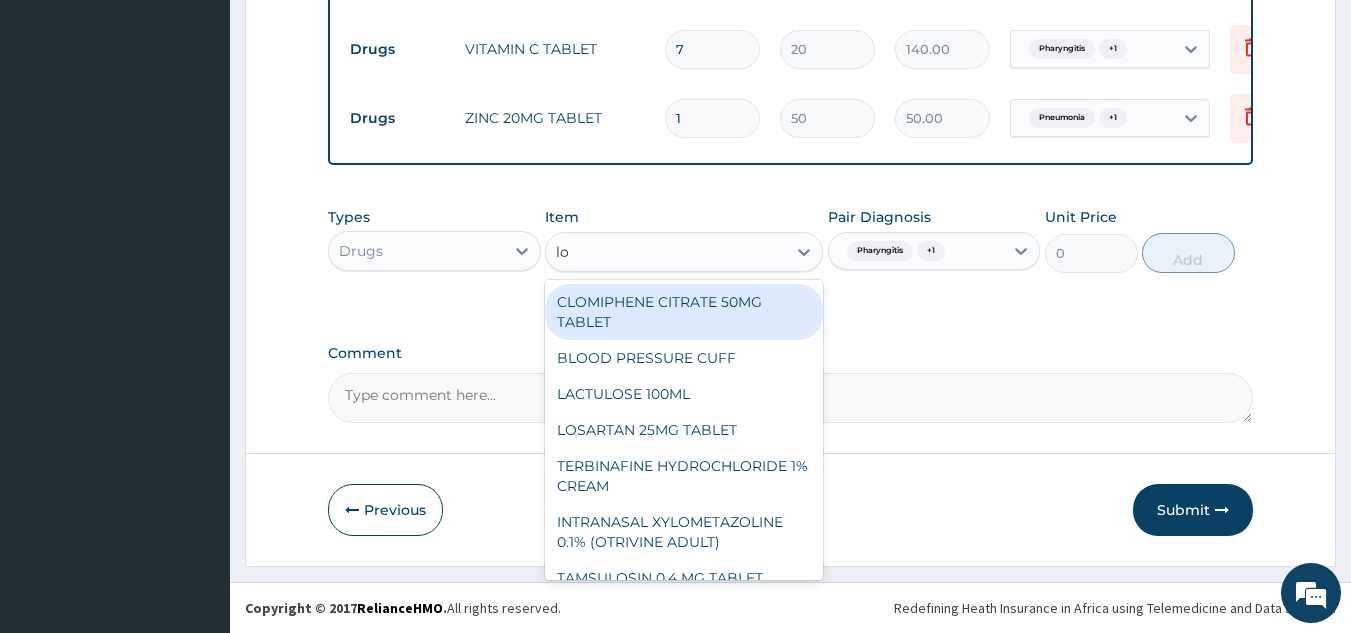 type on "loz" 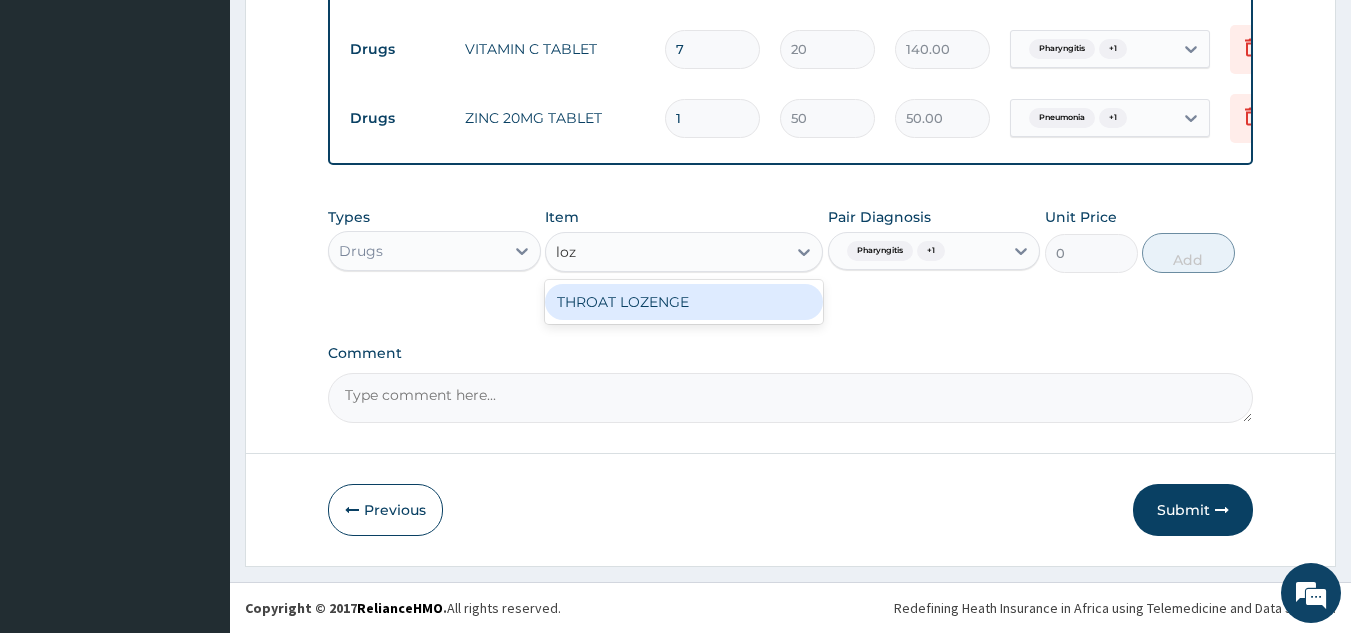 type 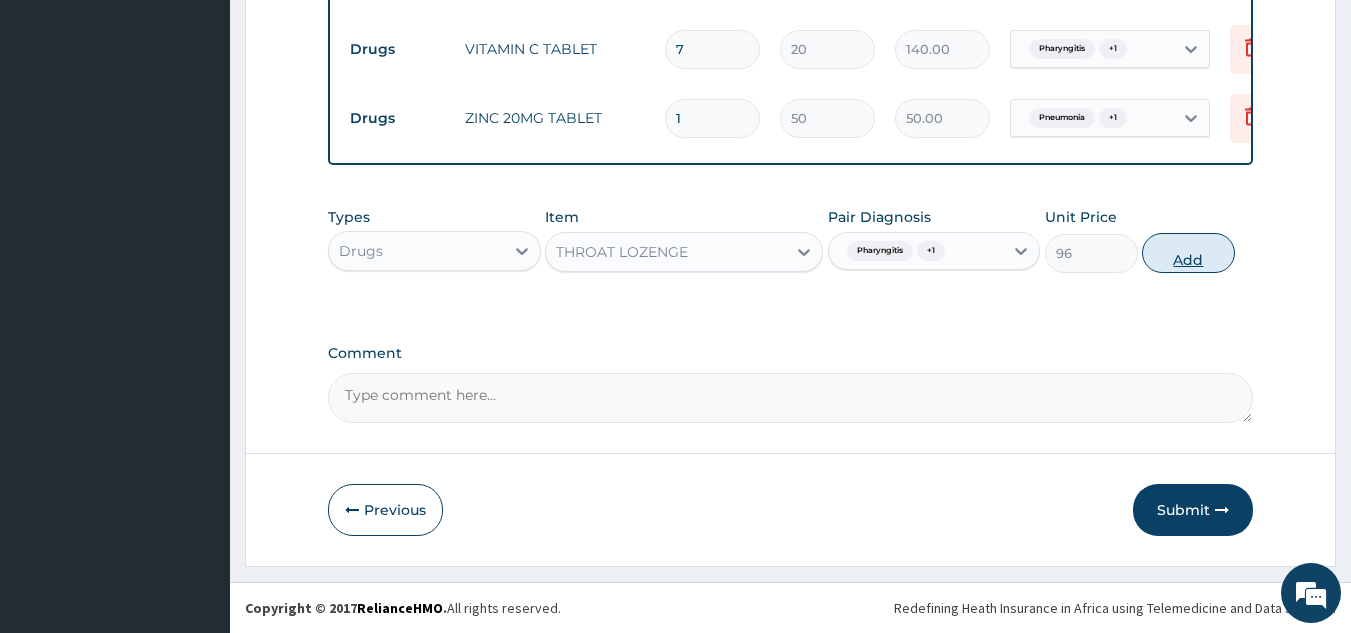 click on "Add" at bounding box center (1188, 253) 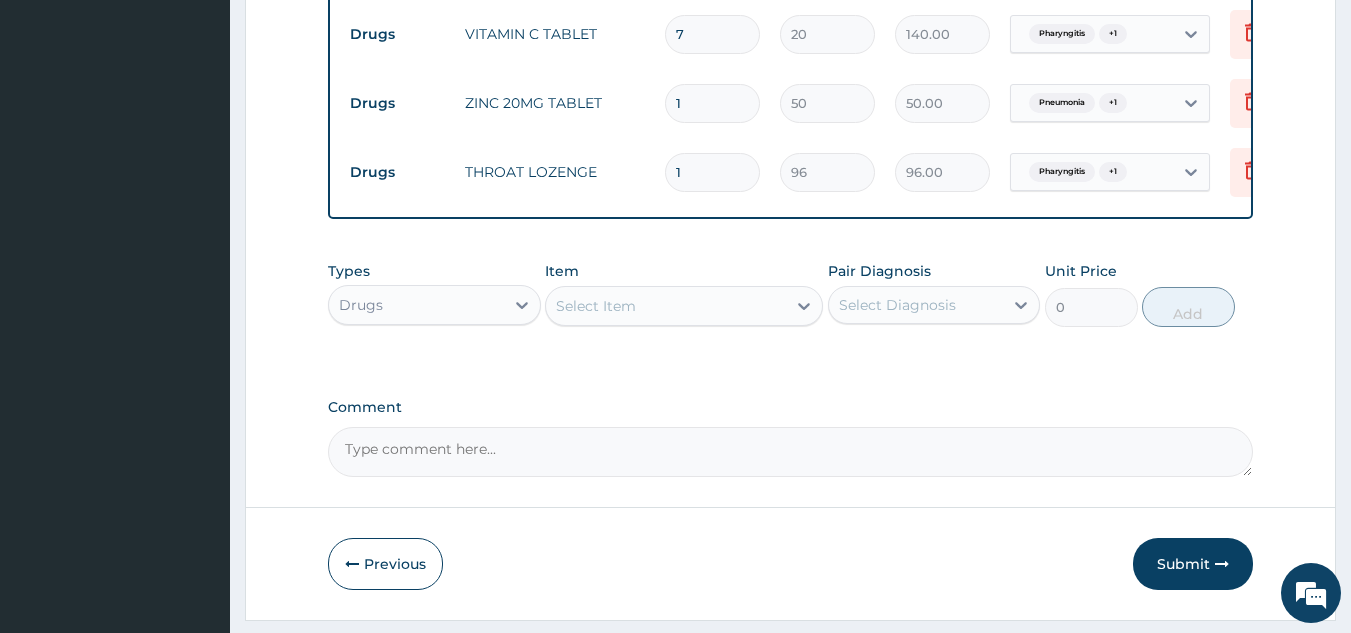 type on "11" 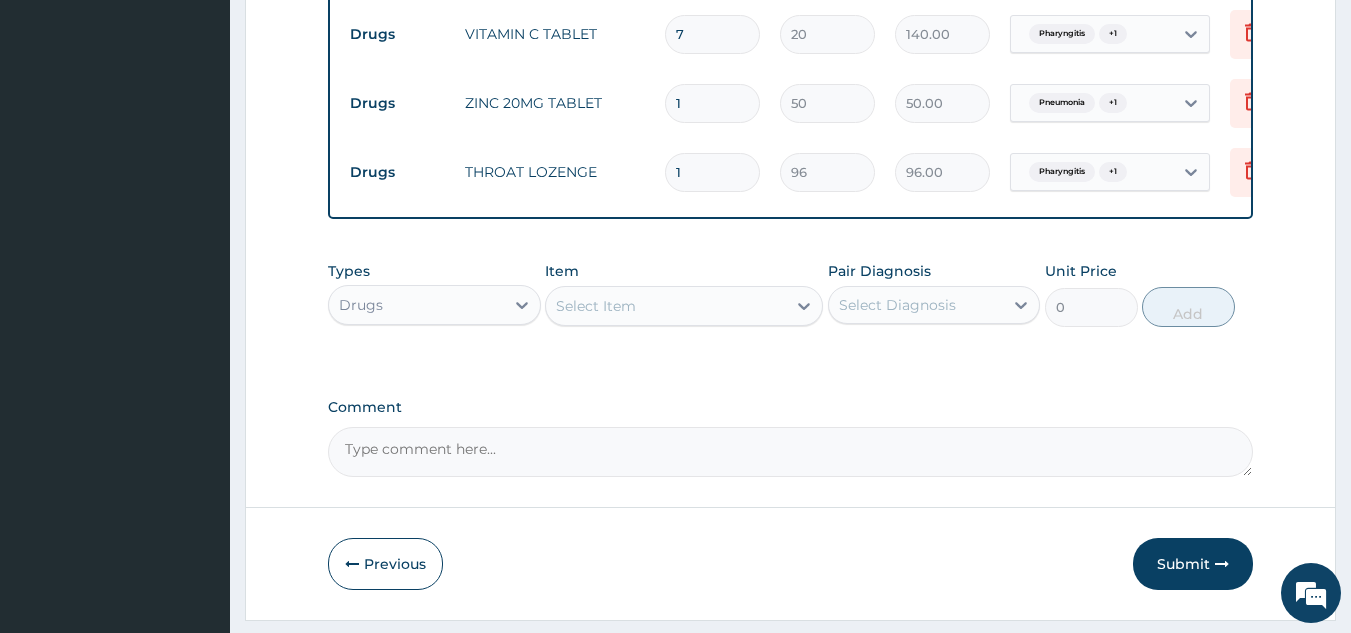 type on "1056.00" 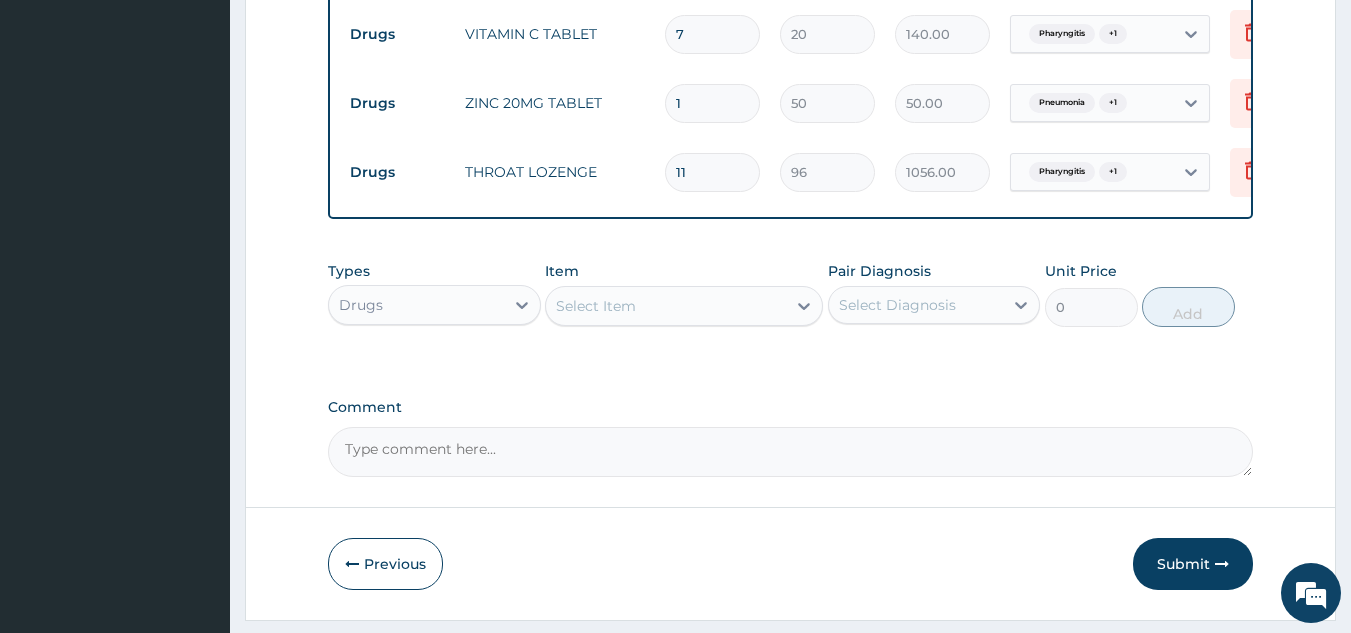 type on "112" 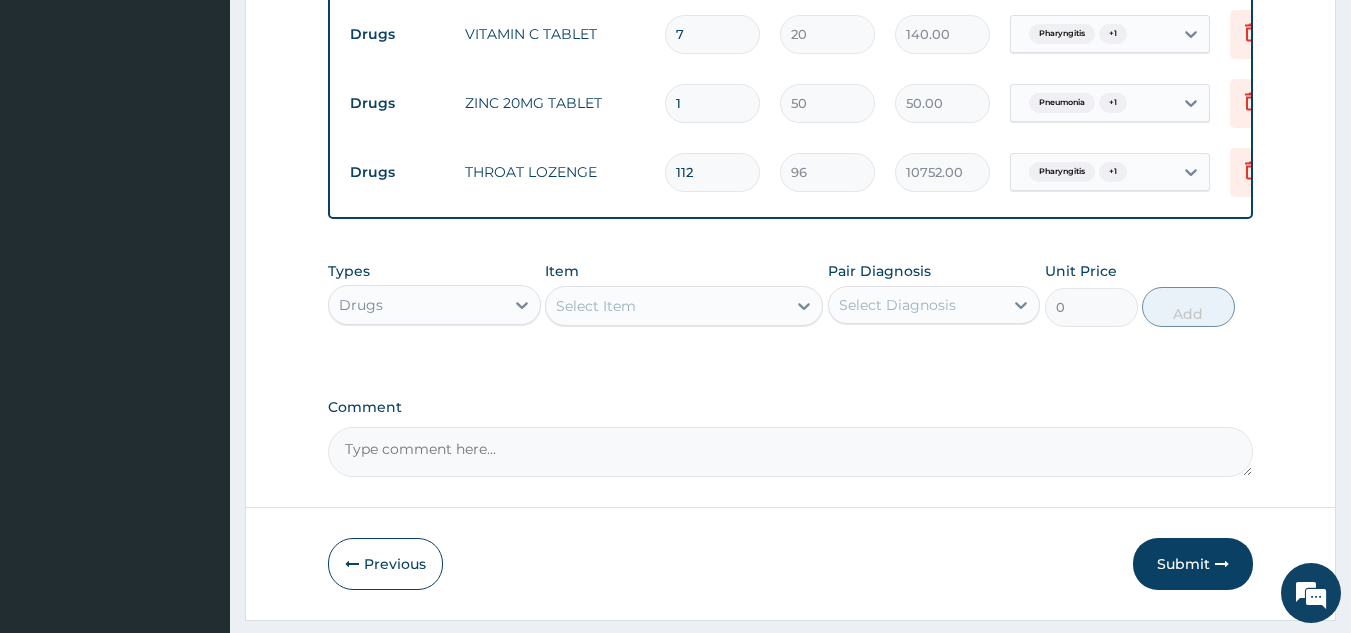 click on "1" at bounding box center [712, 103] 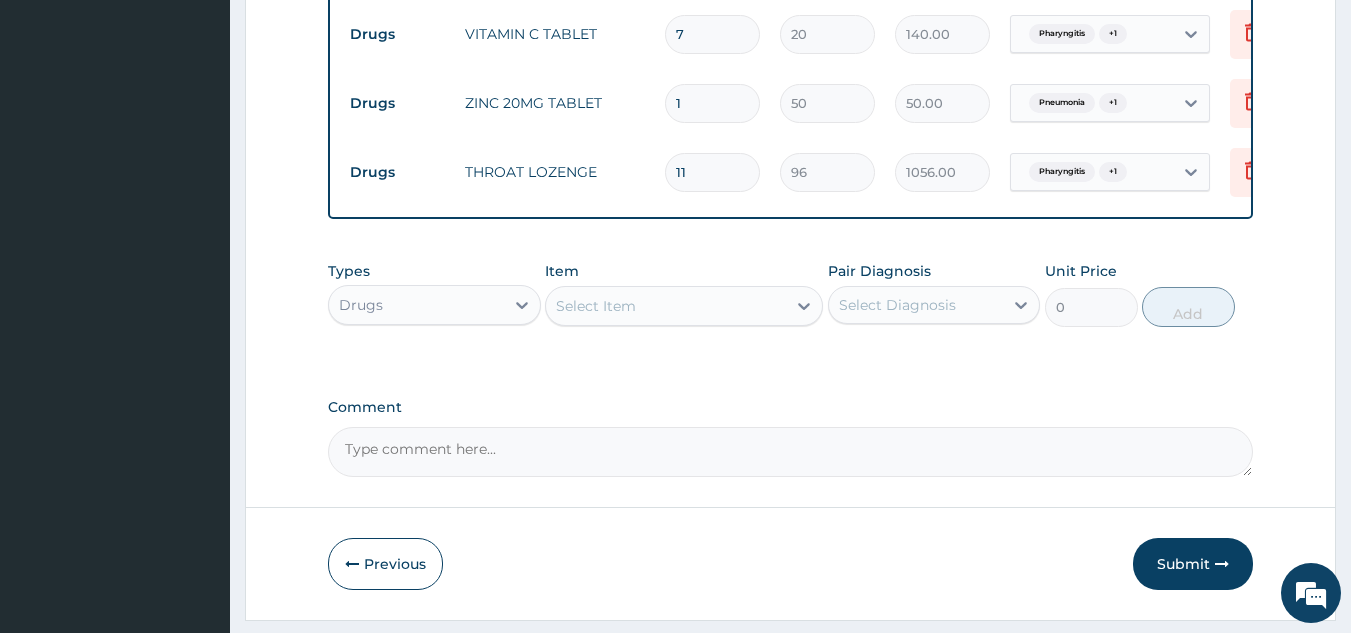 type on "1" 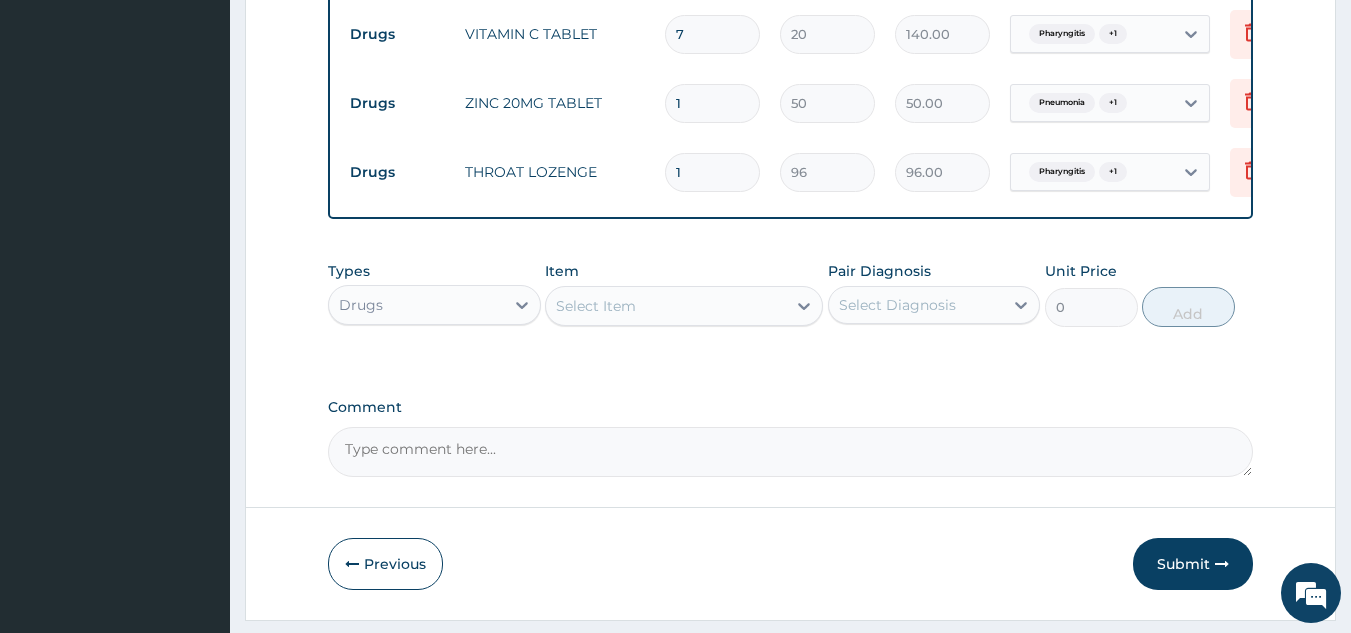 type on "16" 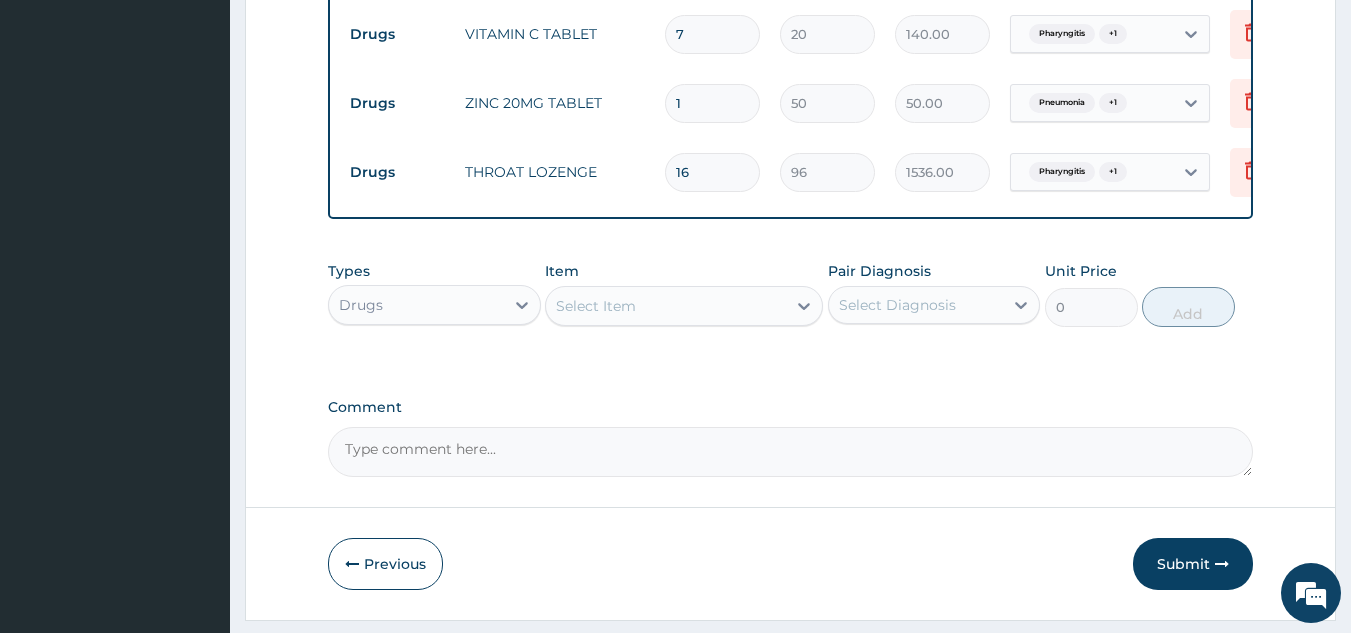 type on "16" 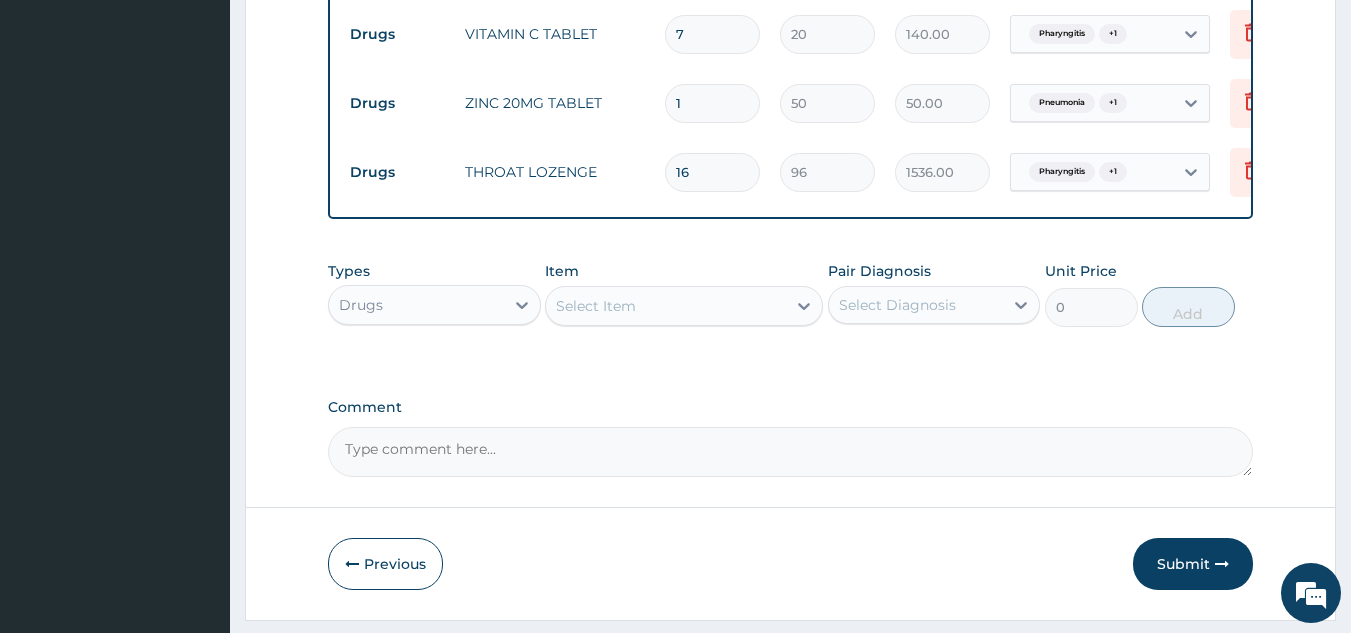 type 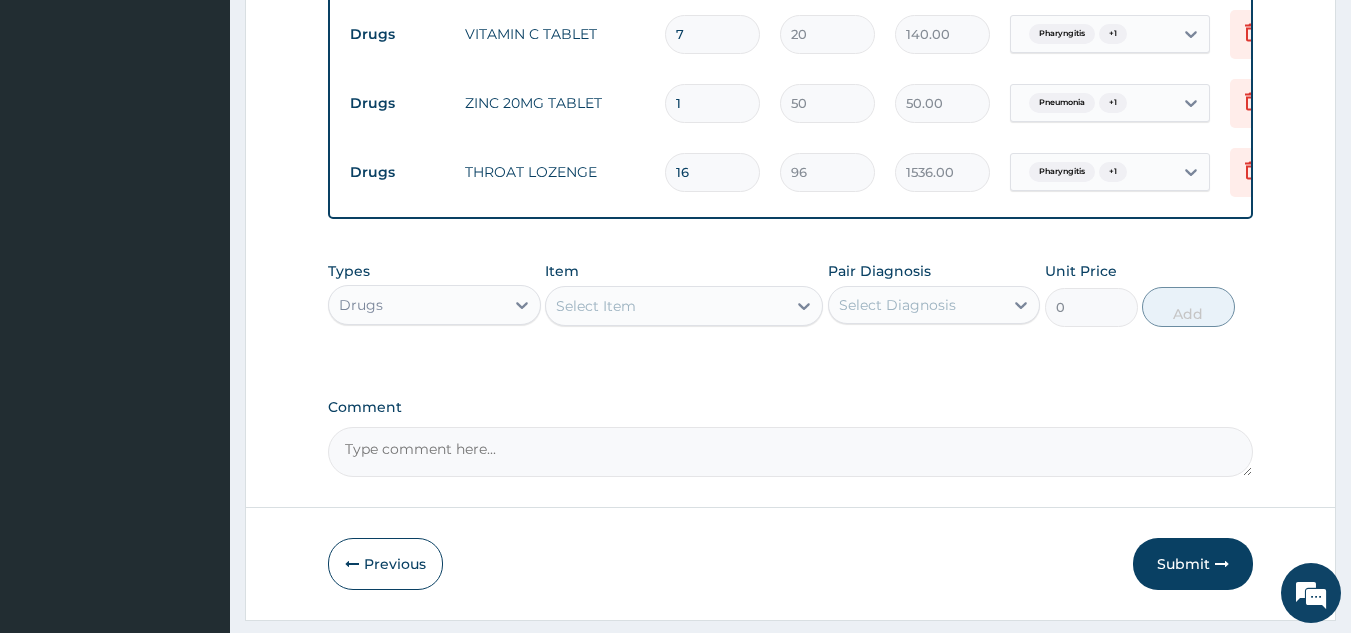 type on "0.00" 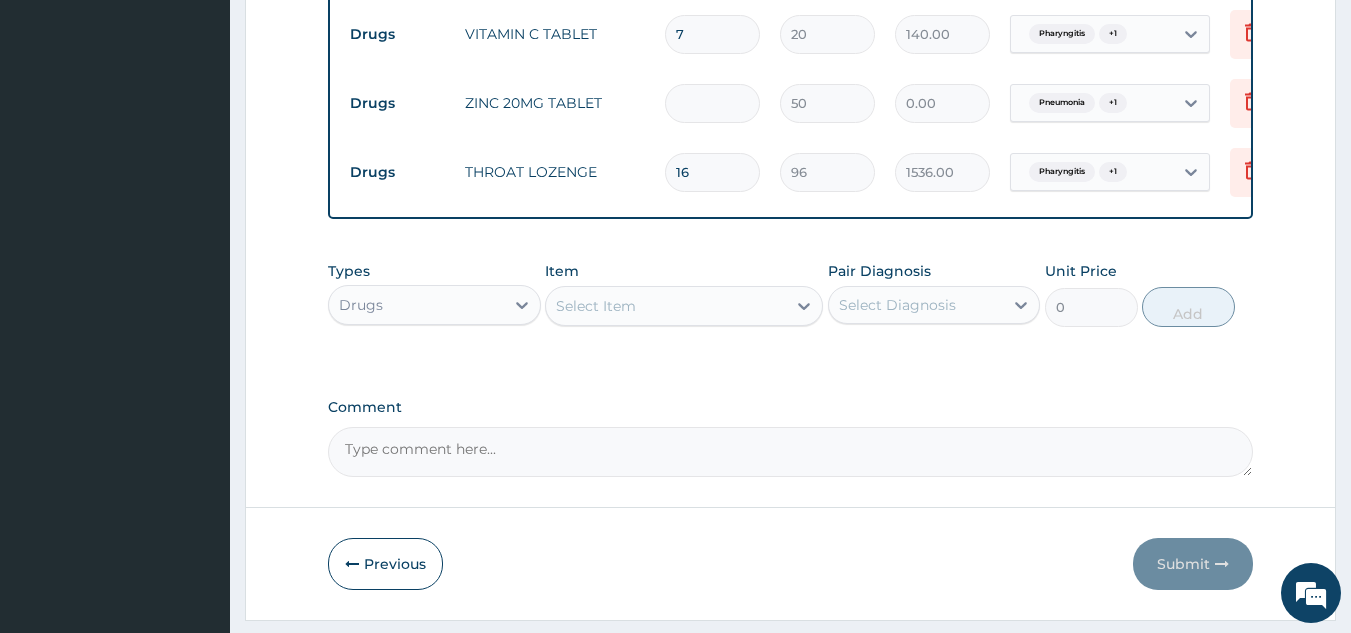 type on "2" 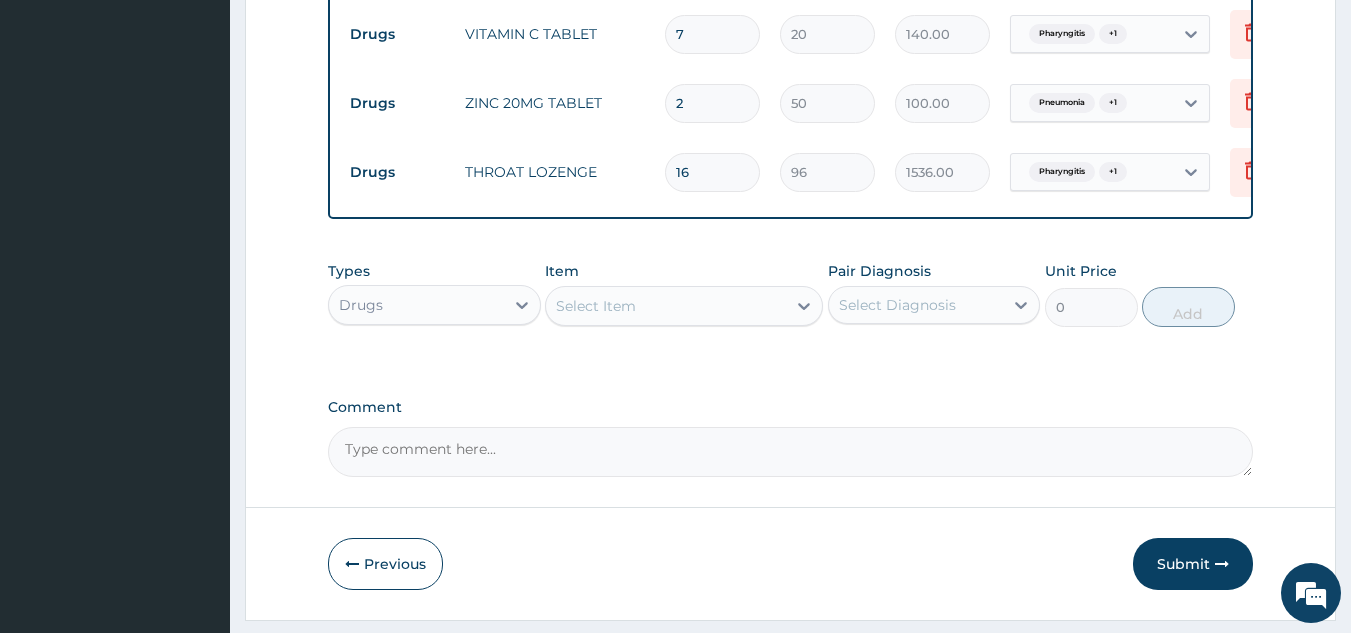 type on "28" 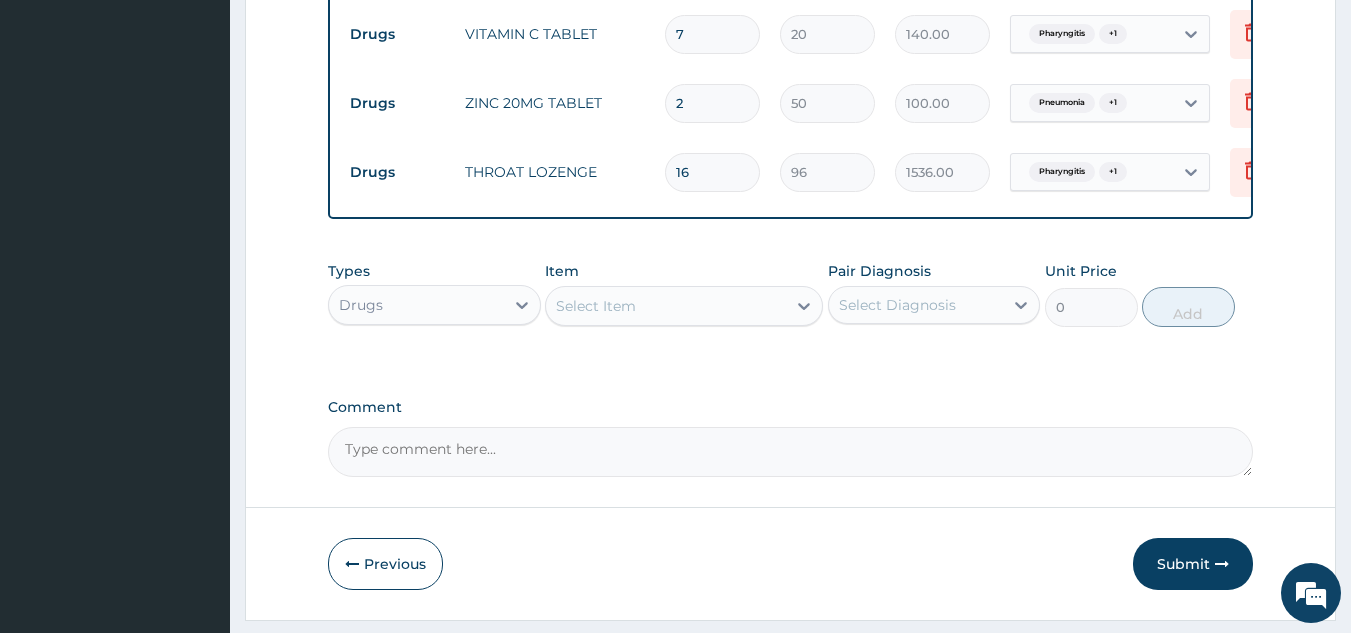 type on "1400.00" 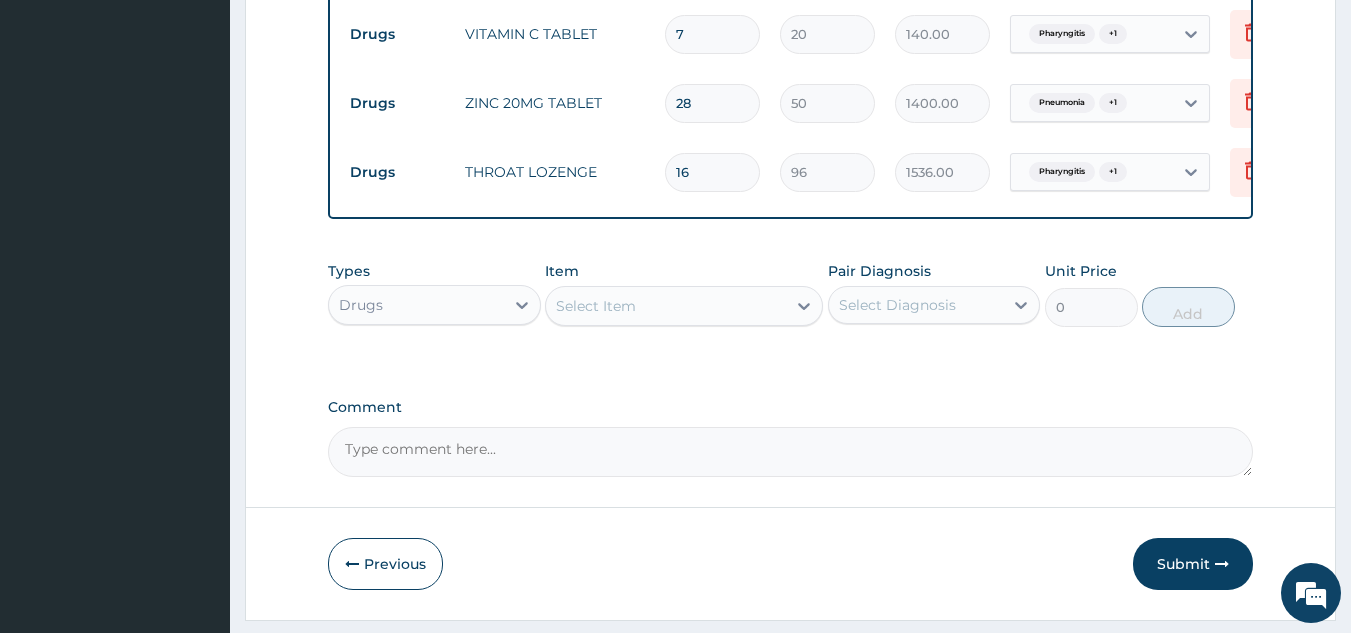scroll, scrollTop: 967, scrollLeft: 0, axis: vertical 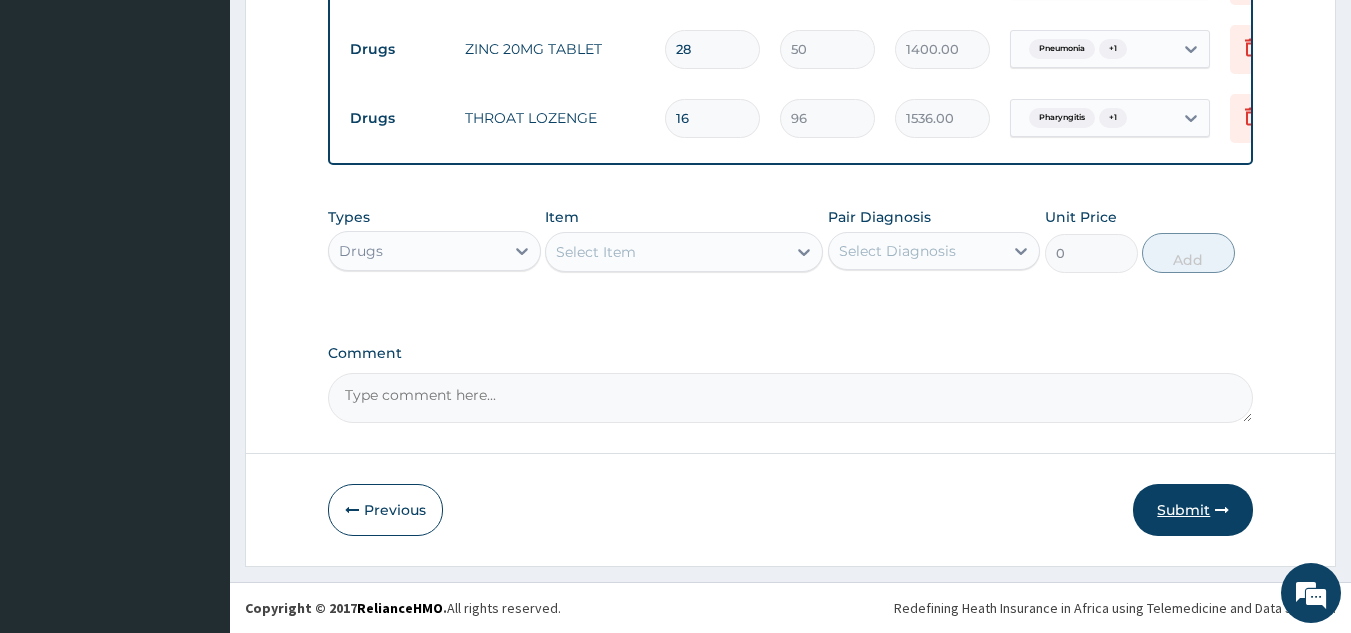 type on "28" 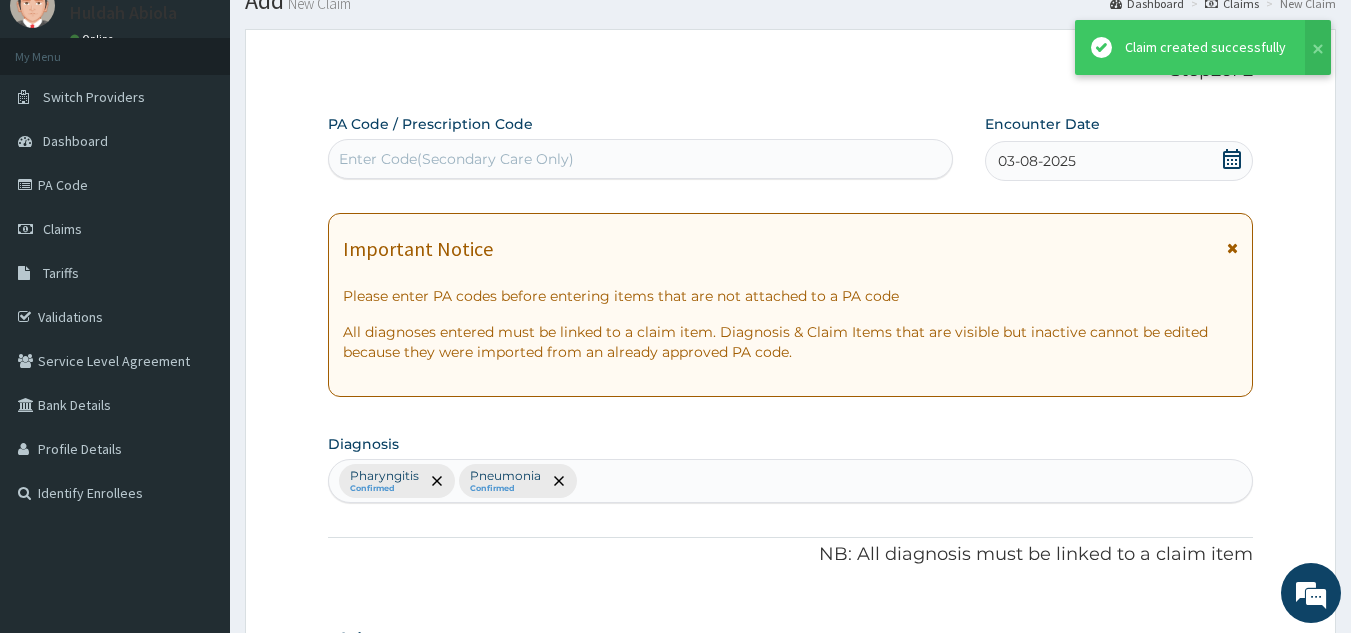 scroll, scrollTop: 967, scrollLeft: 0, axis: vertical 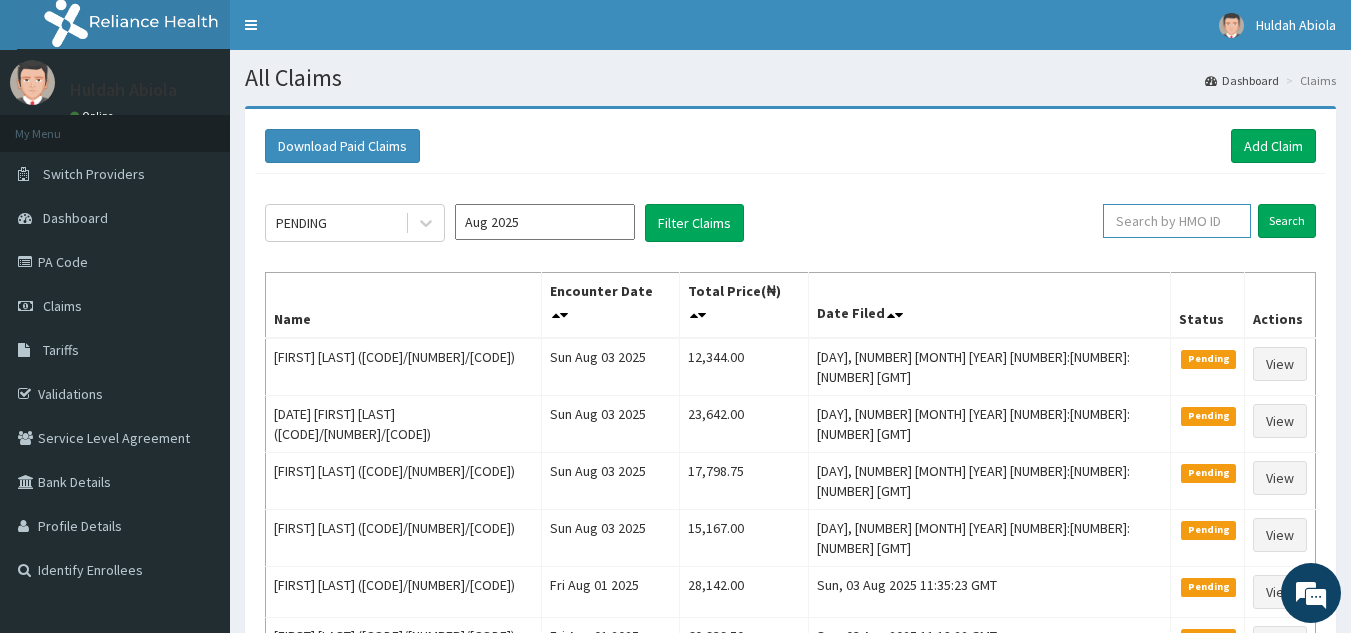 click at bounding box center [1177, 221] 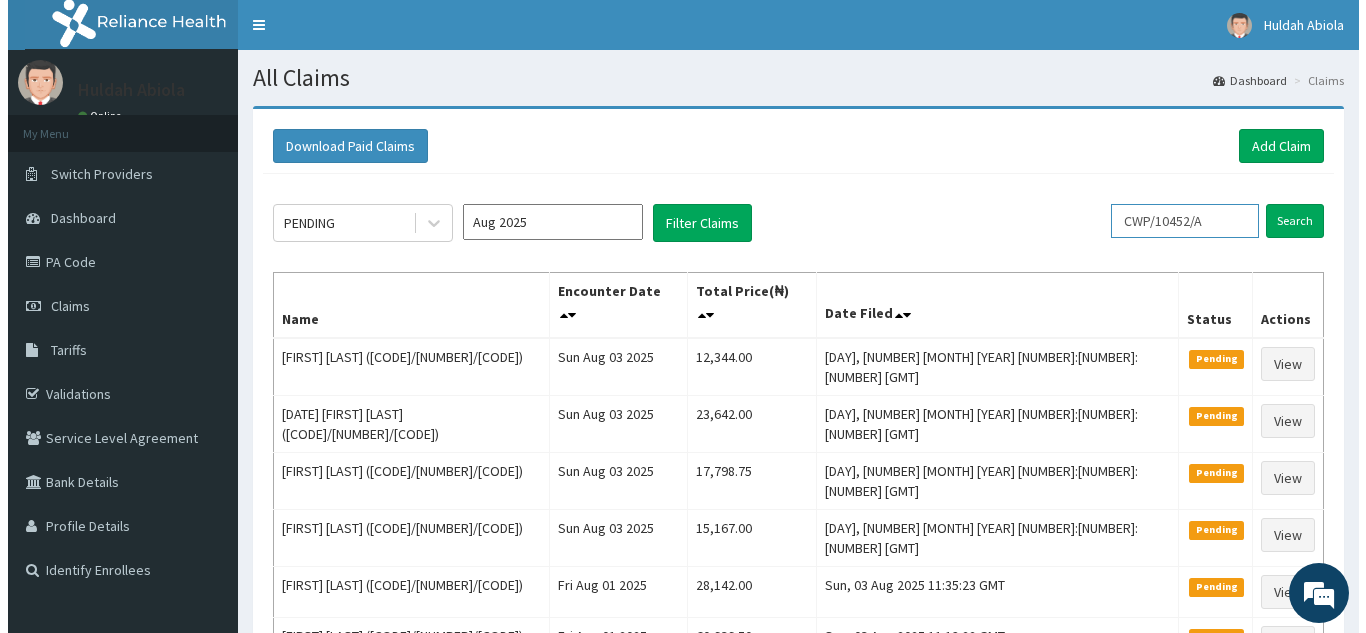 scroll, scrollTop: 0, scrollLeft: 4, axis: horizontal 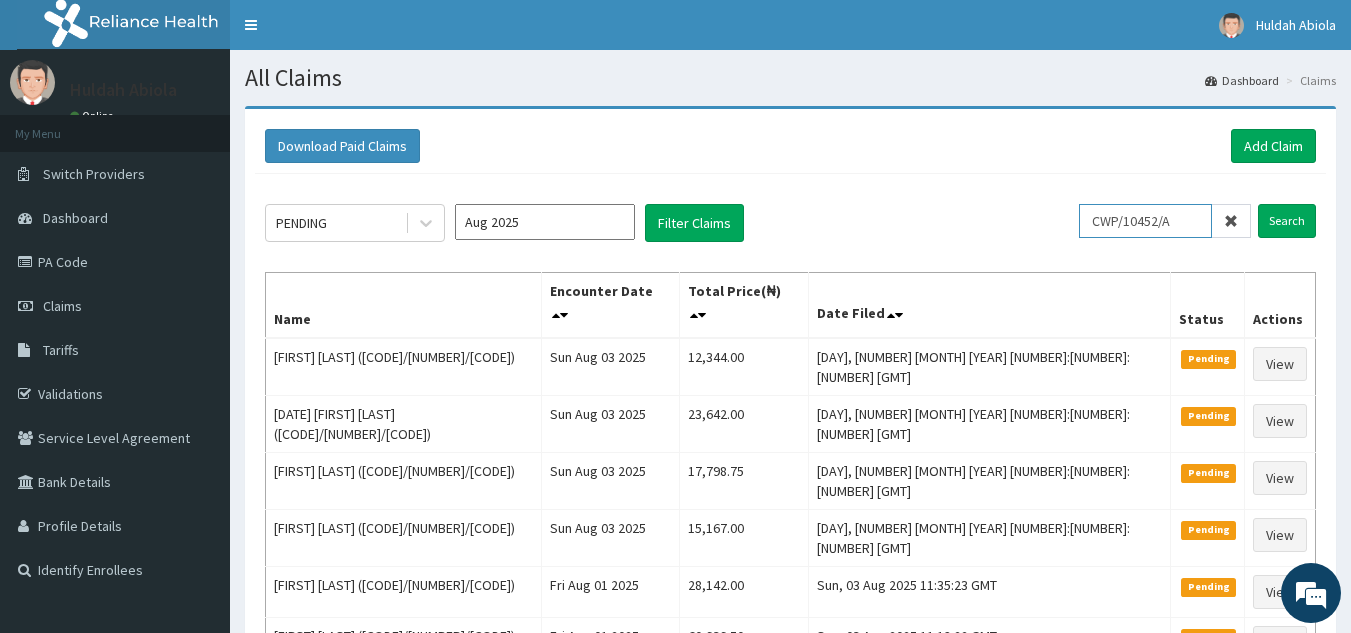 type on "CWP/10452/A" 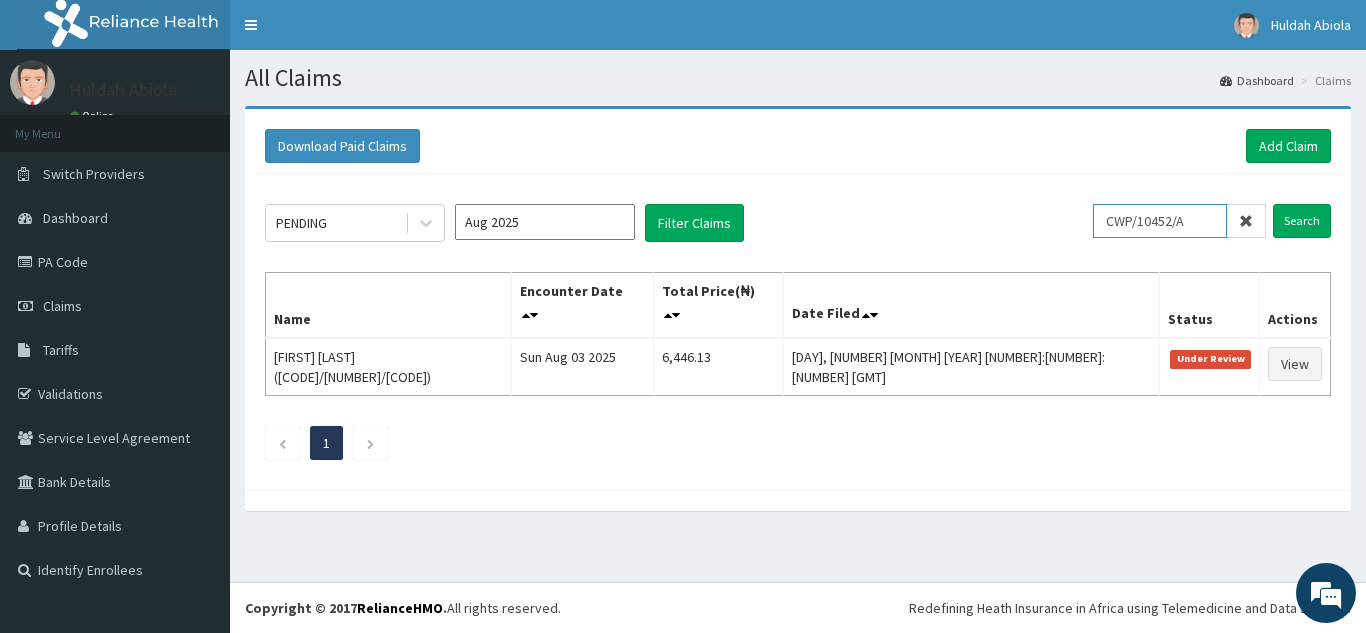 scroll, scrollTop: 0, scrollLeft: 0, axis: both 